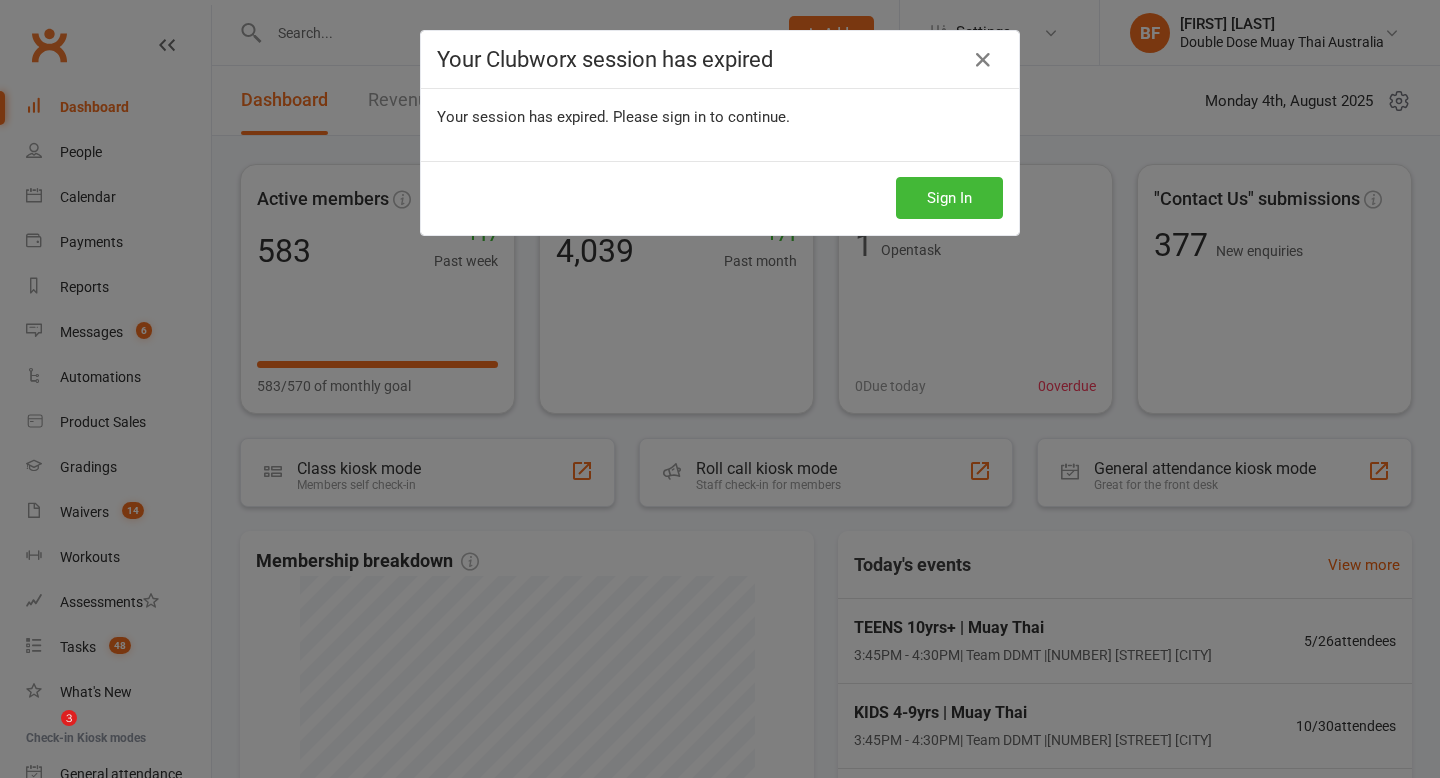 scroll, scrollTop: 0, scrollLeft: 0, axis: both 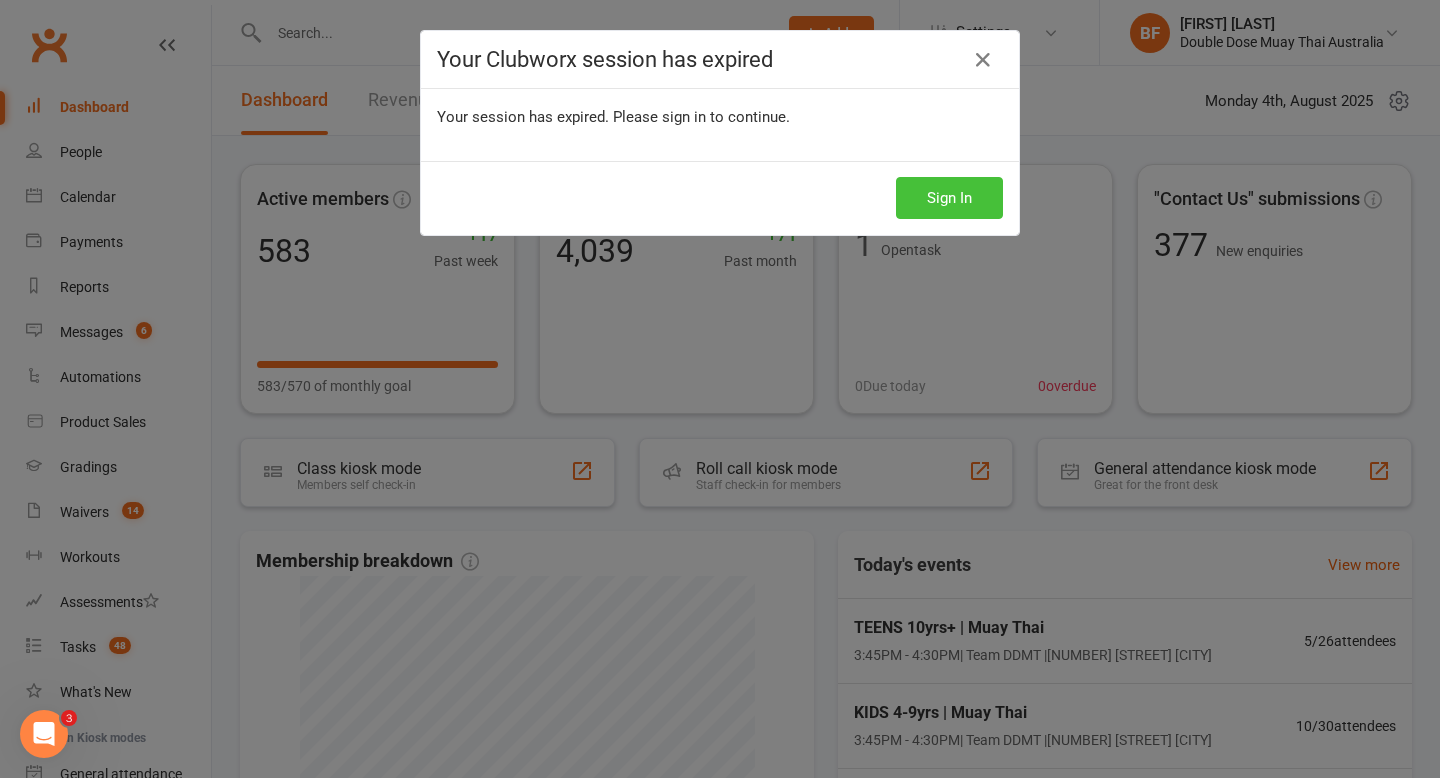 click on "Sign In" at bounding box center [949, 198] 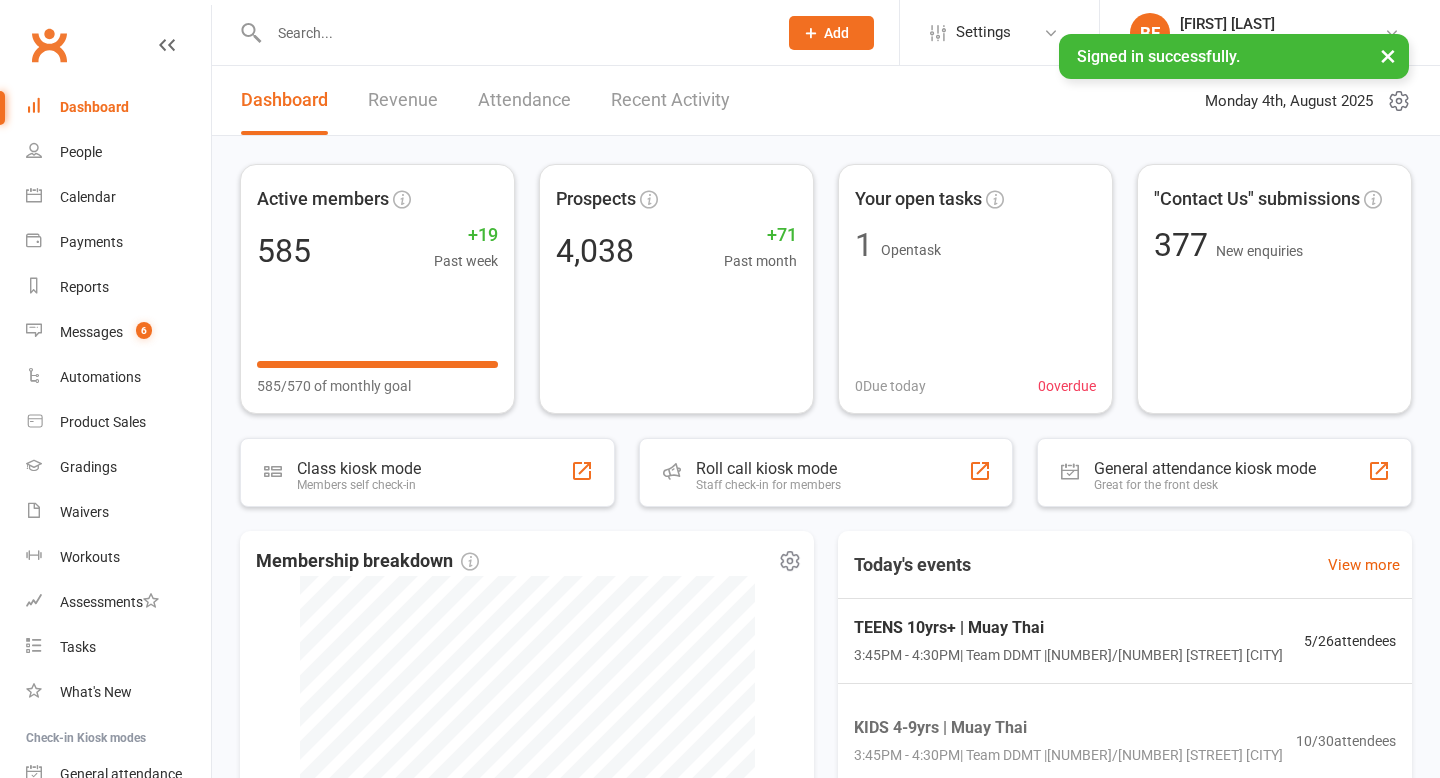 scroll, scrollTop: 0, scrollLeft: 0, axis: both 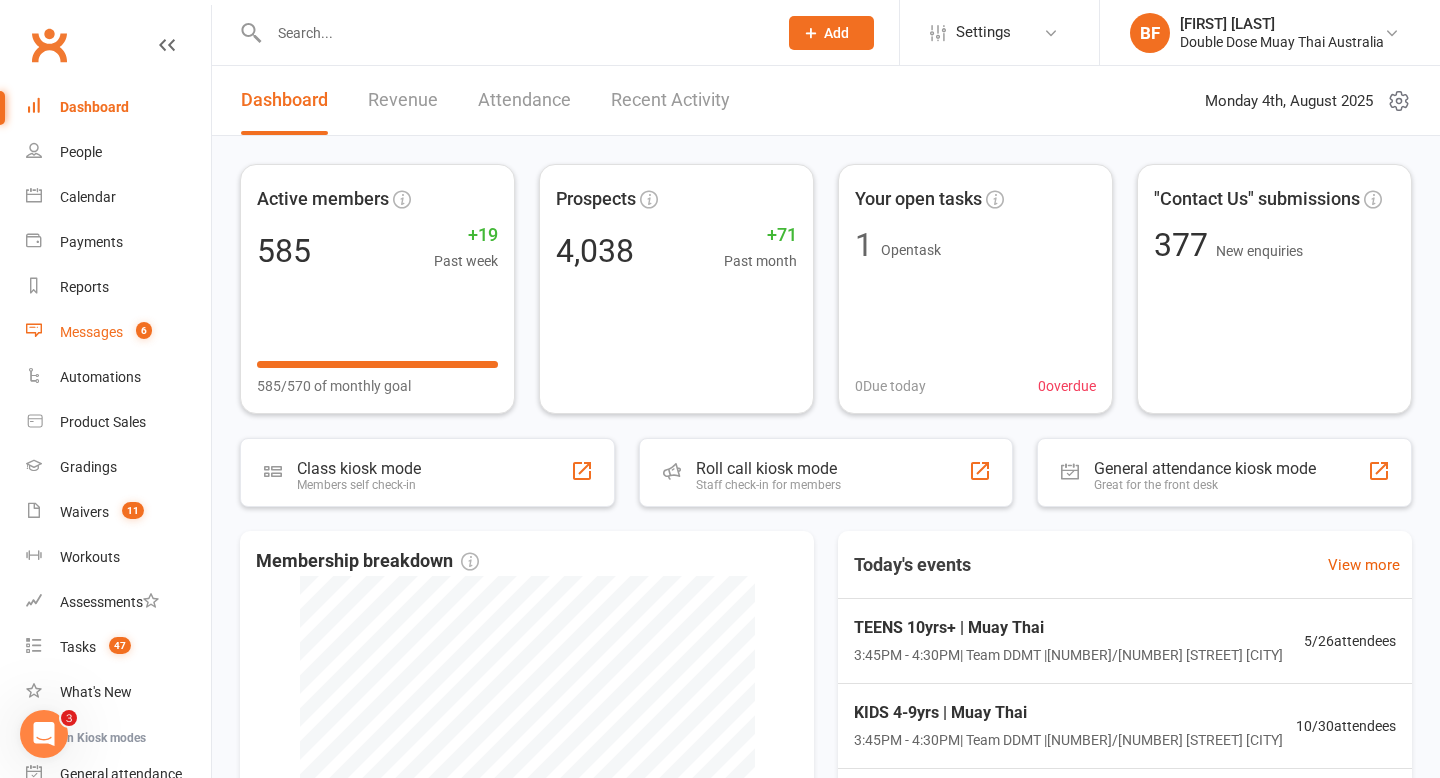 click on "Messages   6" at bounding box center (118, 332) 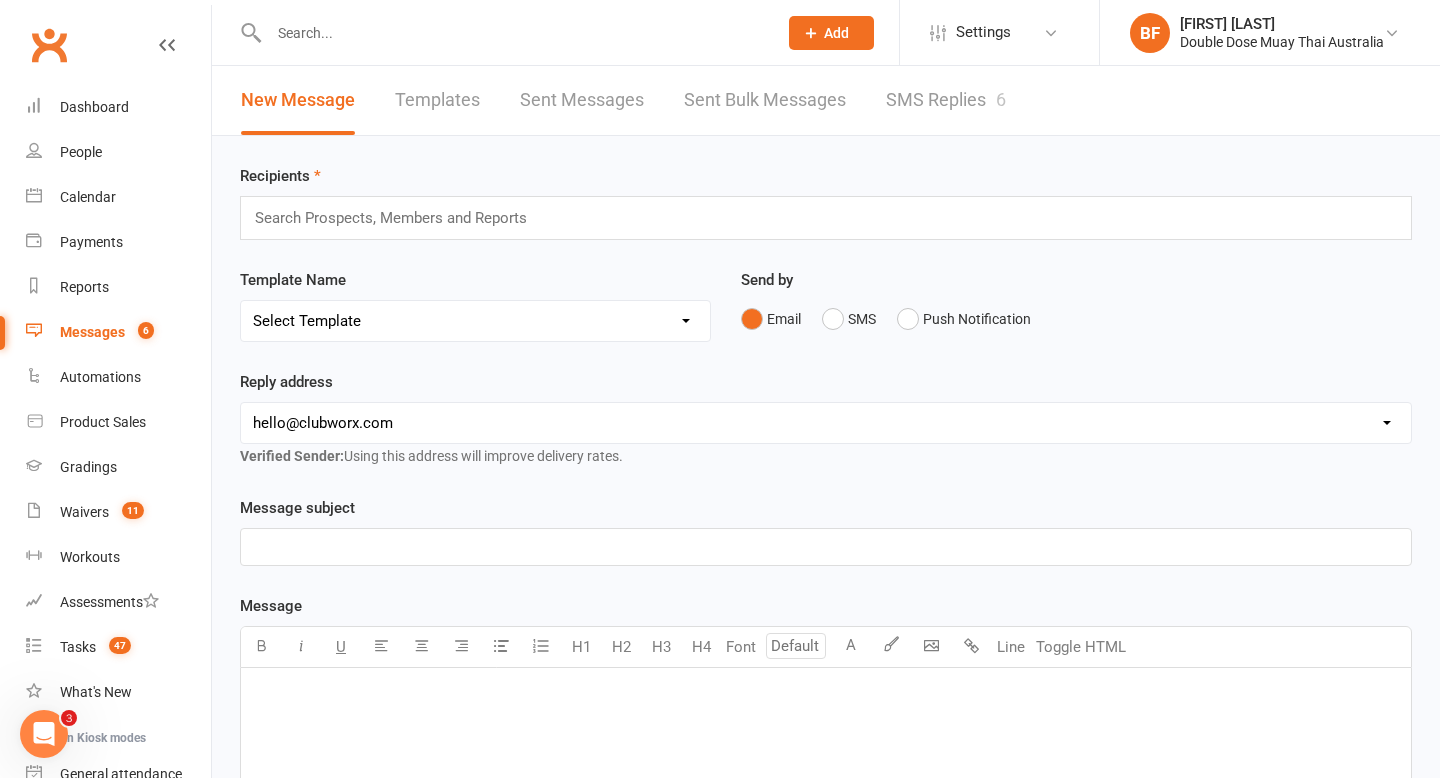 click on "SMS Replies  6" at bounding box center (946, 100) 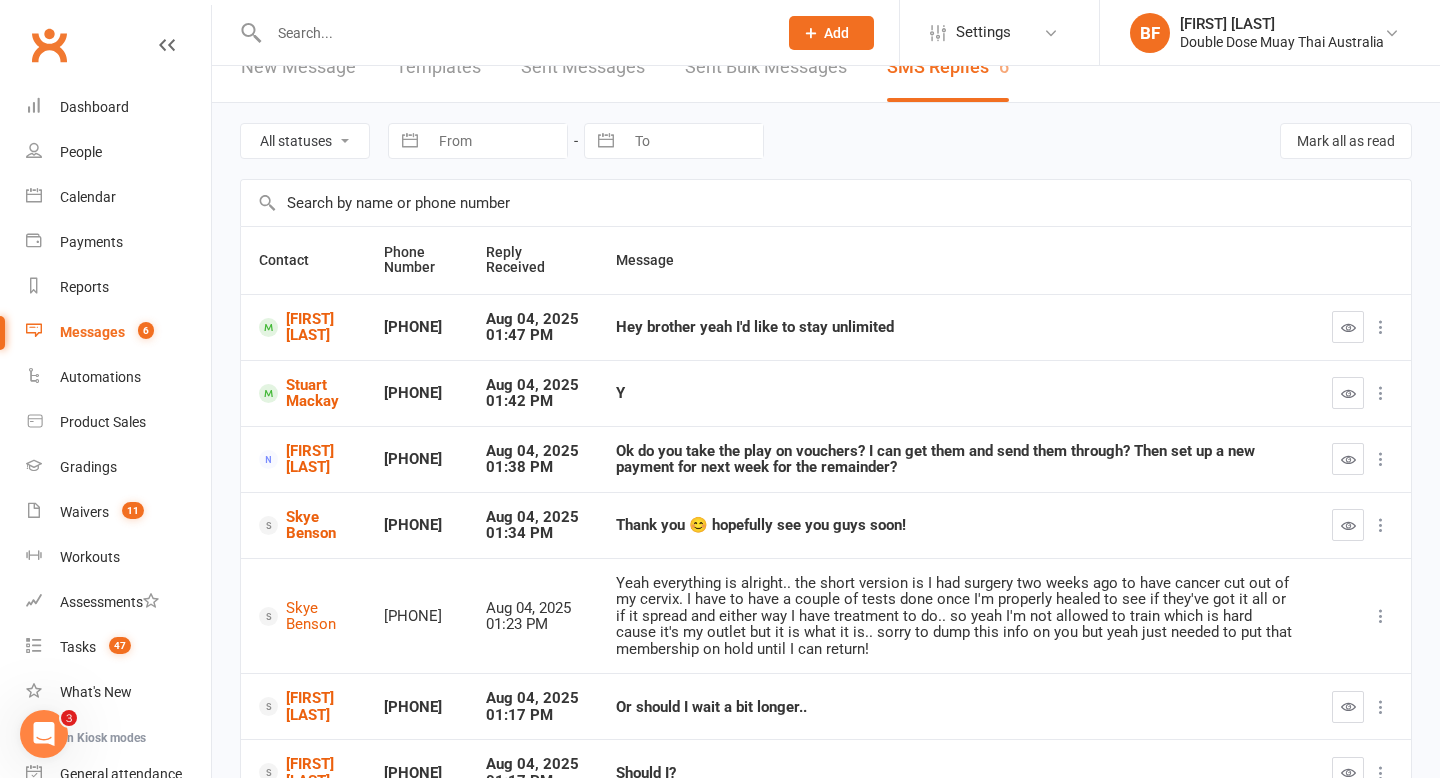 scroll, scrollTop: 40, scrollLeft: 0, axis: vertical 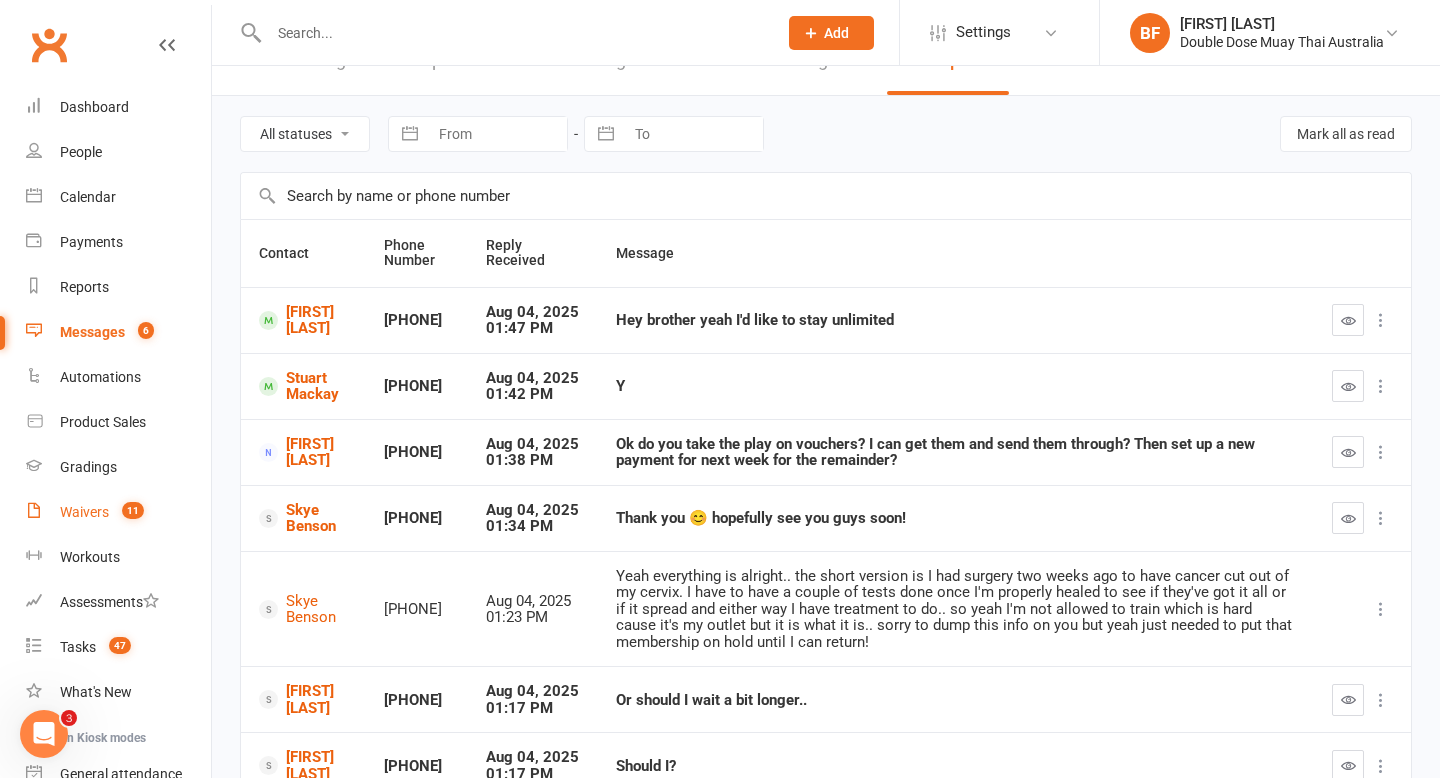 click on "Waivers" at bounding box center (84, 512) 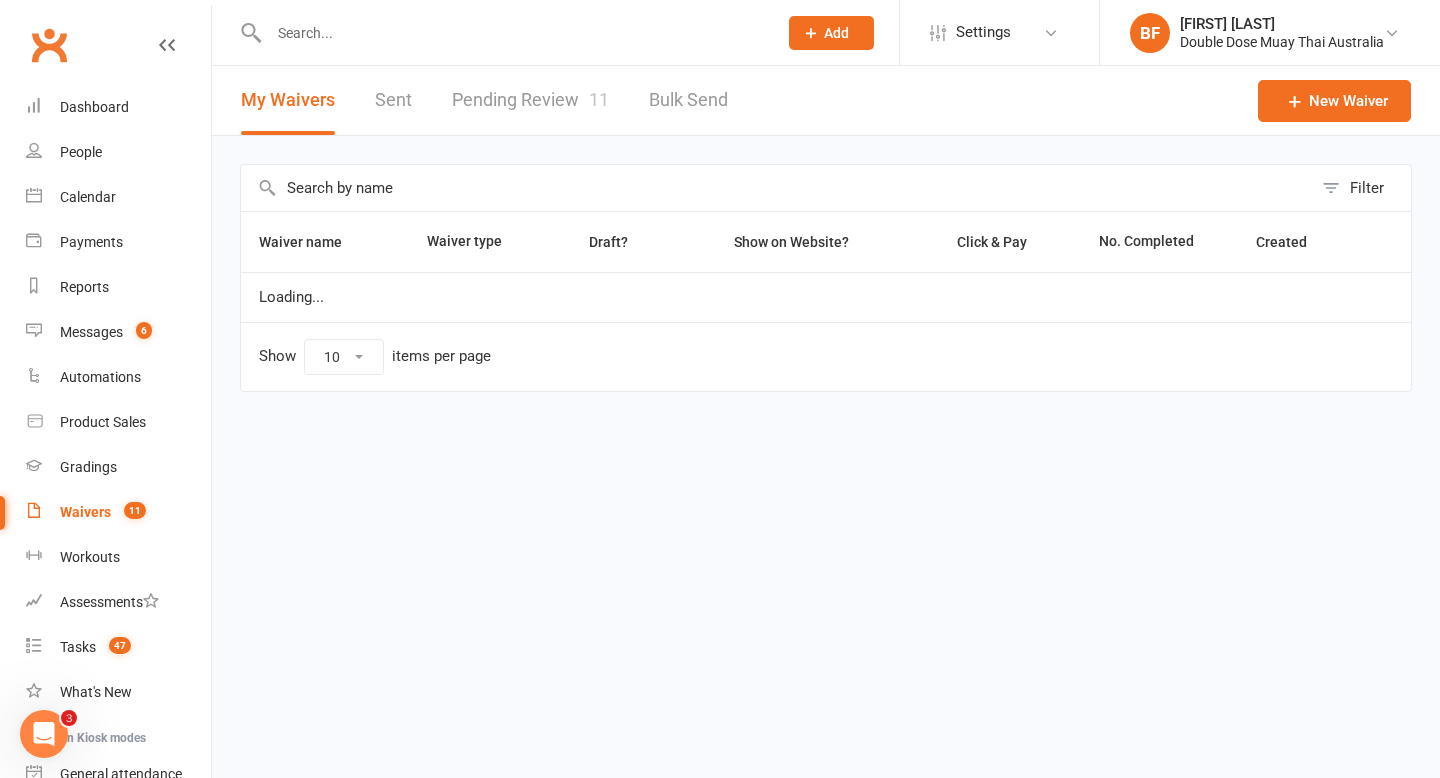 scroll, scrollTop: 0, scrollLeft: 0, axis: both 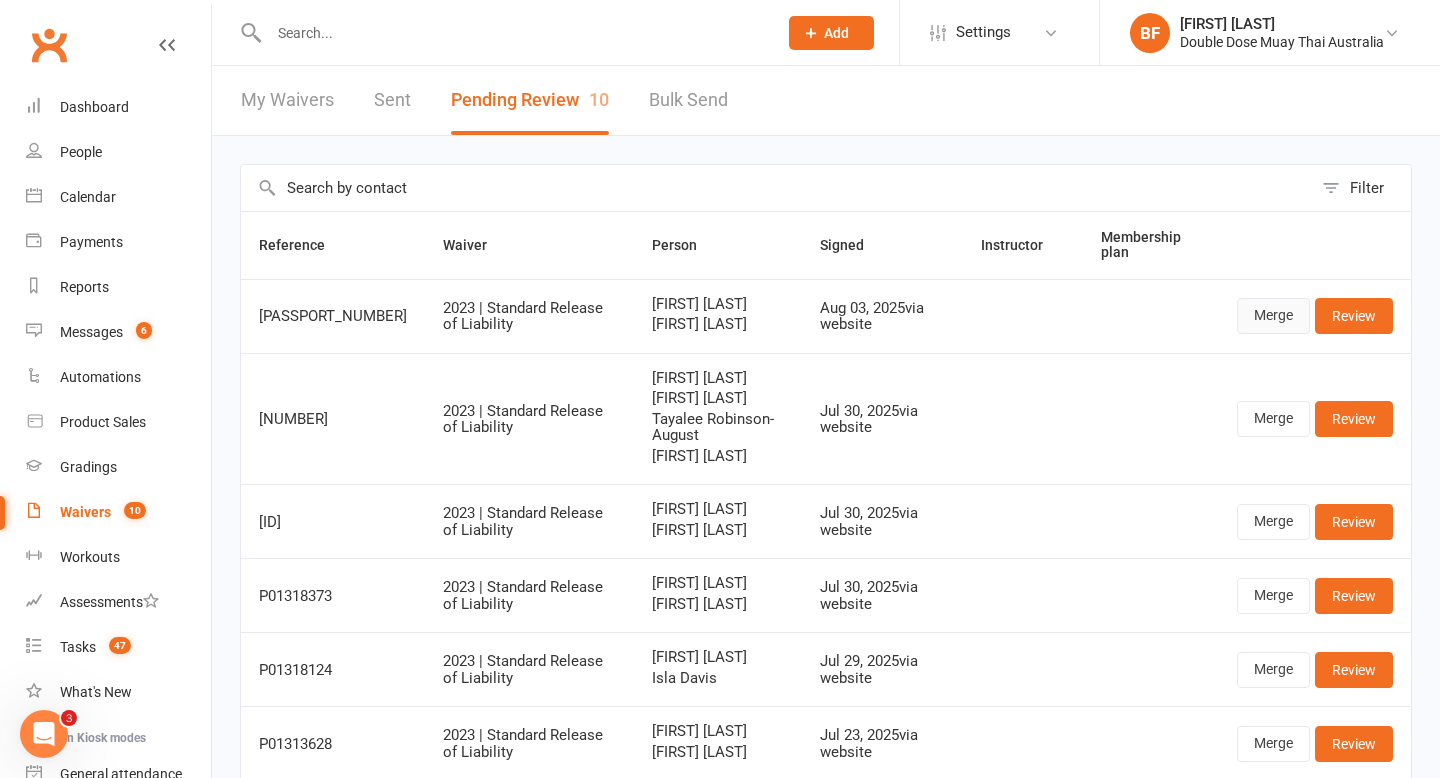 click on "Merge" at bounding box center [1273, 316] 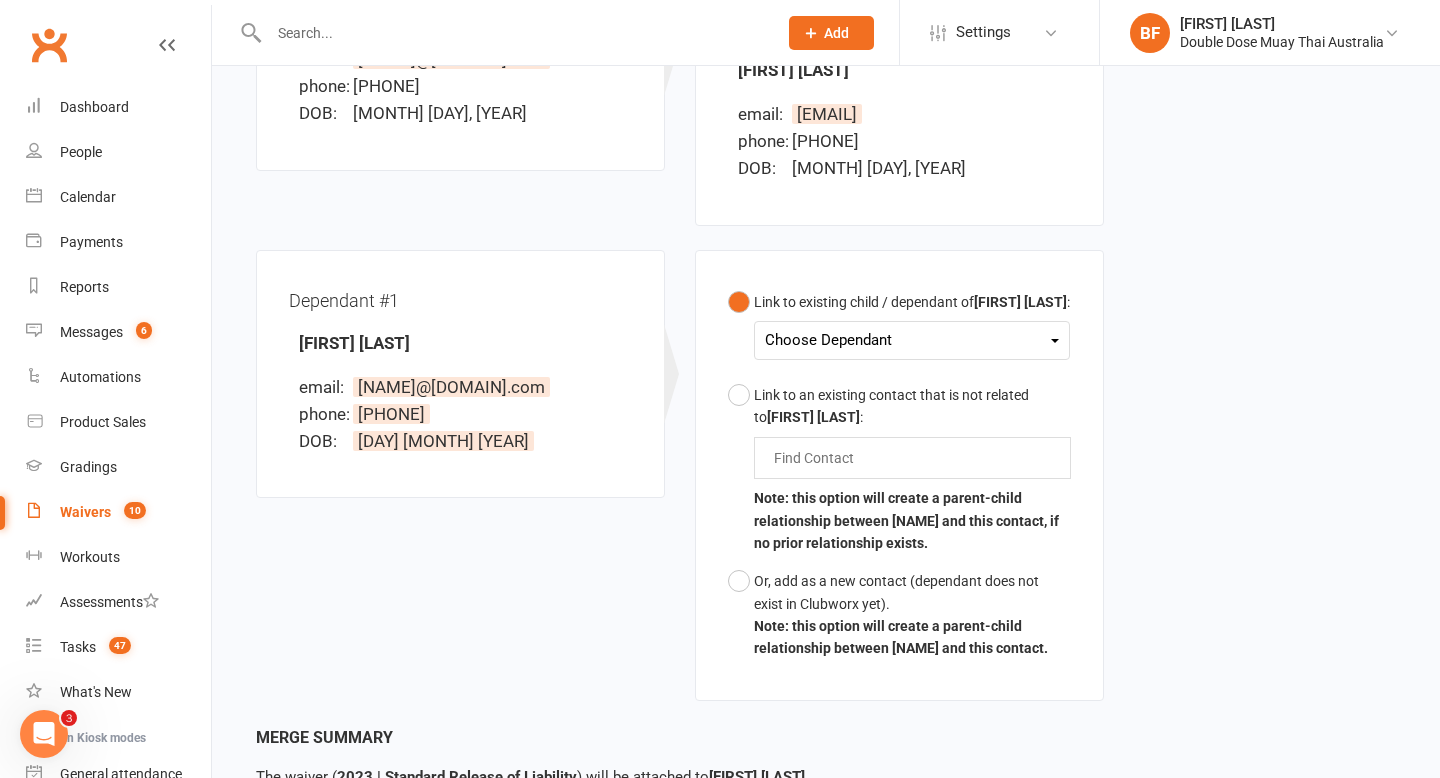 scroll, scrollTop: 405, scrollLeft: 0, axis: vertical 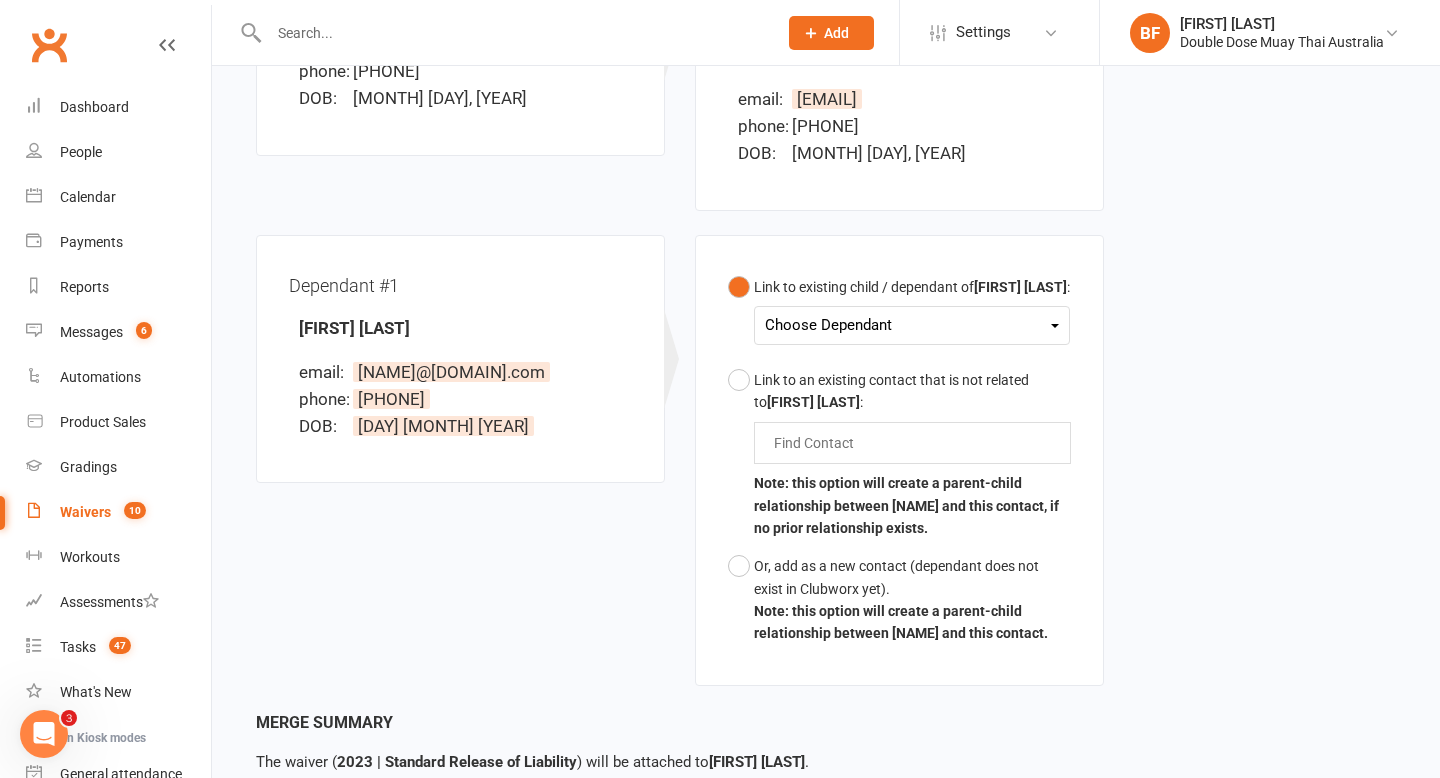click on "Choose Dependant" at bounding box center [912, 325] 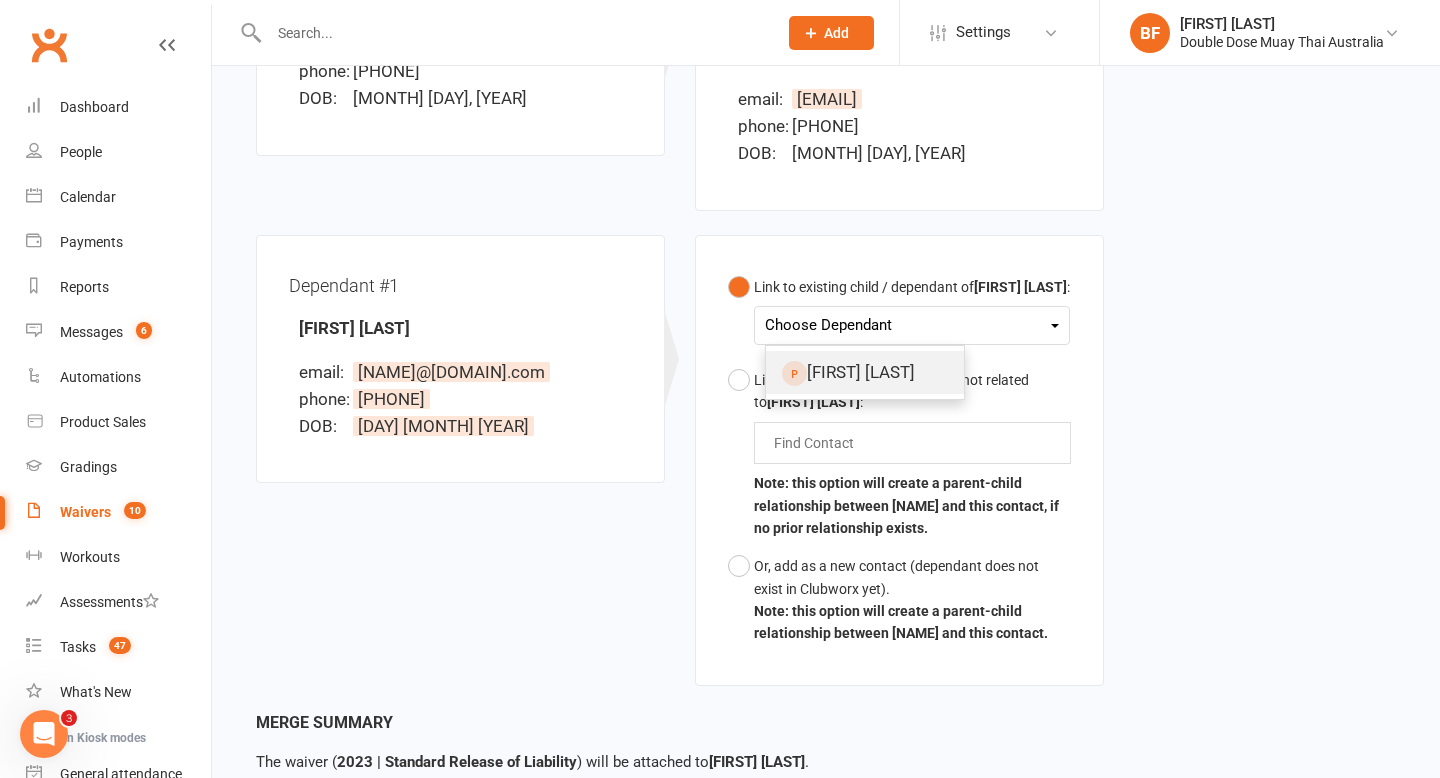 click on "[FIRST] [LAST]" at bounding box center [865, 372] 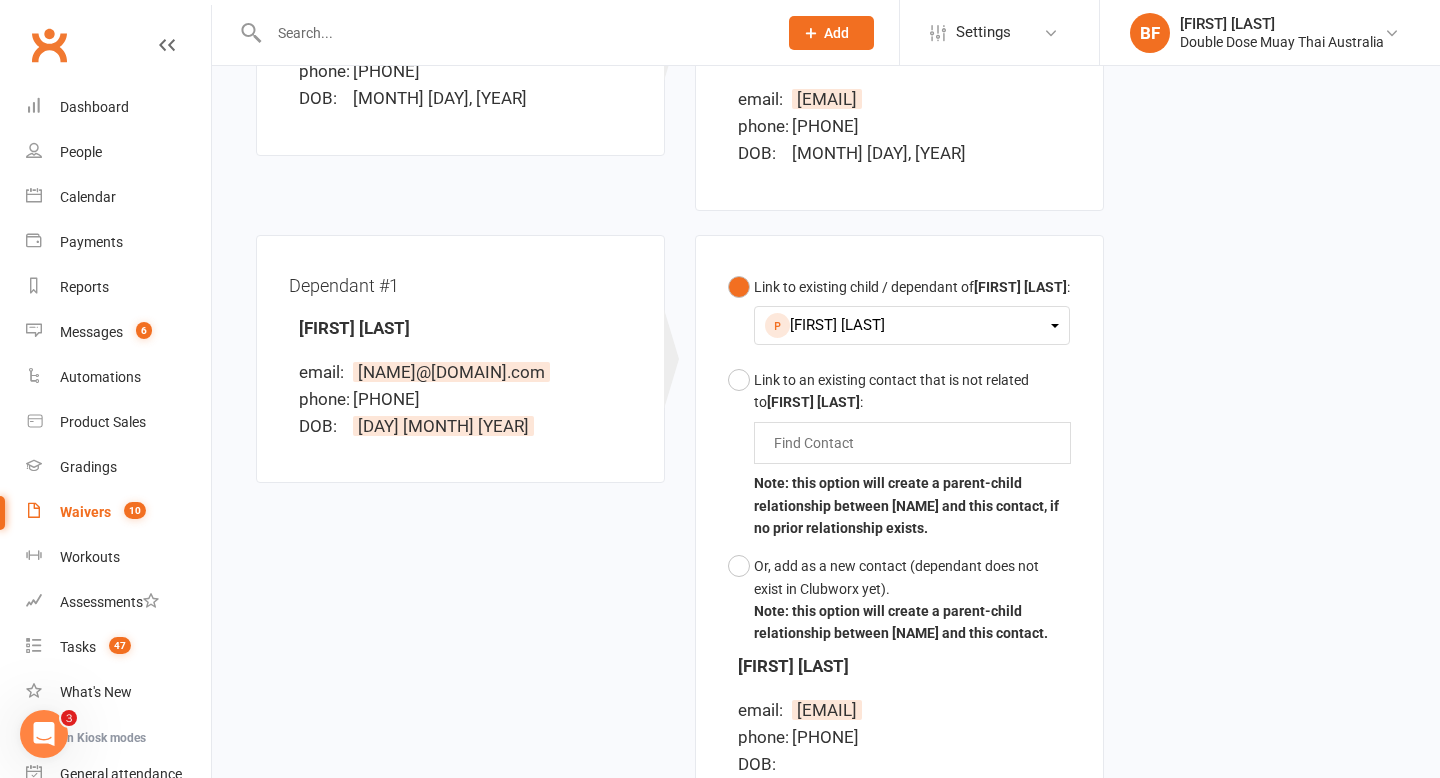scroll, scrollTop: 749, scrollLeft: 0, axis: vertical 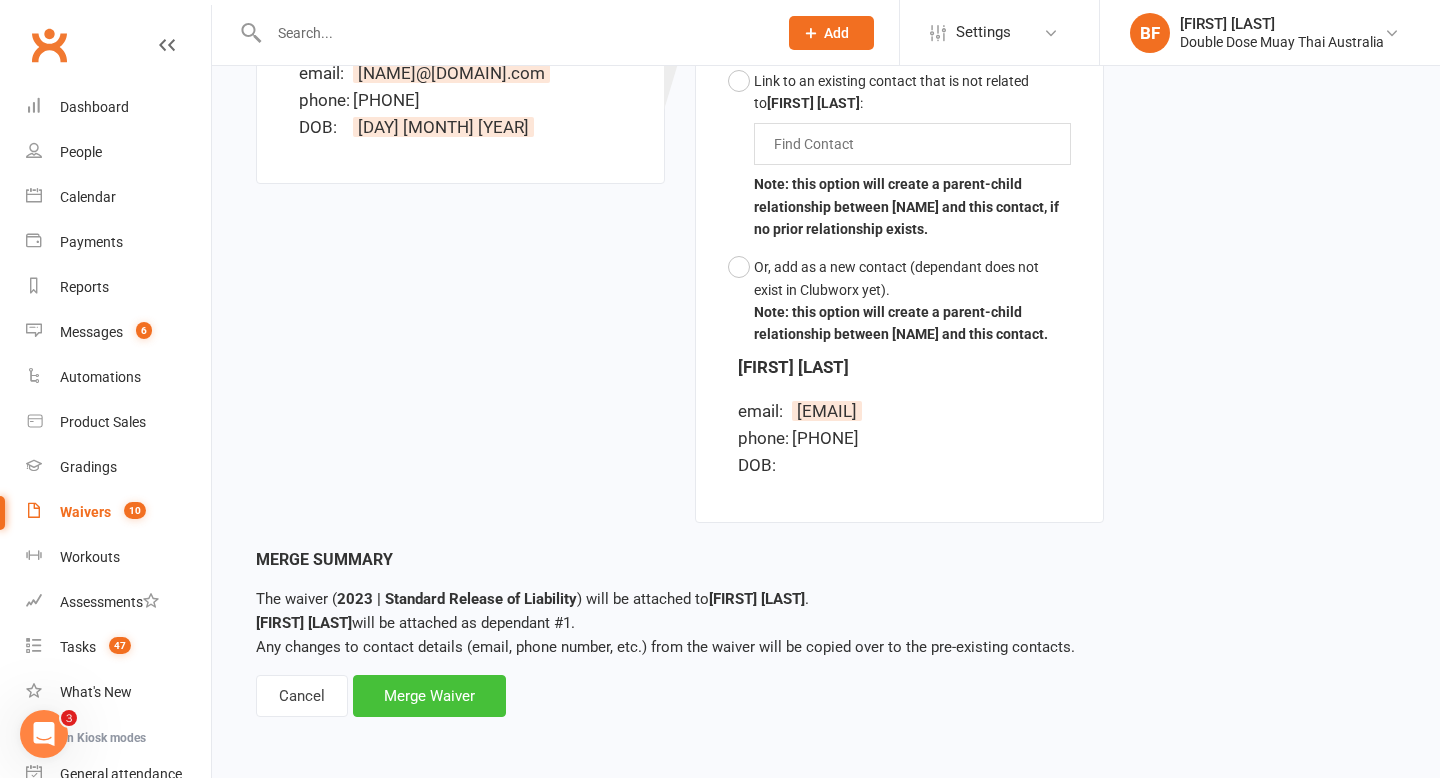 click on "Merge Waiver" at bounding box center [429, 696] 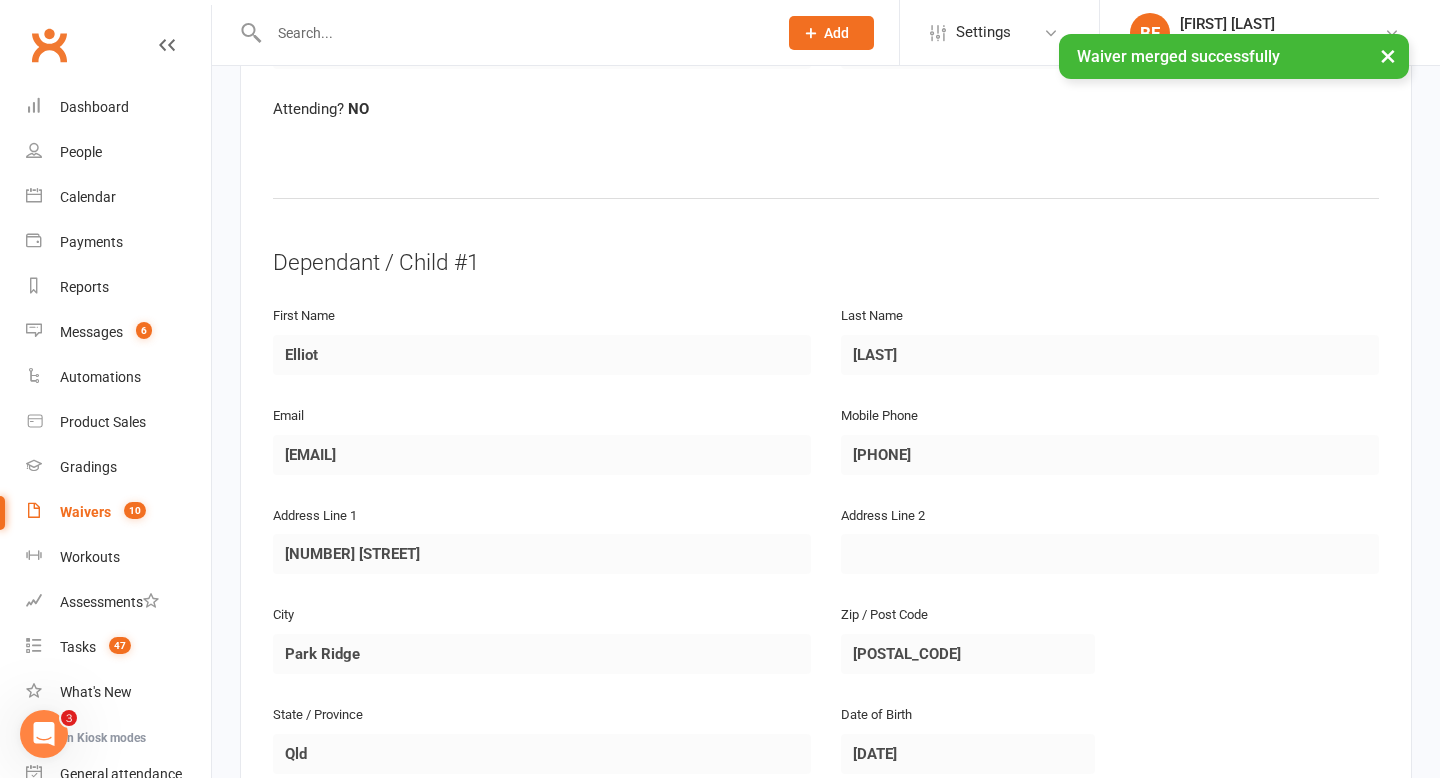 scroll, scrollTop: 1782, scrollLeft: 0, axis: vertical 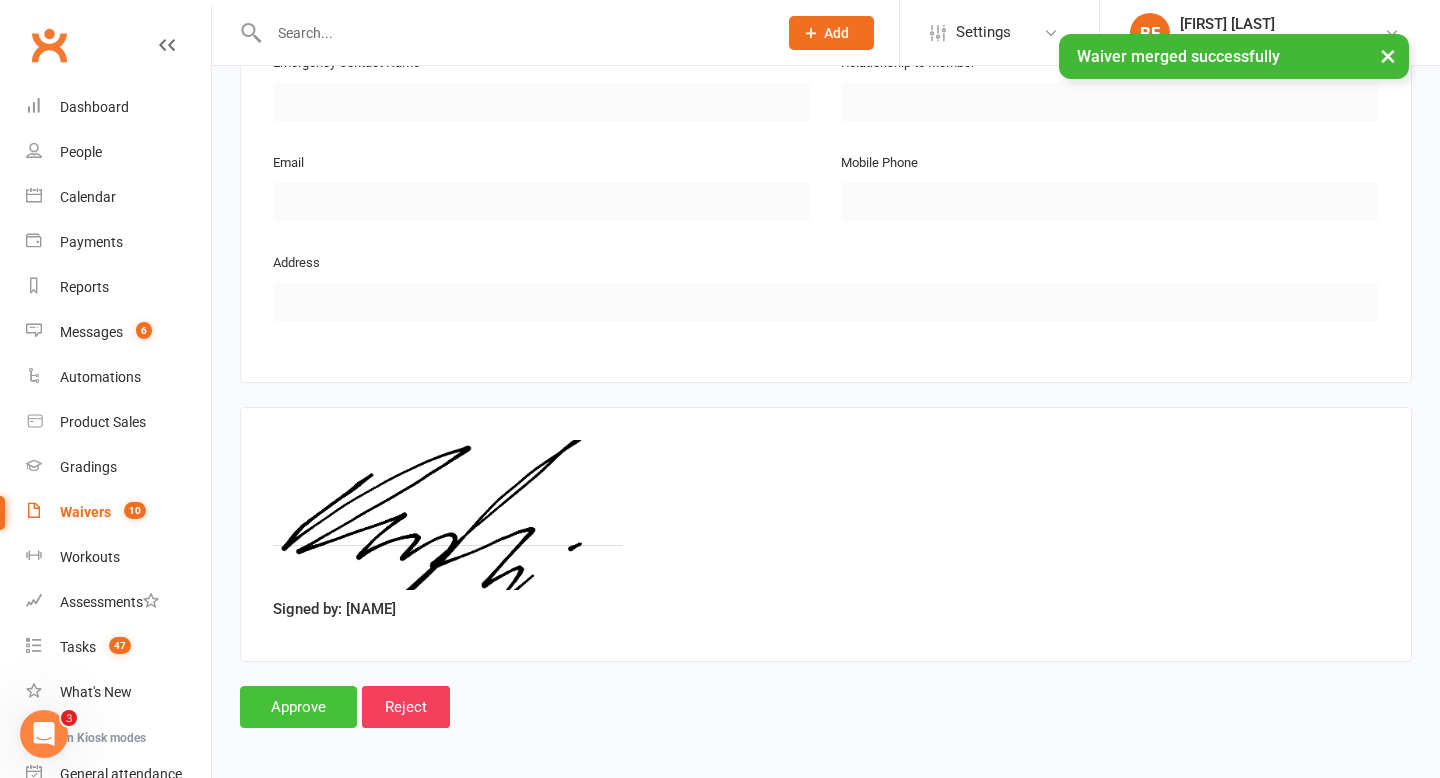 click on "Approve" at bounding box center [298, 707] 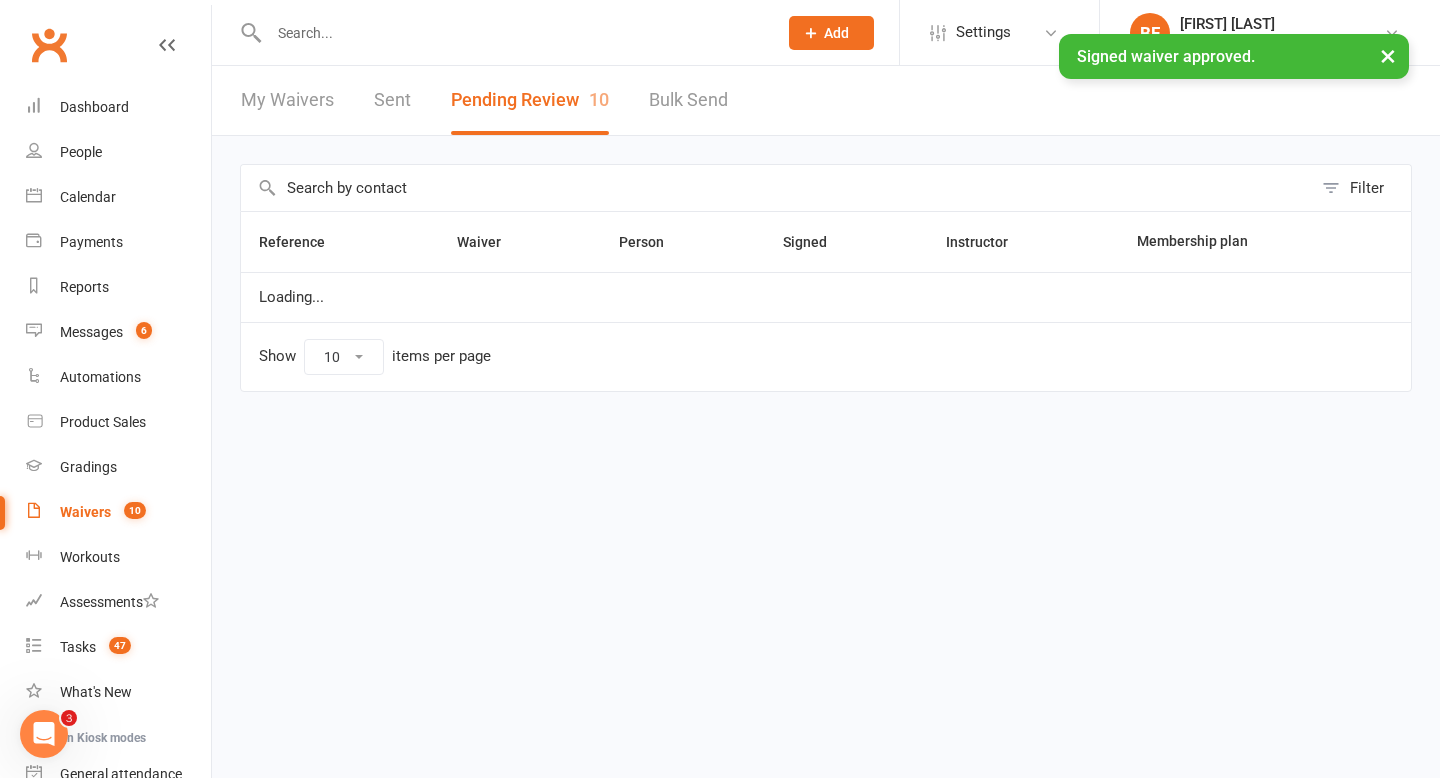 scroll, scrollTop: 0, scrollLeft: 0, axis: both 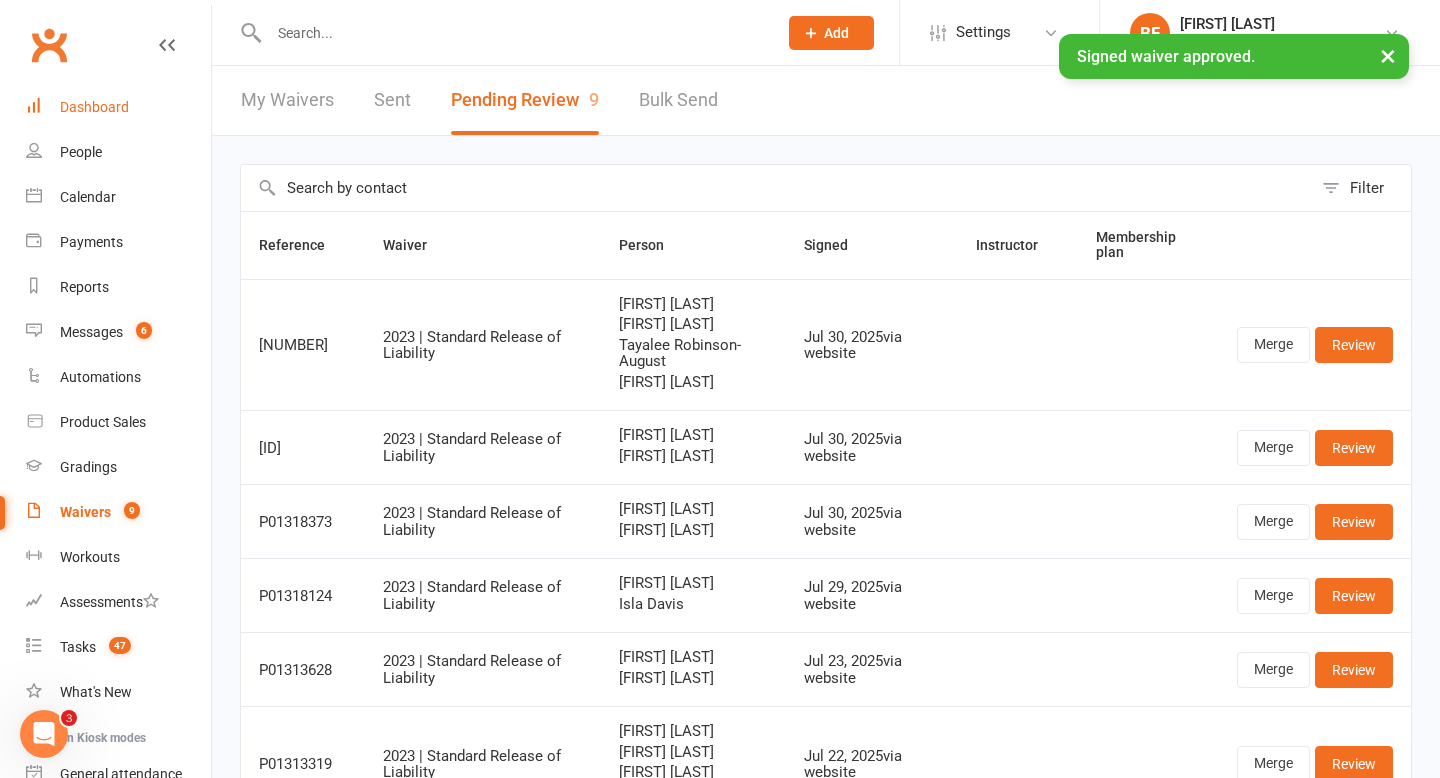 click on "Dashboard" at bounding box center [94, 107] 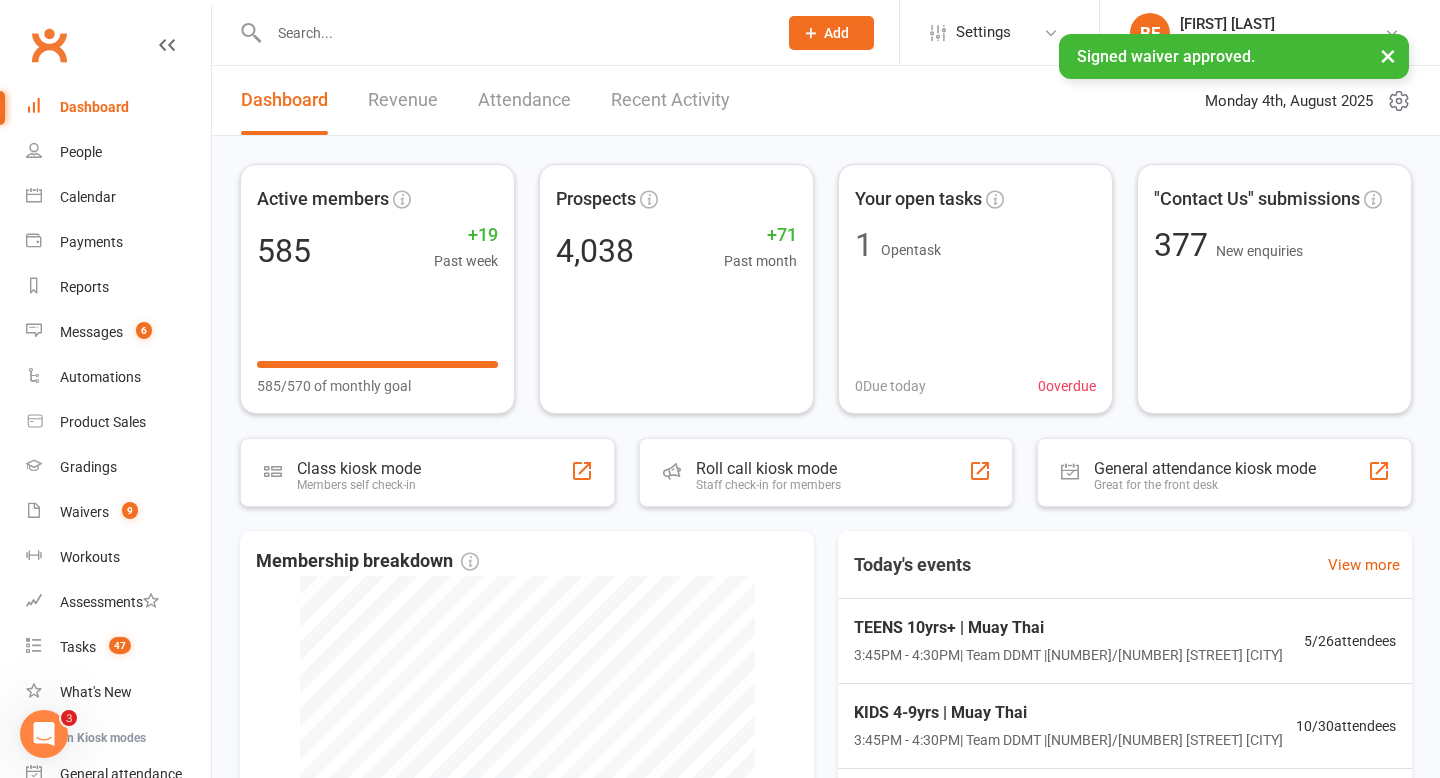 click on "Recent Activity" at bounding box center [670, 100] 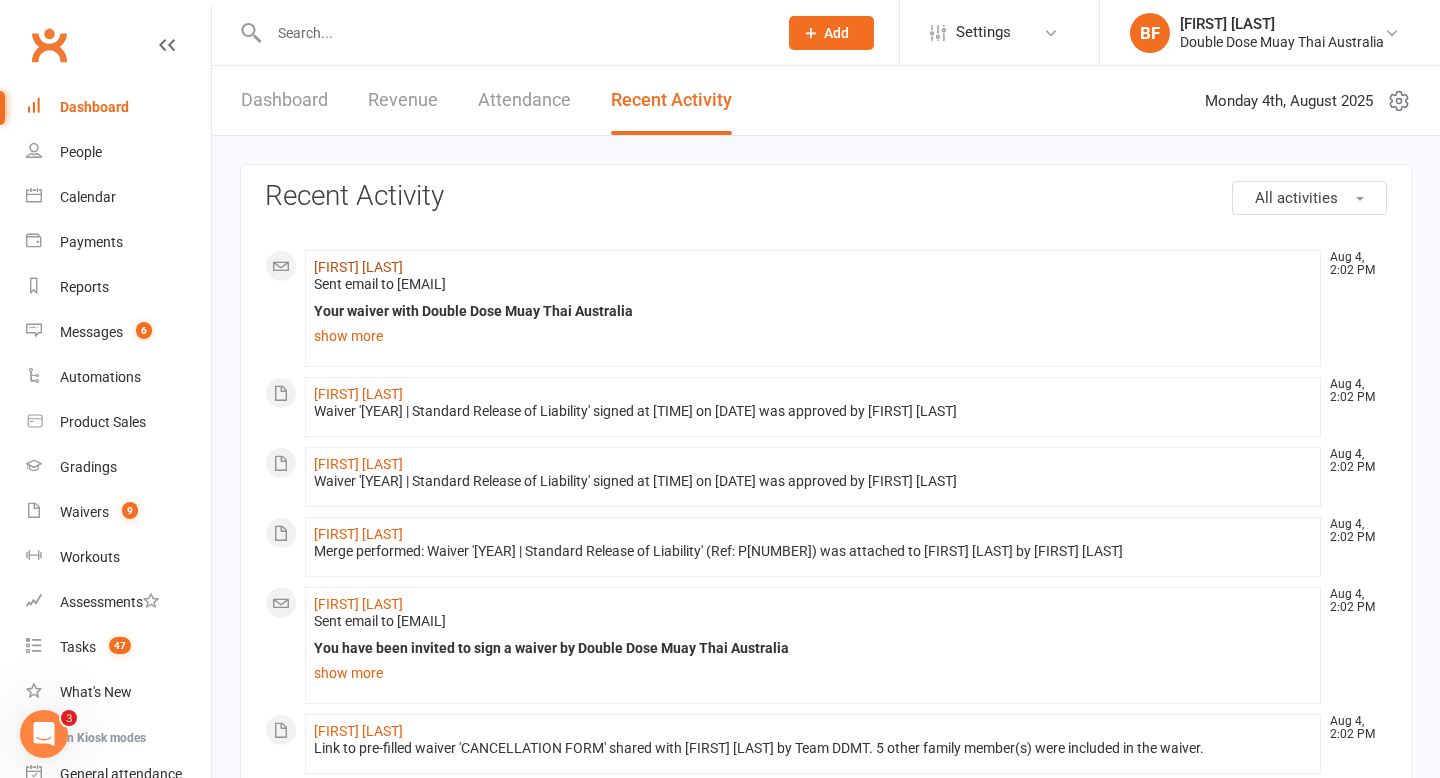 click on "[FIRST] [LAST]" at bounding box center [358, 267] 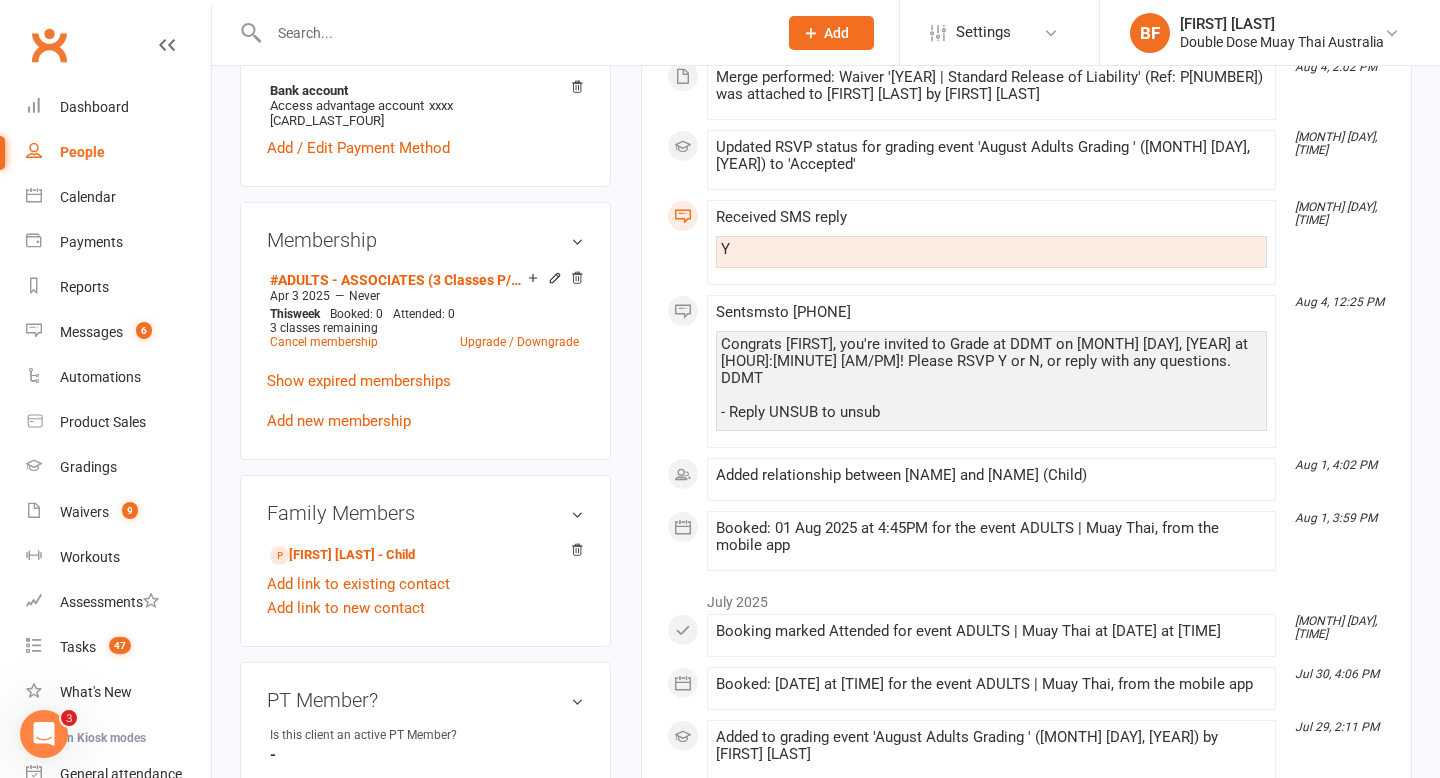 scroll, scrollTop: 677, scrollLeft: 0, axis: vertical 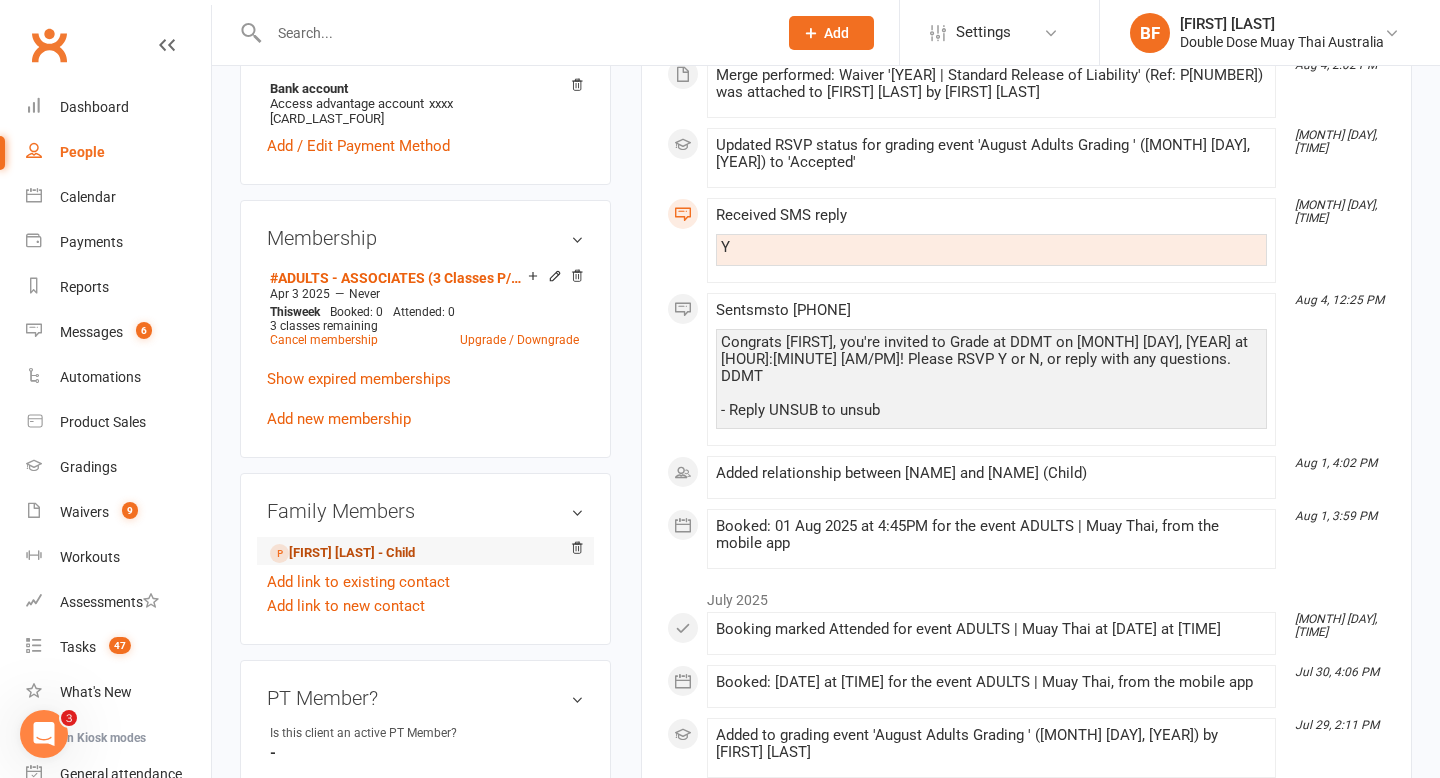 click on "[FIRST] [LAST] - Child" at bounding box center (342, 553) 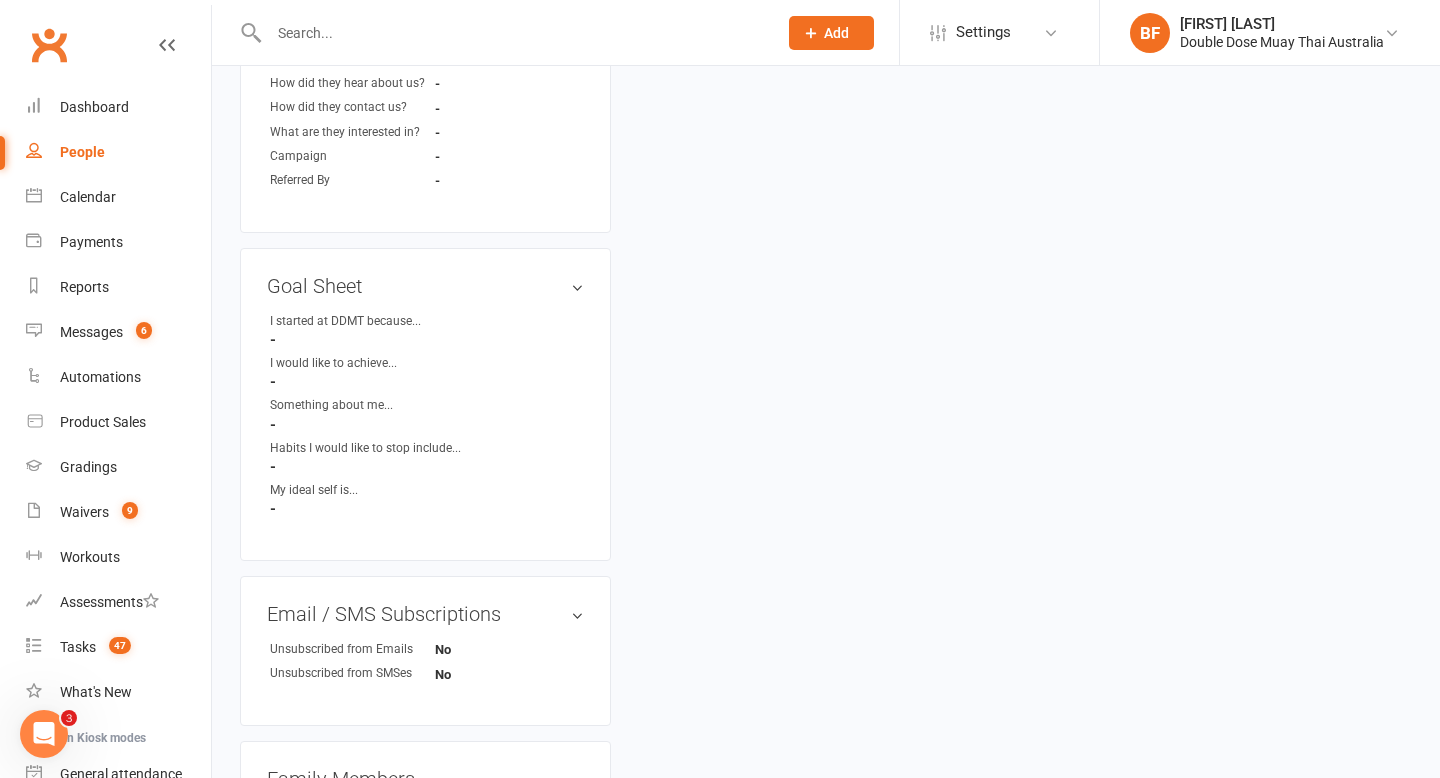 scroll, scrollTop: 0, scrollLeft: 0, axis: both 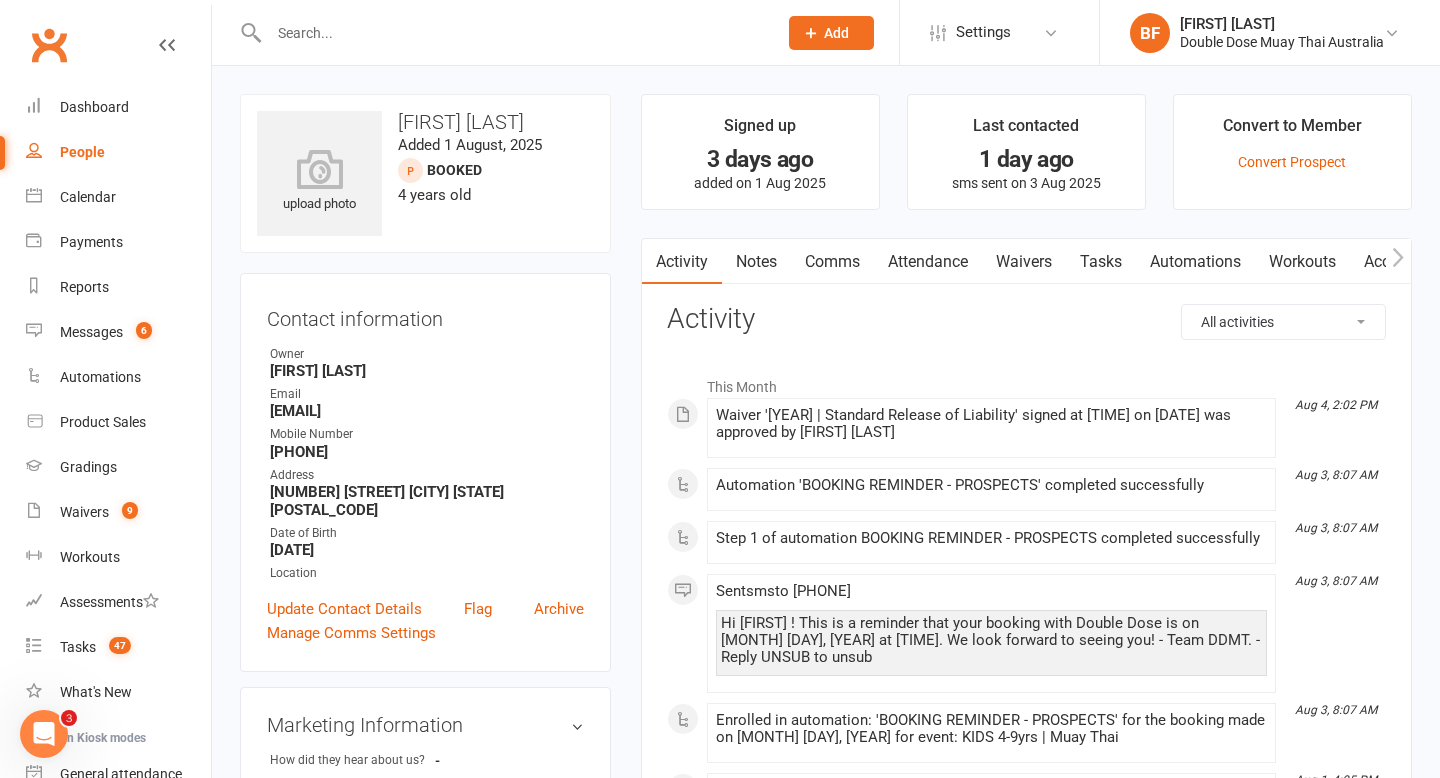 click on "Attendance" at bounding box center [928, 262] 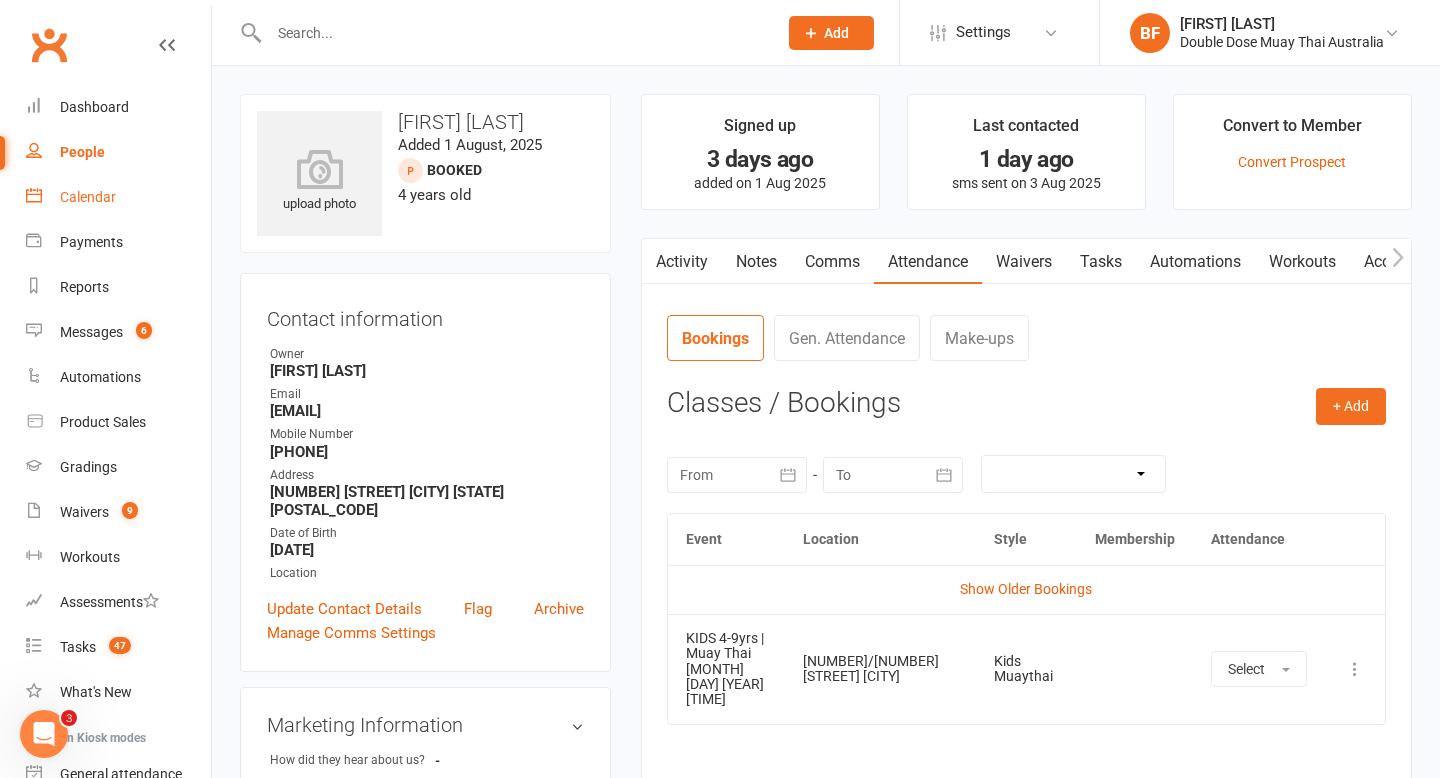 click on "Calendar" at bounding box center (88, 197) 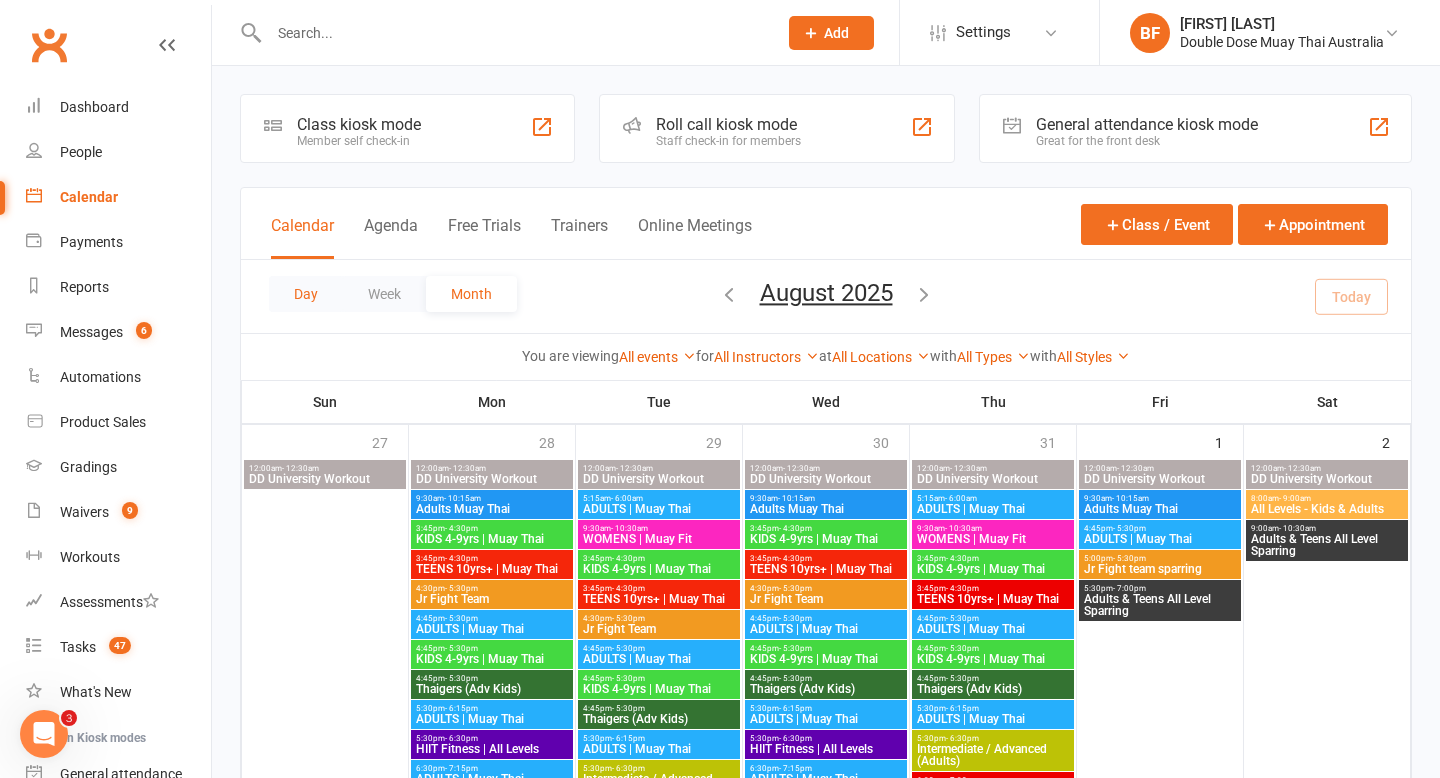 click on "Day" at bounding box center (306, 294) 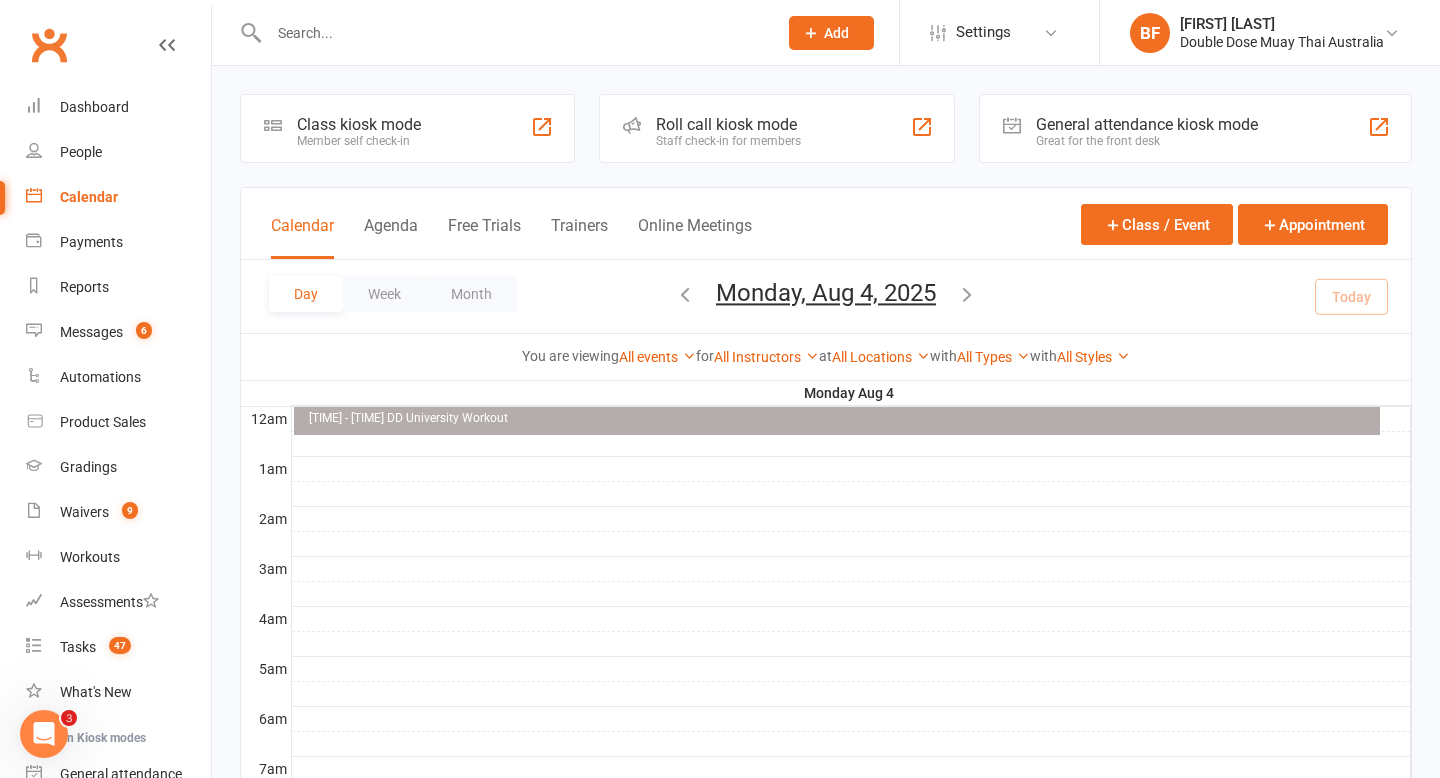 scroll, scrollTop: 0, scrollLeft: 0, axis: both 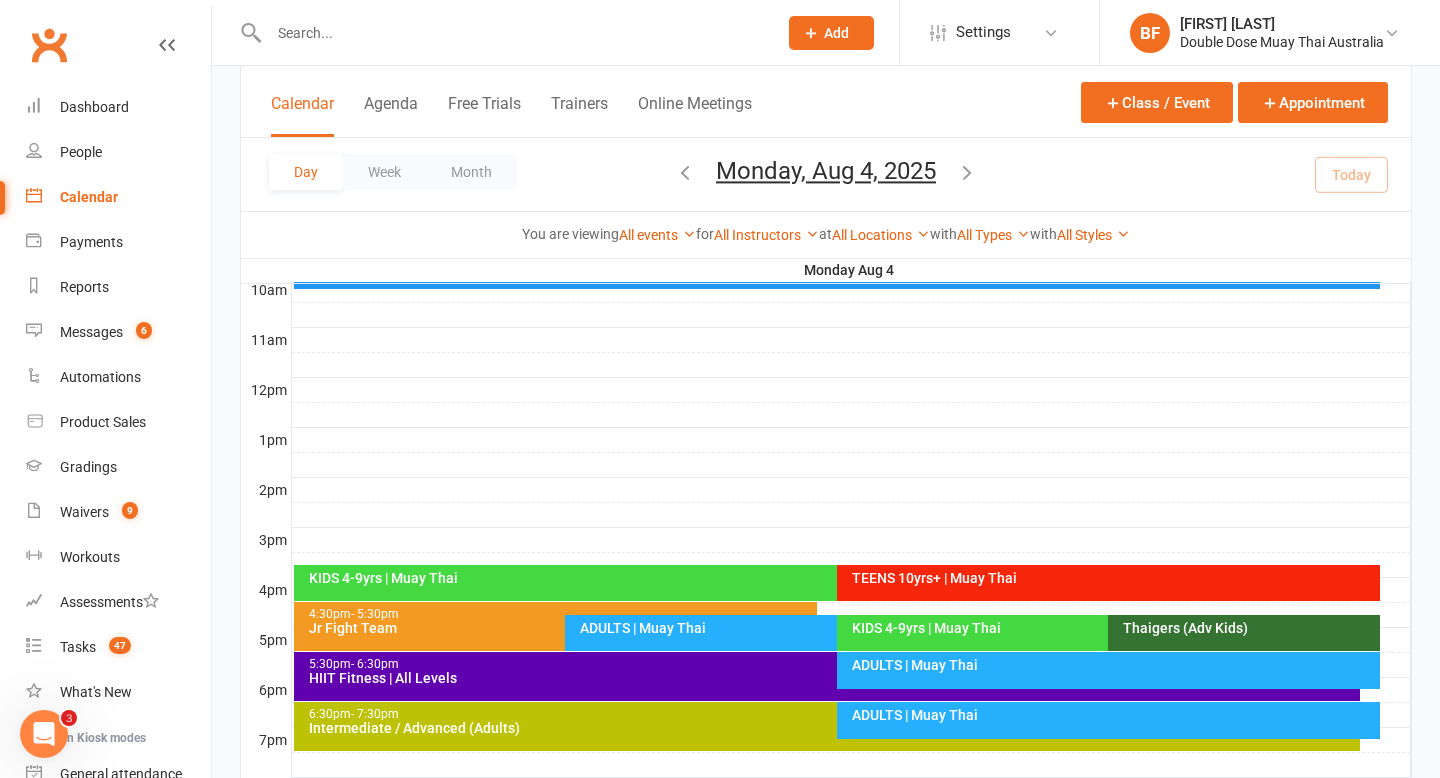 click on "KIDS 4-9yrs | Muay Thai" at bounding box center (832, 578) 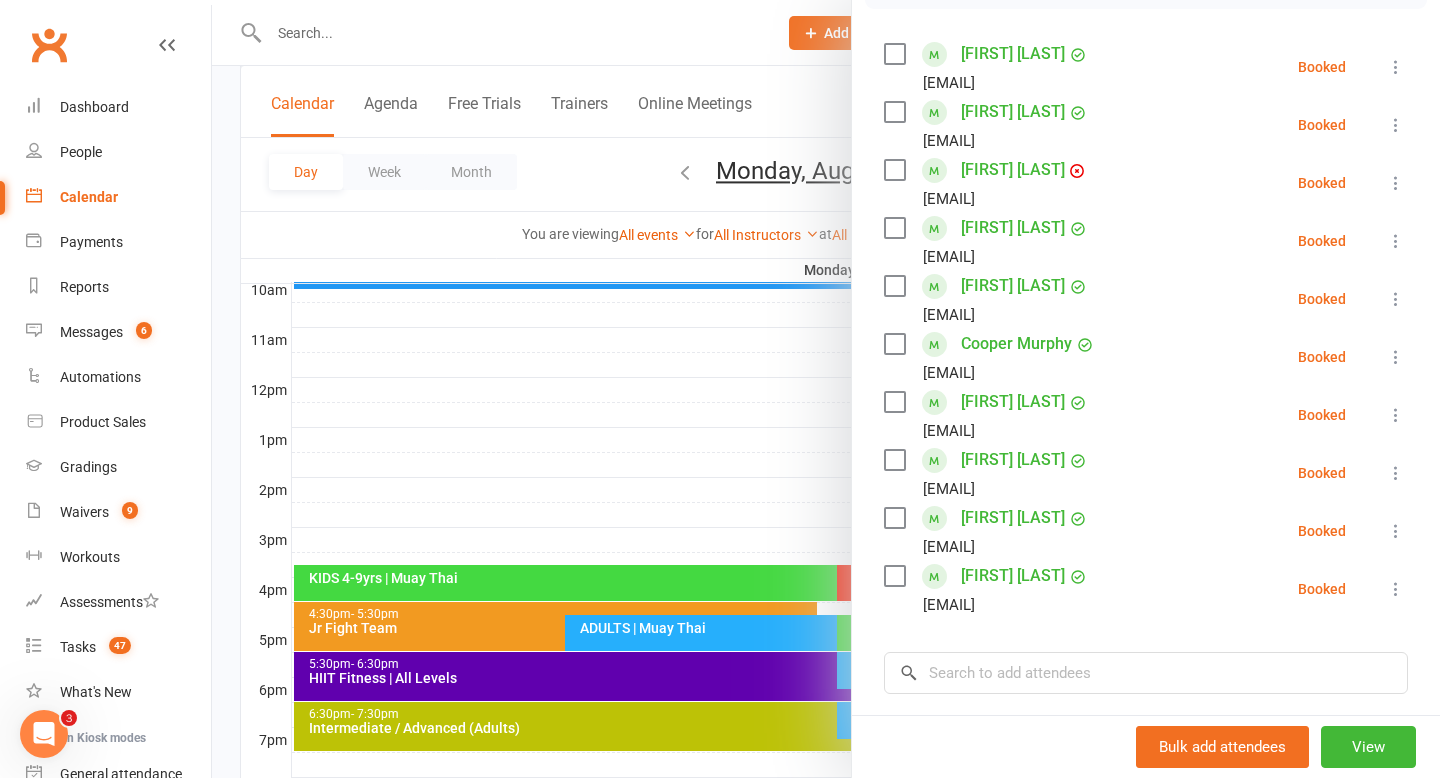 scroll, scrollTop: 363, scrollLeft: 0, axis: vertical 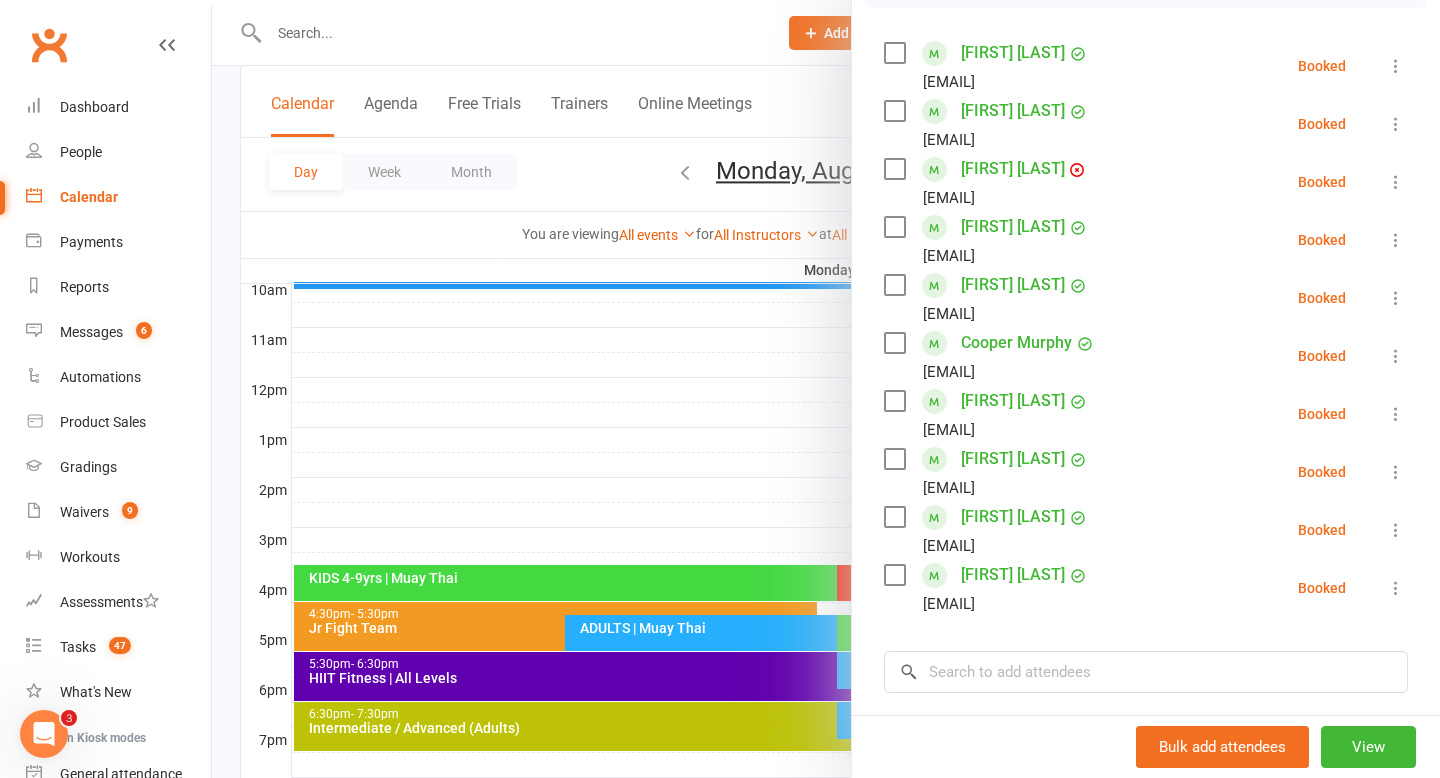 click at bounding box center (826, 389) 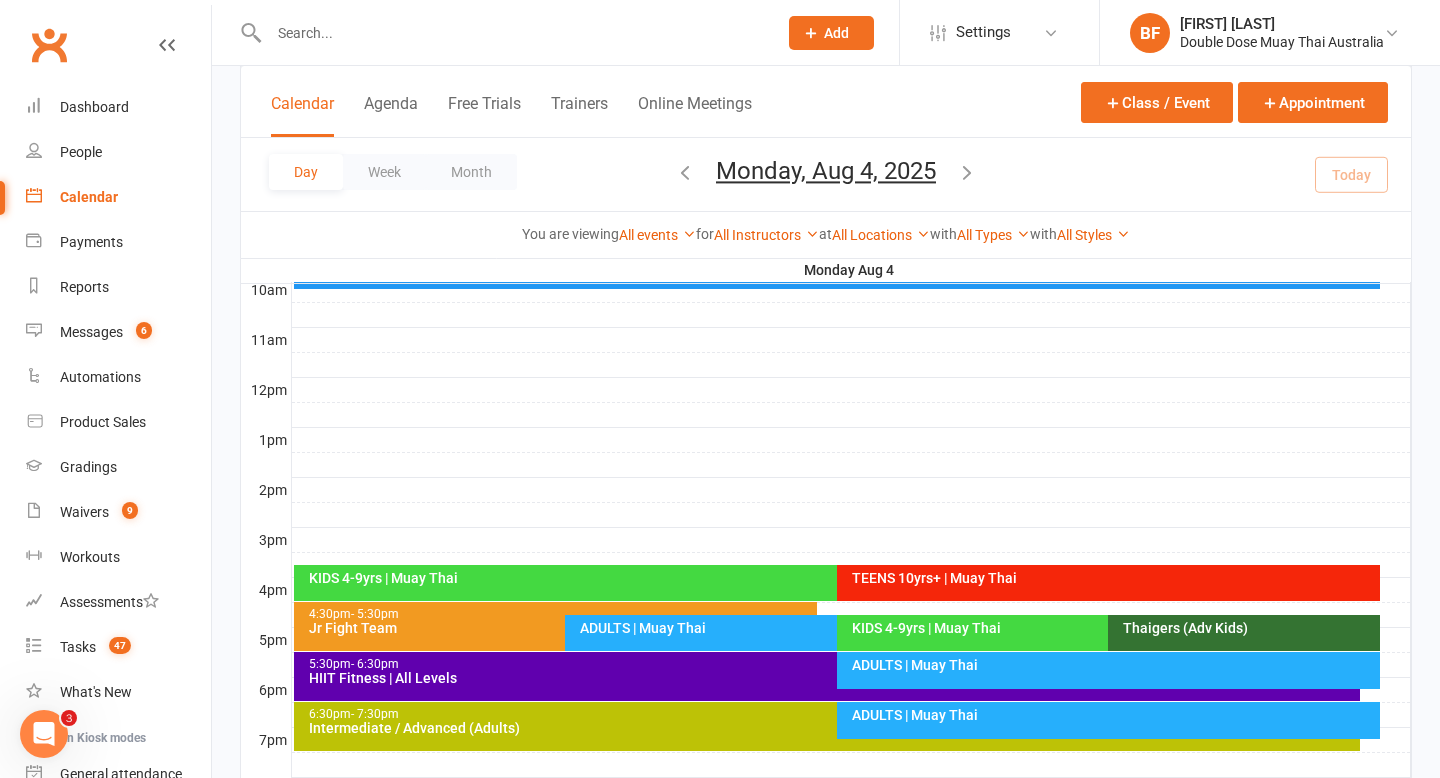 click on "TEENS 10yrs+ | Muay Thai" at bounding box center [1108, 583] 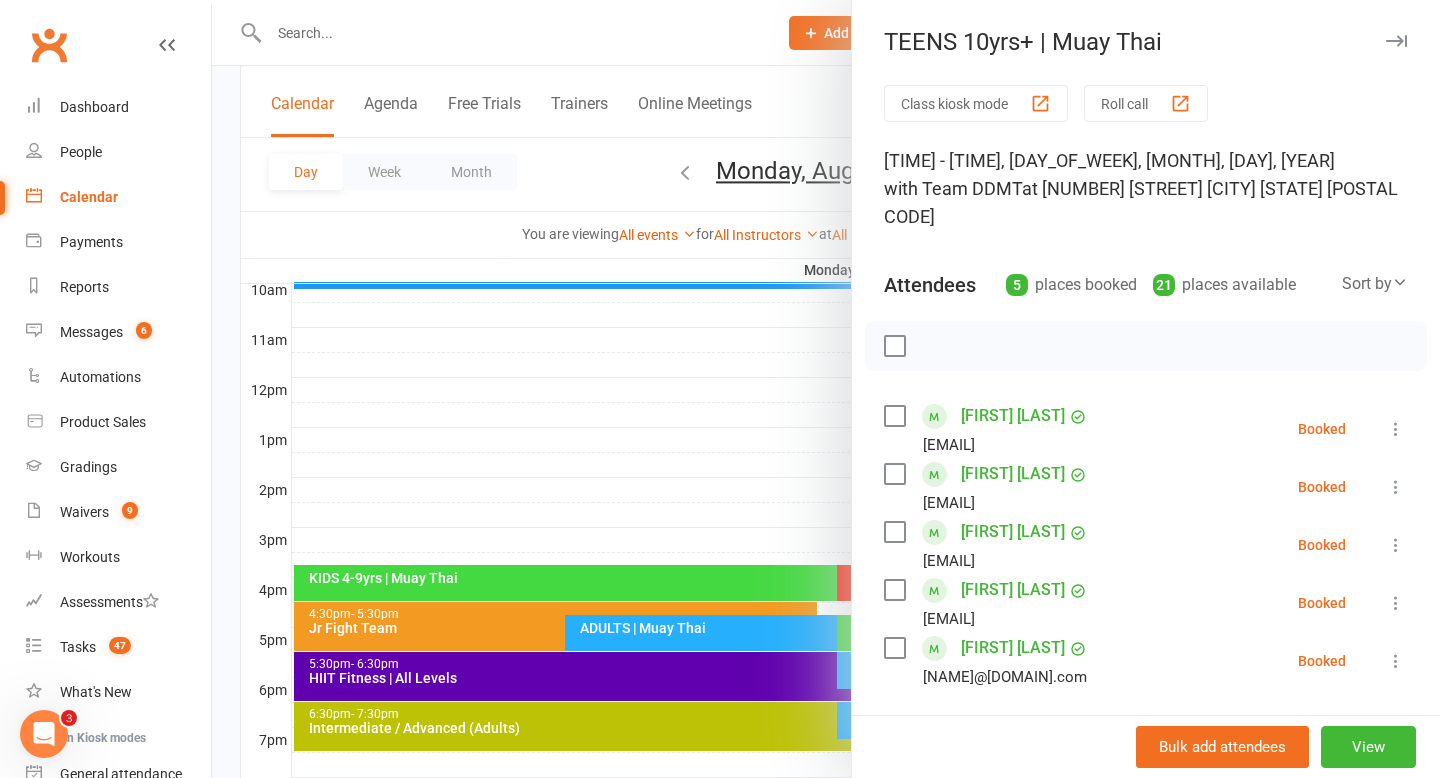 click at bounding box center [826, 389] 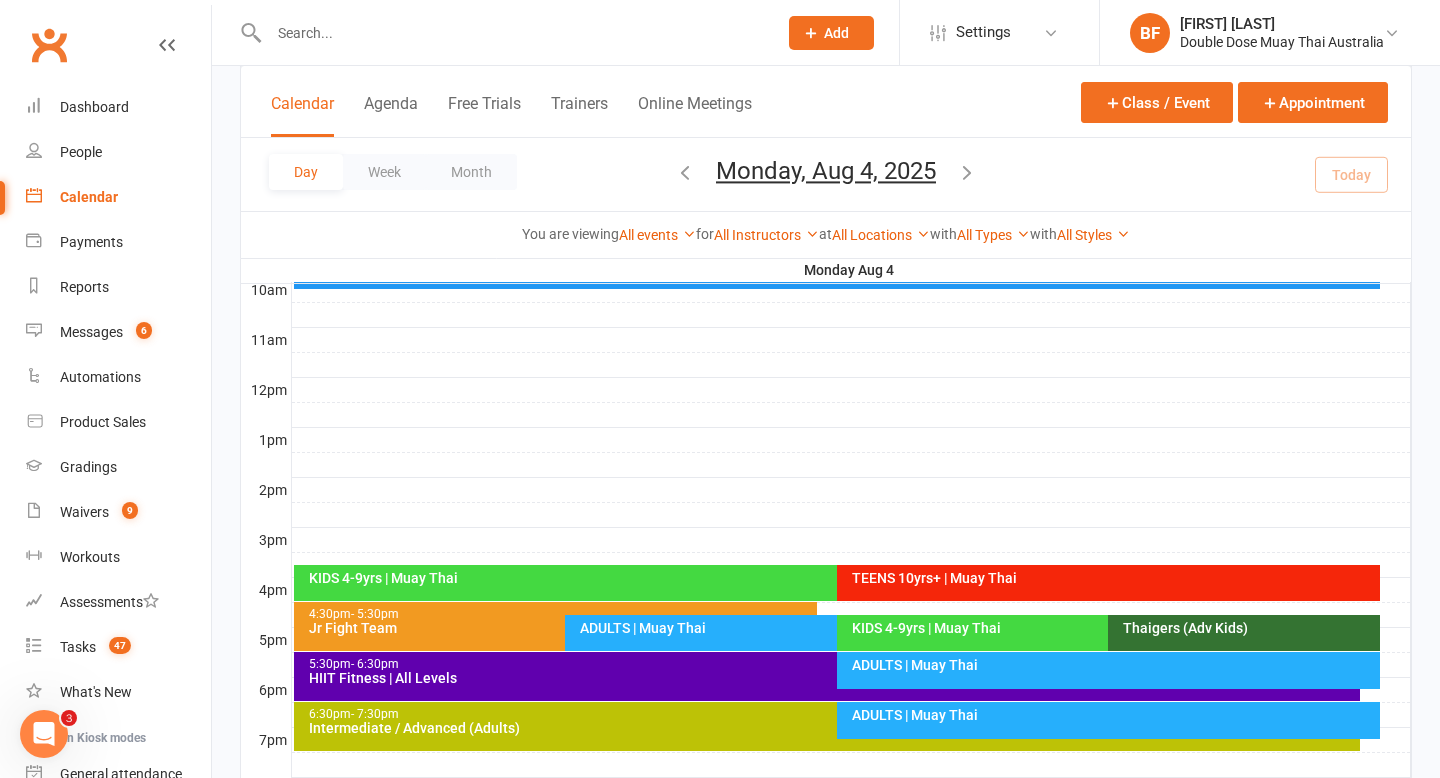 click on "ADULTS | Muay Thai" at bounding box center (831, 628) 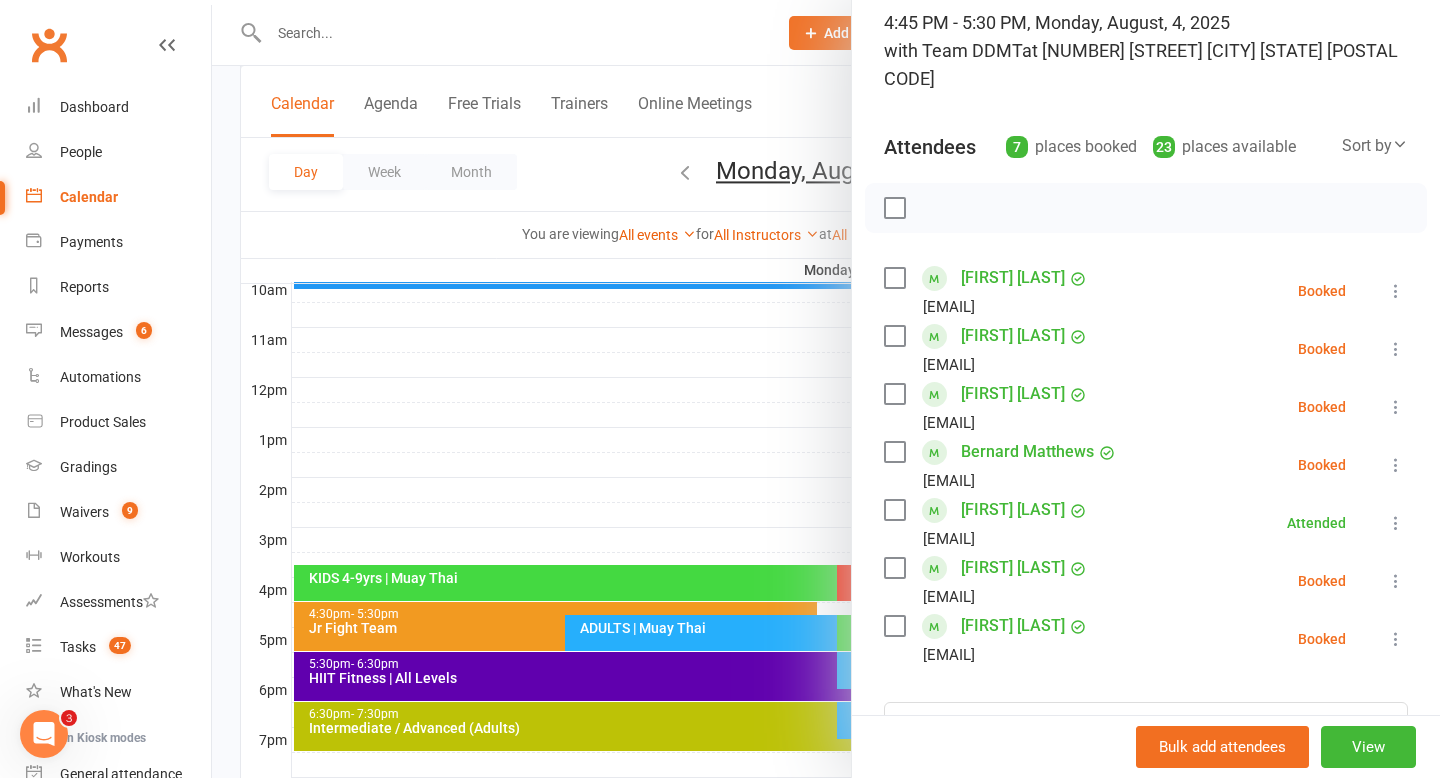 scroll, scrollTop: 139, scrollLeft: 0, axis: vertical 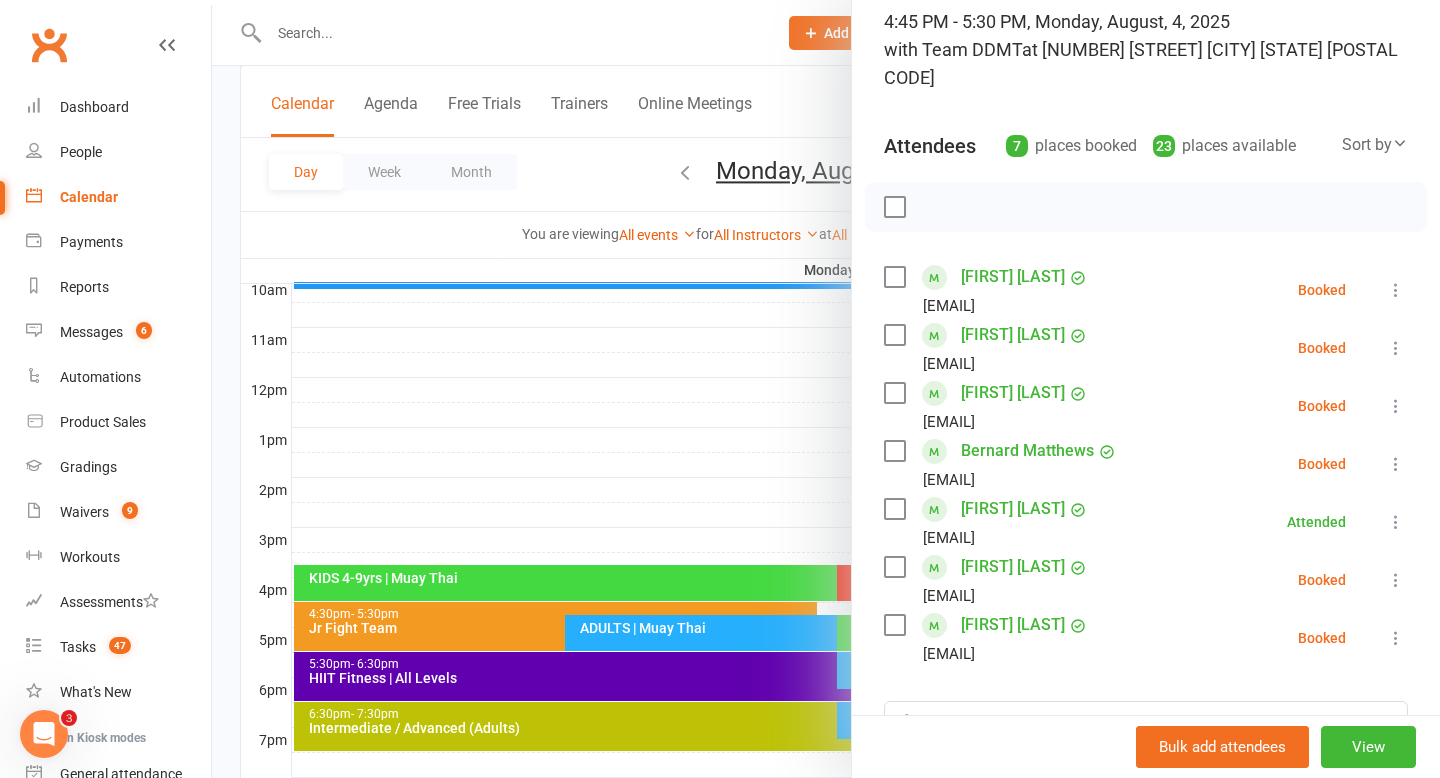 click at bounding box center (826, 389) 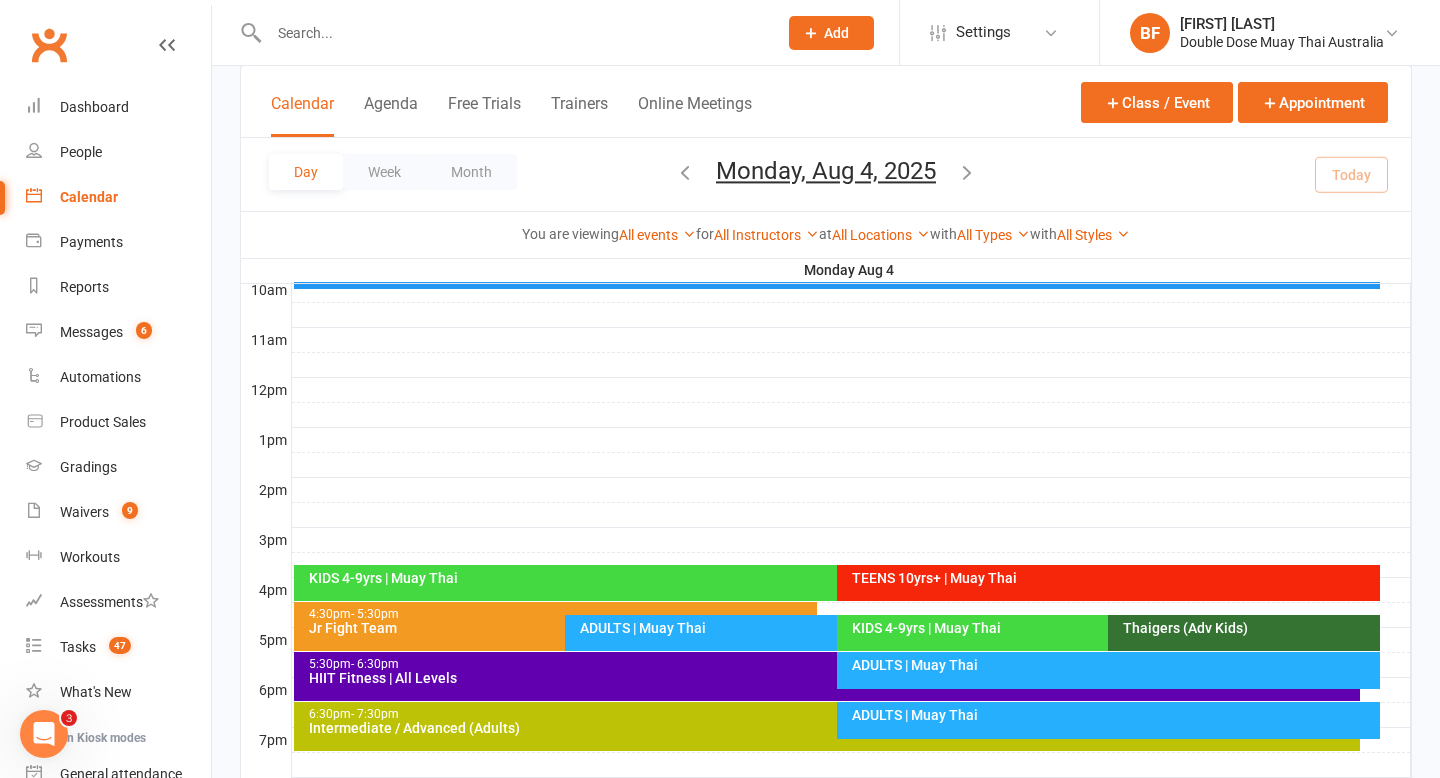 click on "KIDS 4-9yrs | Muay Thai" at bounding box center (1098, 633) 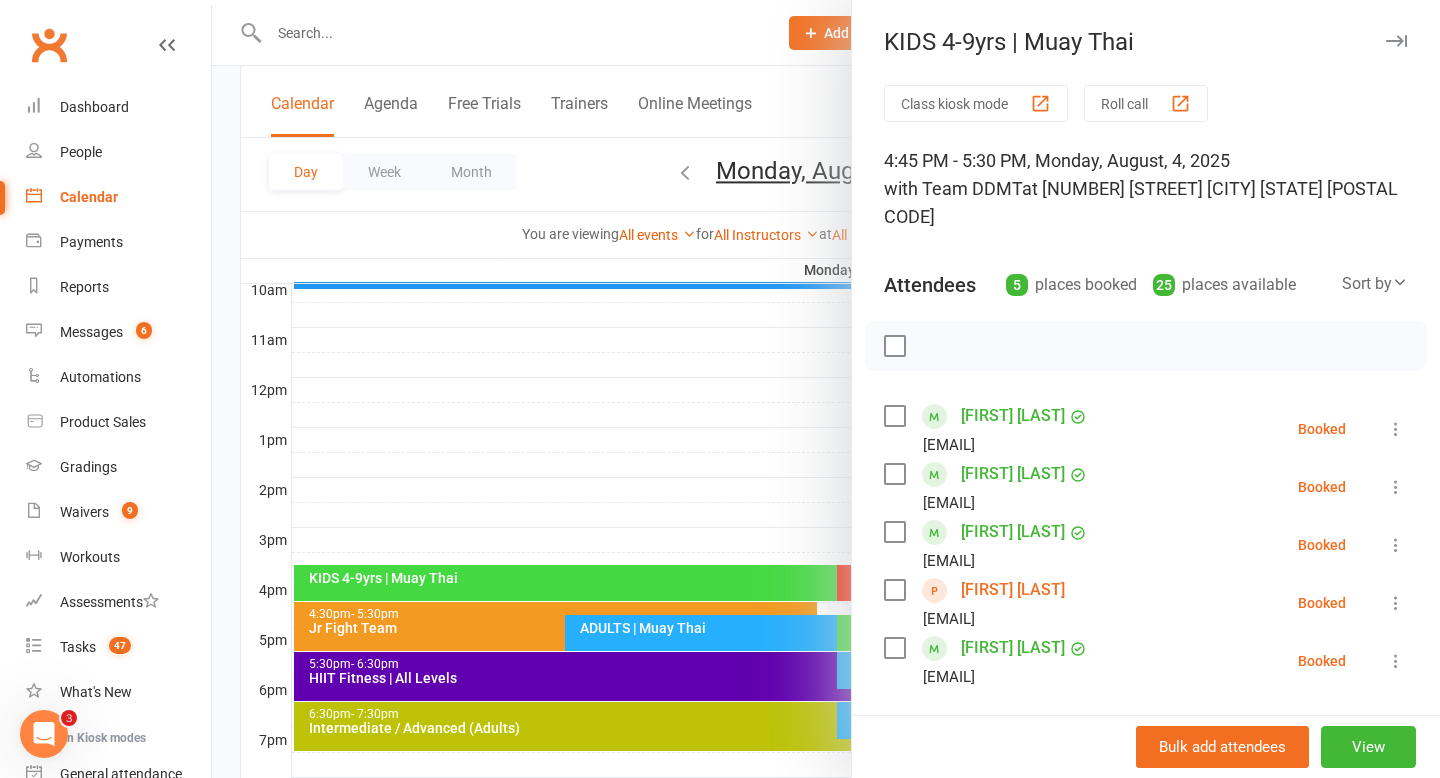 click at bounding box center (826, 389) 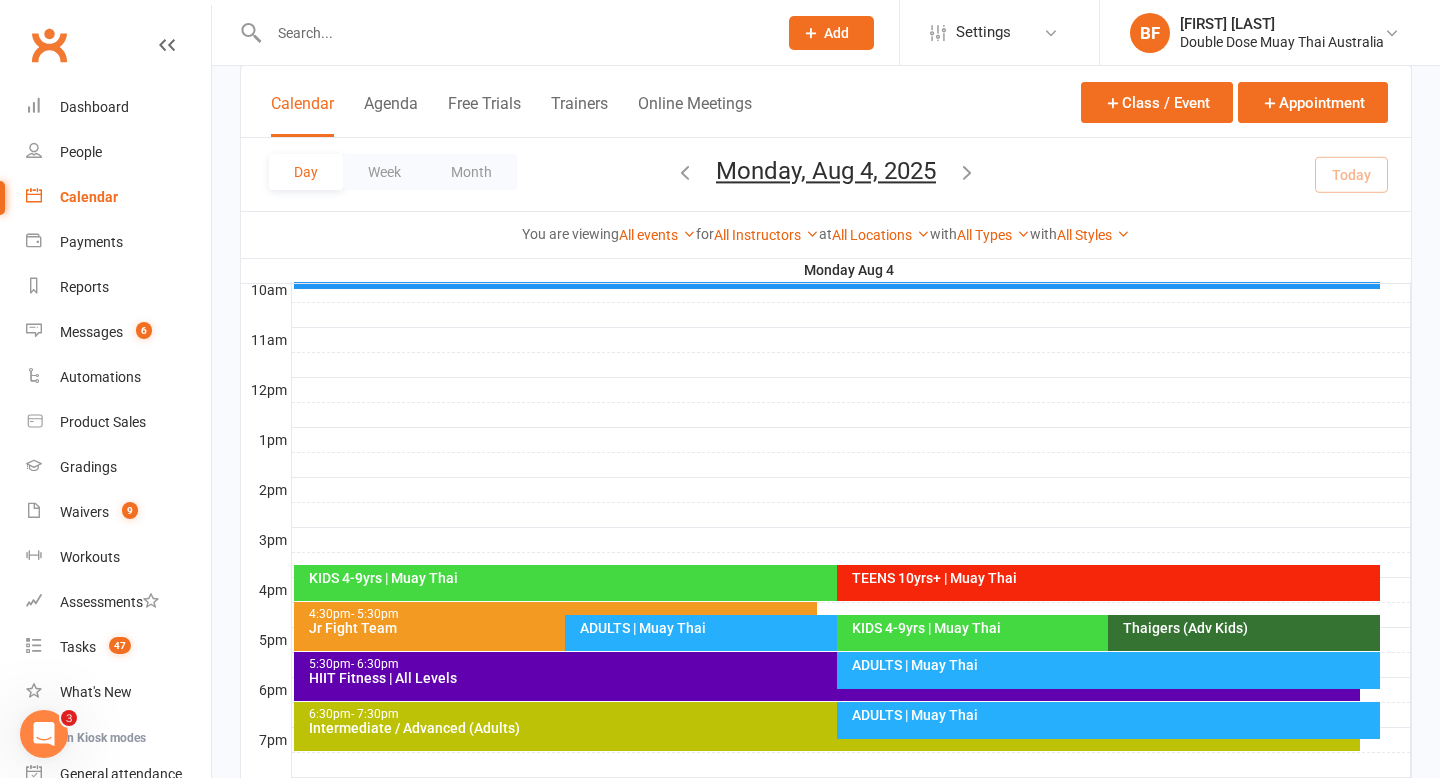click on "ADULTS | Muay Thai" at bounding box center [1108, 670] 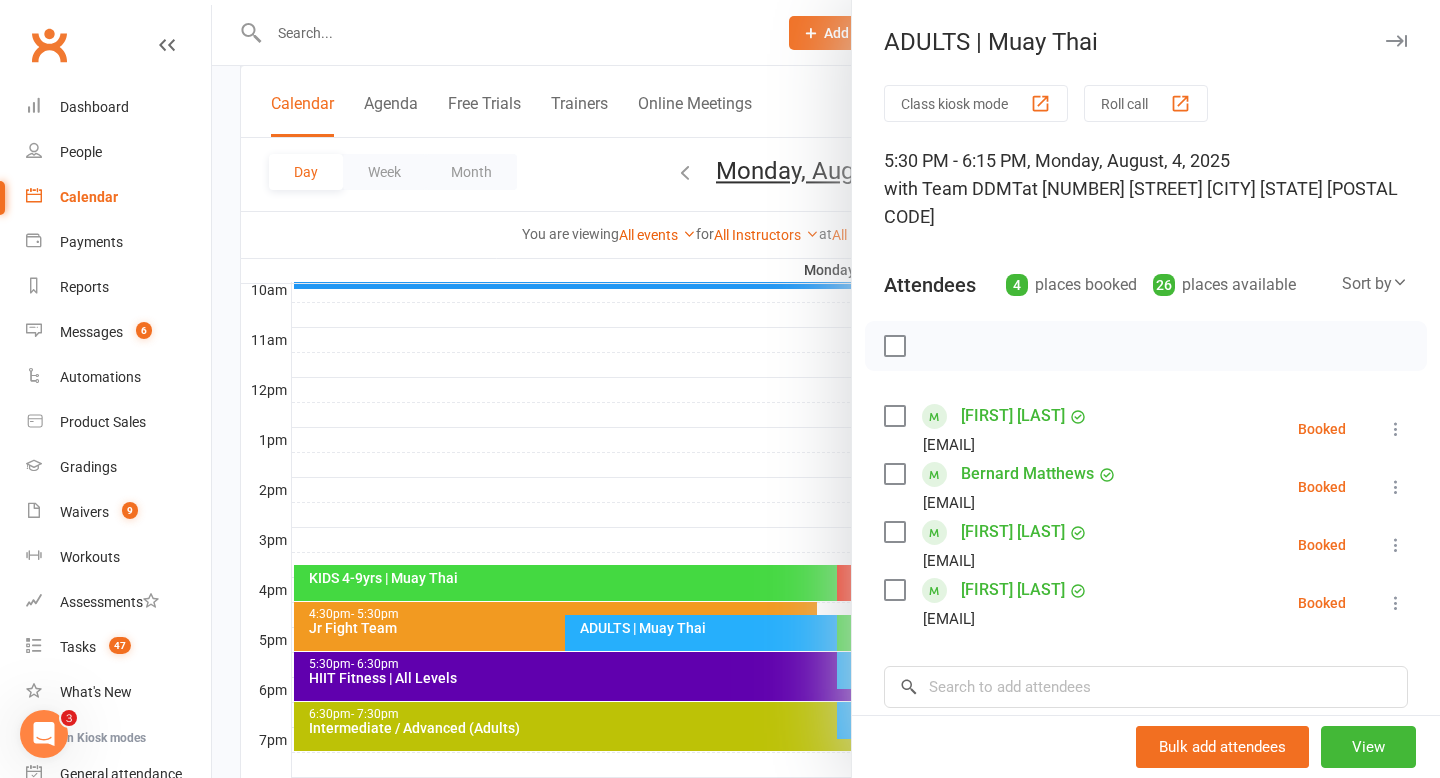 click at bounding box center (826, 389) 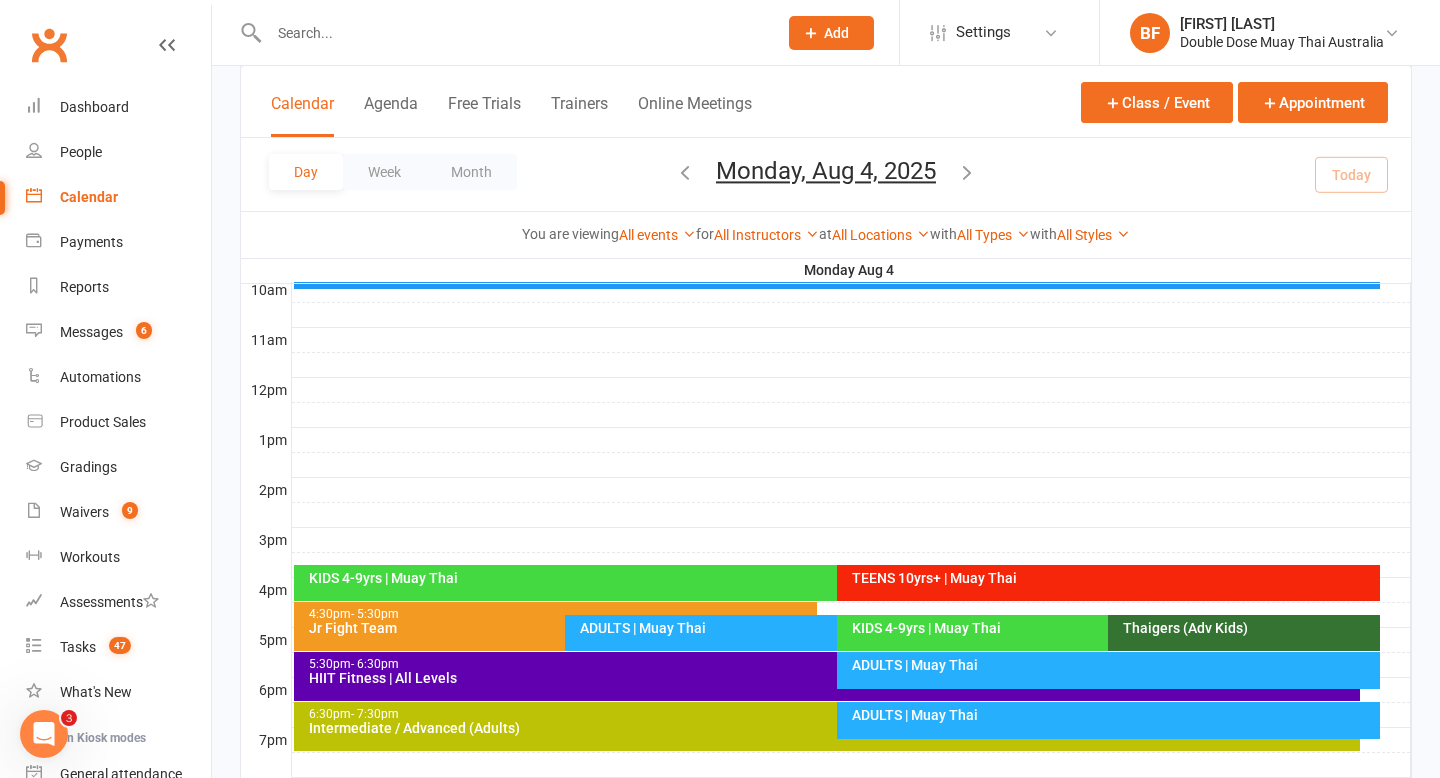 click on "ADULTS | Muay Thai" at bounding box center (1113, 715) 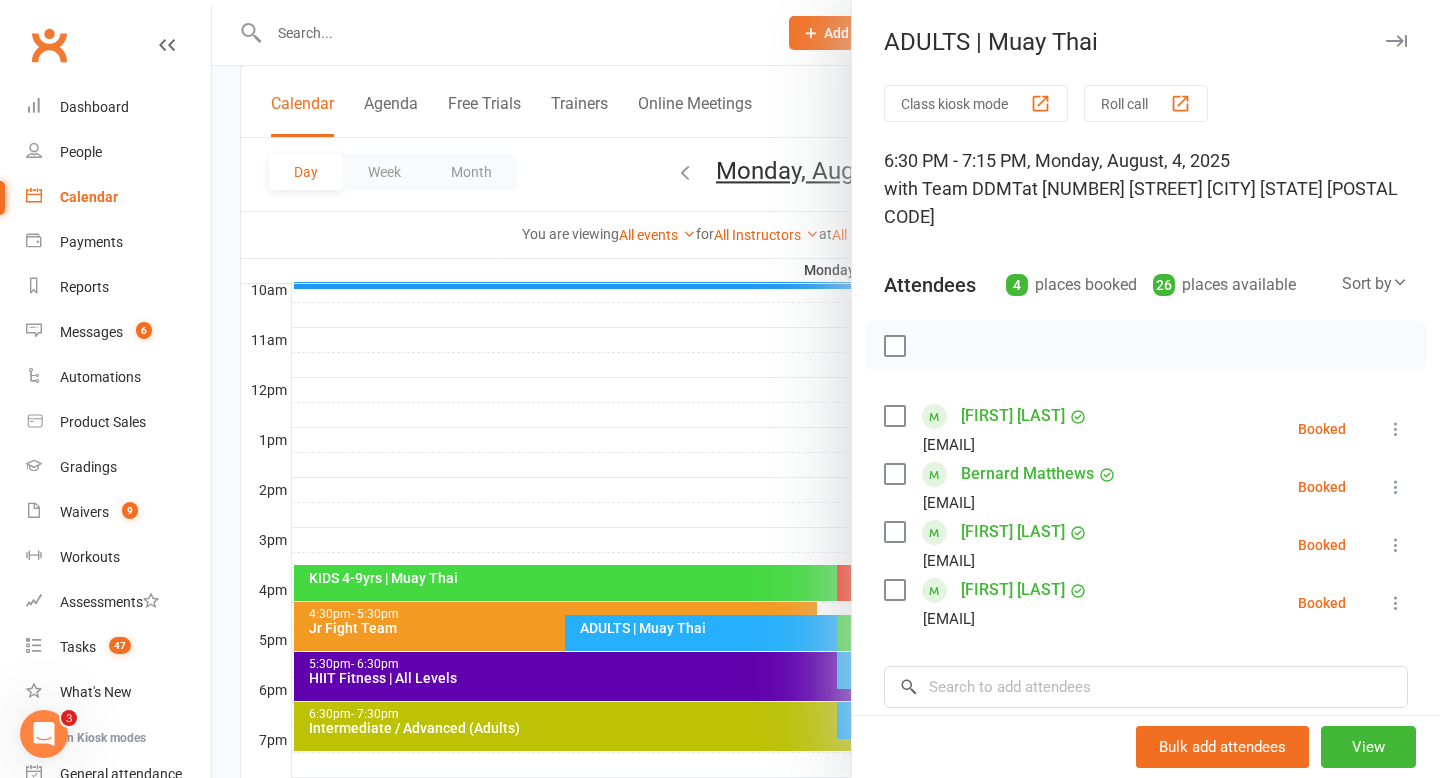 click at bounding box center [826, 389] 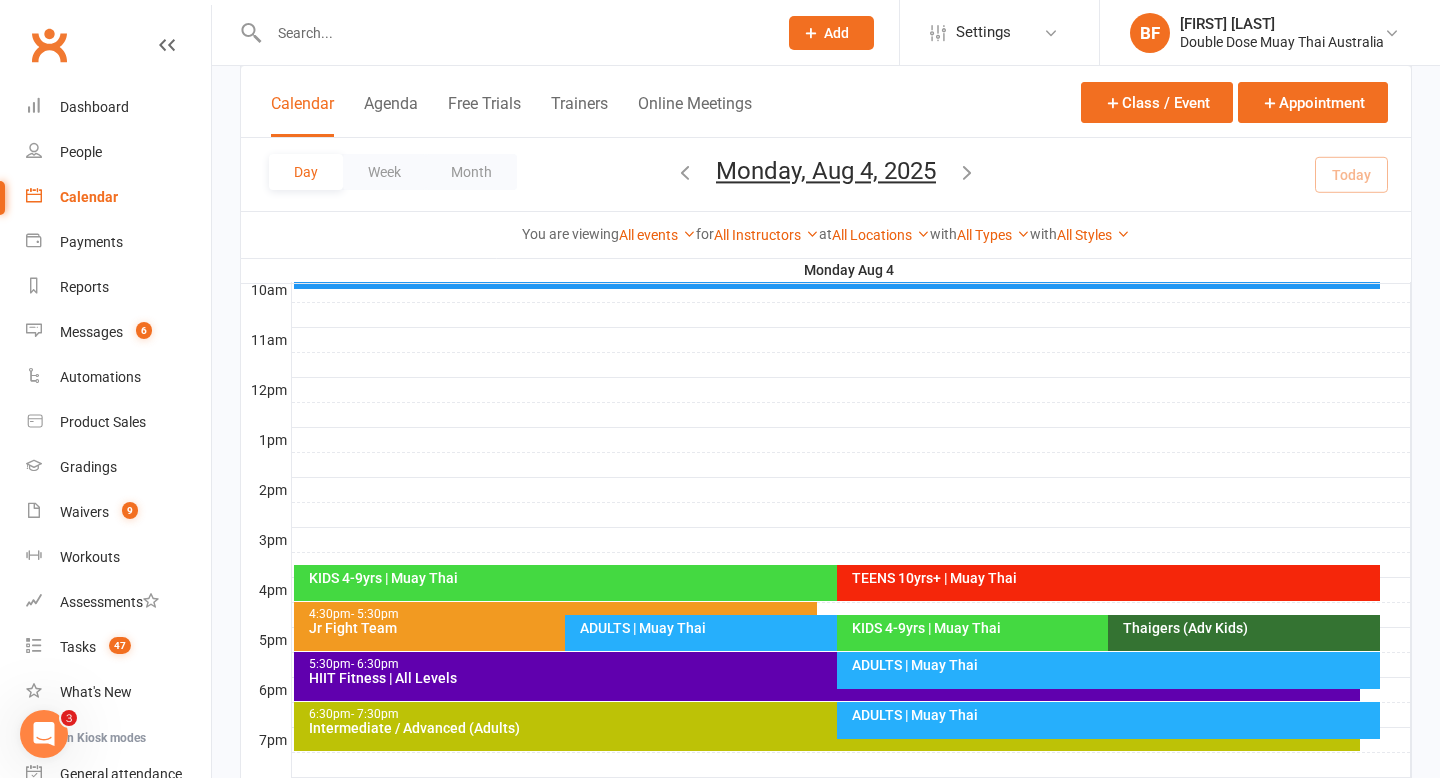 click on "KIDS 4-9yrs | Muay Thai" at bounding box center [1103, 628] 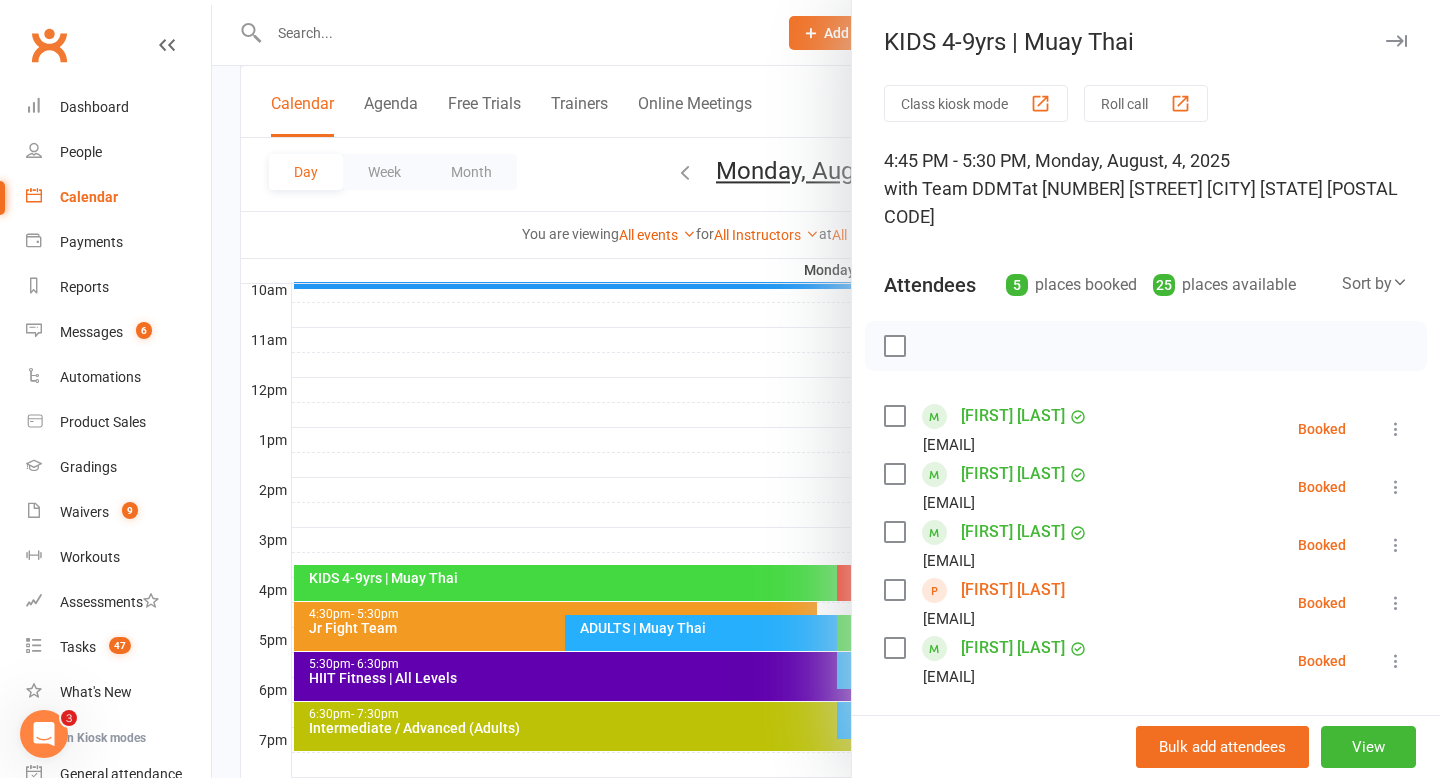 drag, startPoint x: 1086, startPoint y: 557, endPoint x: 957, endPoint y: 560, distance: 129.03488 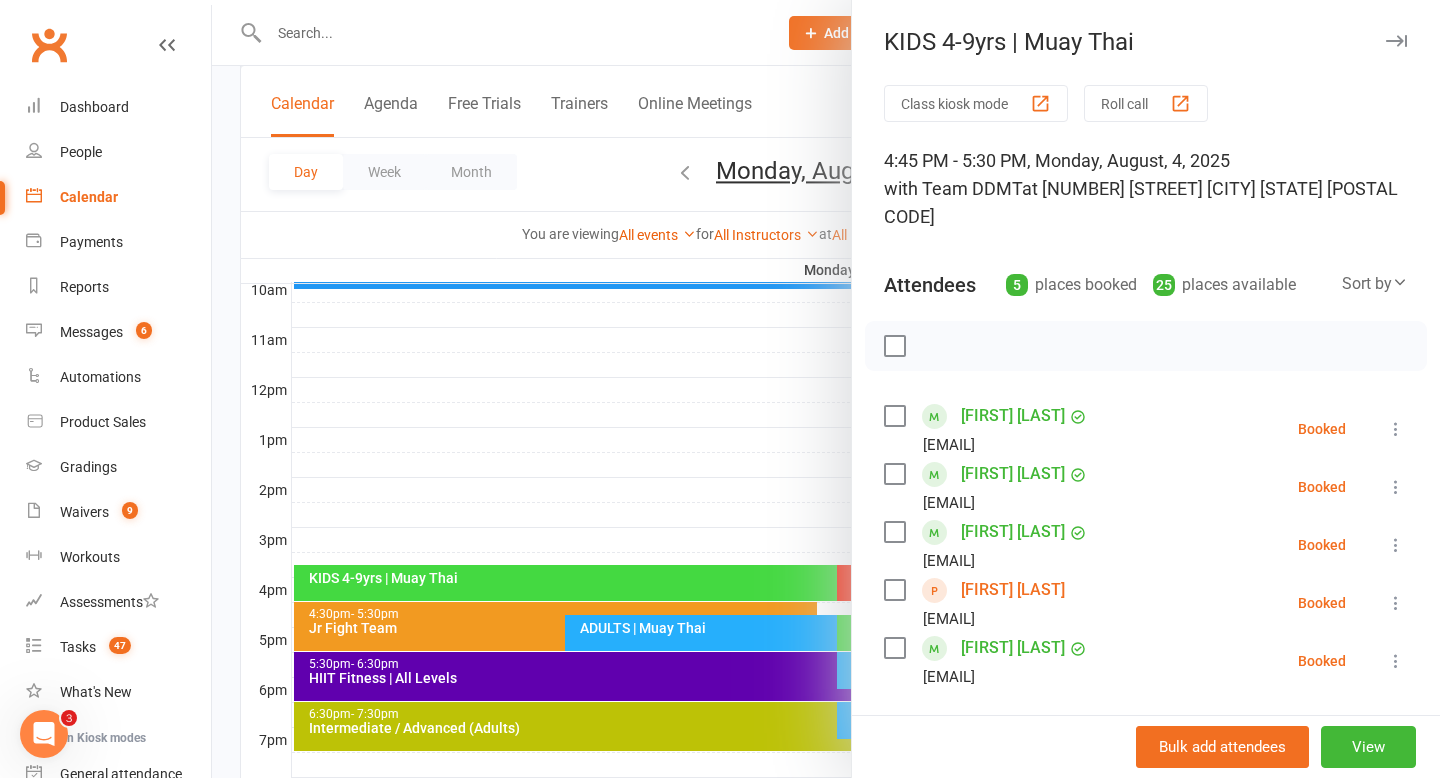 click at bounding box center [826, 389] 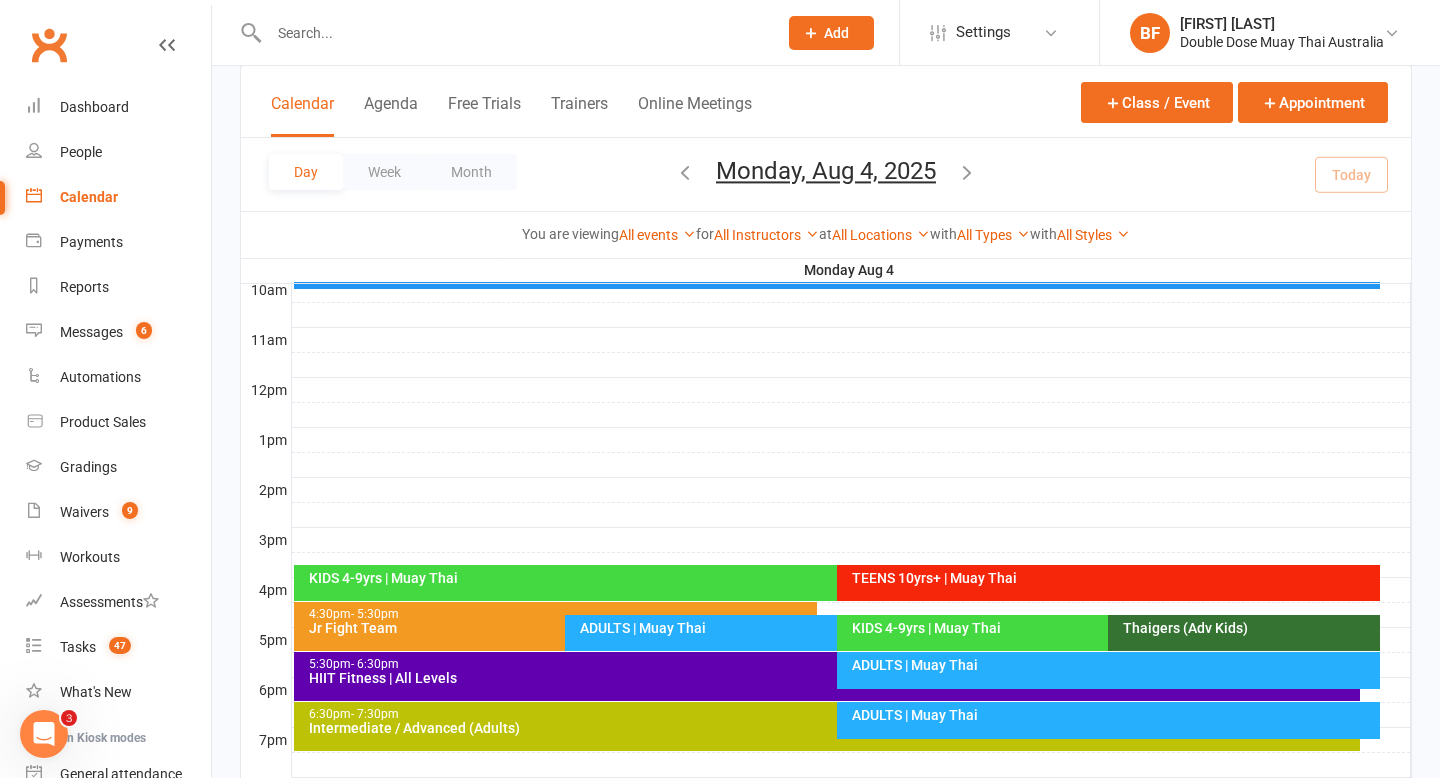 click at bounding box center [826, 389] 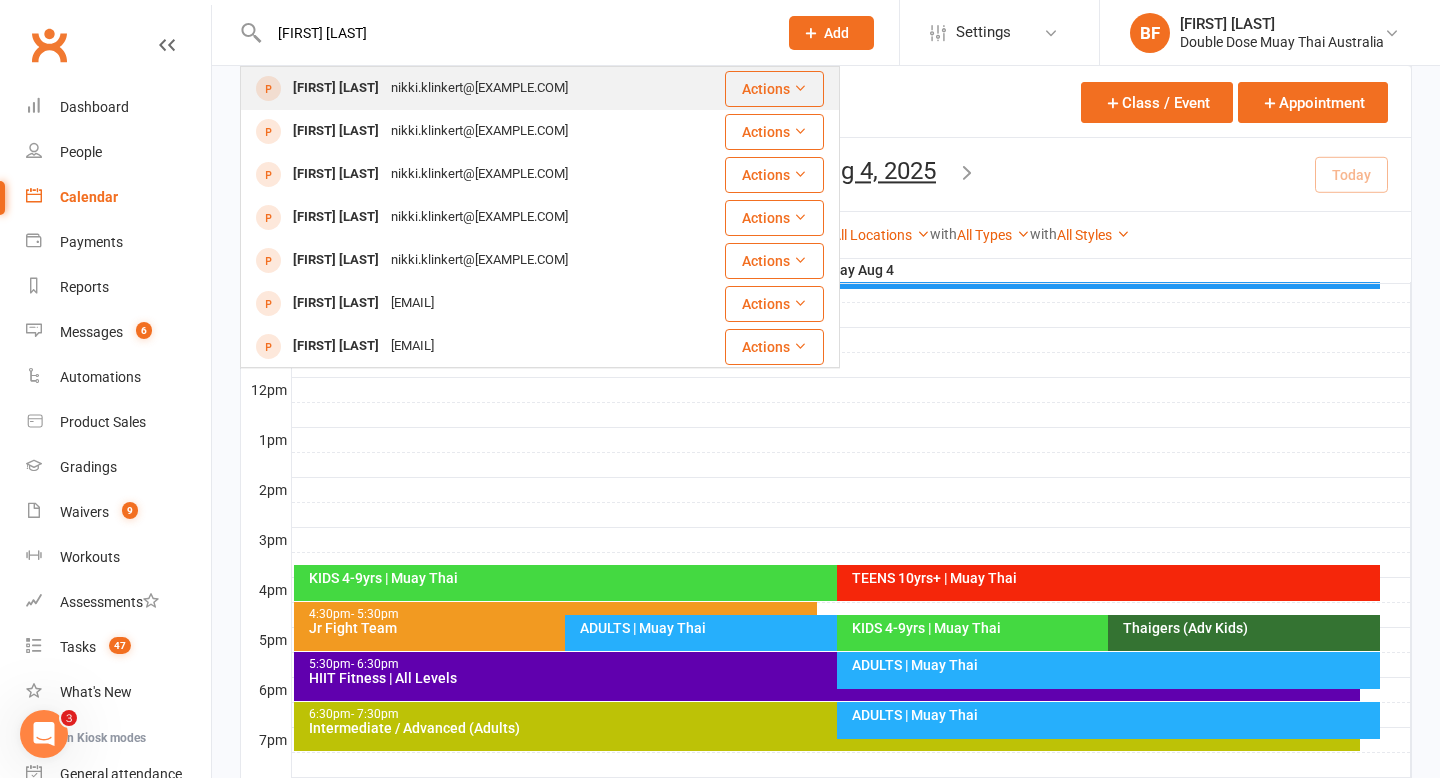 type on "[FIRST] [LAST]" 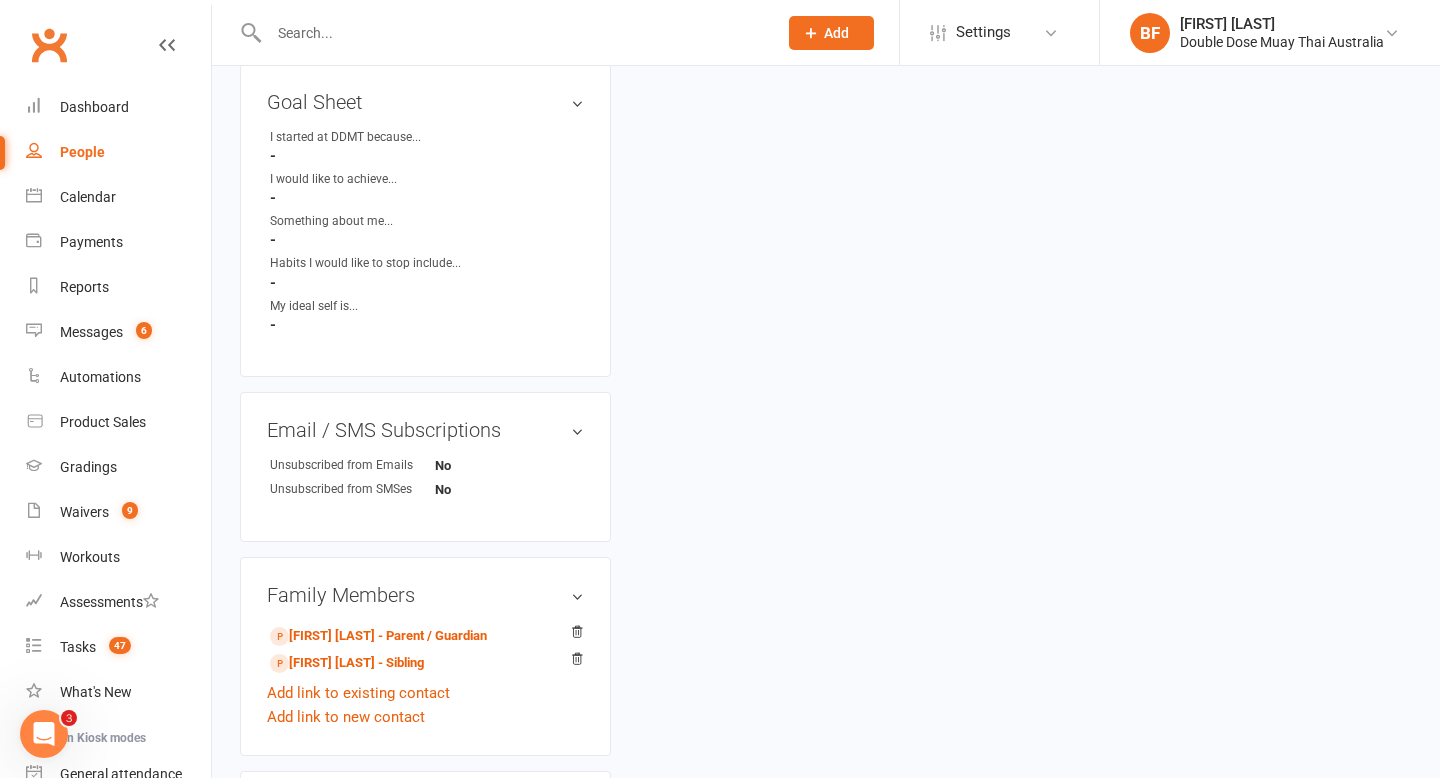 scroll, scrollTop: 829, scrollLeft: 0, axis: vertical 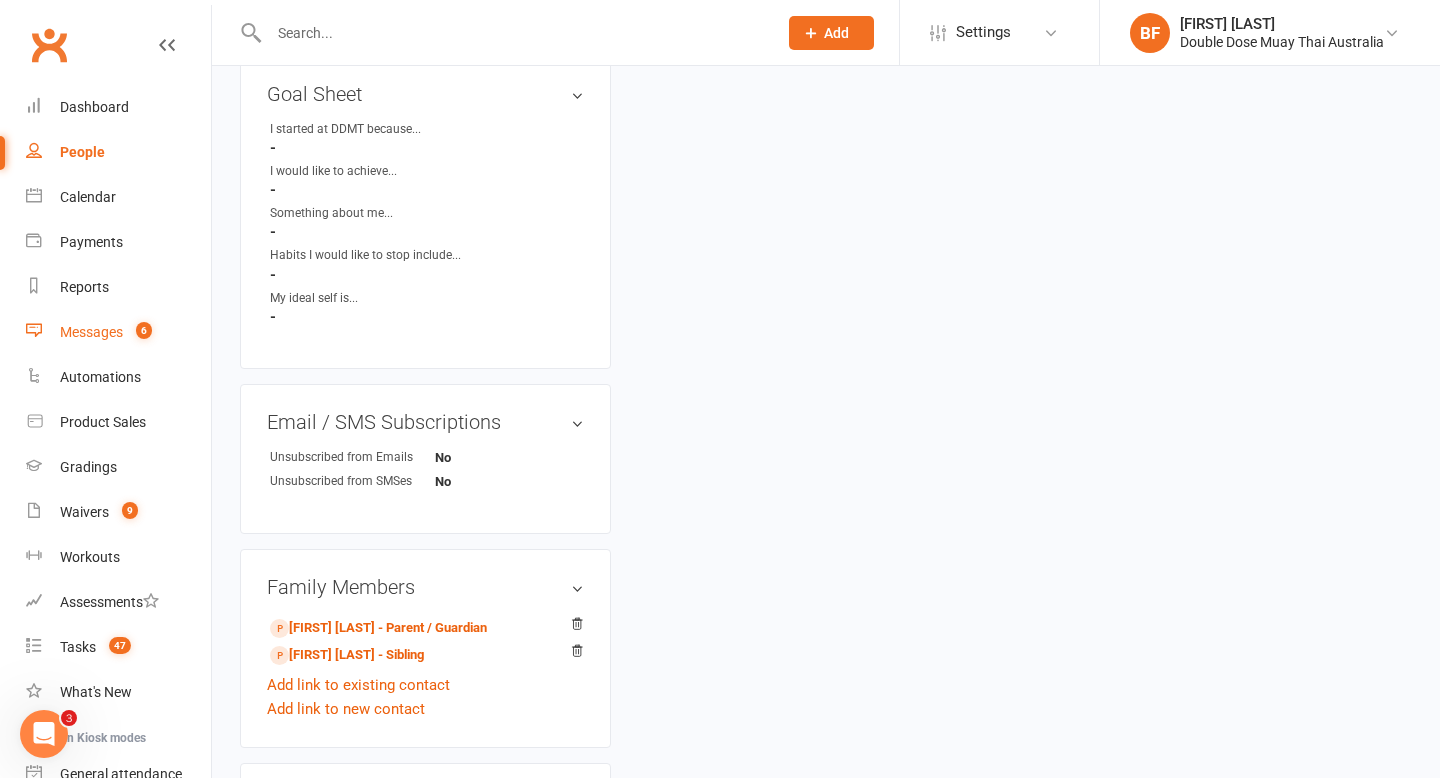 click on "Messages" at bounding box center (91, 332) 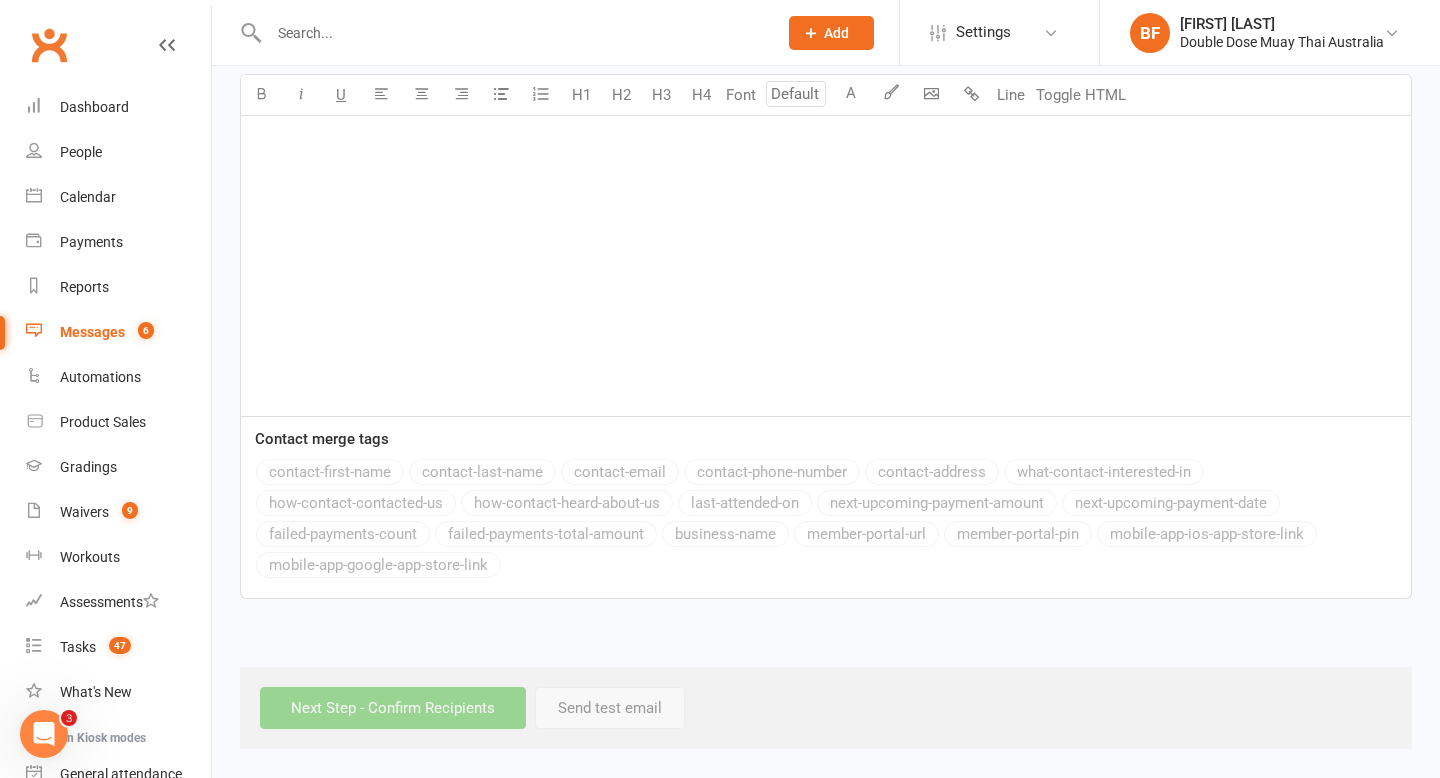 scroll, scrollTop: 0, scrollLeft: 0, axis: both 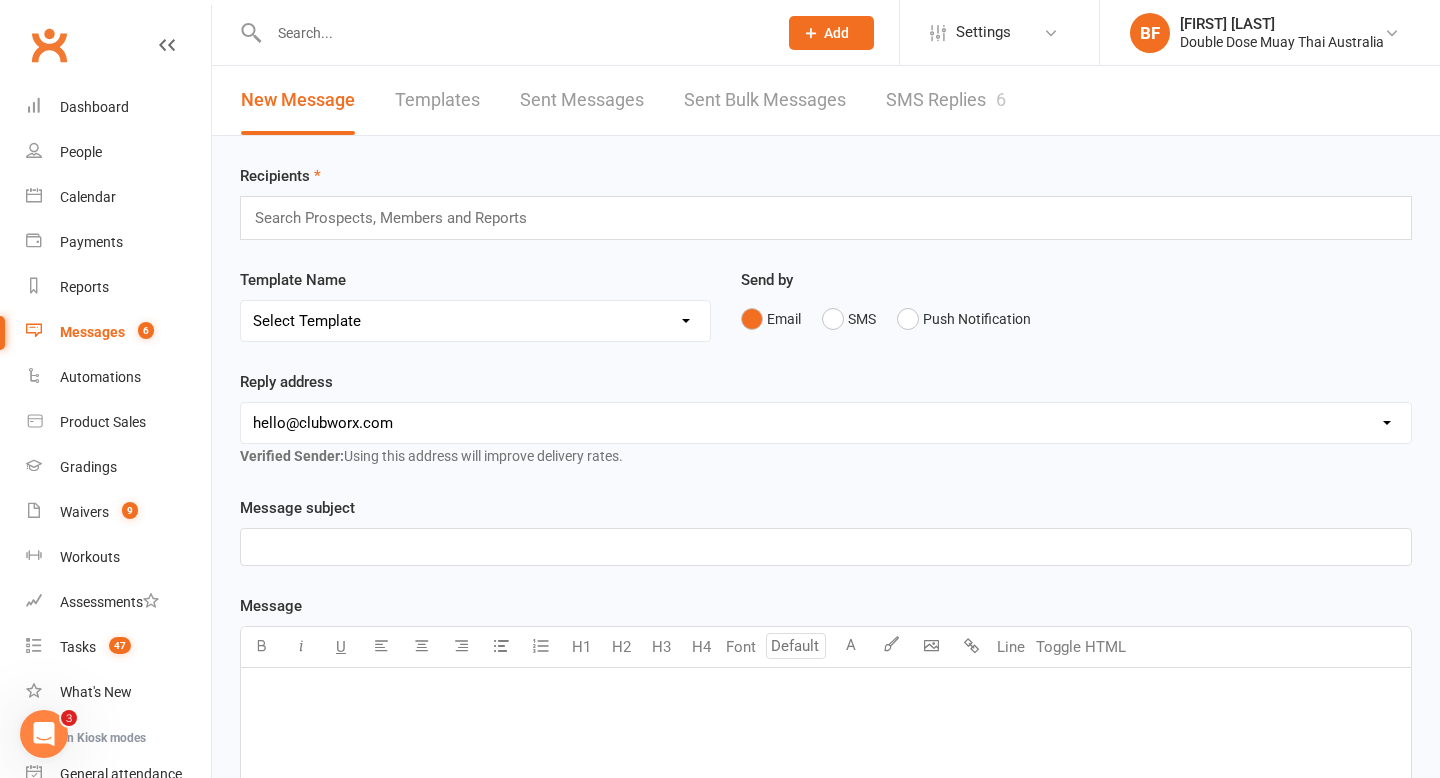 click on "SMS Replies  6" at bounding box center (946, 100) 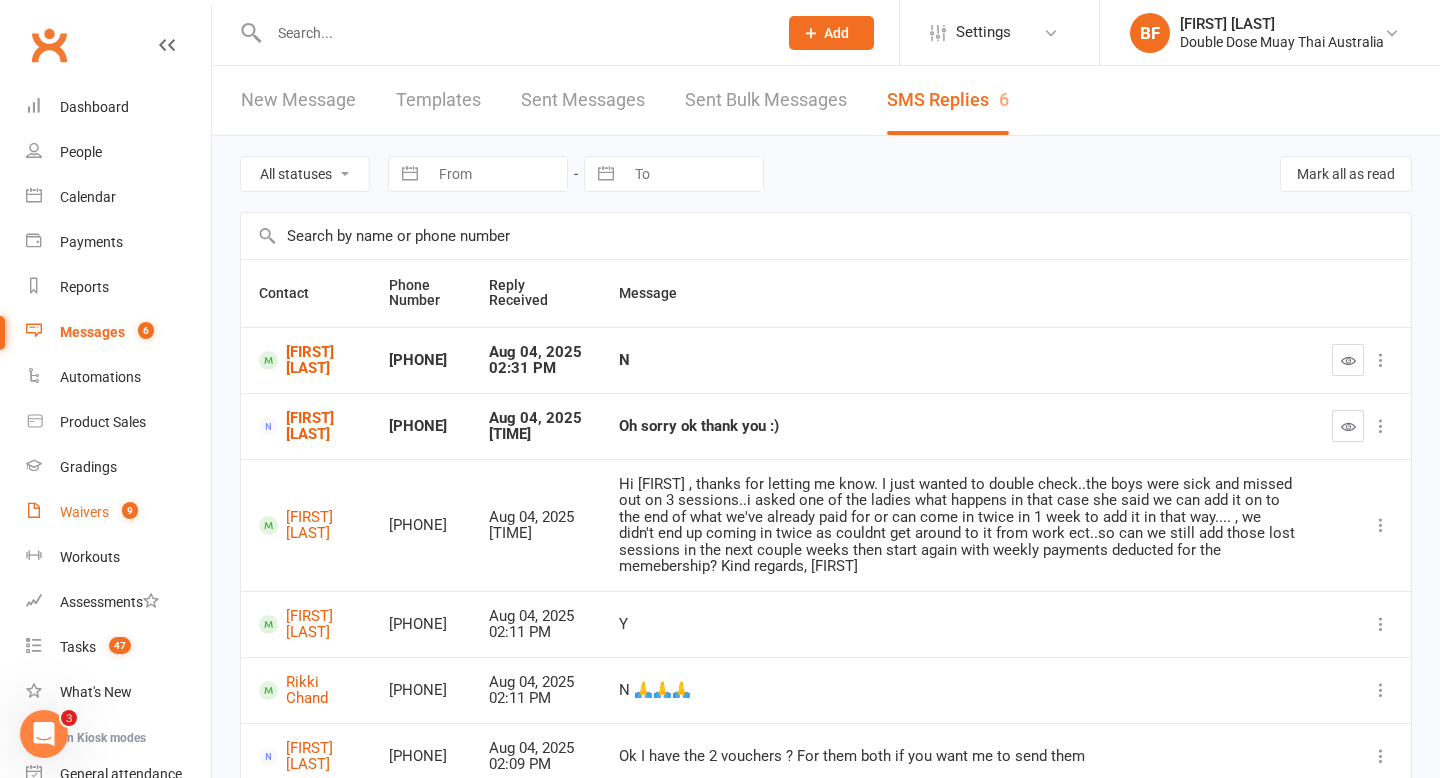 click on "9" at bounding box center [125, 512] 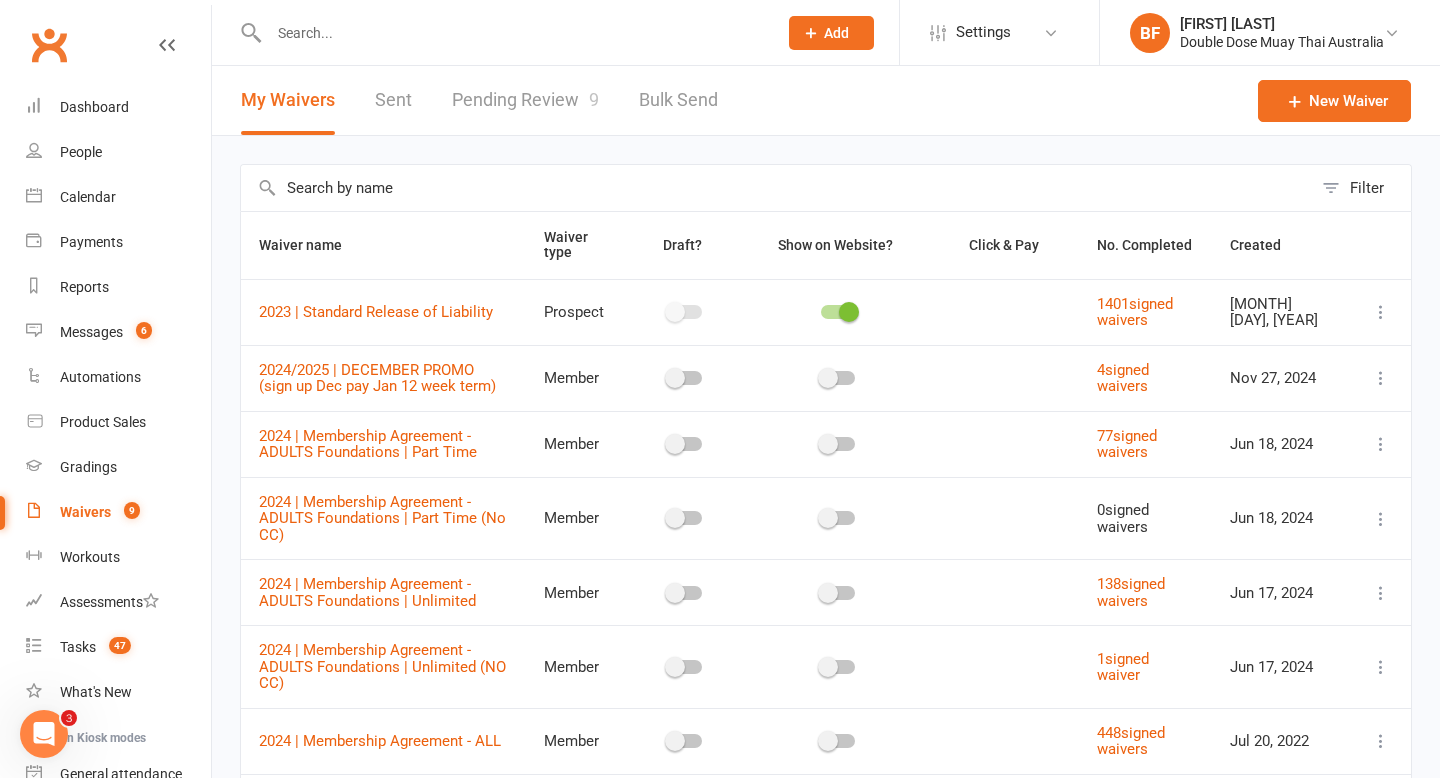 click on "Pending Review 9" at bounding box center [525, 100] 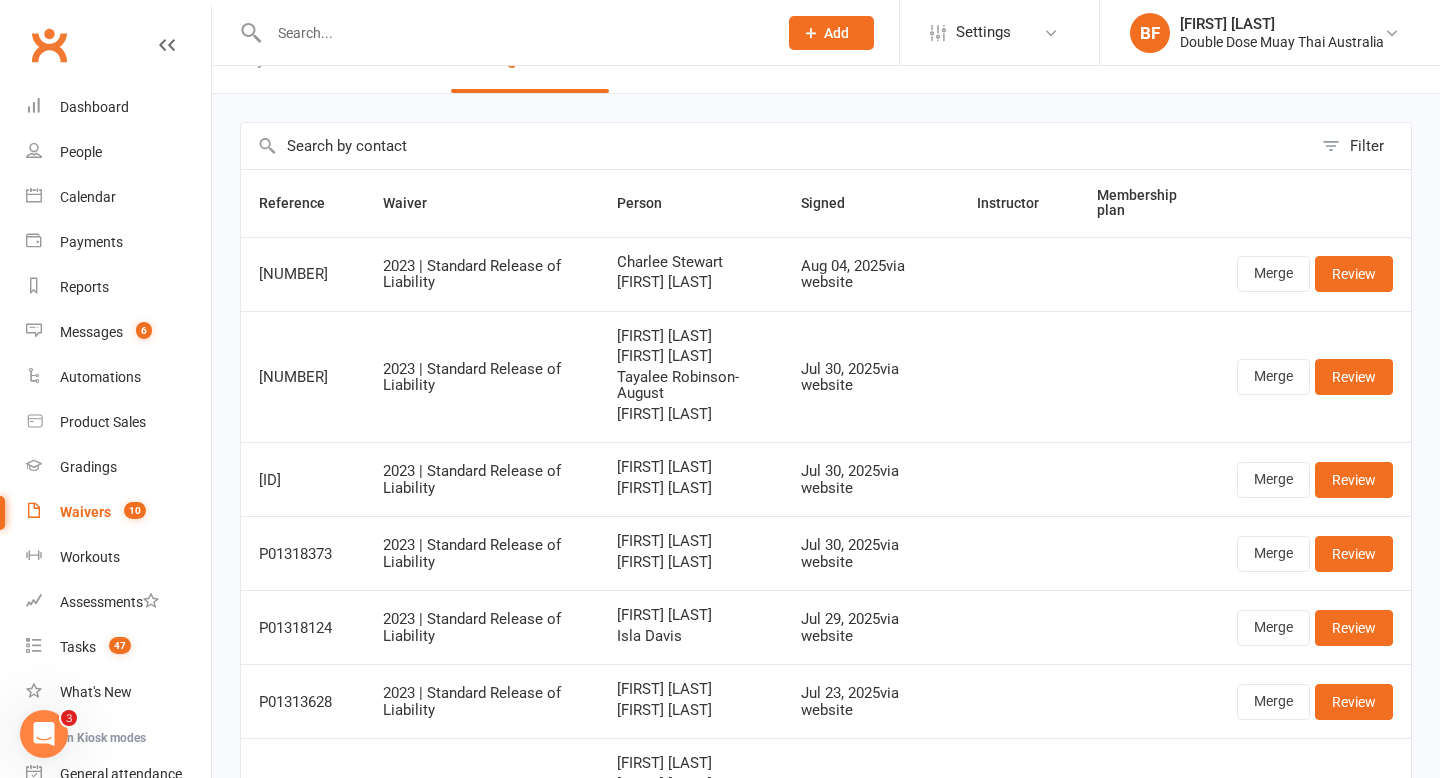 scroll, scrollTop: 53, scrollLeft: 0, axis: vertical 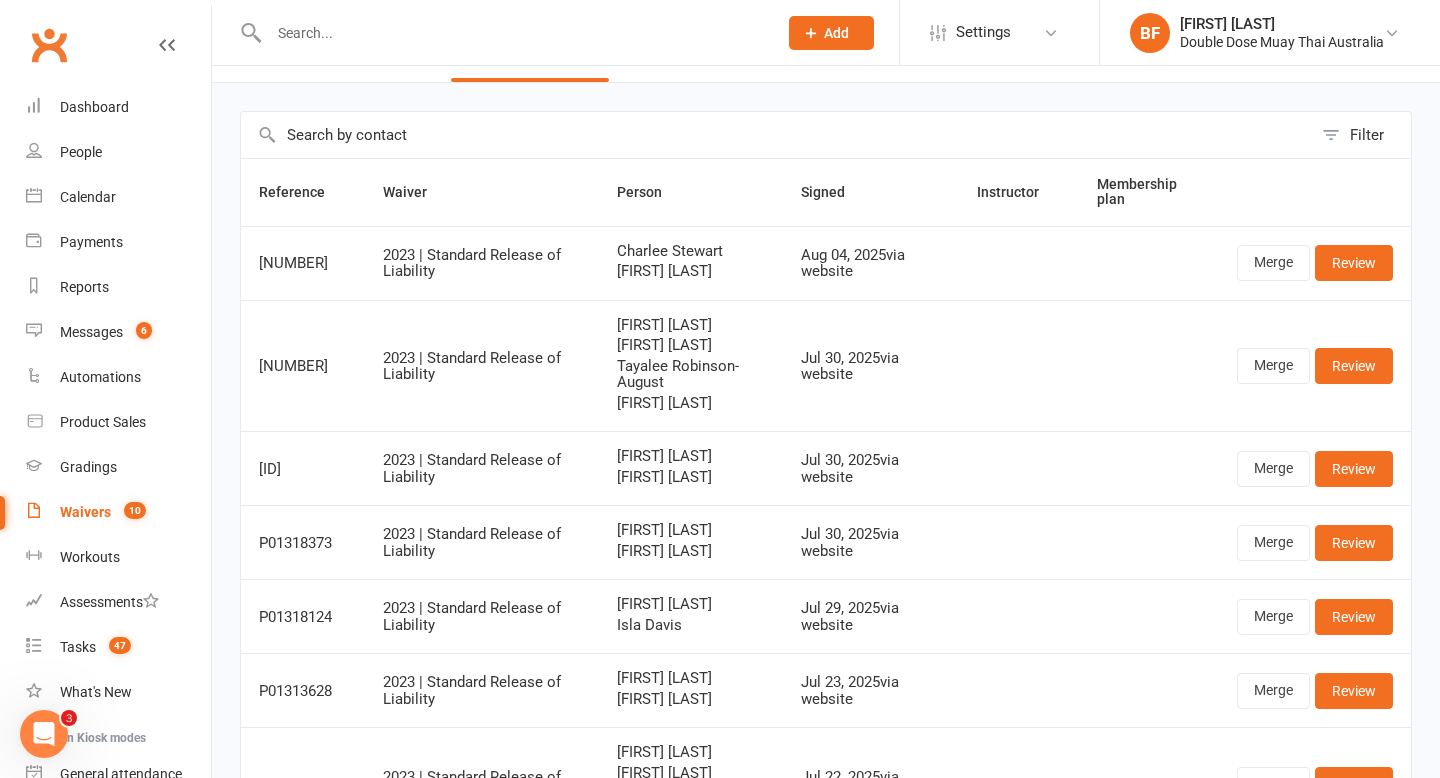 click at bounding box center [513, 33] 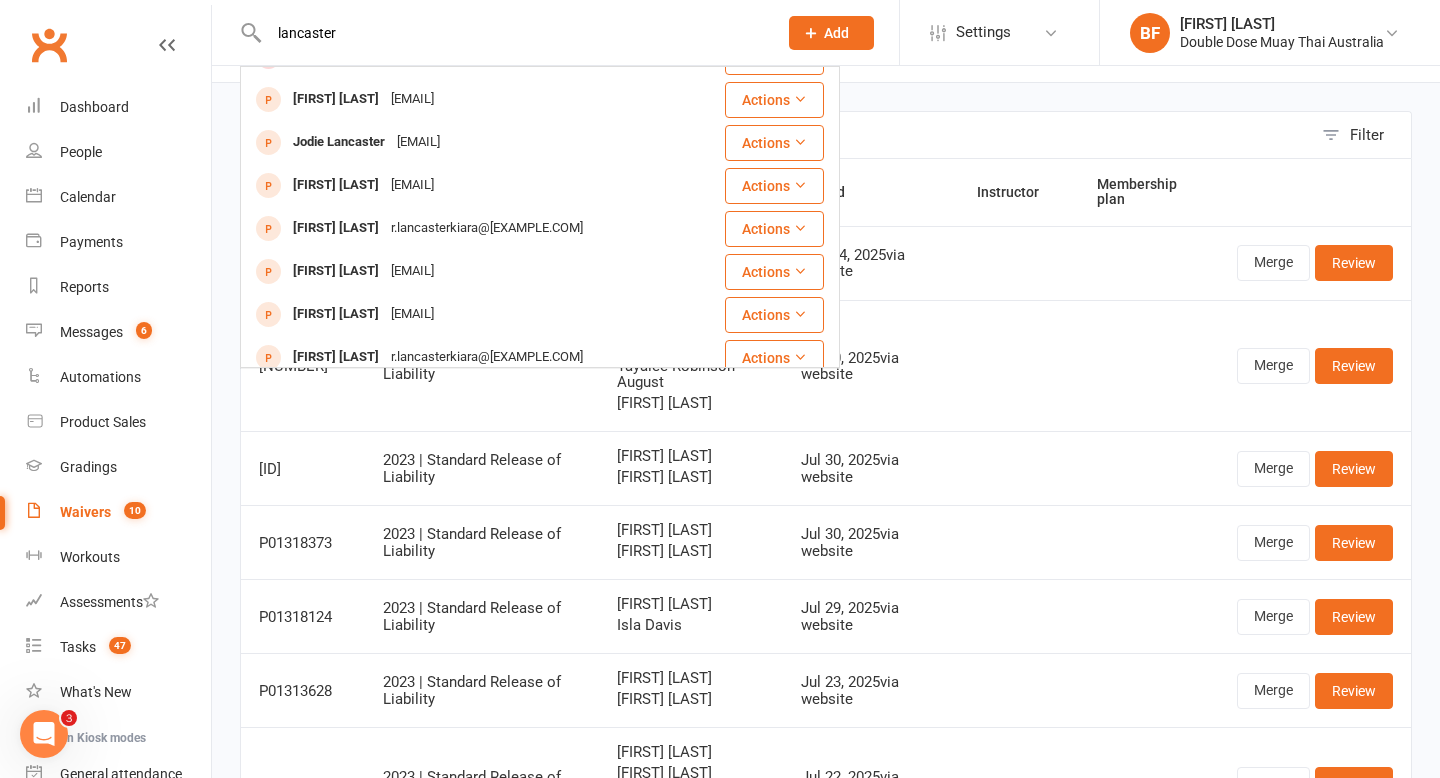 scroll, scrollTop: 203, scrollLeft: 0, axis: vertical 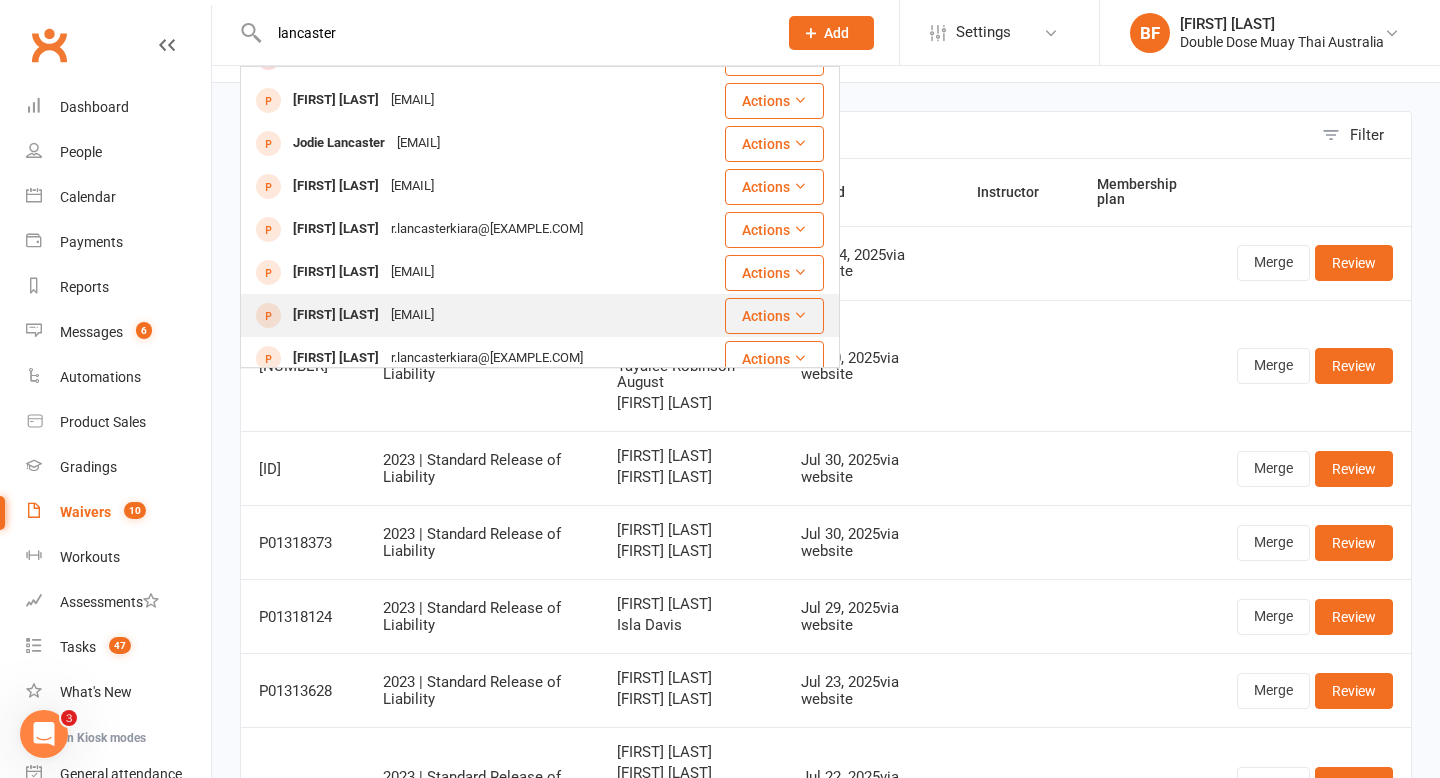 type on "lancaster" 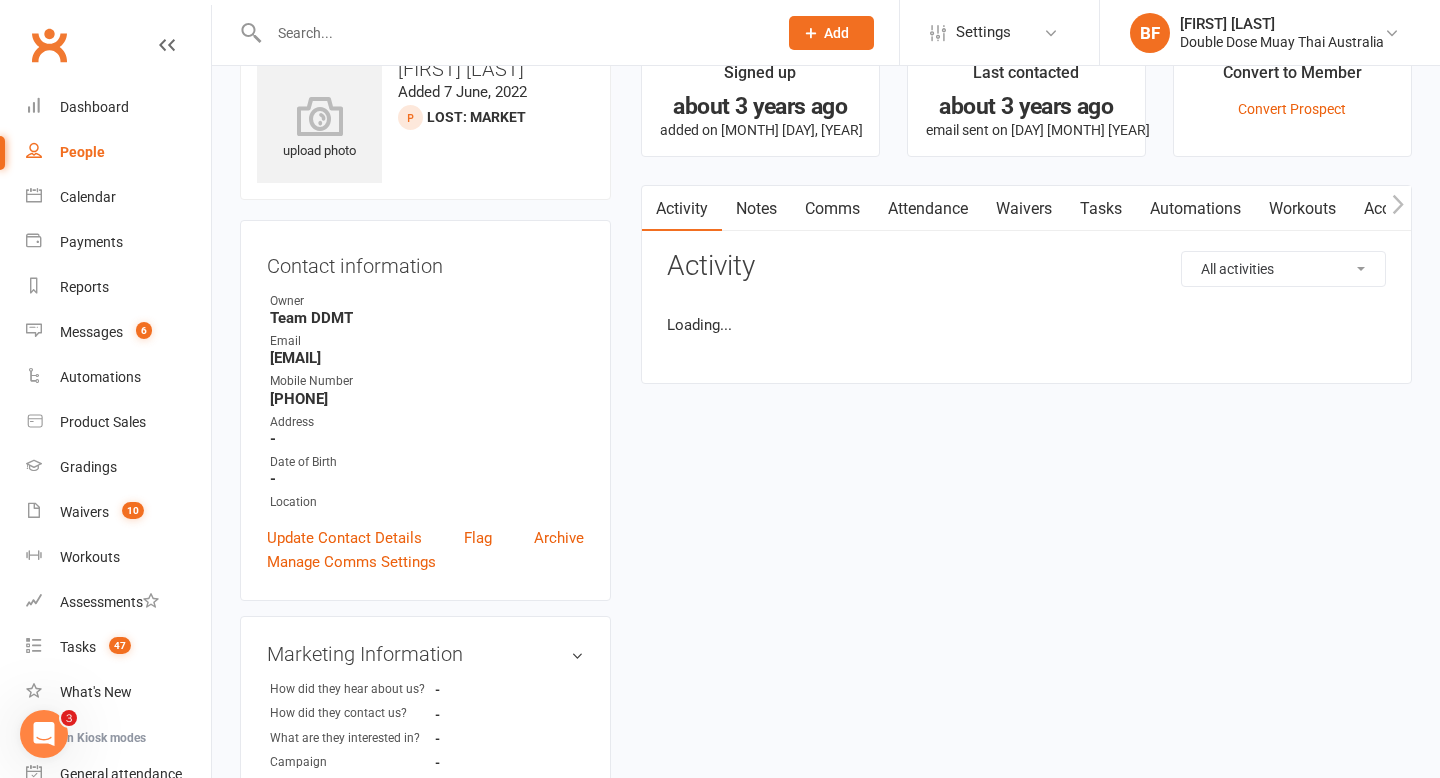 scroll, scrollTop: 0, scrollLeft: 0, axis: both 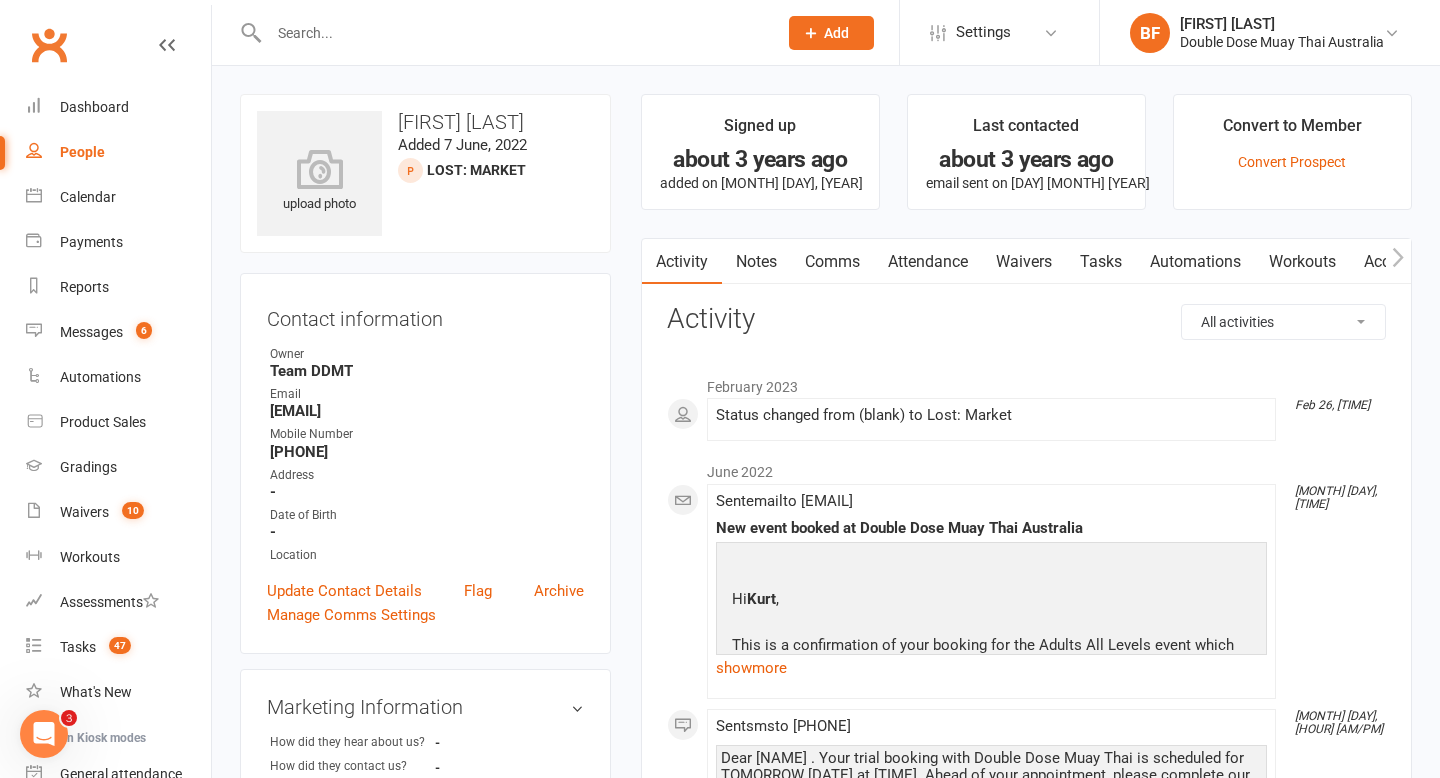 click at bounding box center (513, 33) 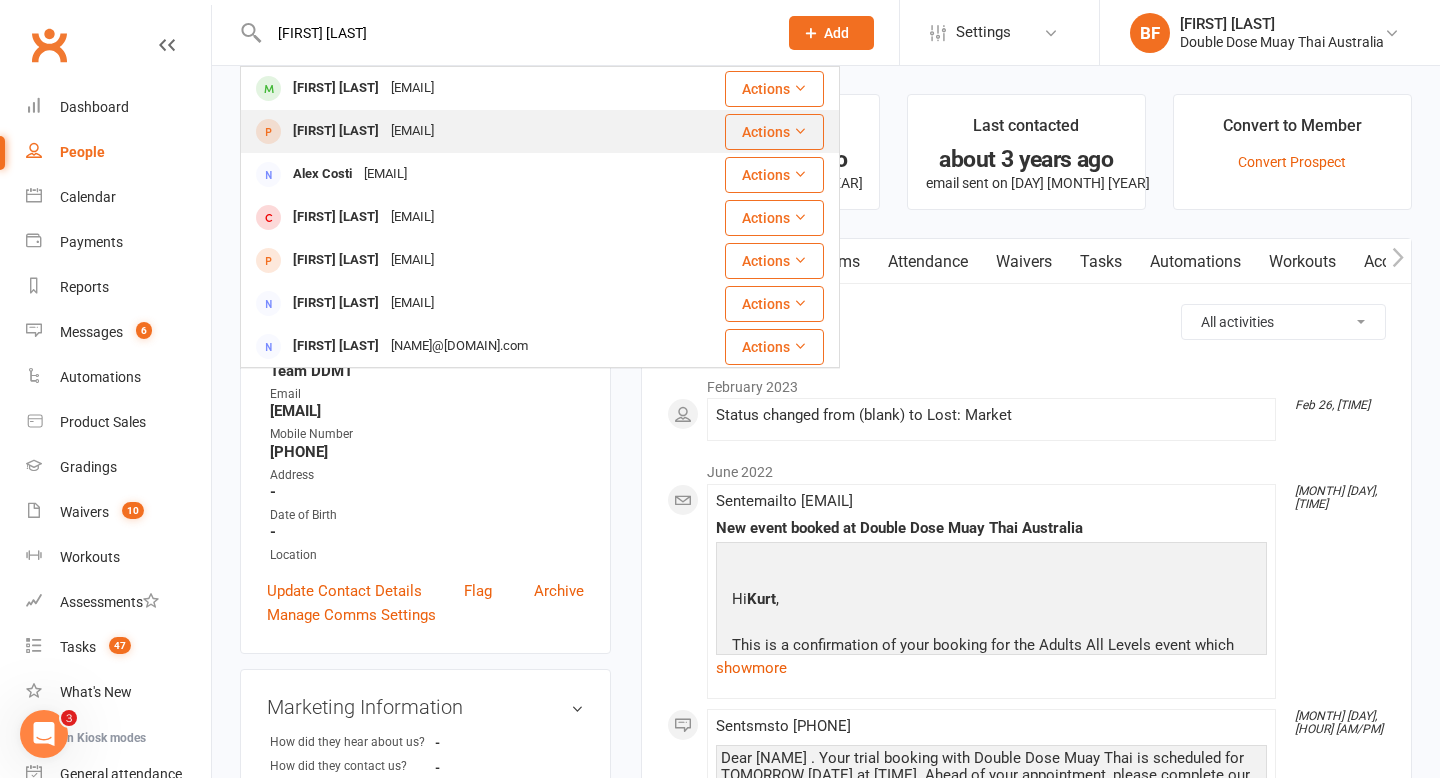 type on "[FIRST] [LAST]" 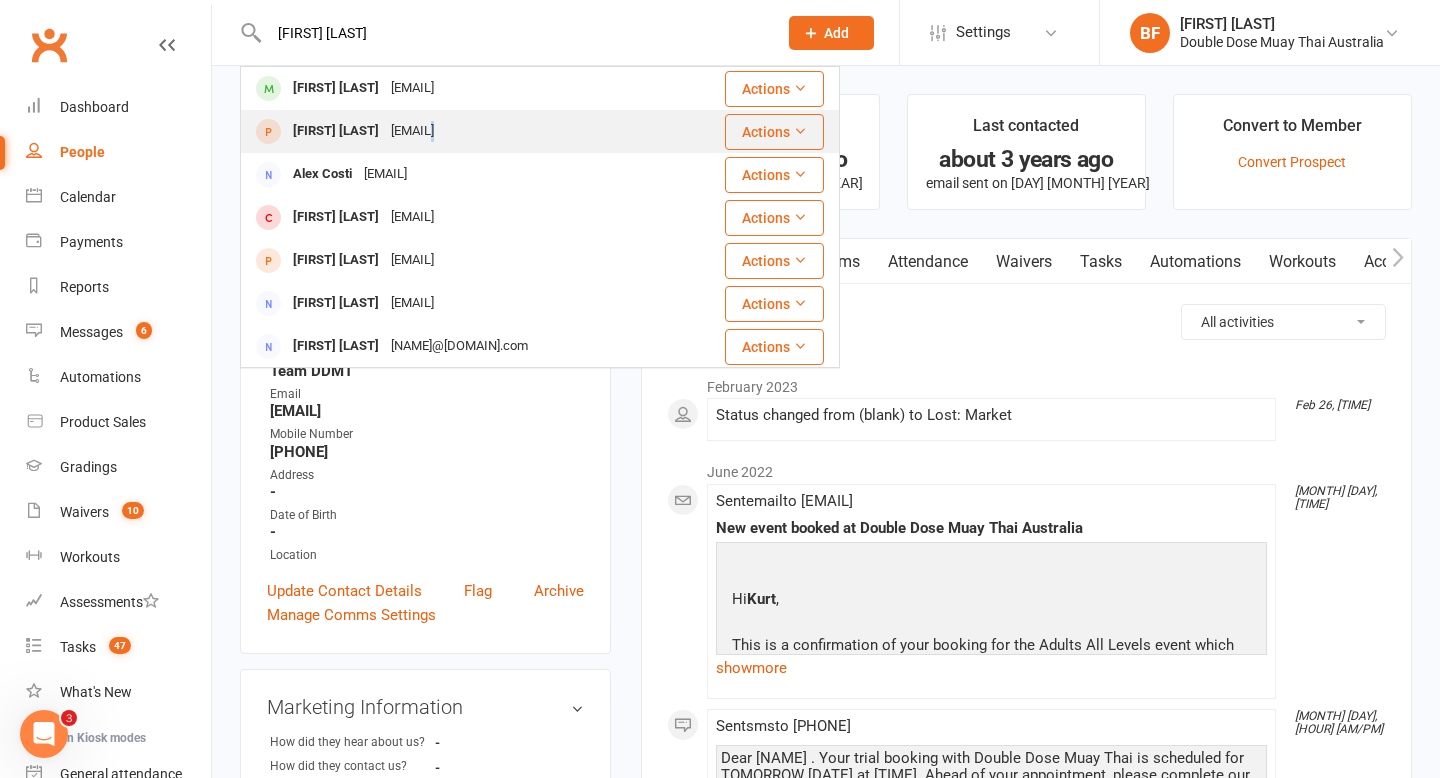 click on "[EMAIL]" at bounding box center (412, 131) 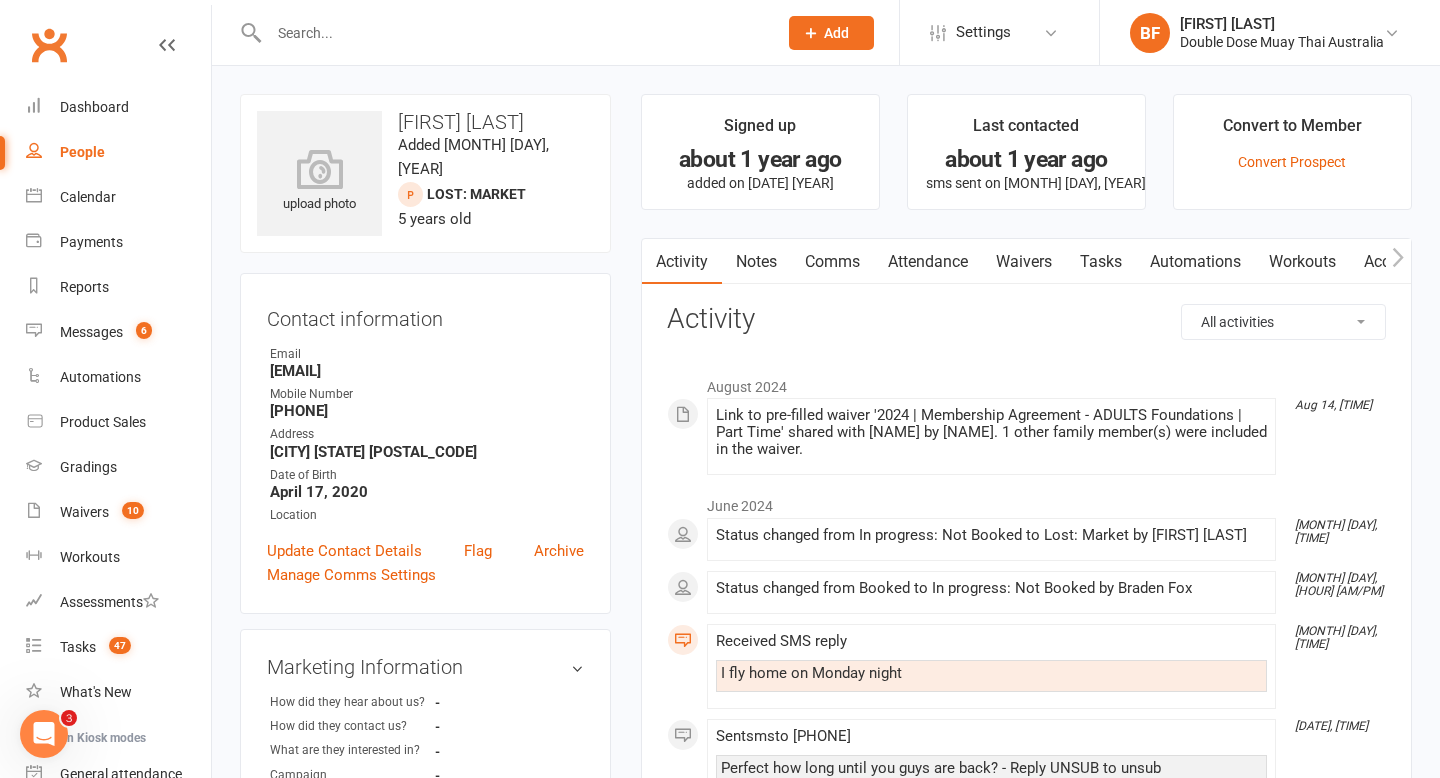 click on "Attendance" at bounding box center [928, 262] 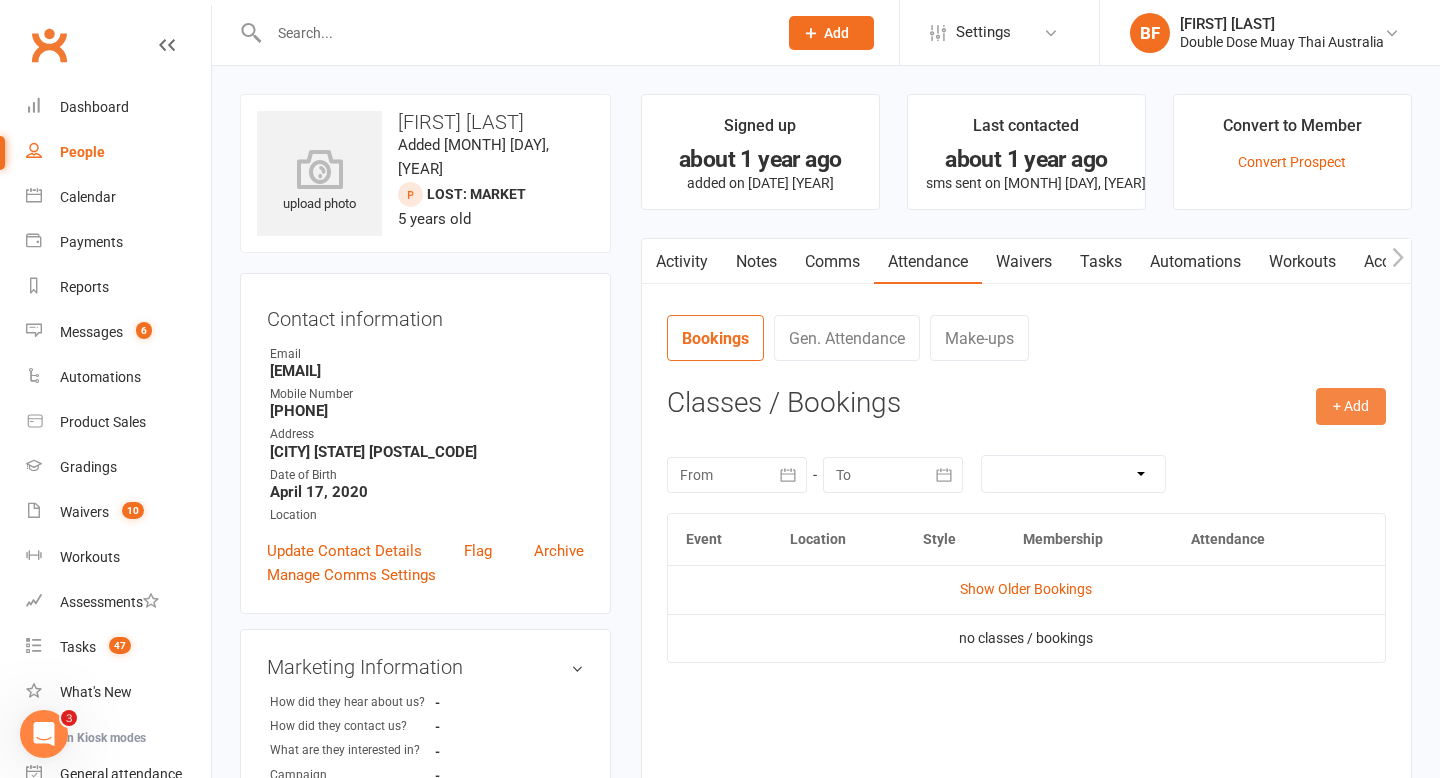 click on "+ Add" at bounding box center [1351, 406] 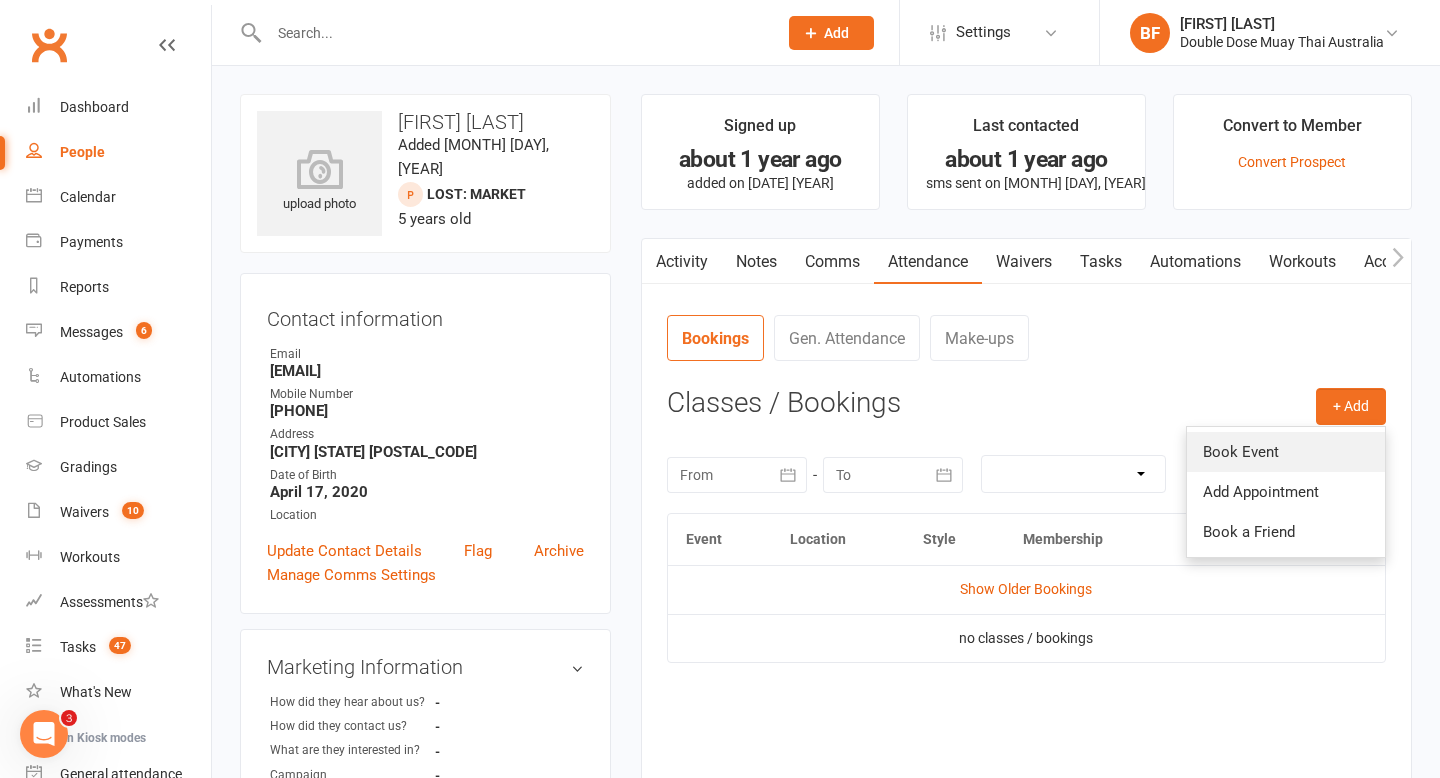 click on "Book Event" at bounding box center [1286, 452] 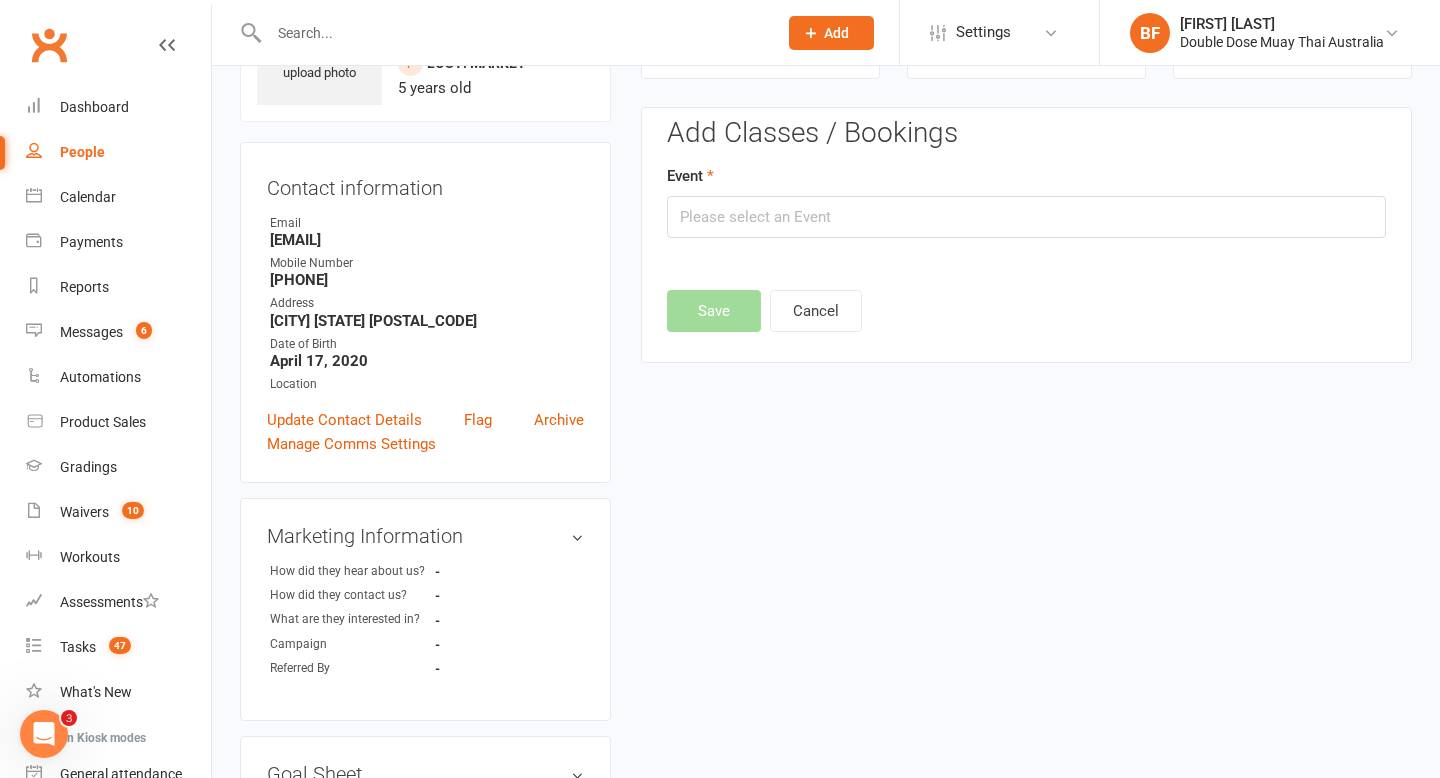scroll, scrollTop: 137, scrollLeft: 0, axis: vertical 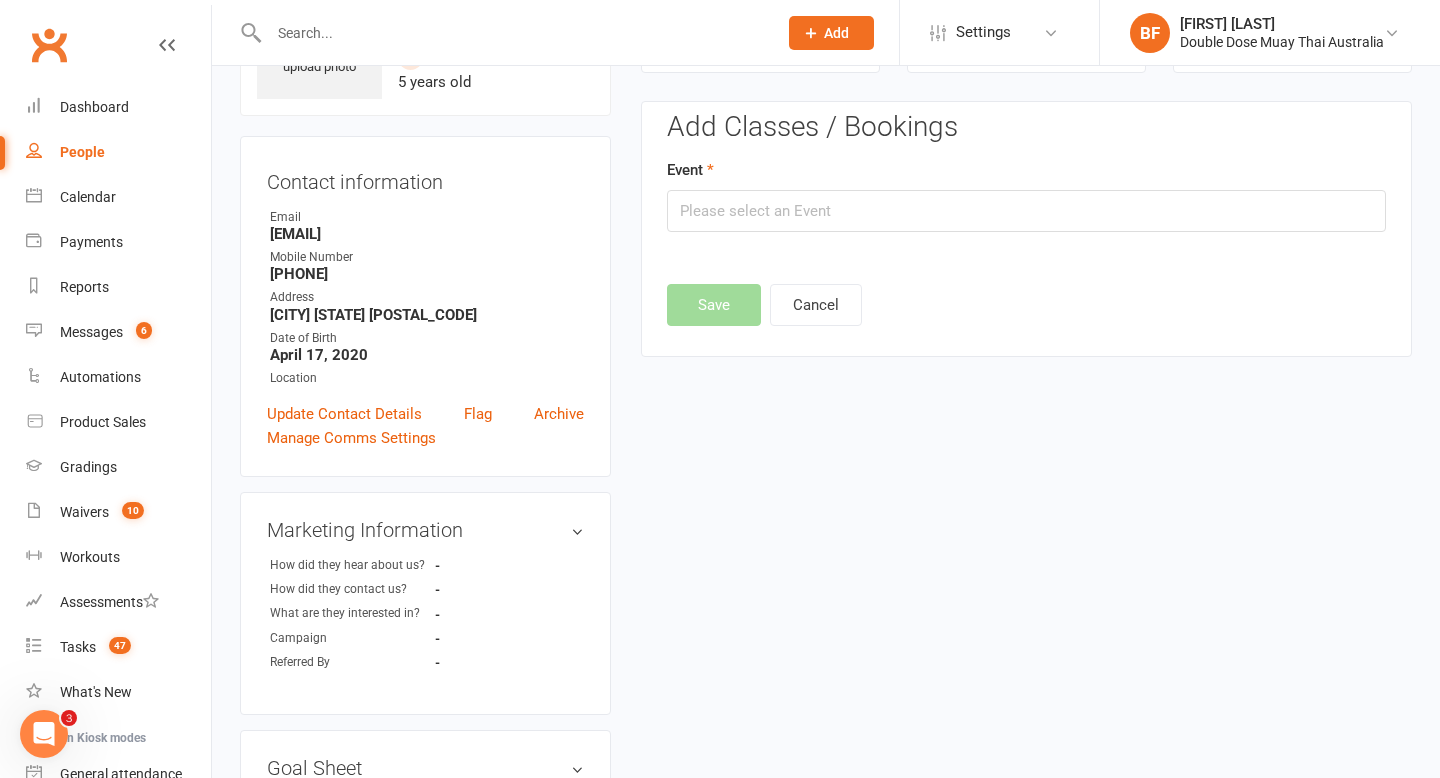 click on "Event" at bounding box center (1026, 195) 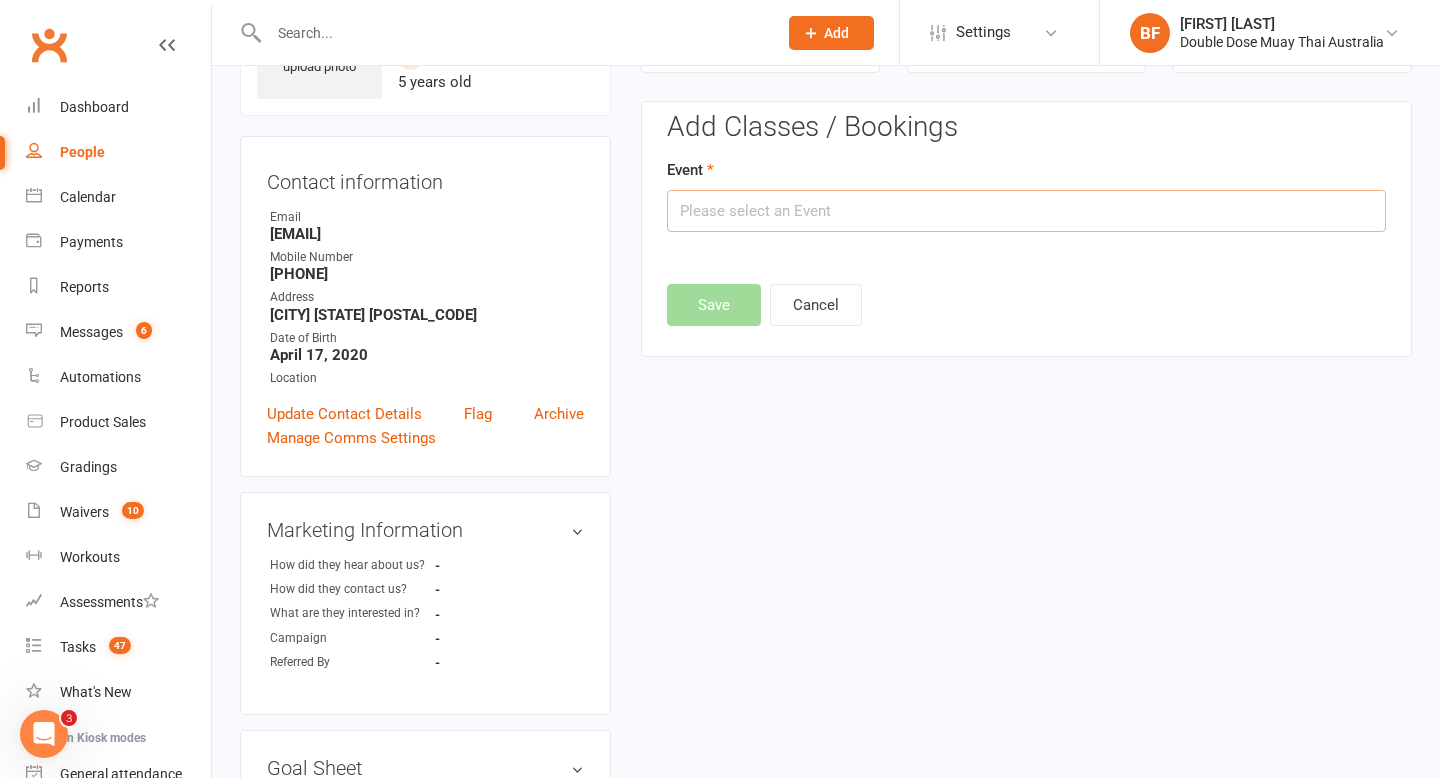click at bounding box center (1026, 211) 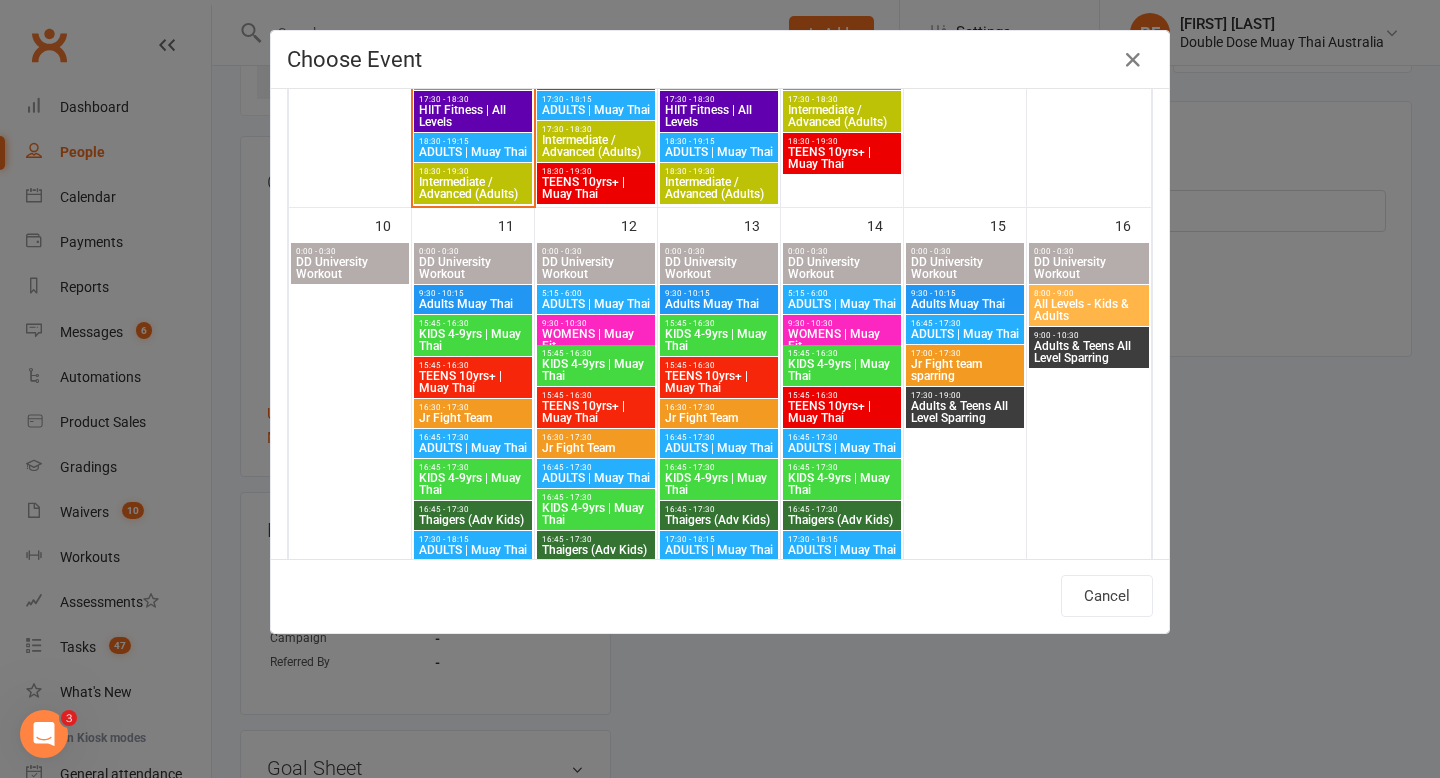scroll, scrollTop: 953, scrollLeft: 0, axis: vertical 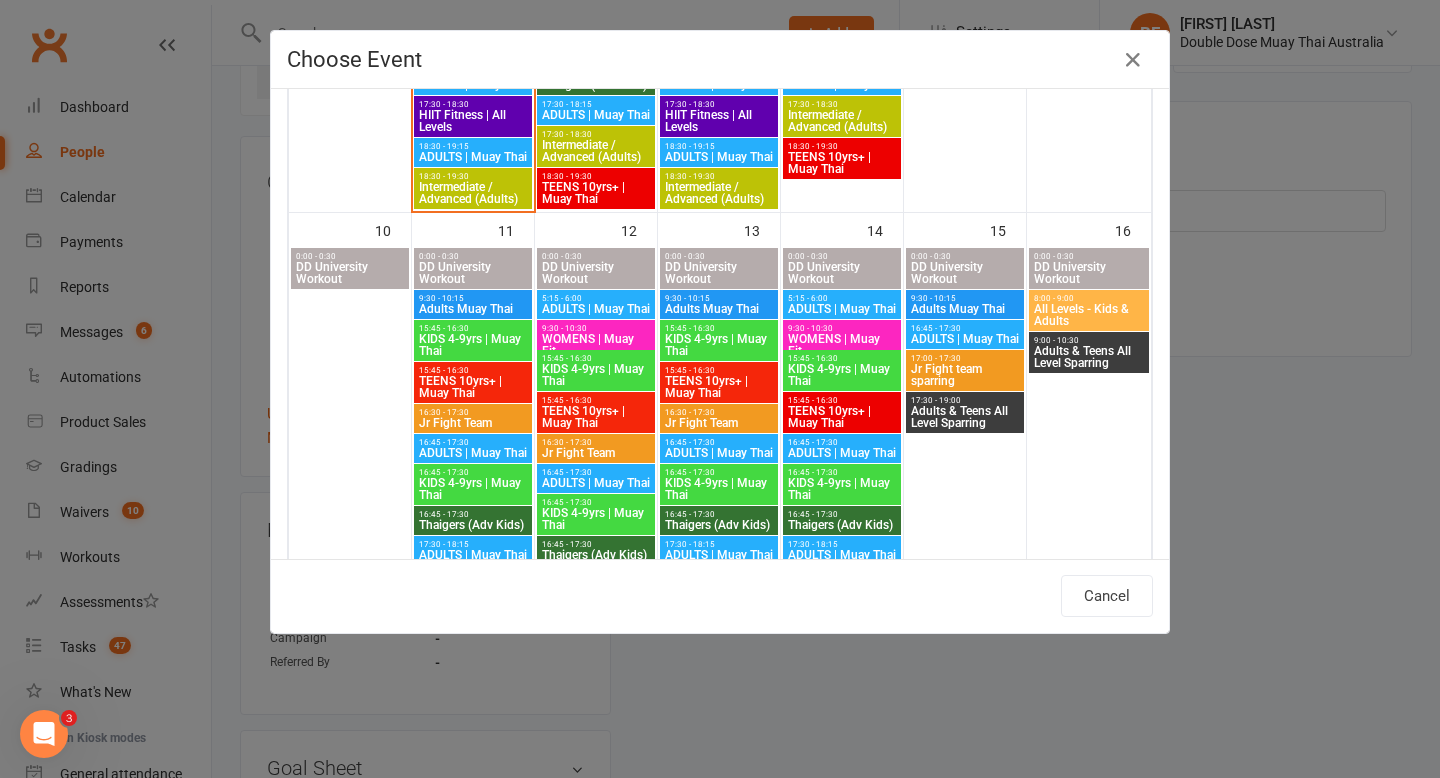 click on "KIDS 4-9yrs | Muay Thai" at bounding box center [842, 375] 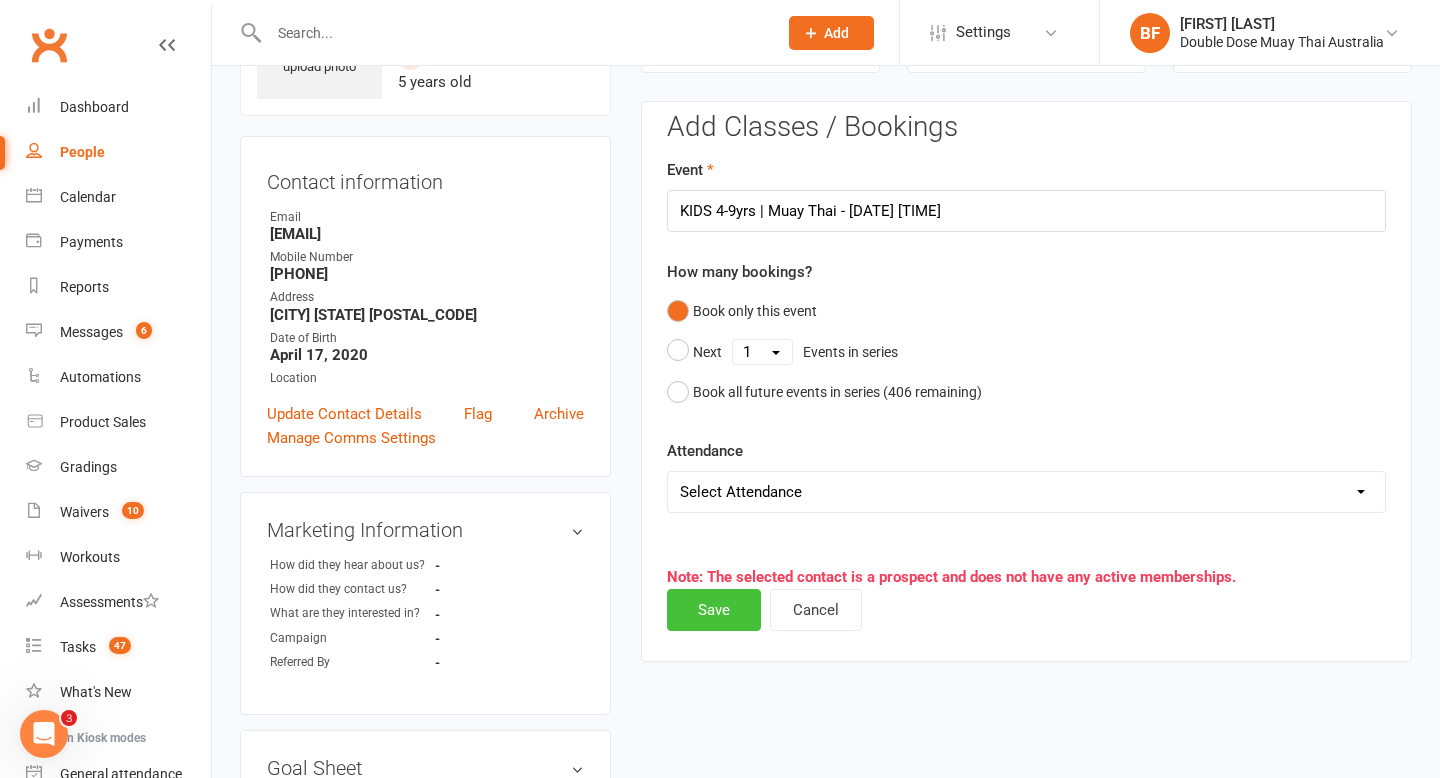 click on "Save" at bounding box center (714, 610) 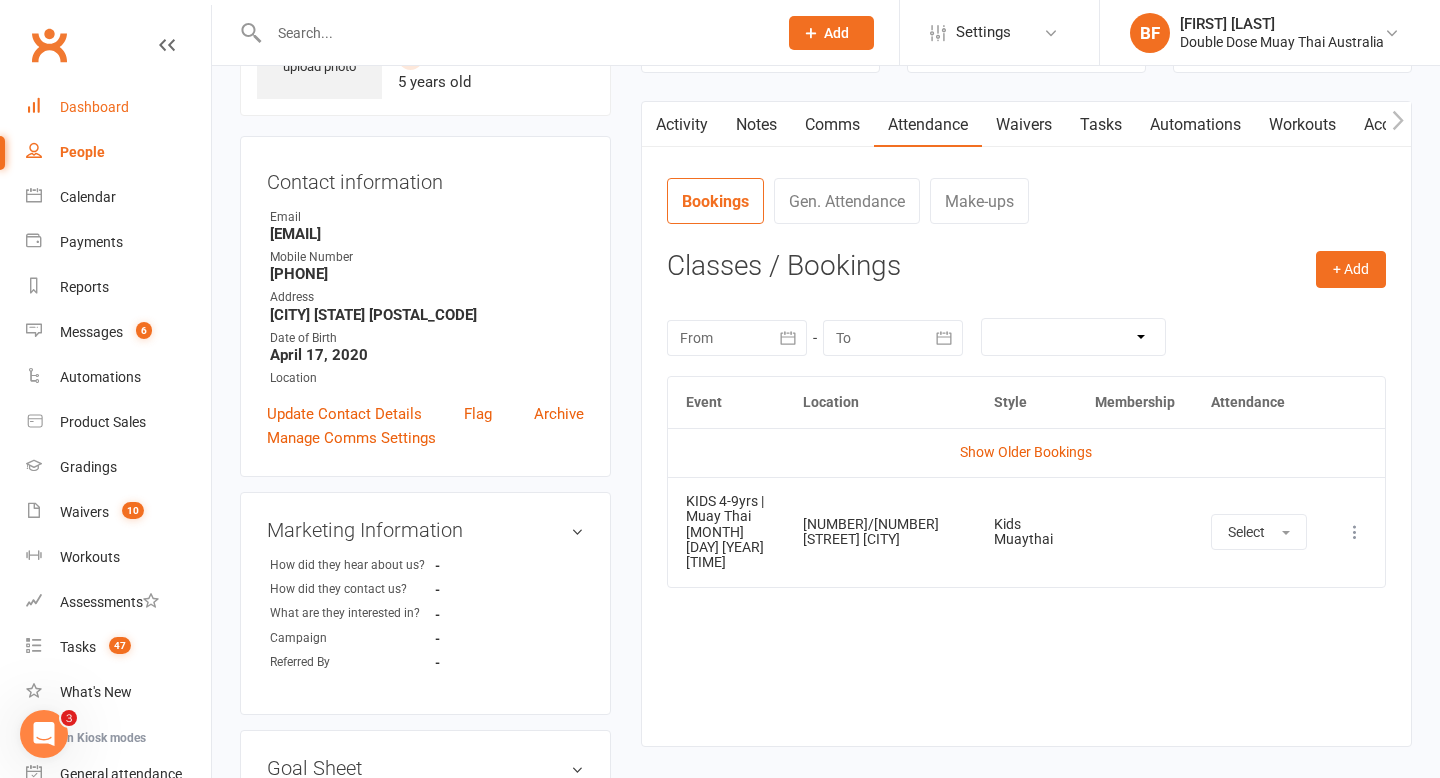 click on "Dashboard" at bounding box center [94, 107] 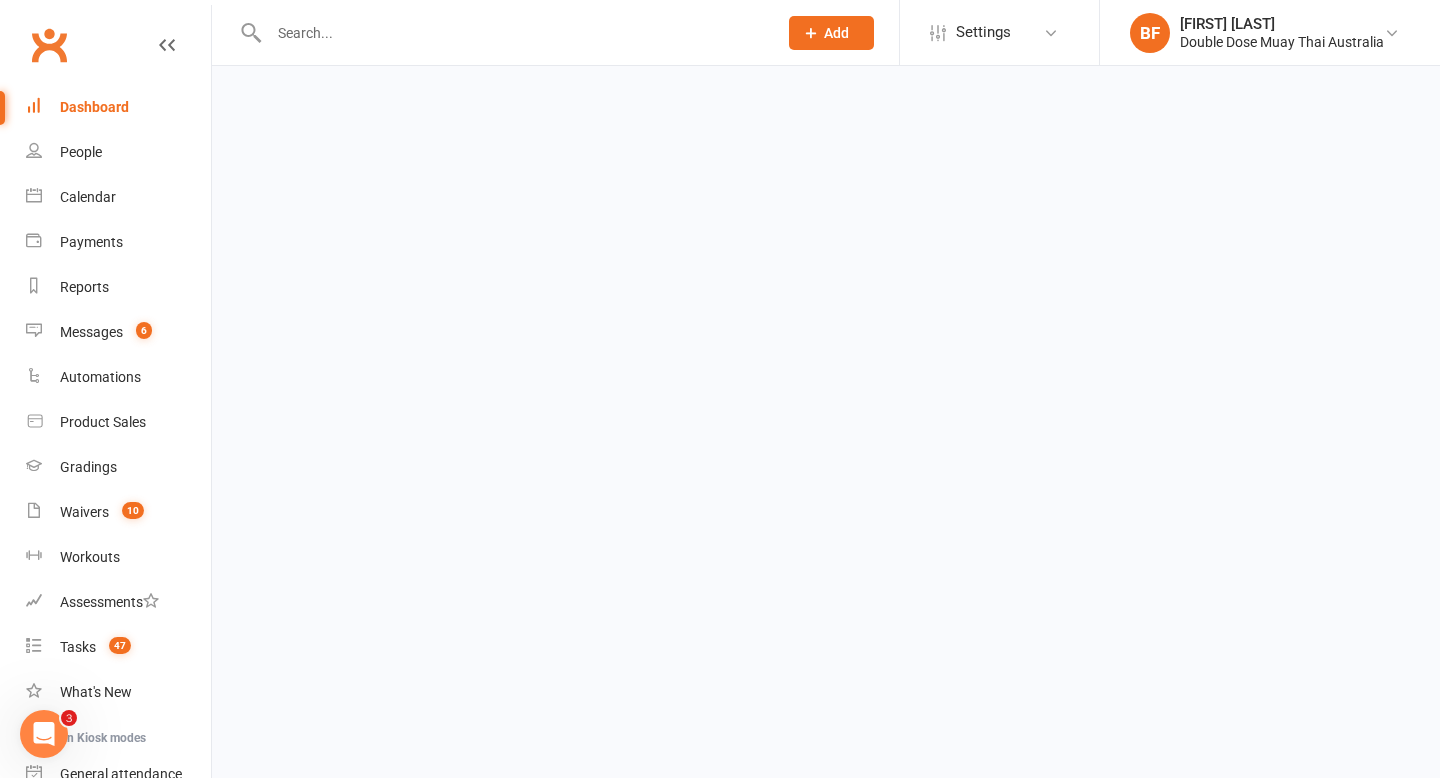 scroll, scrollTop: 0, scrollLeft: 0, axis: both 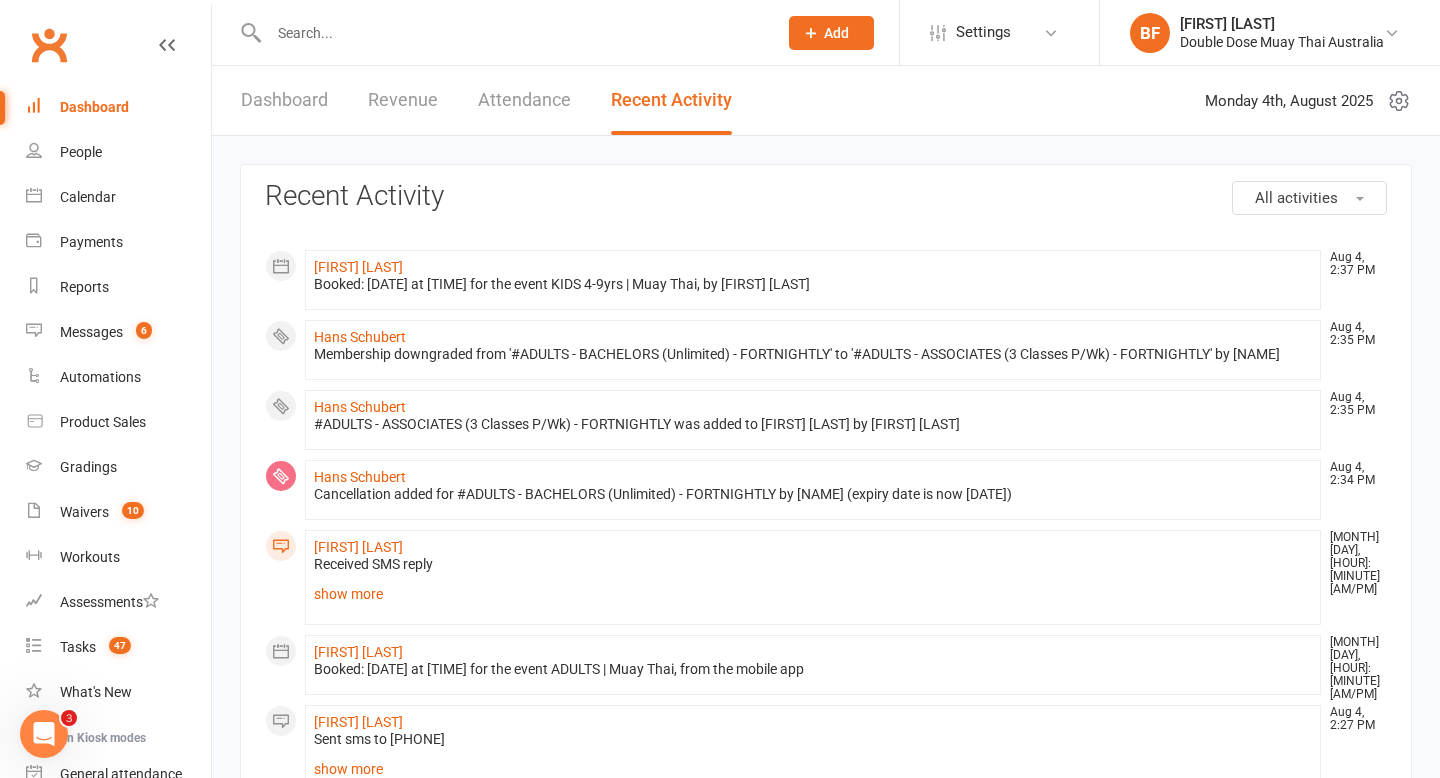 click on "Dashboard" at bounding box center (284, 100) 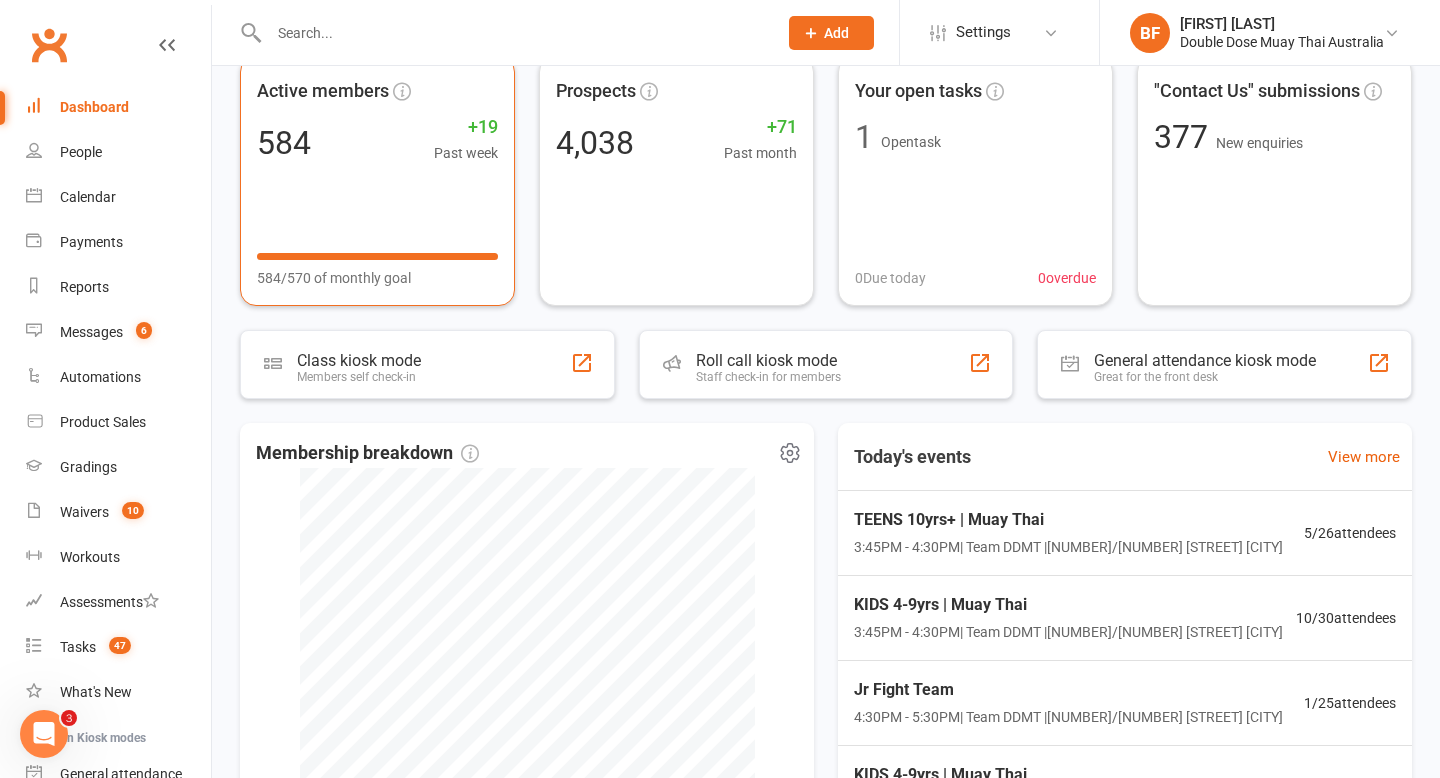 scroll, scrollTop: 0, scrollLeft: 0, axis: both 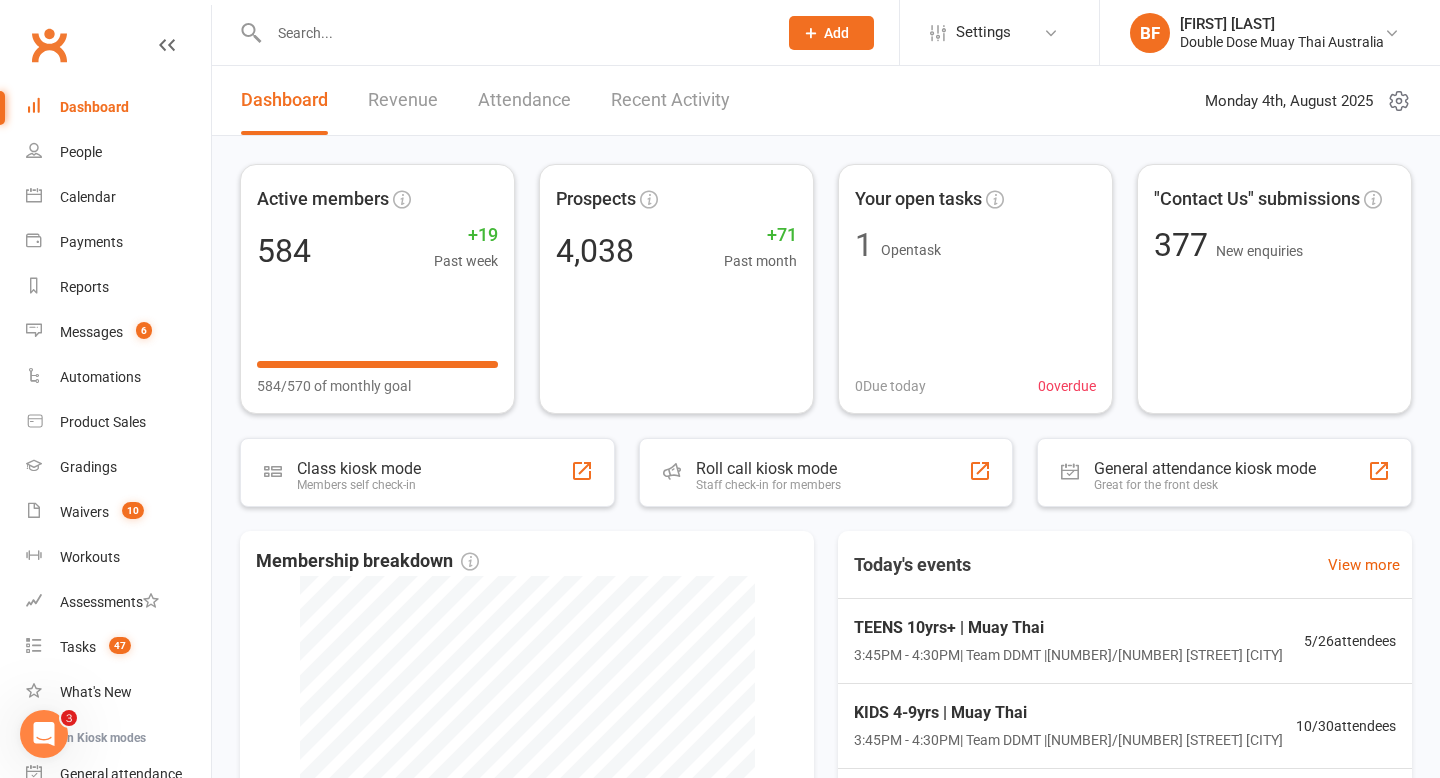 click at bounding box center [513, 33] 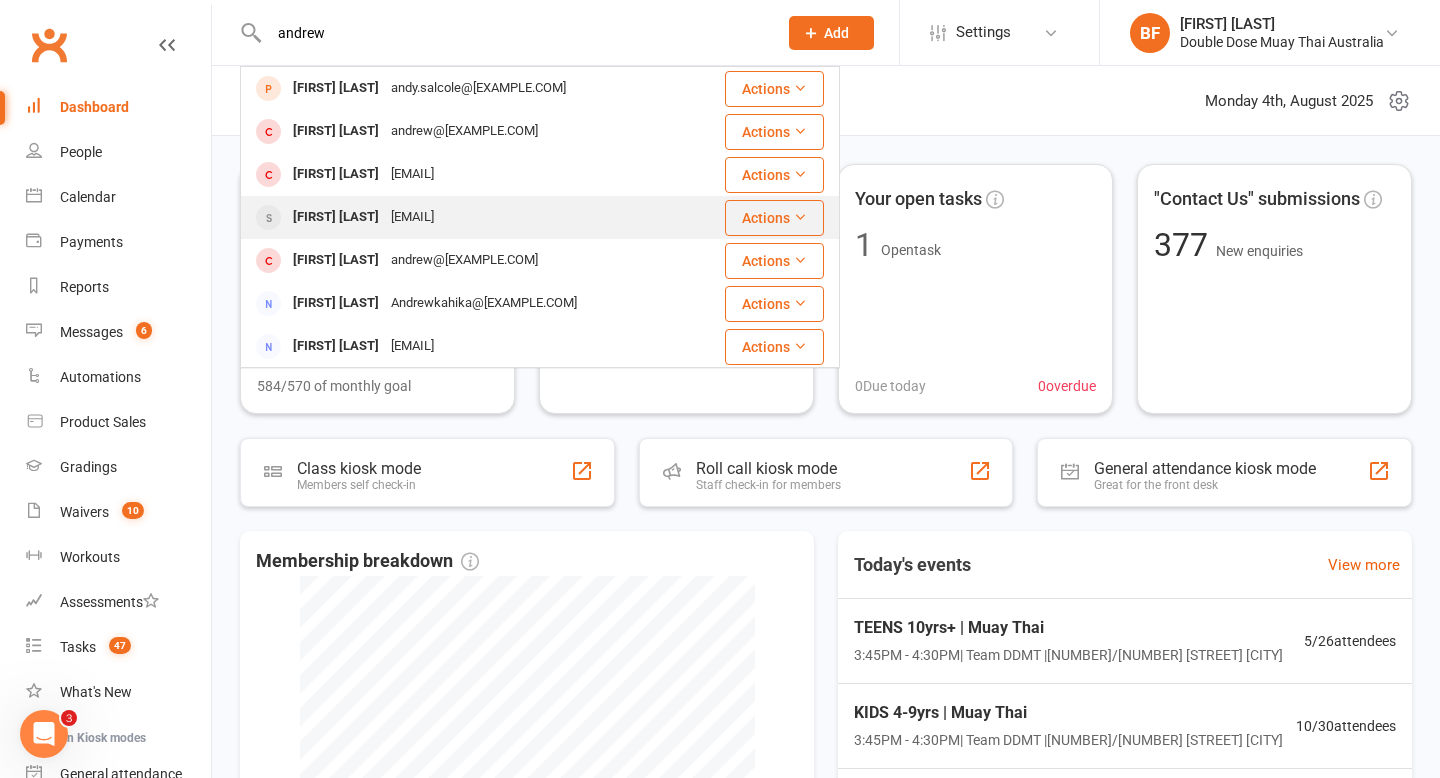 type on "andrew" 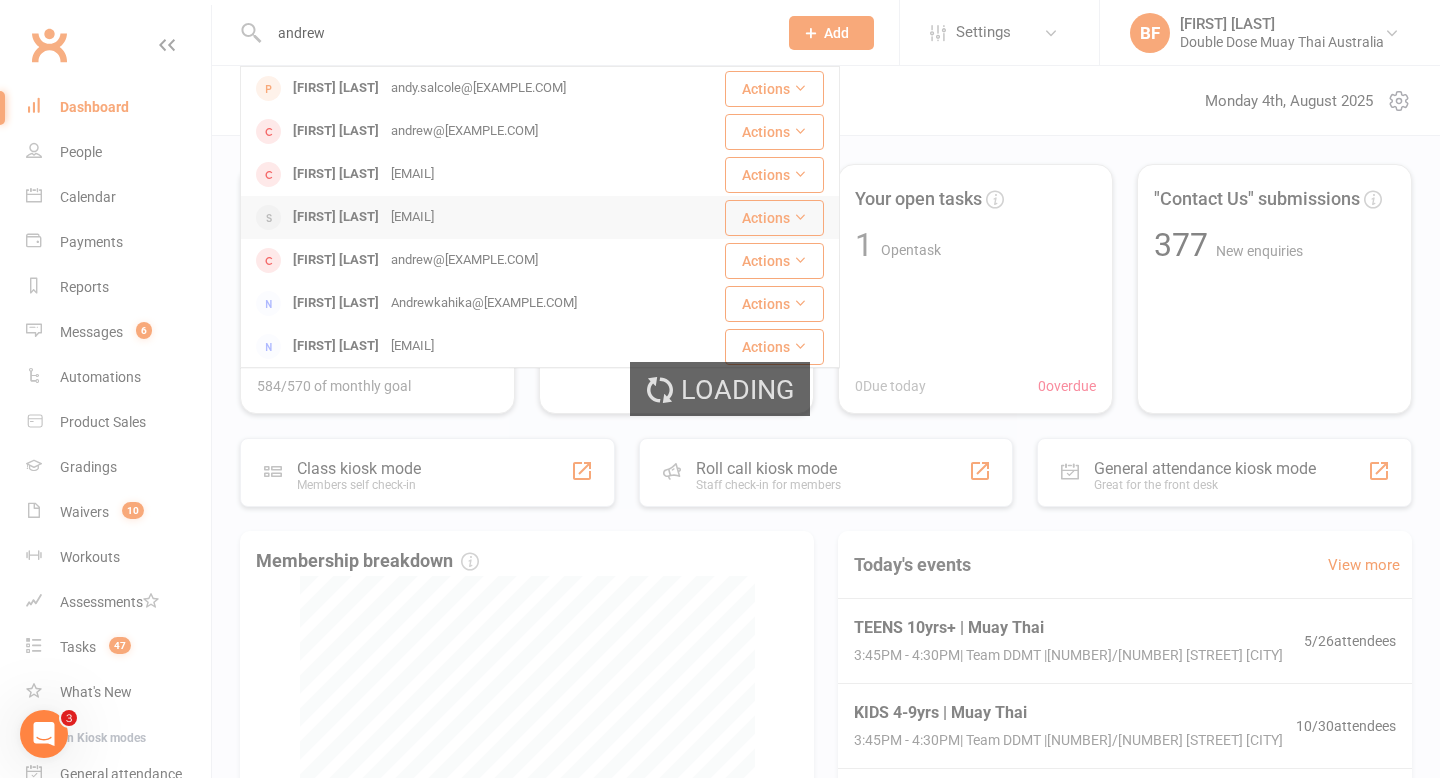 type 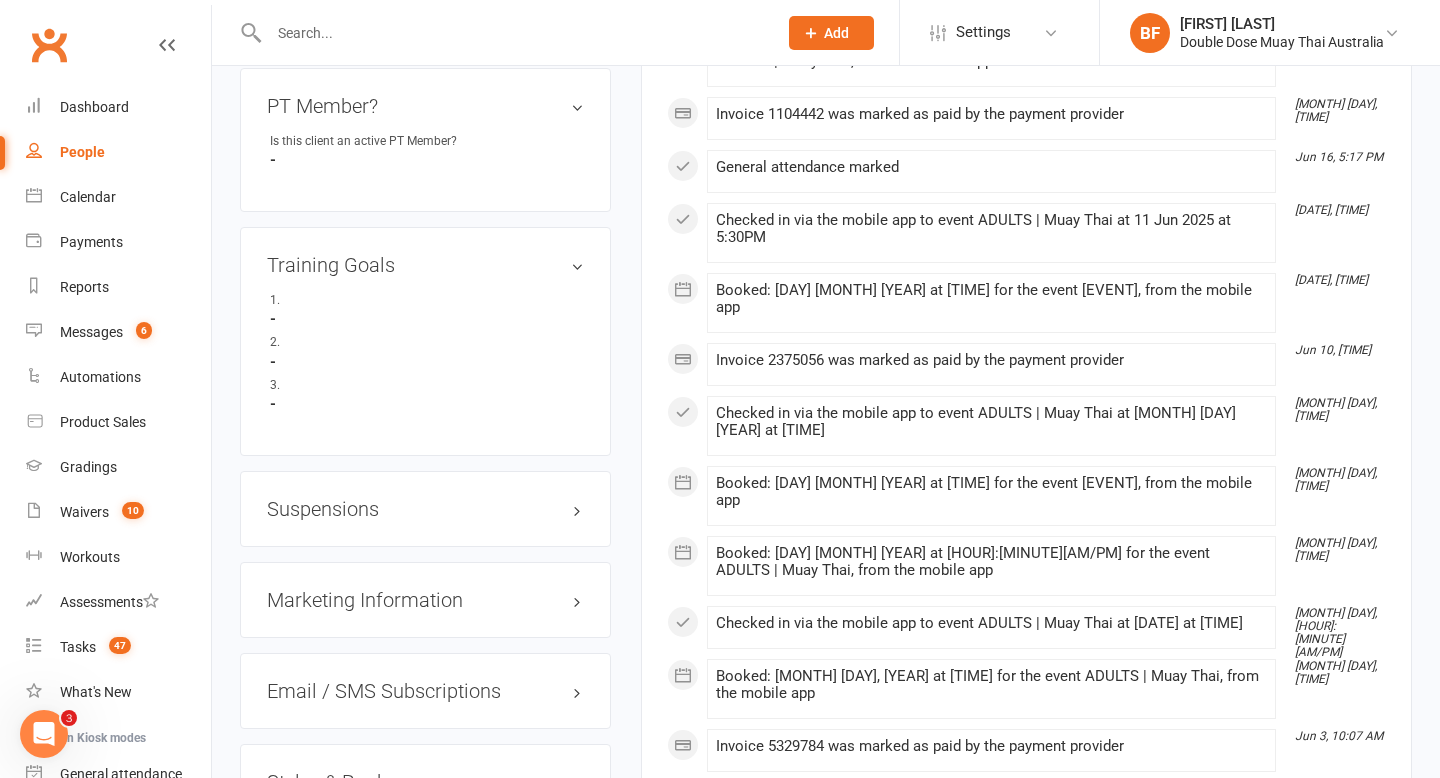 scroll, scrollTop: 1279, scrollLeft: 0, axis: vertical 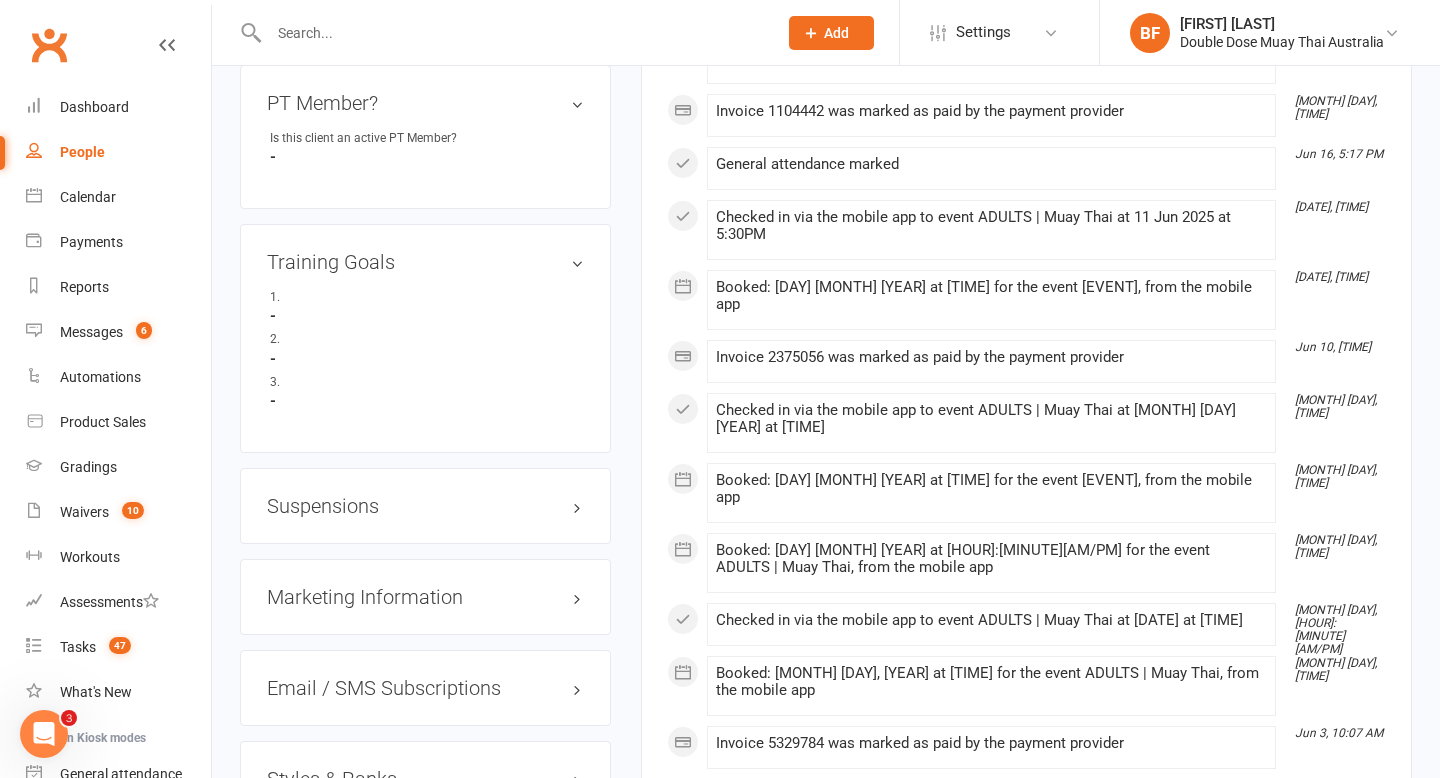 click on "Suspensions" at bounding box center (425, 506) 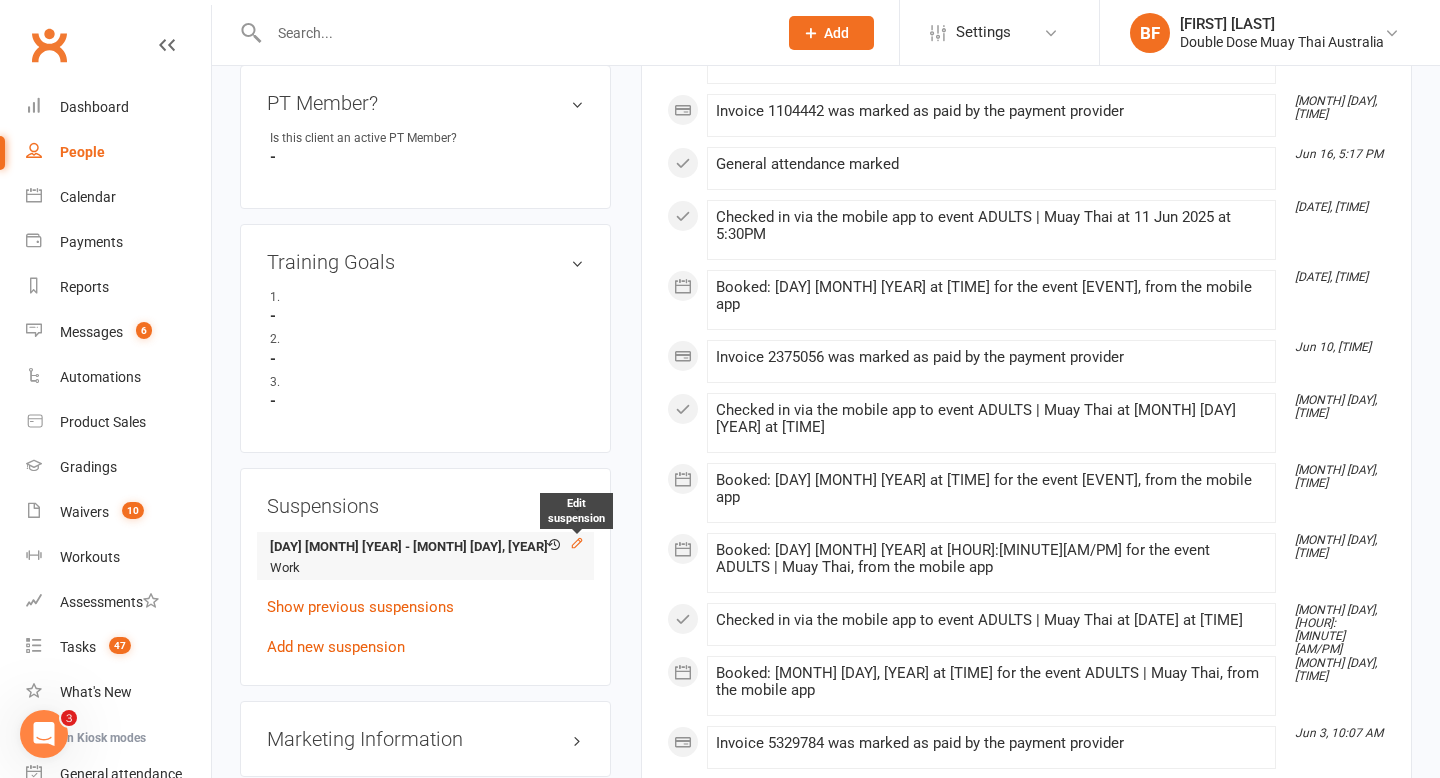 click 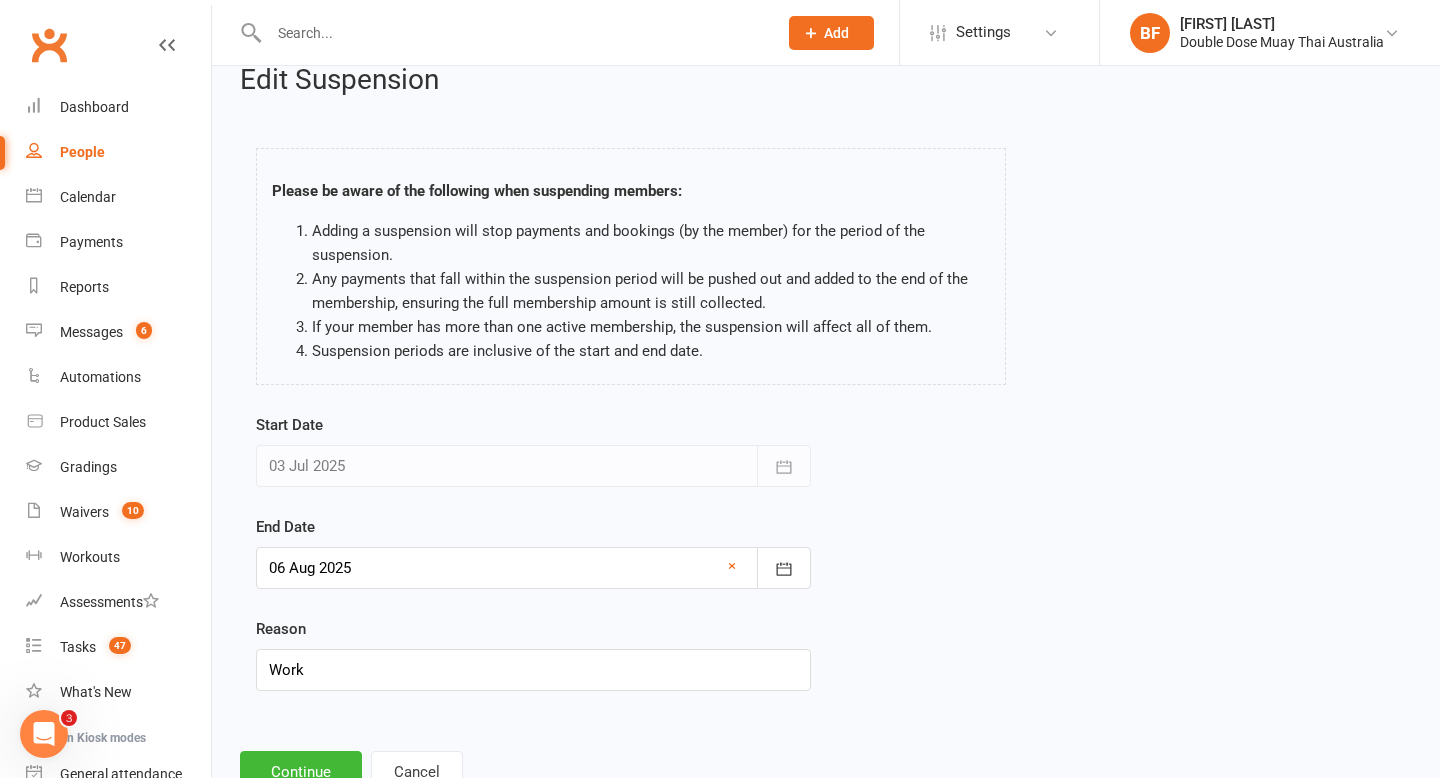 scroll, scrollTop: 32, scrollLeft: 0, axis: vertical 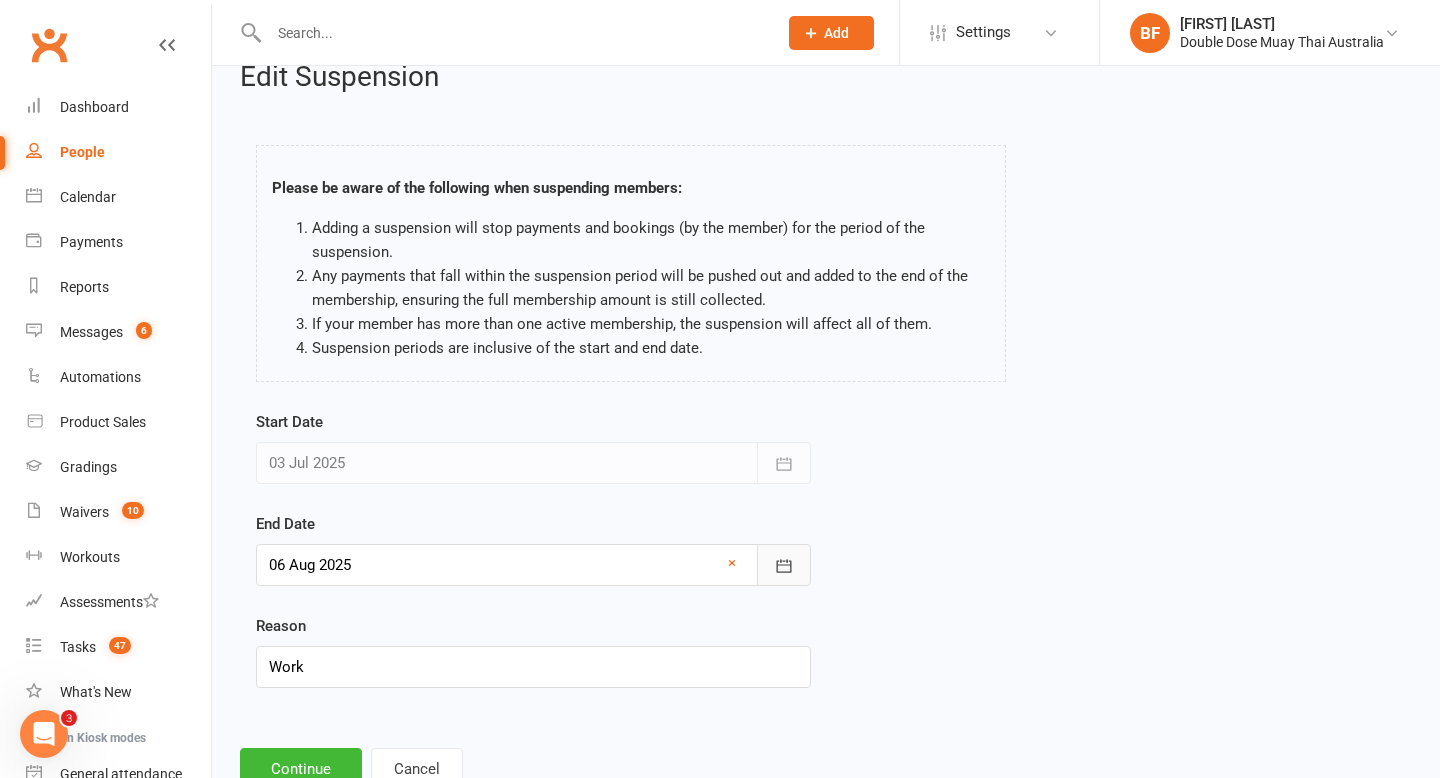 click at bounding box center (784, 565) 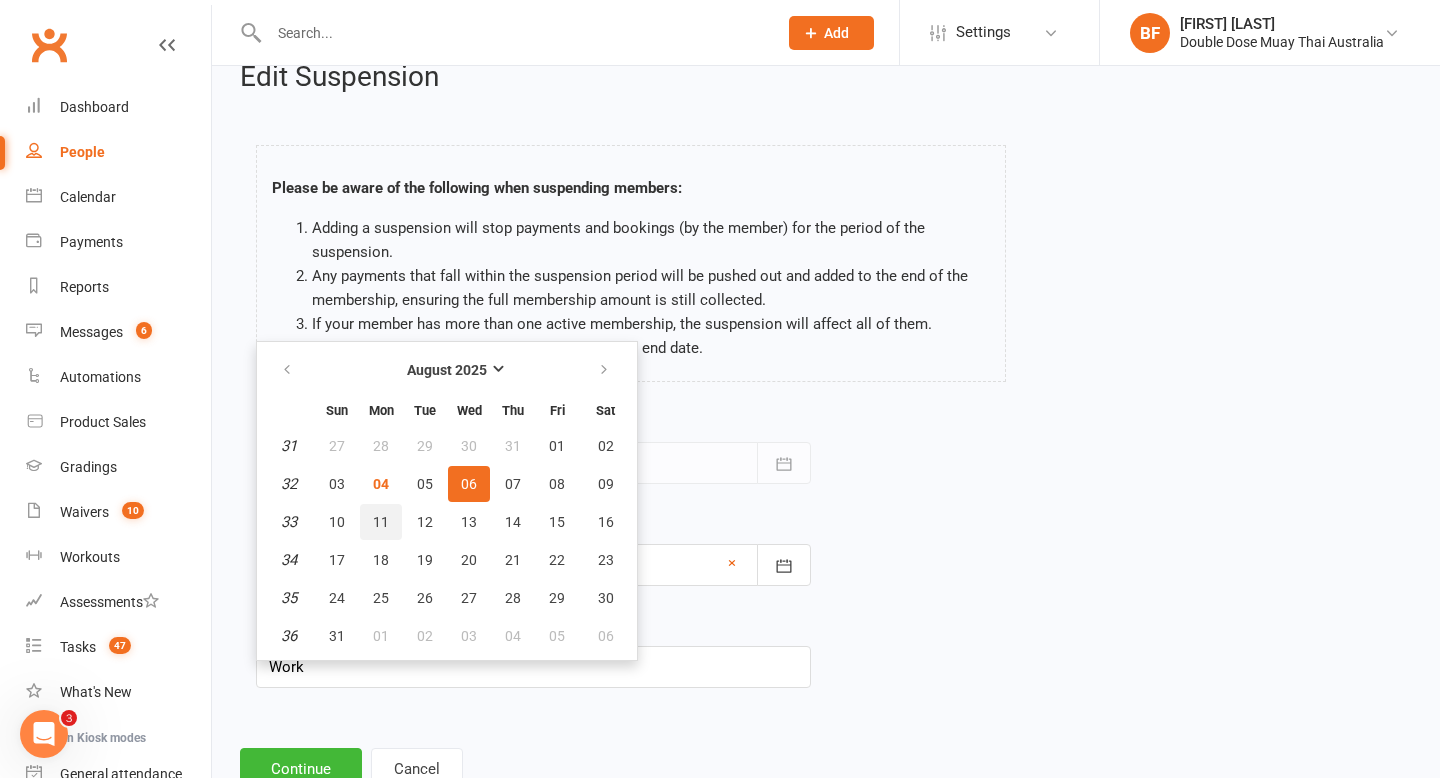 click on "11" at bounding box center [381, 522] 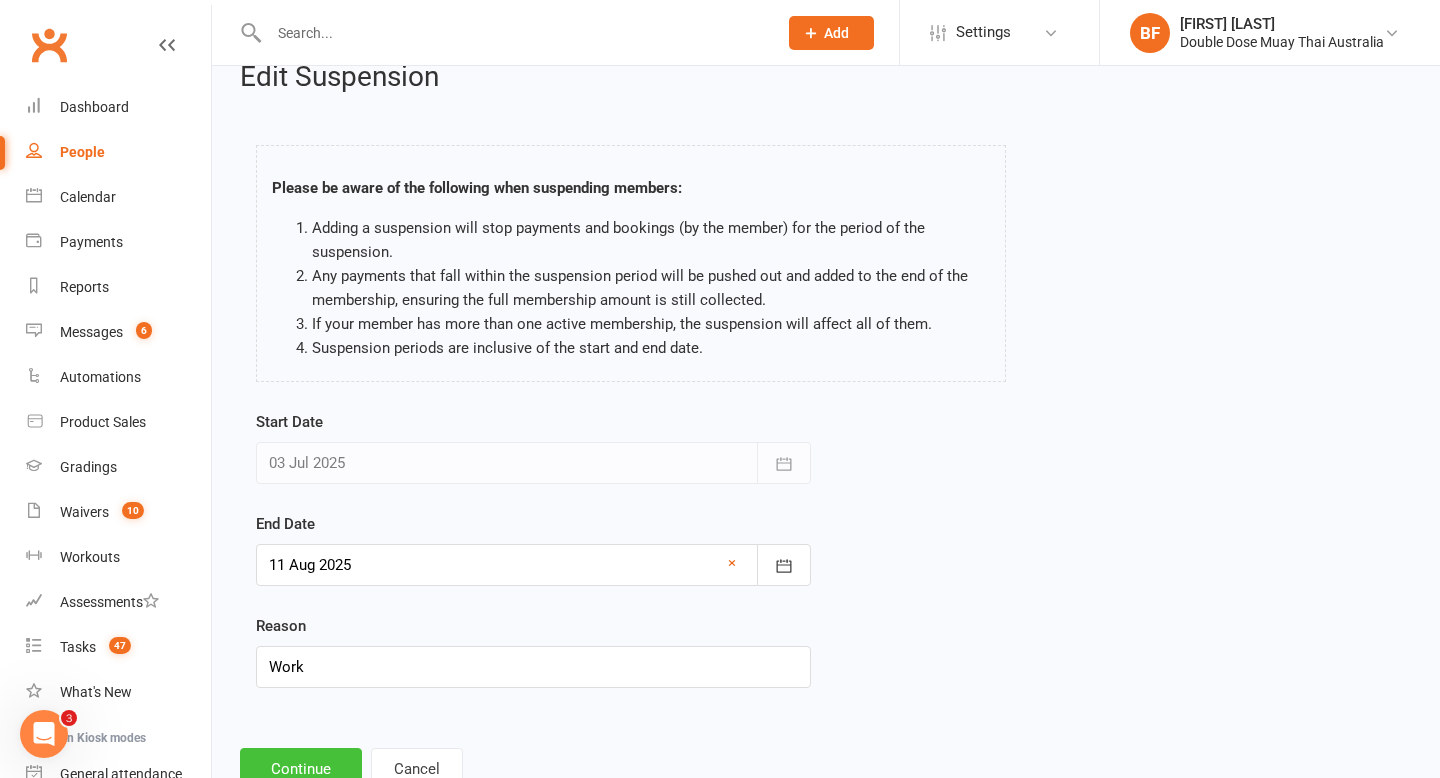 click on "Continue" at bounding box center [301, 769] 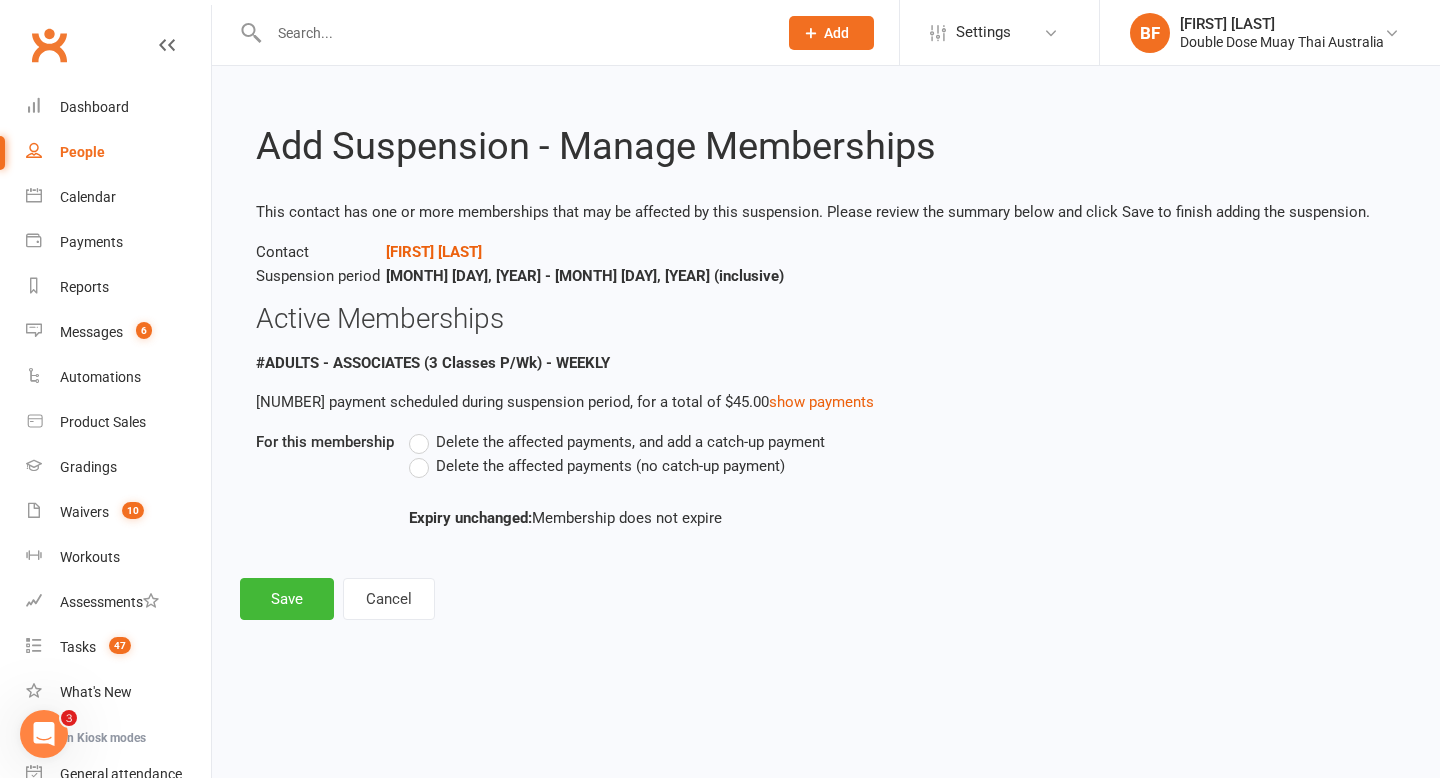 scroll, scrollTop: 0, scrollLeft: 0, axis: both 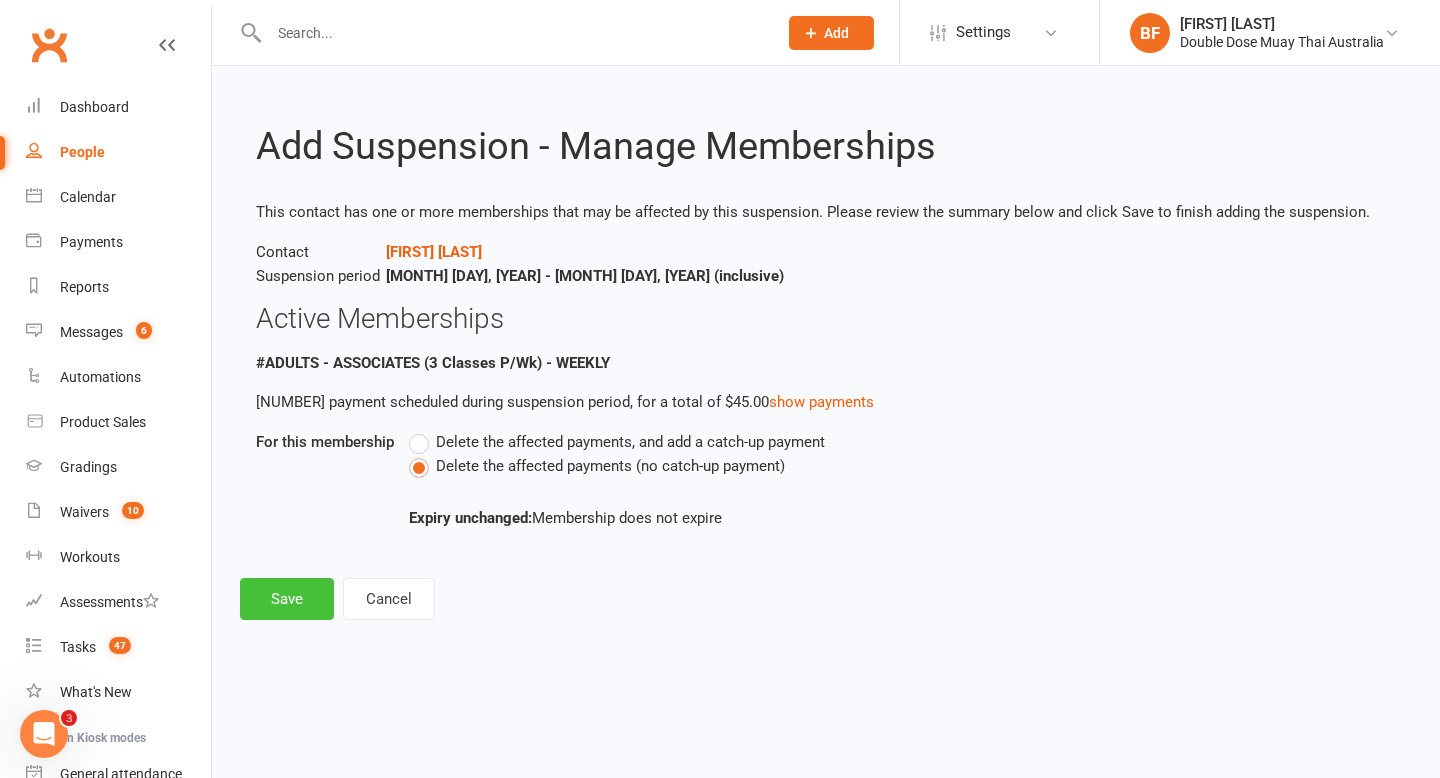 click on "Save" at bounding box center (287, 599) 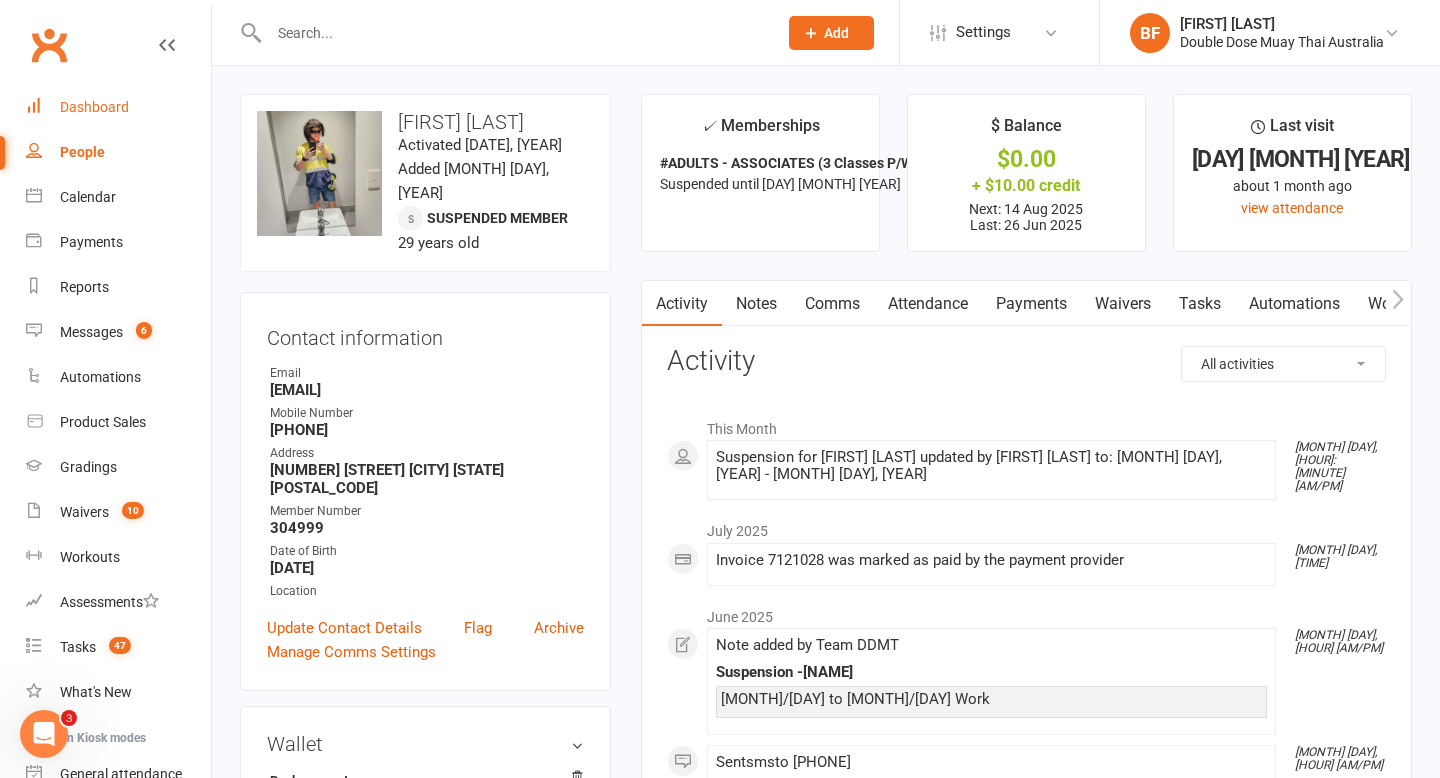 click on "Dashboard" at bounding box center (118, 107) 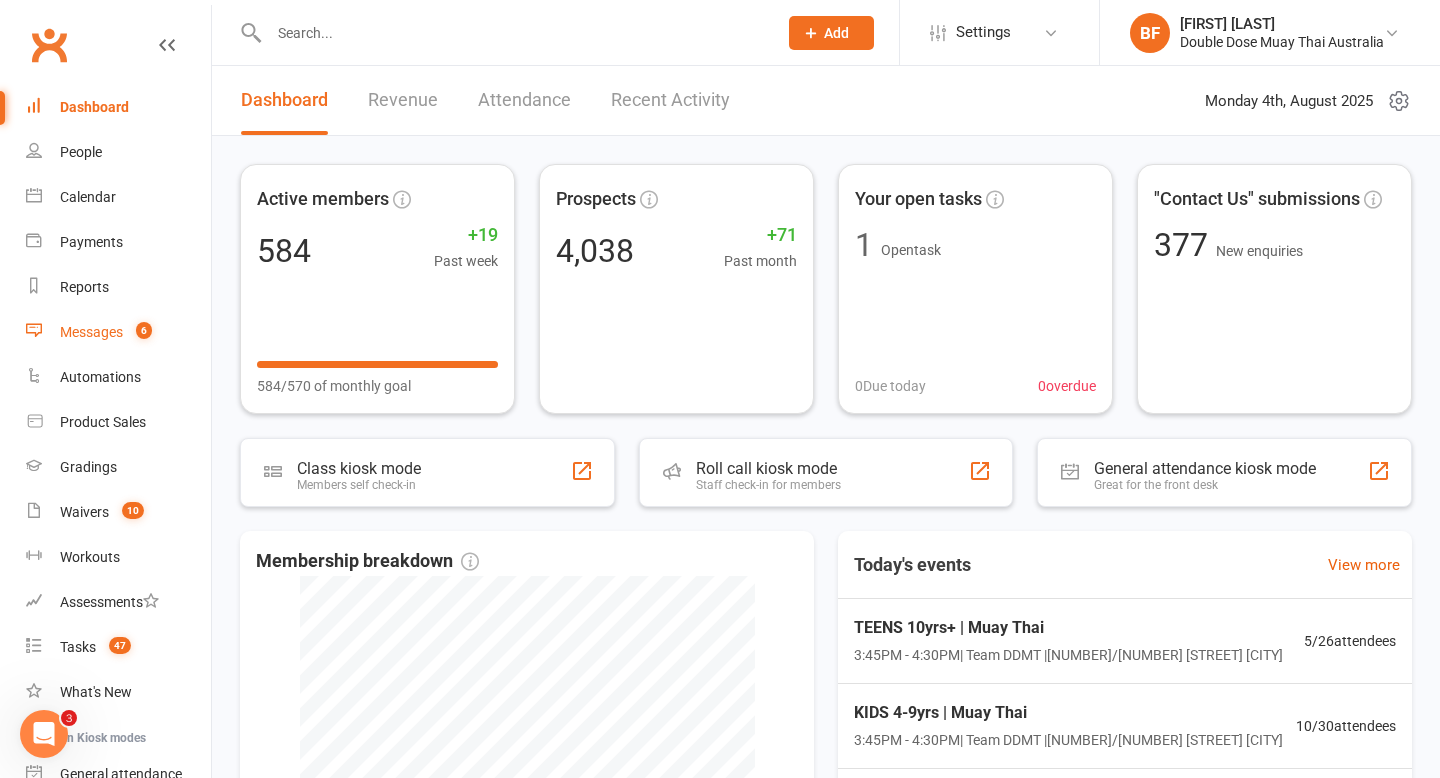 click on "Messages" at bounding box center (91, 332) 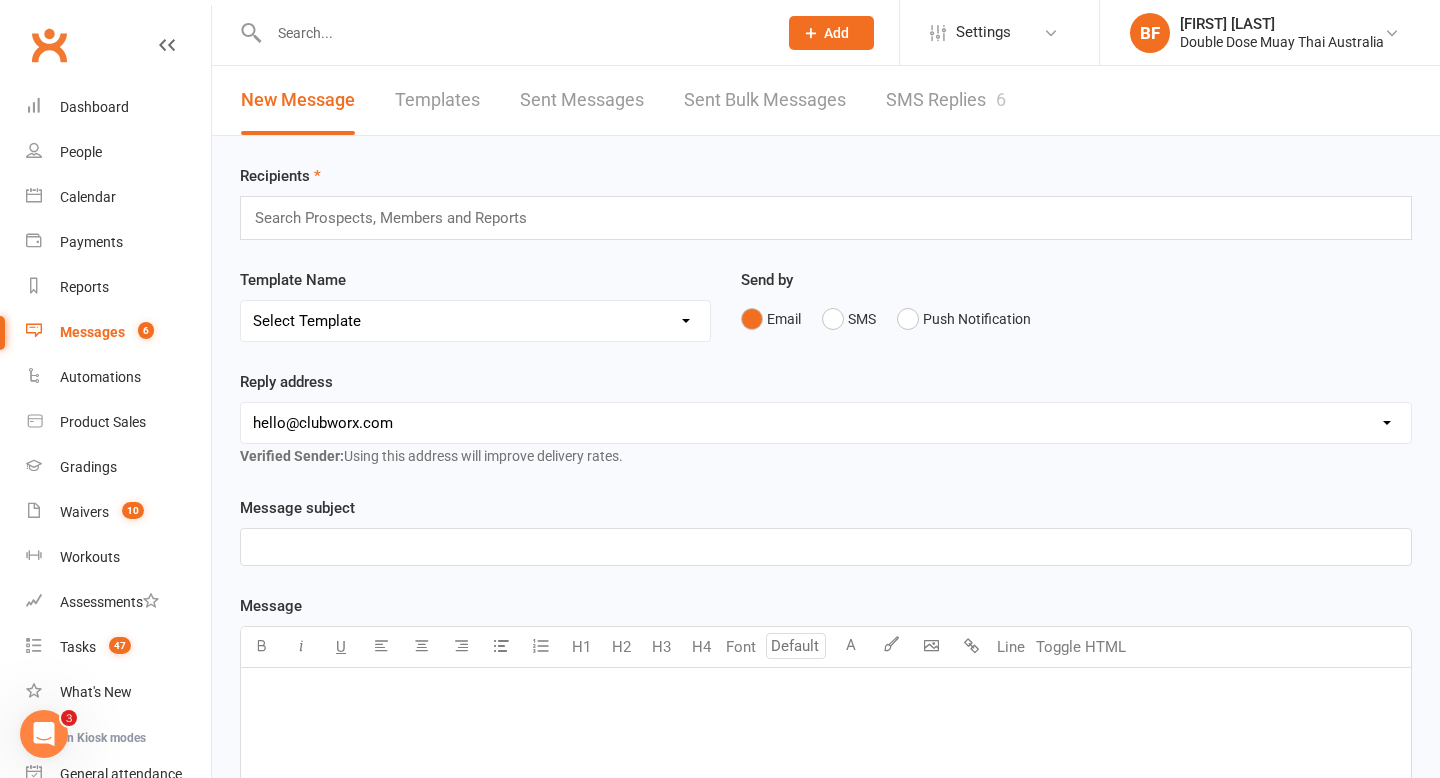 click on "SMS Replies  6" at bounding box center [946, 100] 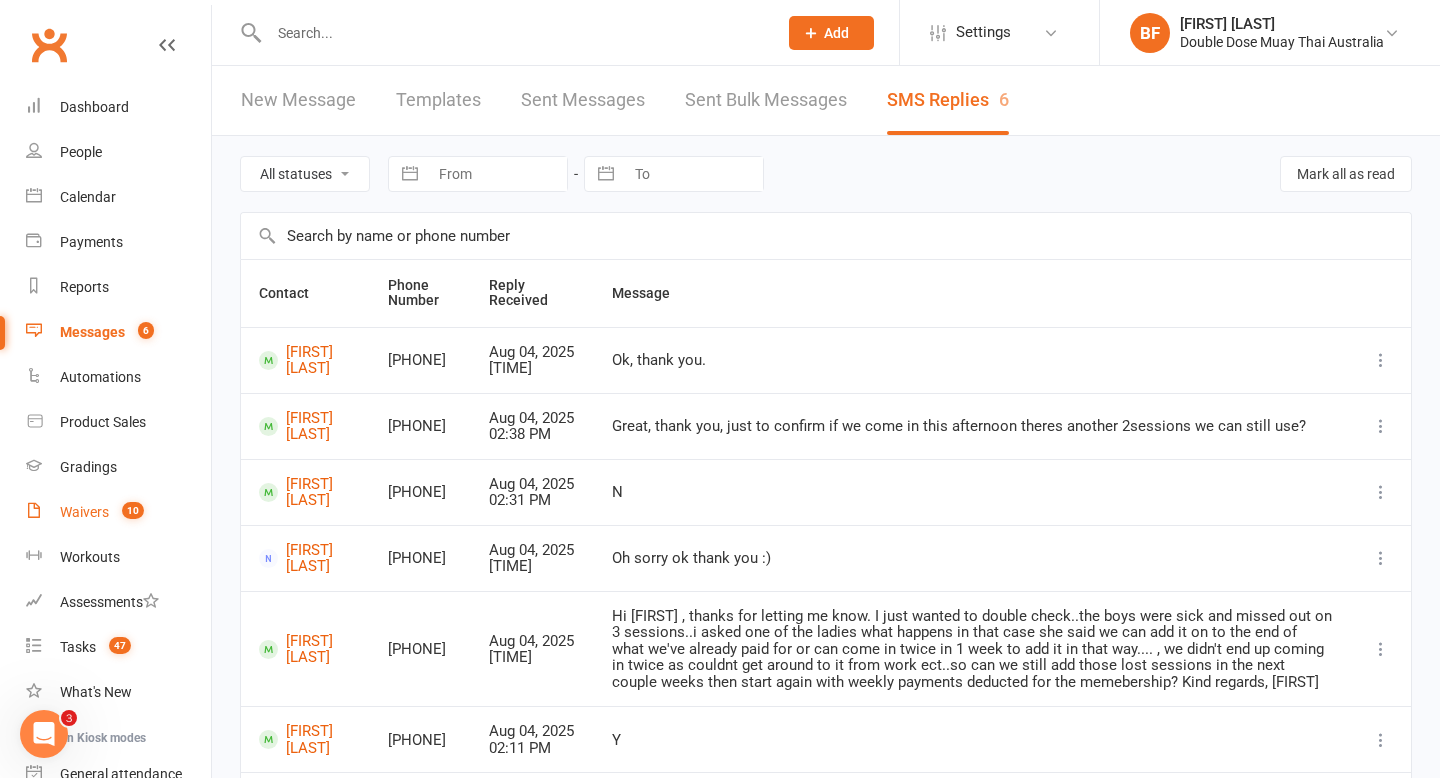 click on "Waivers" at bounding box center (84, 512) 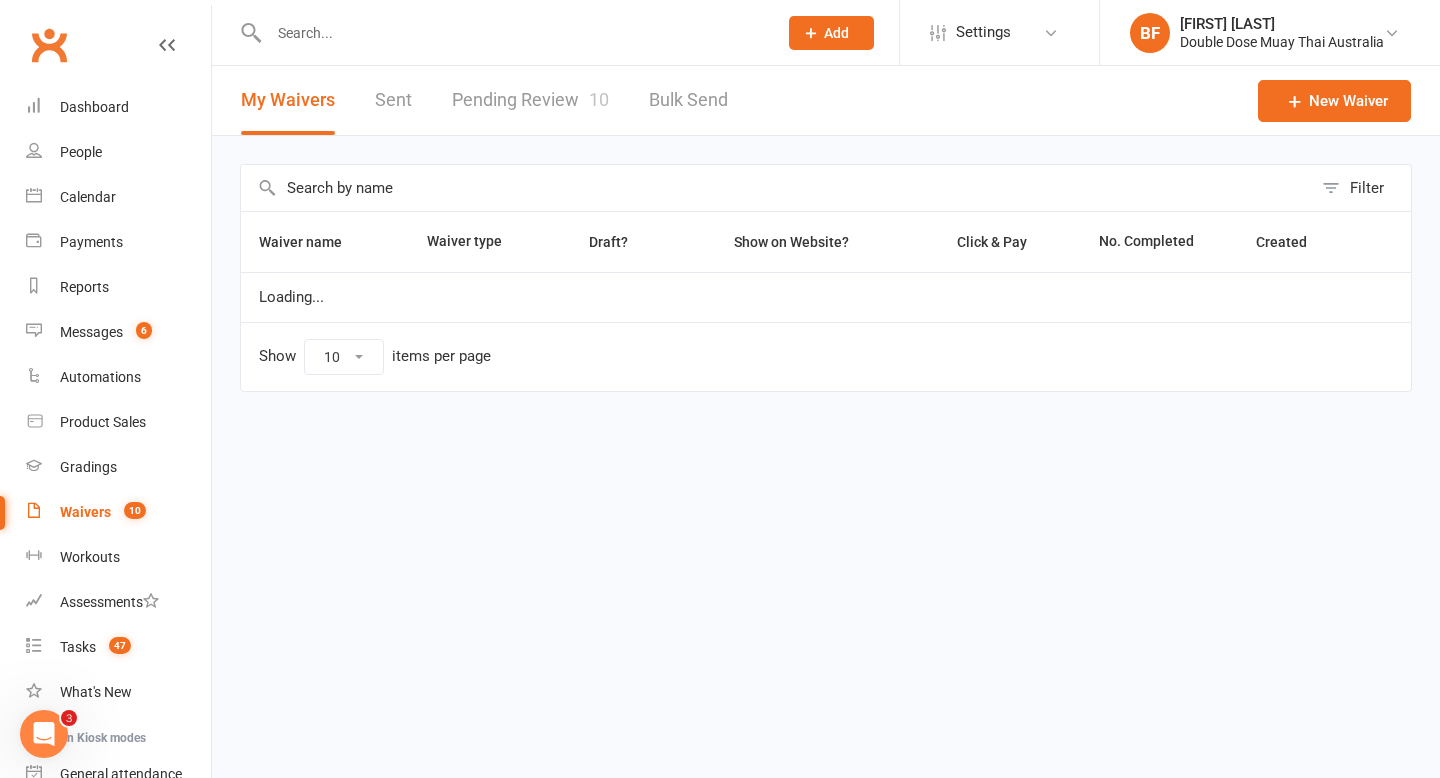 click on "Pending Review 10" at bounding box center [530, 100] 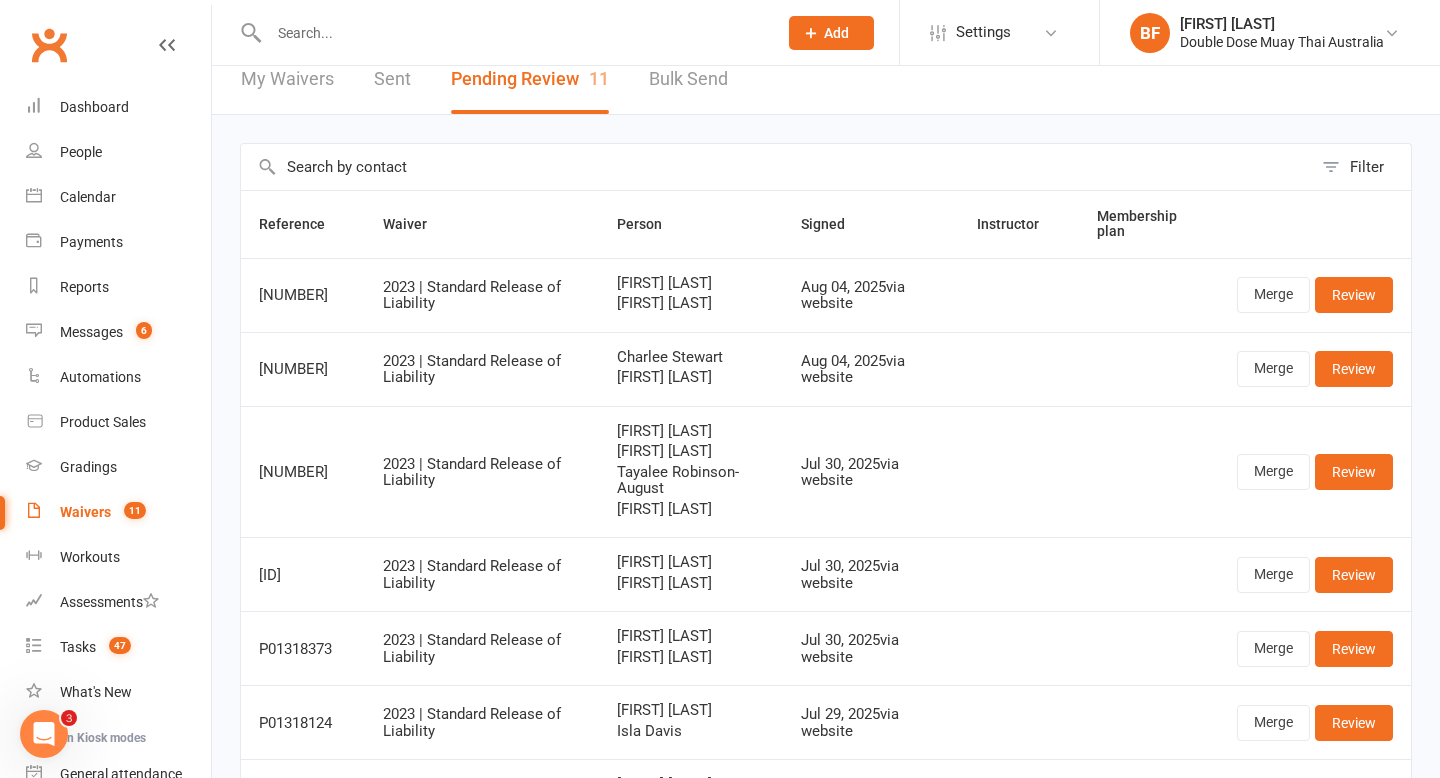 scroll, scrollTop: 0, scrollLeft: 0, axis: both 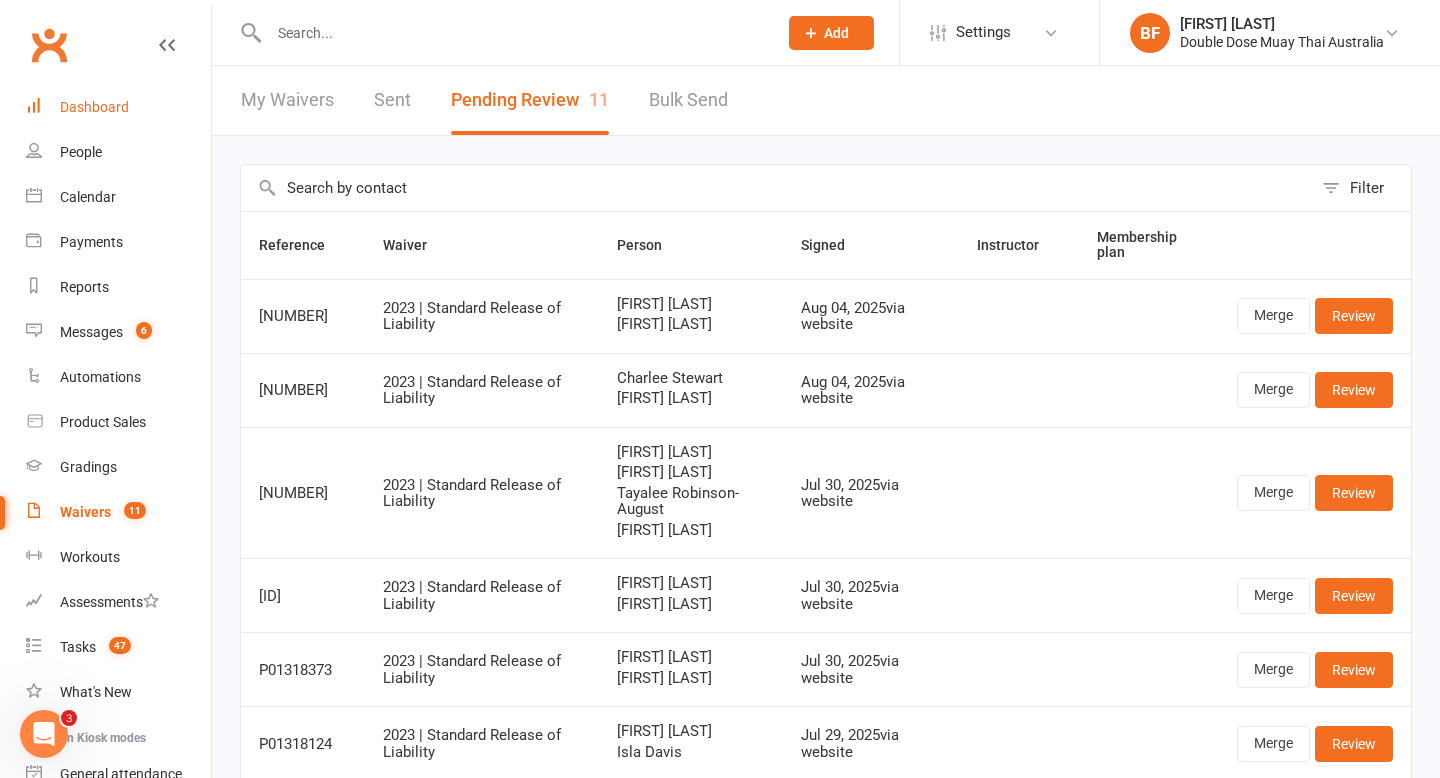 click on "Dashboard" at bounding box center [94, 107] 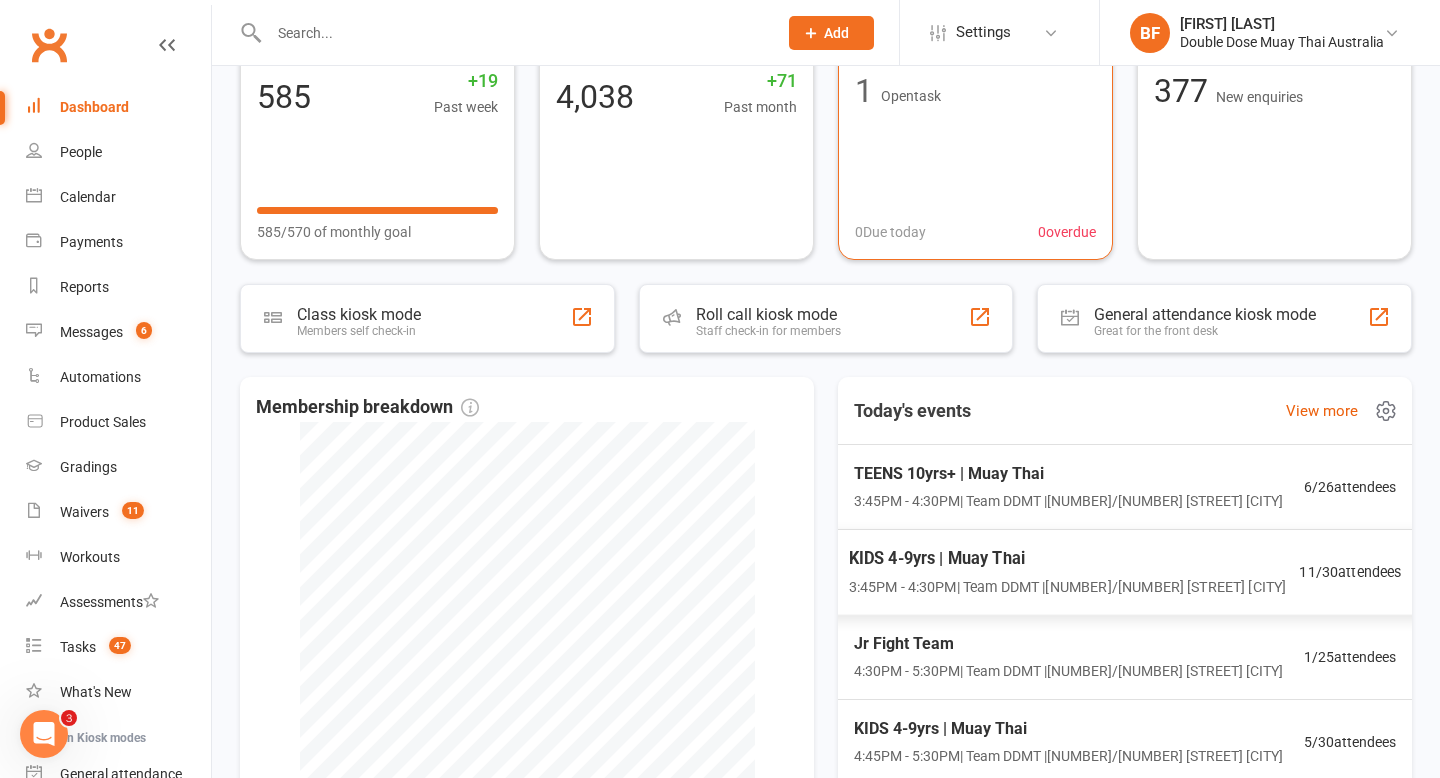 scroll, scrollTop: 0, scrollLeft: 0, axis: both 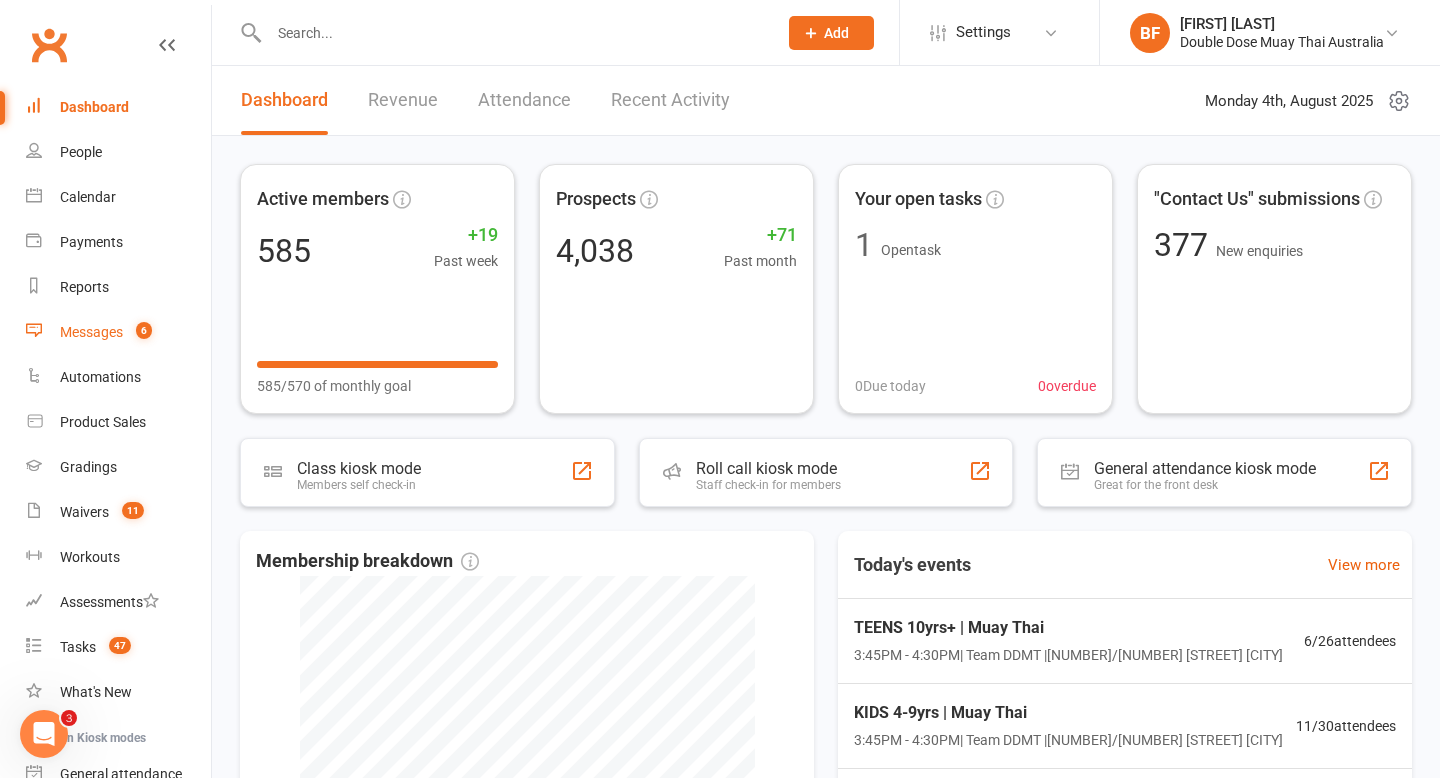 click on "Messages" at bounding box center (91, 332) 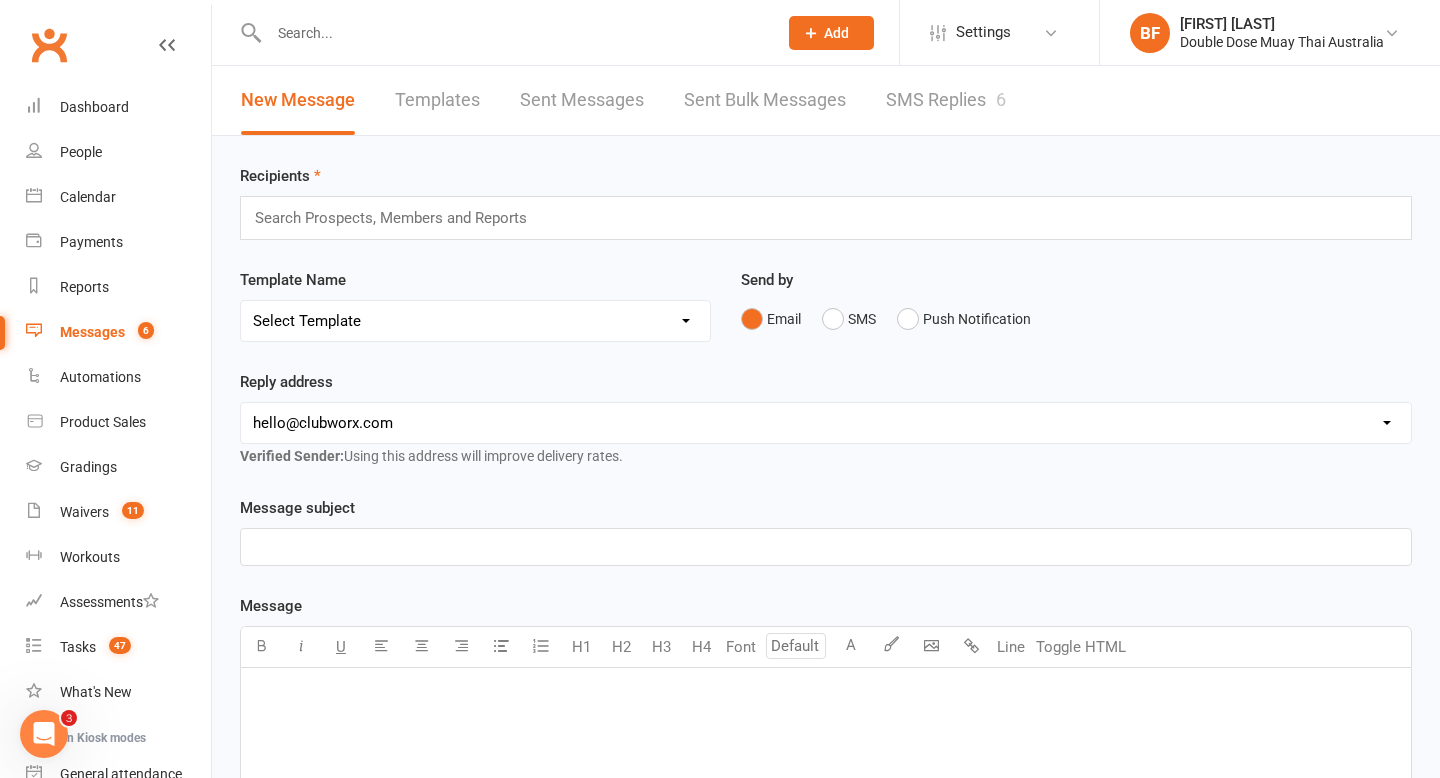 click on "SMS Replies  6" at bounding box center [946, 100] 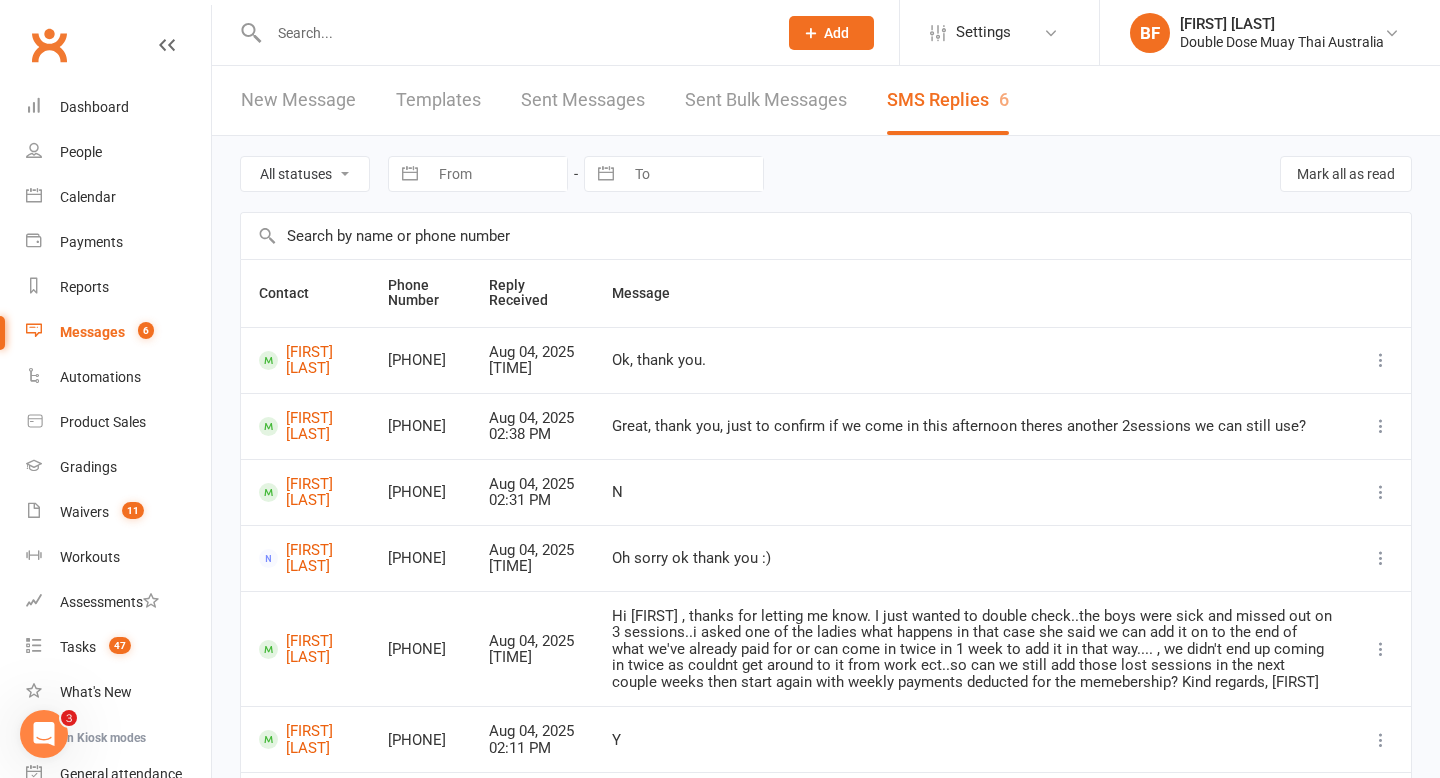 click at bounding box center (513, 33) 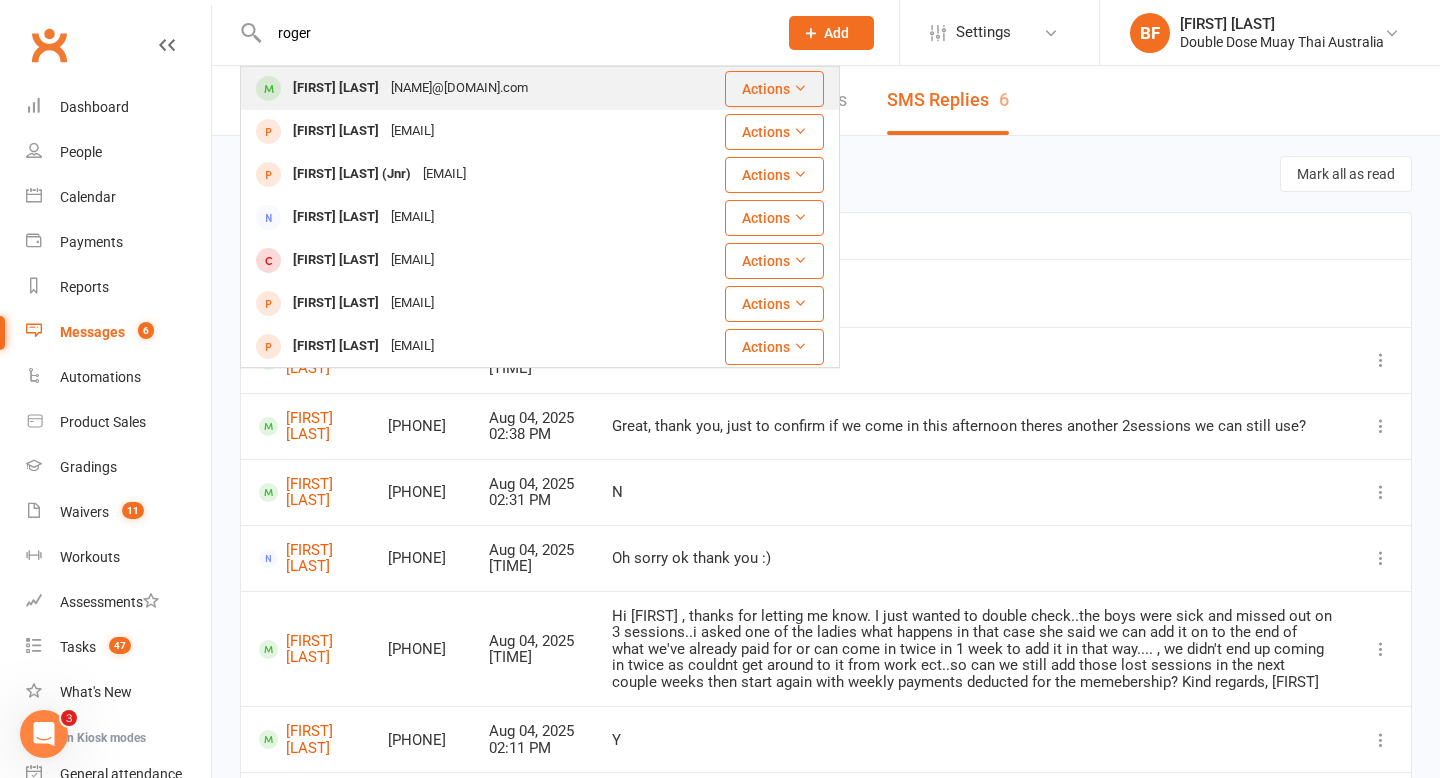 type on "roger" 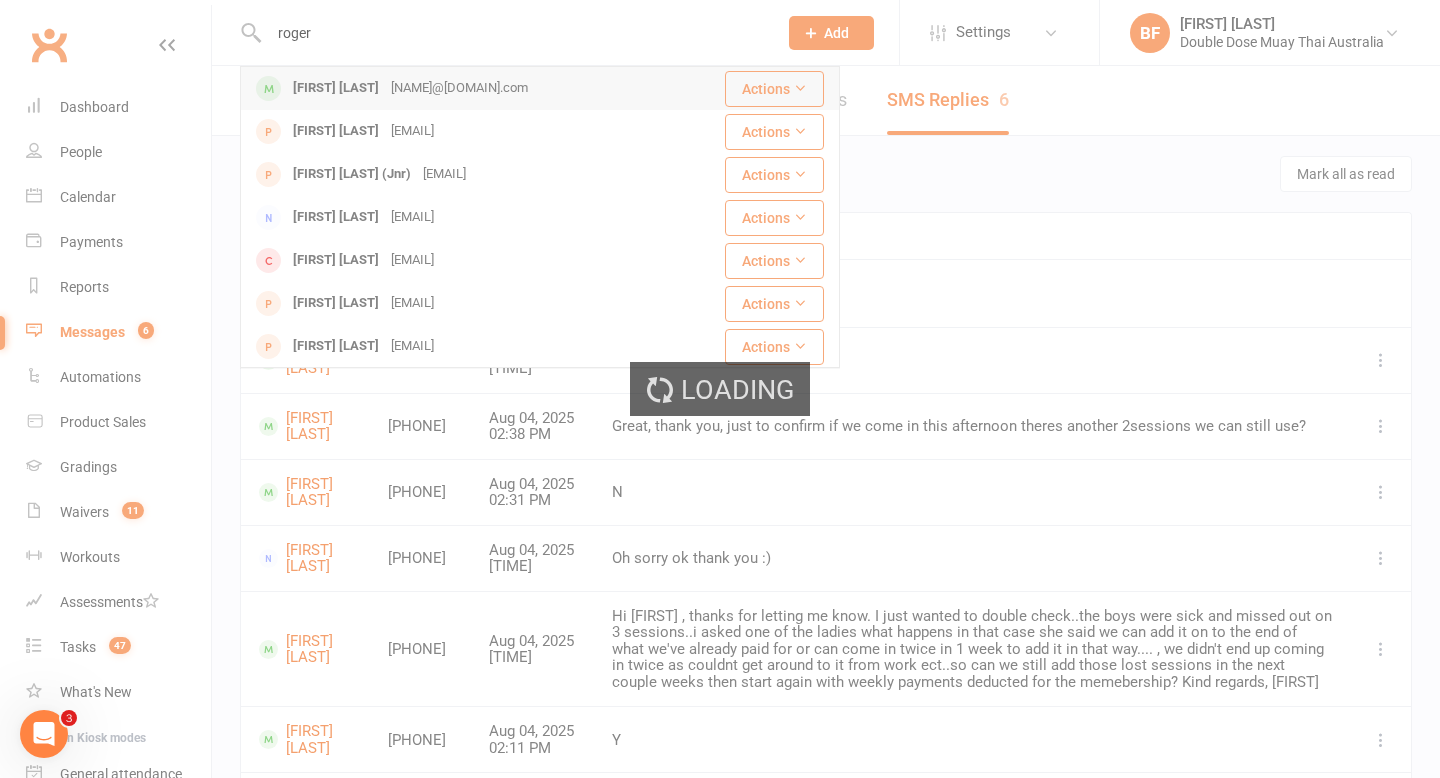 type 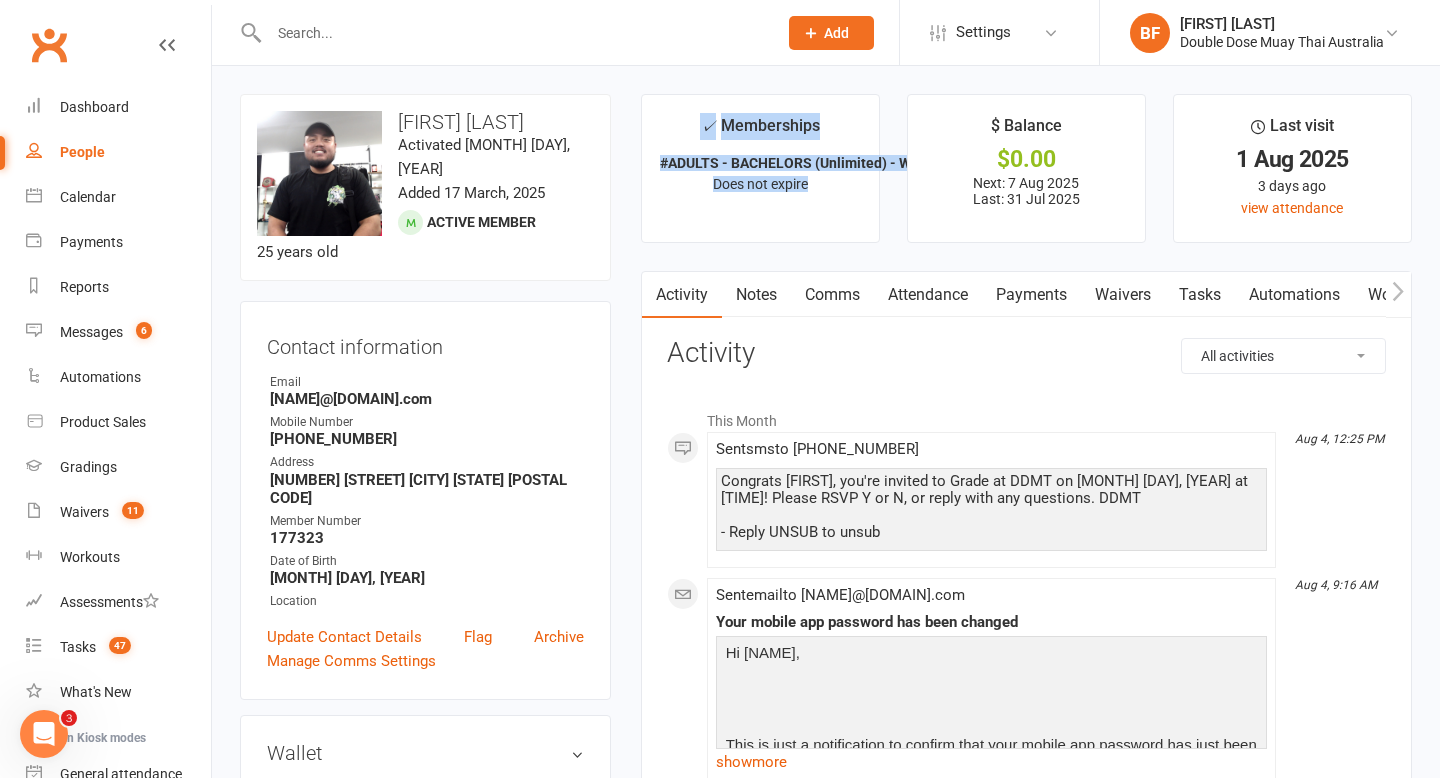 drag, startPoint x: 642, startPoint y: 108, endPoint x: 766, endPoint y: 207, distance: 158.67262 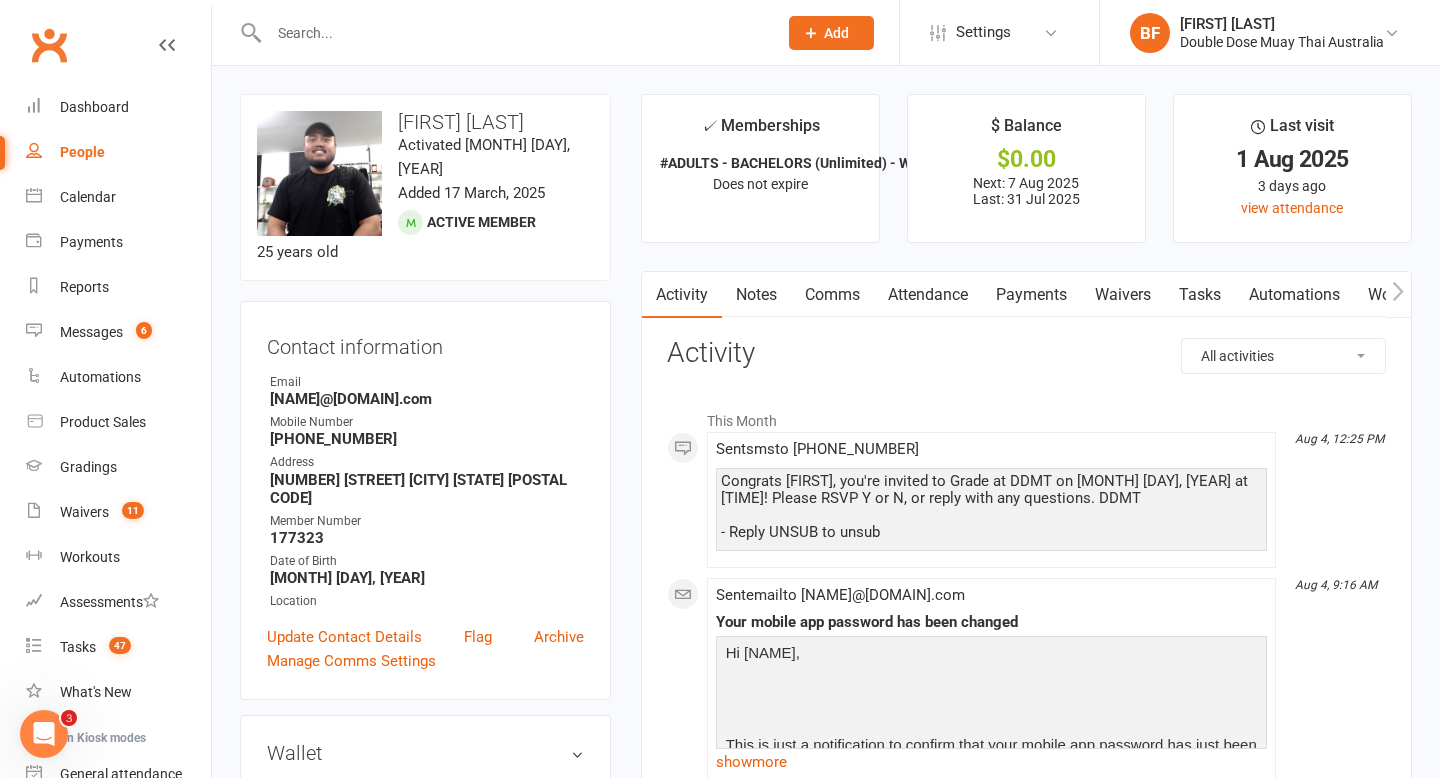 click on "✓ Memberships #ADULTS - BACHELORS (Unlimited) - WEEKLY Does not expire" at bounding box center [760, 168] 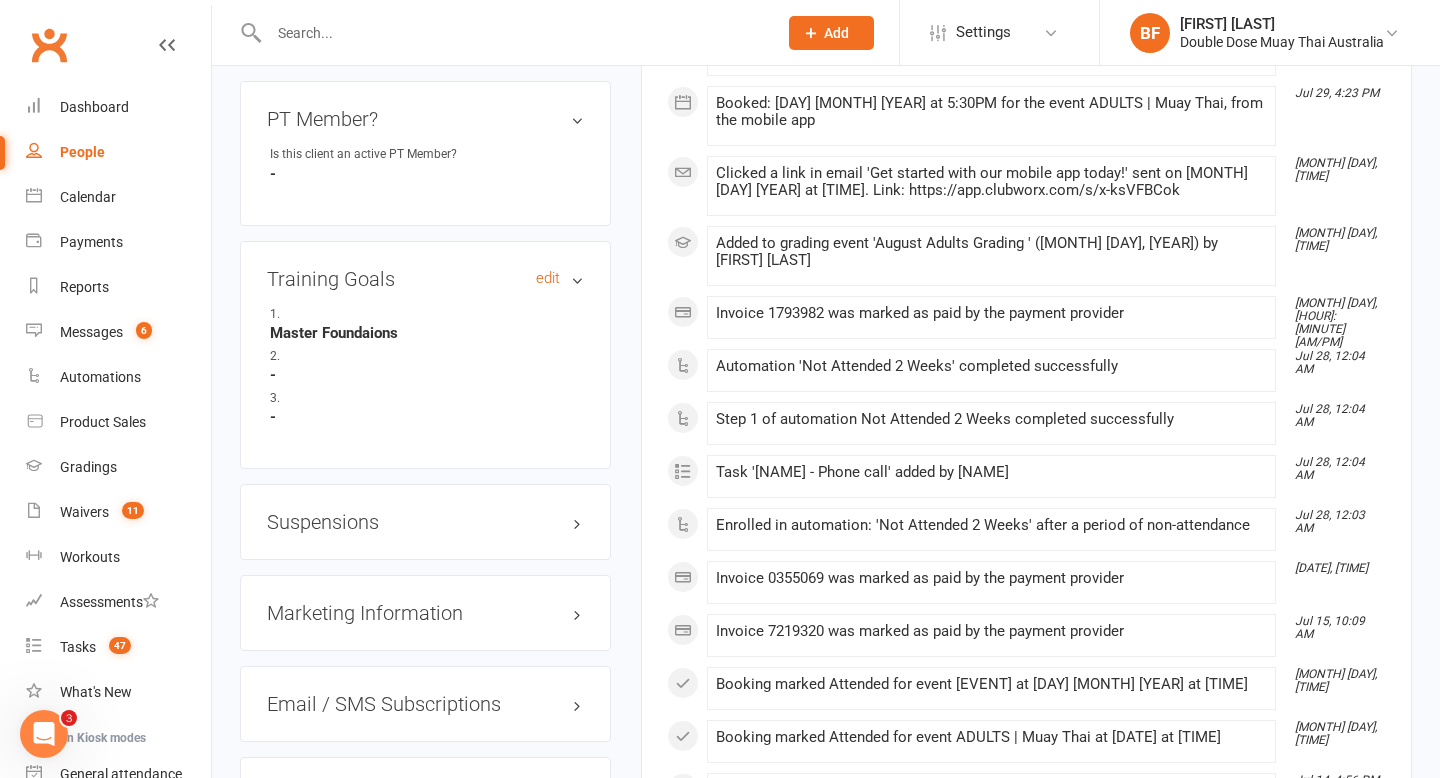 scroll, scrollTop: 1329, scrollLeft: 0, axis: vertical 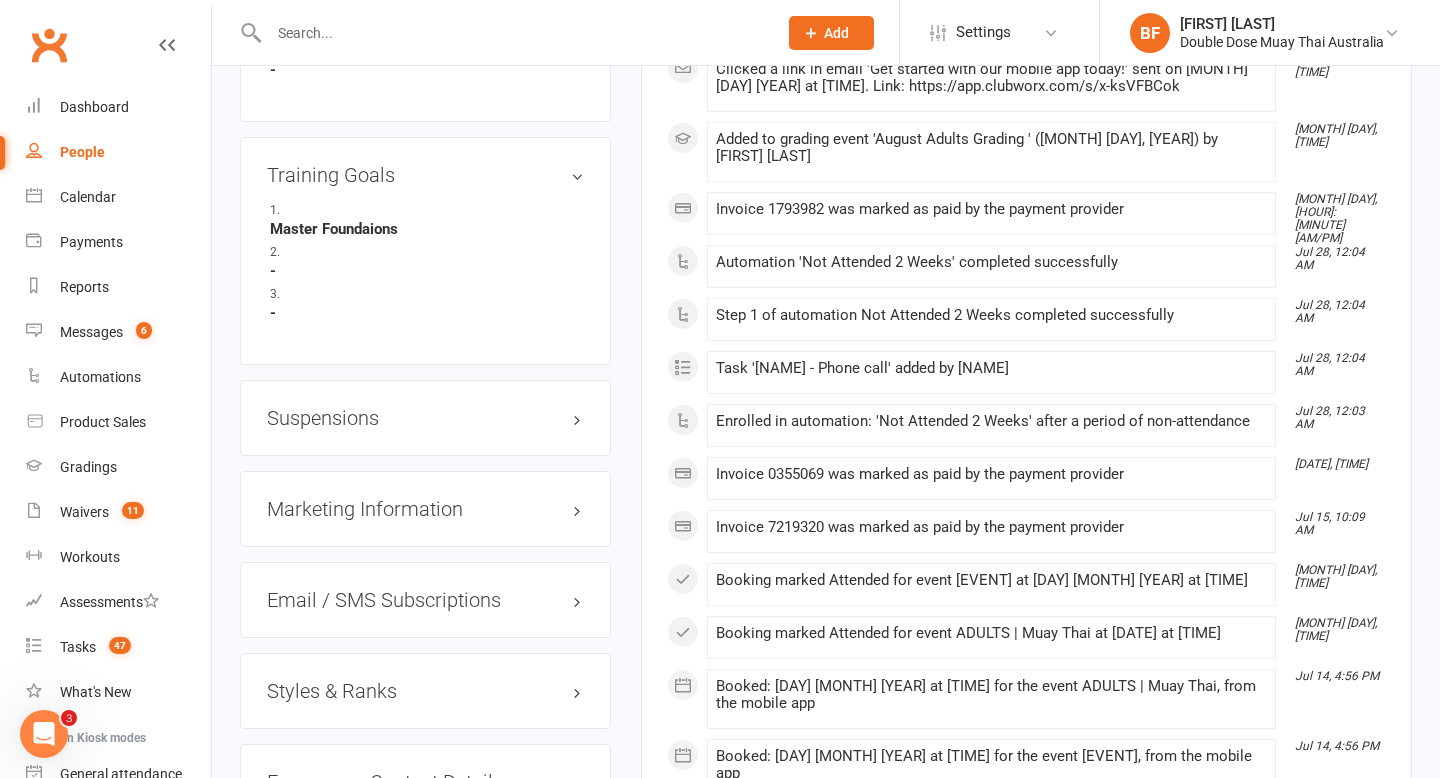 click on "Suspensions" at bounding box center [425, 418] 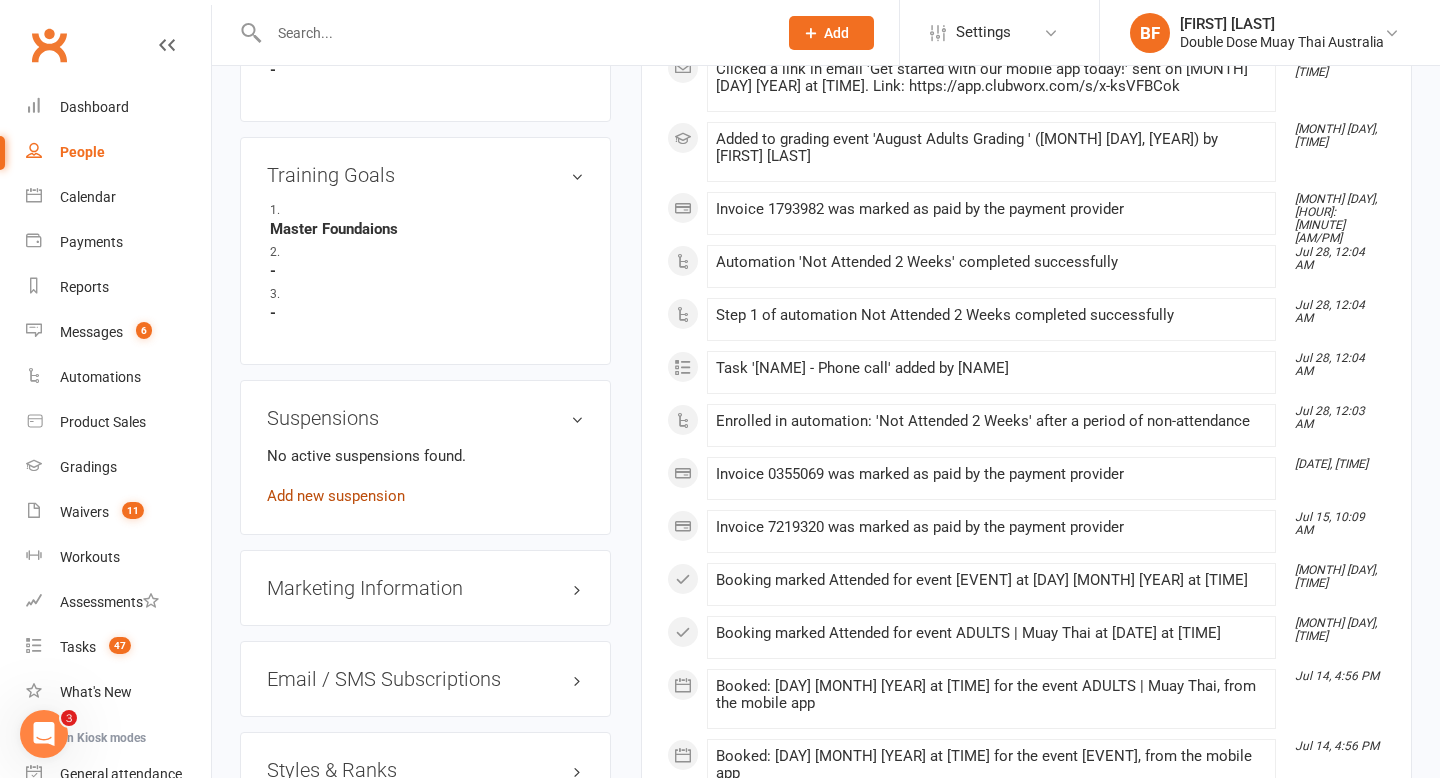 click on "Add new suspension" at bounding box center (336, 496) 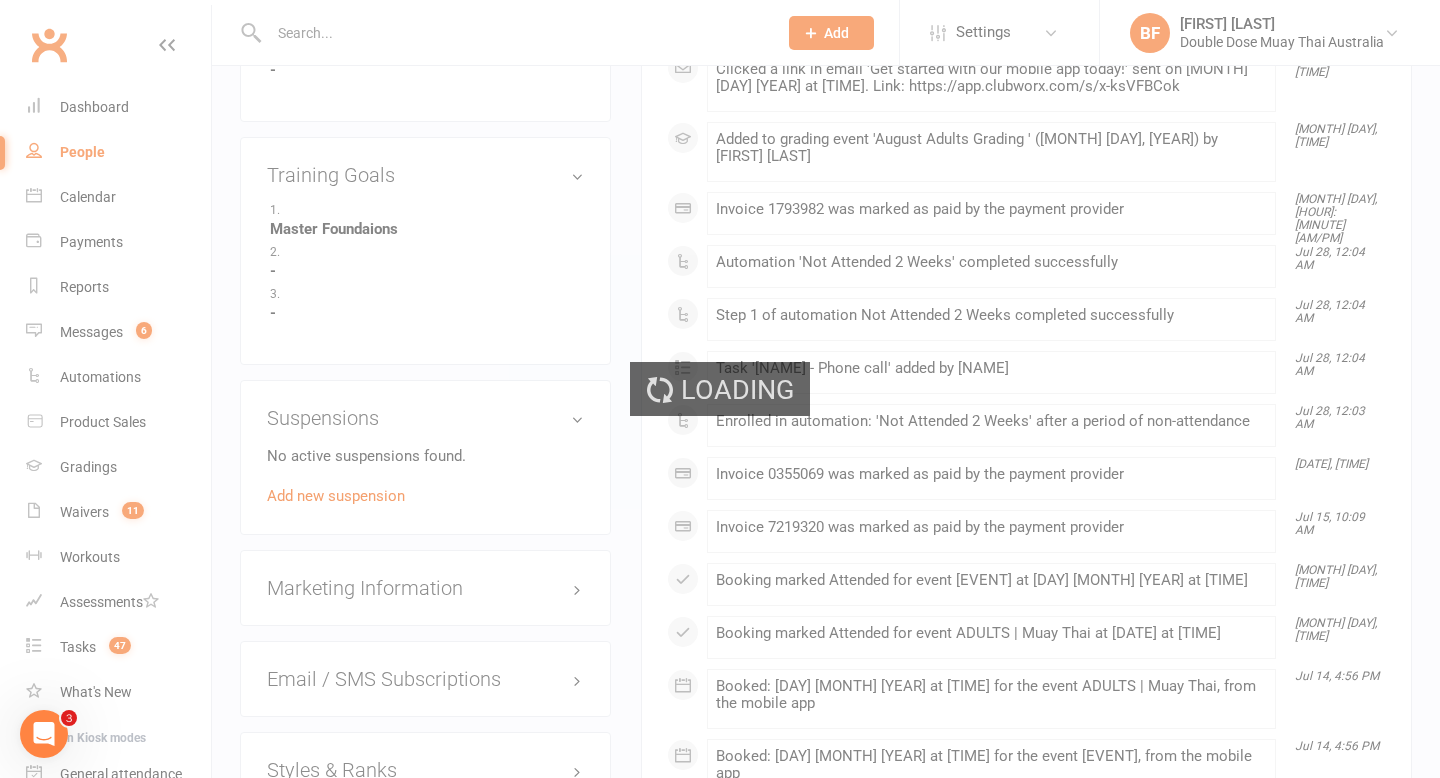 scroll, scrollTop: 0, scrollLeft: 0, axis: both 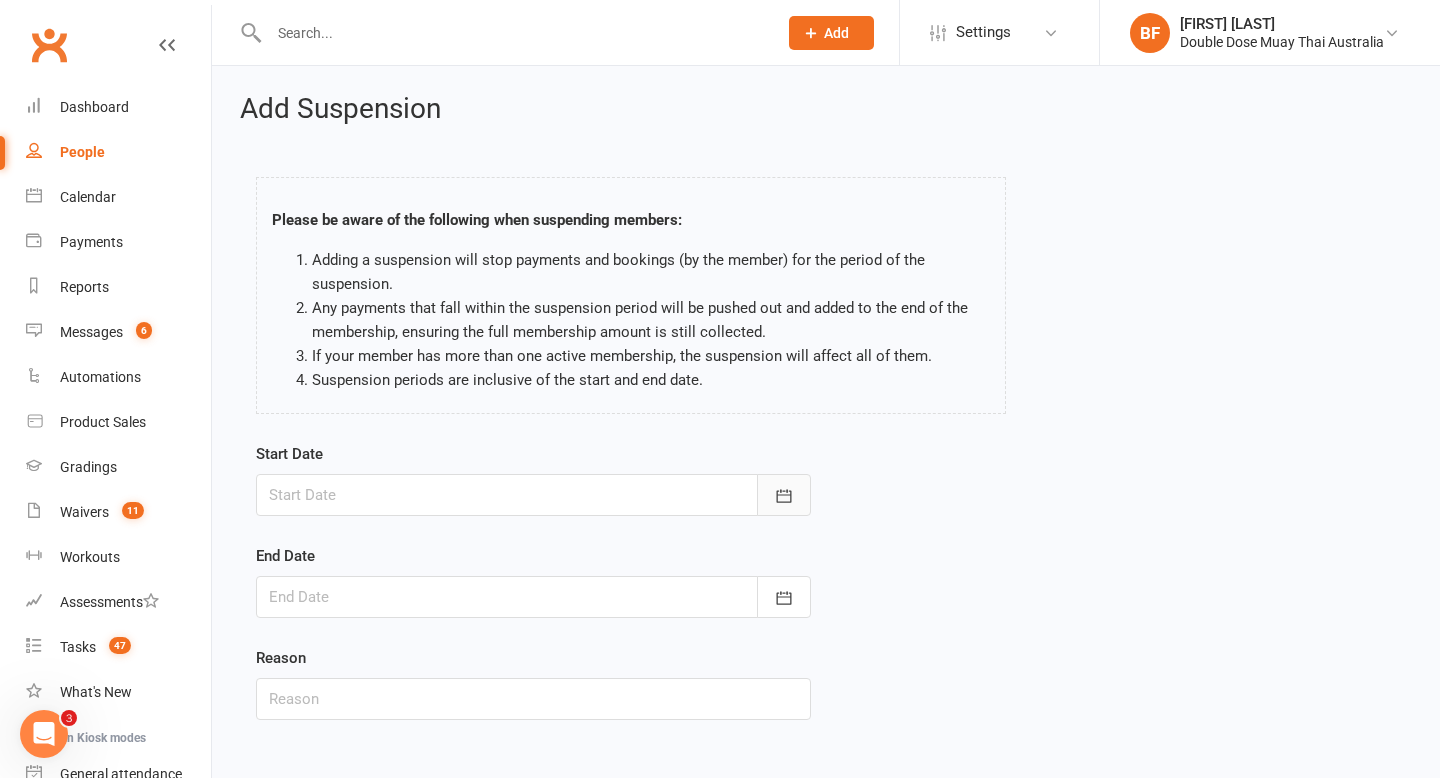 click 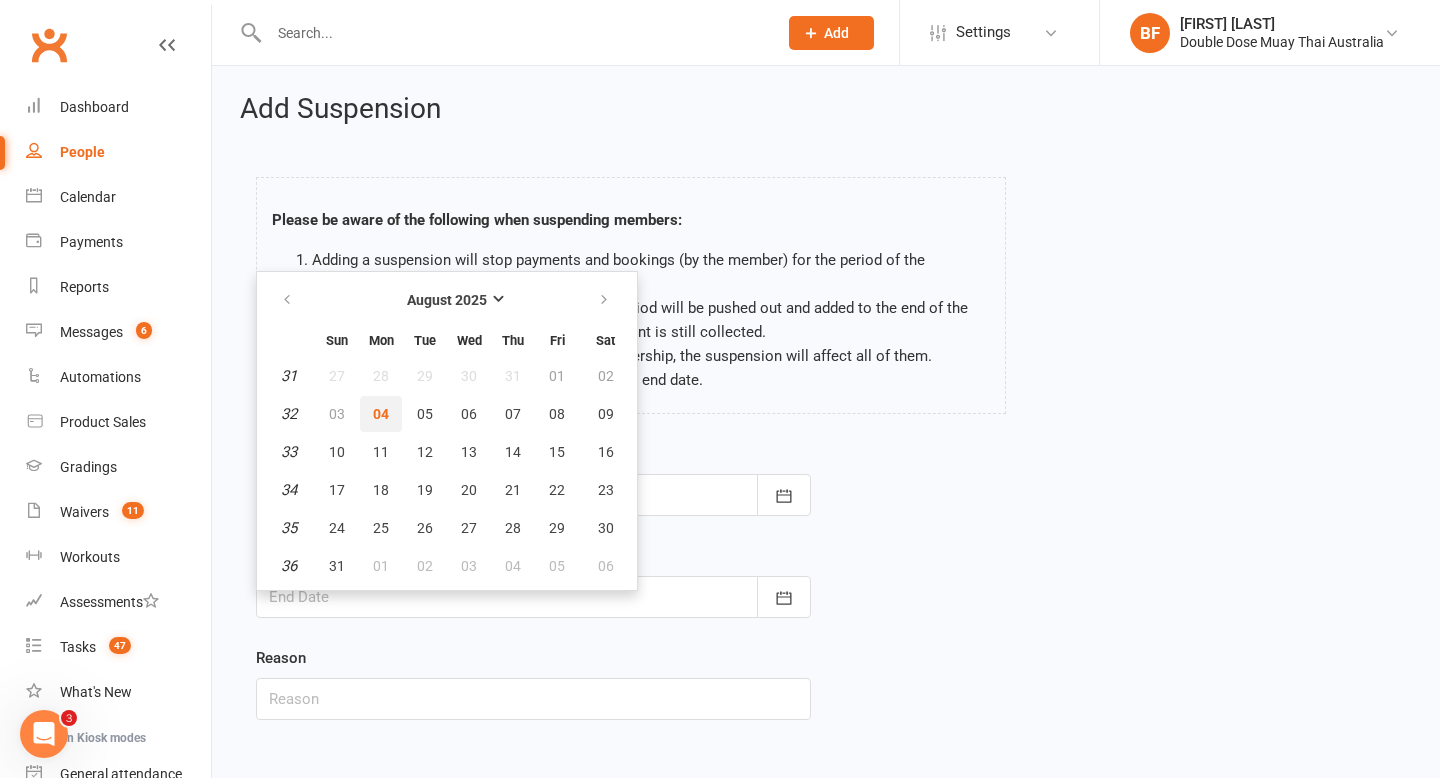 click on "04" at bounding box center [381, 414] 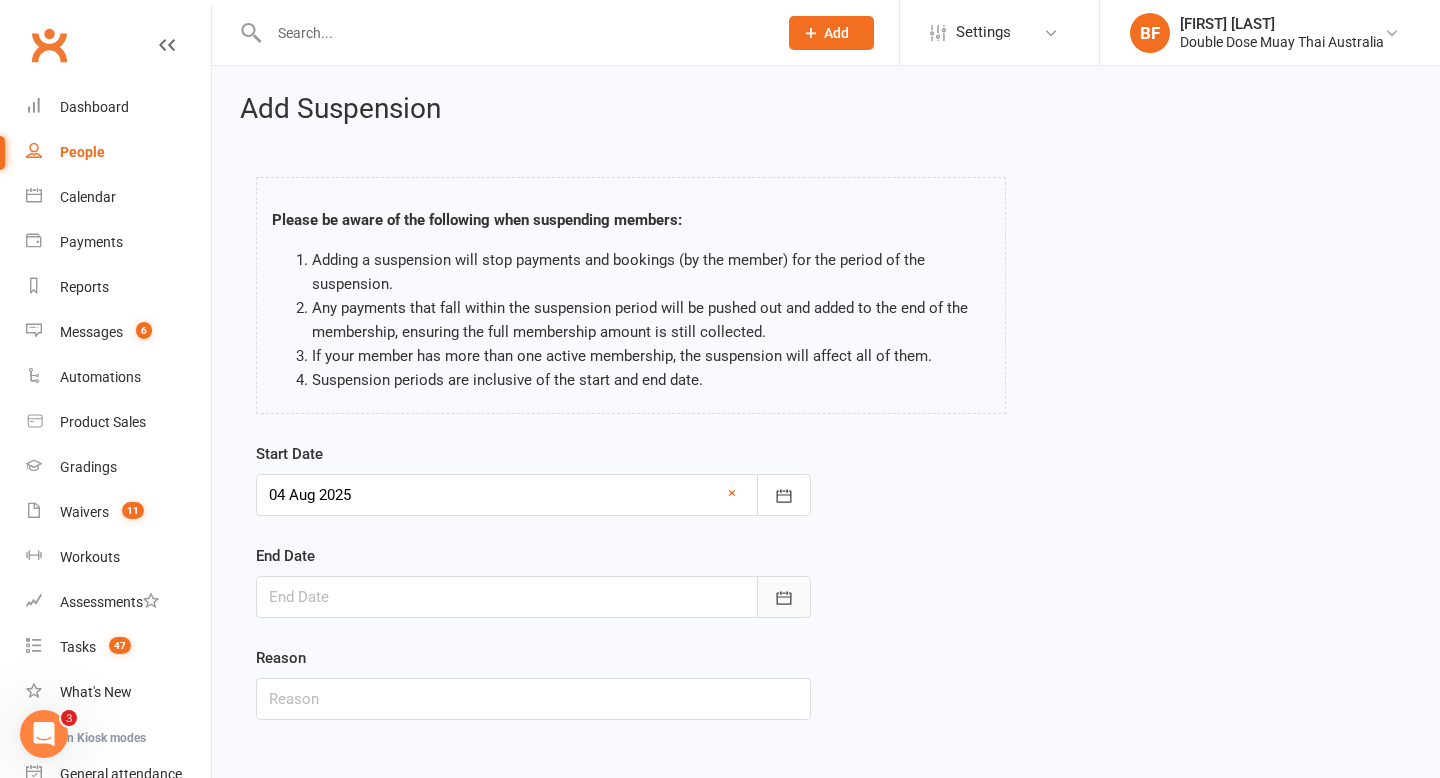 click at bounding box center (784, 597) 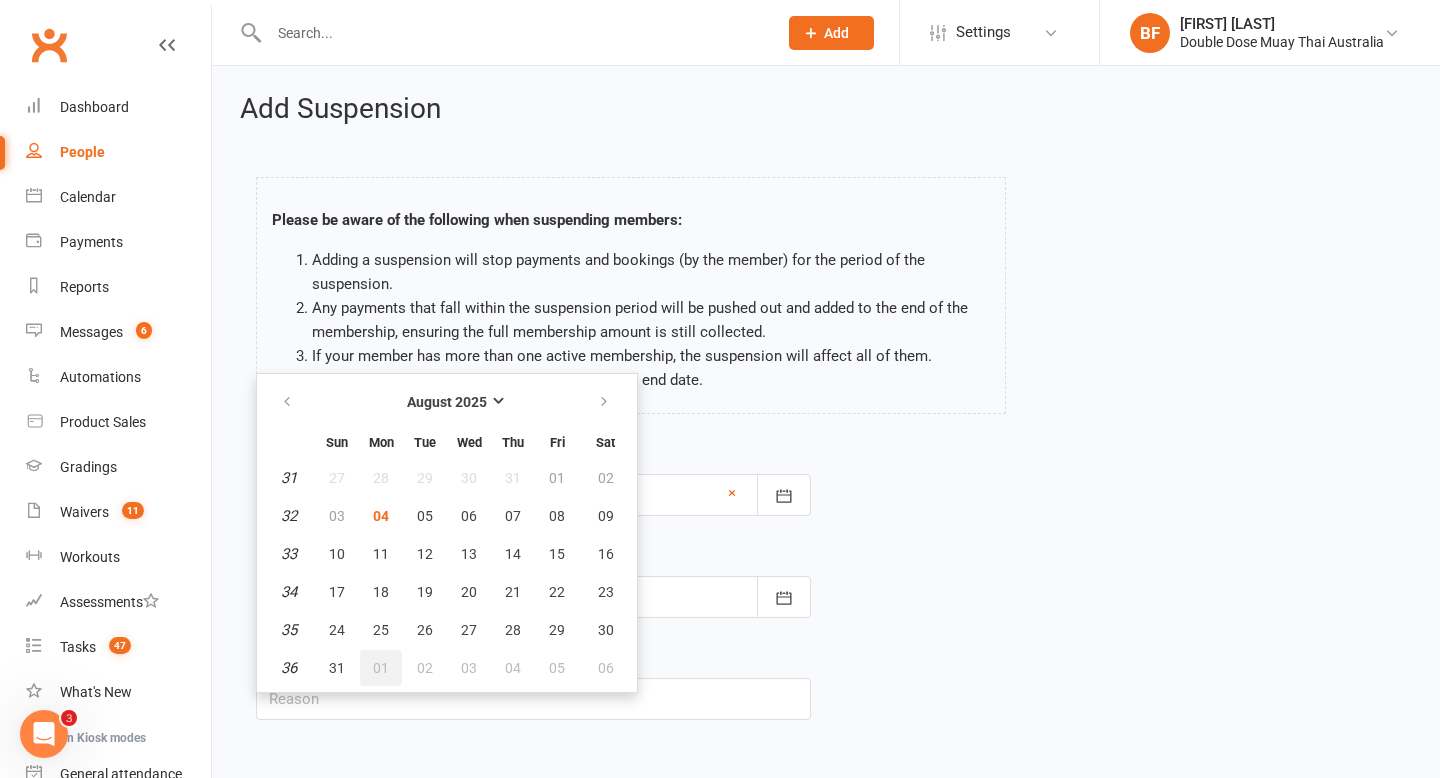 click on "01" at bounding box center [381, 668] 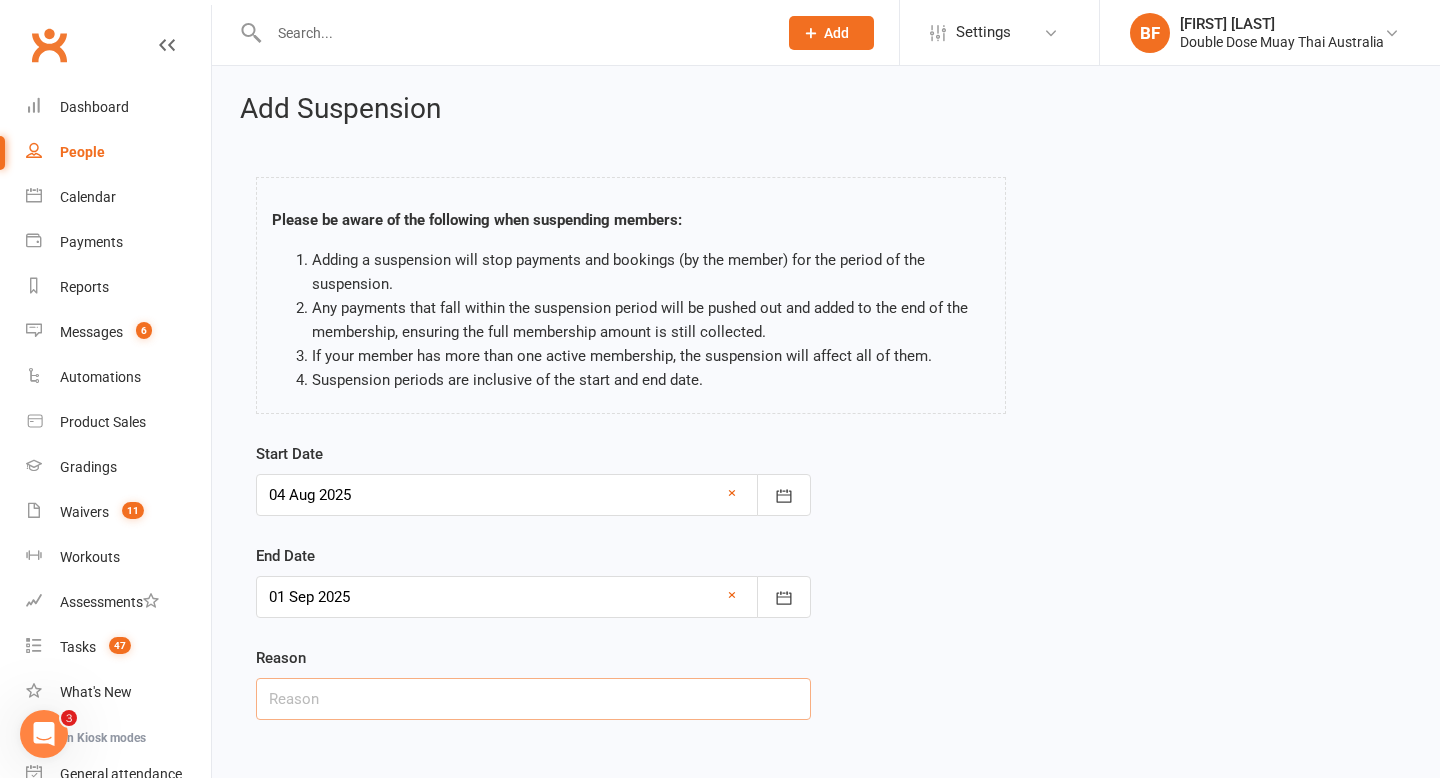 click at bounding box center [533, 699] 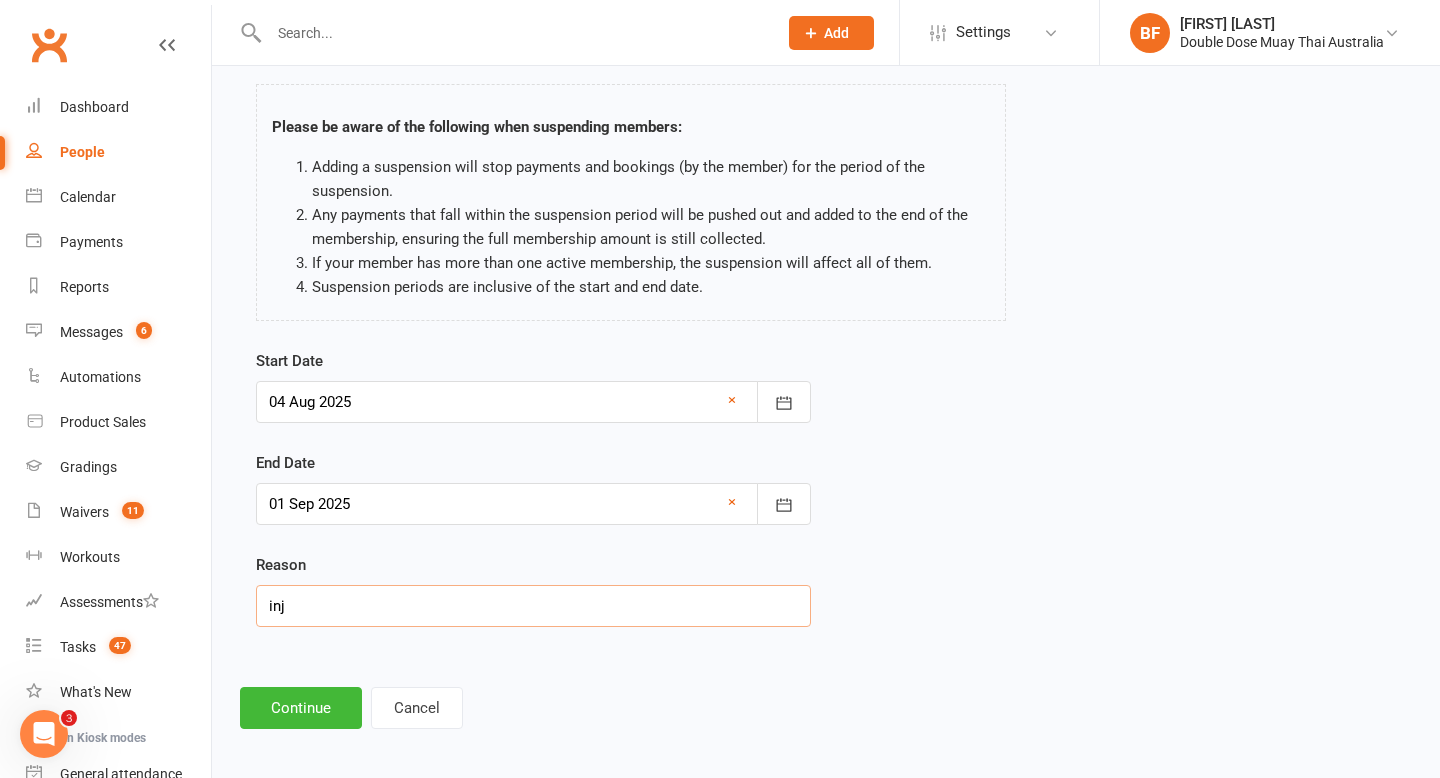 scroll, scrollTop: 101, scrollLeft: 0, axis: vertical 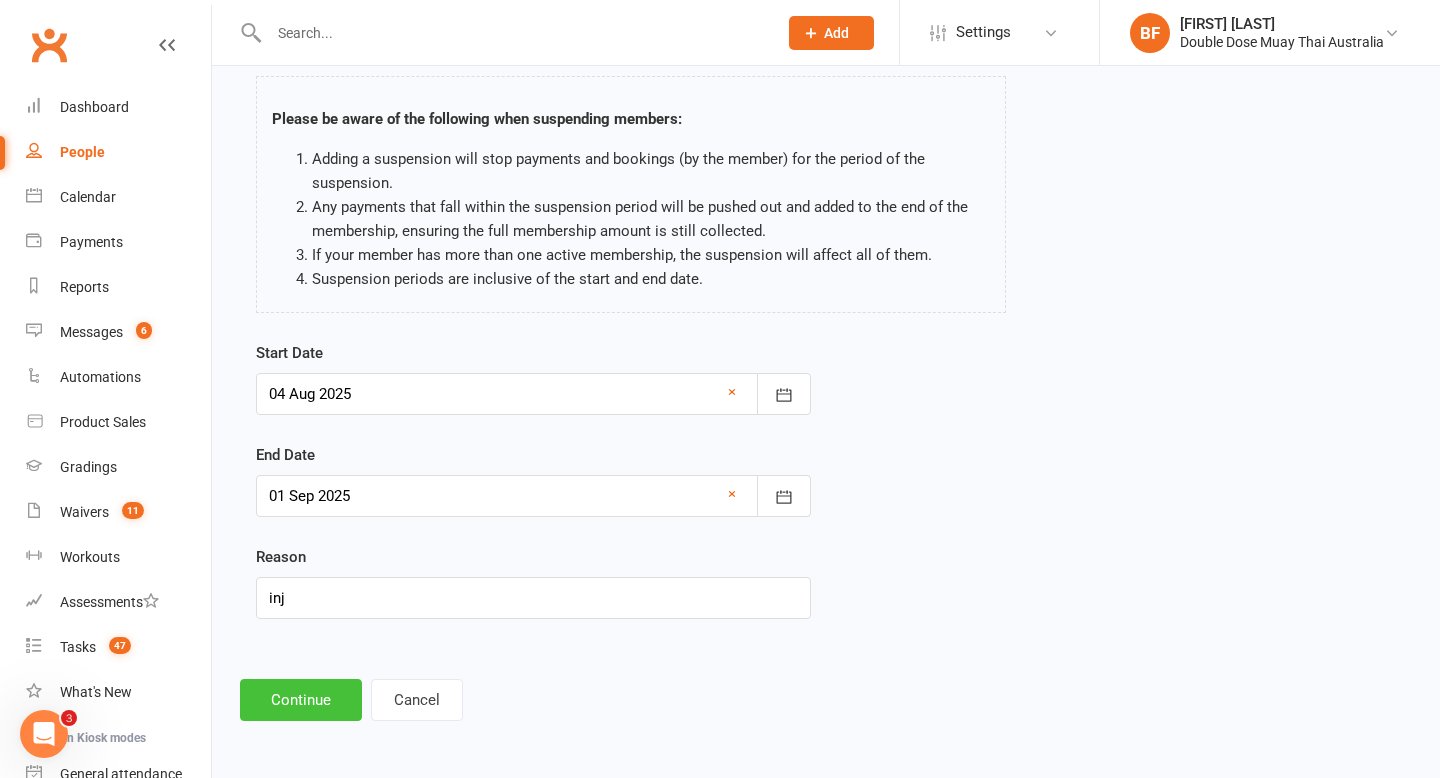 click on "Continue" at bounding box center (301, 700) 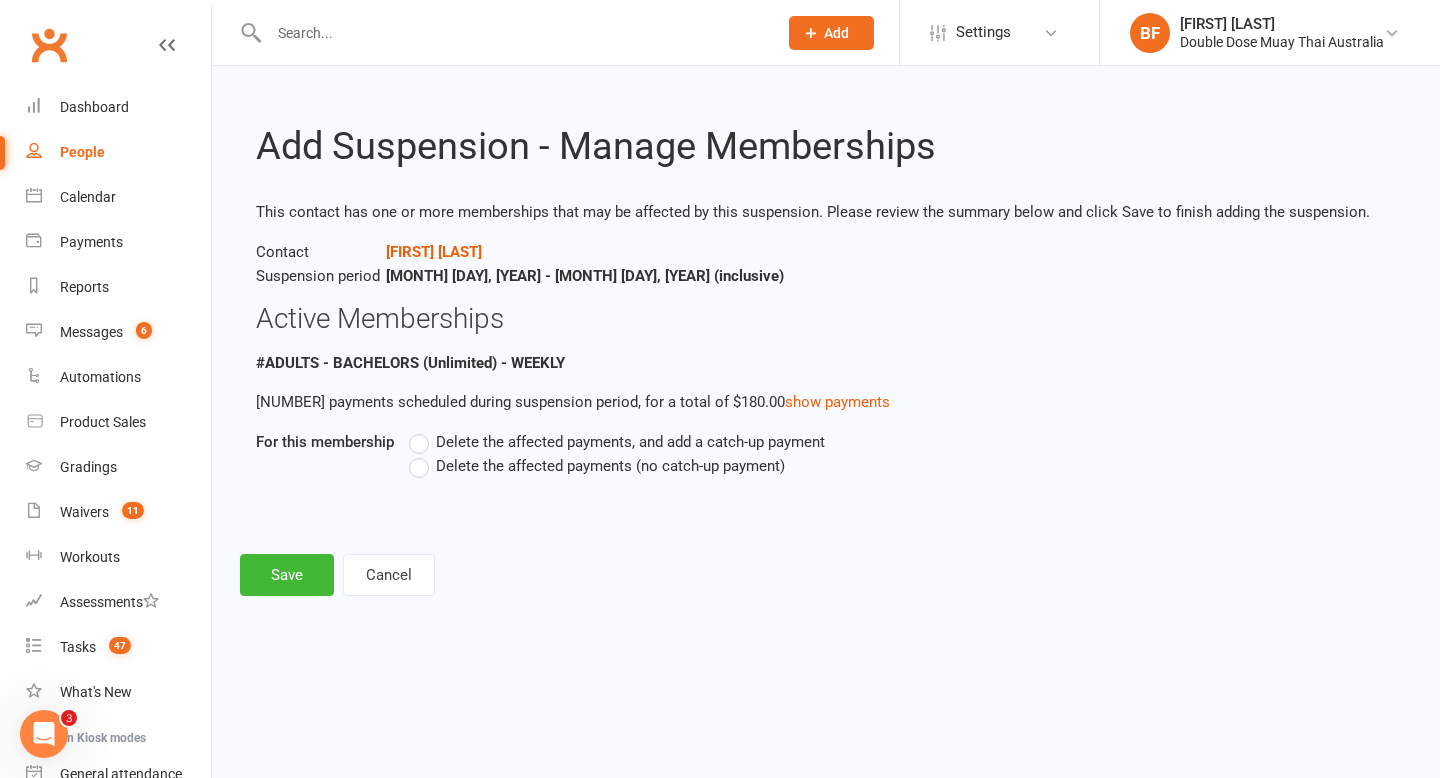 scroll, scrollTop: 0, scrollLeft: 0, axis: both 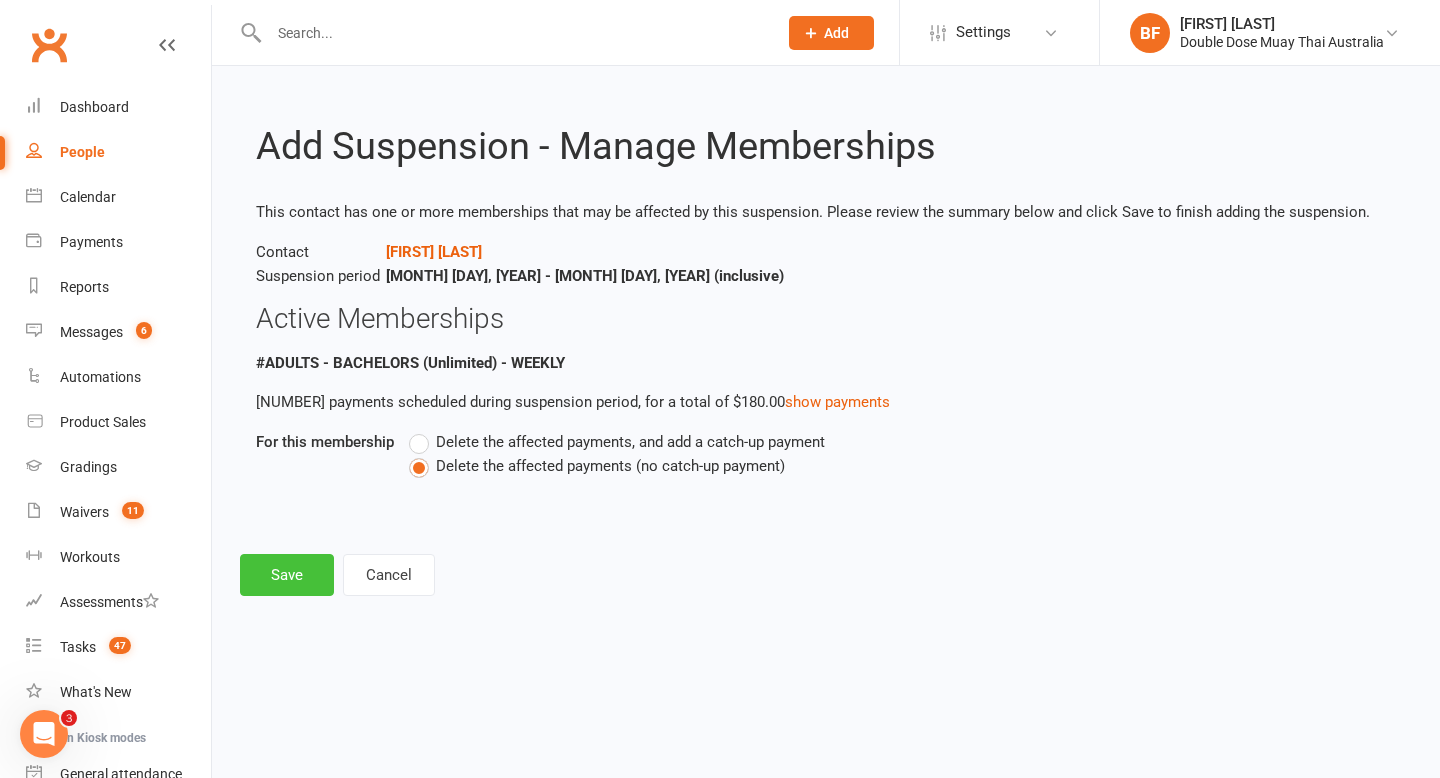 click on "Save" at bounding box center (287, 575) 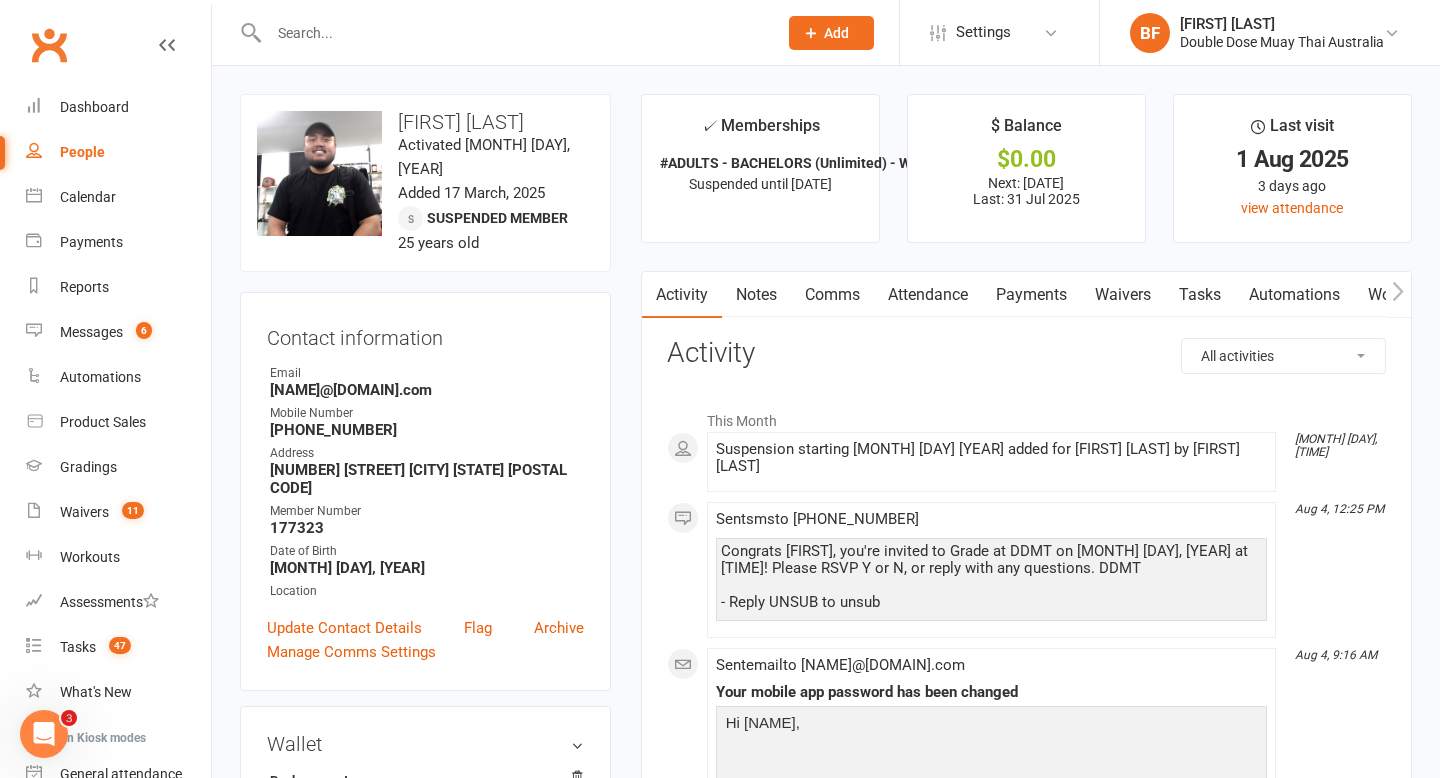 click at bounding box center [513, 33] 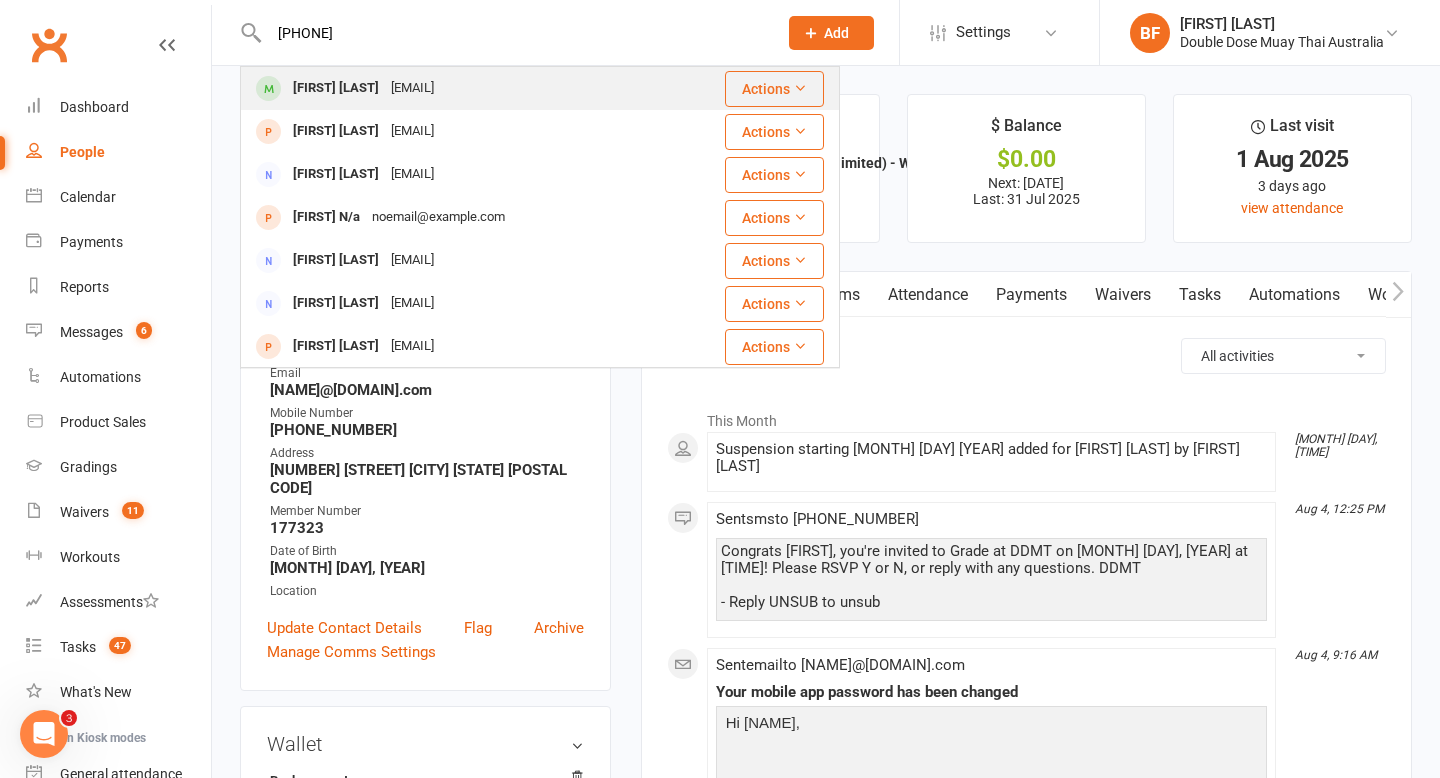type on "[PHONE]" 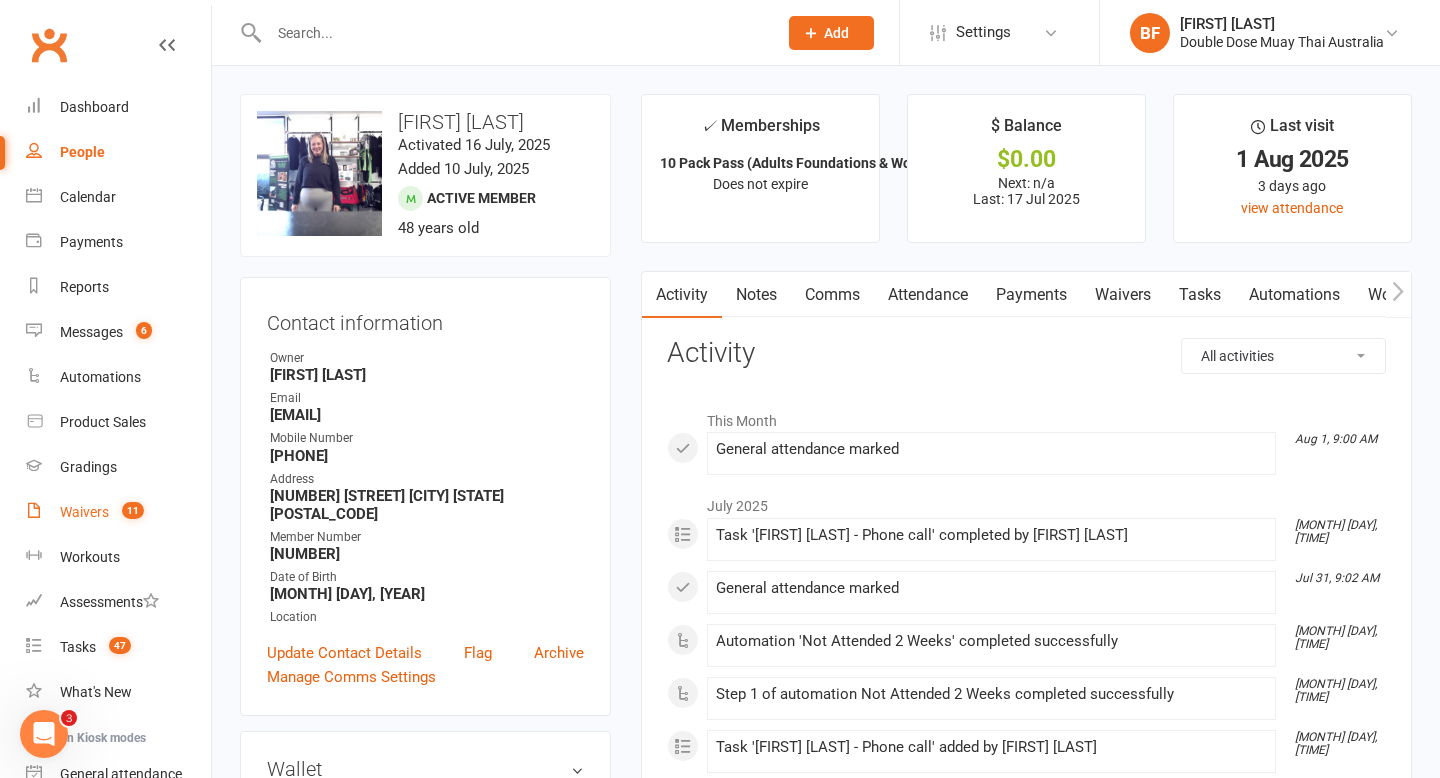 click on "Waivers" at bounding box center (84, 512) 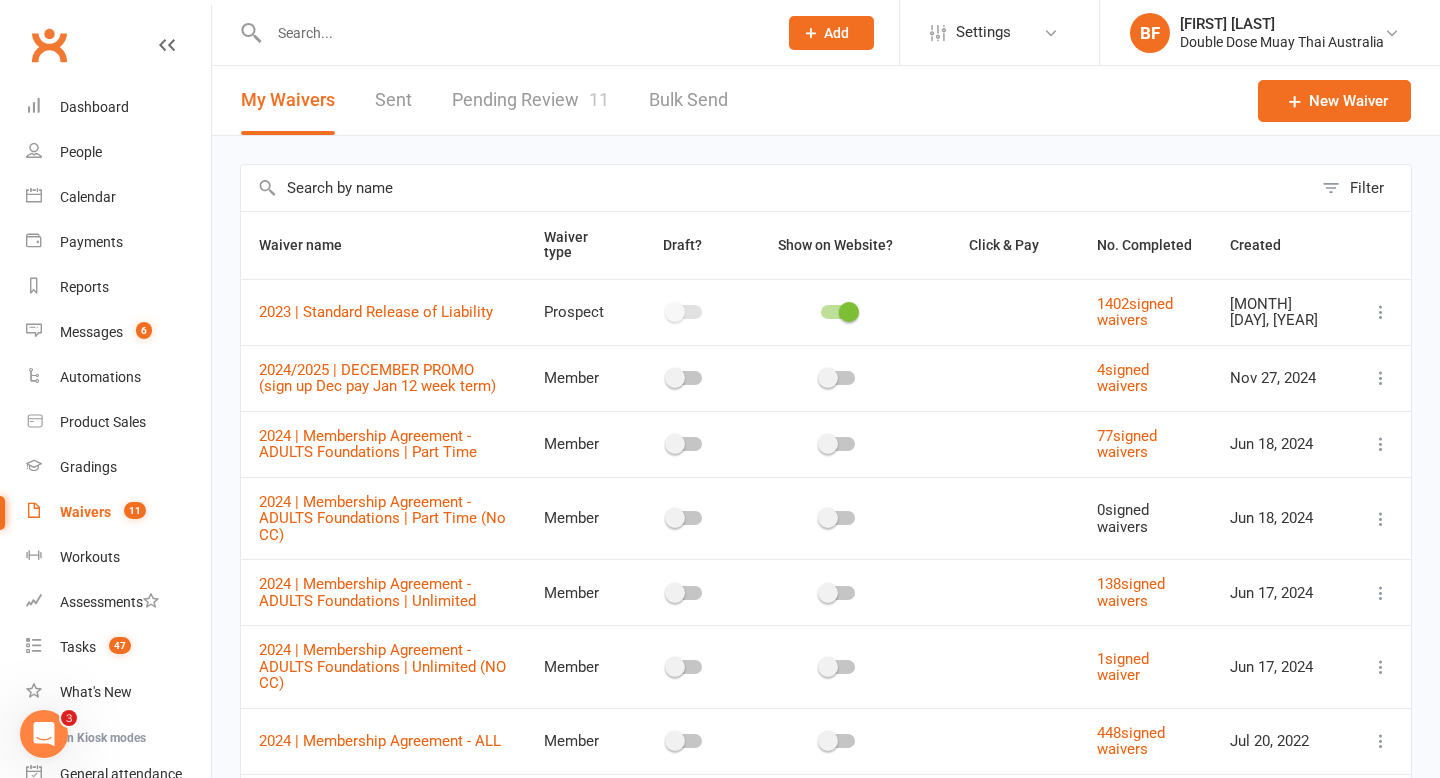 click on "Pending Review 11" at bounding box center [530, 100] 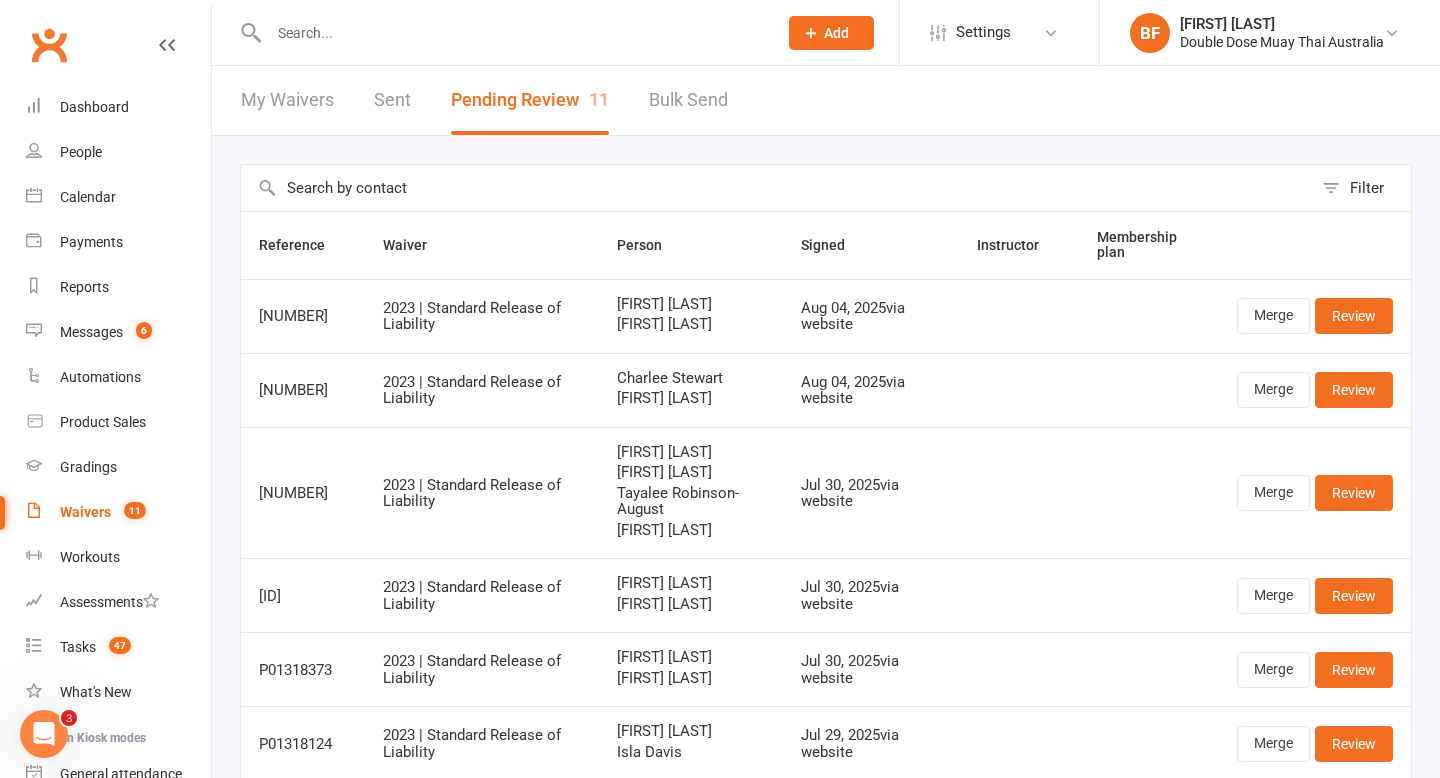 click on "Clubworx" at bounding box center [105, 57] 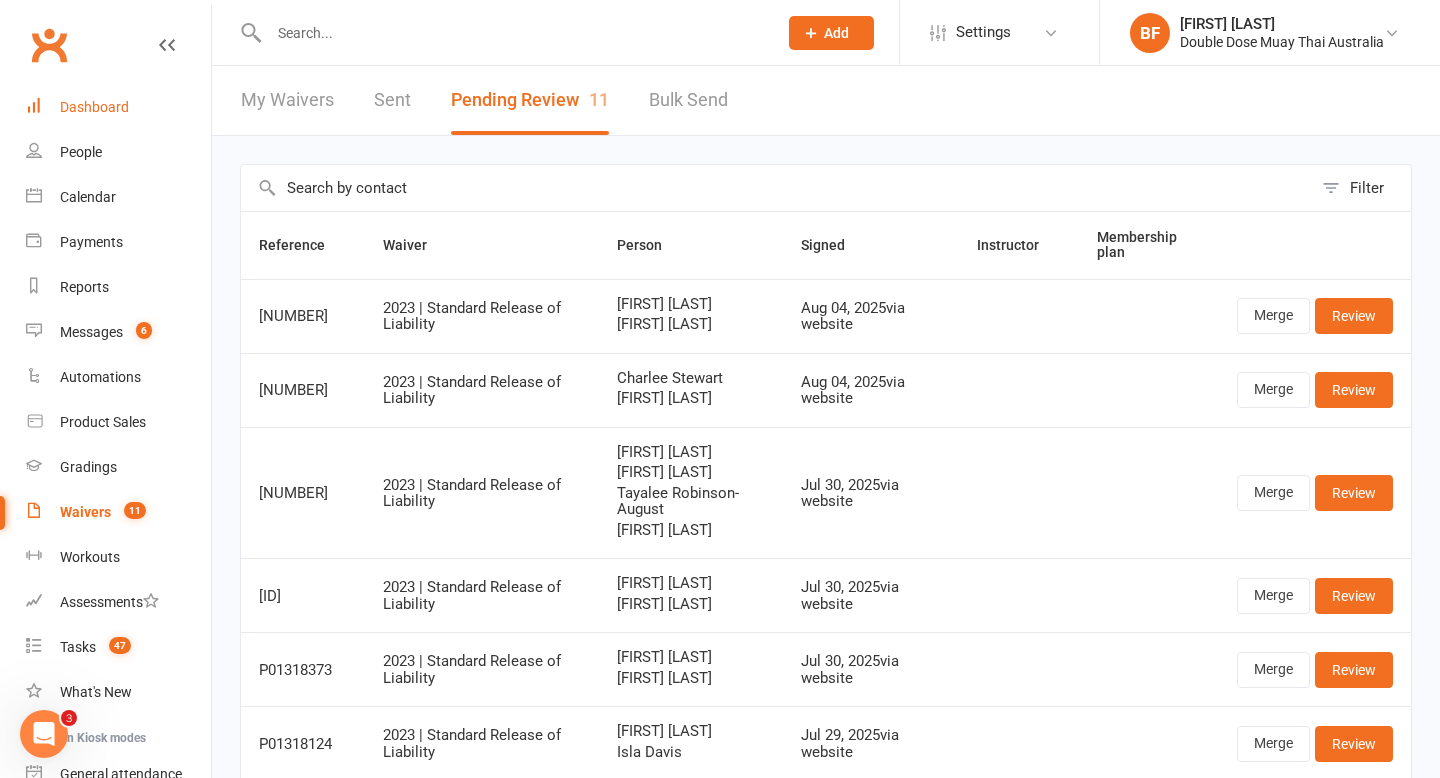 click on "Dashboard" at bounding box center (118, 107) 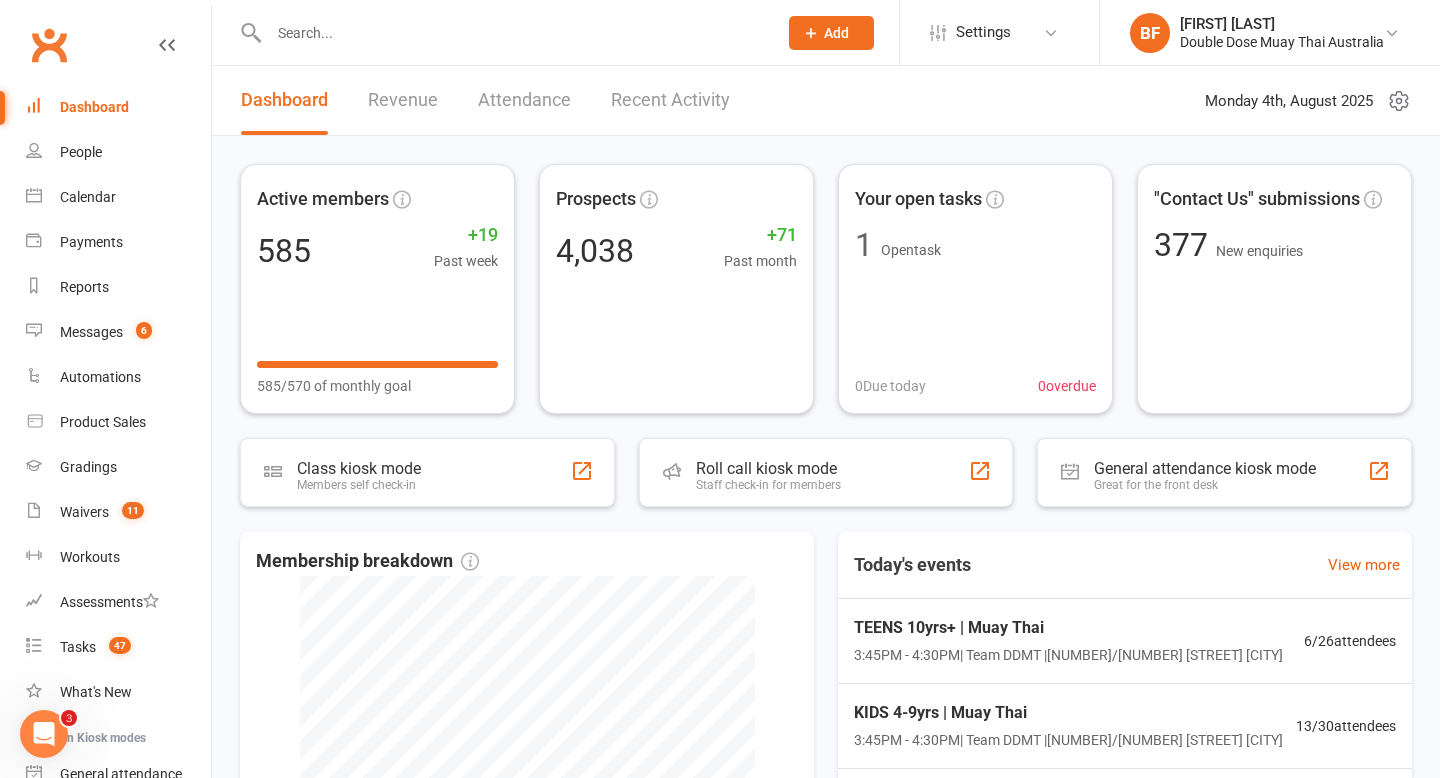 click at bounding box center [513, 33] 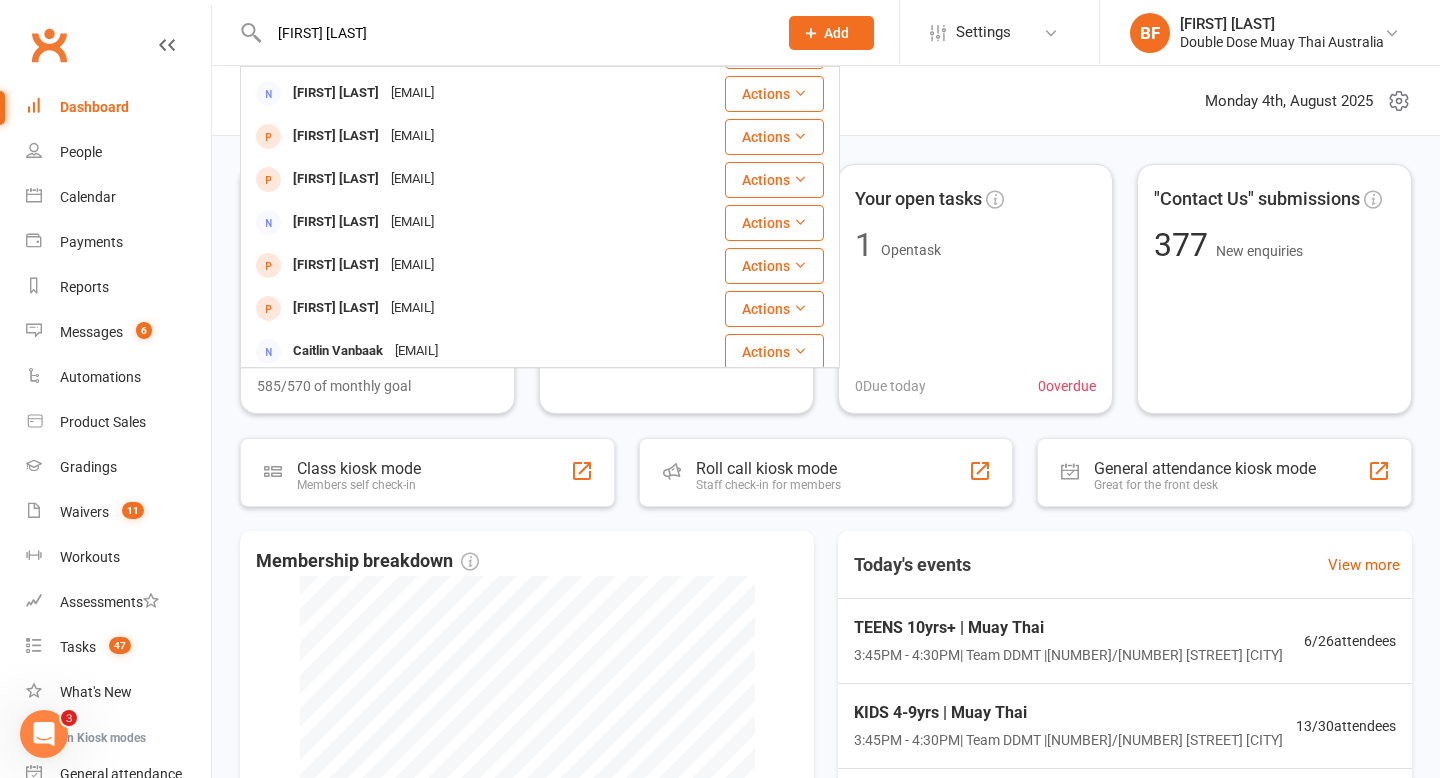 scroll, scrollTop: 560, scrollLeft: 0, axis: vertical 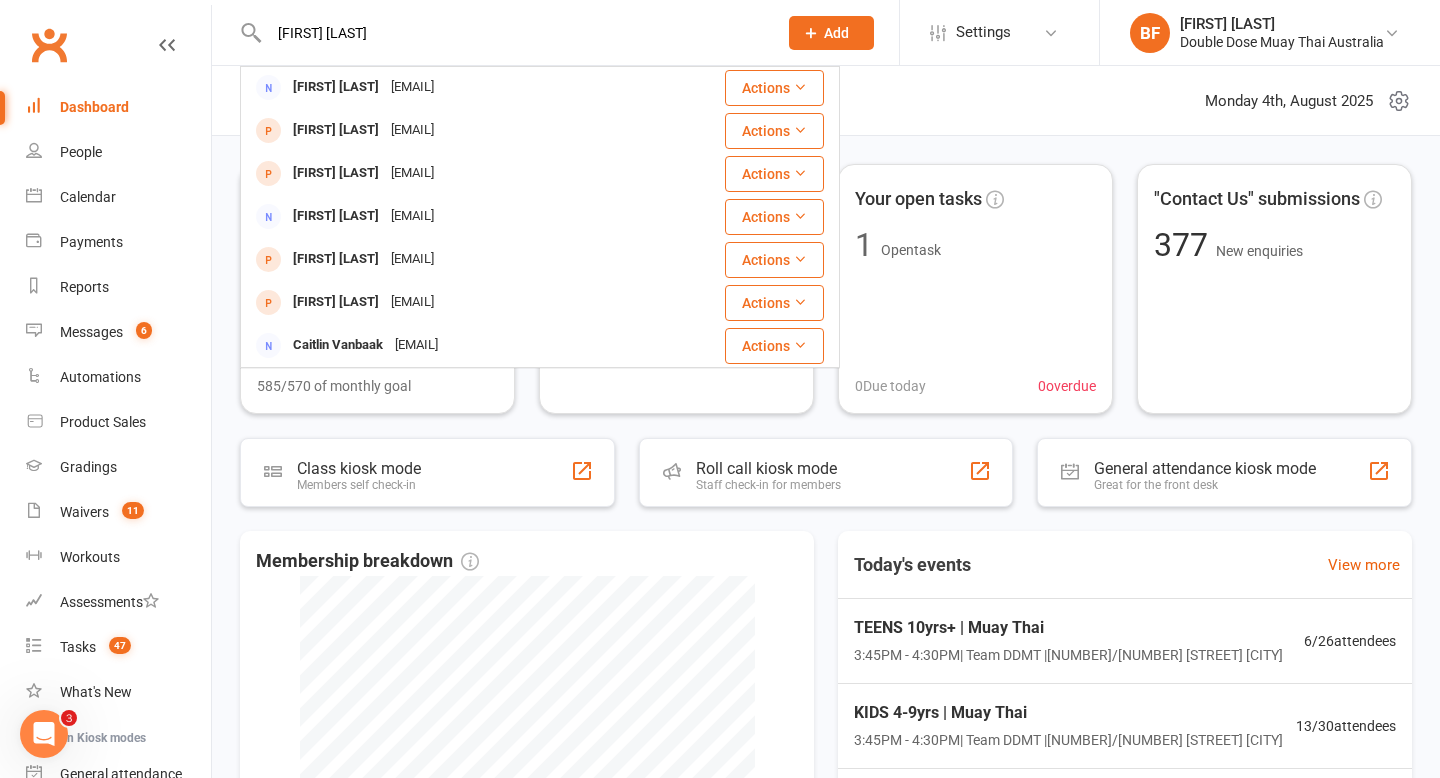 click on "[FIRST] [LAST]" at bounding box center (513, 33) 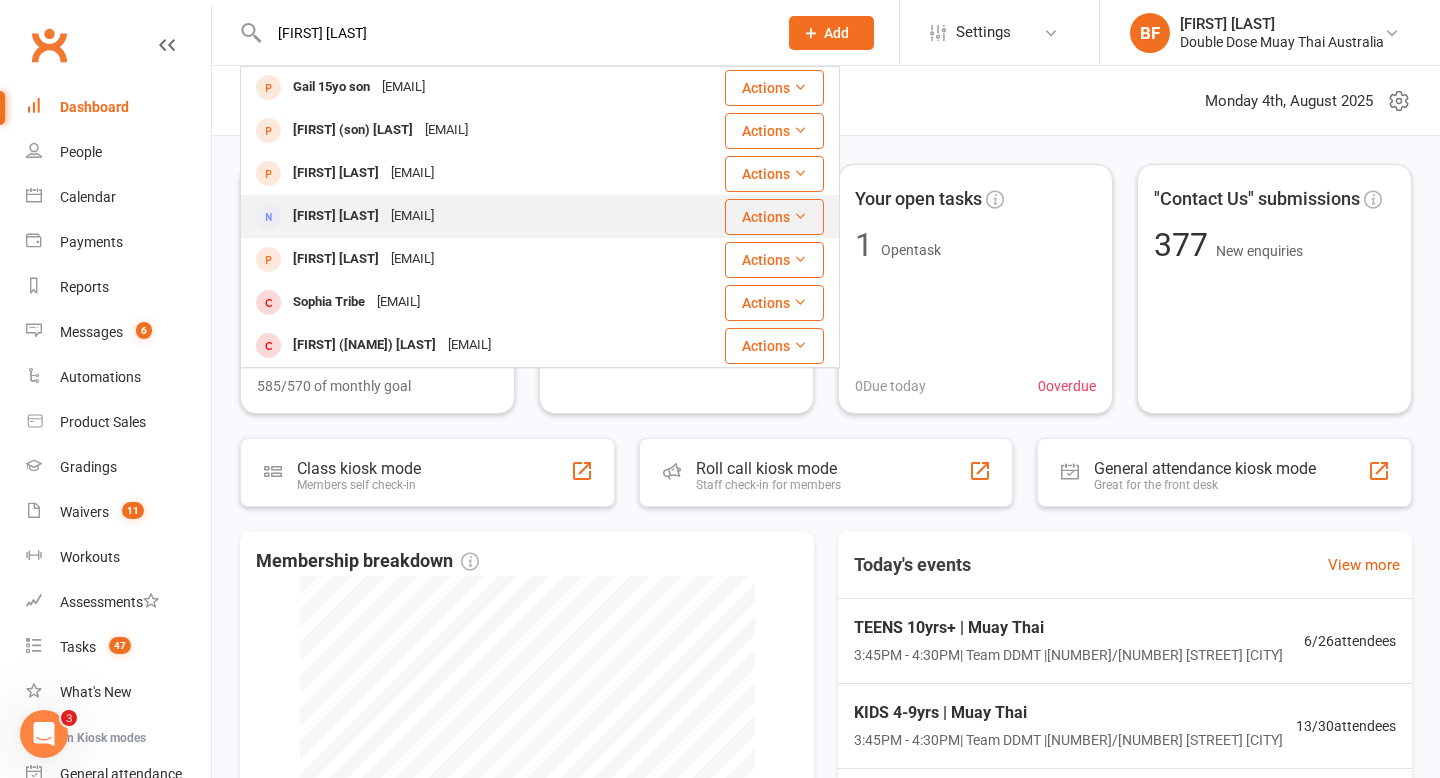 scroll, scrollTop: 0, scrollLeft: 0, axis: both 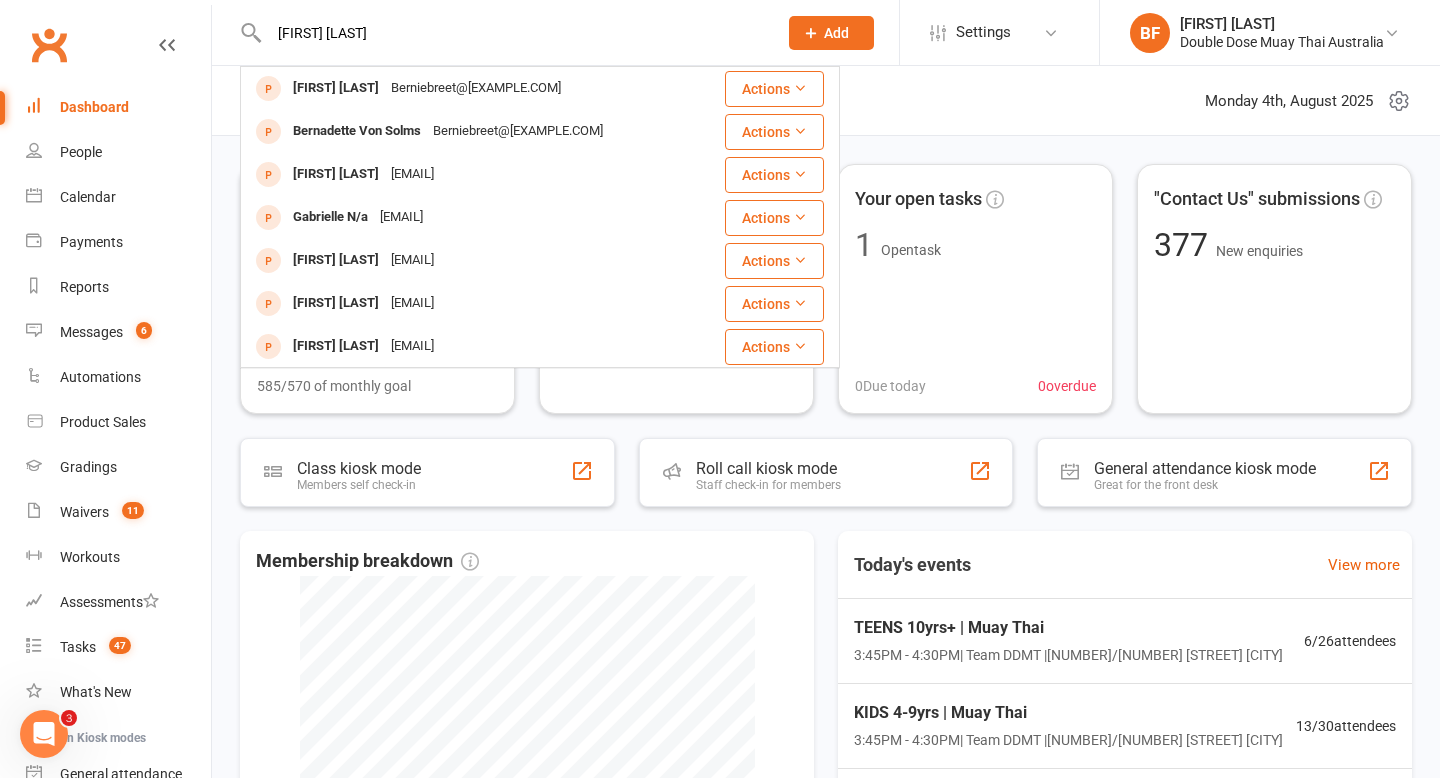drag, startPoint x: 380, startPoint y: 33, endPoint x: 33, endPoint y: 33, distance: 347 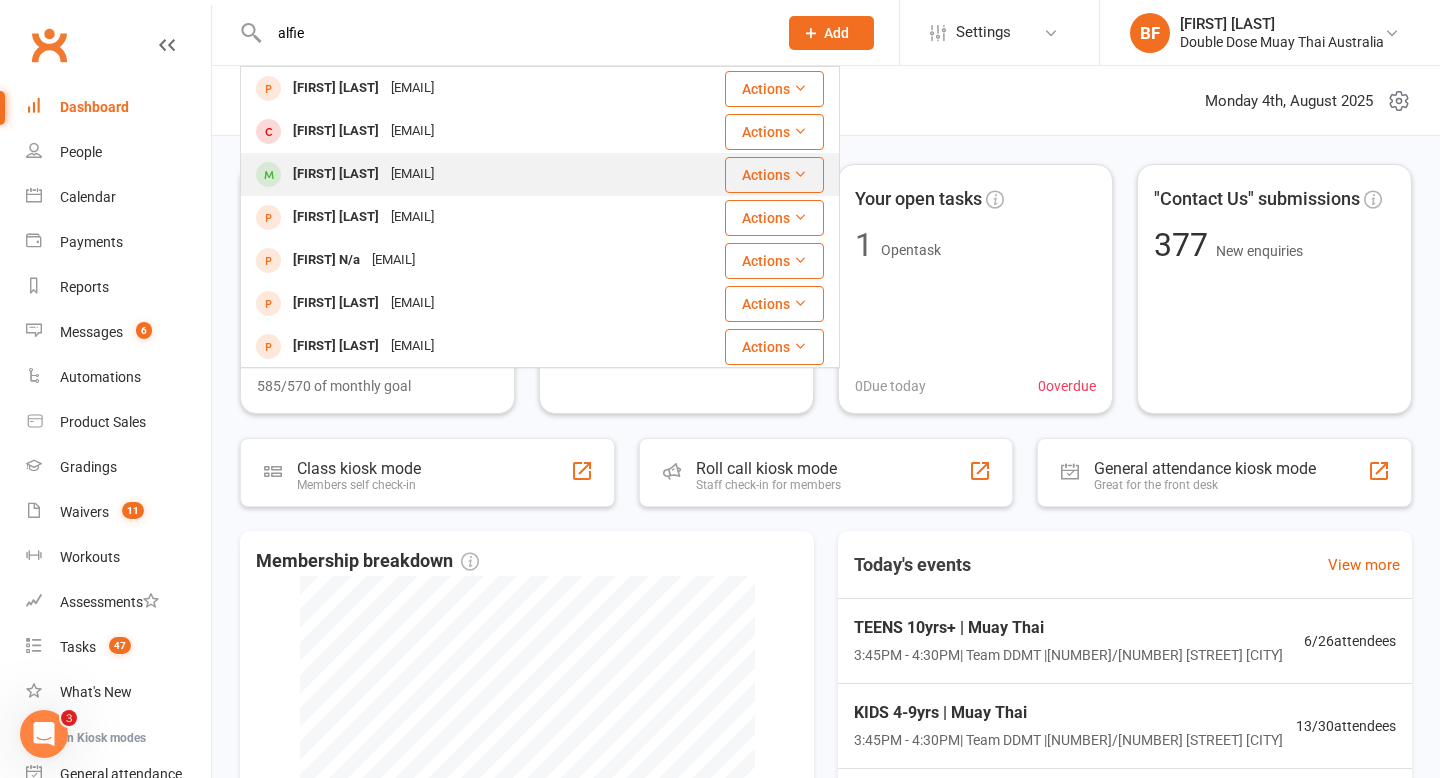 type on "alfie" 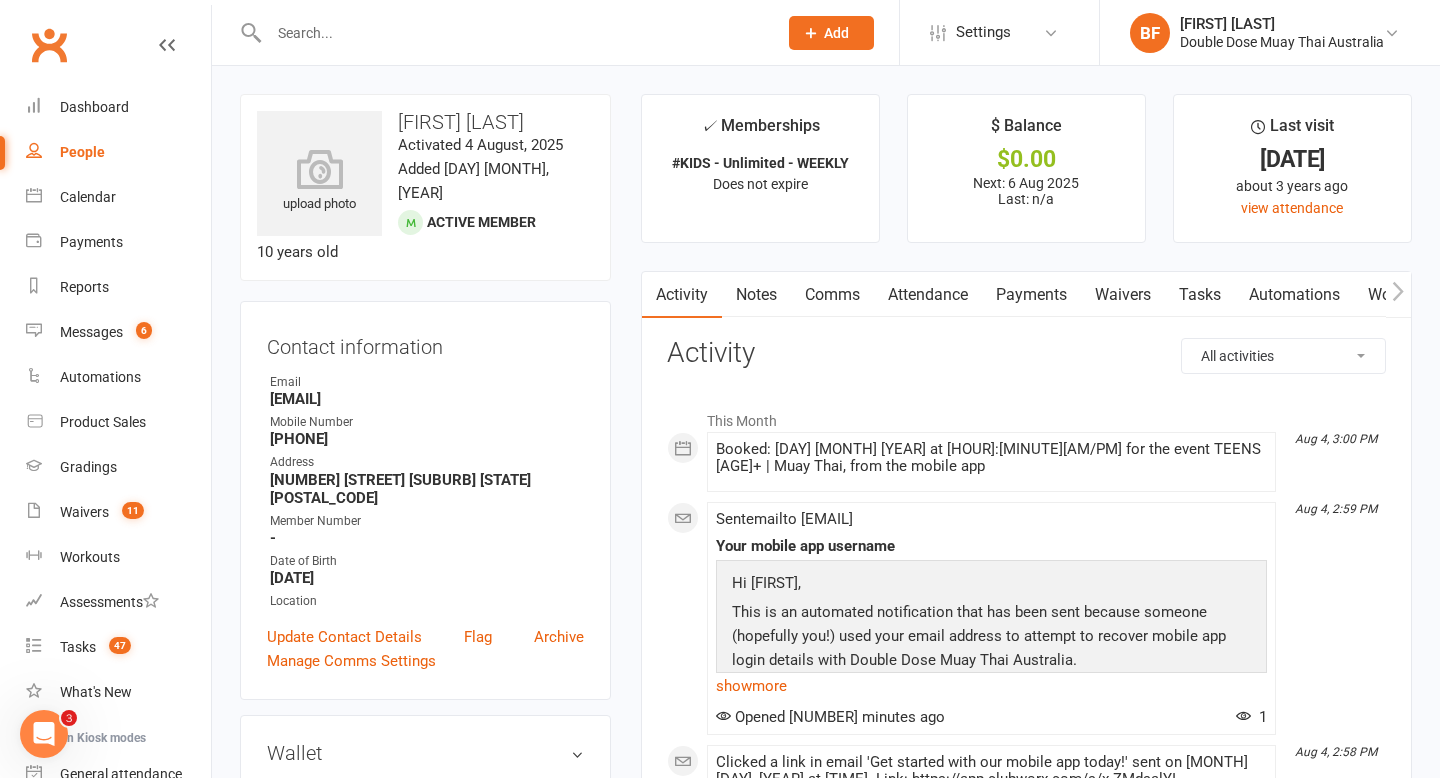 click at bounding box center (513, 33) 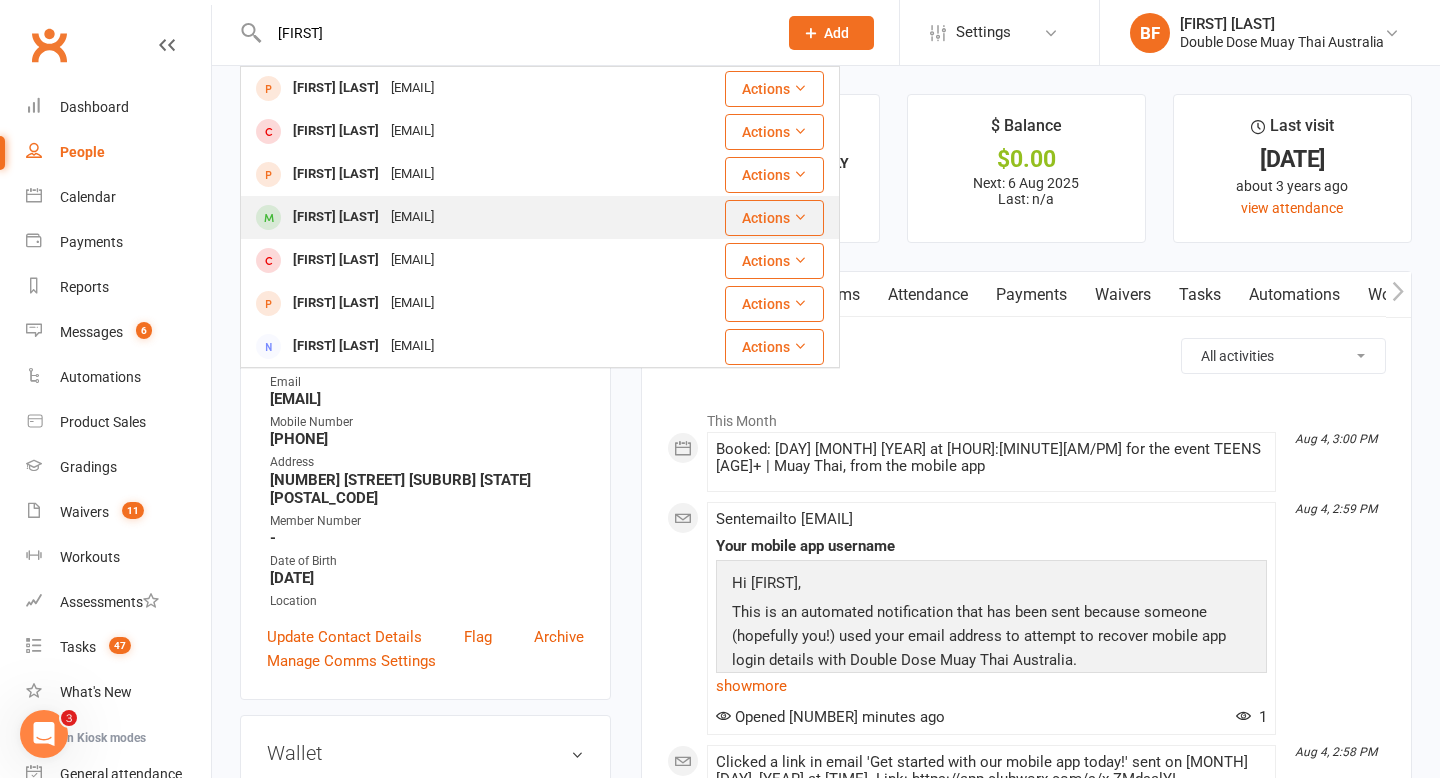 type on "[FIRST]" 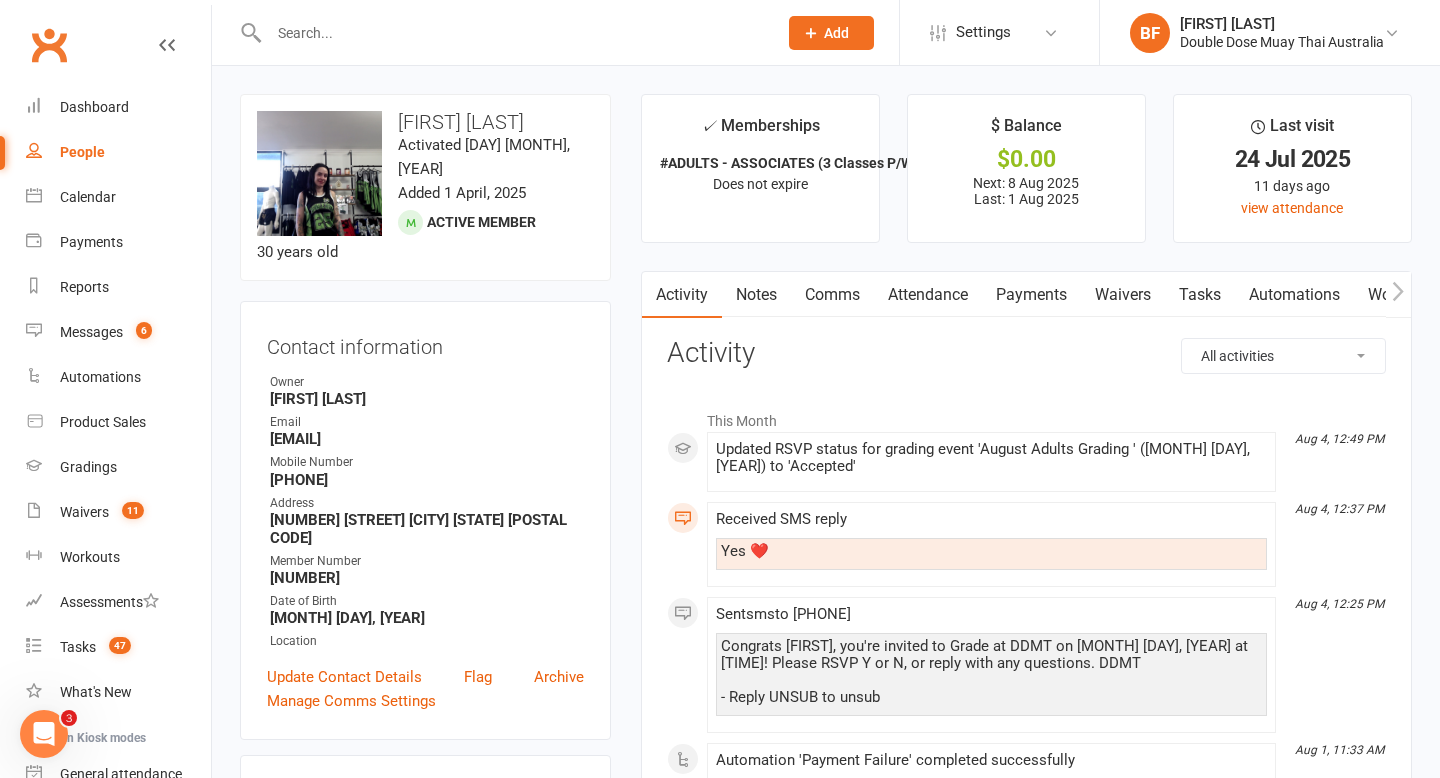 click on "Payments" at bounding box center [1031, 295] 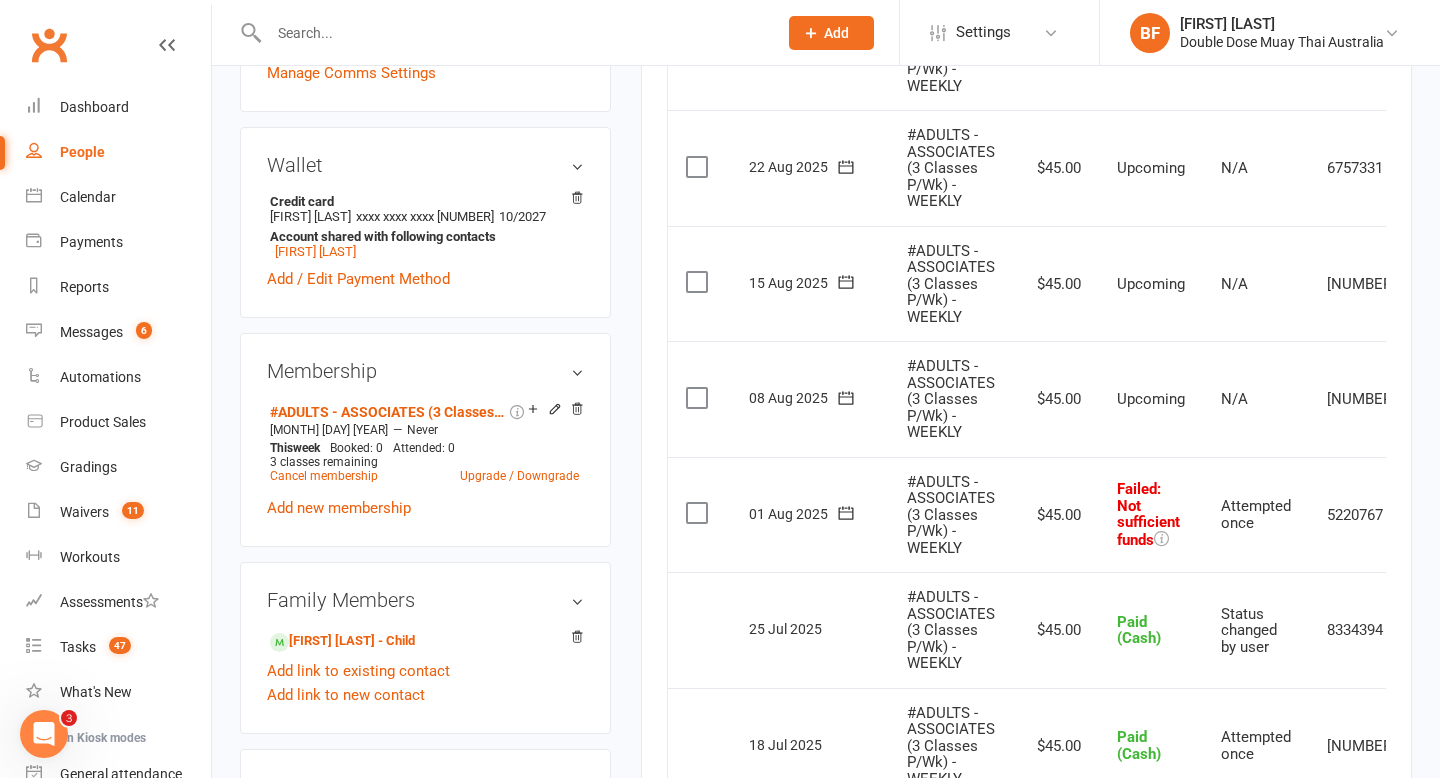 scroll, scrollTop: 627, scrollLeft: 0, axis: vertical 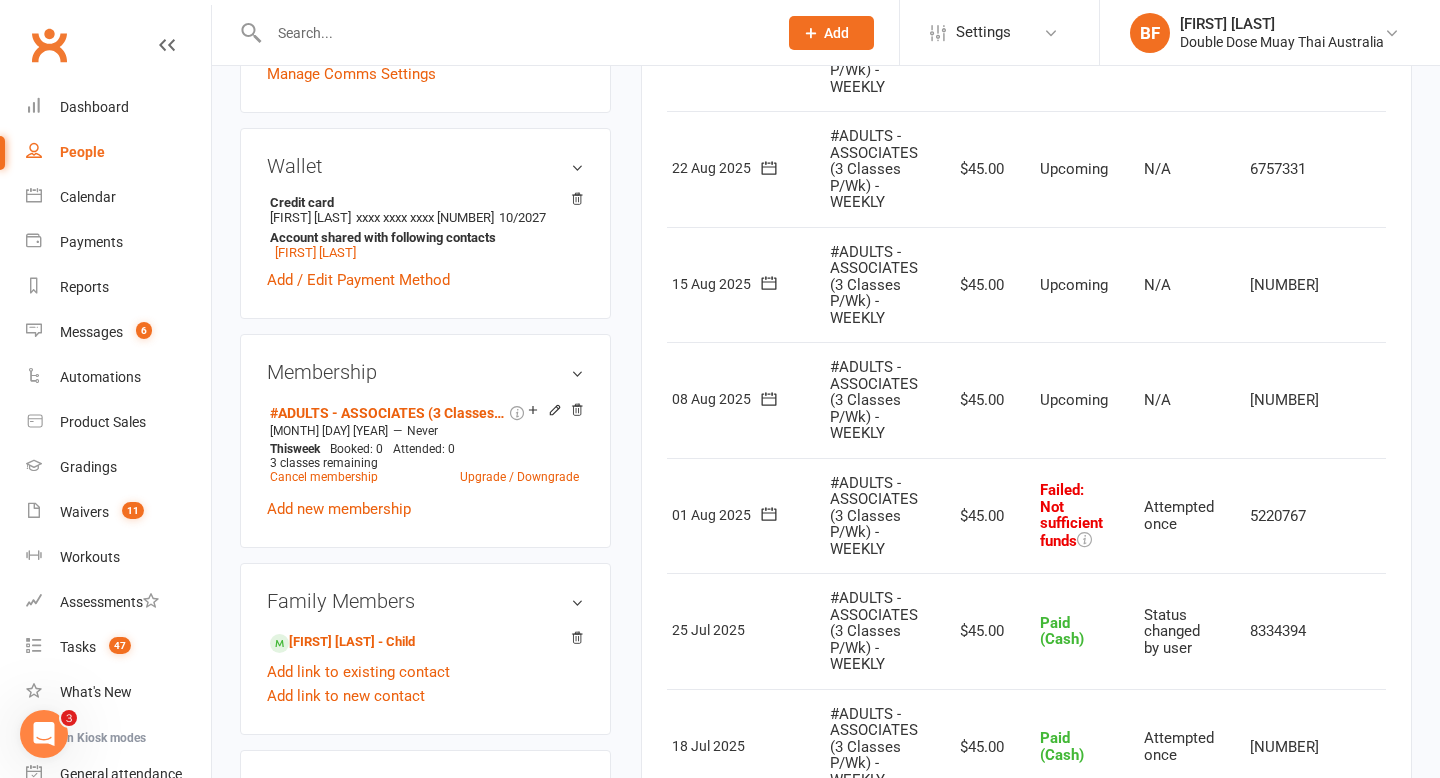 click at bounding box center (1424, 516) 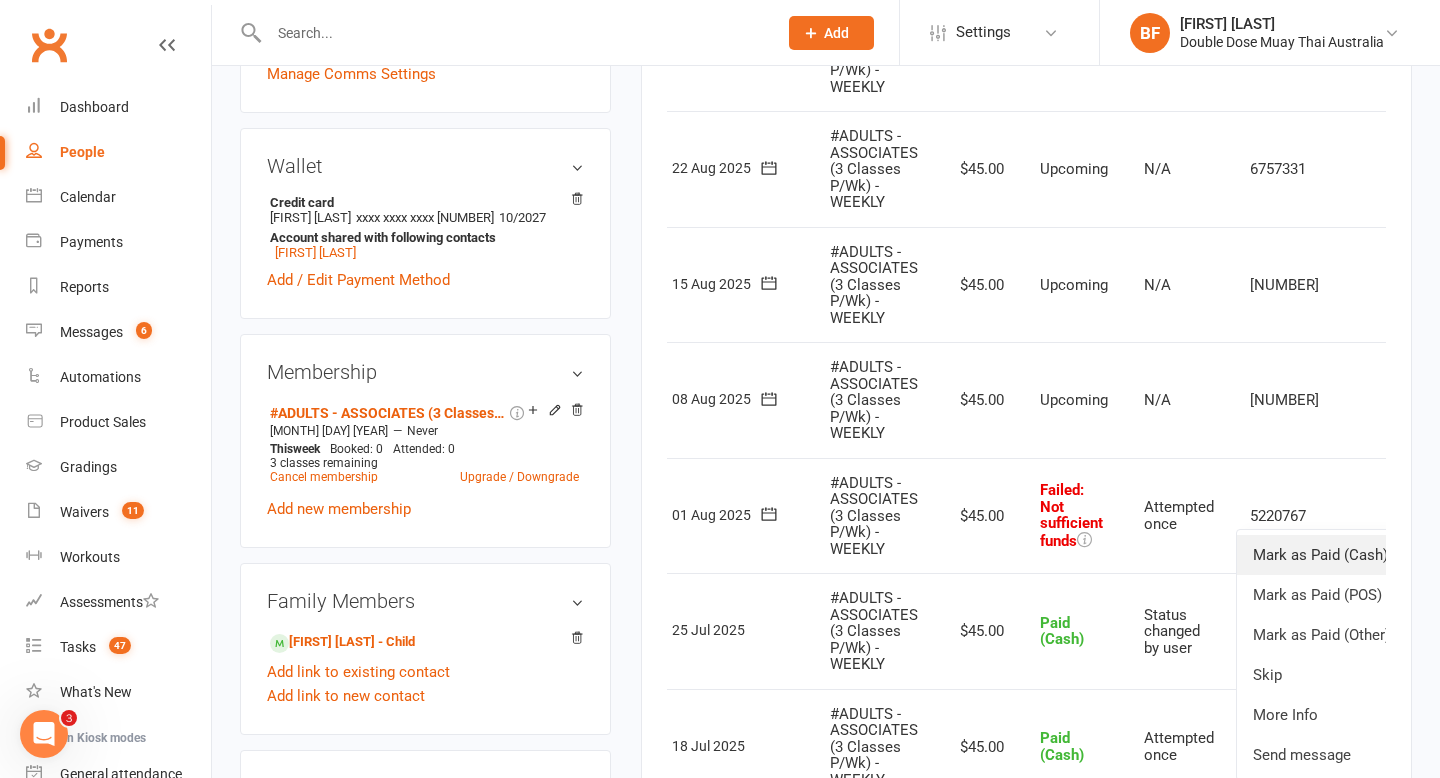 click on "Mark as Paid (Cash)" at bounding box center (1336, 555) 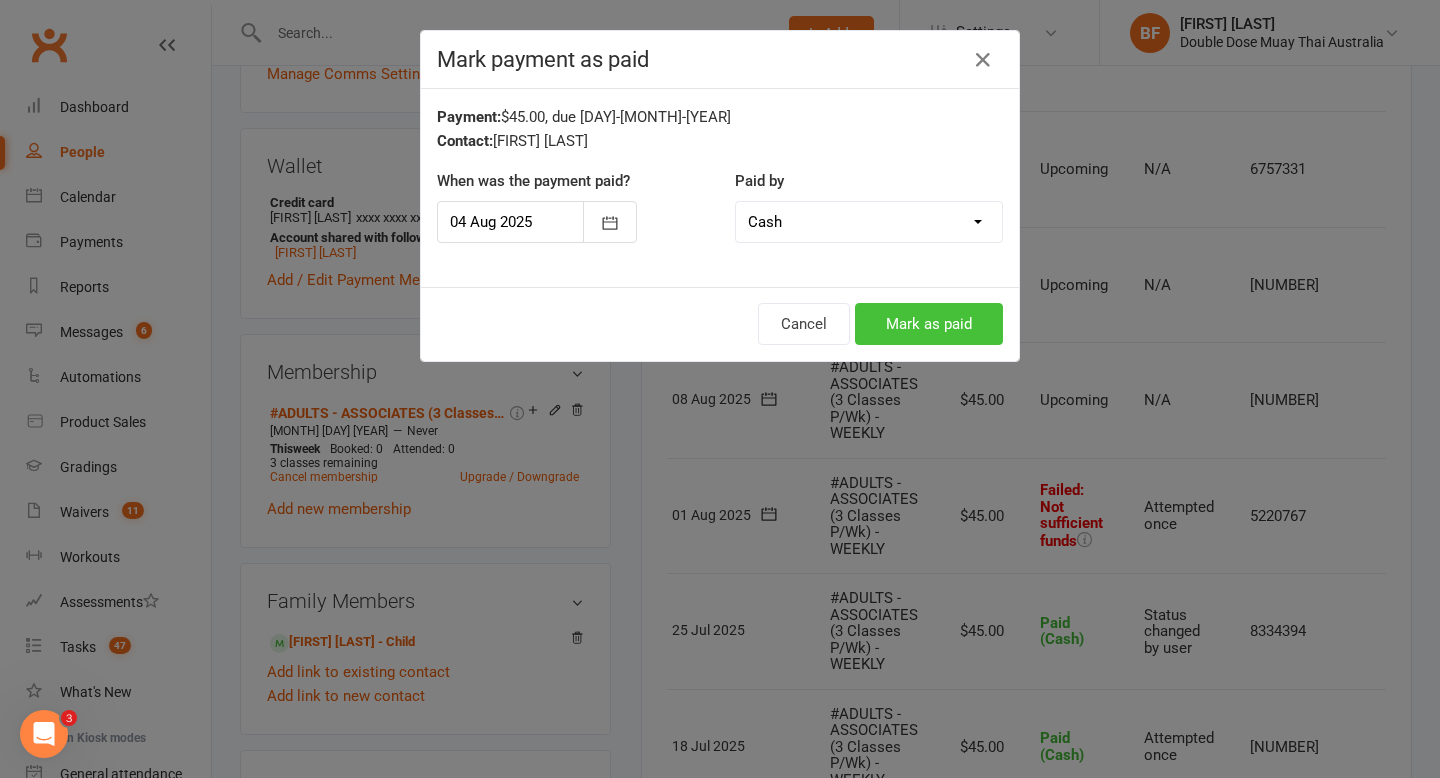 click on "Mark as paid" at bounding box center [929, 324] 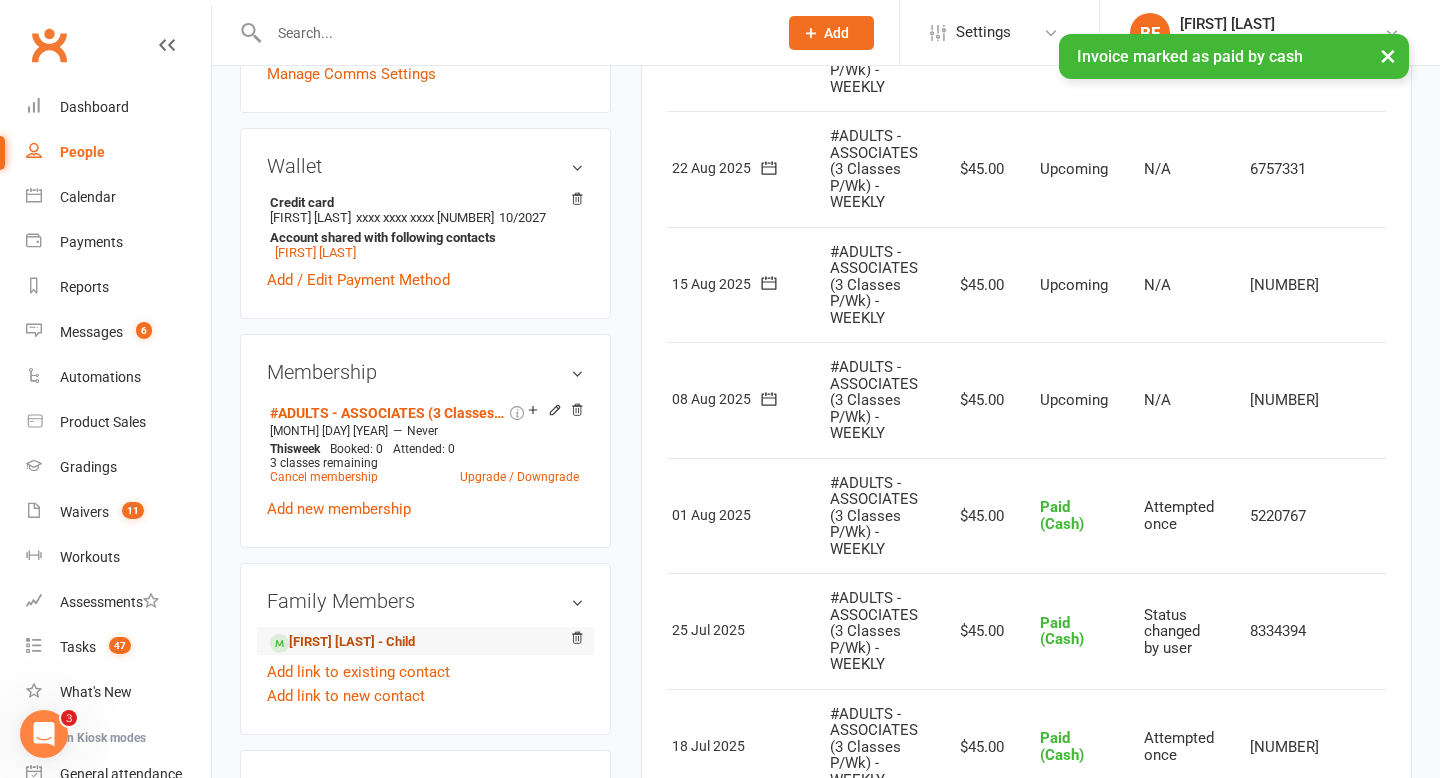 click on "[FIRST] [LAST] - Child" at bounding box center [342, 642] 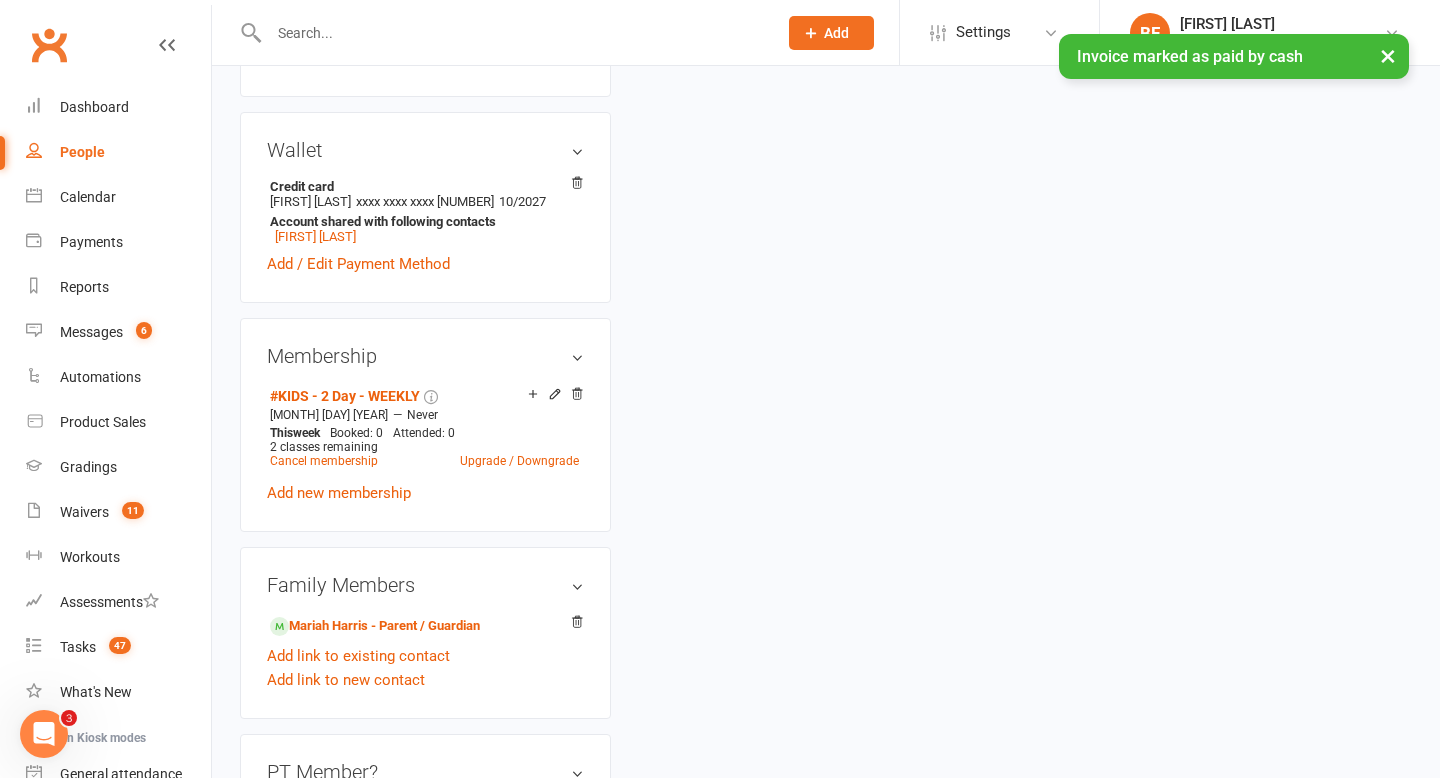 scroll, scrollTop: 0, scrollLeft: 0, axis: both 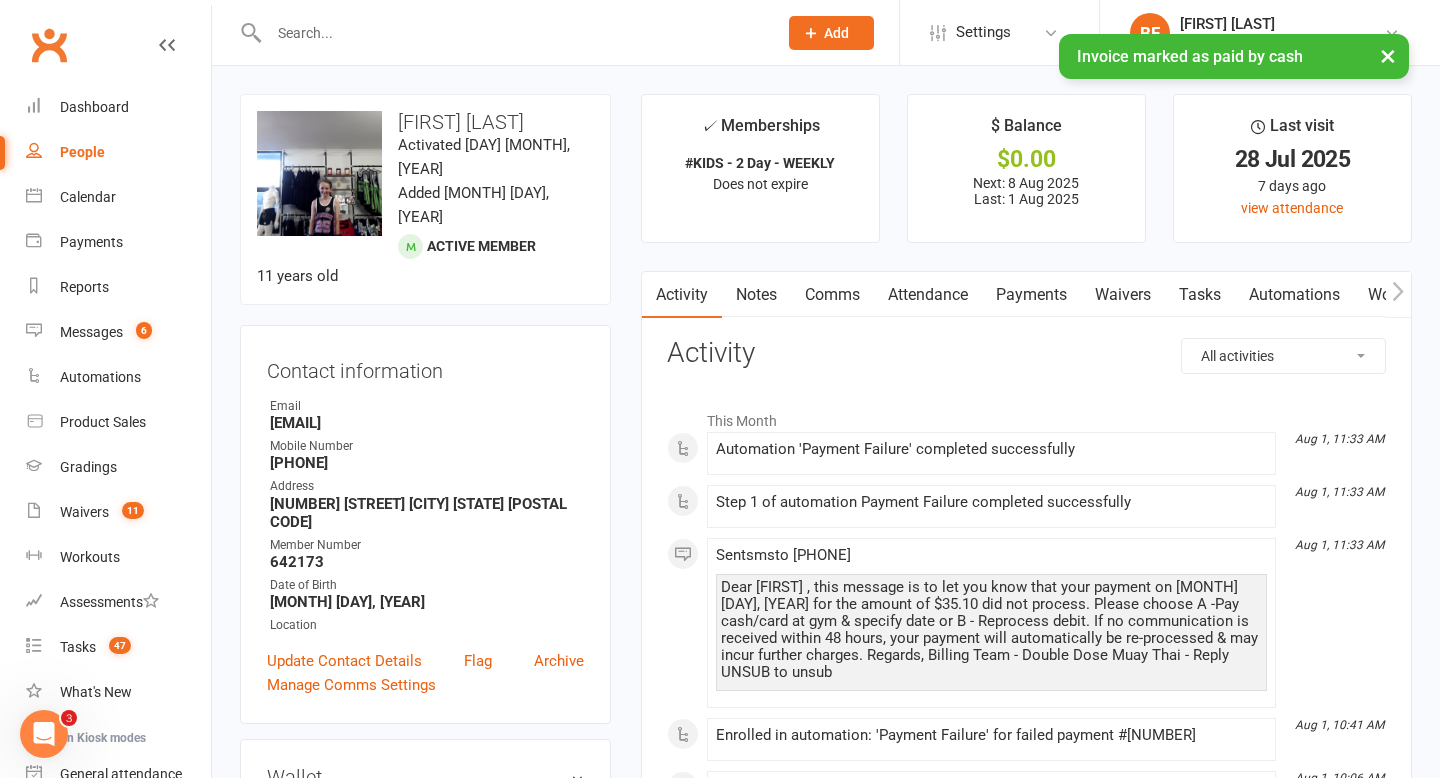 click on "Payments" at bounding box center [1031, 295] 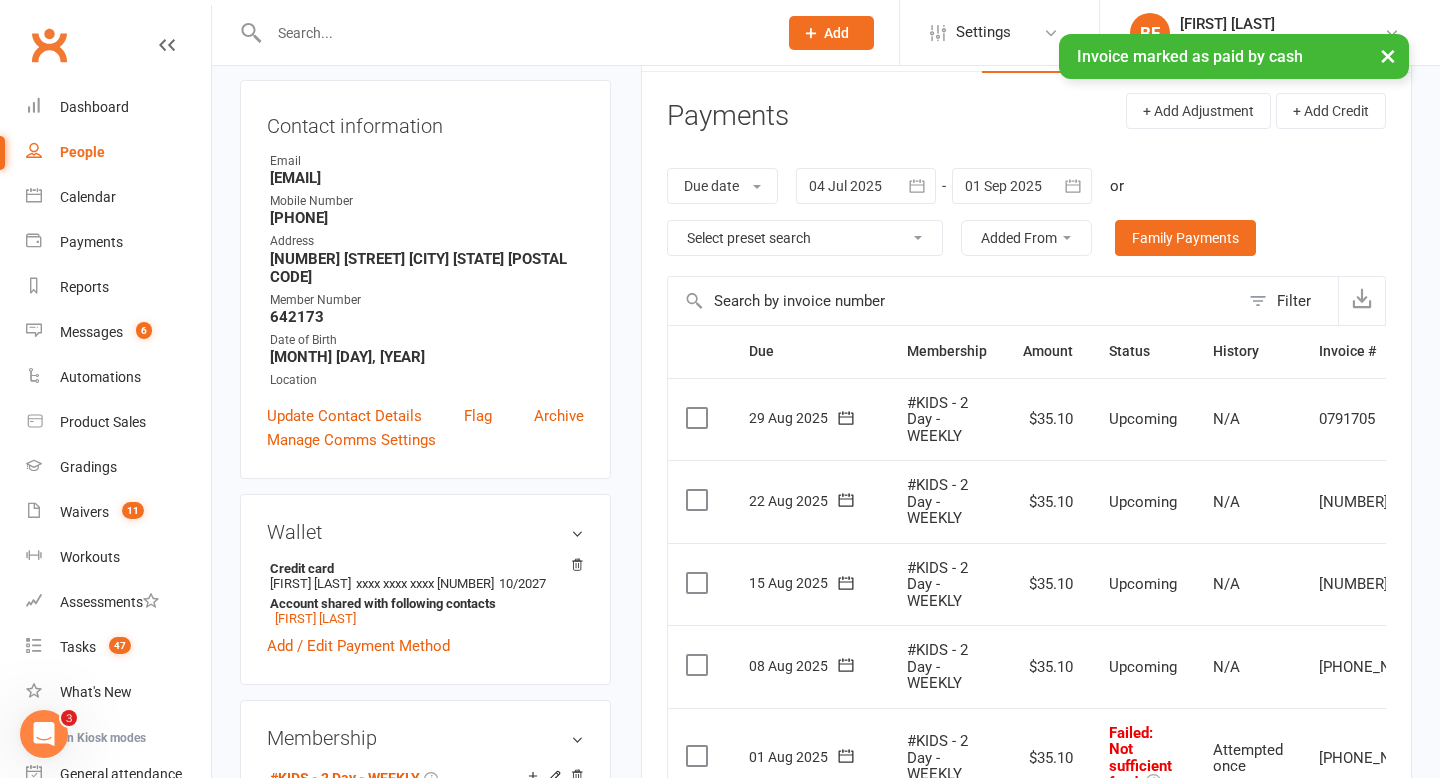 scroll, scrollTop: 412, scrollLeft: 0, axis: vertical 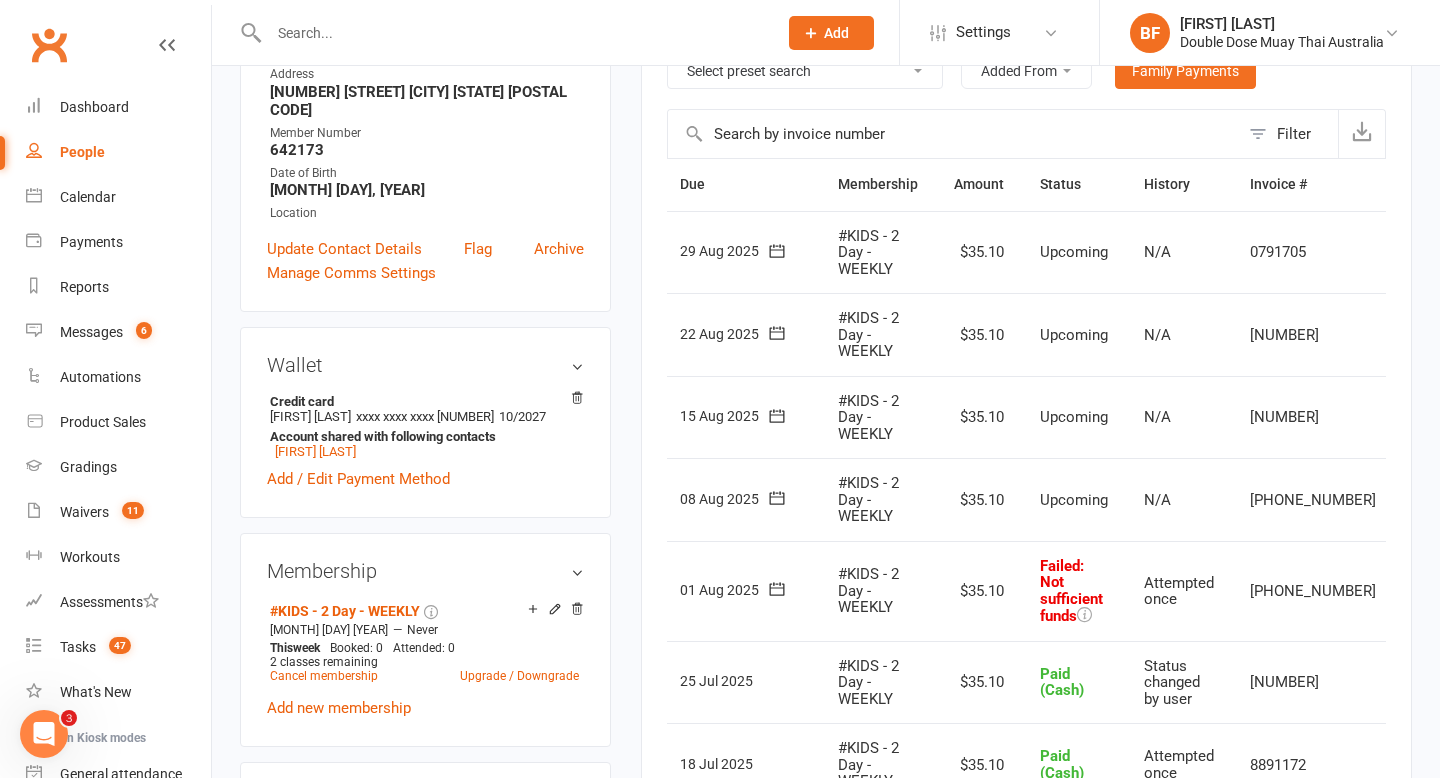 click at bounding box center (1424, 591) 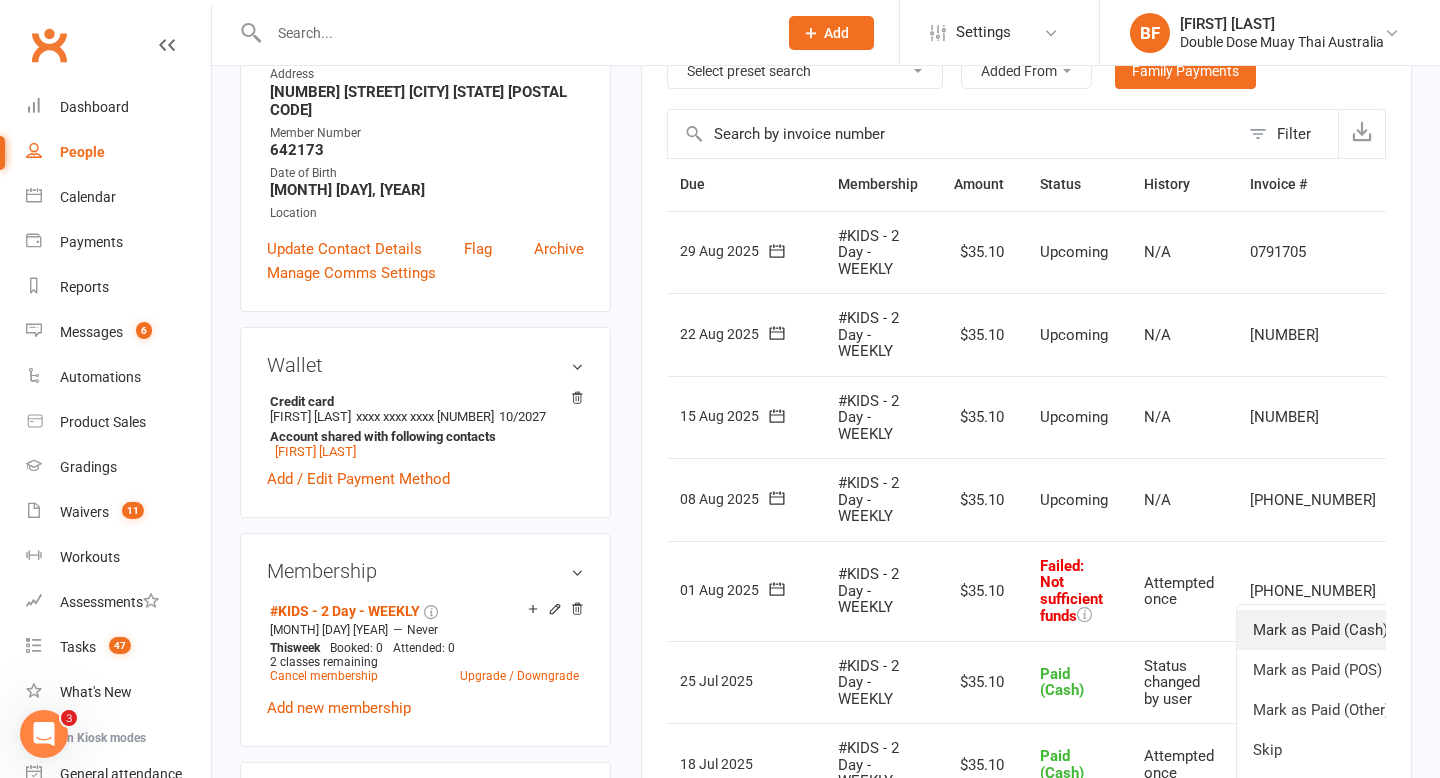 click on "Mark as Paid (Cash)" at bounding box center (1336, 630) 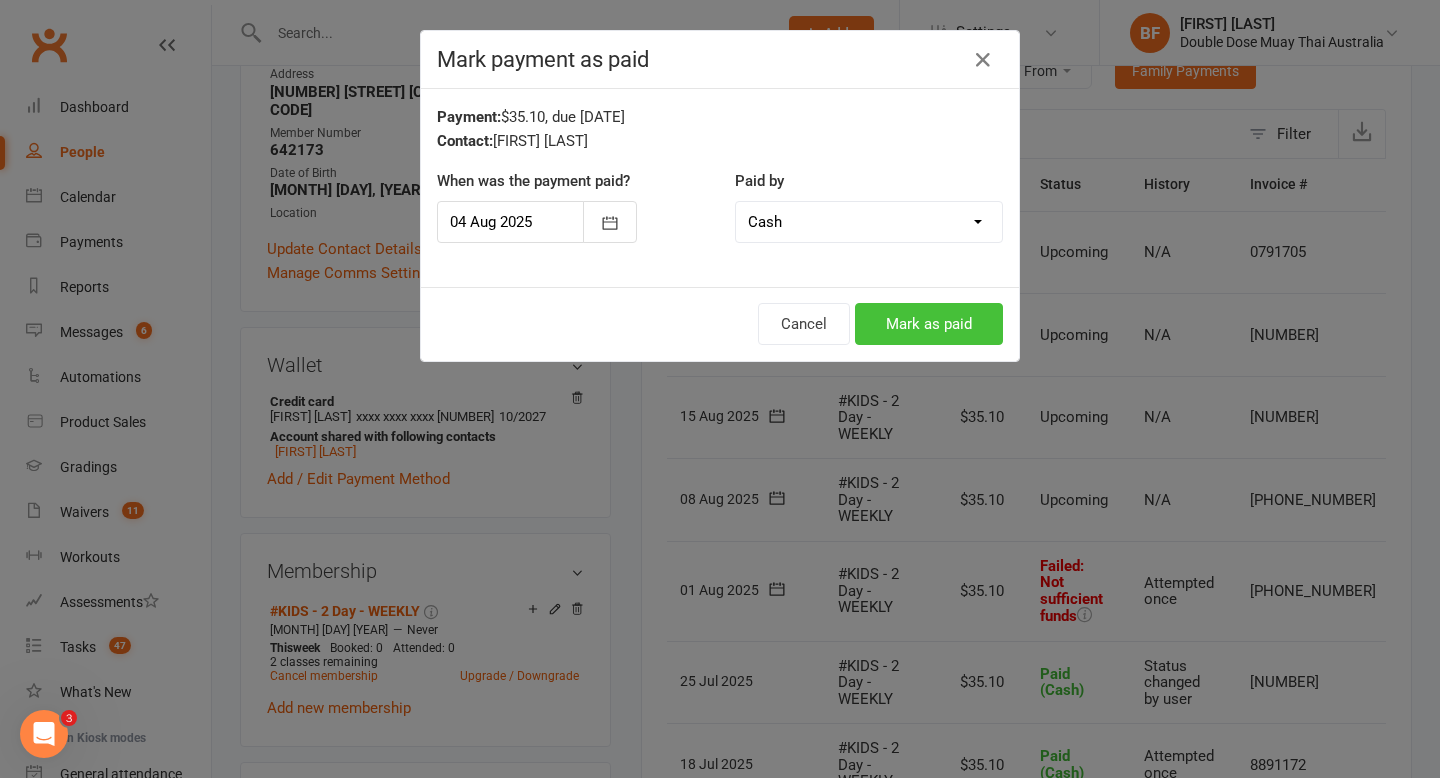 click on "Mark as paid" at bounding box center [929, 324] 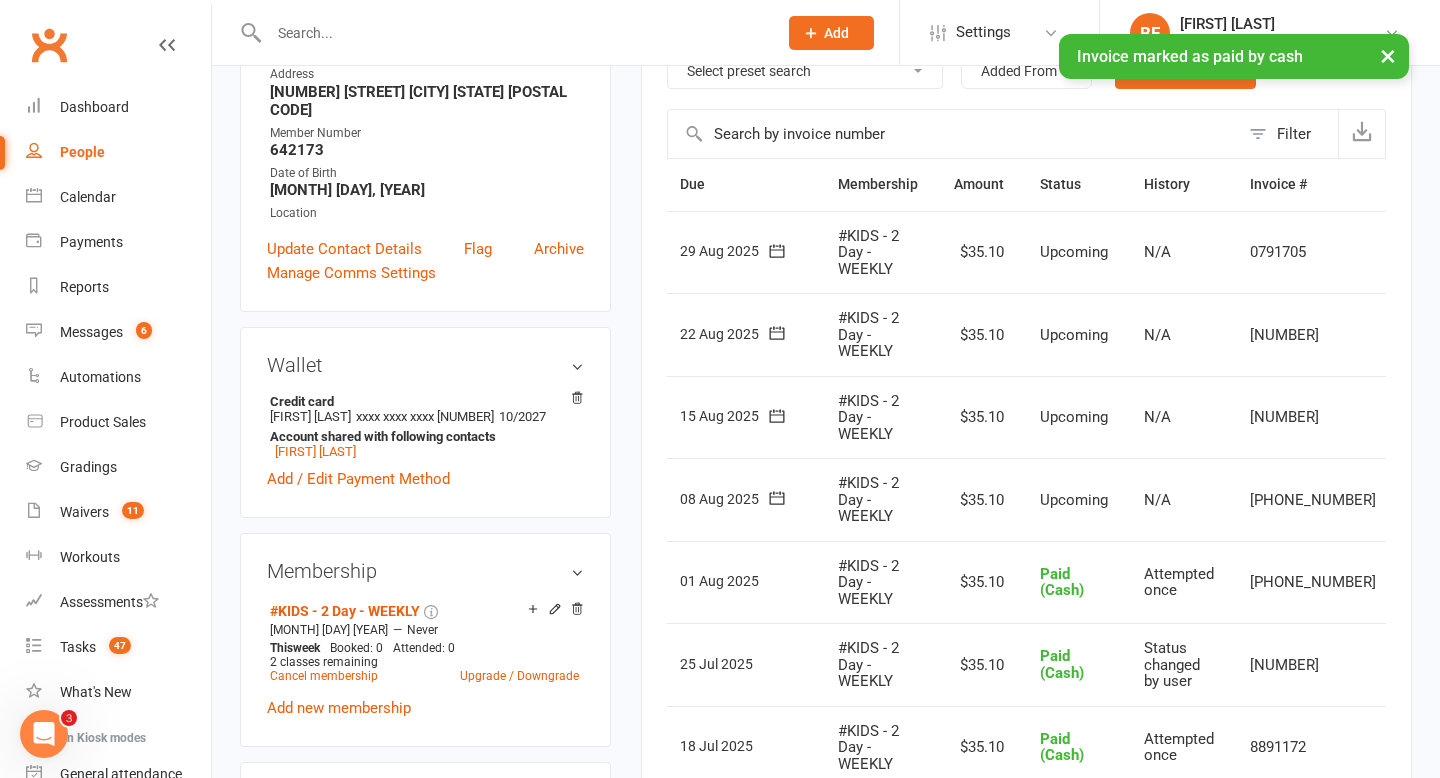 scroll, scrollTop: 0, scrollLeft: 0, axis: both 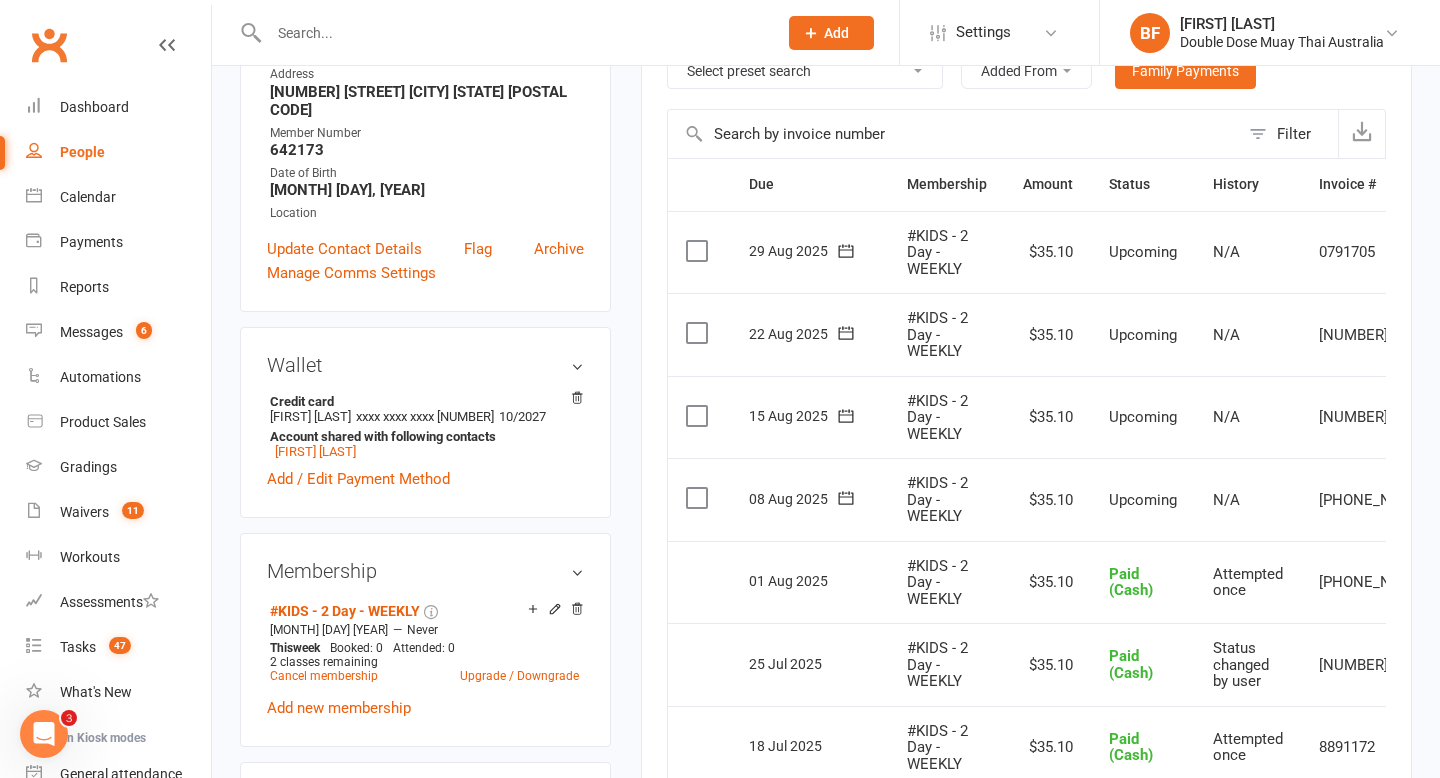 click at bounding box center [513, 33] 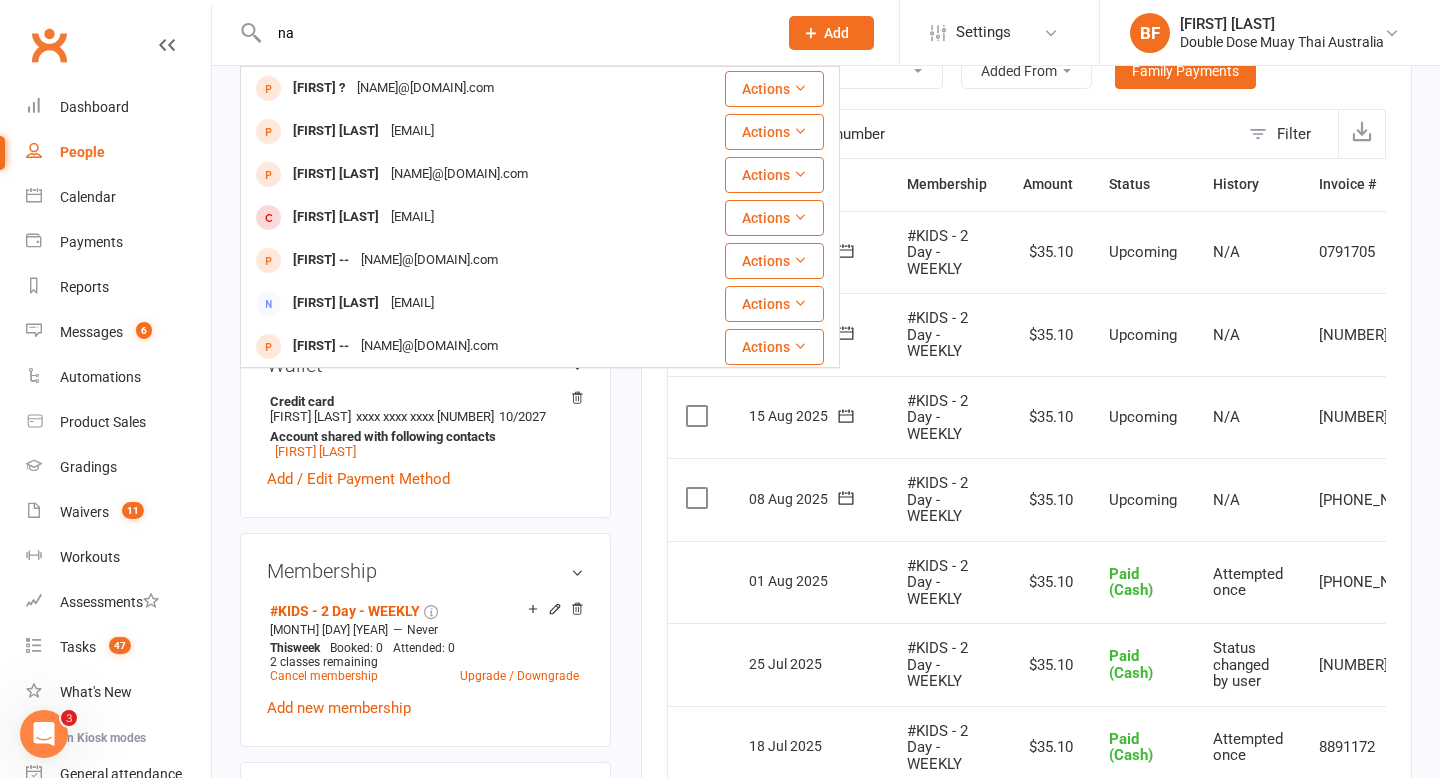 type on "n" 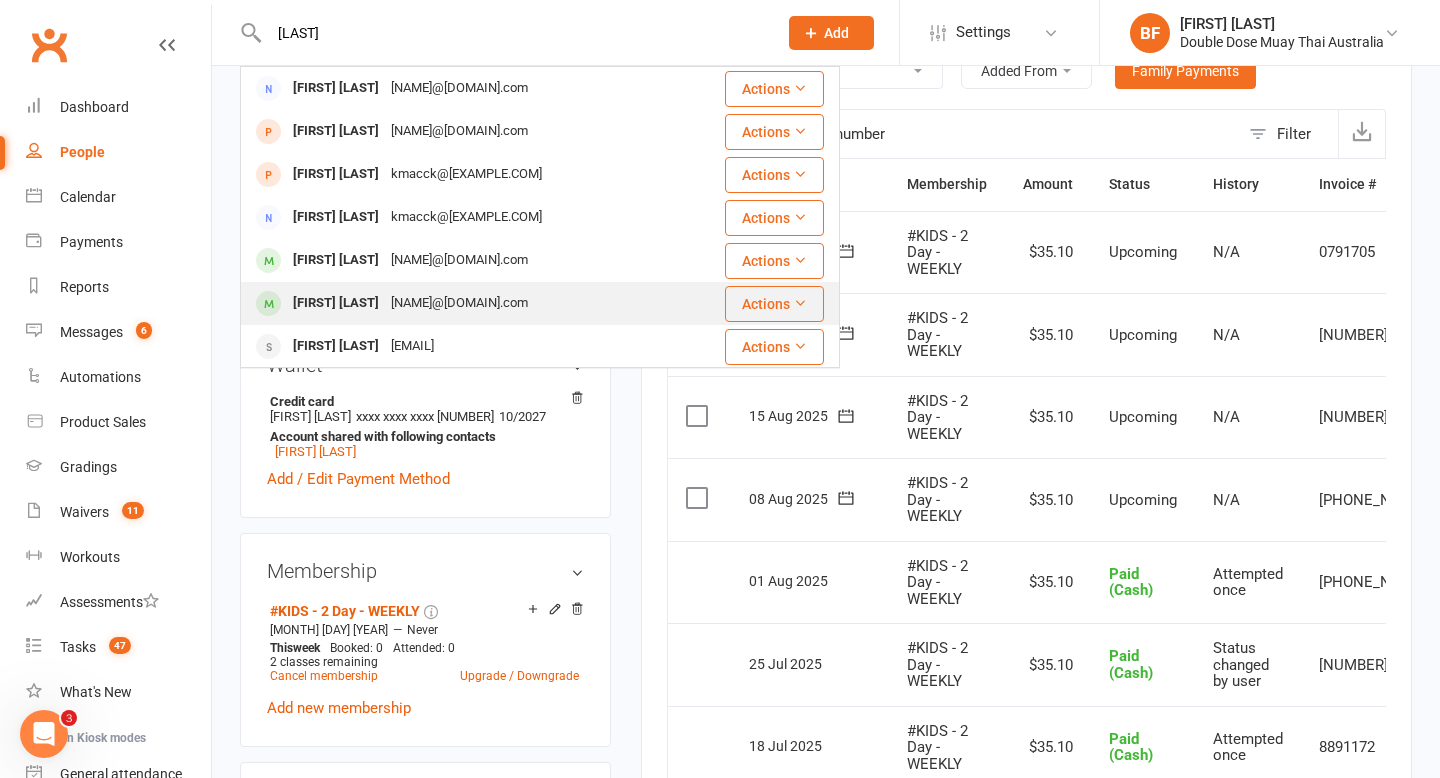type on "[LAST]" 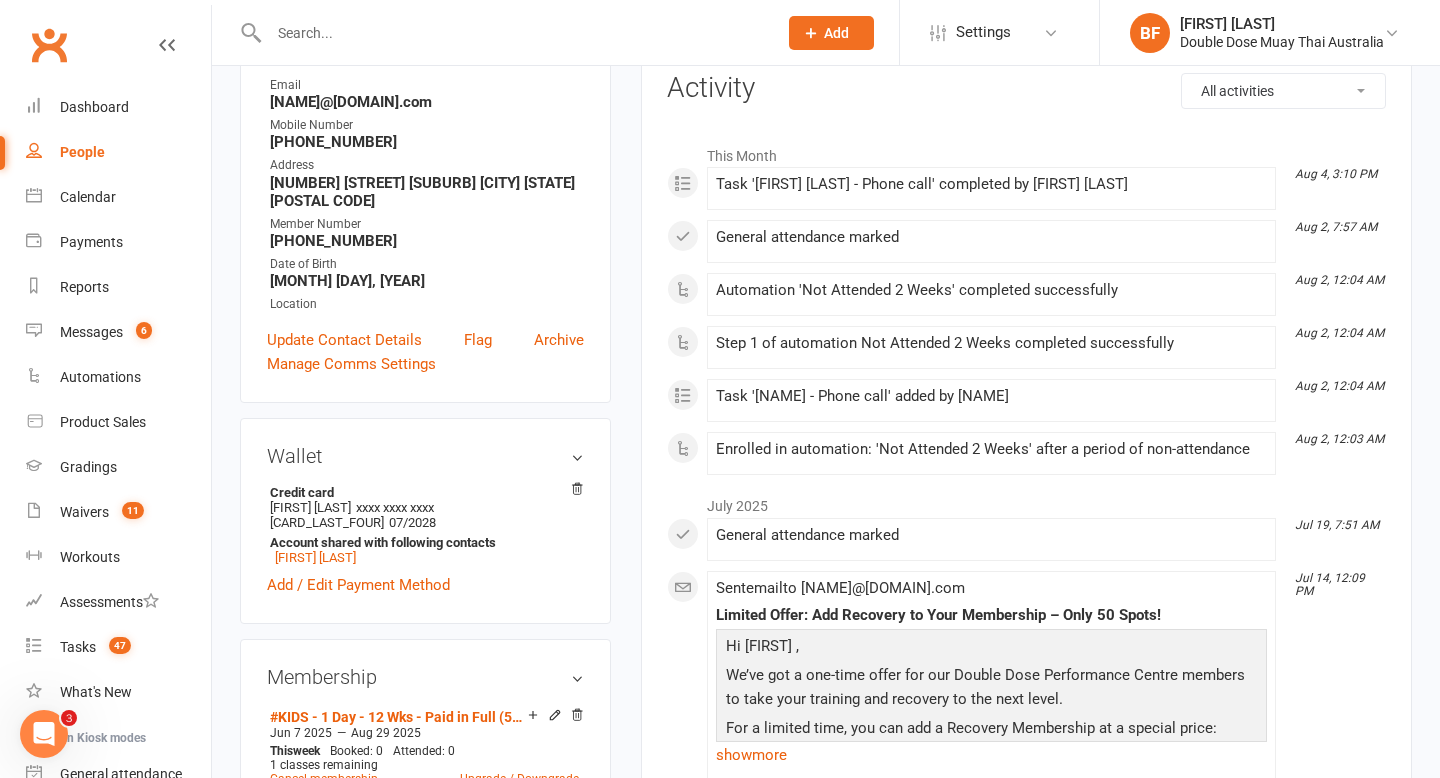 scroll, scrollTop: 570, scrollLeft: 0, axis: vertical 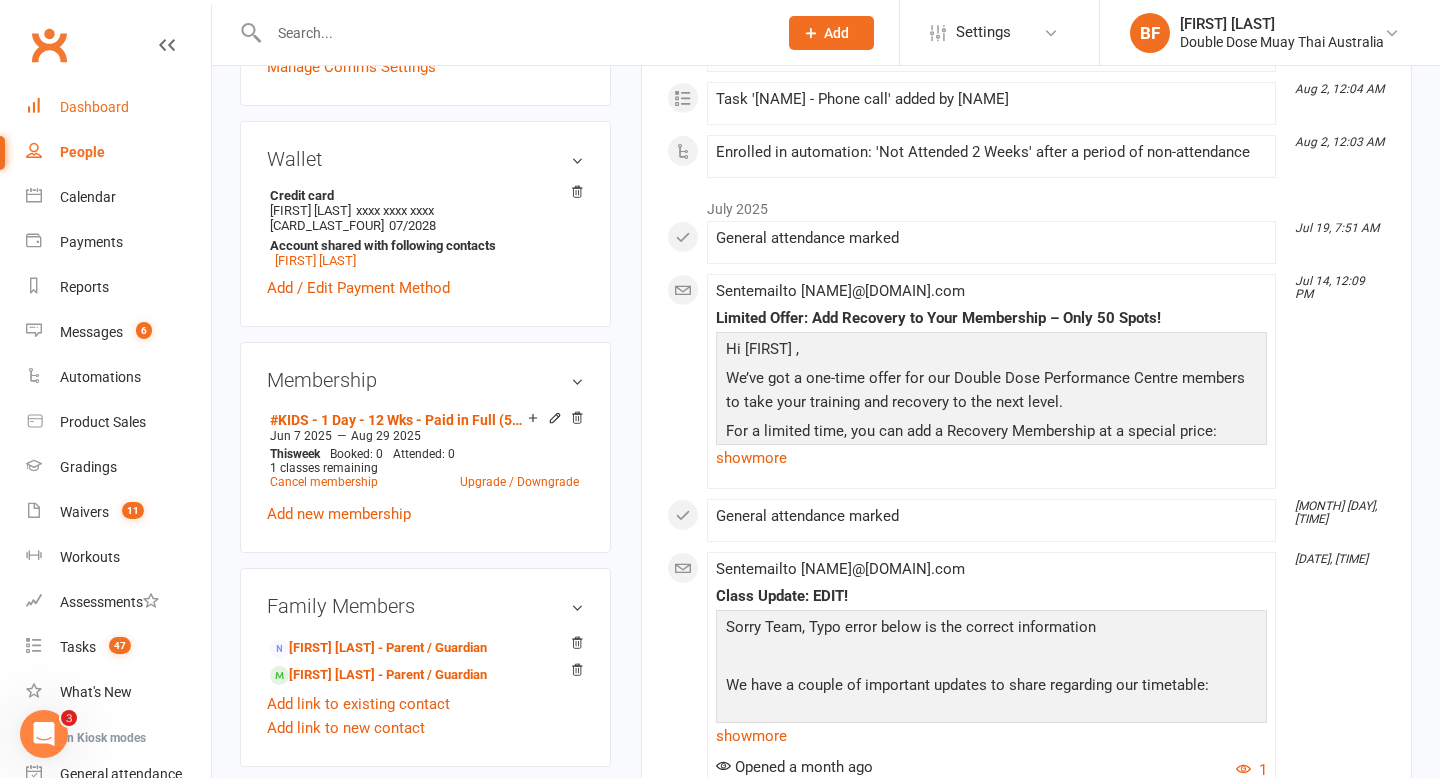 click on "Dashboard" at bounding box center (118, 107) 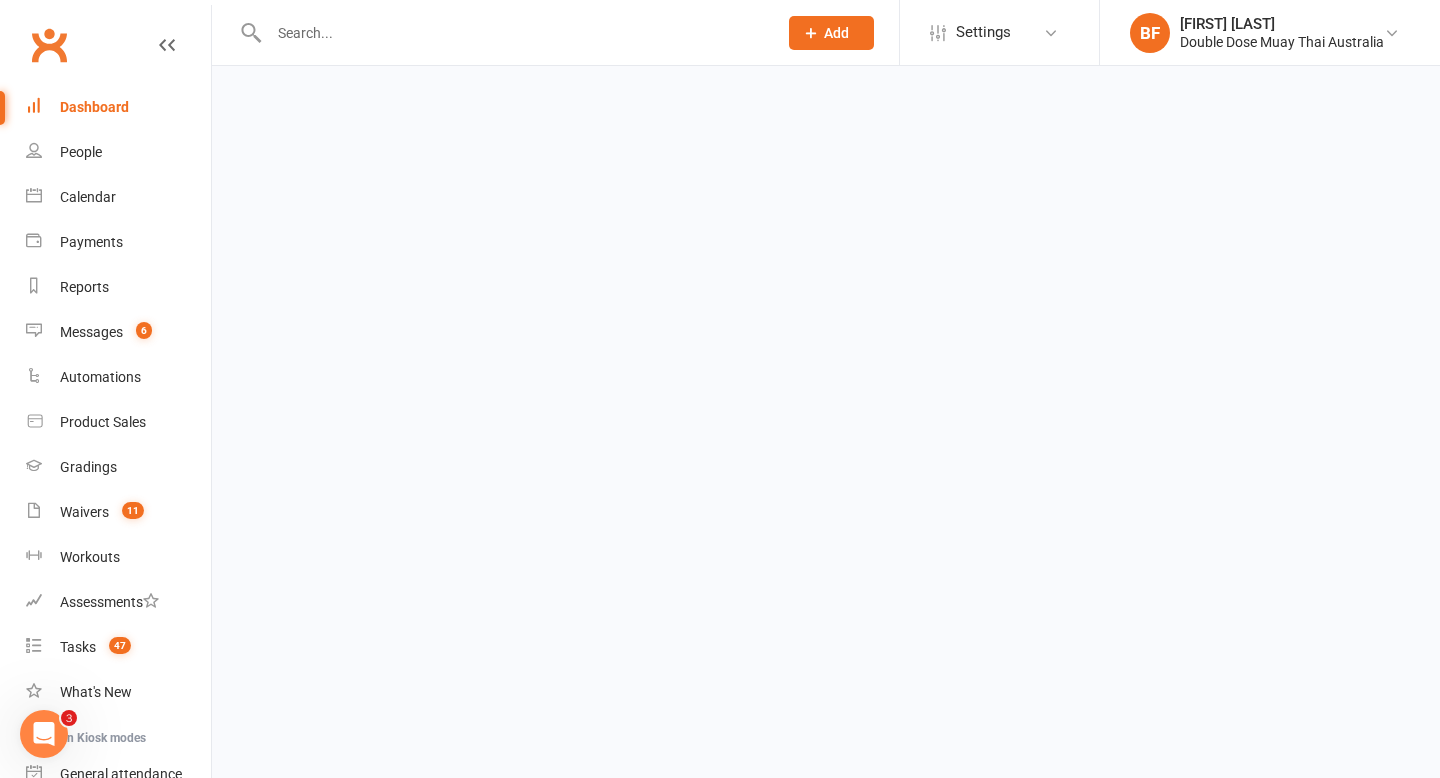 scroll, scrollTop: 0, scrollLeft: 0, axis: both 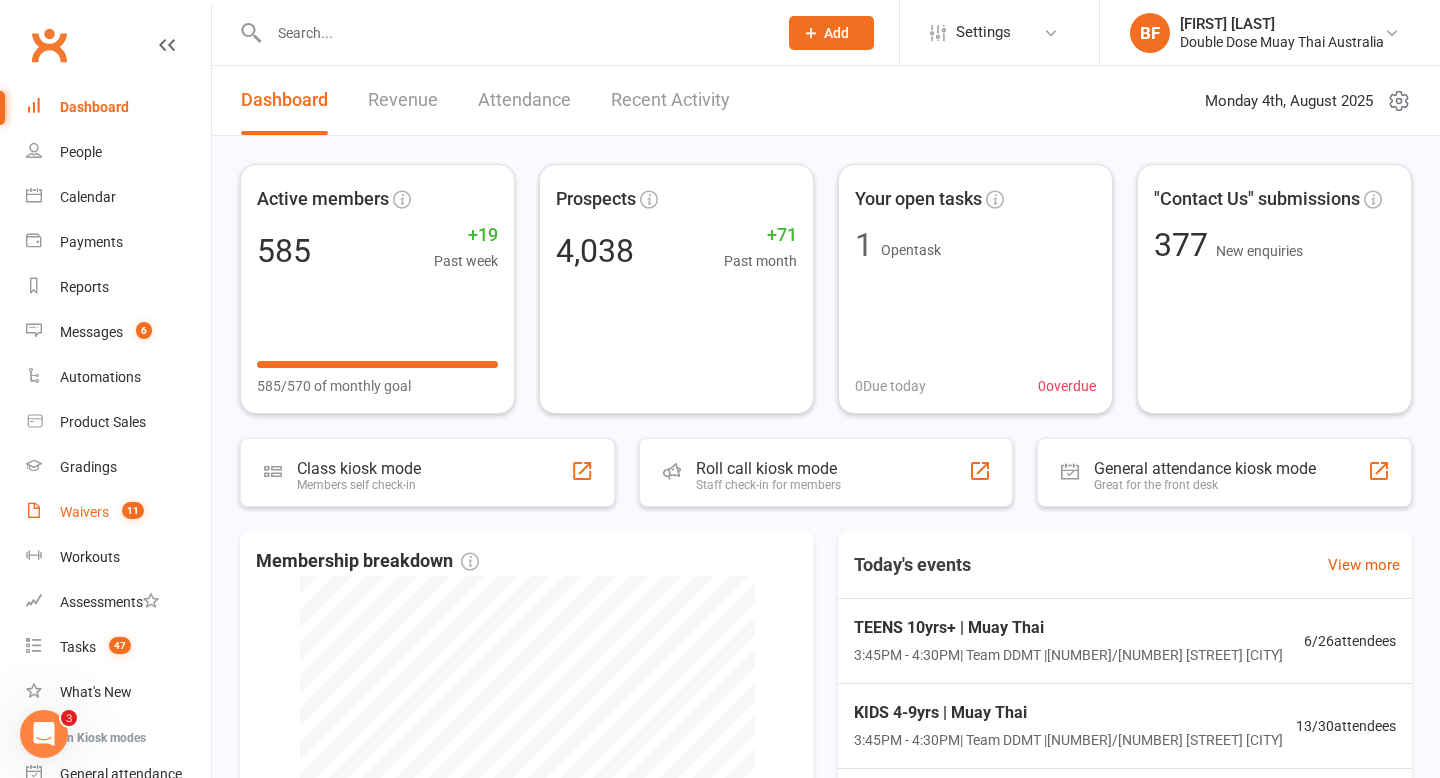 click on "11" at bounding box center [133, 510] 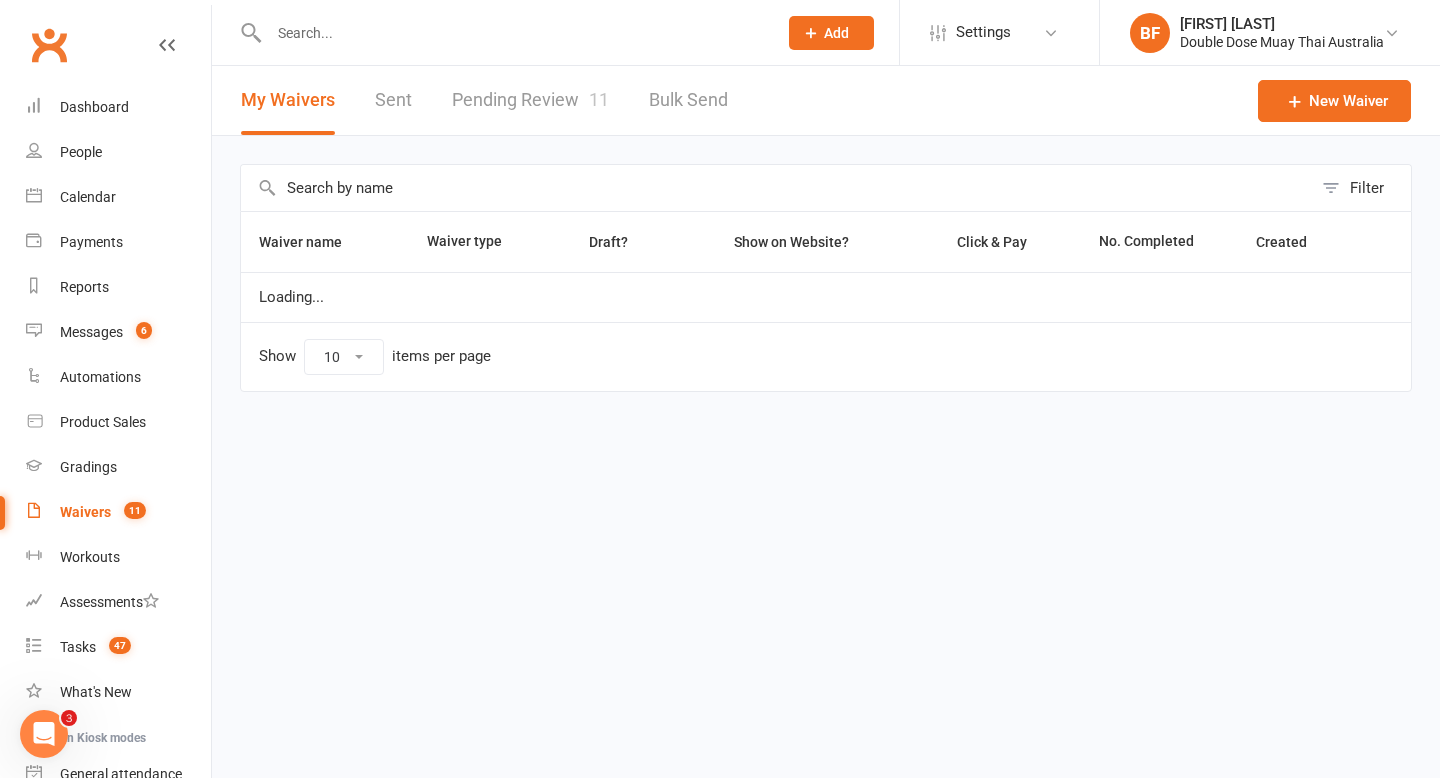 click on "Pending Review 11" at bounding box center [530, 100] 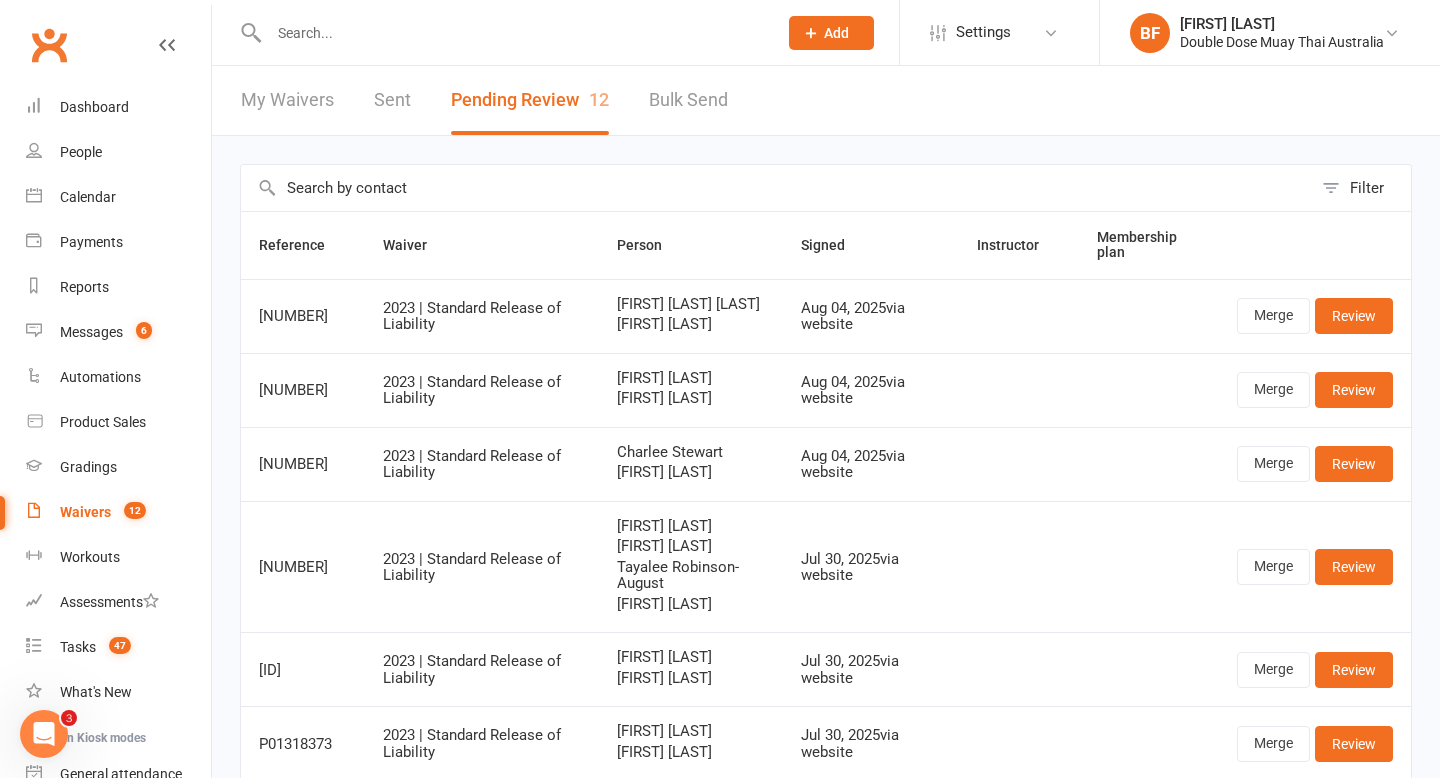 click at bounding box center [513, 33] 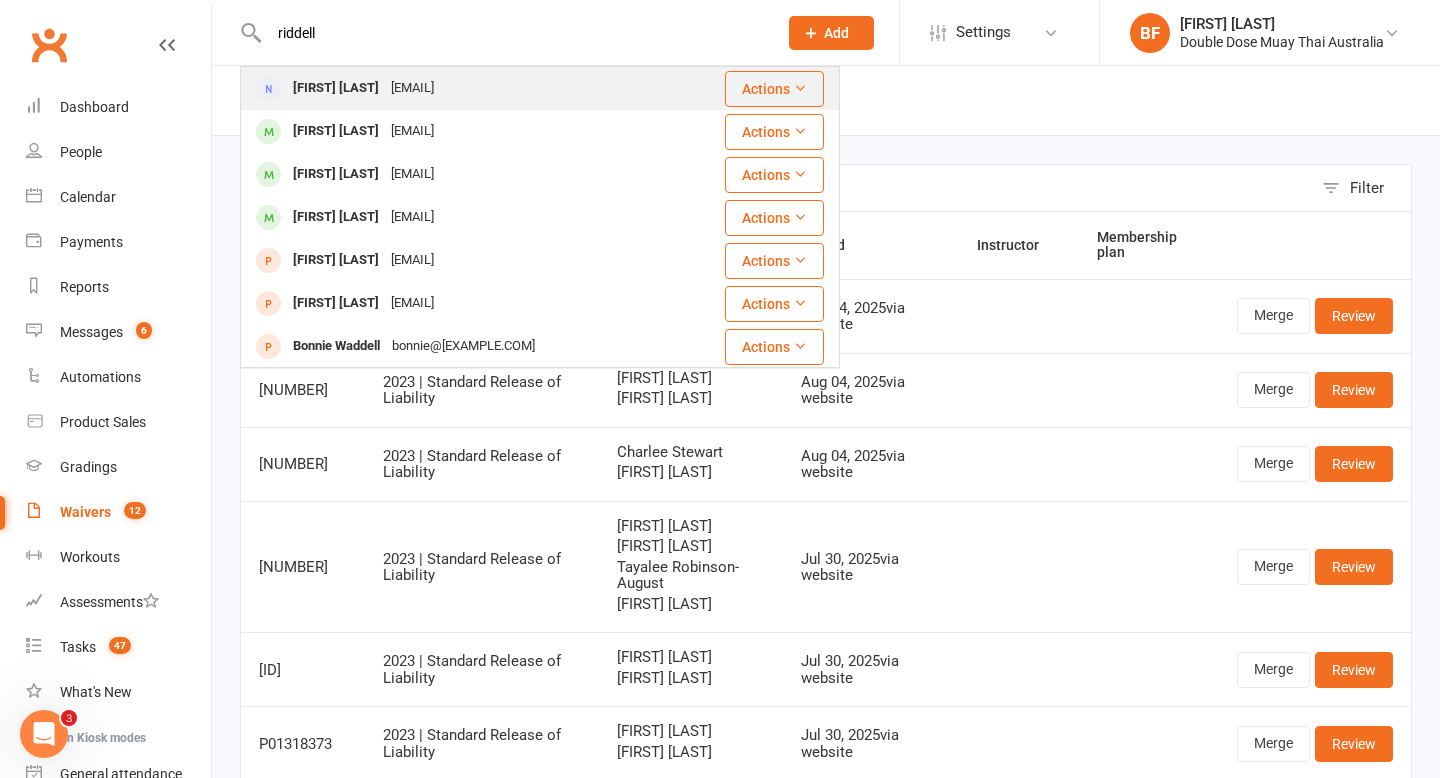 type on "riddell" 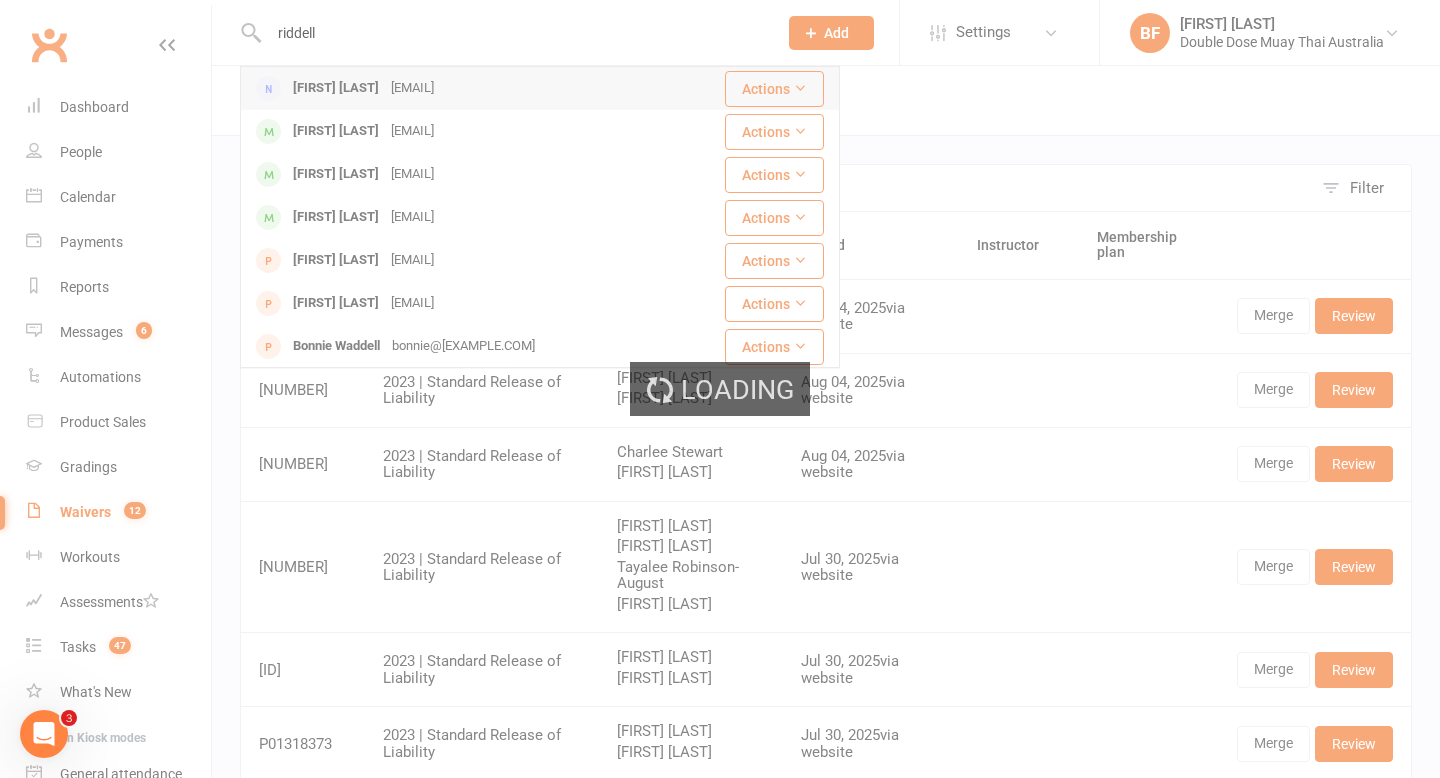type 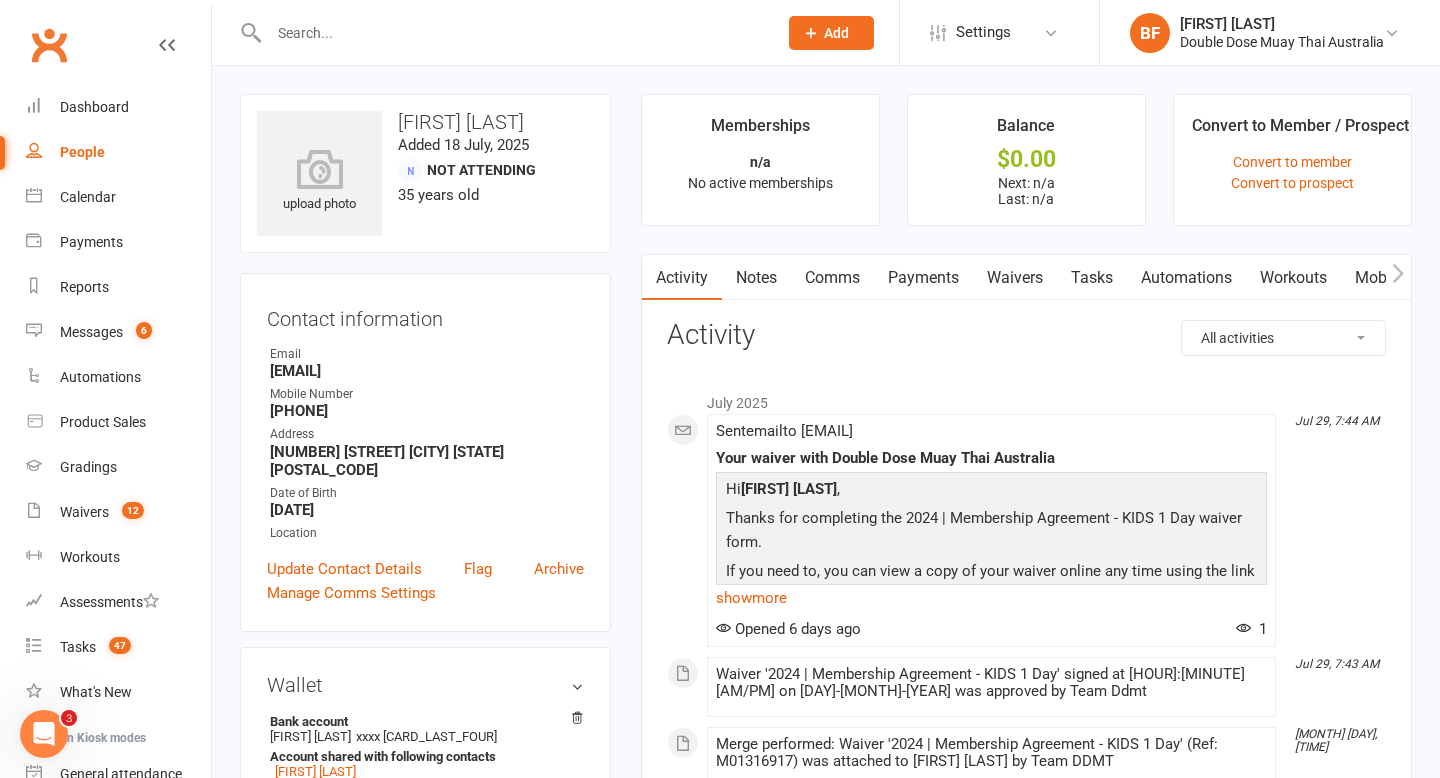 click on "Notes" at bounding box center (756, 278) 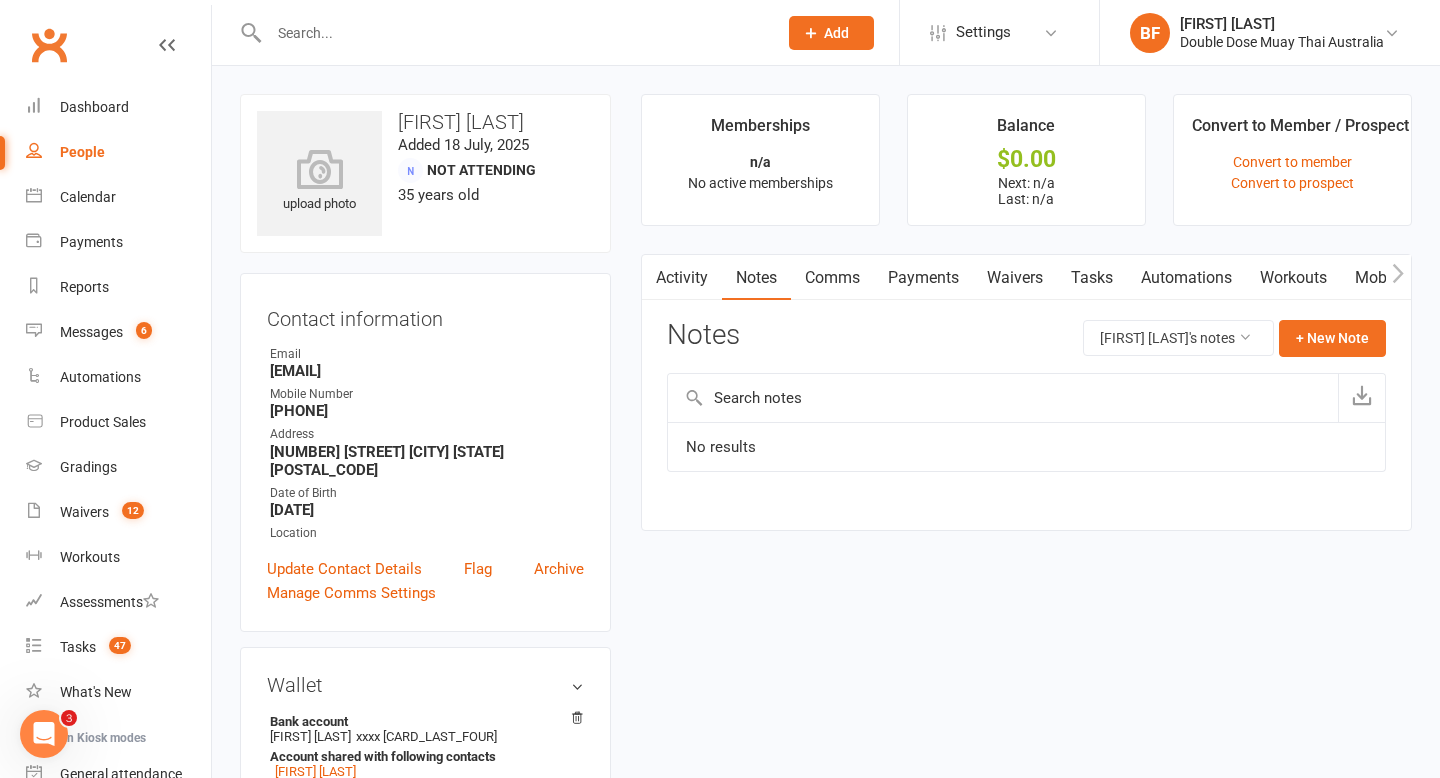 click on "Activity" at bounding box center (682, 278) 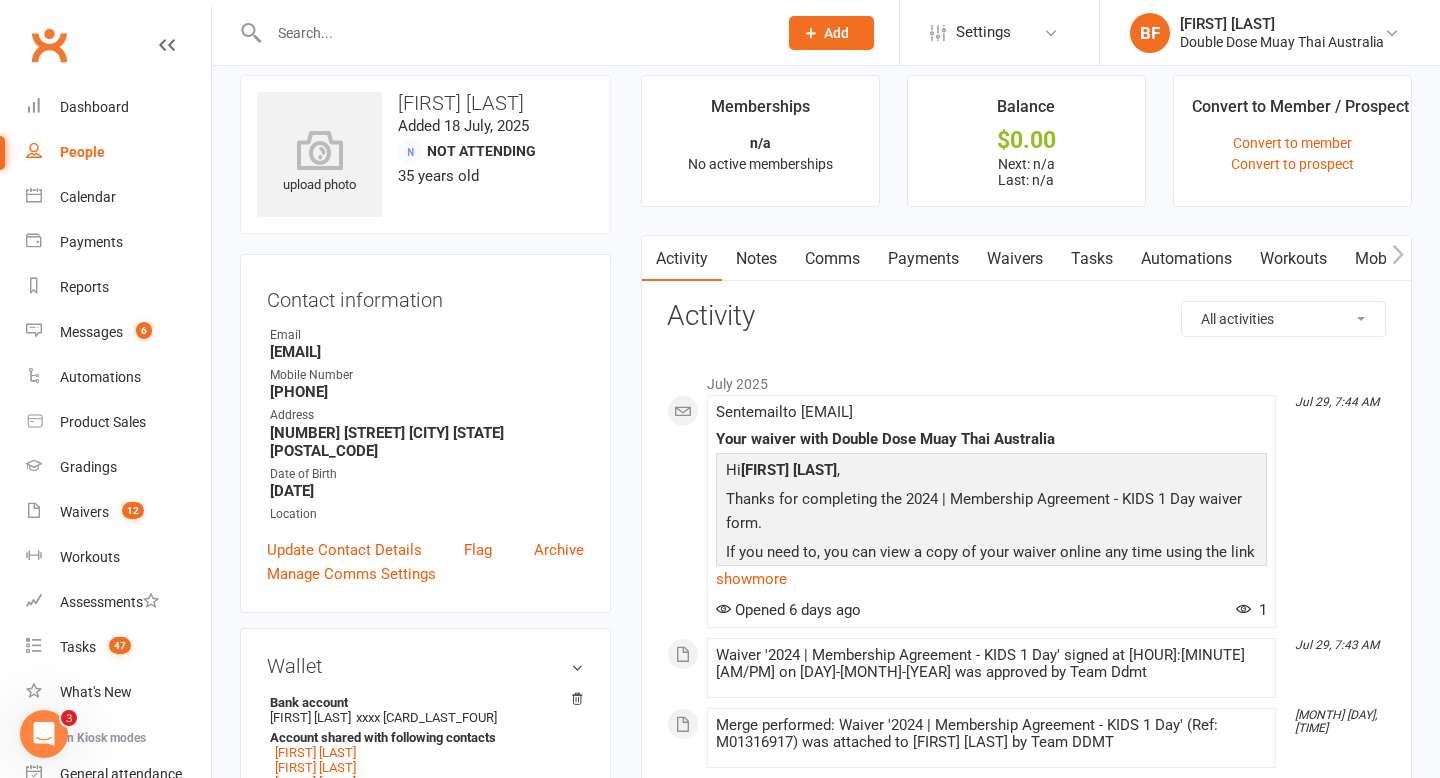scroll, scrollTop: 0, scrollLeft: 0, axis: both 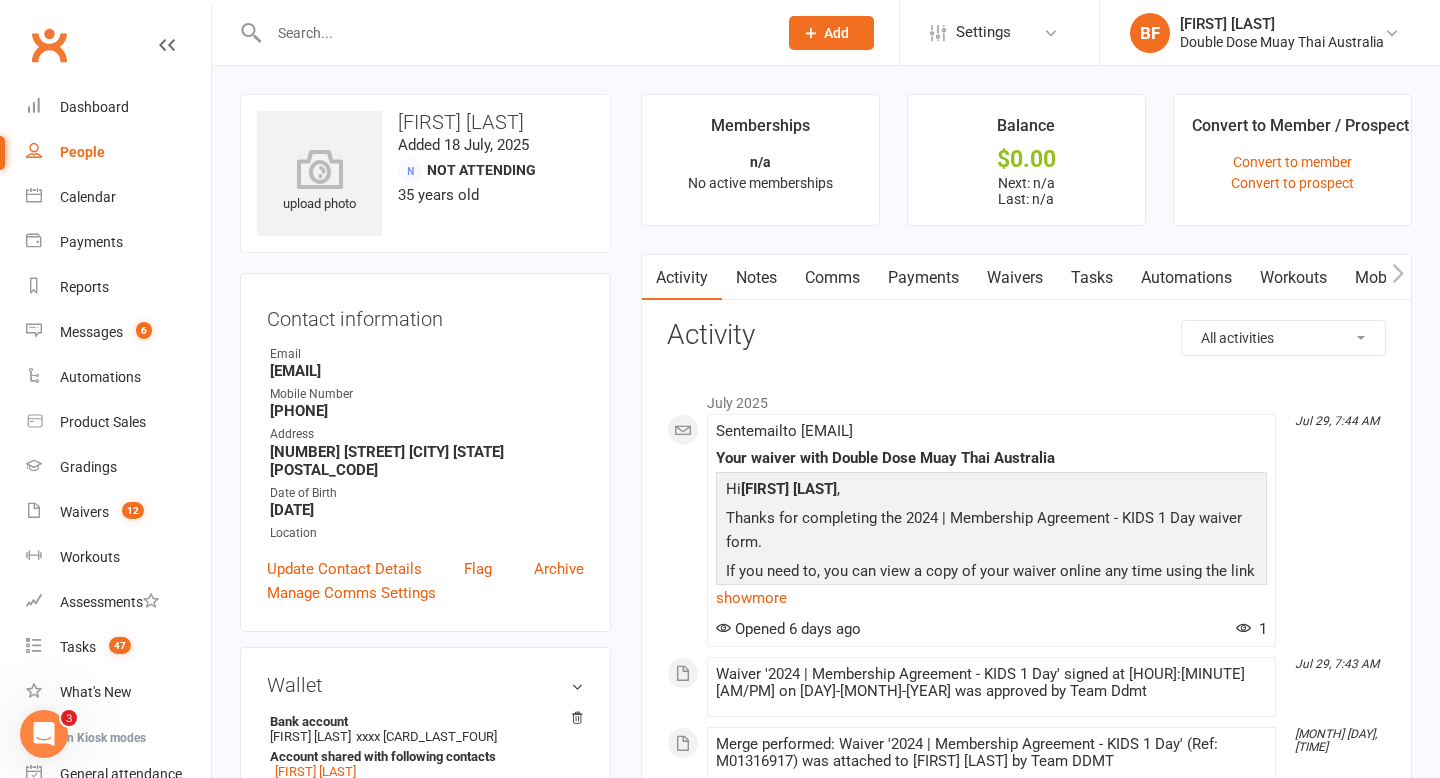 click on "Notes" at bounding box center (756, 278) 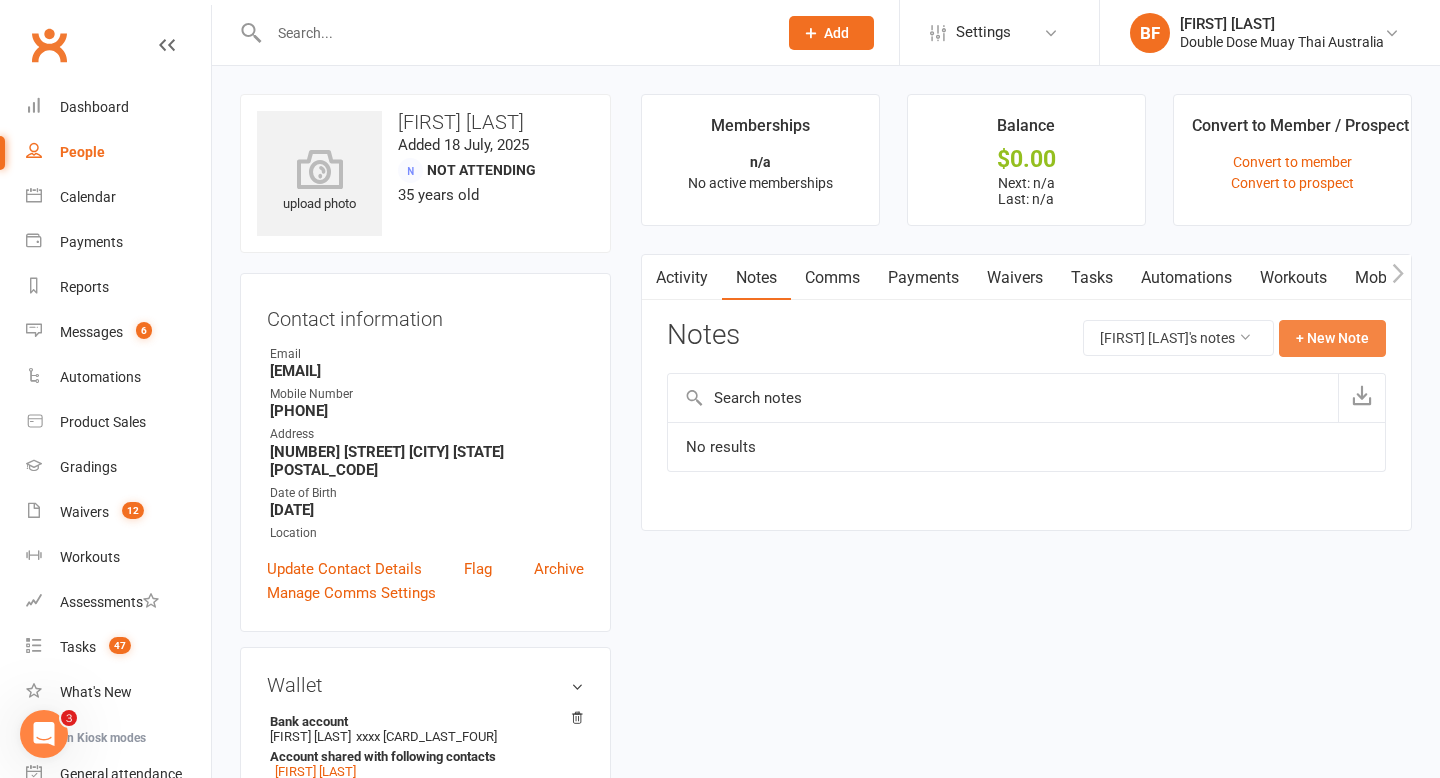 click on "+ New Note" at bounding box center [1332, 338] 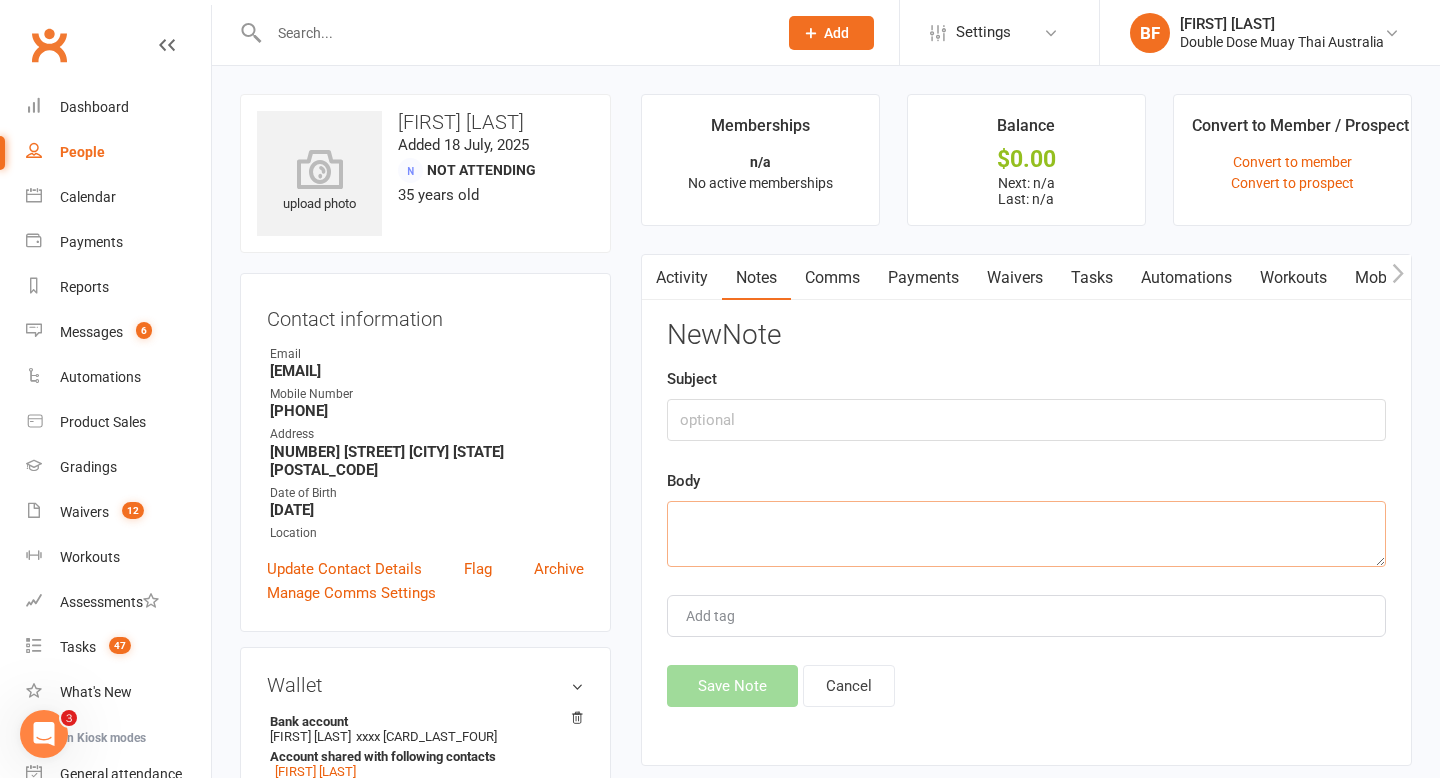 click at bounding box center (1026, 534) 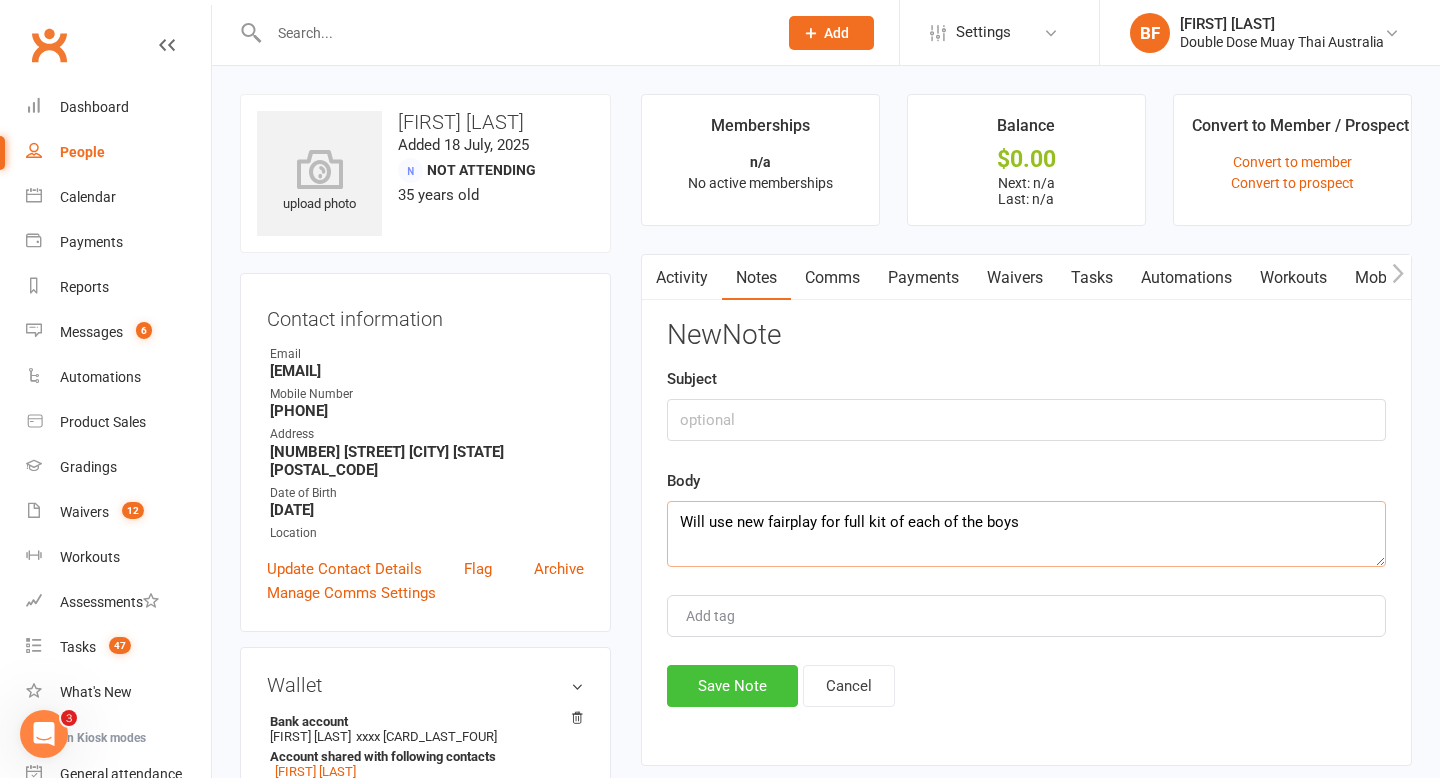 type on "Will use new fairplay for full kit of each of the boys" 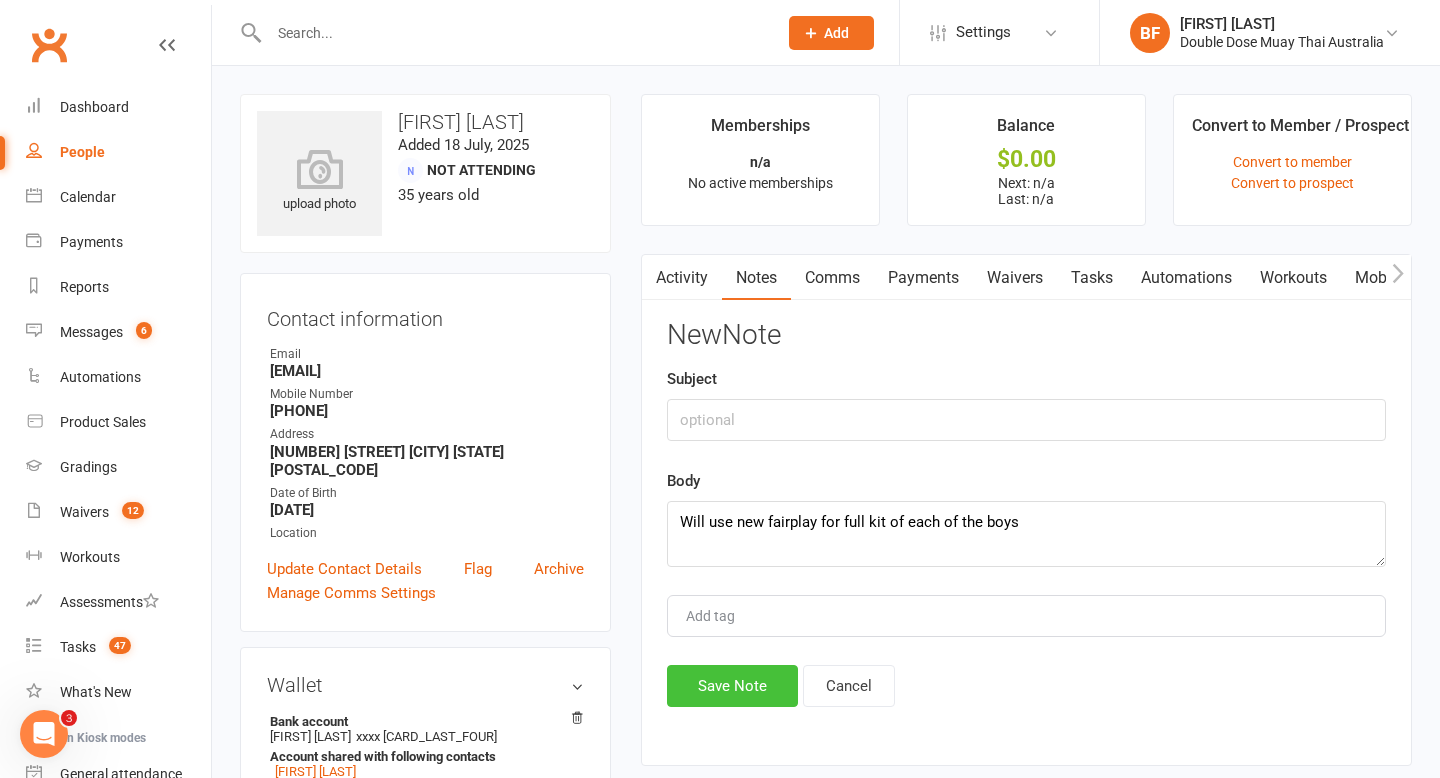 click on "Save Note" at bounding box center [732, 686] 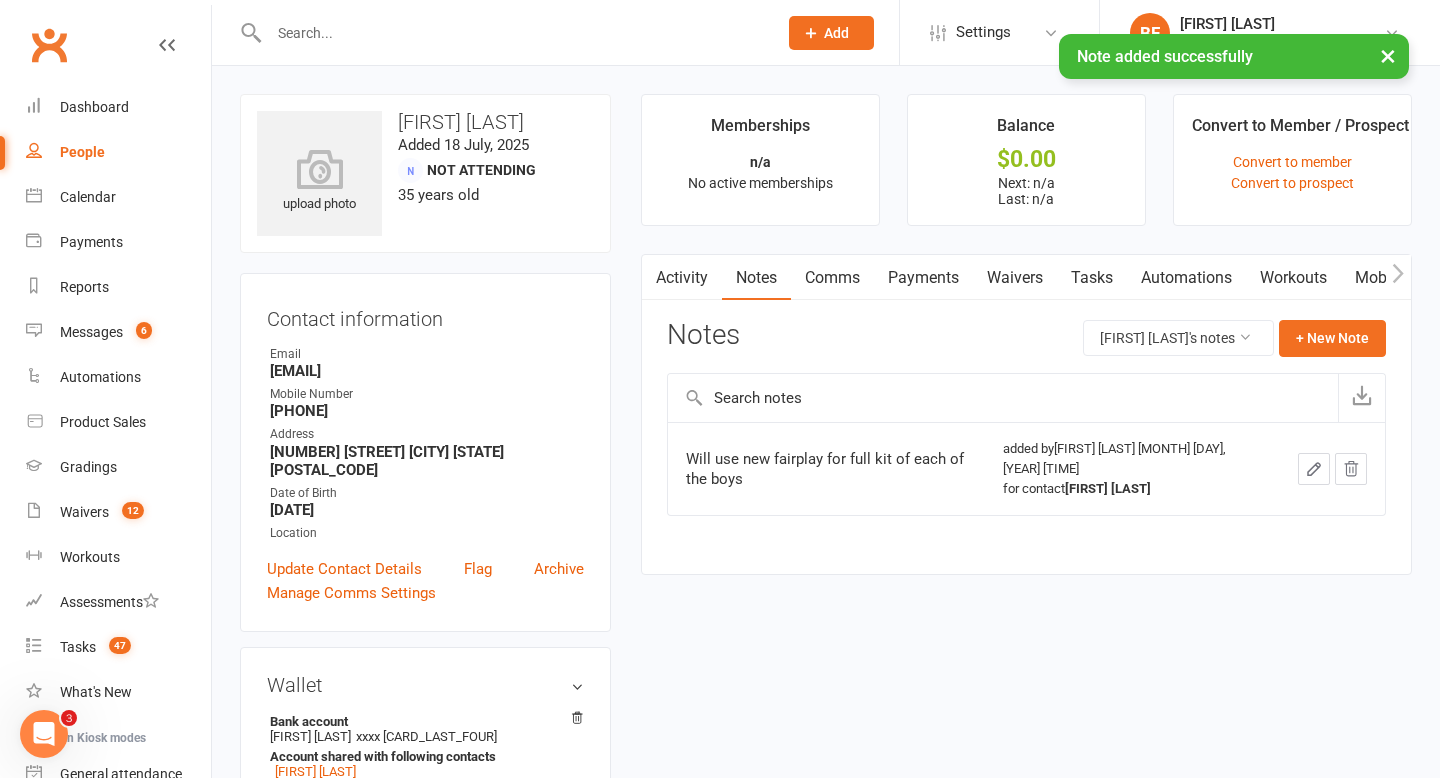 click on "× Note added successfully" at bounding box center [707, 34] 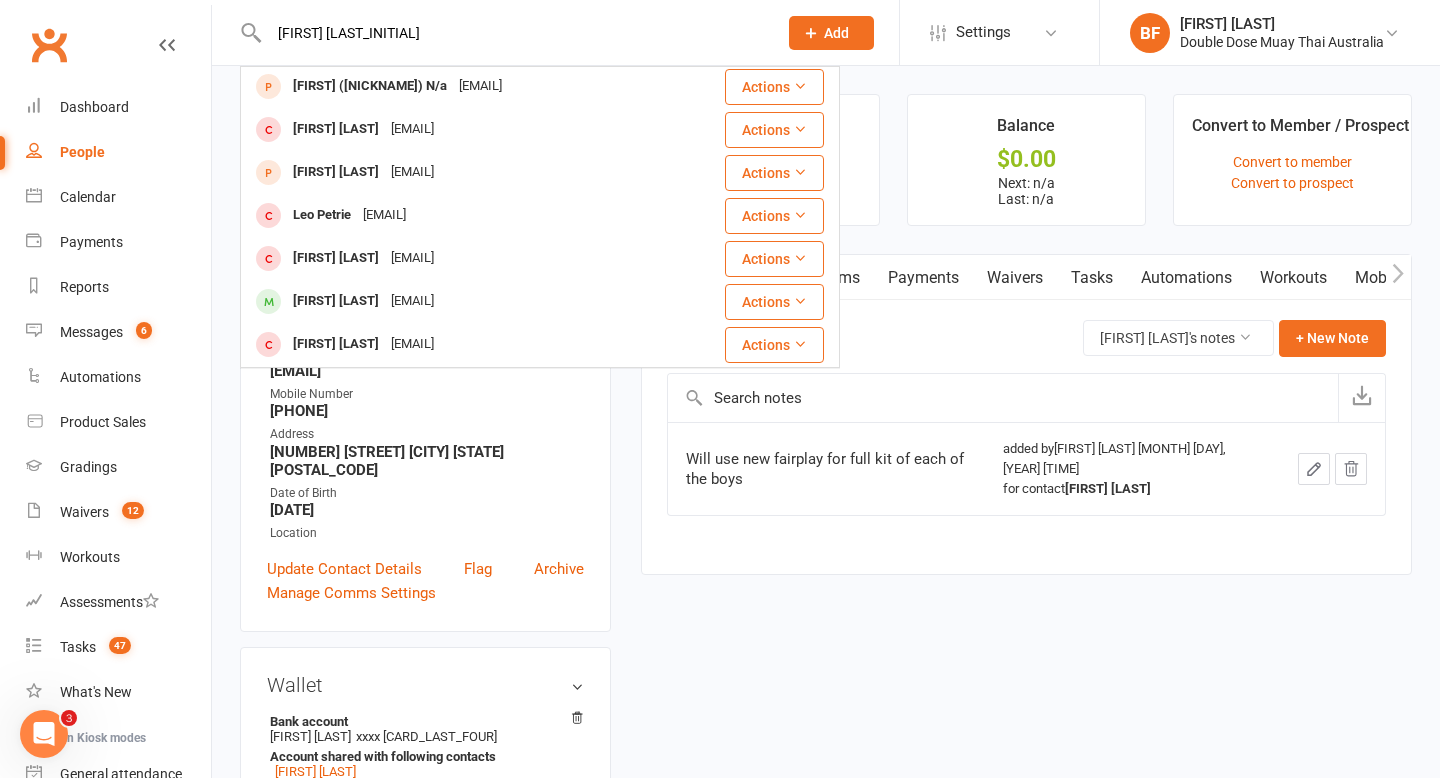 scroll, scrollTop: 158, scrollLeft: 0, axis: vertical 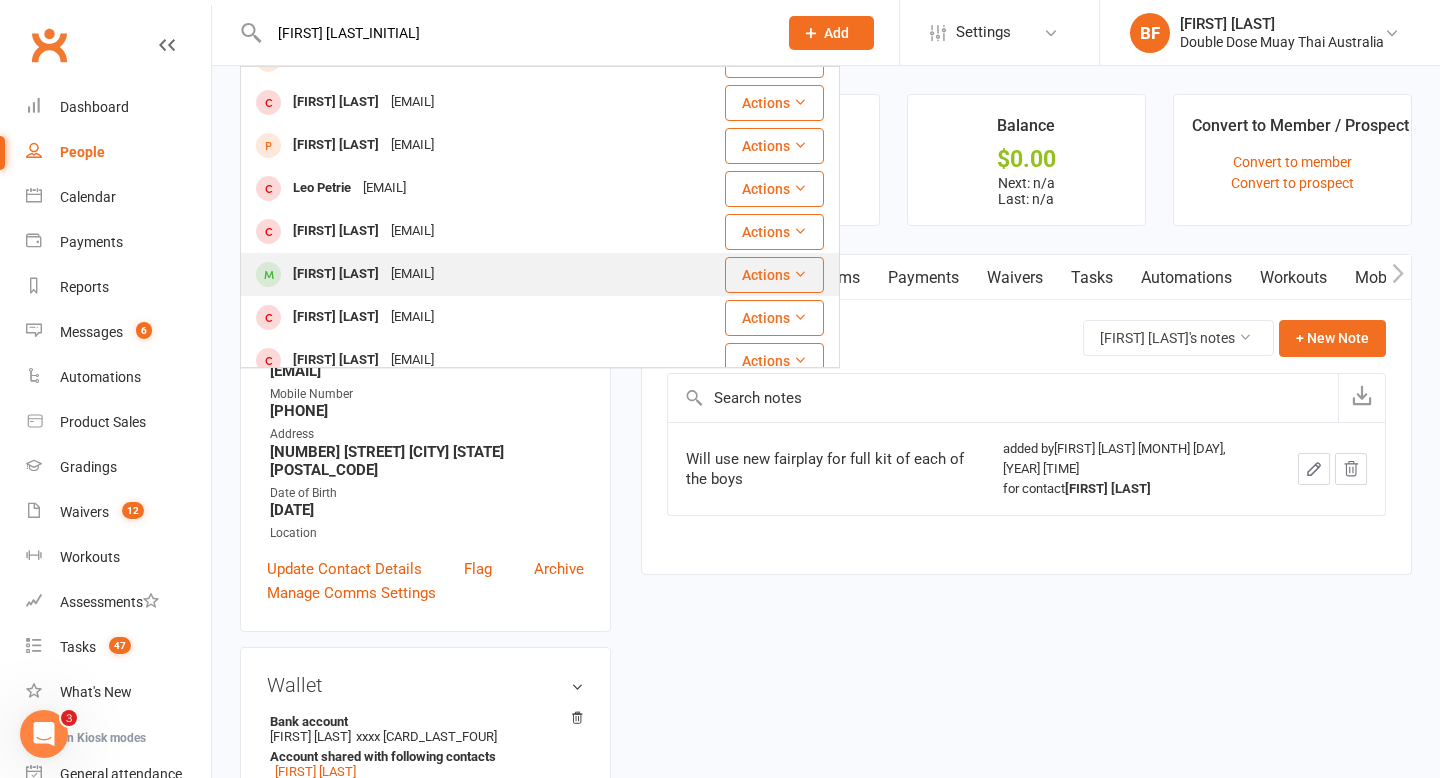 type on "[FIRST] [LAST_INITIAL]" 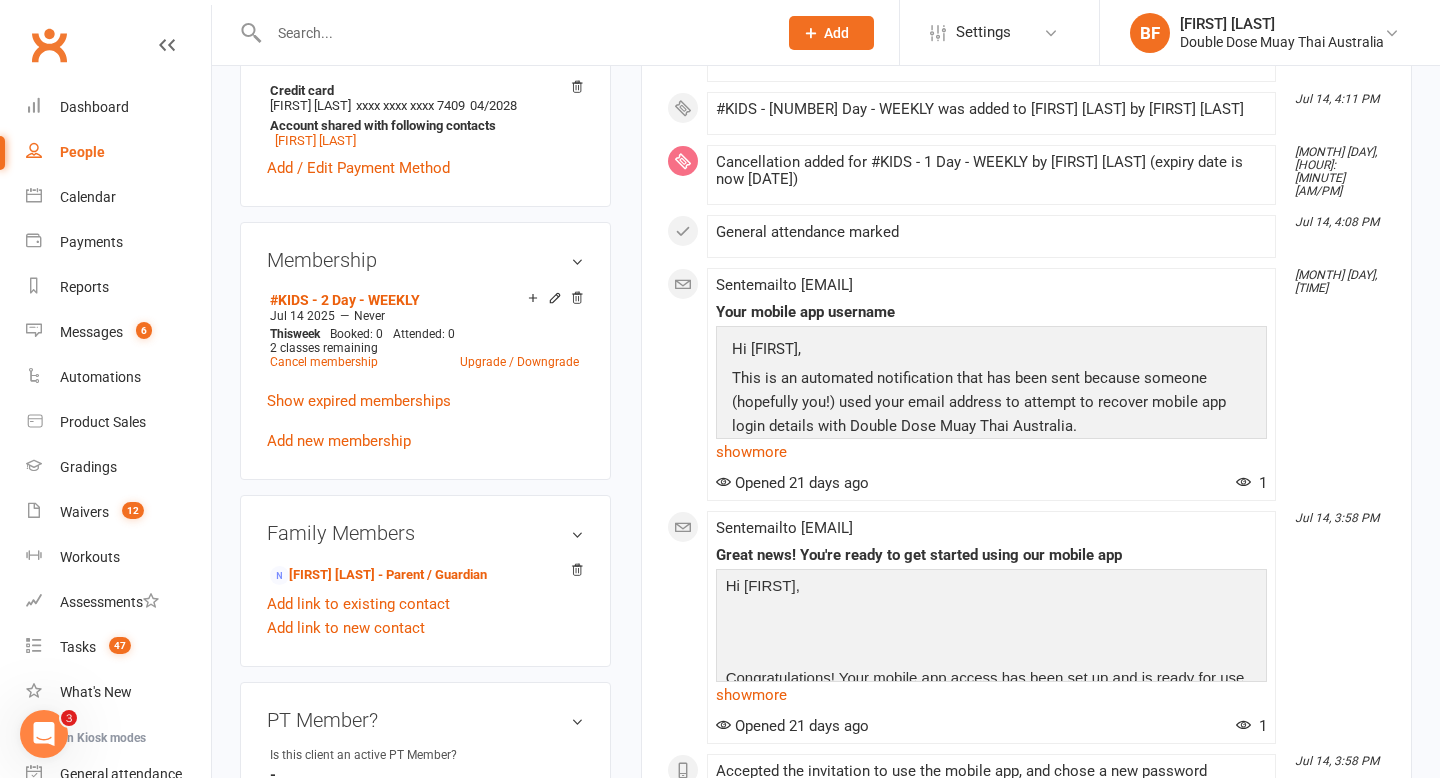 scroll, scrollTop: 677, scrollLeft: 0, axis: vertical 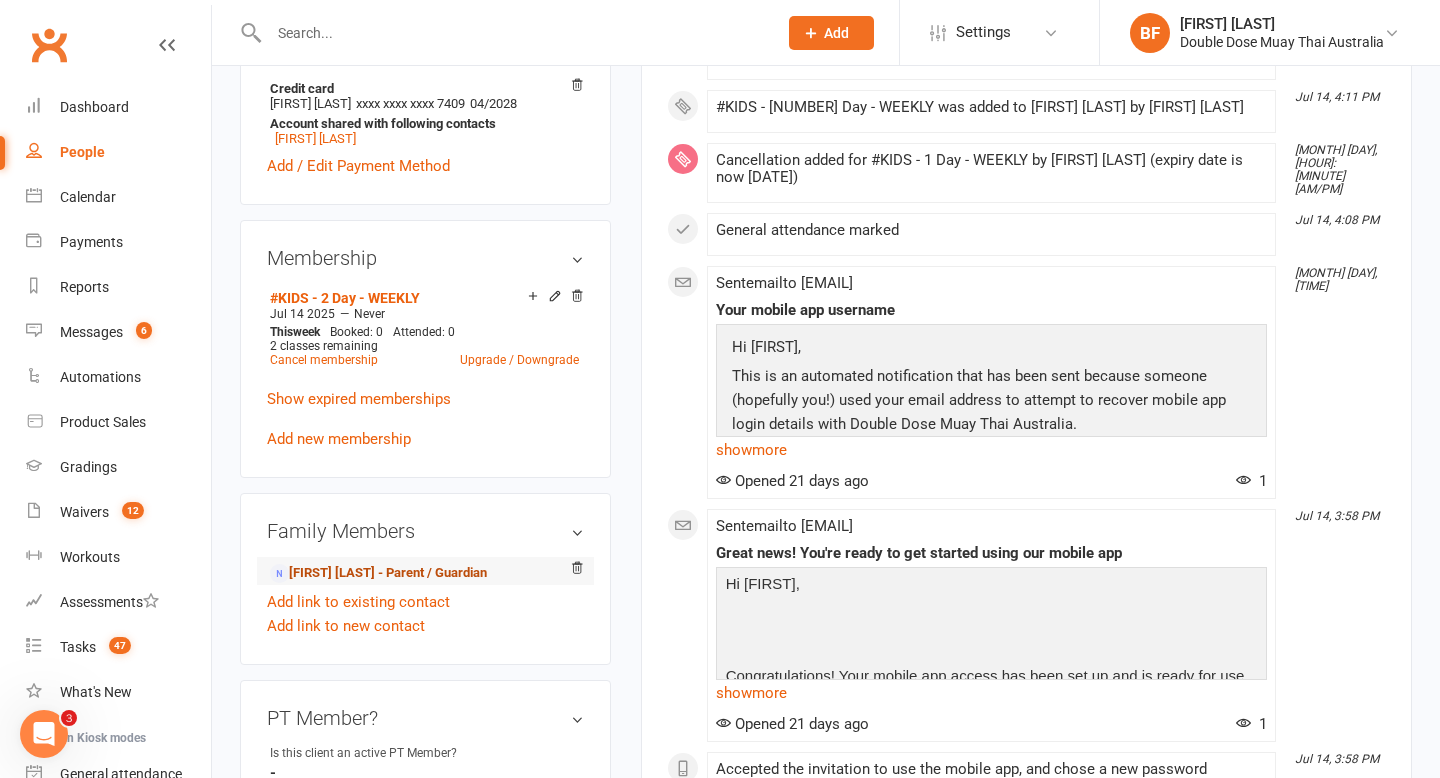 click on "[FIRST] [LAST] - Parent / Guardian" at bounding box center (378, 573) 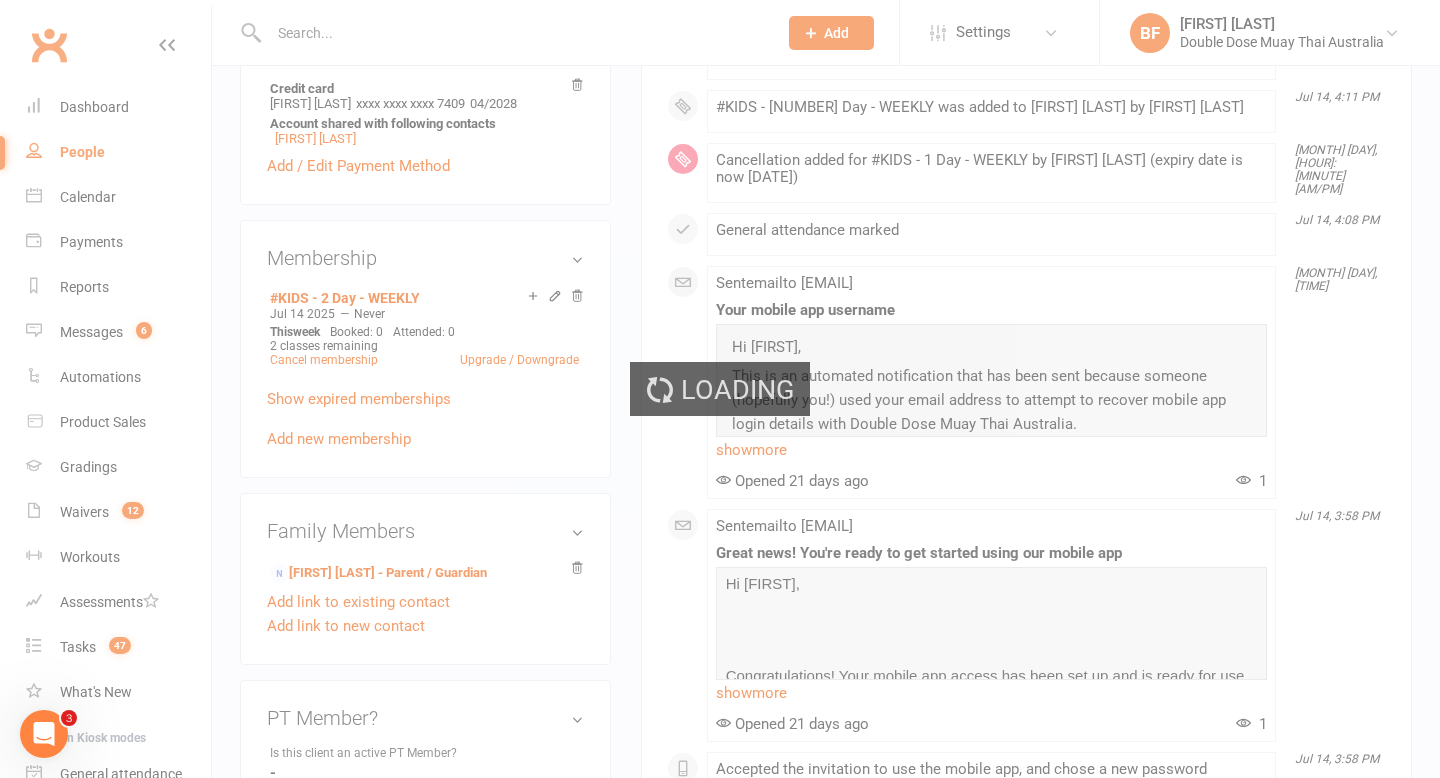 scroll, scrollTop: 0, scrollLeft: 0, axis: both 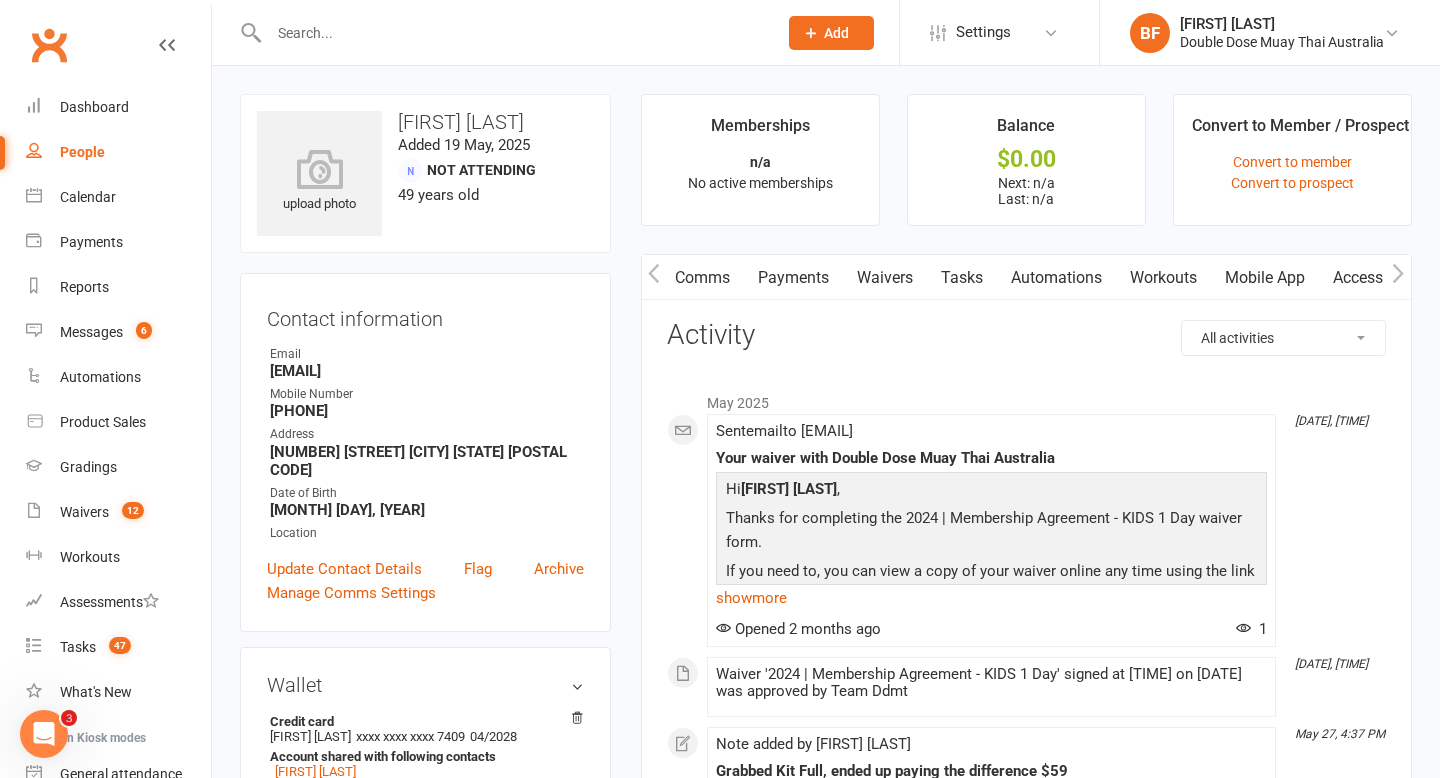 click on "Mobile App" at bounding box center (1265, 278) 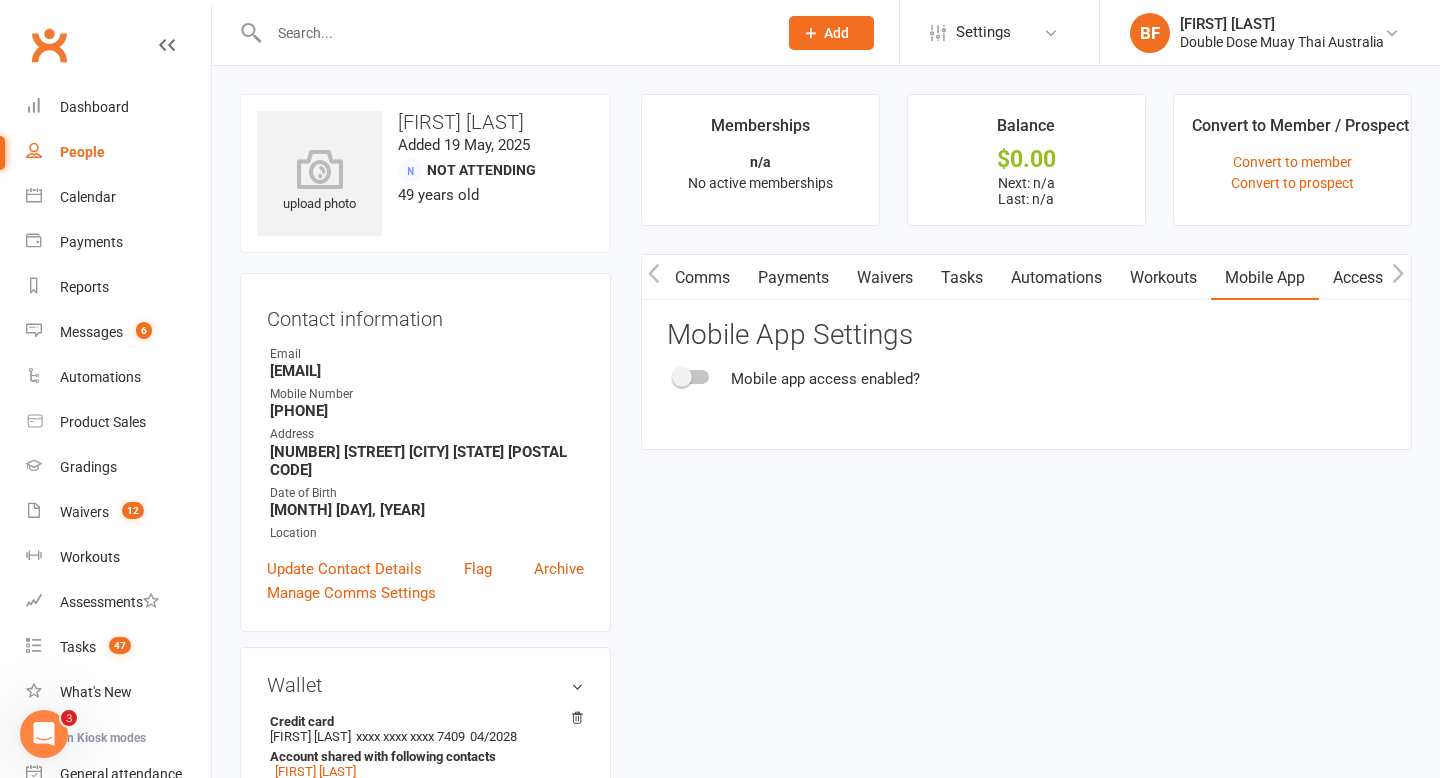 click on "Mobile app access enabled?" at bounding box center (1026, 379) 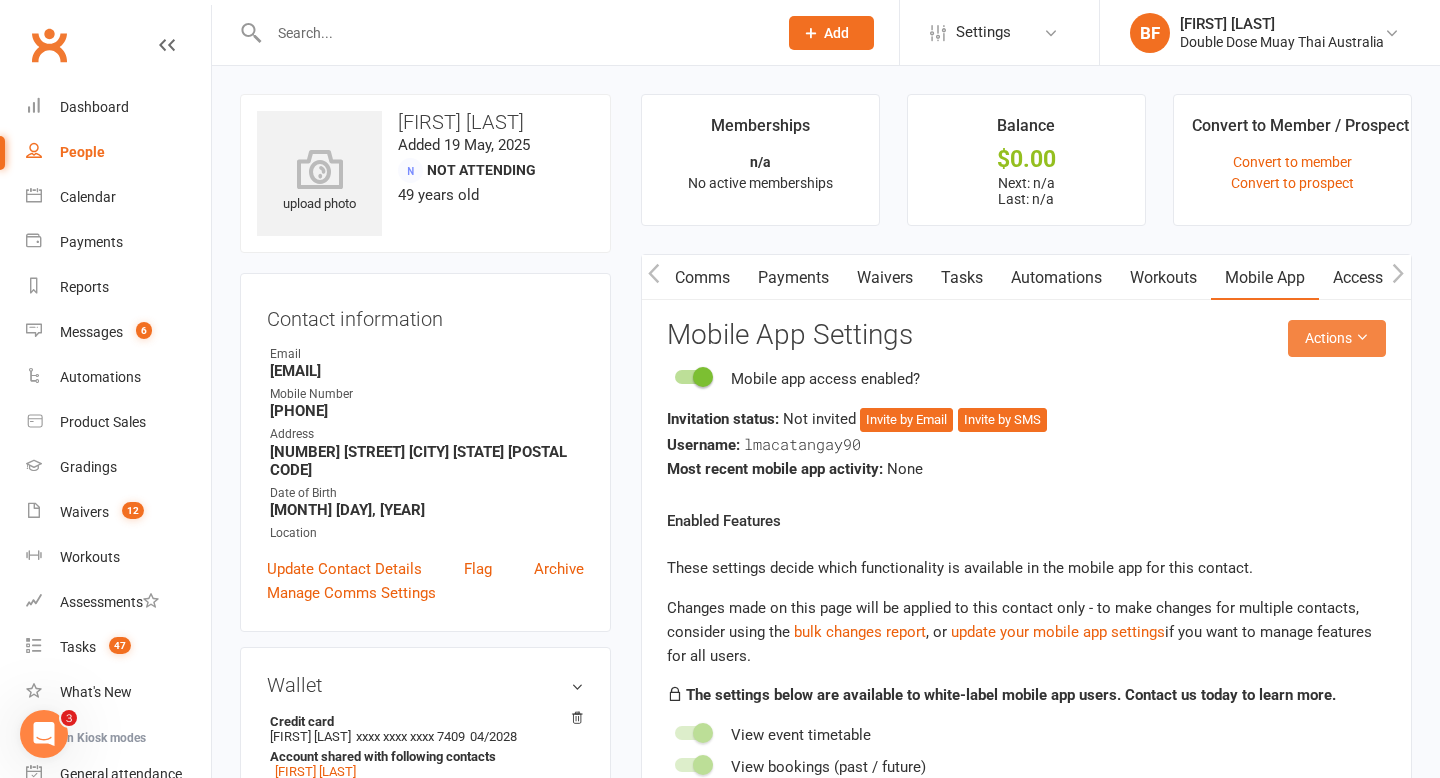 click on "Actions" at bounding box center (1337, 338) 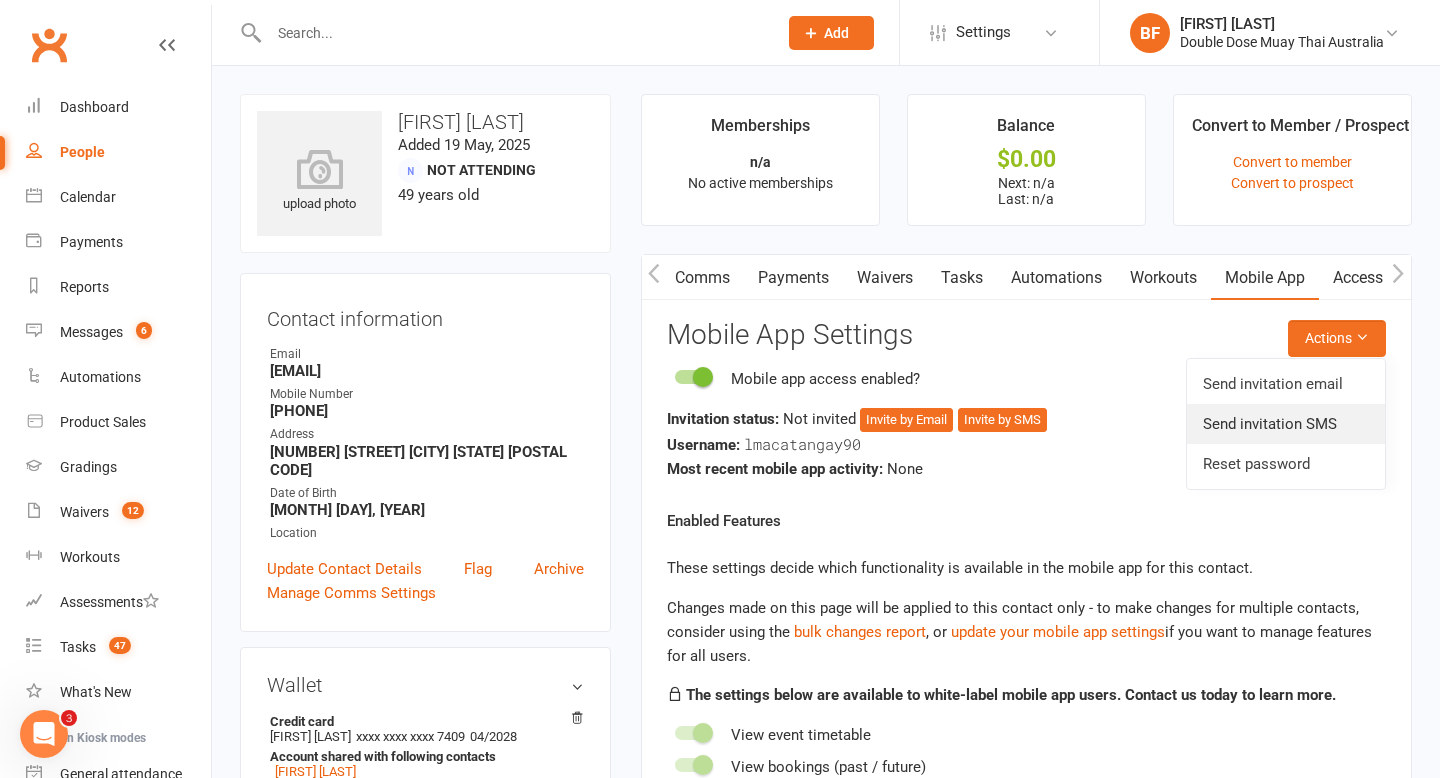 click on "Send invitation SMS" at bounding box center (1286, 424) 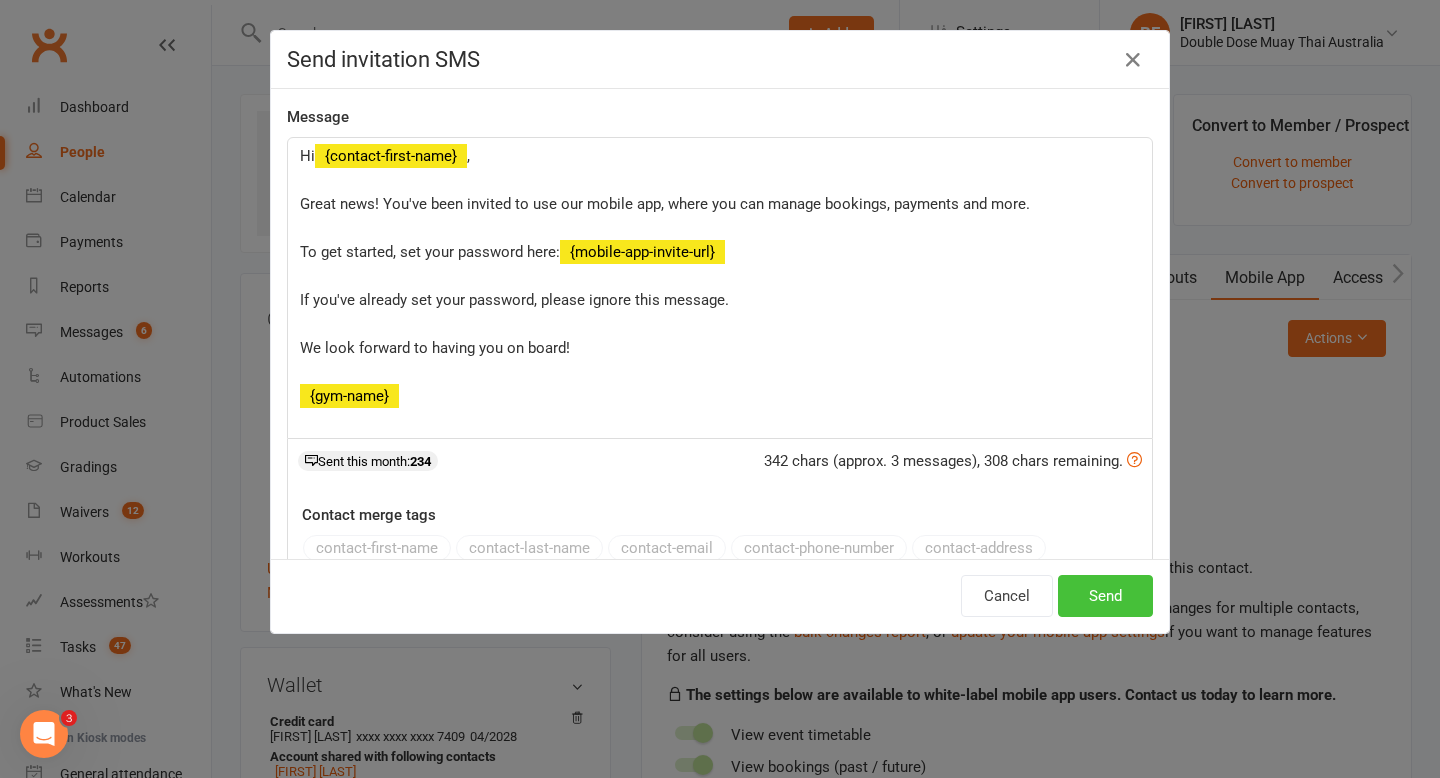 click on "Send" at bounding box center (1105, 596) 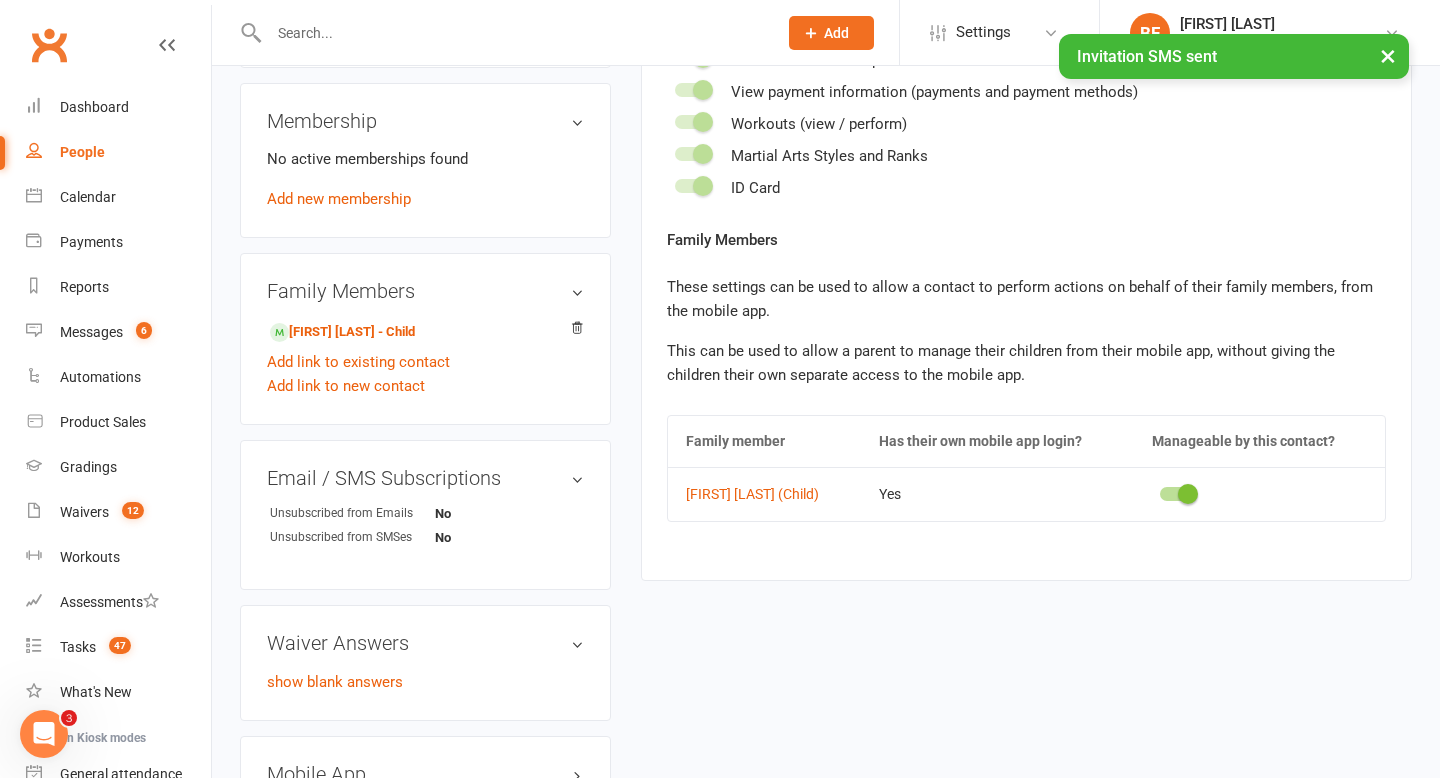 scroll, scrollTop: 772, scrollLeft: 0, axis: vertical 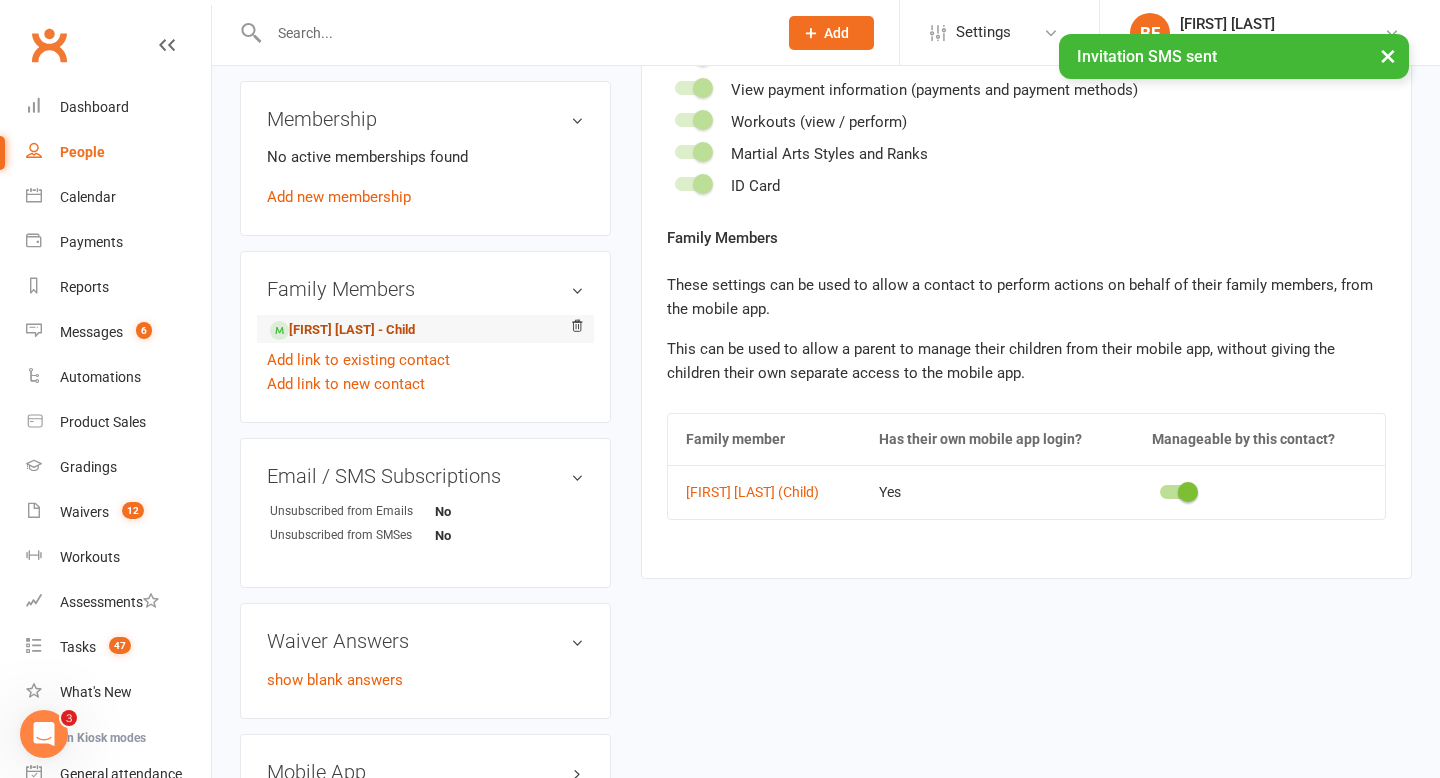 click on "[FIRST] [LAST] - Child" at bounding box center [342, 330] 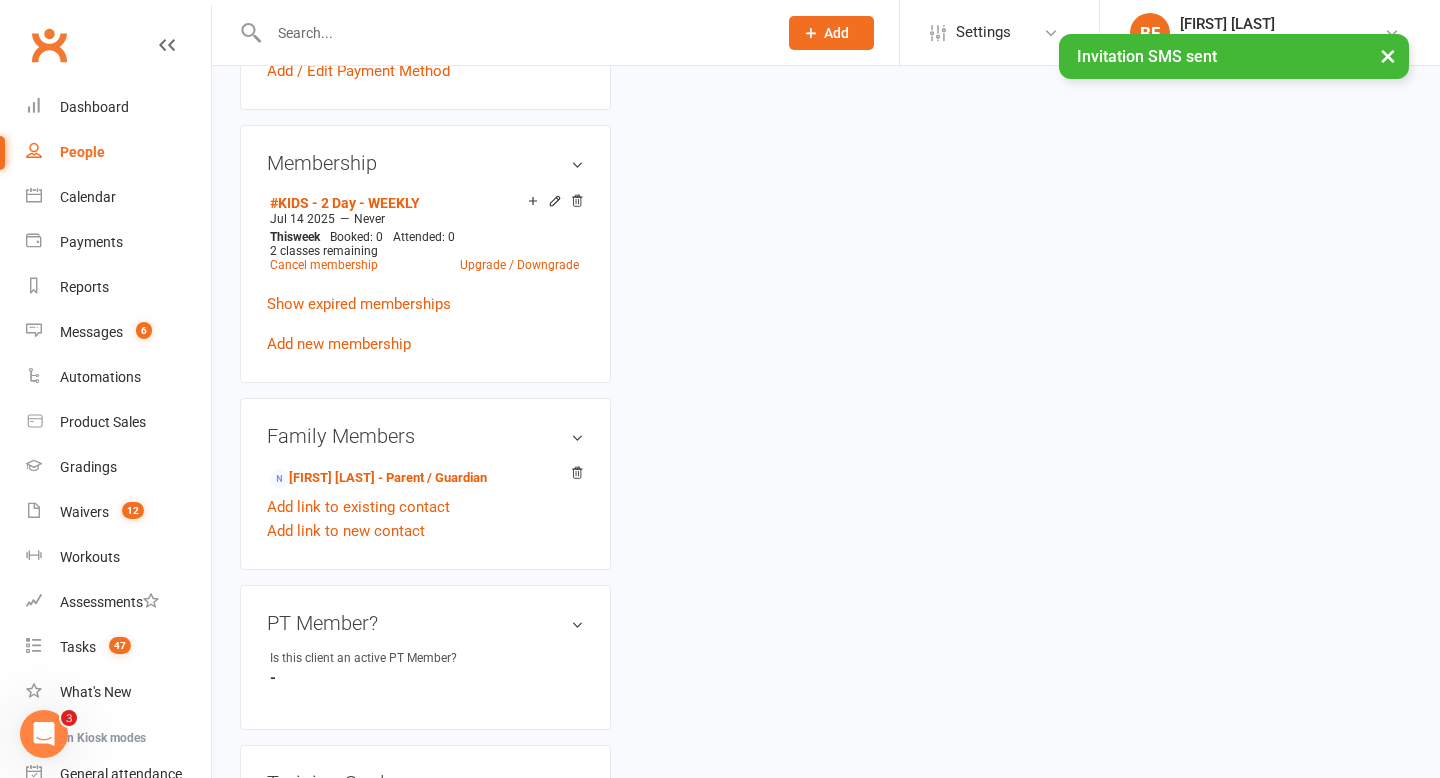 scroll, scrollTop: 0, scrollLeft: 0, axis: both 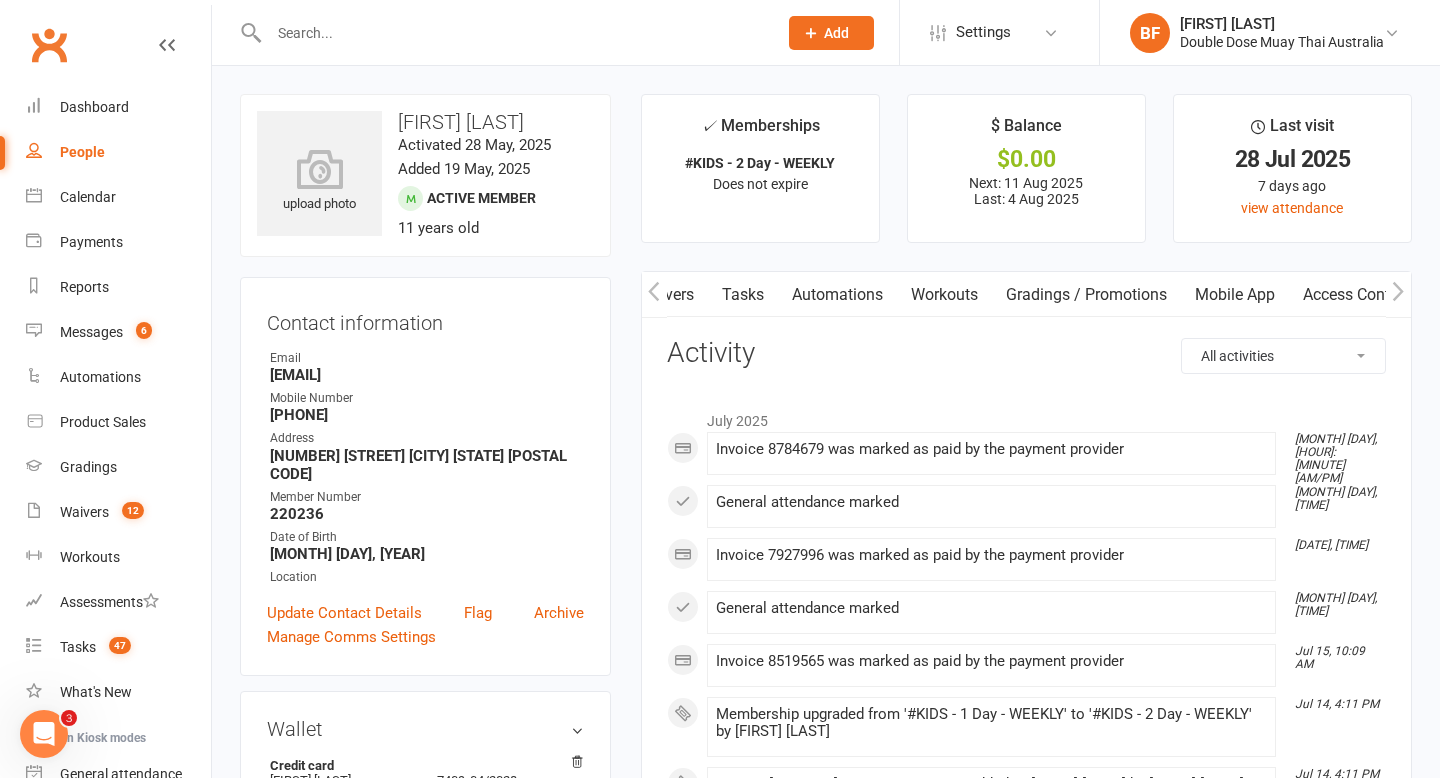 click on "Mobile App" at bounding box center [1235, 295] 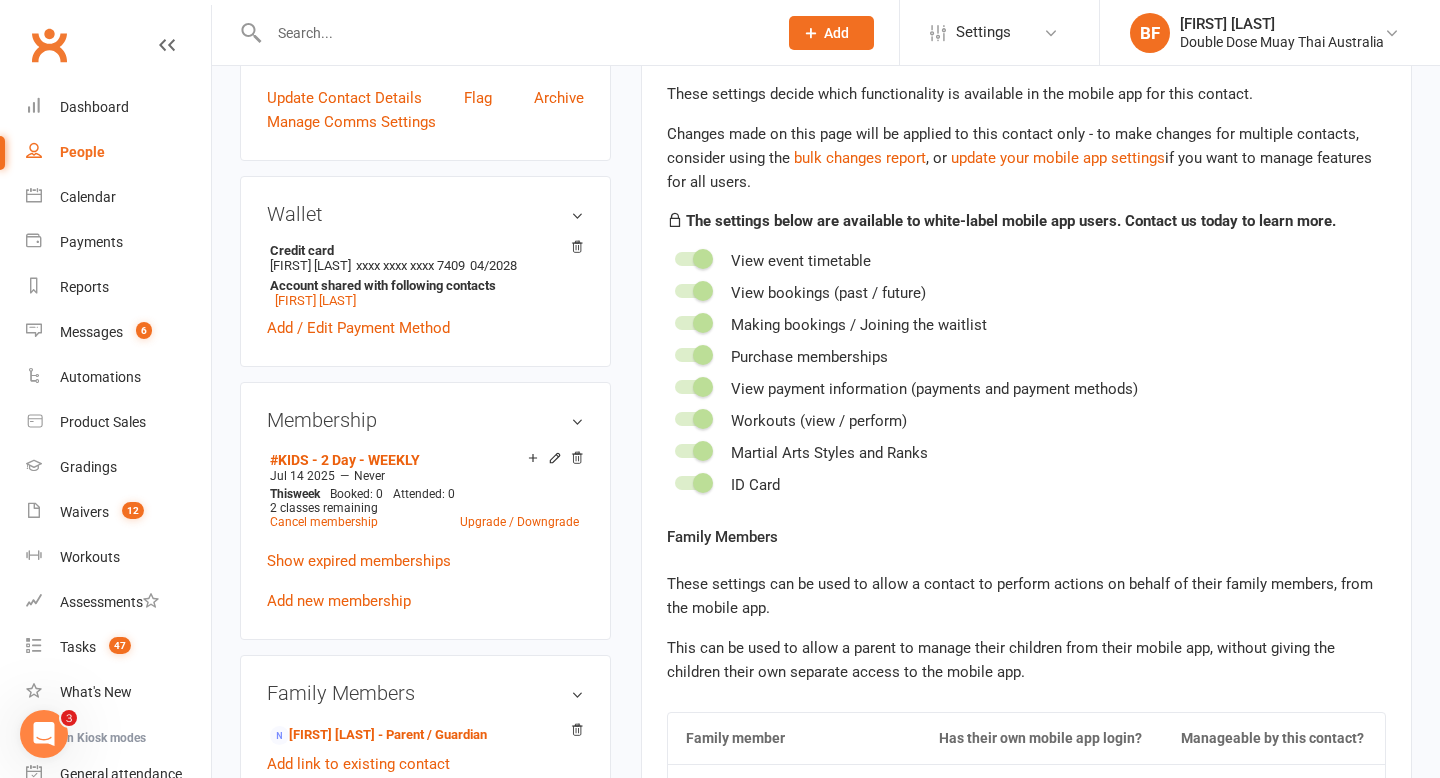 scroll, scrollTop: 521, scrollLeft: 0, axis: vertical 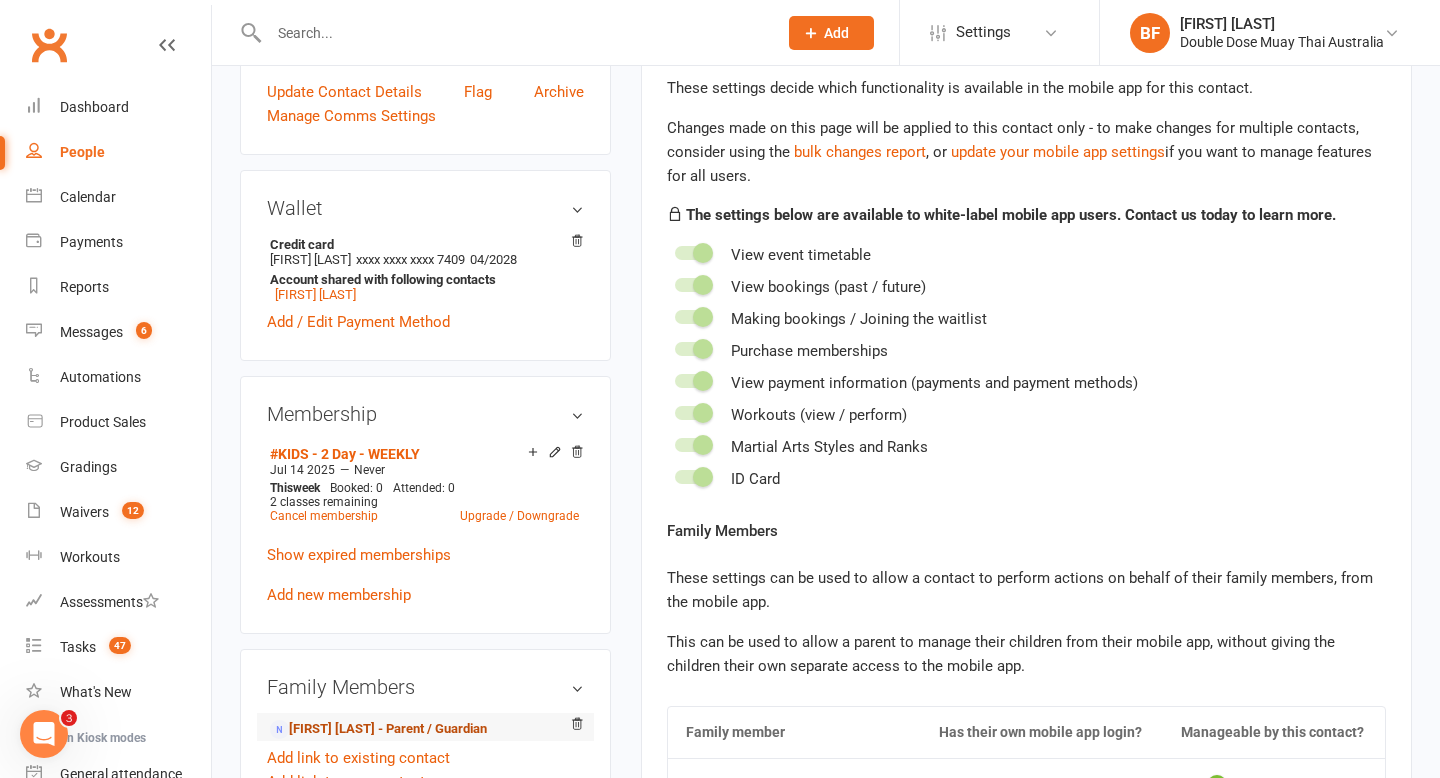 click on "[FIRST] [LAST] - Parent / Guardian" at bounding box center (378, 729) 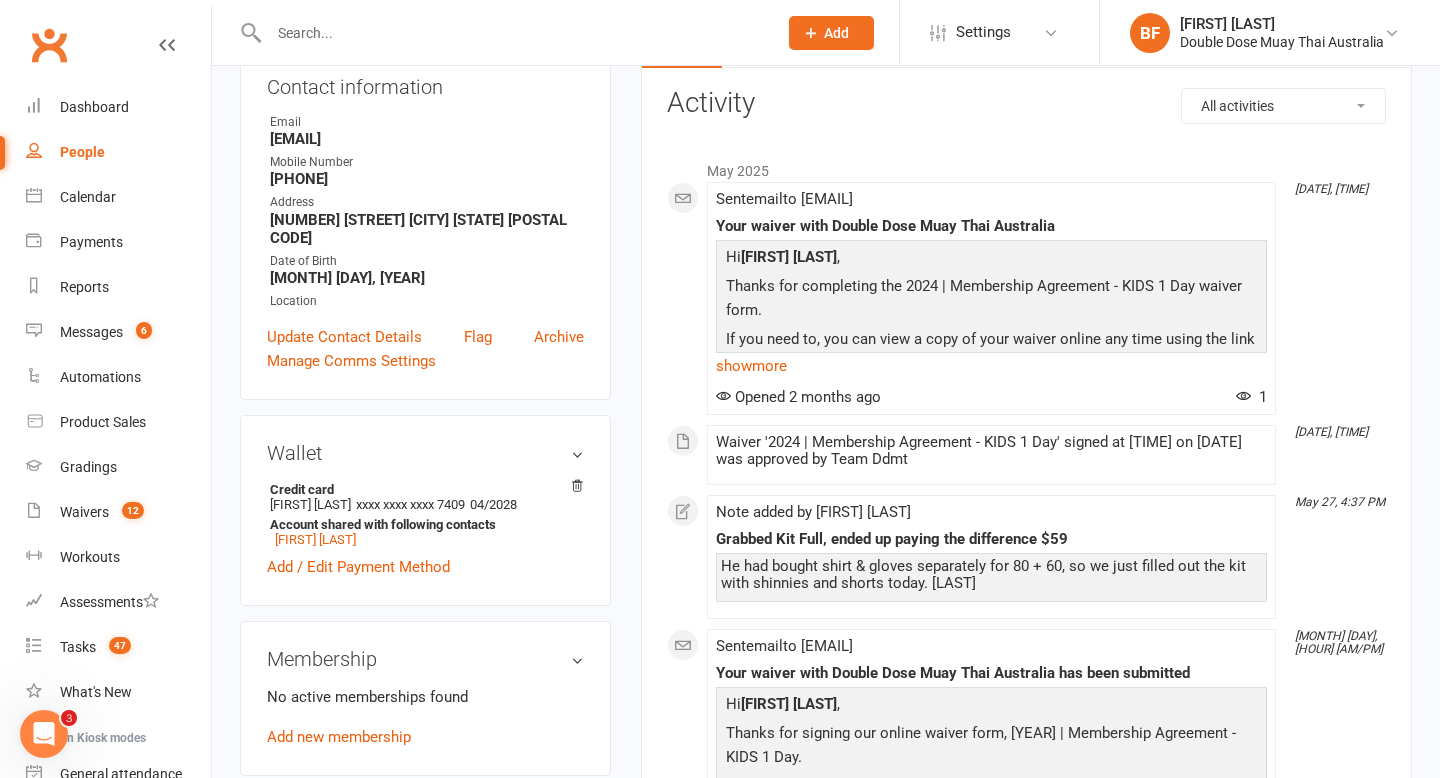 scroll, scrollTop: 0, scrollLeft: 0, axis: both 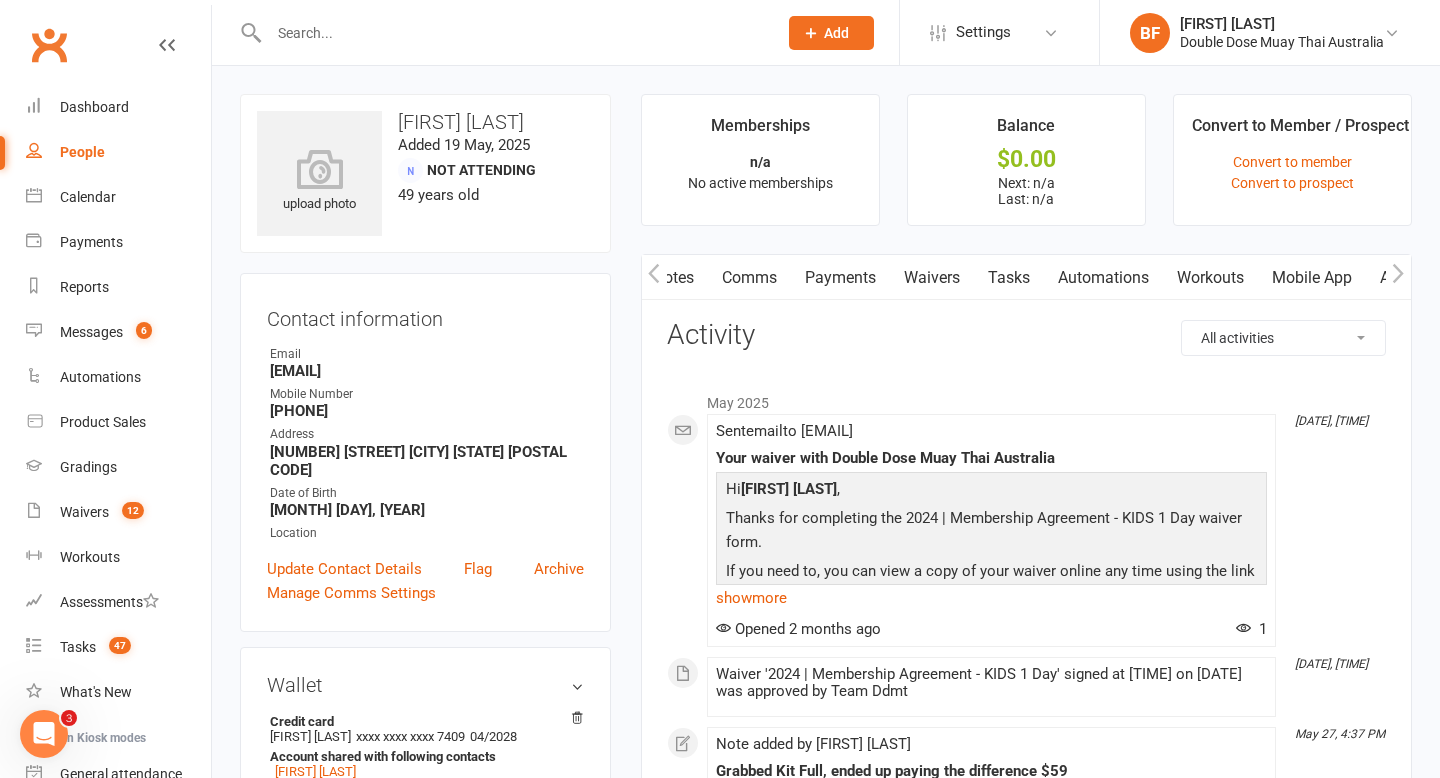 click on "Mobile App" at bounding box center [1312, 278] 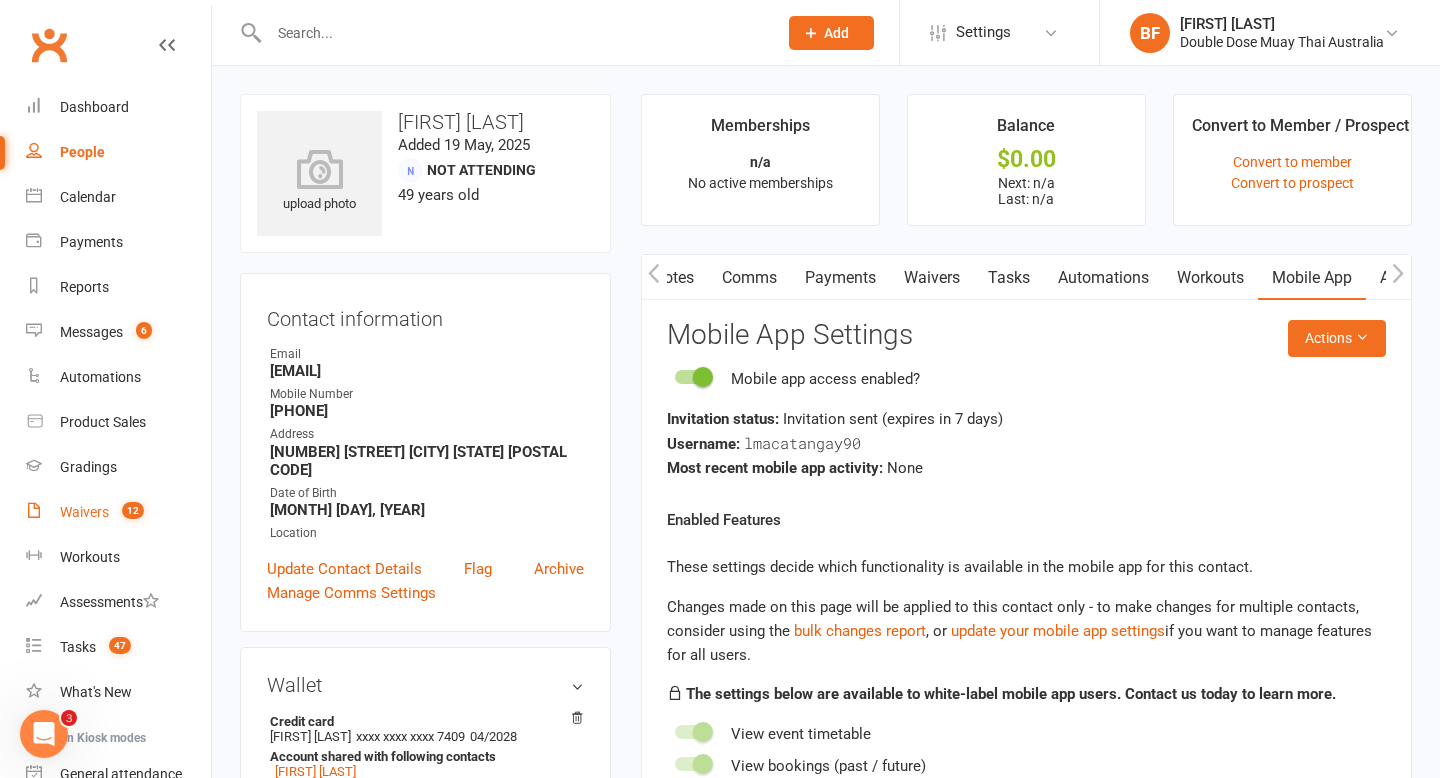 click on "Waivers   12" at bounding box center [118, 512] 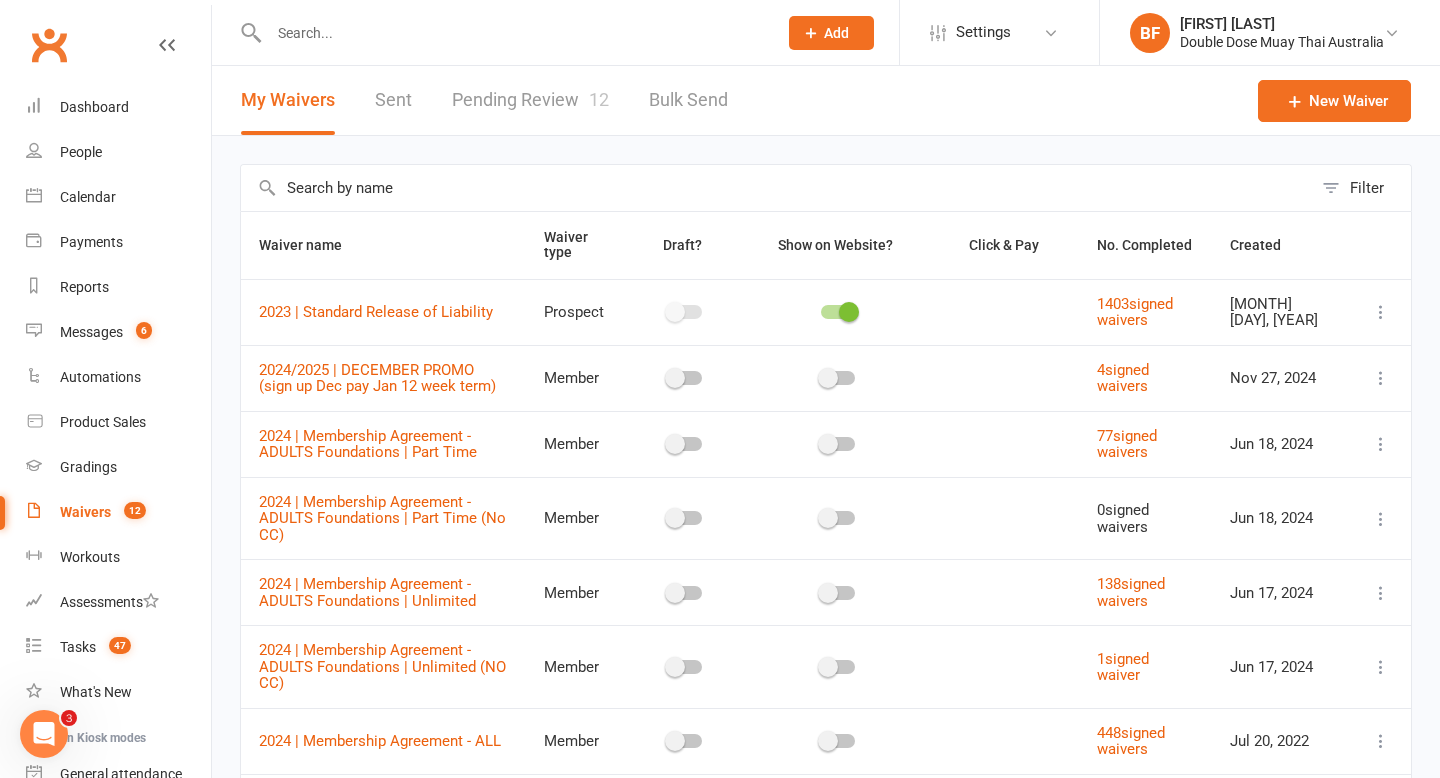 click on "Pending Review 12" at bounding box center [530, 100] 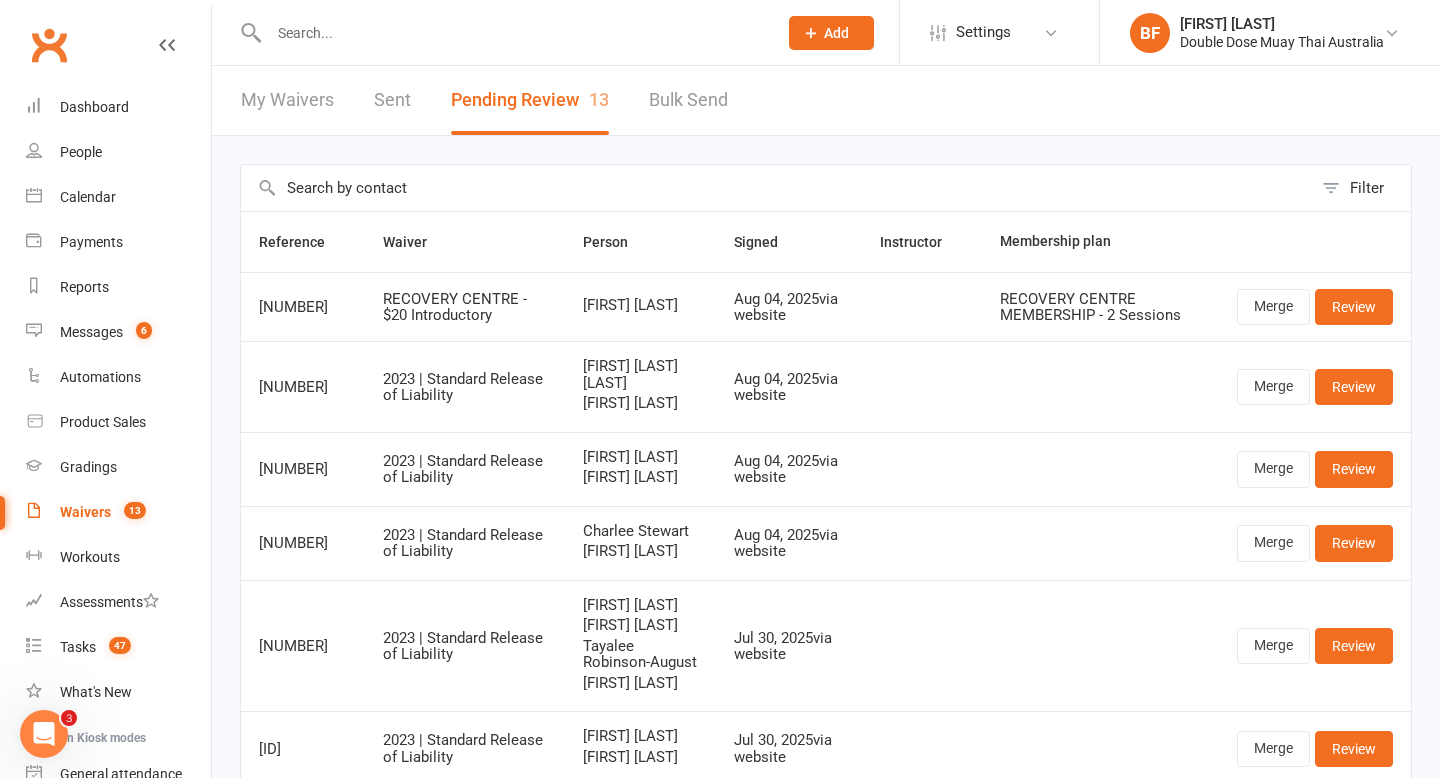 drag, startPoint x: 695, startPoint y: 306, endPoint x: 545, endPoint y: 301, distance: 150.08331 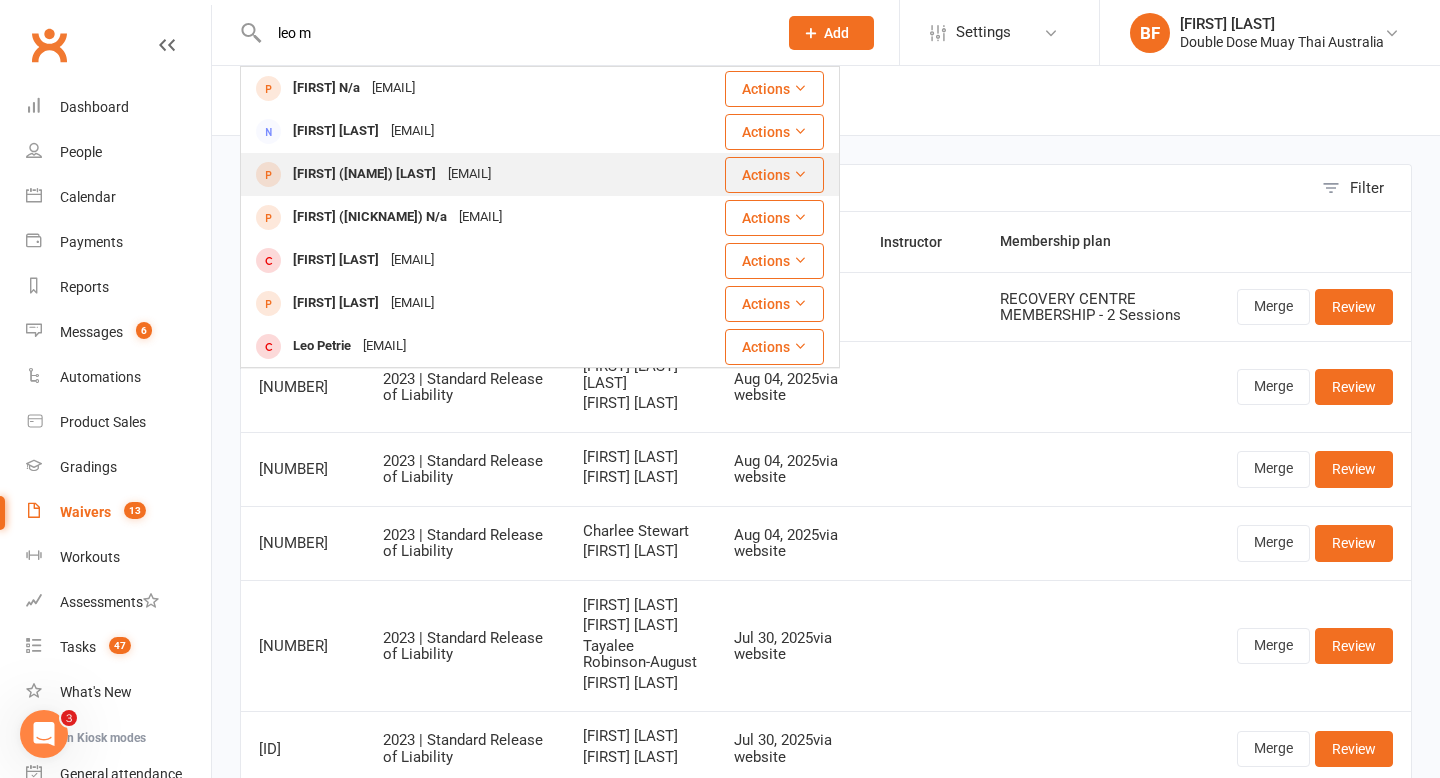 scroll, scrollTop: 154, scrollLeft: 0, axis: vertical 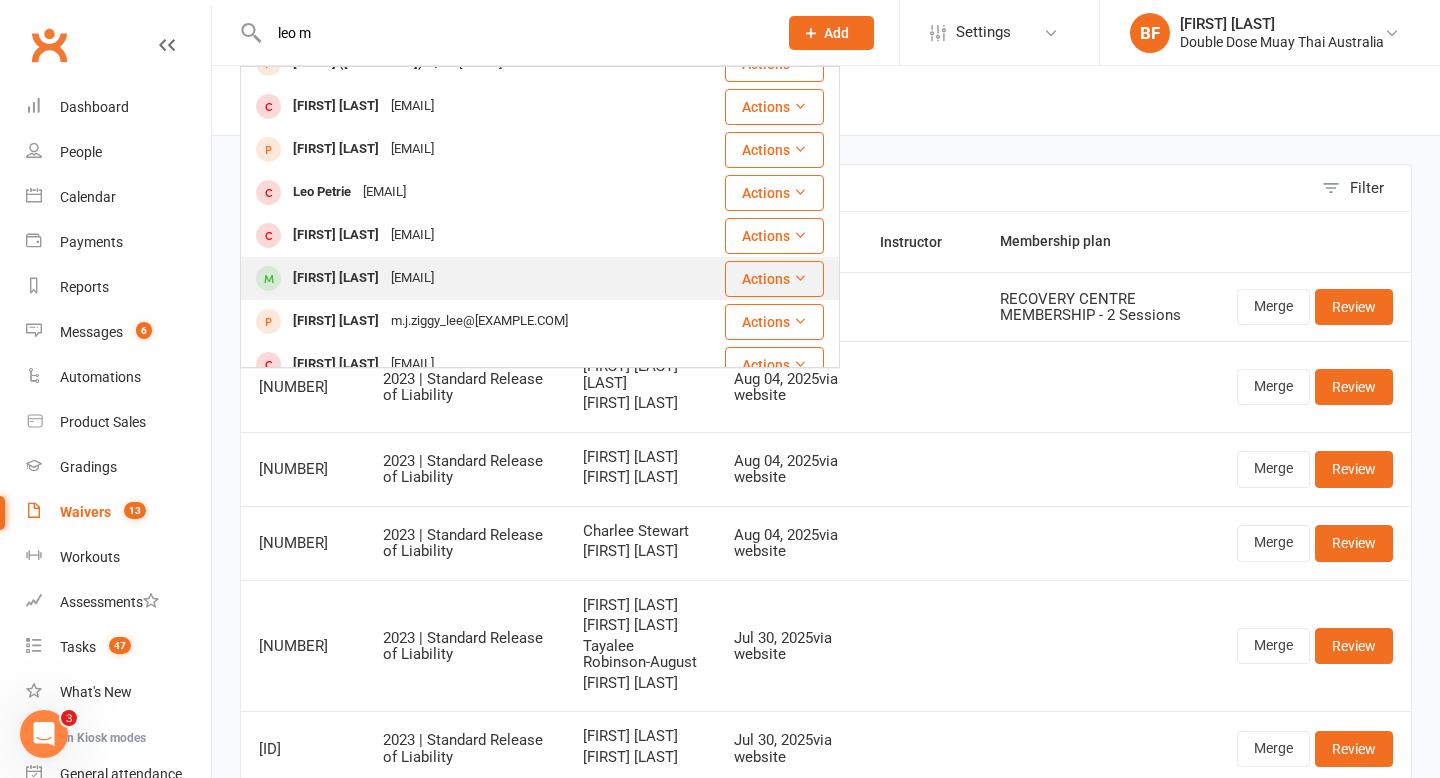 type on "leo m" 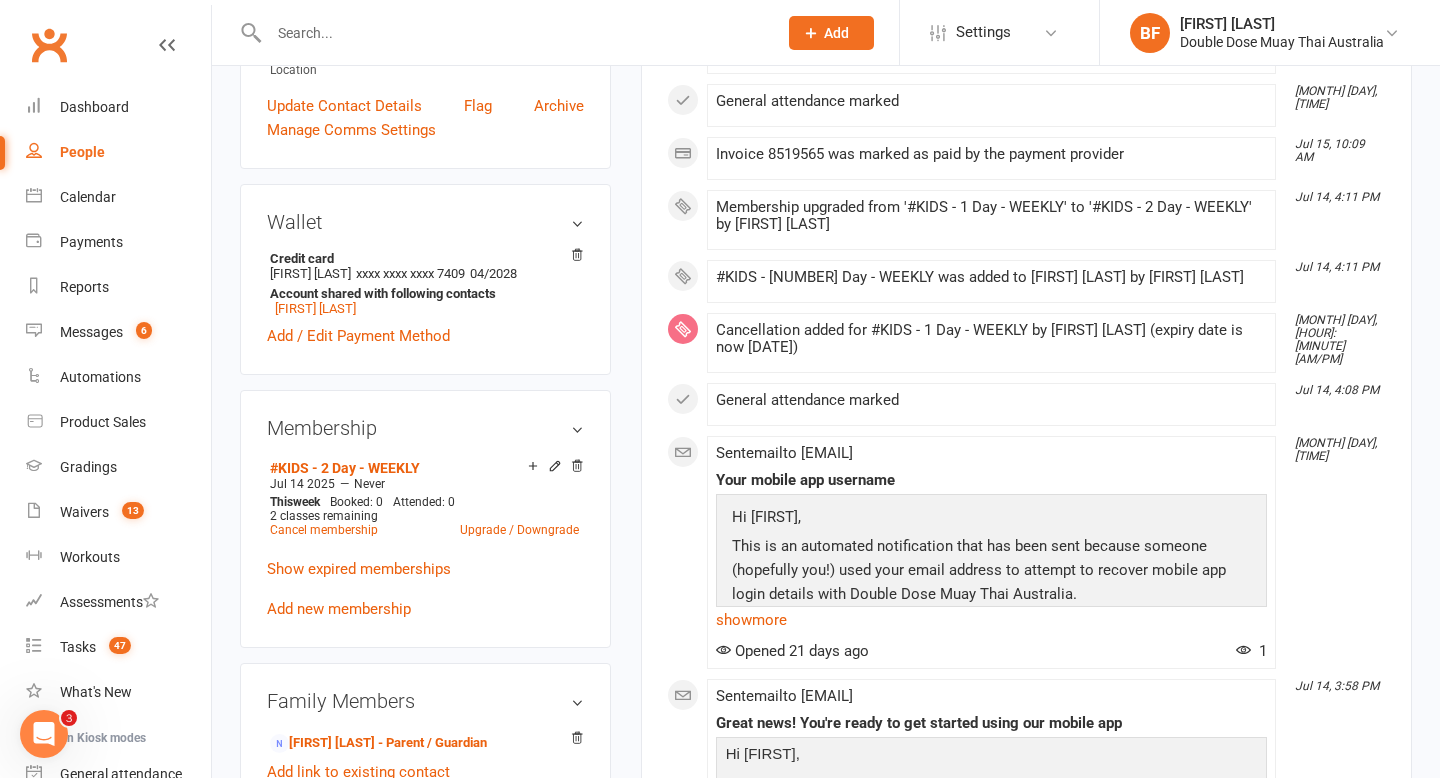 scroll, scrollTop: 957, scrollLeft: 0, axis: vertical 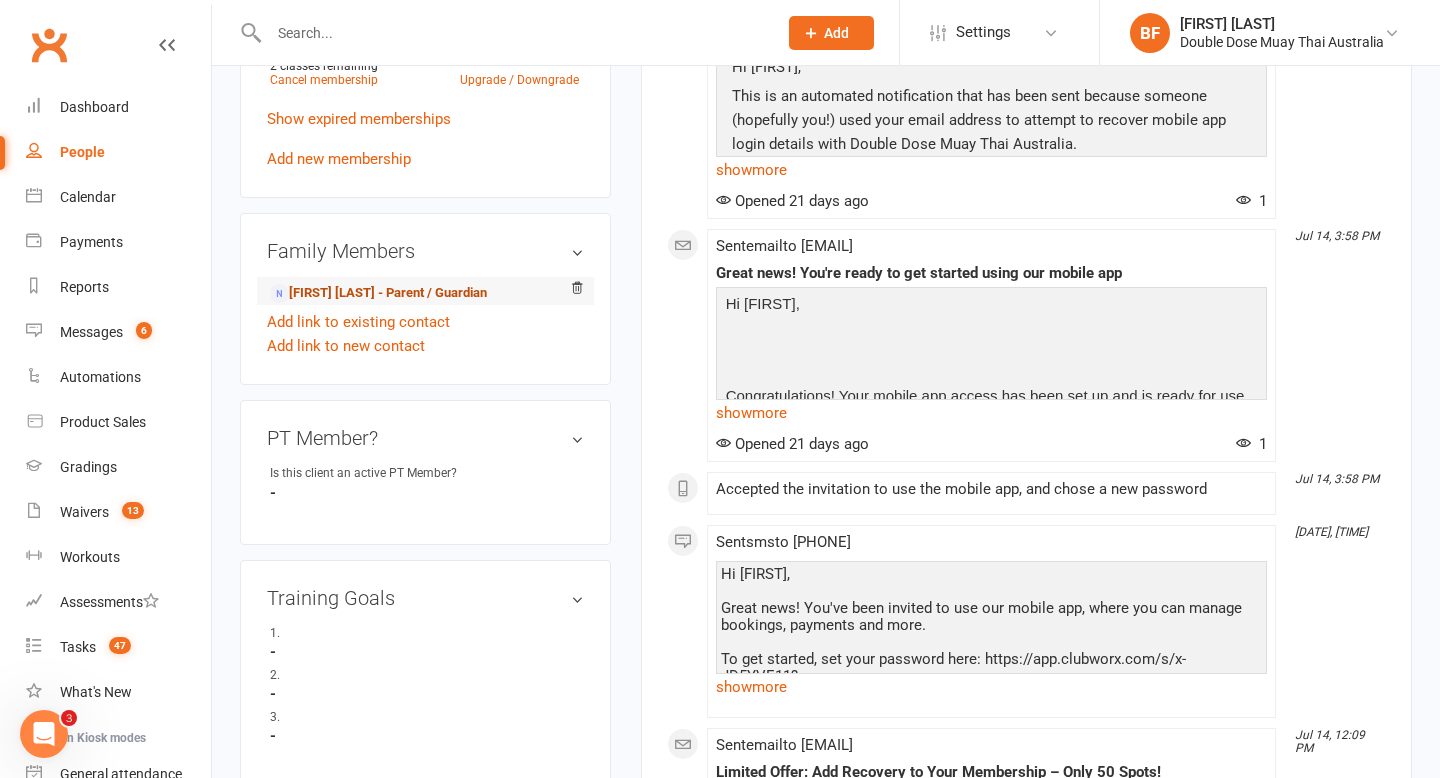 click on "[FIRST] [LAST] - Parent / Guardian" at bounding box center (378, 293) 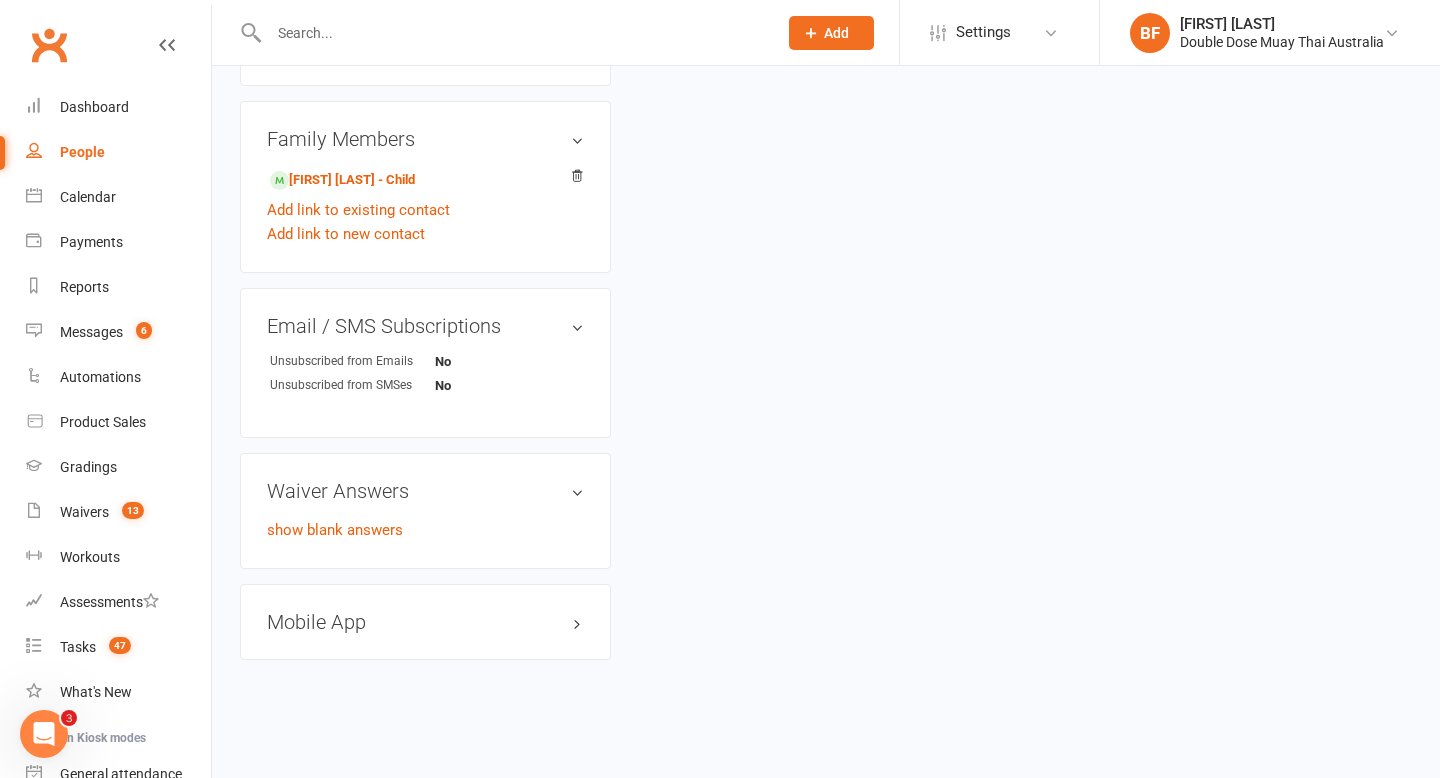 scroll, scrollTop: 0, scrollLeft: 0, axis: both 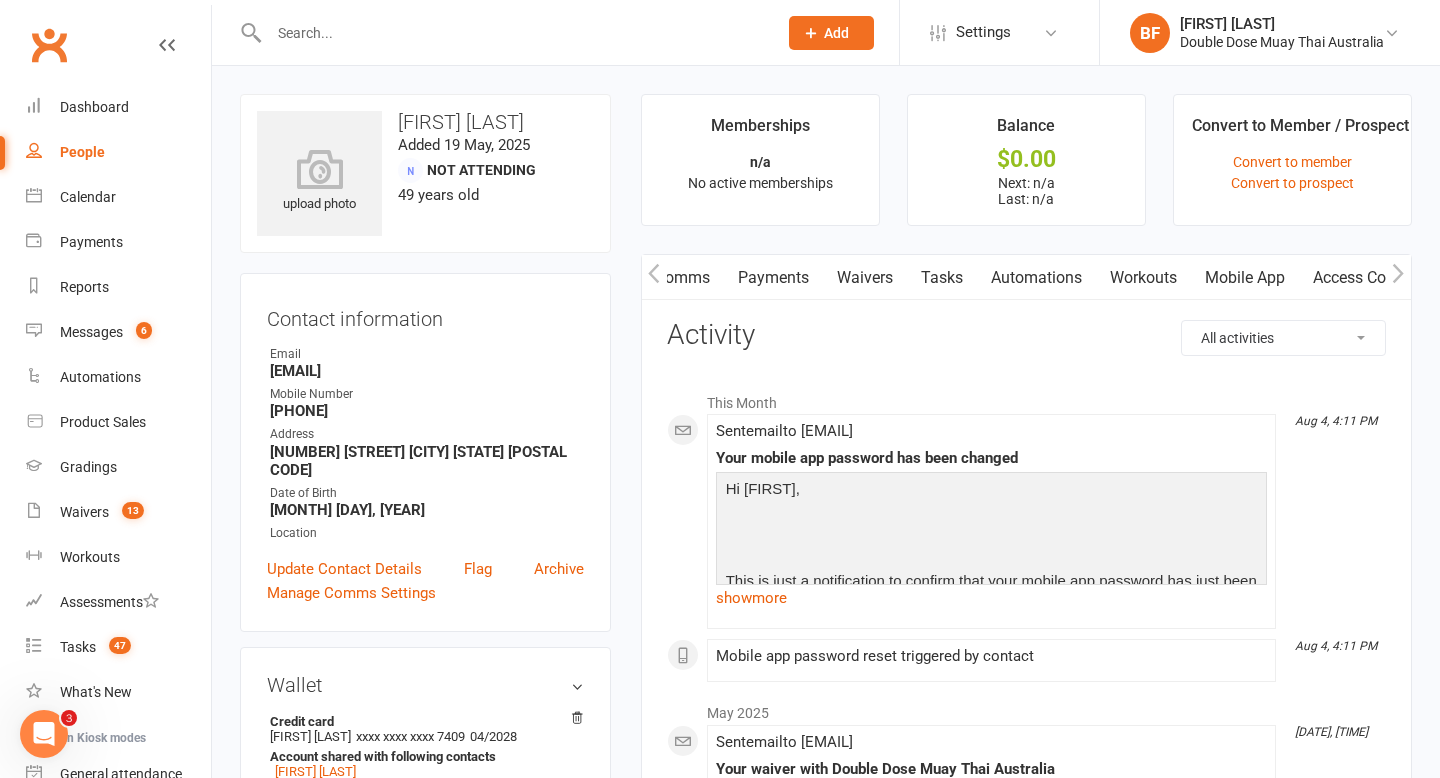 click on "Mobile App" at bounding box center (1245, 278) 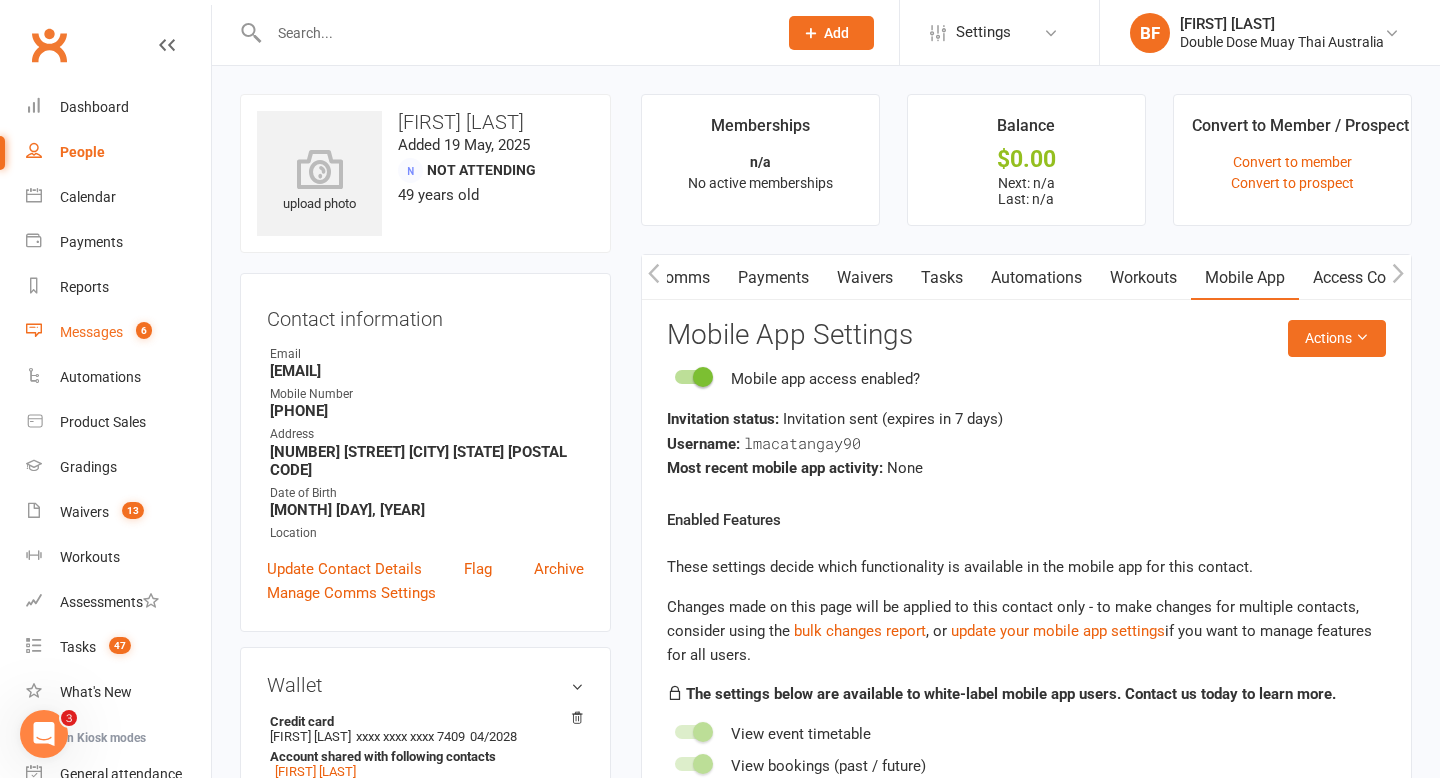 click on "6" at bounding box center (139, 332) 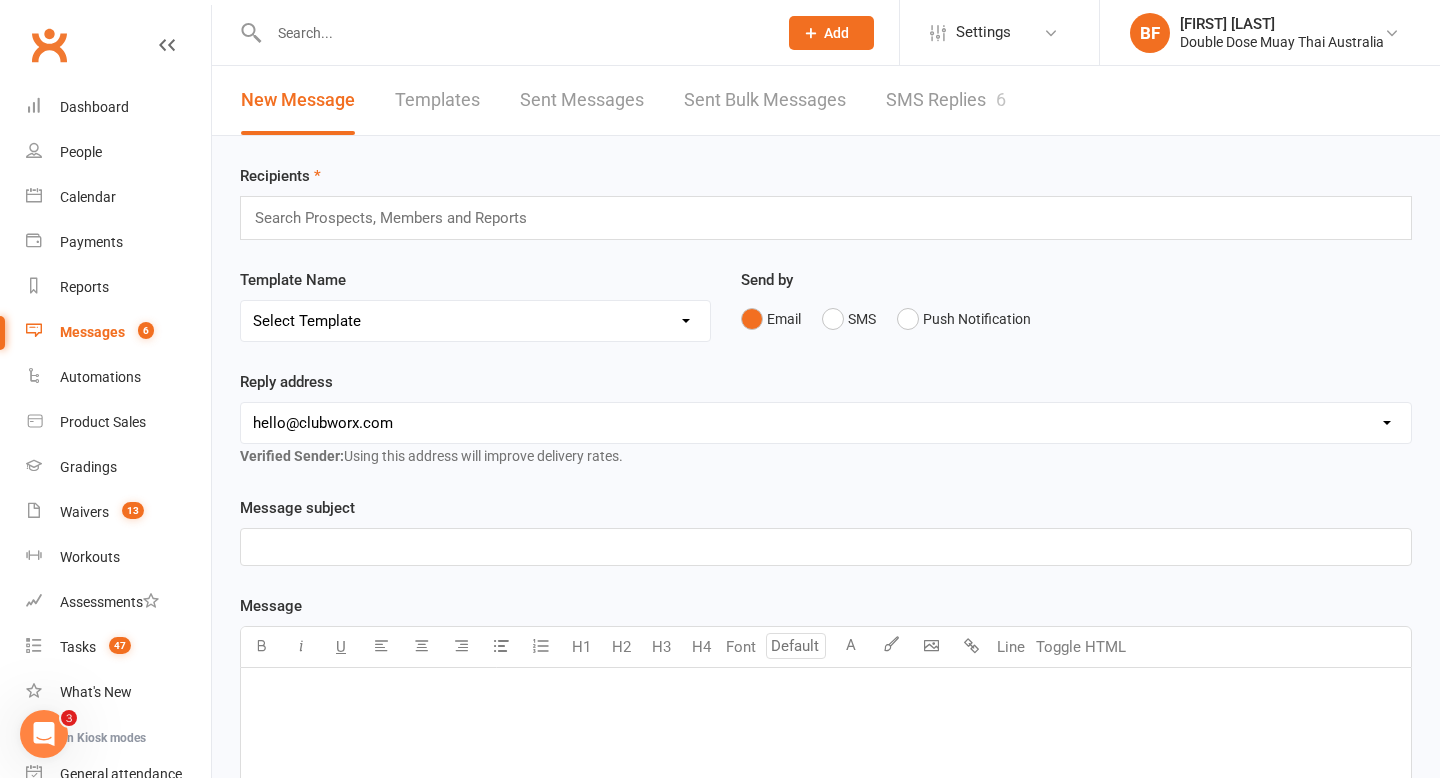 click on "SMS Replies  6" at bounding box center [946, 100] 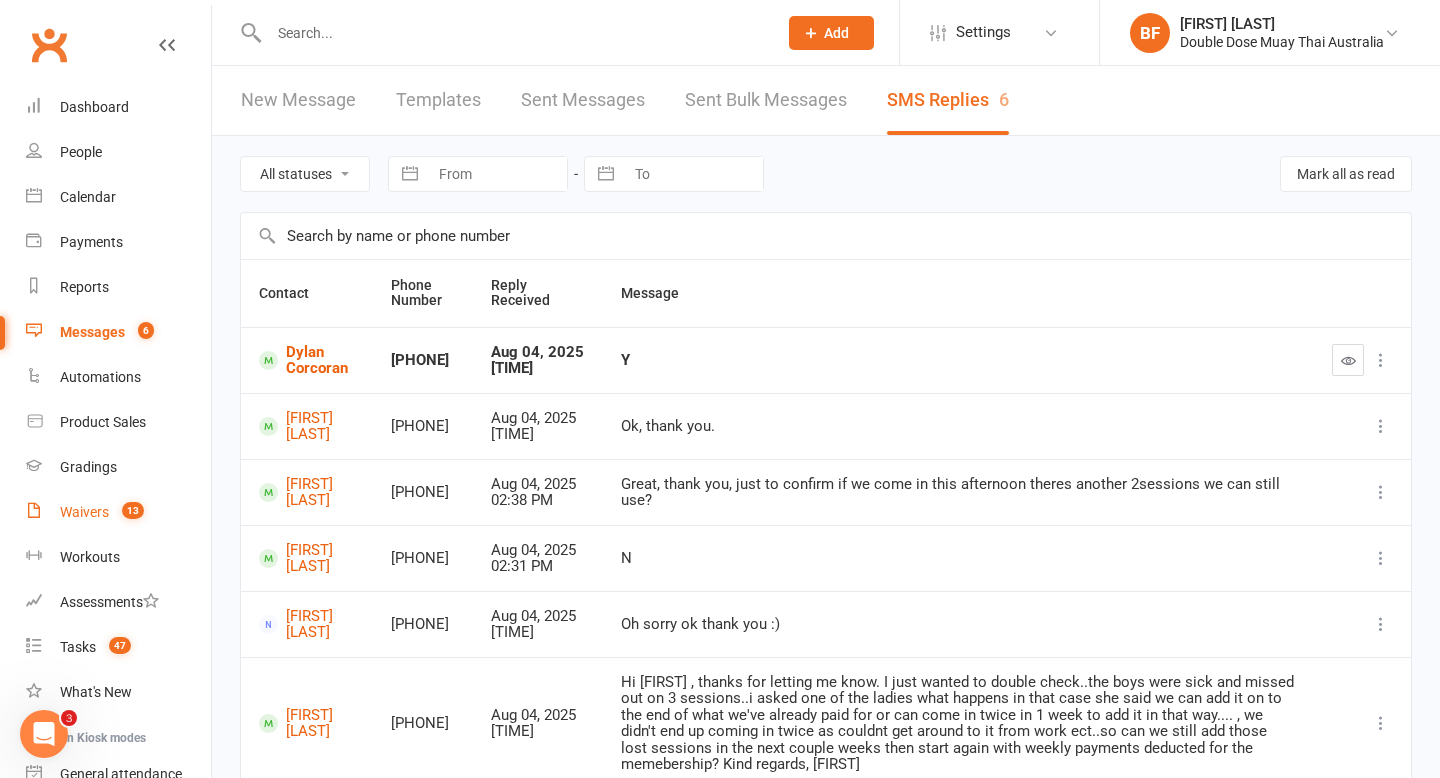 click on "Waivers" at bounding box center [84, 512] 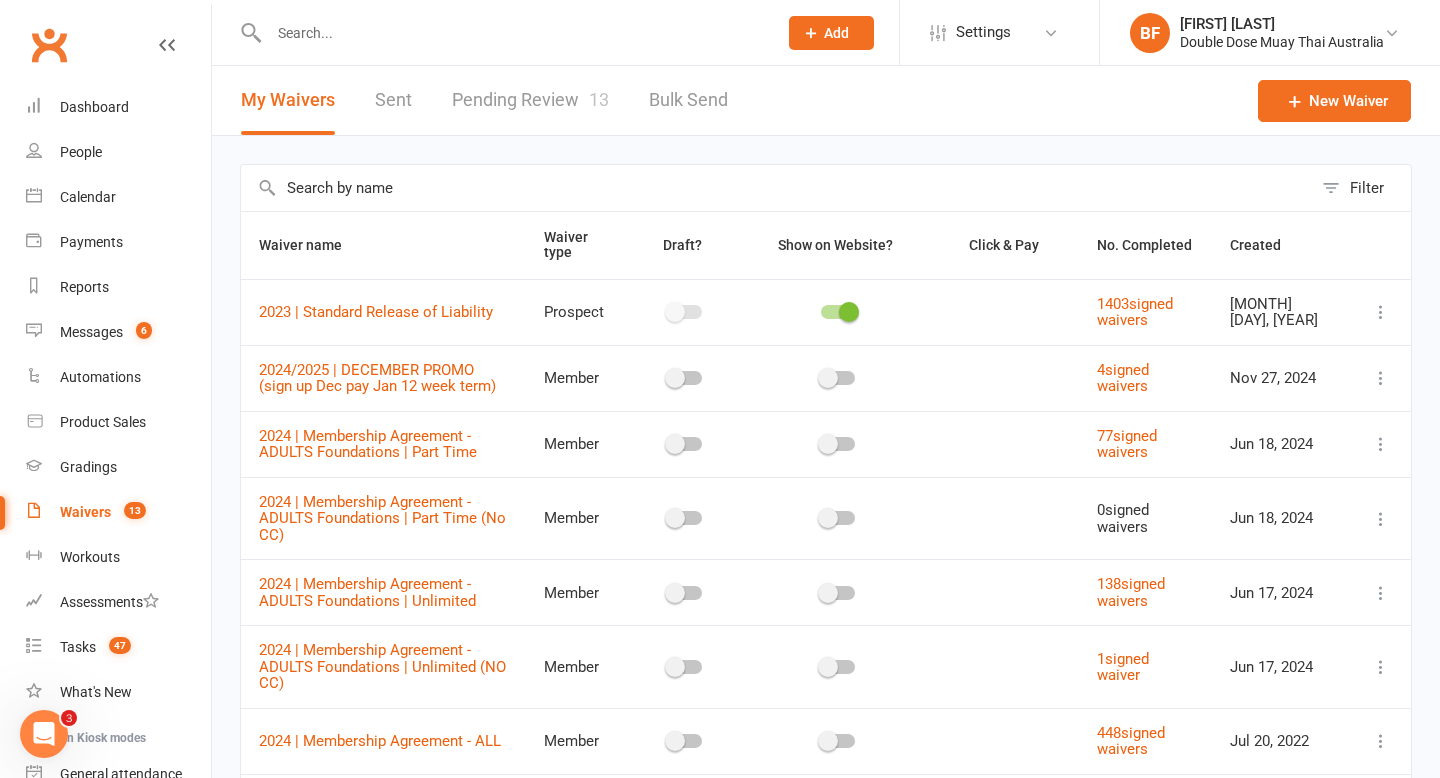 click on "Pending Review 13" at bounding box center (530, 100) 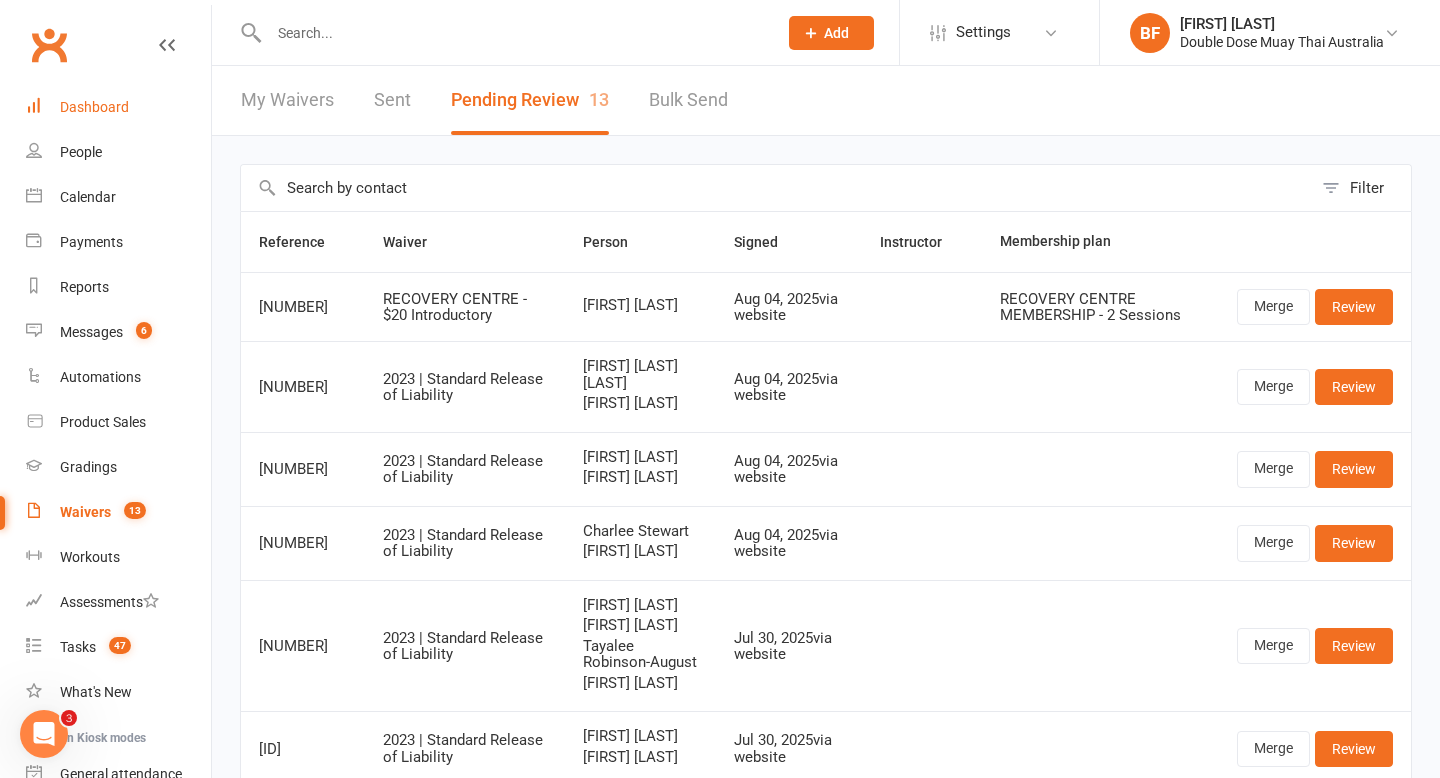 click on "Dashboard" at bounding box center (118, 107) 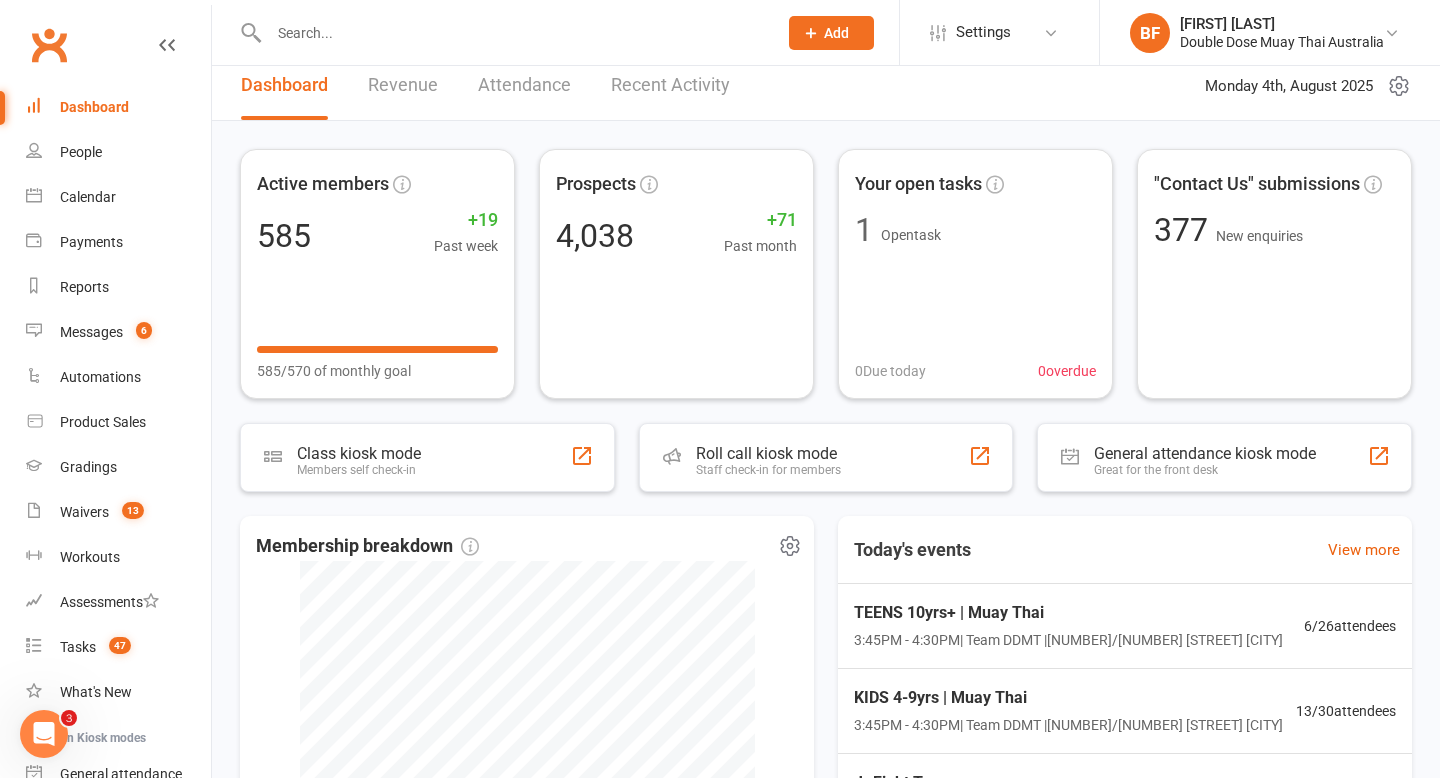 scroll, scrollTop: 0, scrollLeft: 0, axis: both 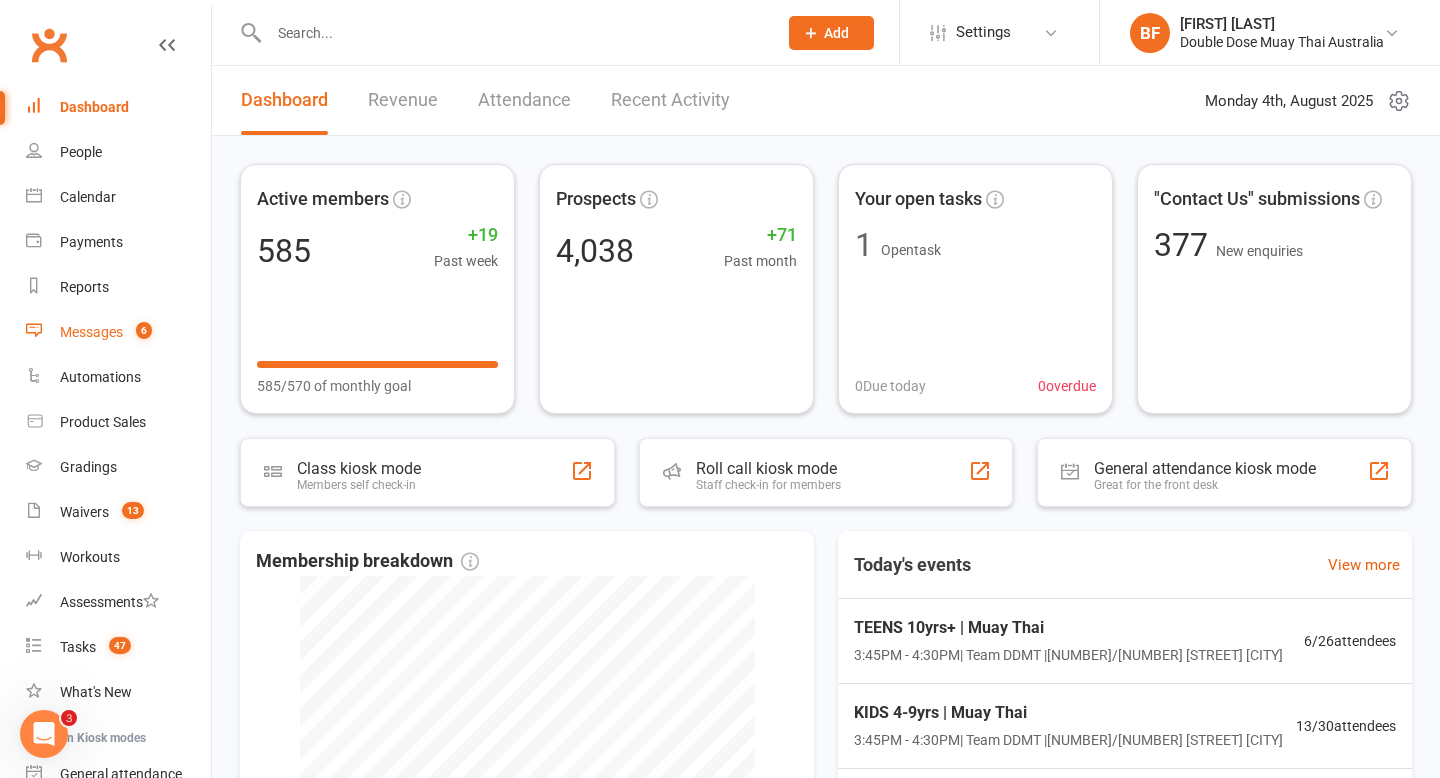 click on "6" at bounding box center [139, 332] 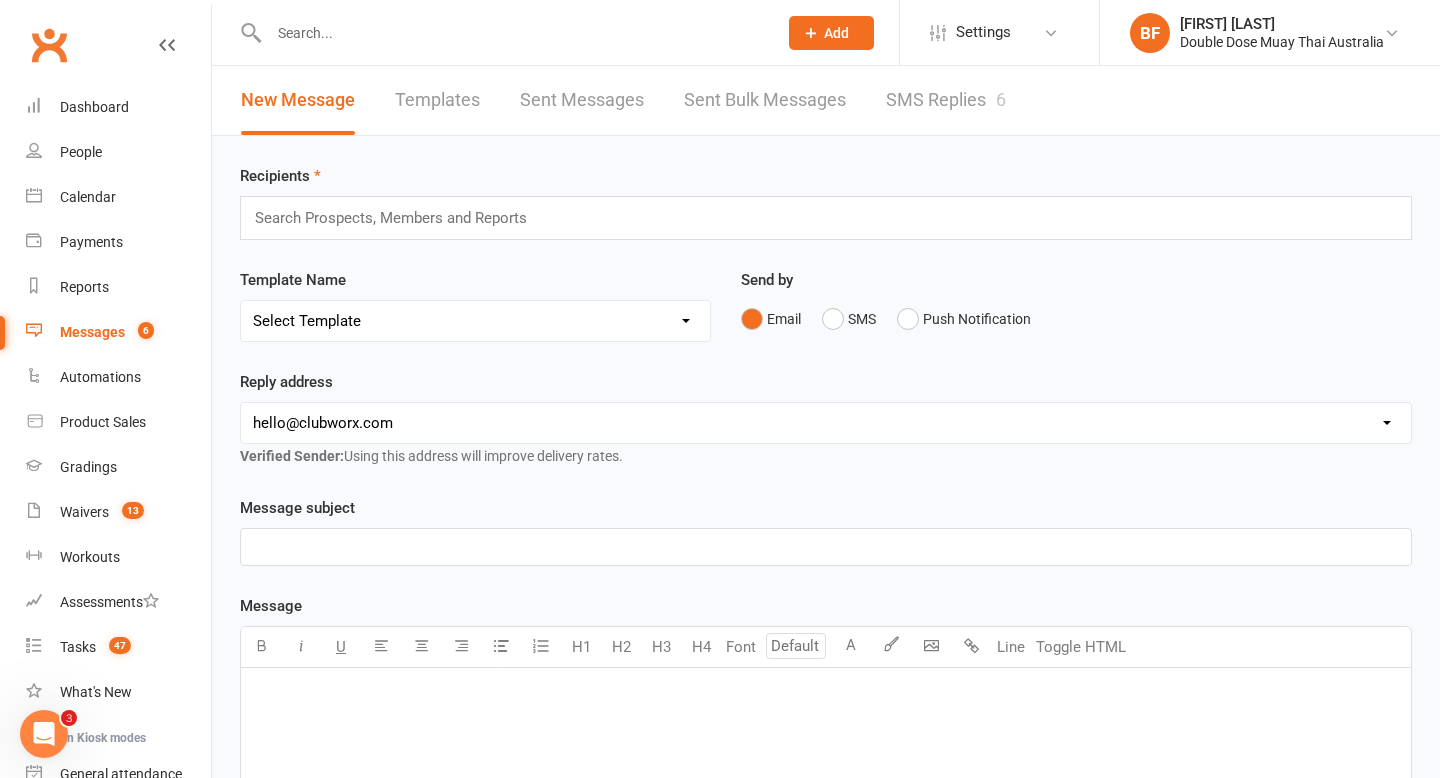 click on "SMS Replies  6" at bounding box center (946, 100) 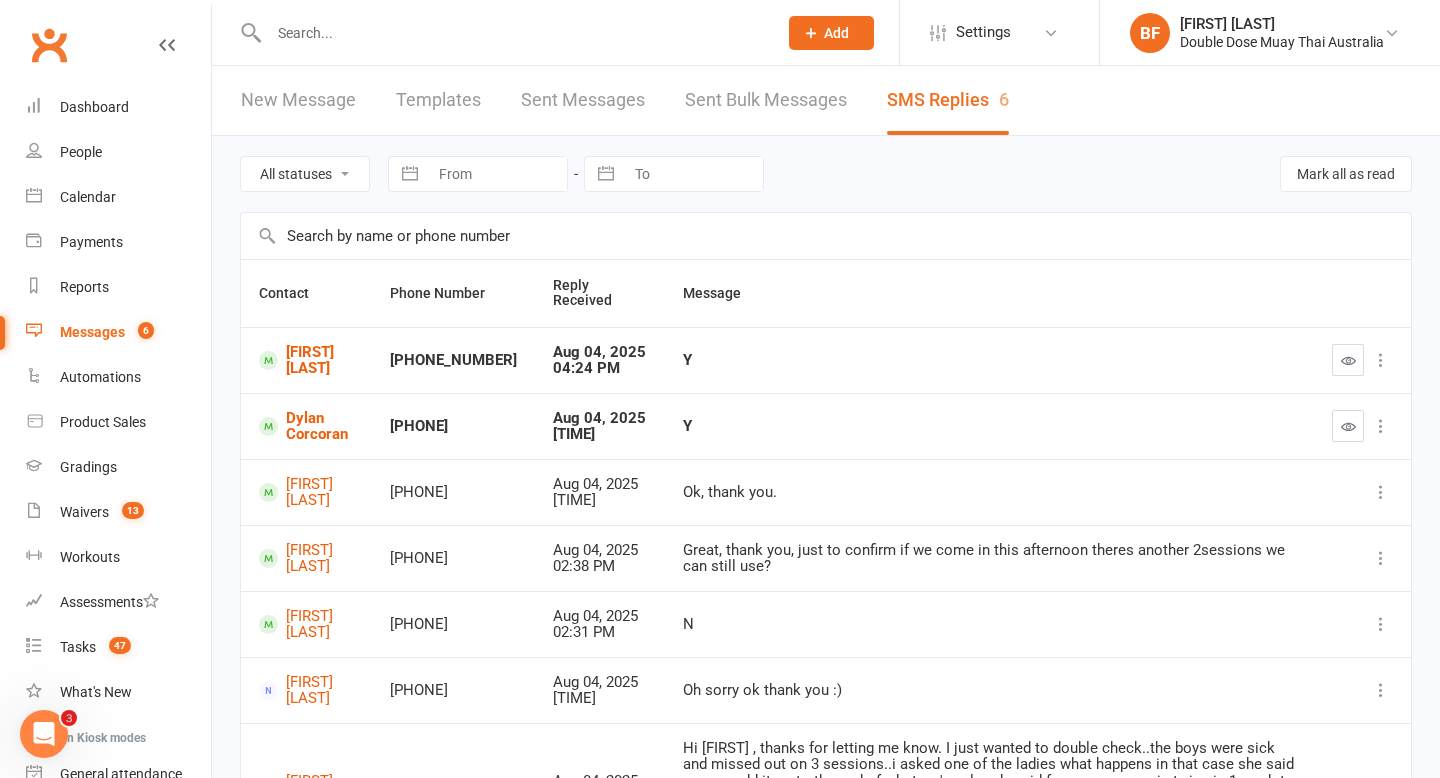 click at bounding box center (513, 33) 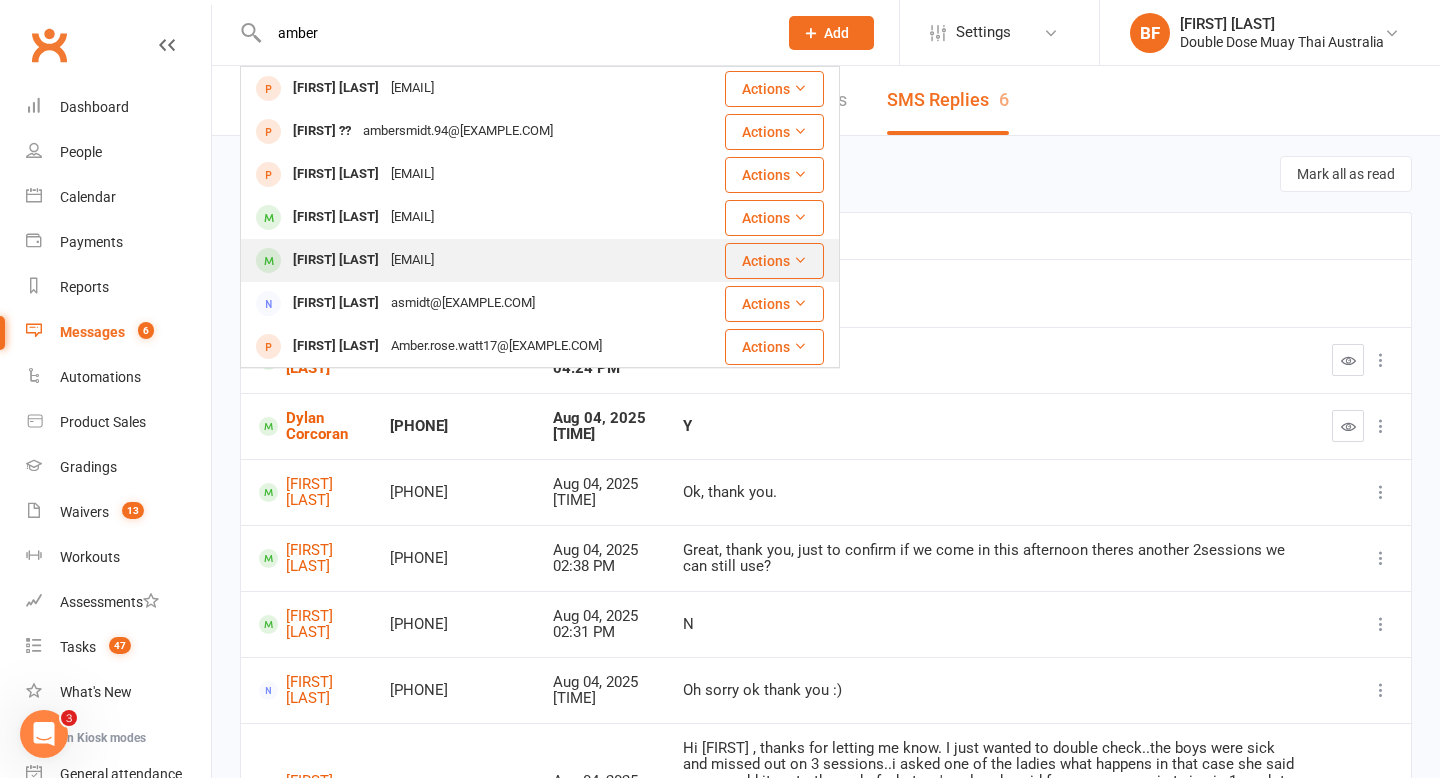type on "amber" 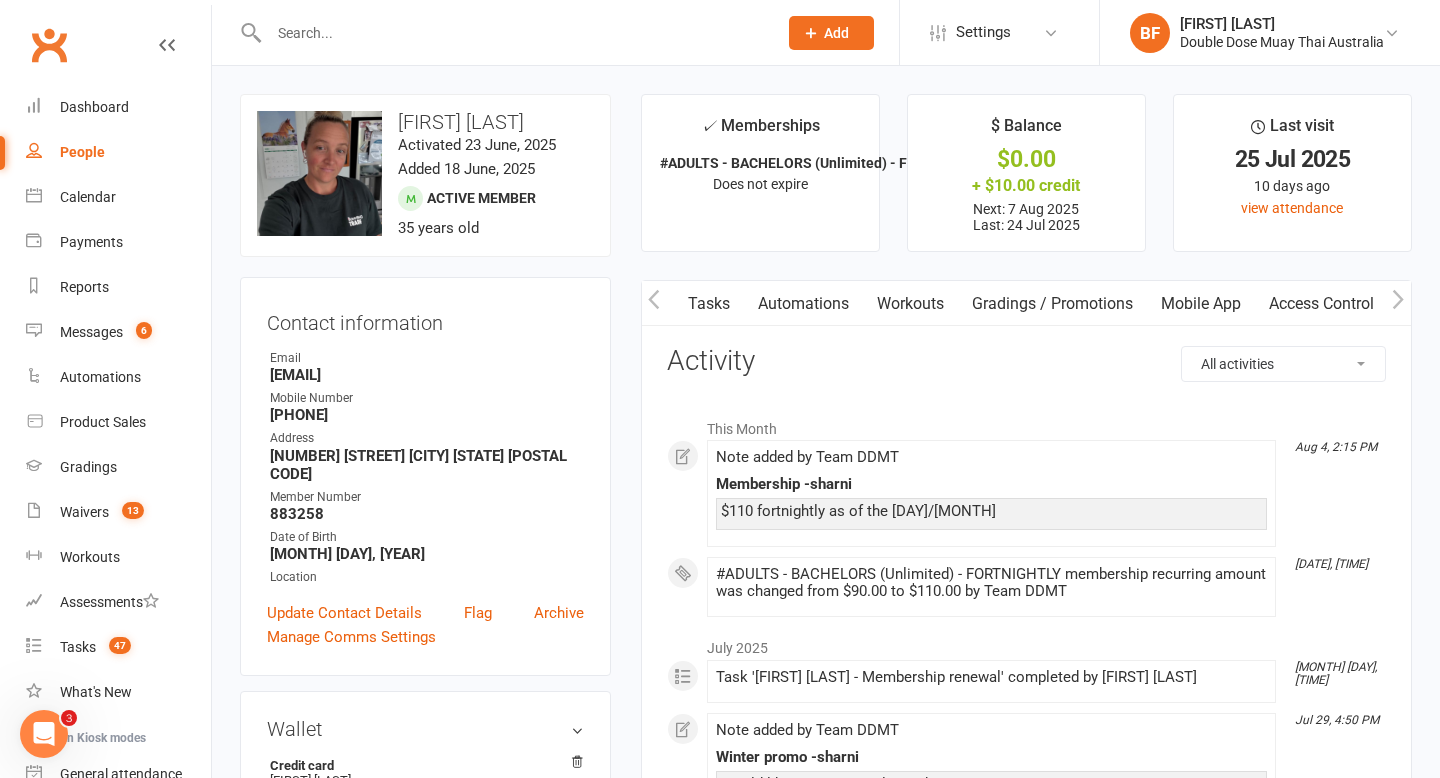 scroll, scrollTop: 0, scrollLeft: 508, axis: horizontal 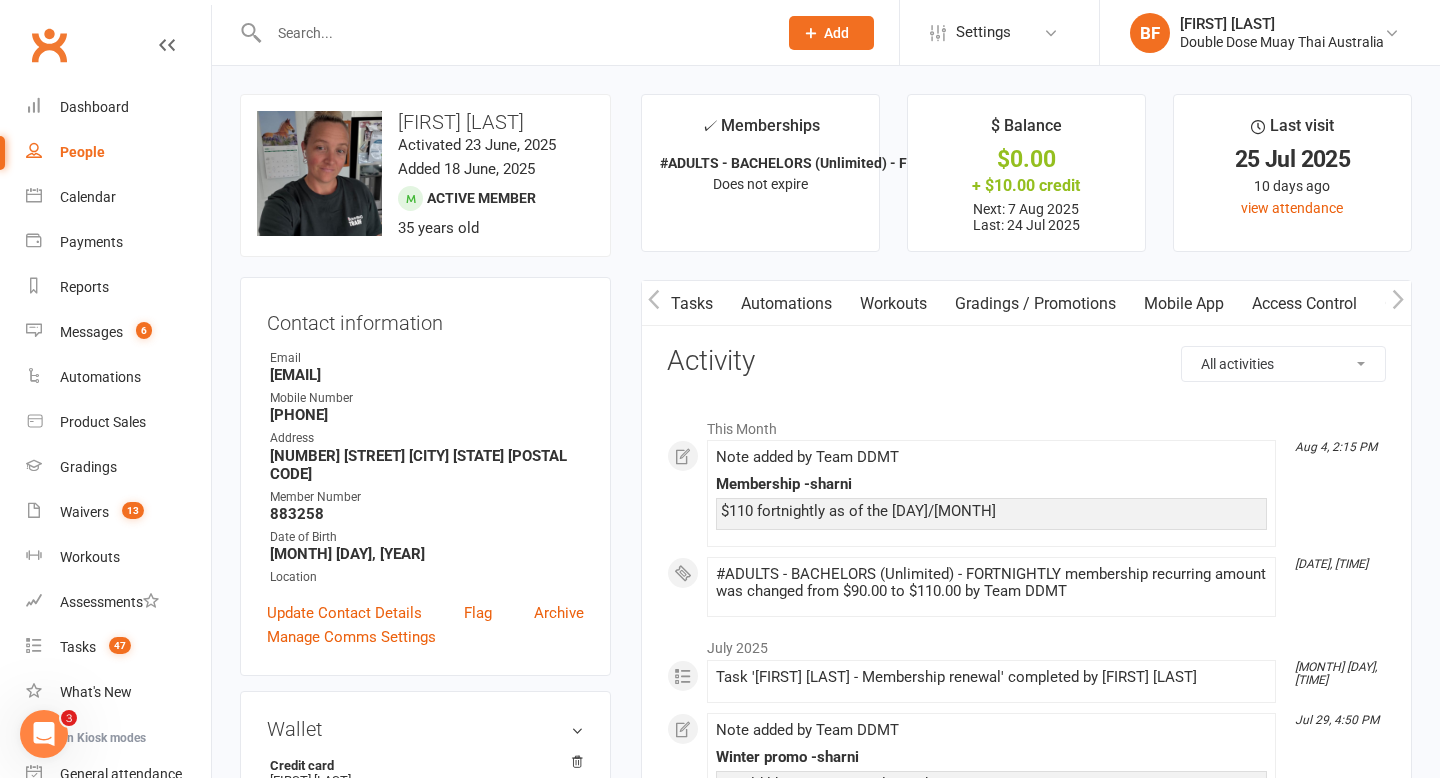 click on "Mobile App" at bounding box center (1184, 304) 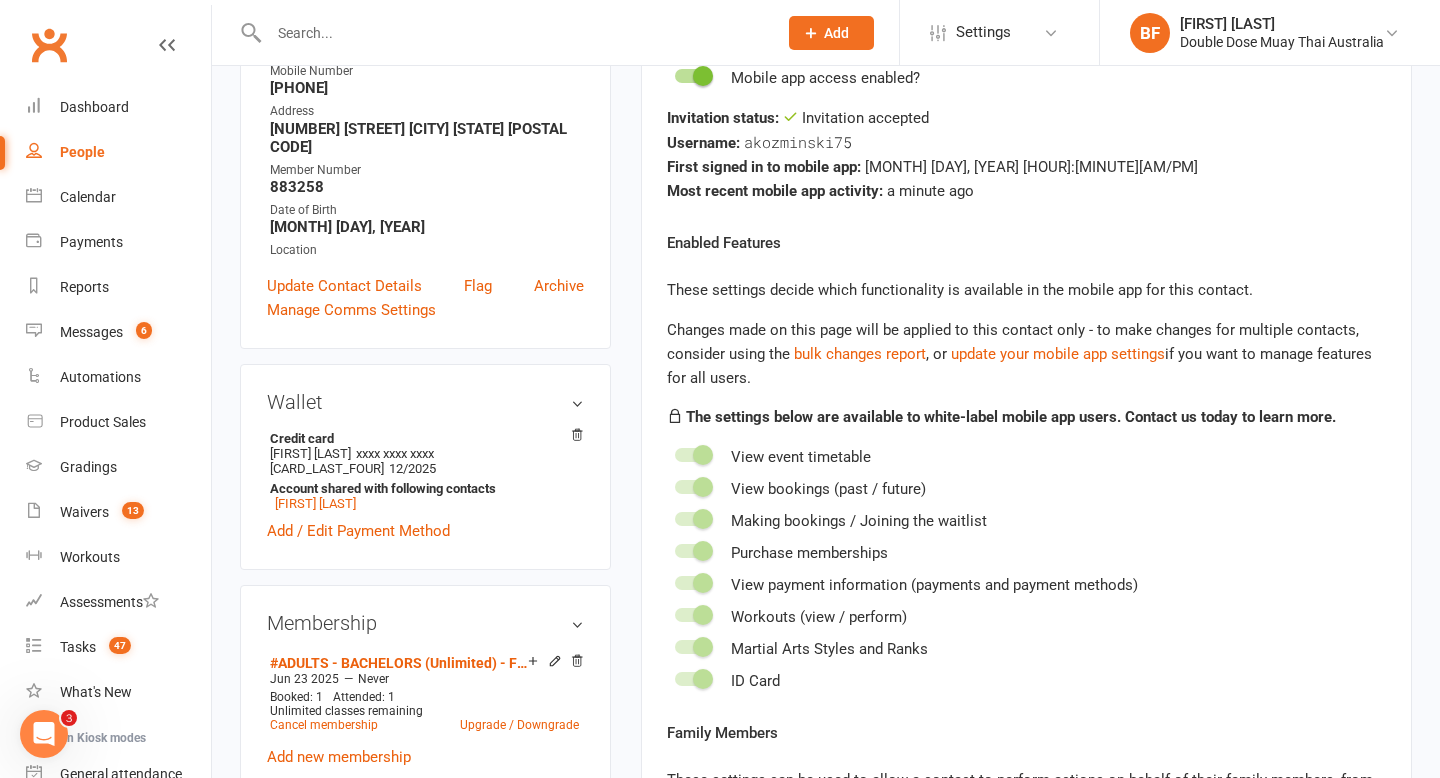 scroll, scrollTop: 165, scrollLeft: 0, axis: vertical 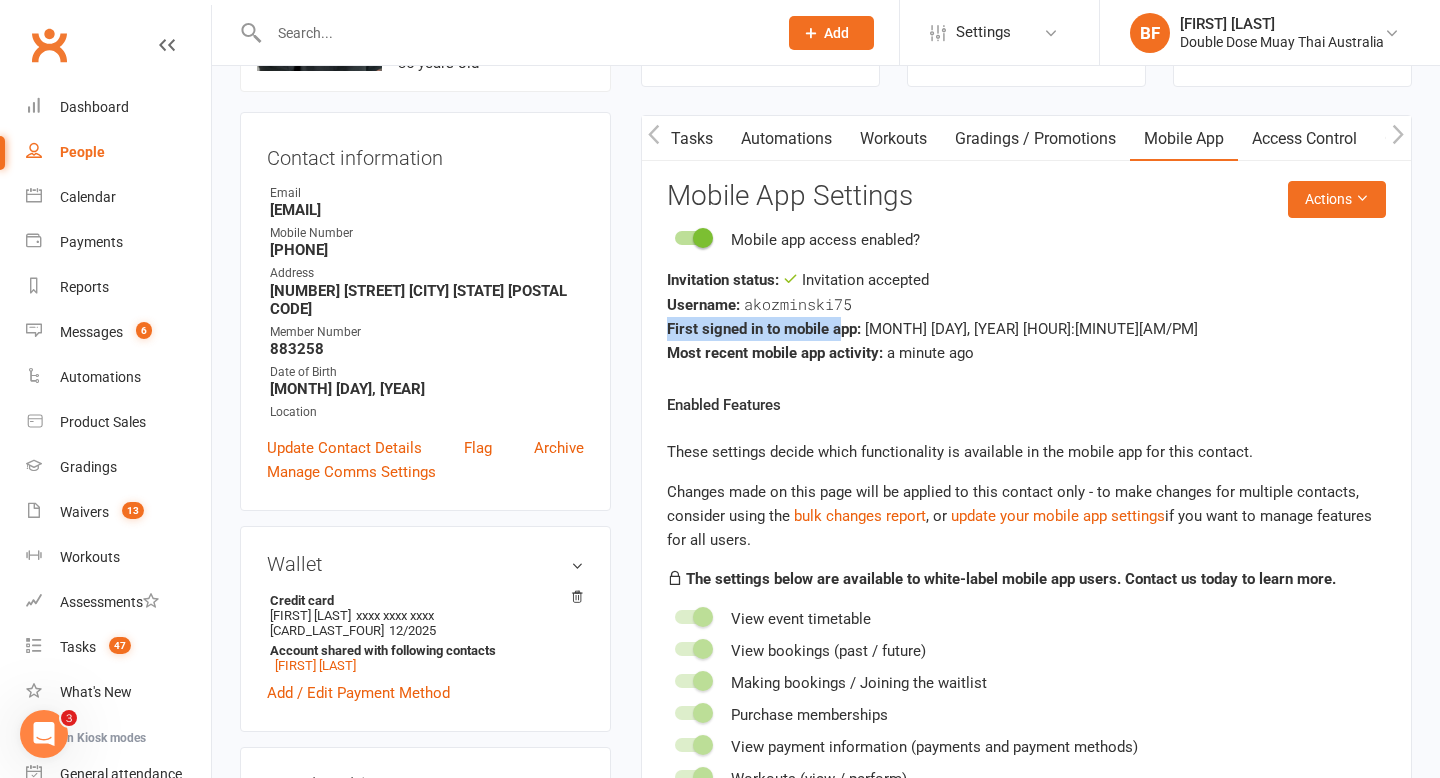 drag, startPoint x: 852, startPoint y: 304, endPoint x: 840, endPoint y: 319, distance: 19.209373 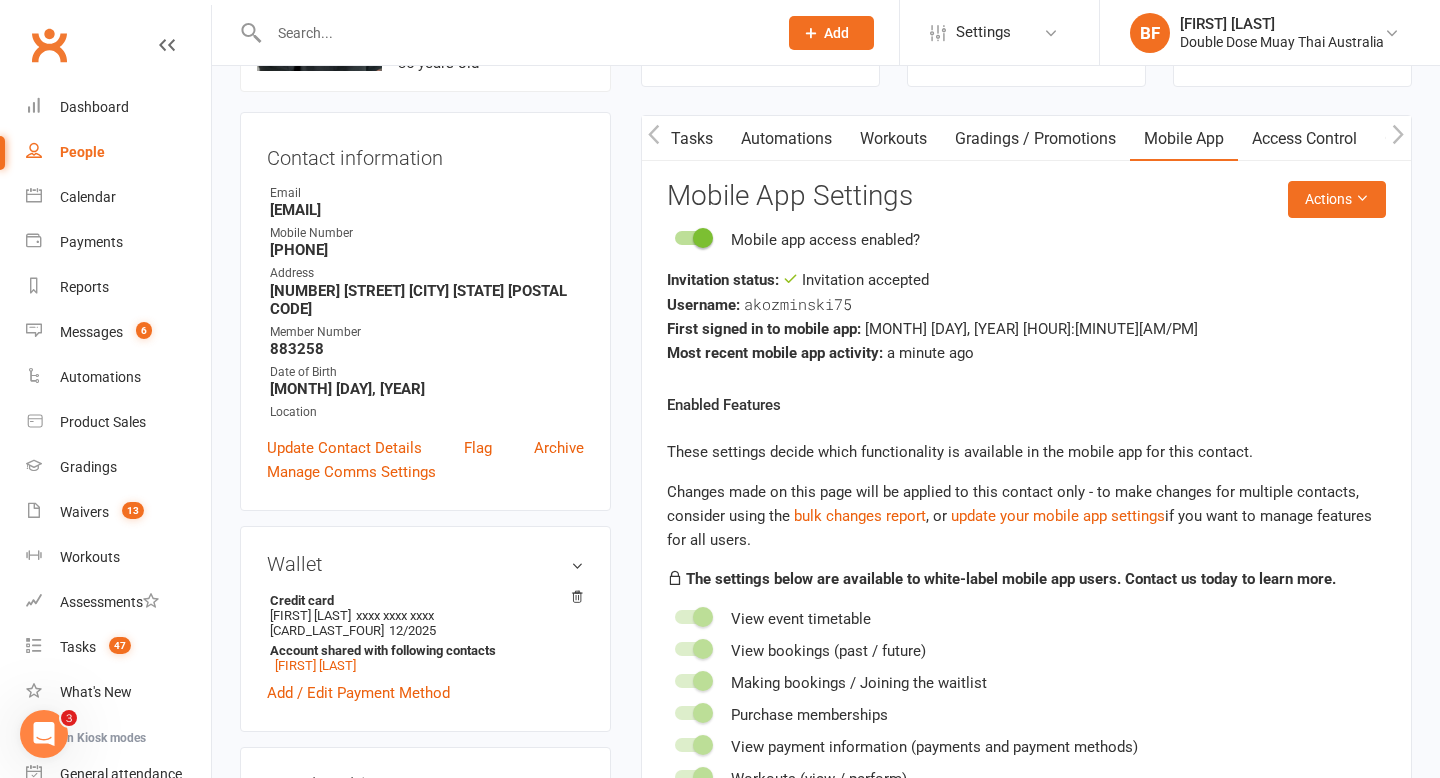 scroll, scrollTop: 0, scrollLeft: 0, axis: both 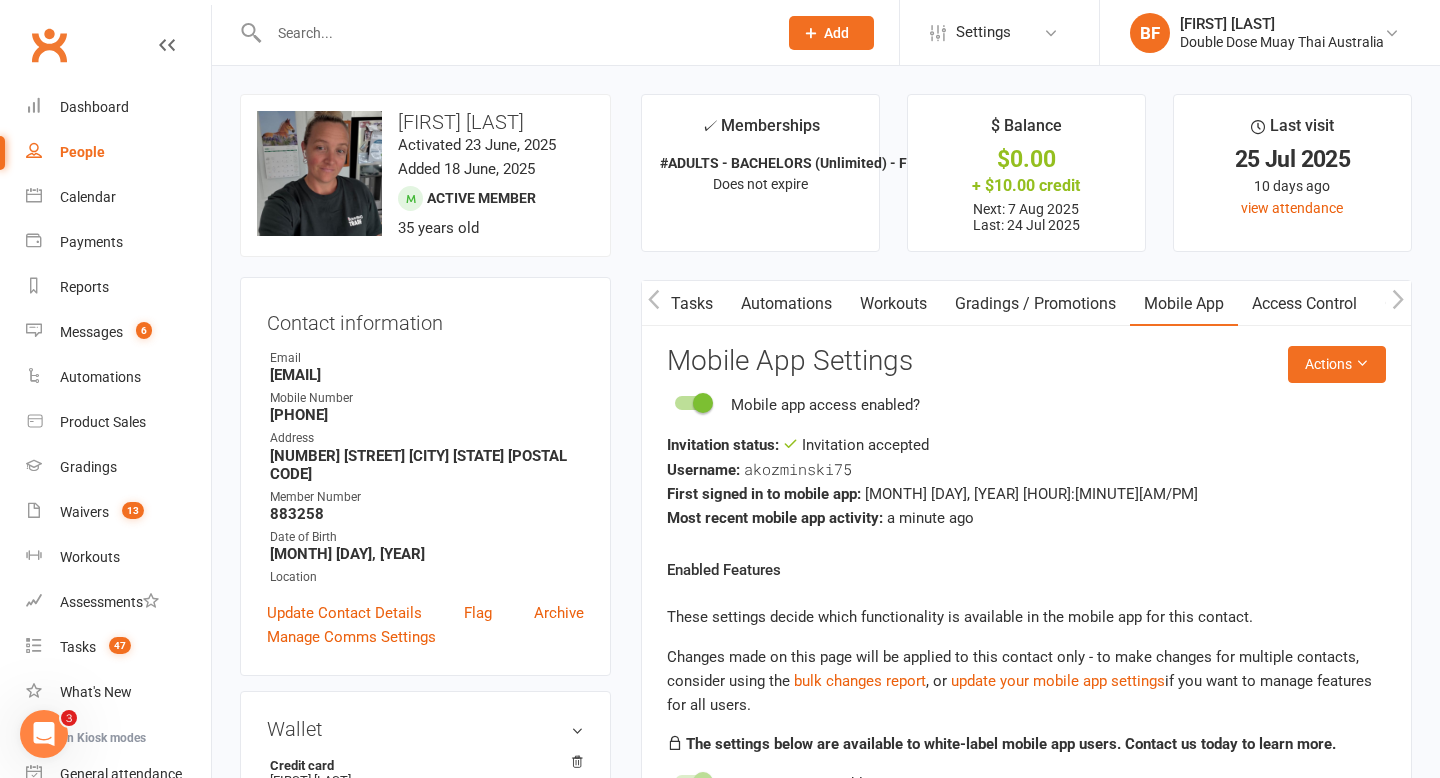 click at bounding box center (513, 33) 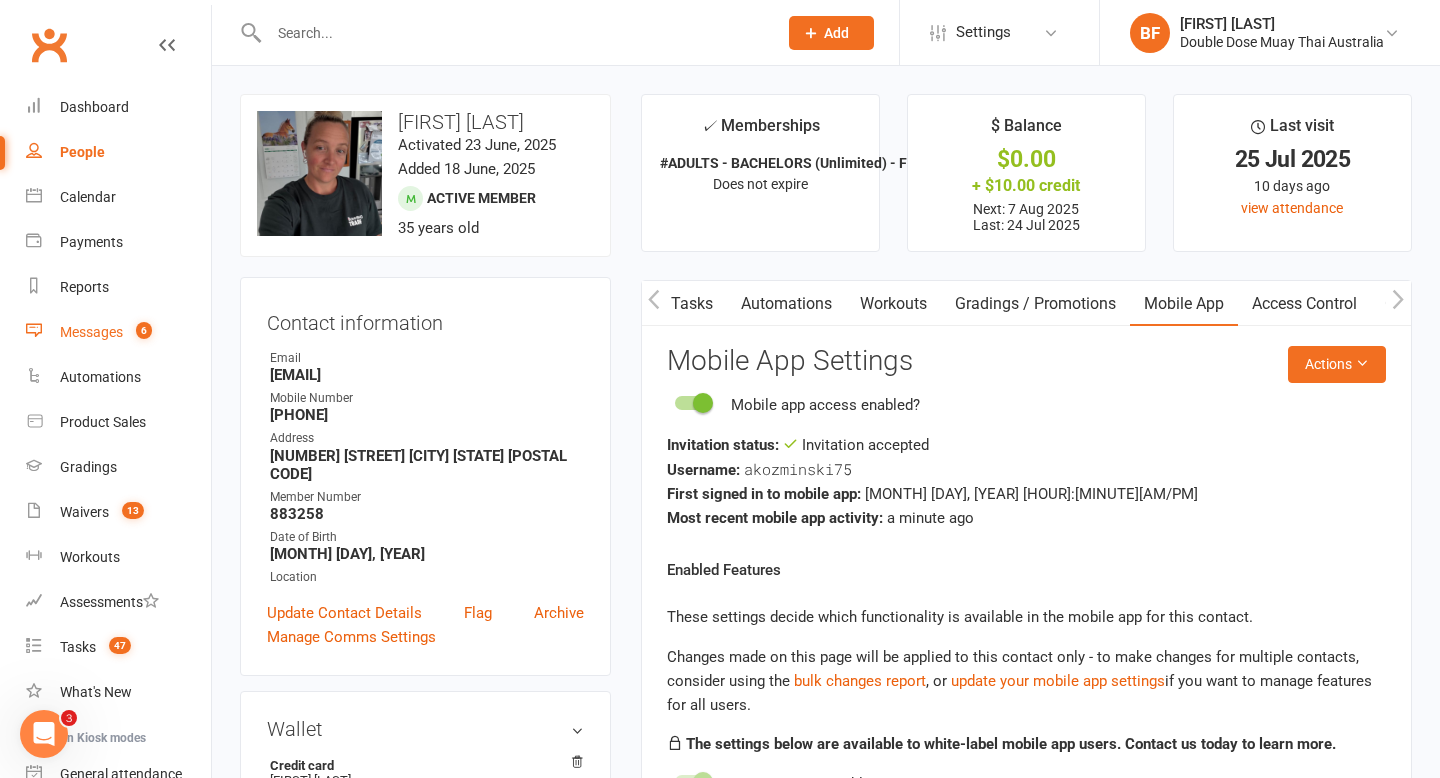 click on "Messages   6" at bounding box center (118, 332) 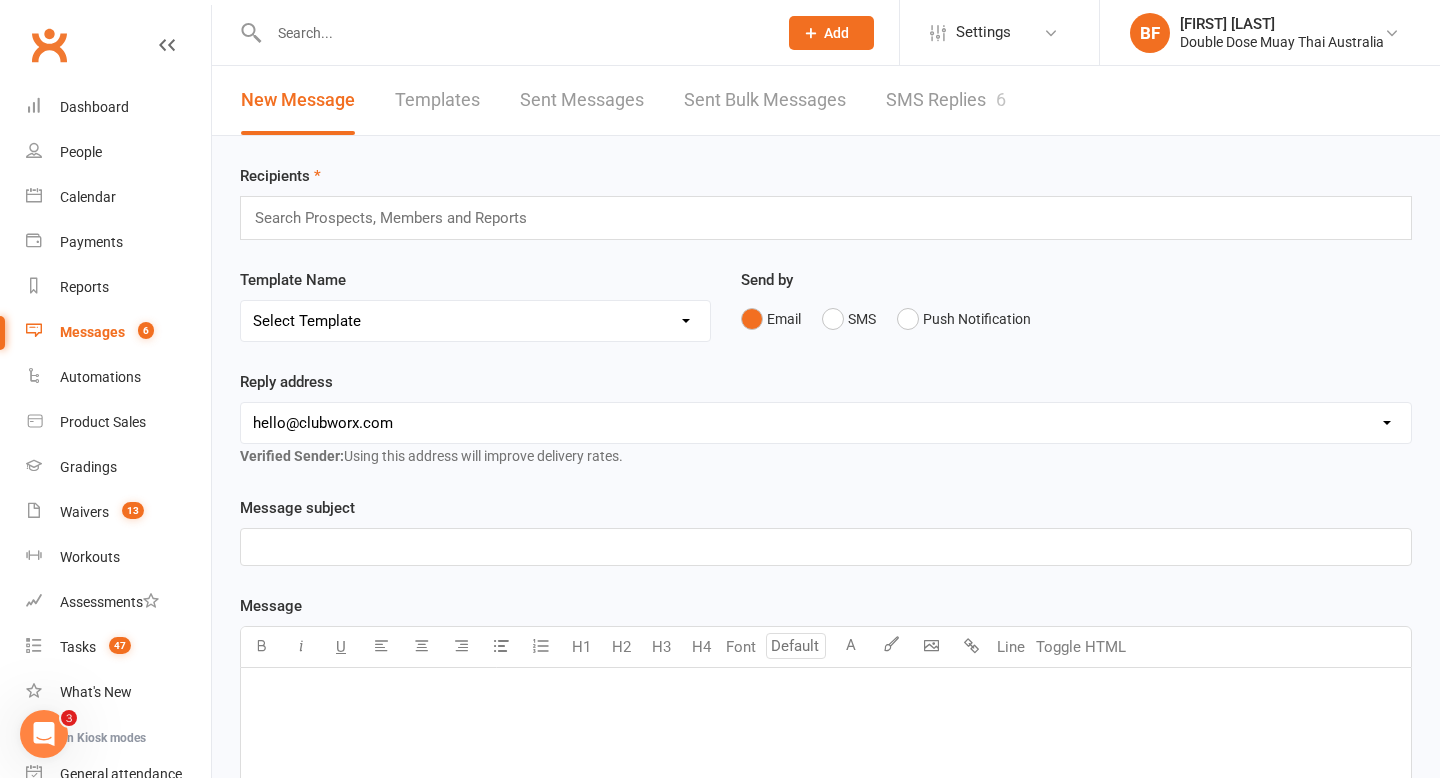 click on "SMS Replies  6" at bounding box center [946, 100] 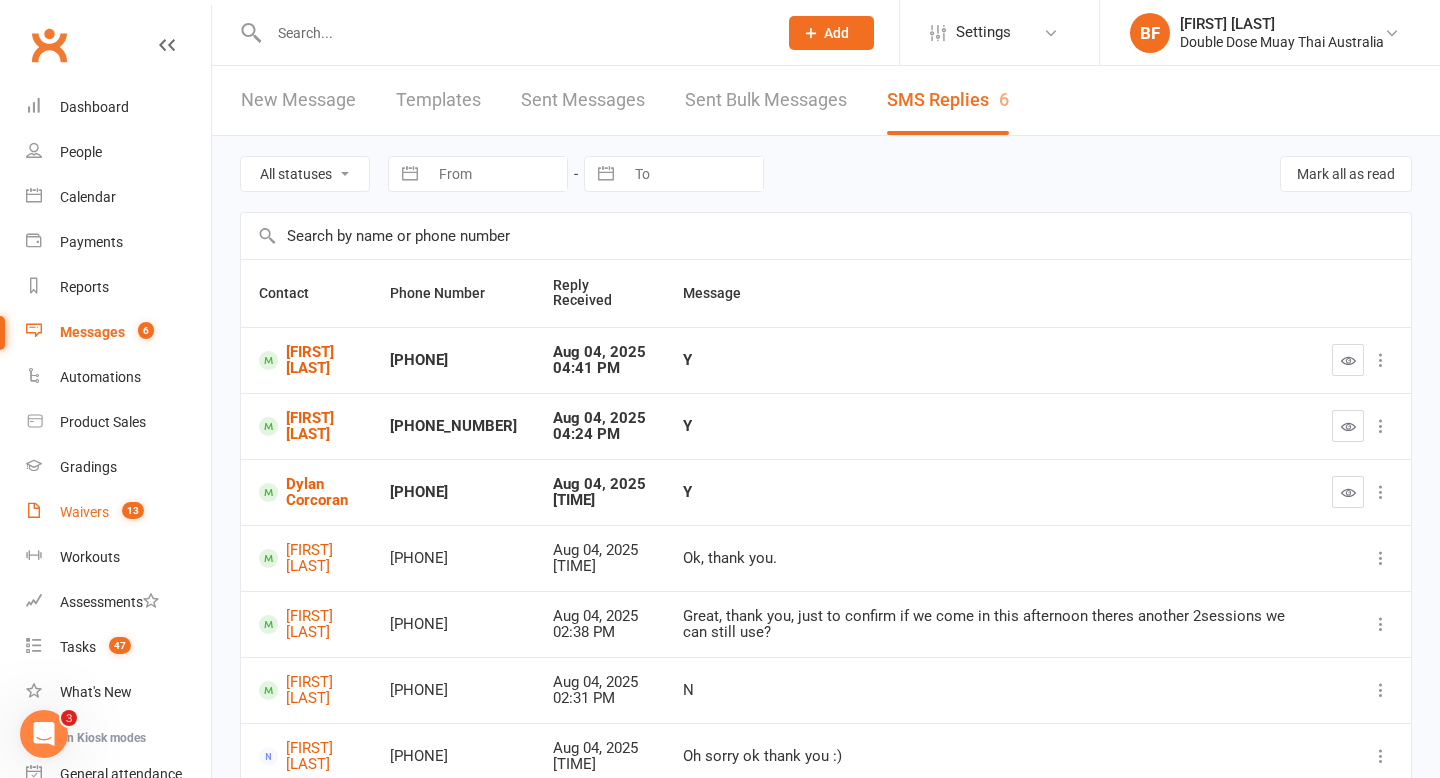 click on "13" at bounding box center [128, 512] 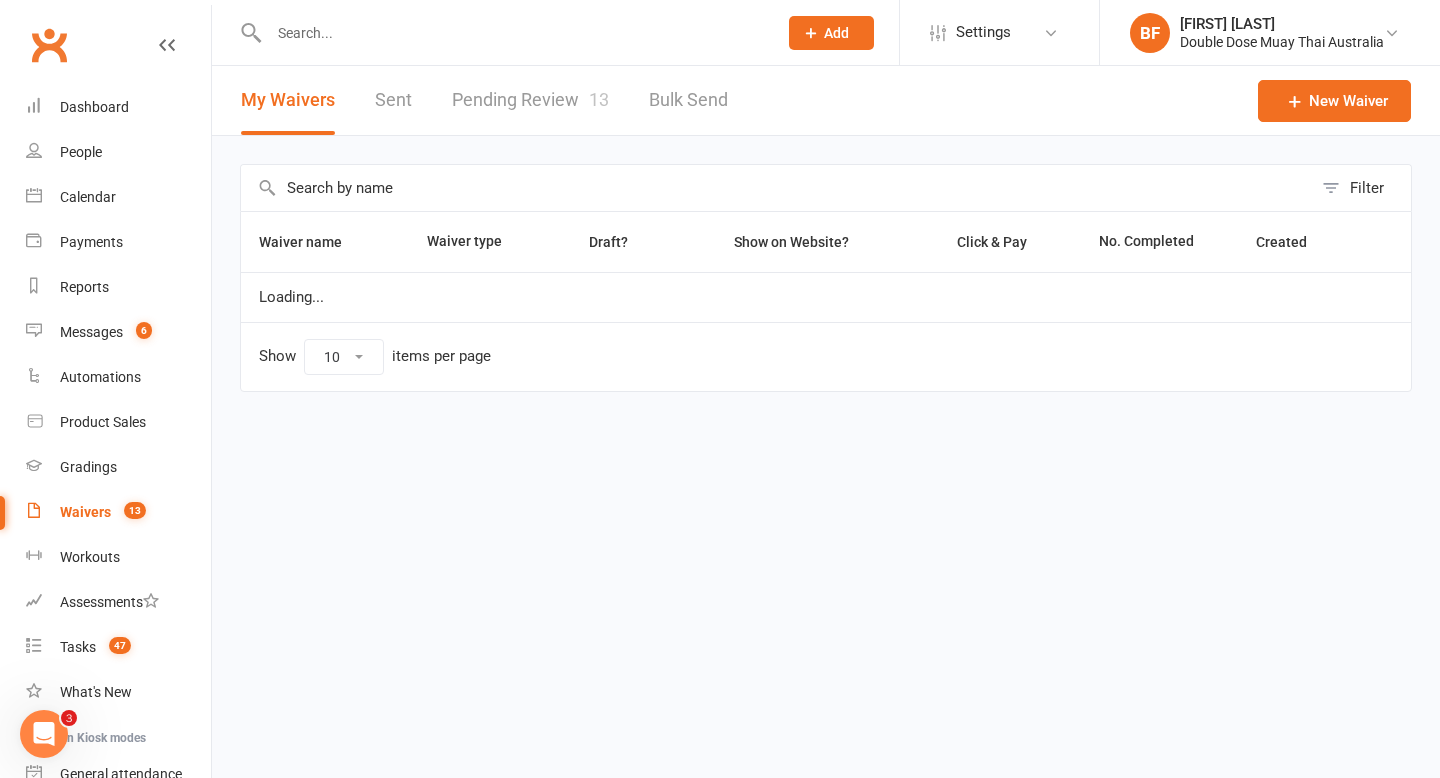 click on "Pending Review 13" at bounding box center [530, 100] 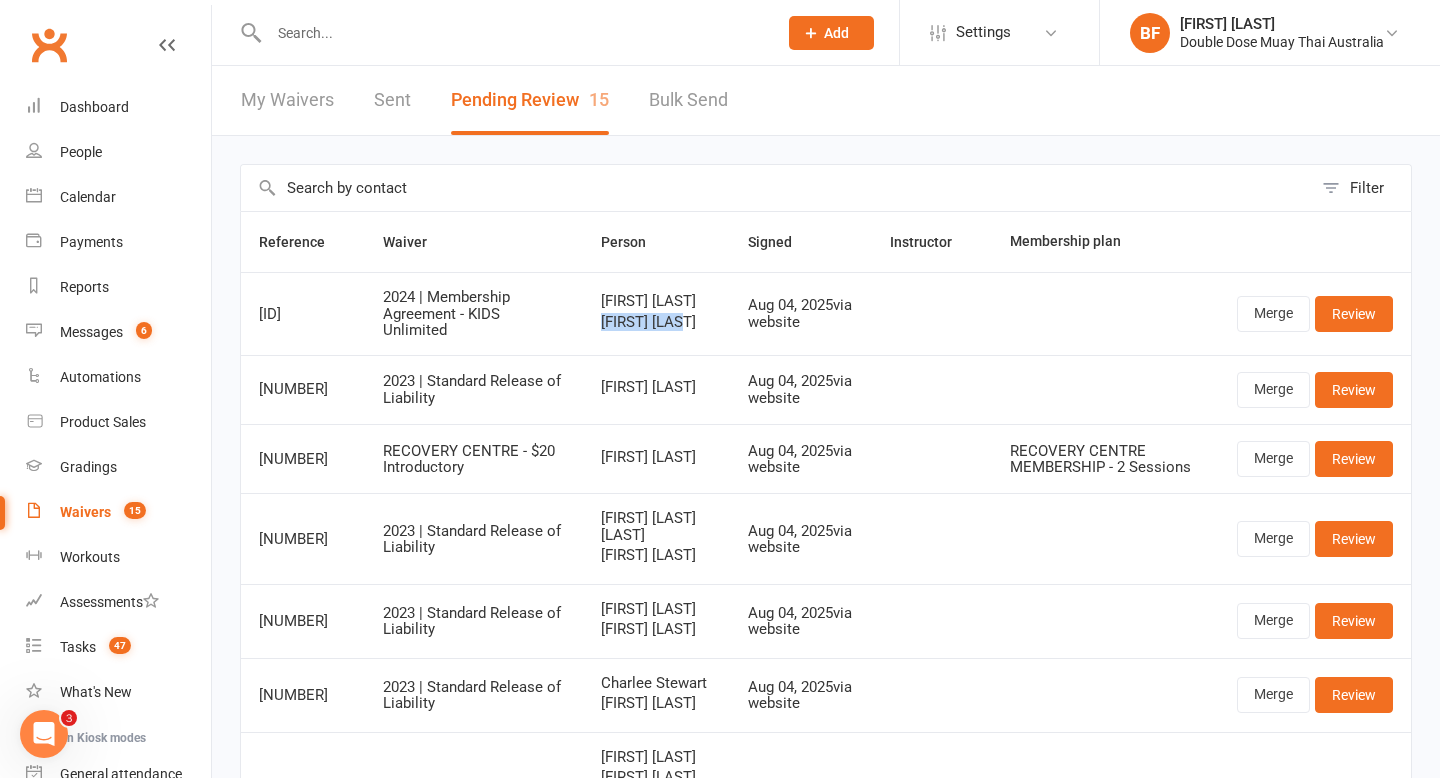 drag, startPoint x: 710, startPoint y: 320, endPoint x: 582, endPoint y: 319, distance: 128.0039 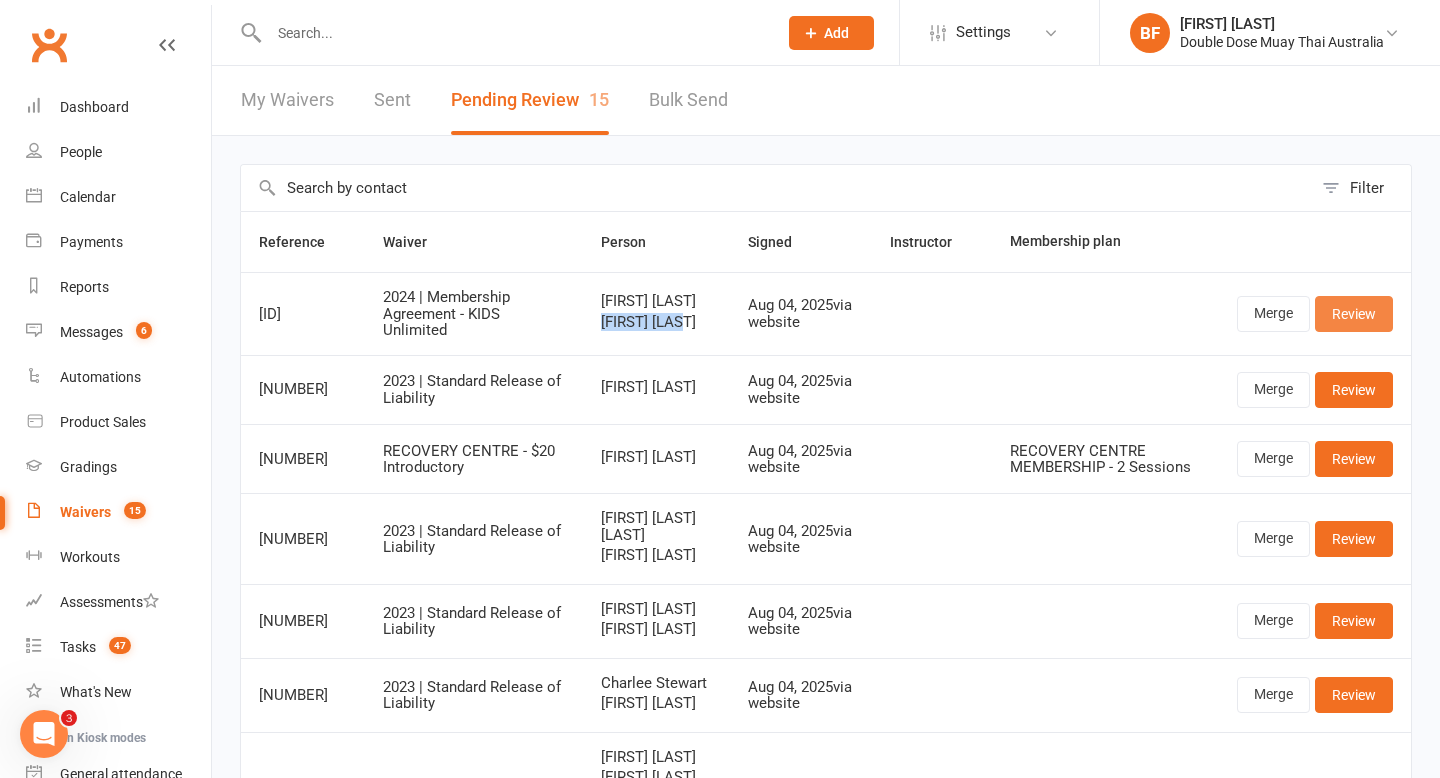 click on "Review" at bounding box center (1354, 314) 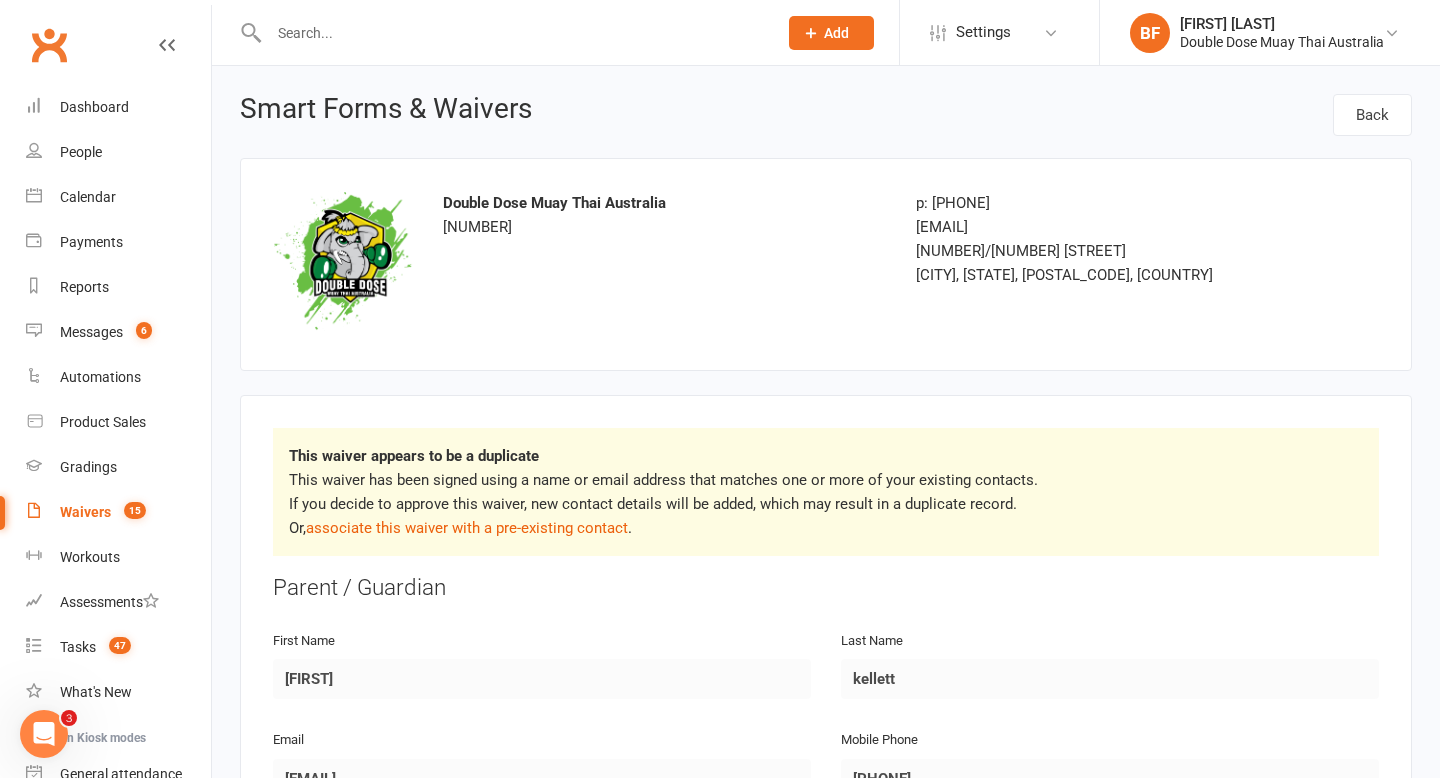 click at bounding box center (513, 33) 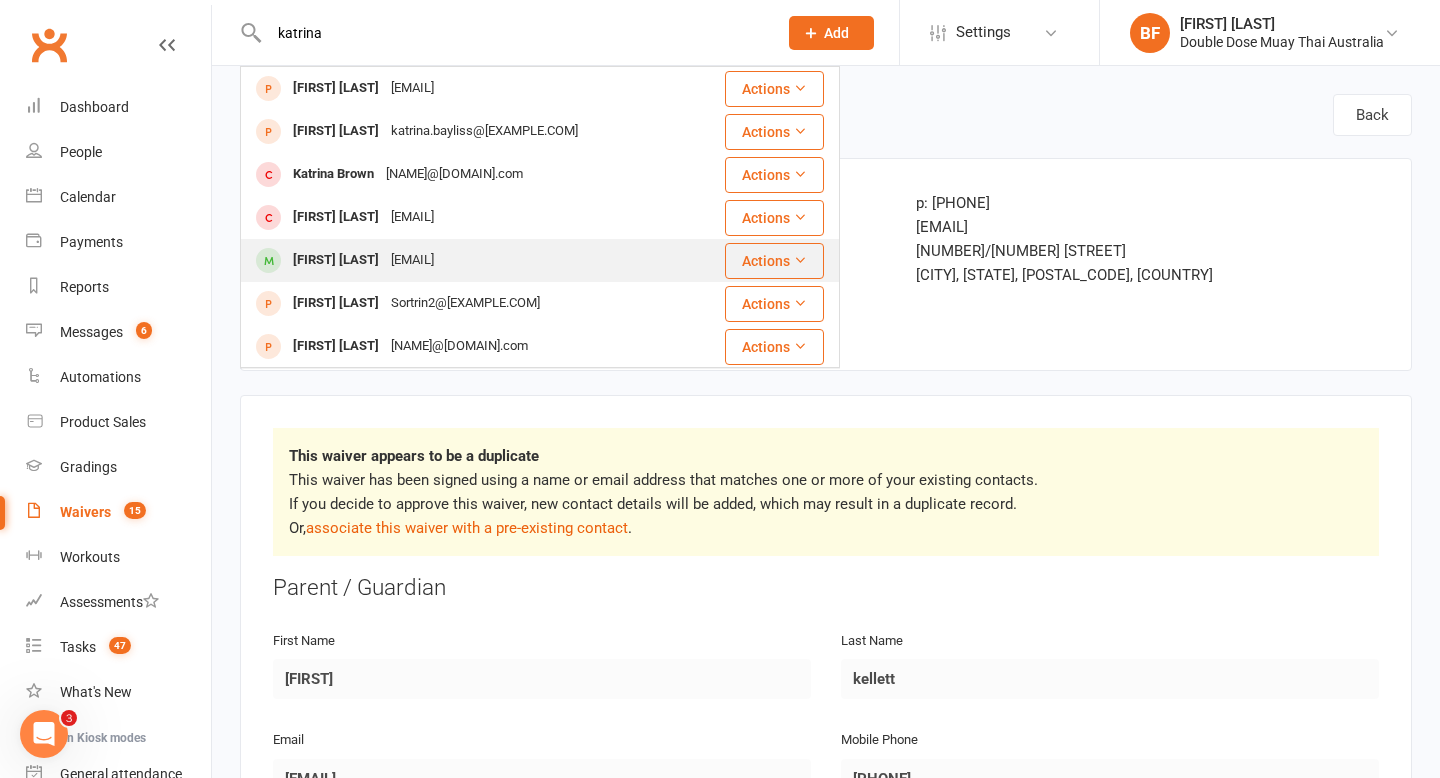 type on "katrina" 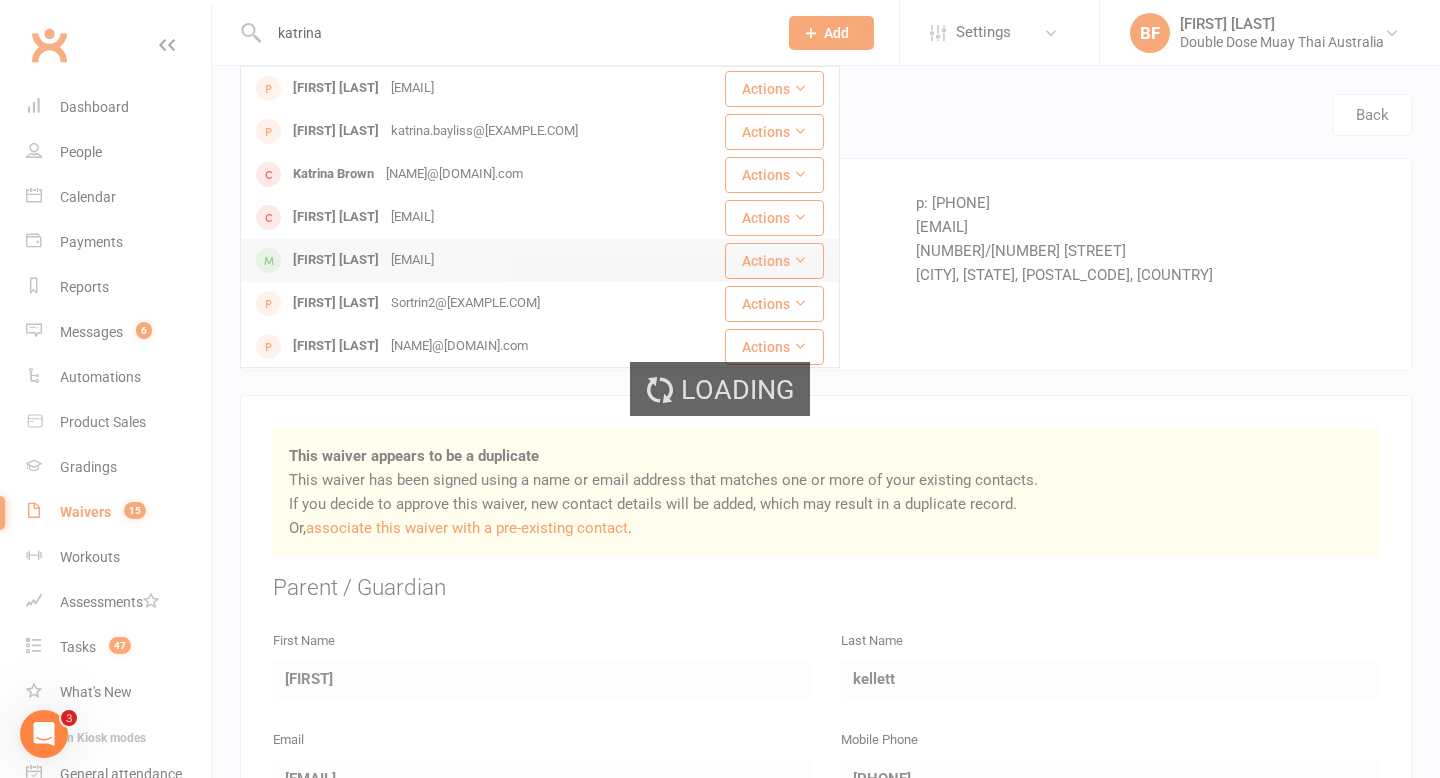 type 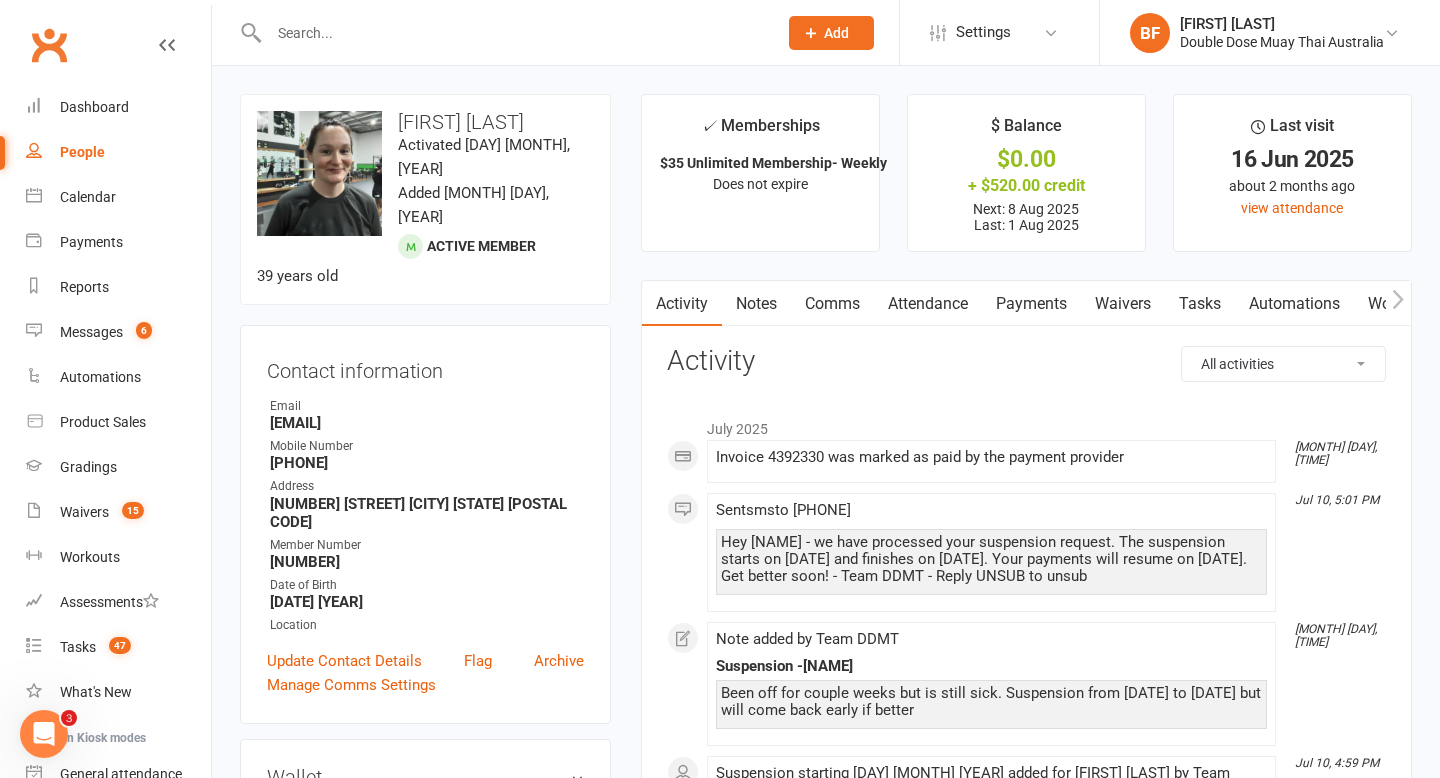click on "Waivers" at bounding box center [1123, 304] 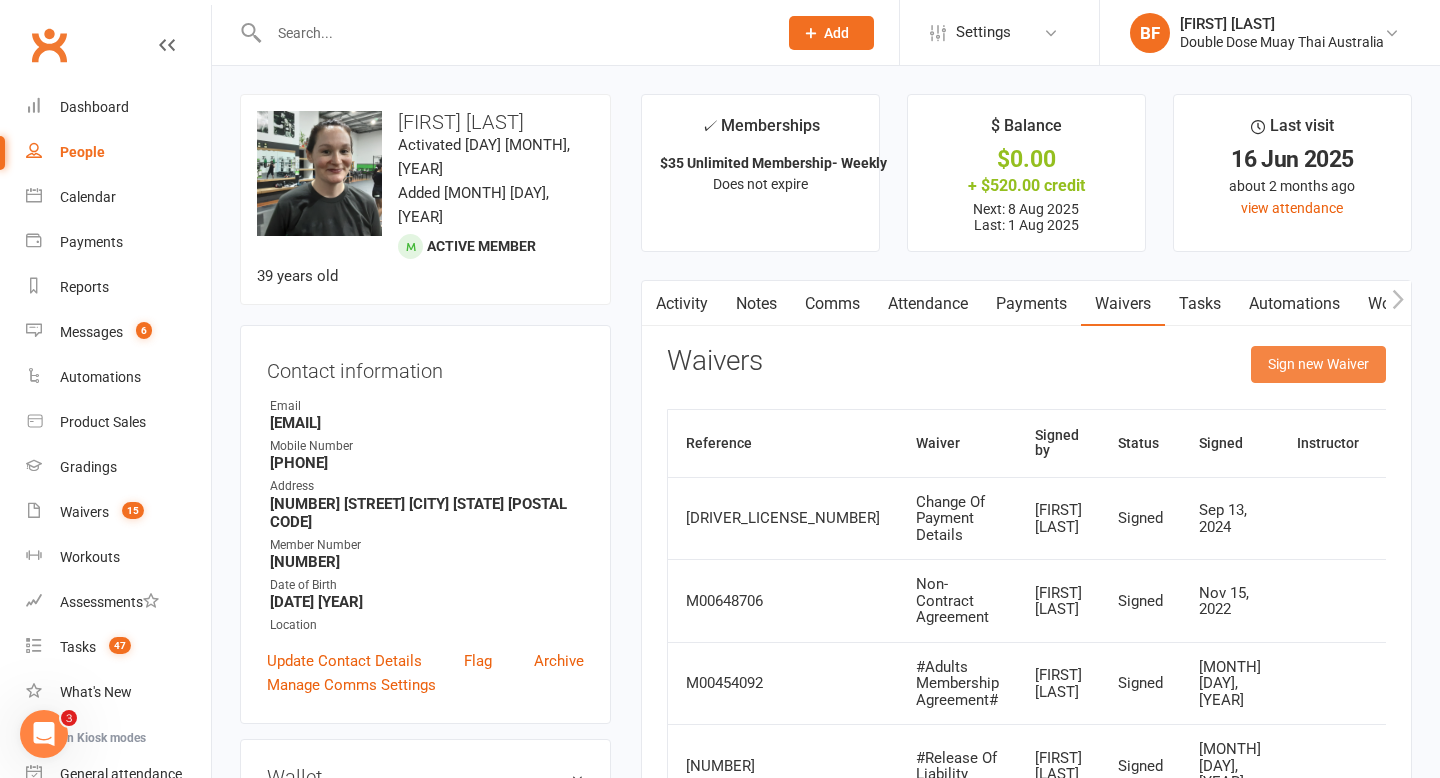 click on "Sign new Waiver" at bounding box center (1318, 364) 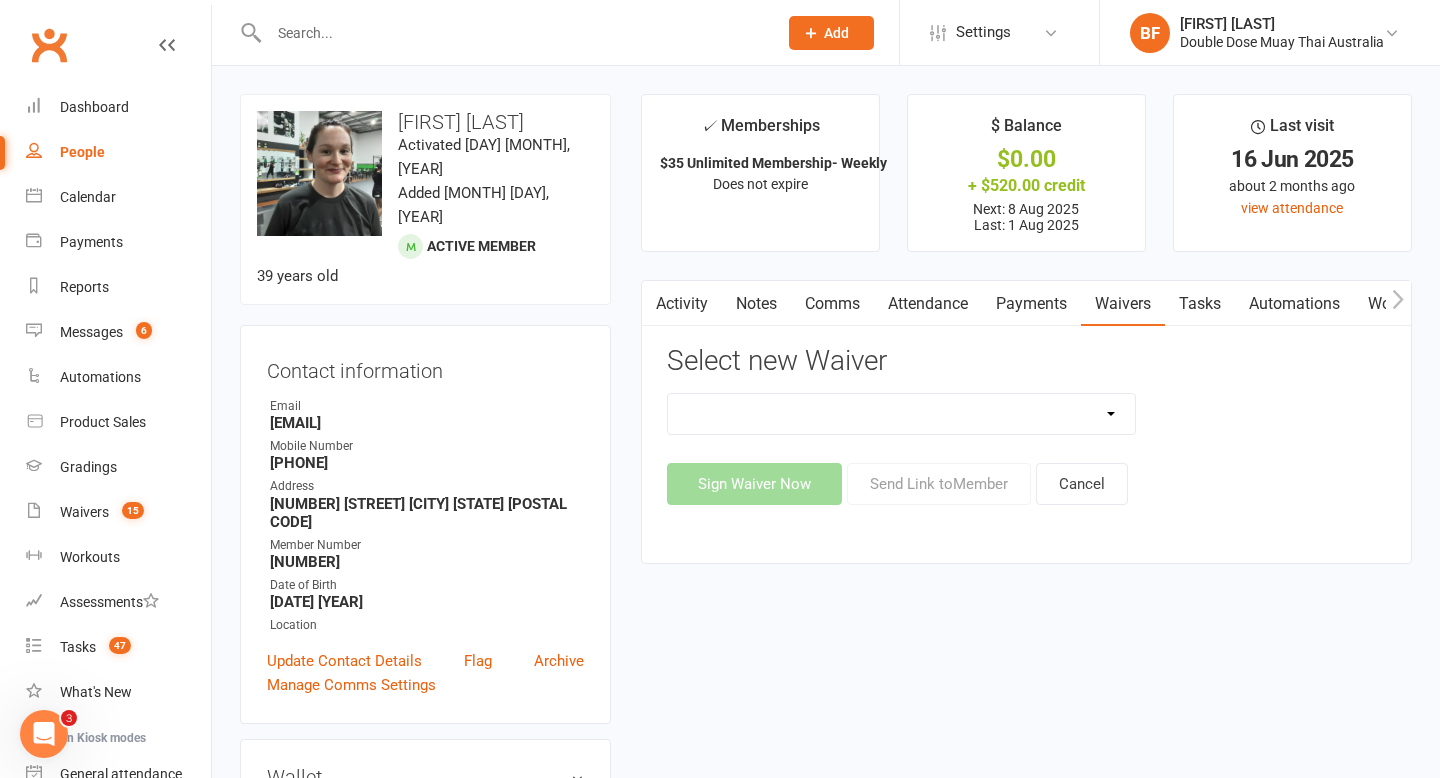 click on "2023 | Standard Release of Liability 2024/2025 | DECEMBER PROMO (sign up Dec pay Jan 12 week term) 2024 | Membership Agreement - ADULTS Foundations | Part Time 2024 | Membership Agreement - ADULTS Foundations | Part Time (No CC) 2024 | Membership Agreement - ADULTS Foundations | Unlimited 2024 | Membership Agreement - ADULTS Foundations | Unlimited (NO CC) 2024 | Membership Agreement - ALL 2024 | Membership Agreement - ALL (No Payment Form) 2024 | Membership Agreement - KIDS 1 Day 2024 | Membership Agreement - KIDS 2 Days 2024 | Membership Agreement - KIDS Unlimited 2024 | Membership Agreement - UNIVERSITY 2024 | Membership Agreement - UNIVERSITY (No CC) CANCELLATION FORM Change Of Payment Details COACHING DEVELOPMENT PROGRAM AGREEMENT 09.23 INTERMEDIATE PROGRAM AGREEMENT 09.23 RECOVERY ADD ON -1 SESSION P/W RECOVERY Cancelation RECOVERY CENTRE - $20 Introductory Recovery Centre Add-On RECOVERY CENTRE - UNLIMITED Rising Stars Recovery Club" at bounding box center (902, 414) 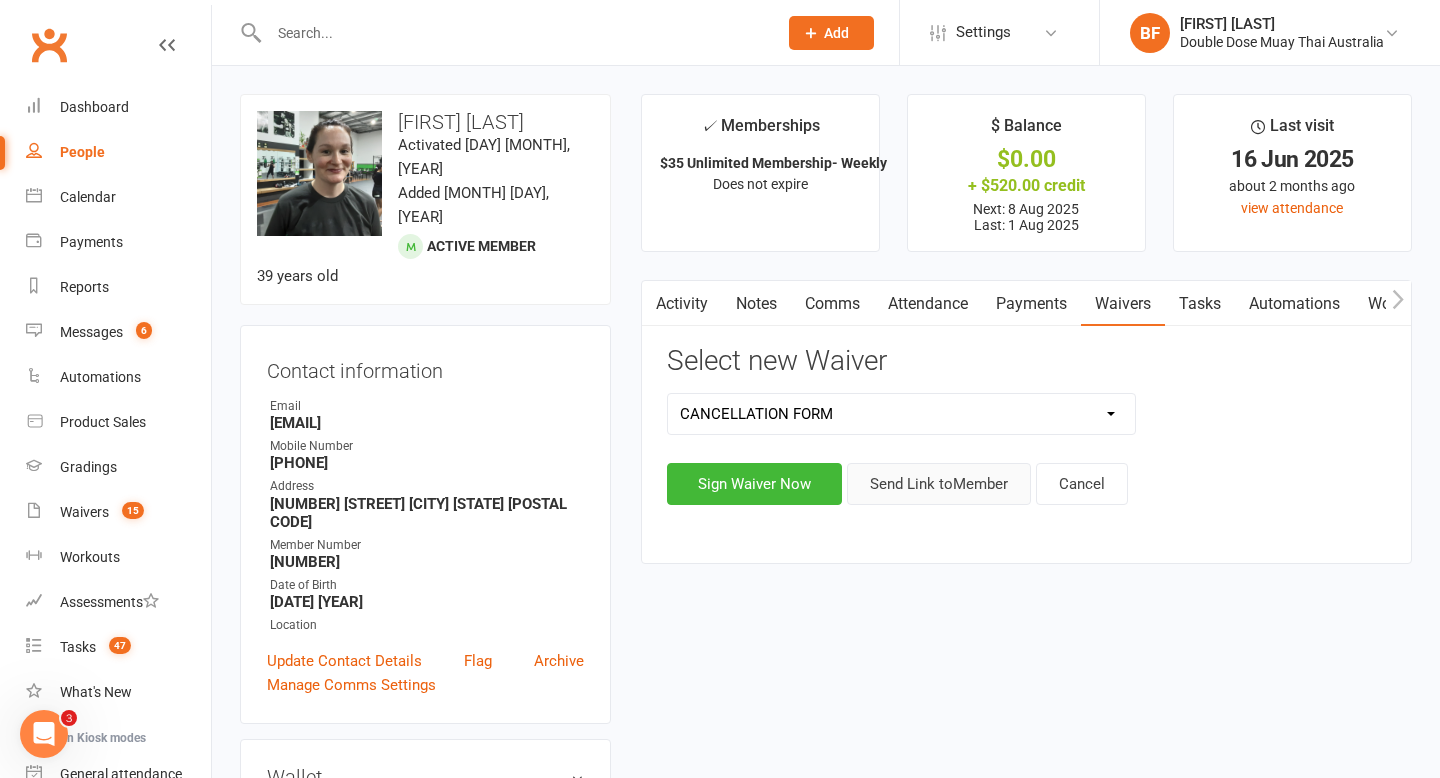 click on "Send Link to  Member" at bounding box center (939, 484) 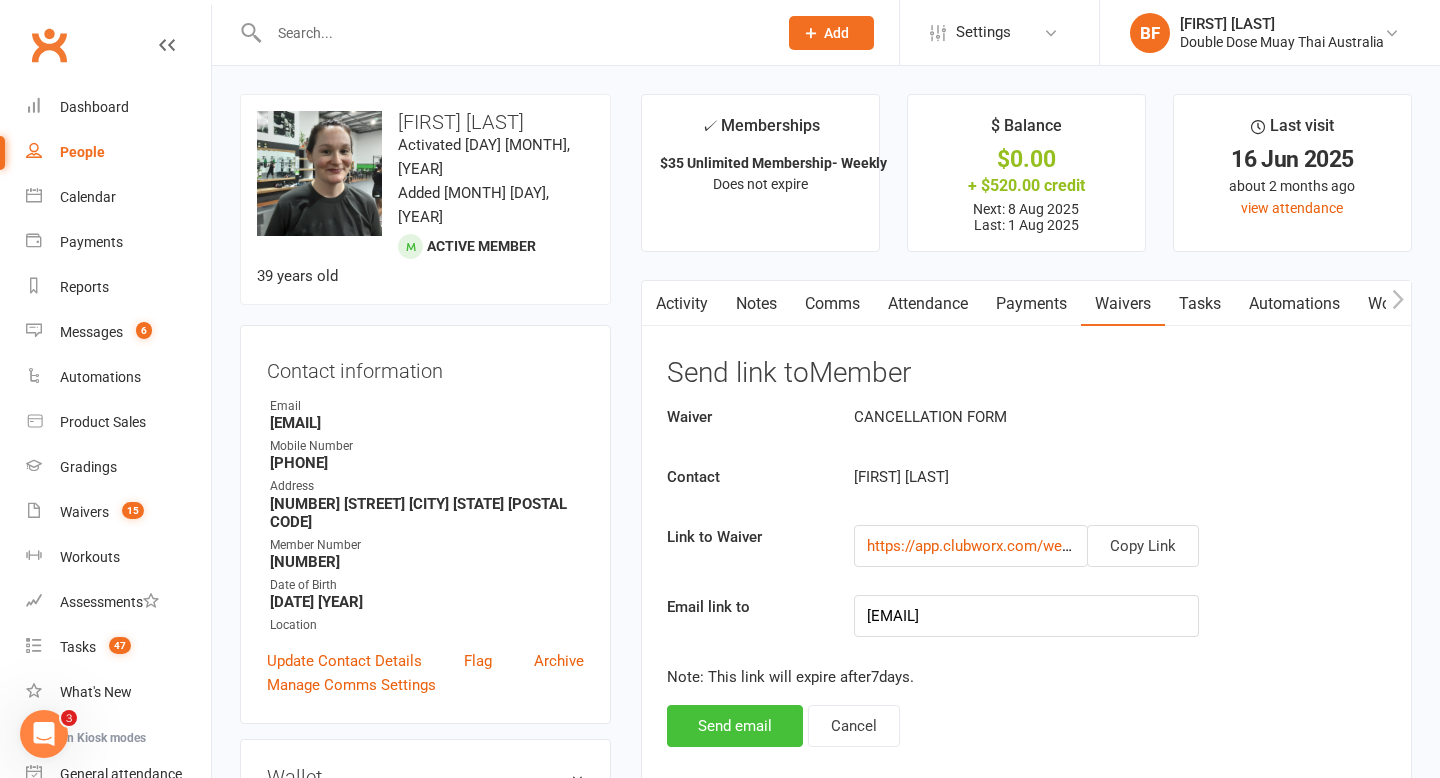 click on "Send email" at bounding box center (735, 726) 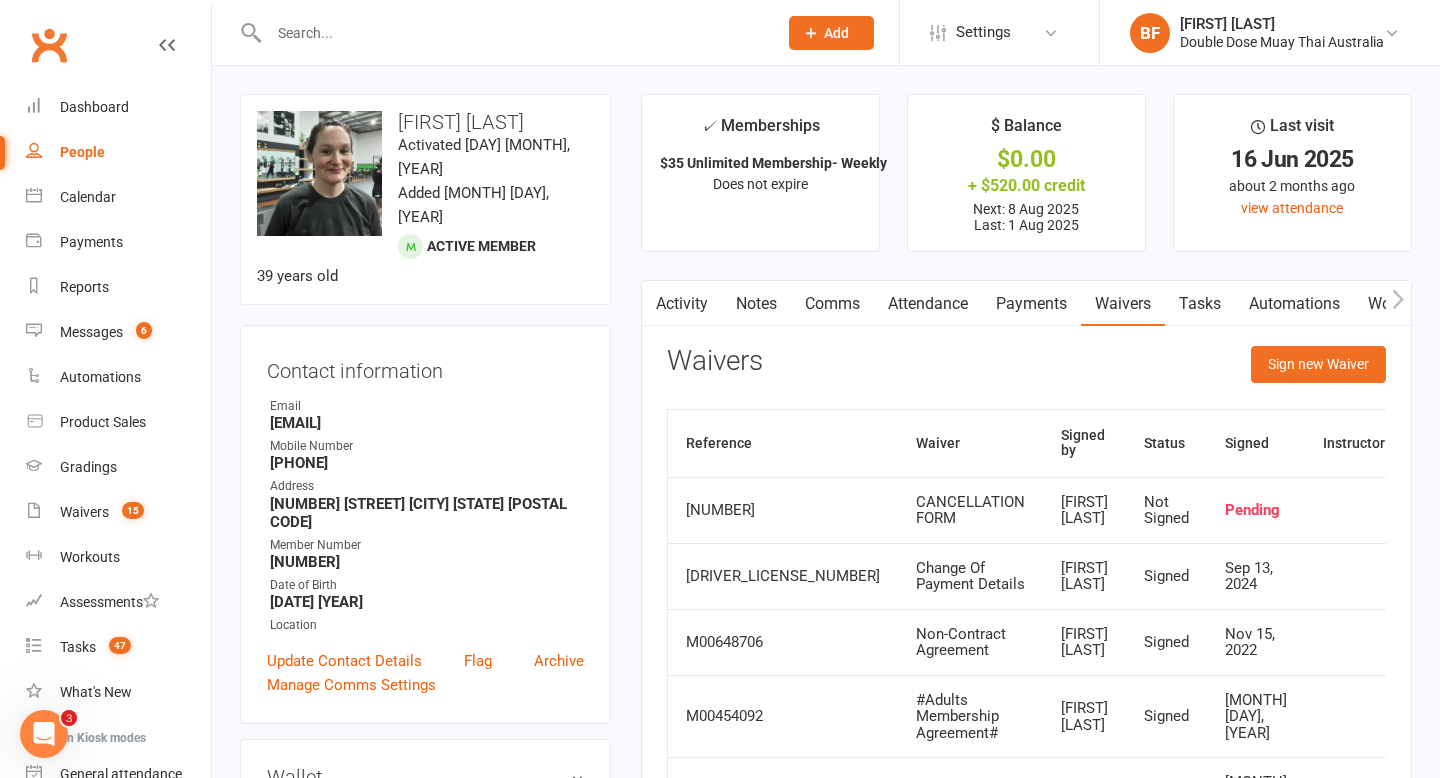 click at bounding box center [513, 33] 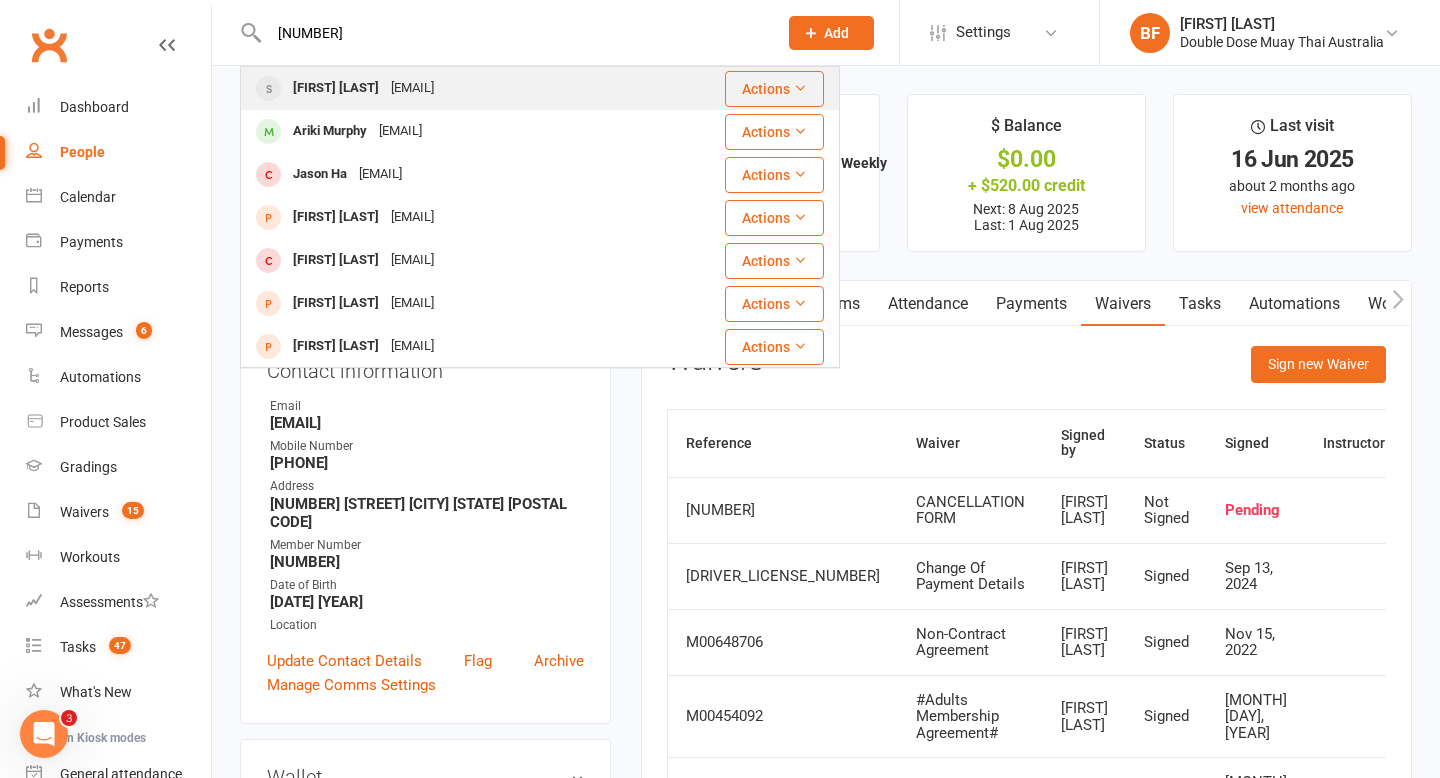 type on "[NUMBER]" 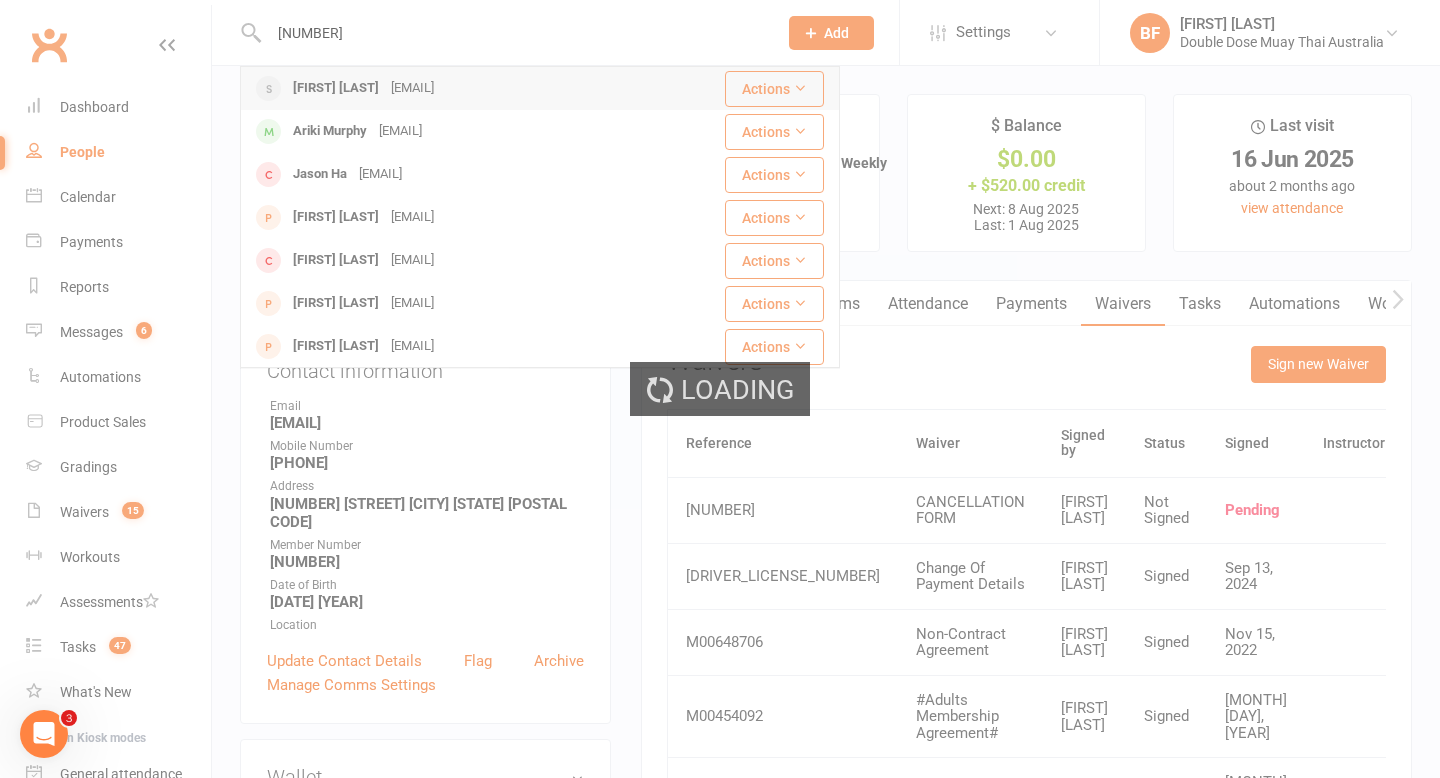 type 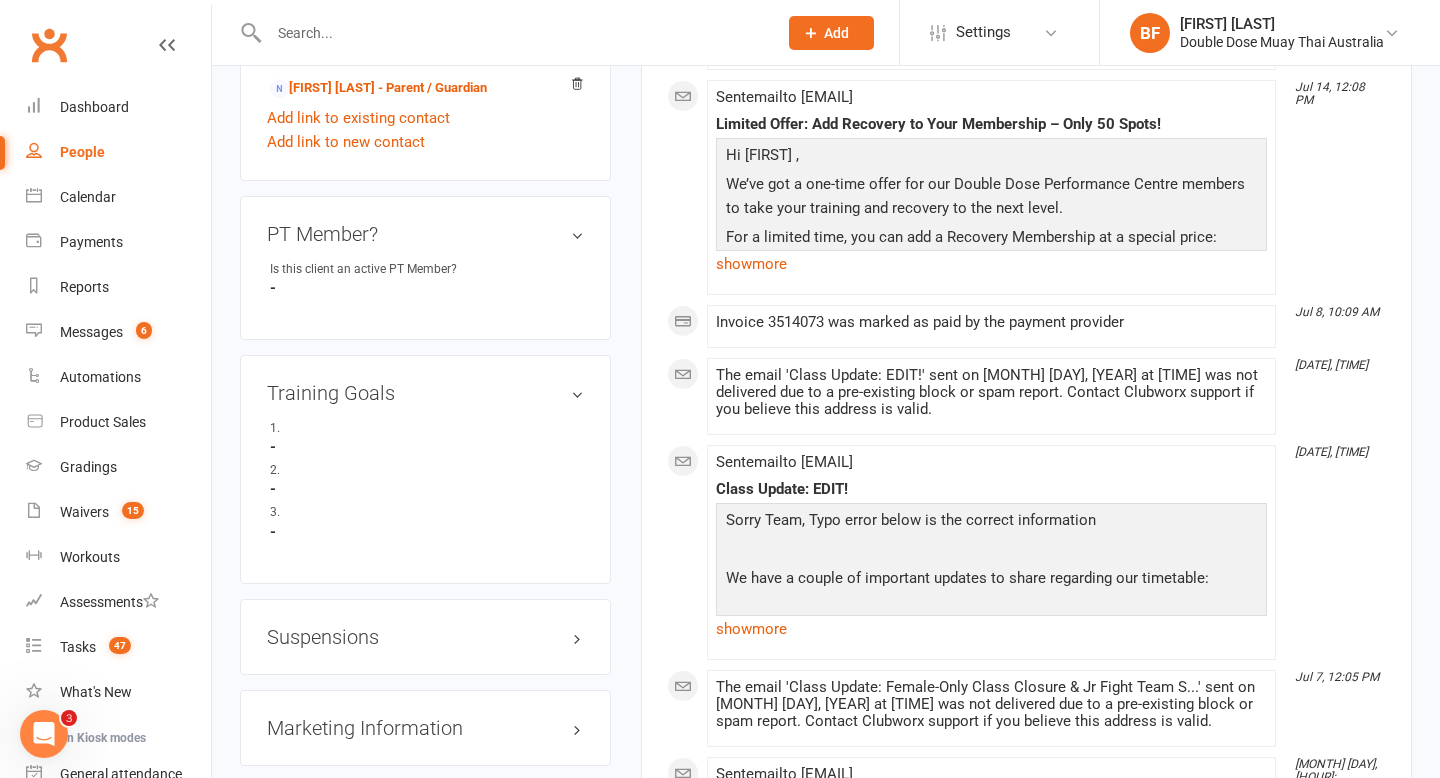 scroll, scrollTop: 1197, scrollLeft: 0, axis: vertical 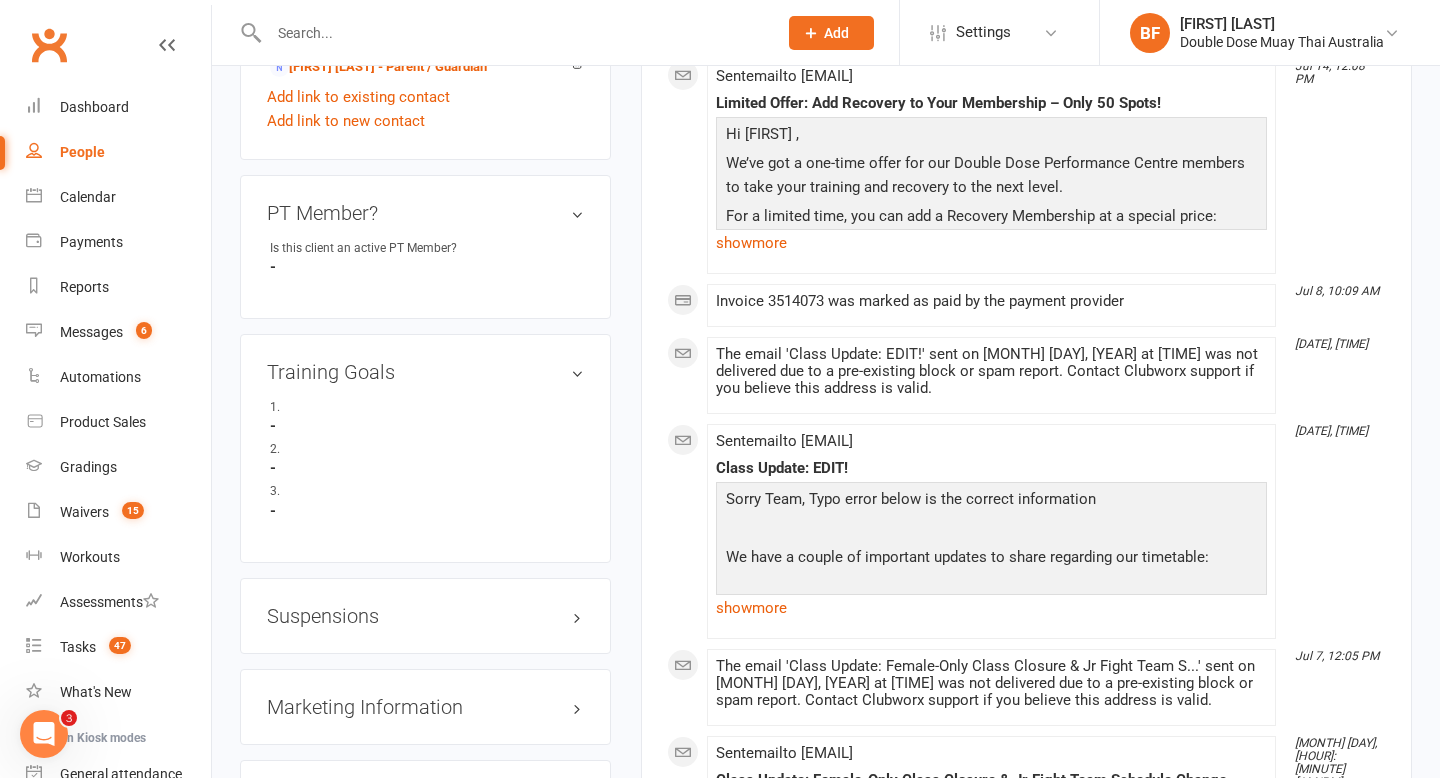 click on "Suspensions" at bounding box center [425, 616] 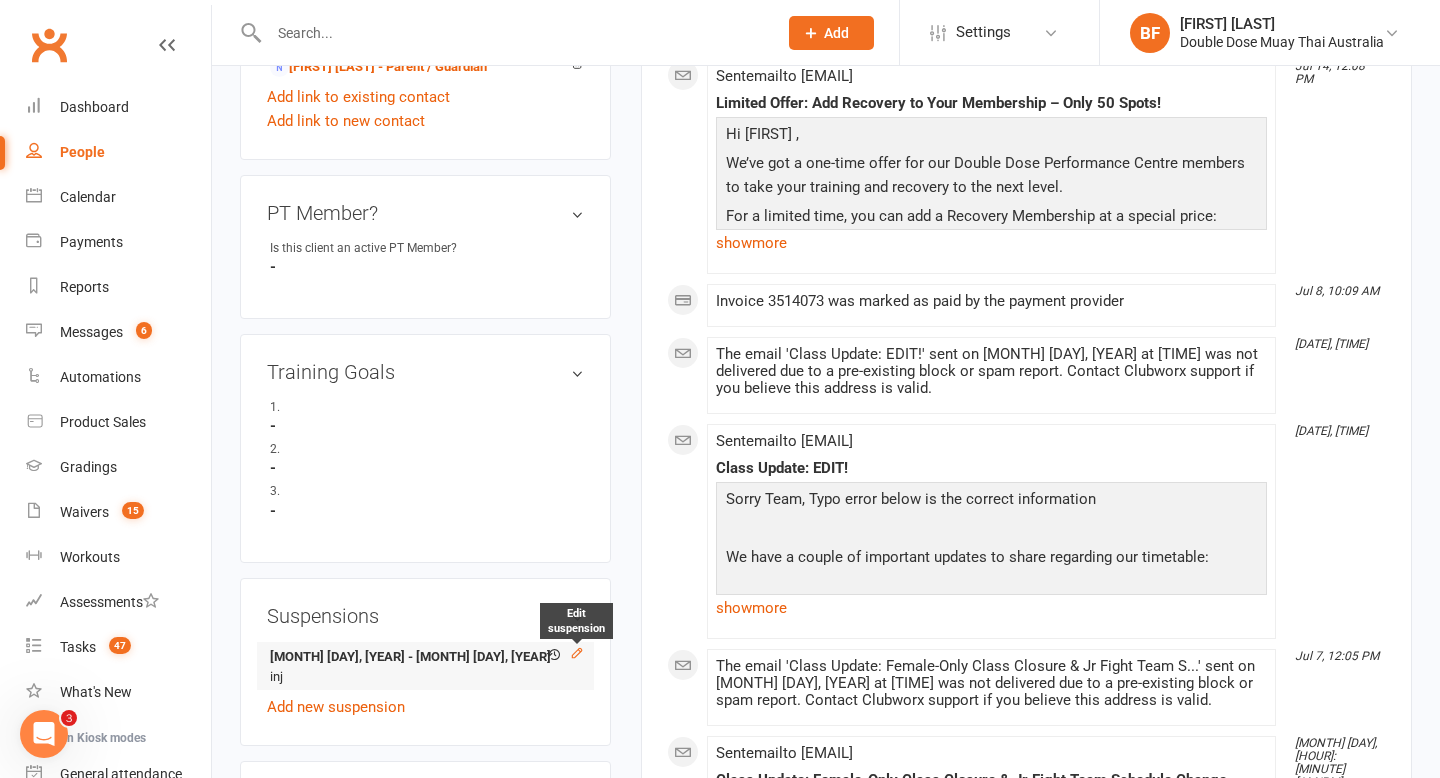 click 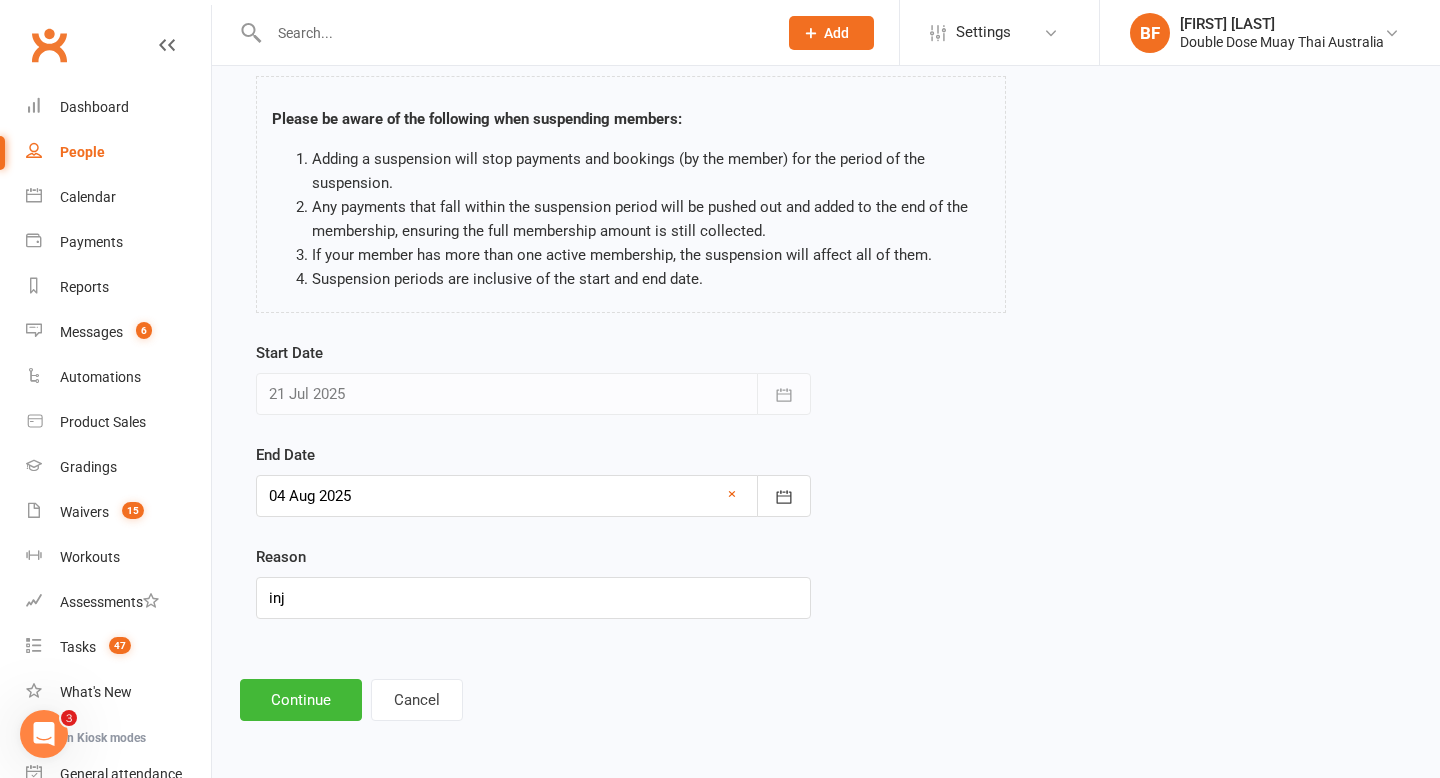 scroll, scrollTop: 0, scrollLeft: 0, axis: both 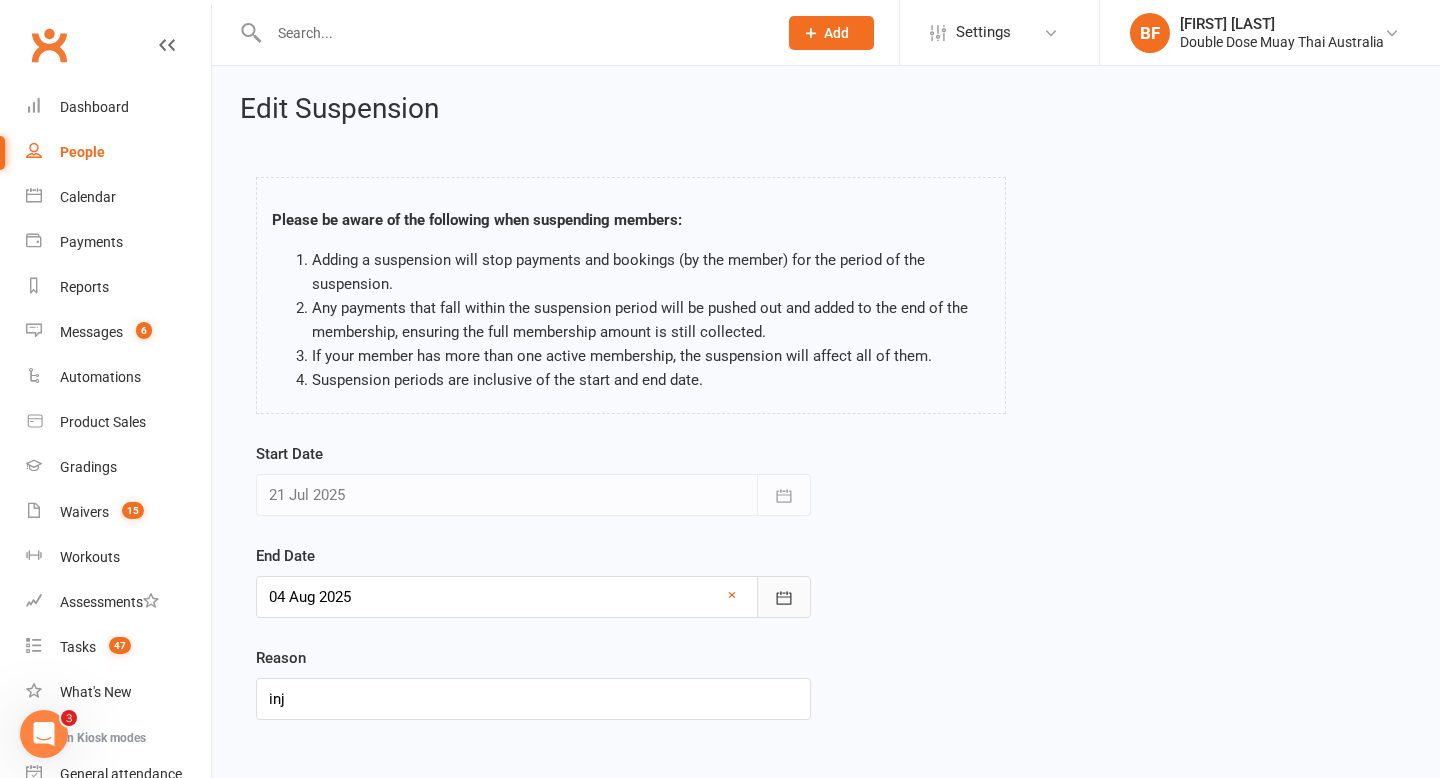 click at bounding box center (784, 597) 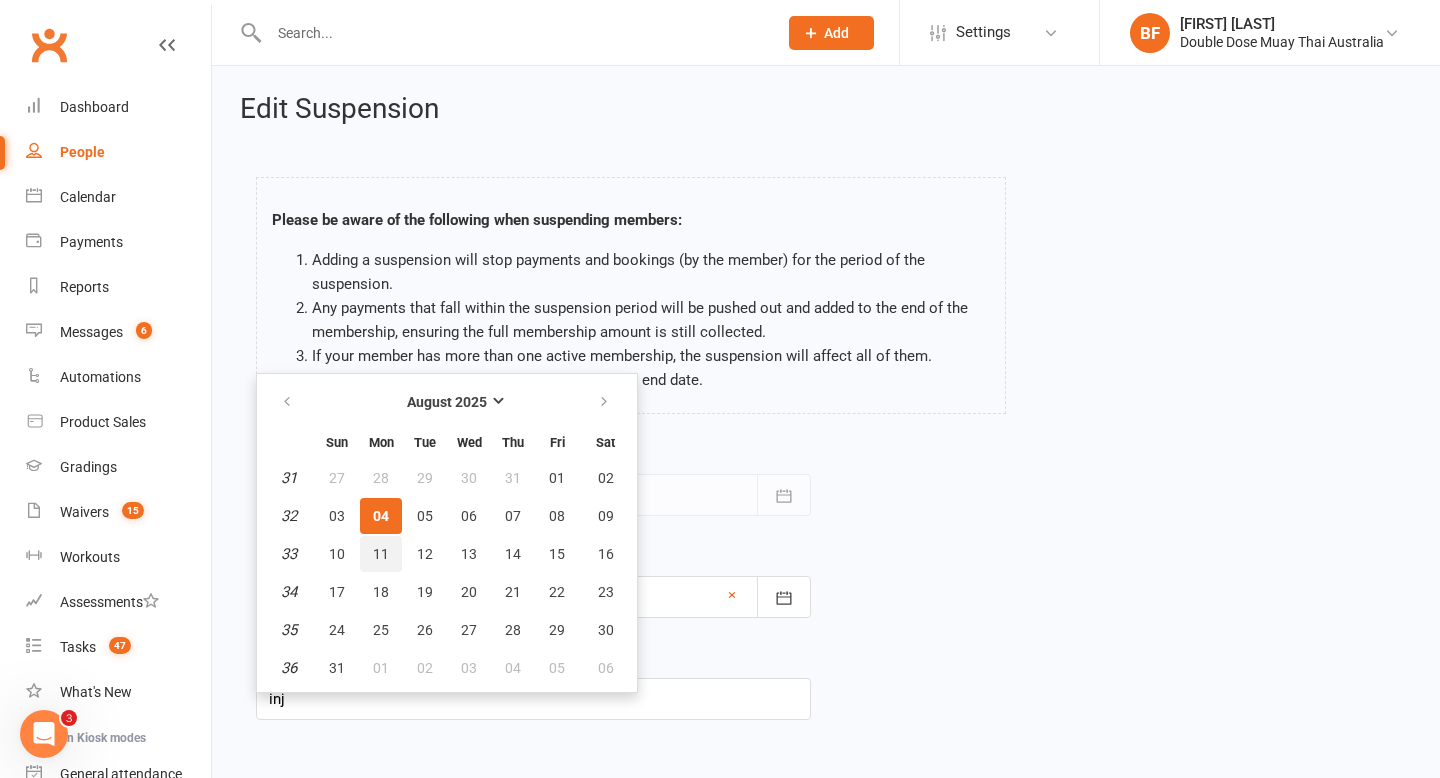 click on "11" at bounding box center [381, 554] 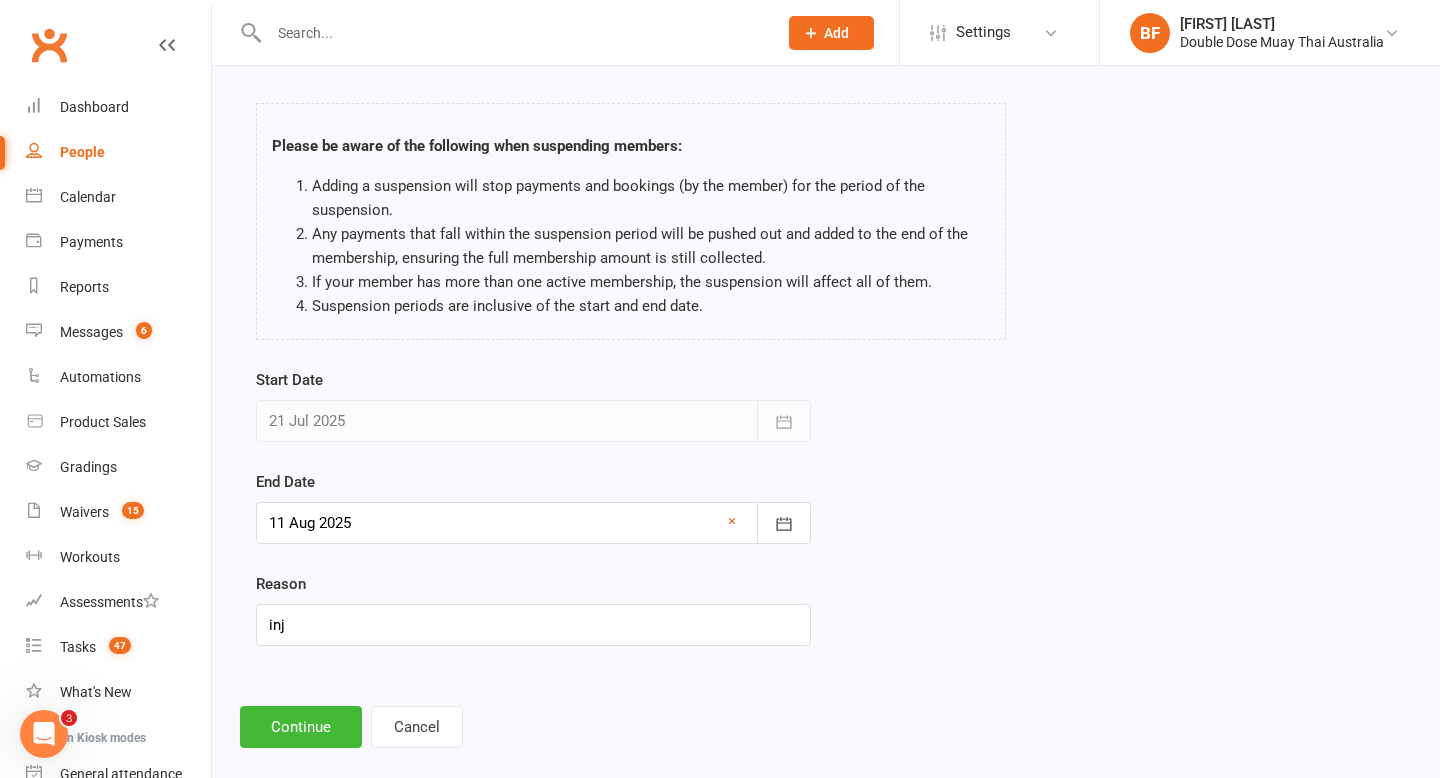scroll, scrollTop: 101, scrollLeft: 0, axis: vertical 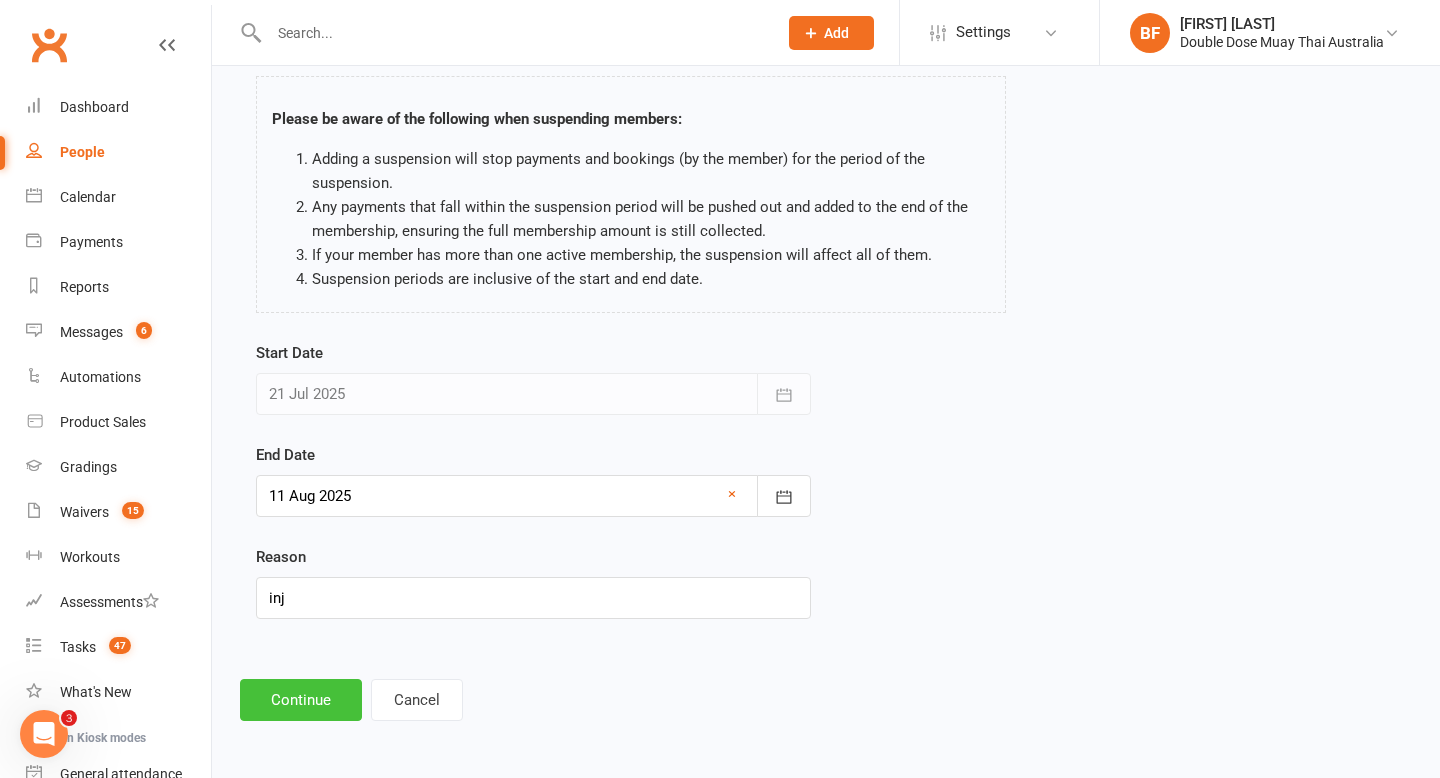 click on "Continue" at bounding box center (301, 700) 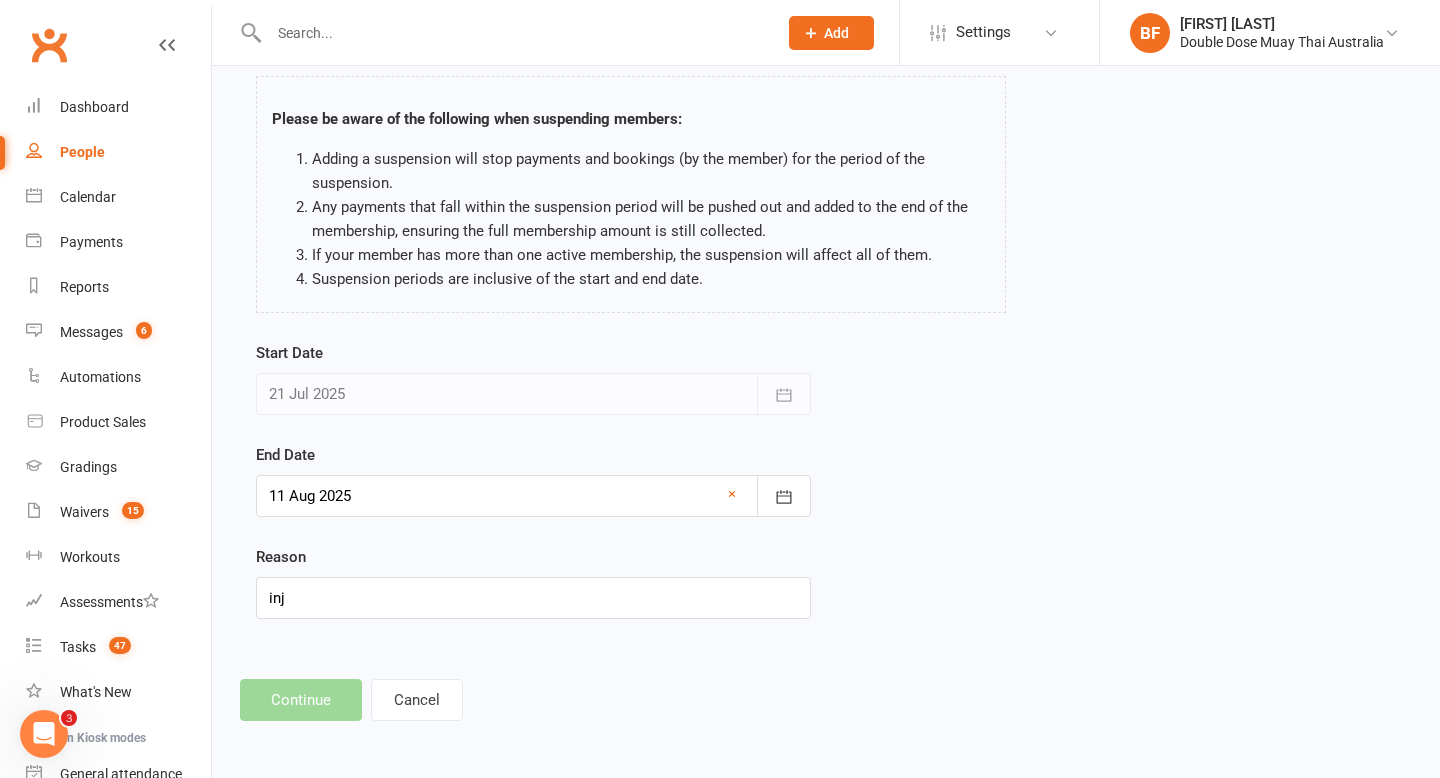 scroll, scrollTop: 0, scrollLeft: 0, axis: both 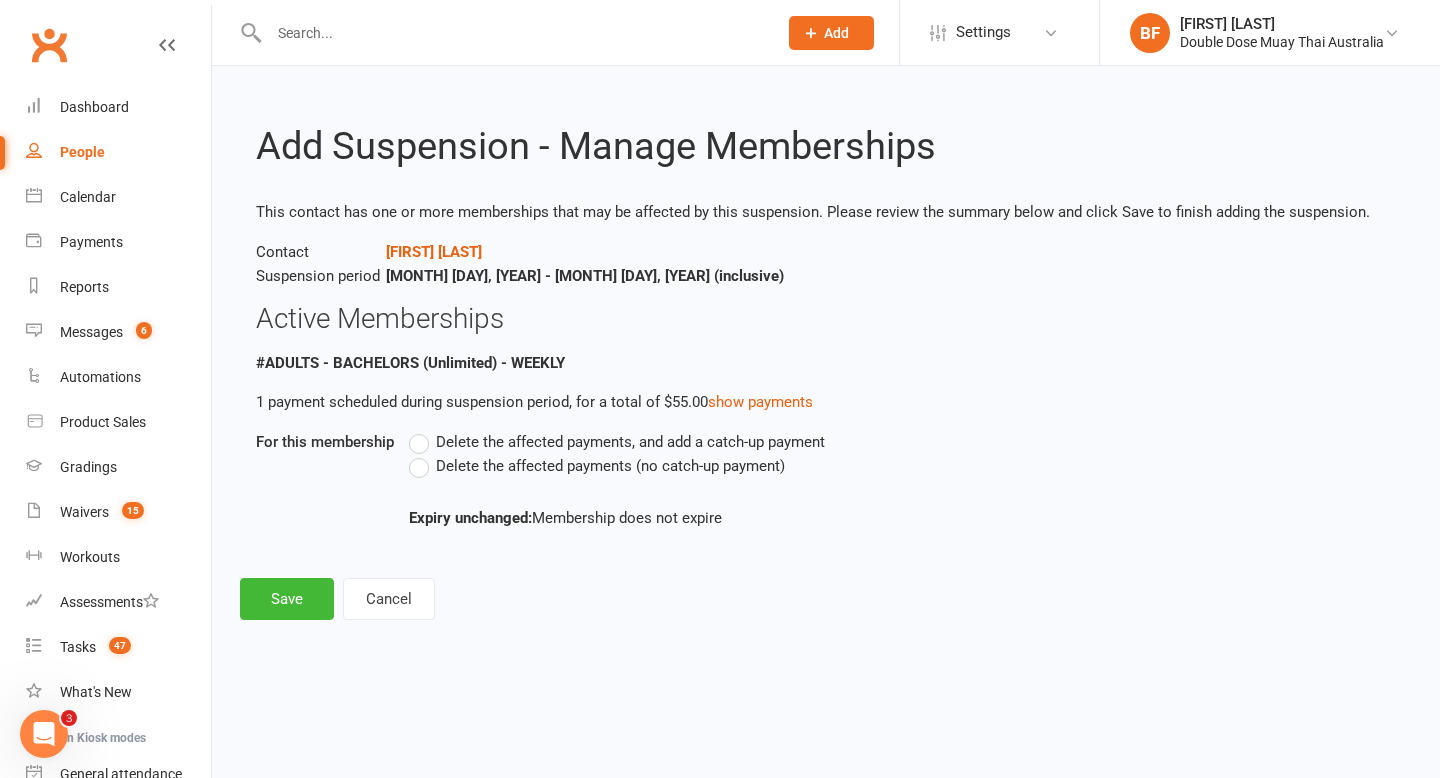 click on "Delete the affected payments (no catch-up payment)" at bounding box center [610, 464] 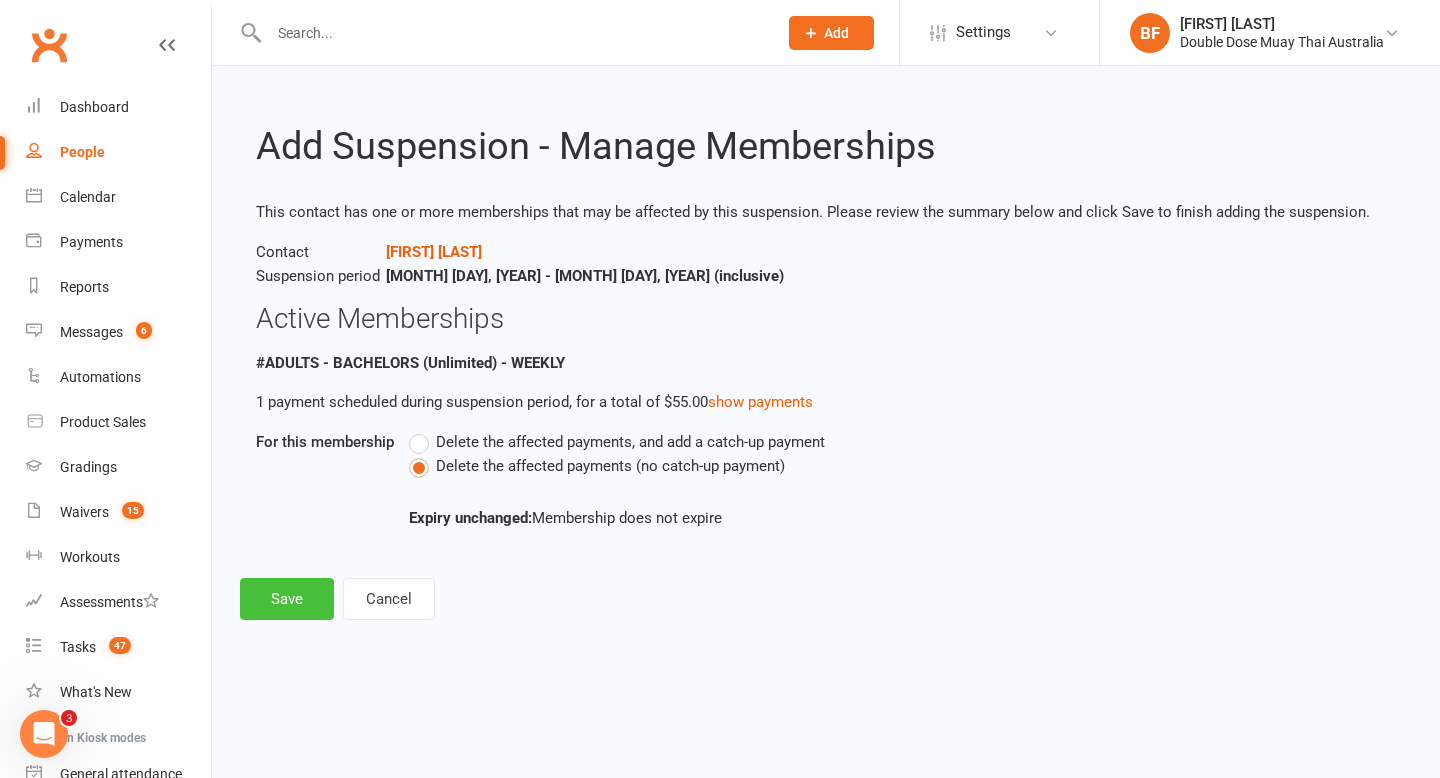 click on "Save" at bounding box center [287, 599] 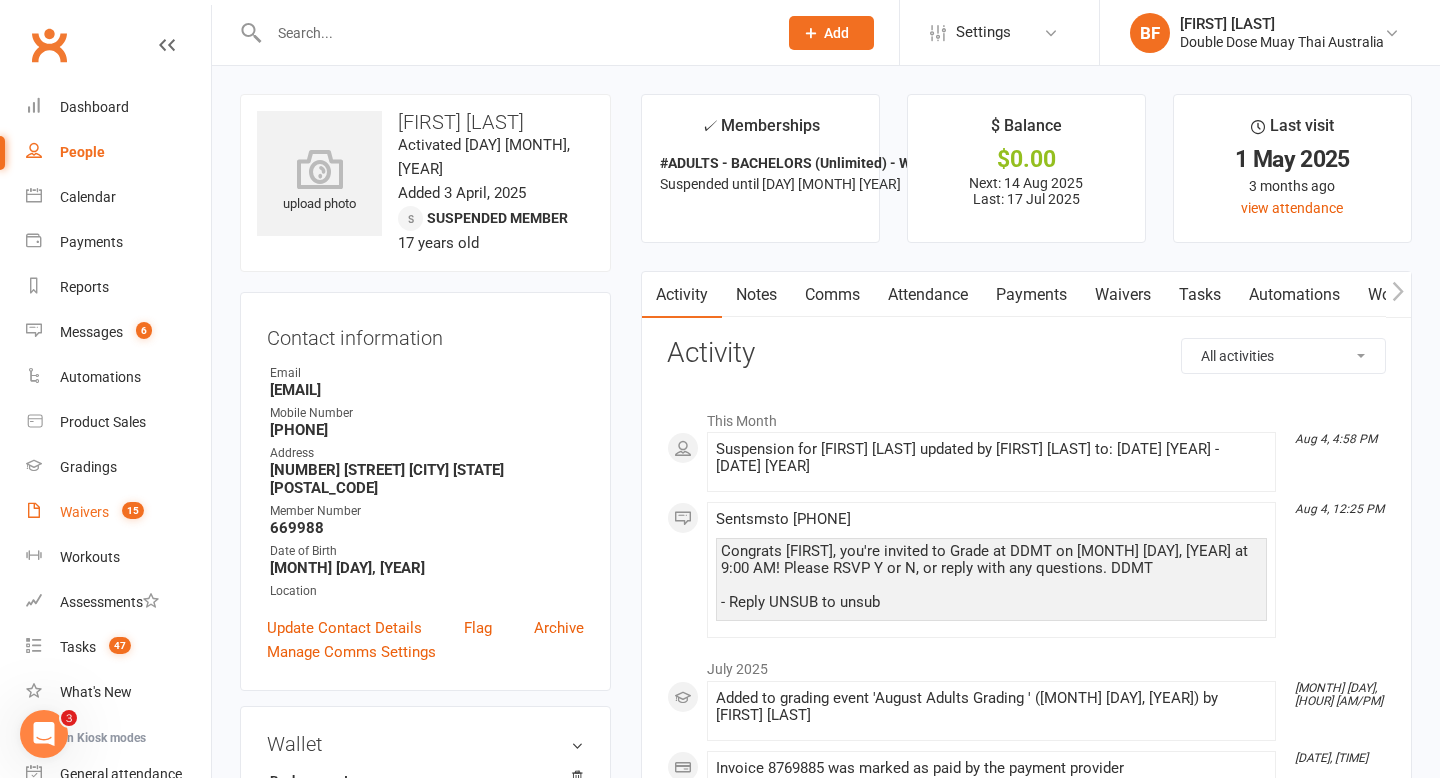 click on "15" at bounding box center (133, 510) 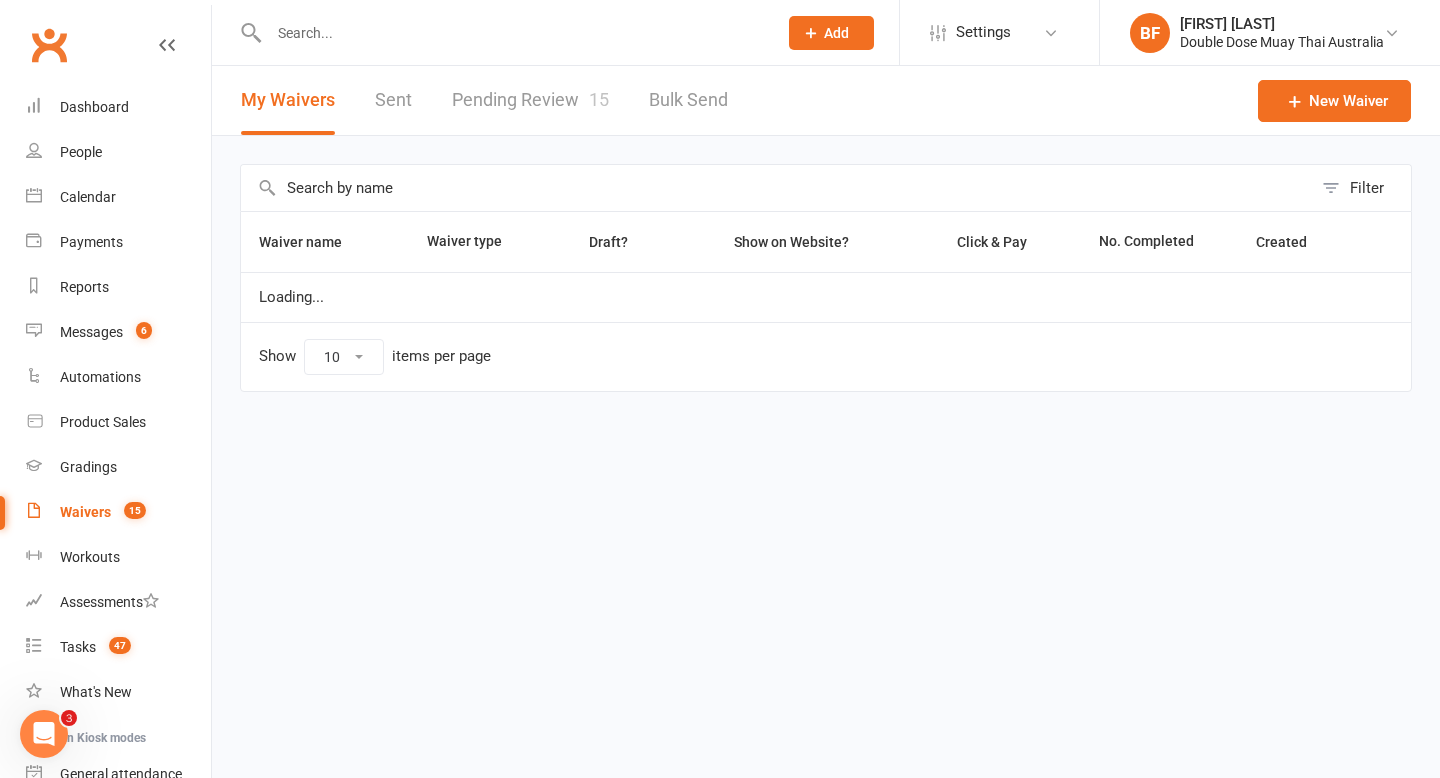 click on "Pending Review 15" at bounding box center (530, 100) 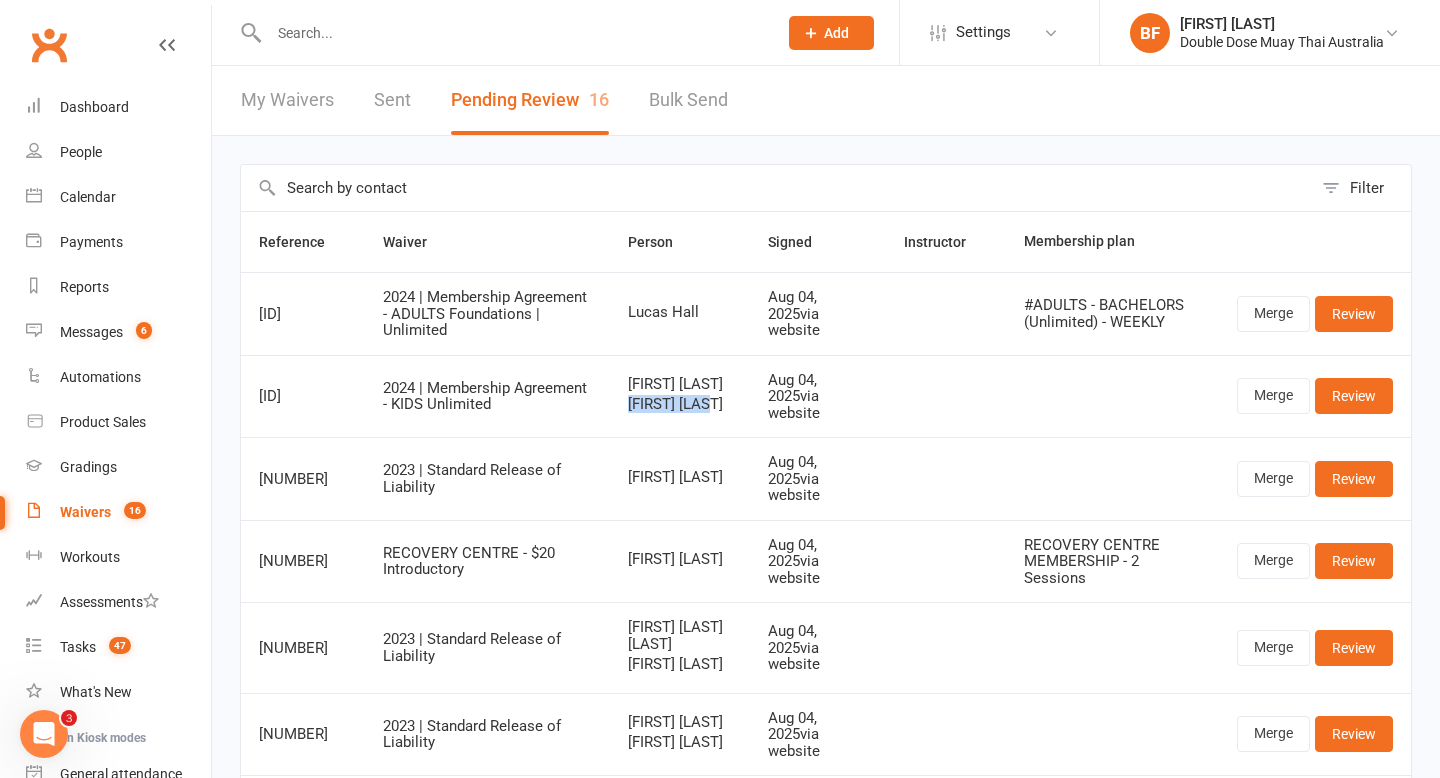 drag, startPoint x: 704, startPoint y: 404, endPoint x: 607, endPoint y: 406, distance: 97.020615 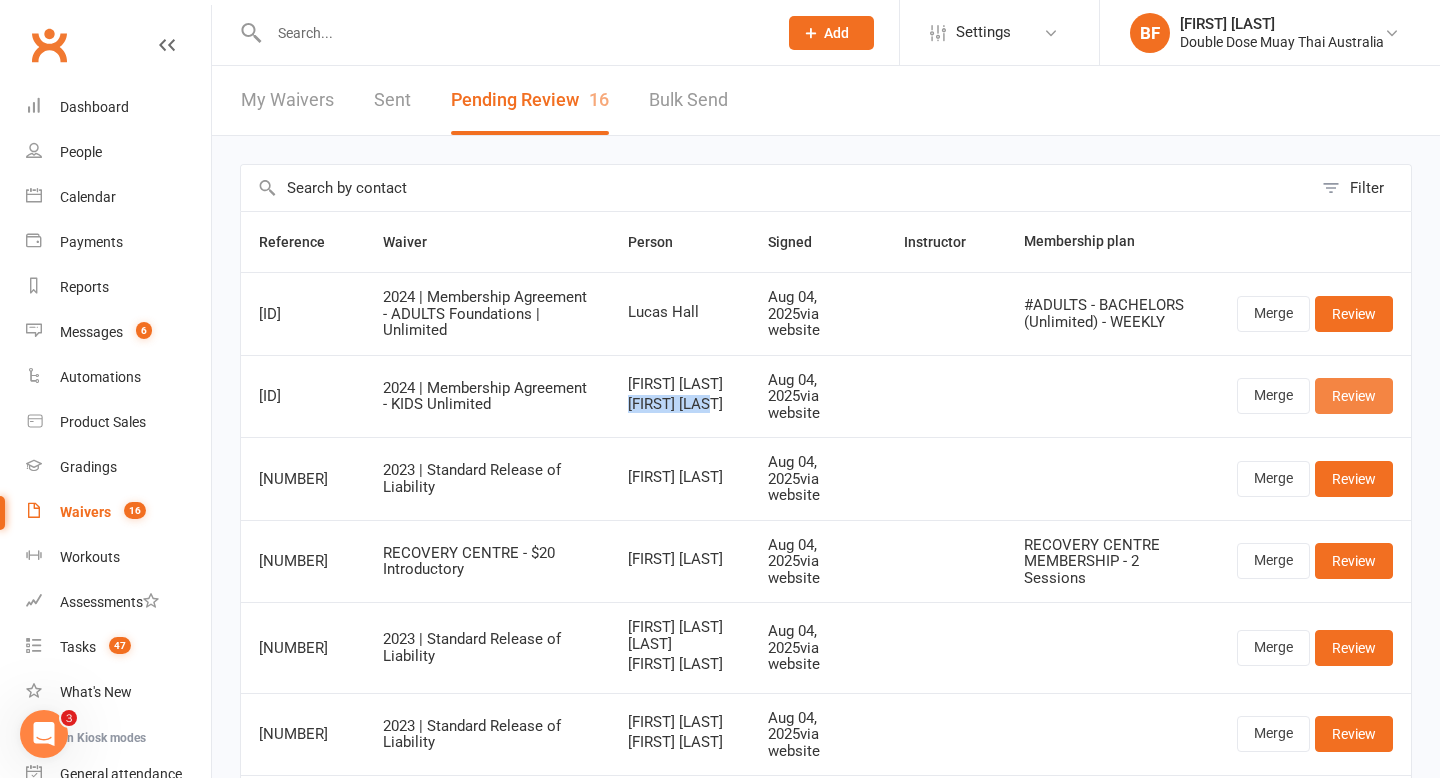 click on "Review" at bounding box center (1354, 396) 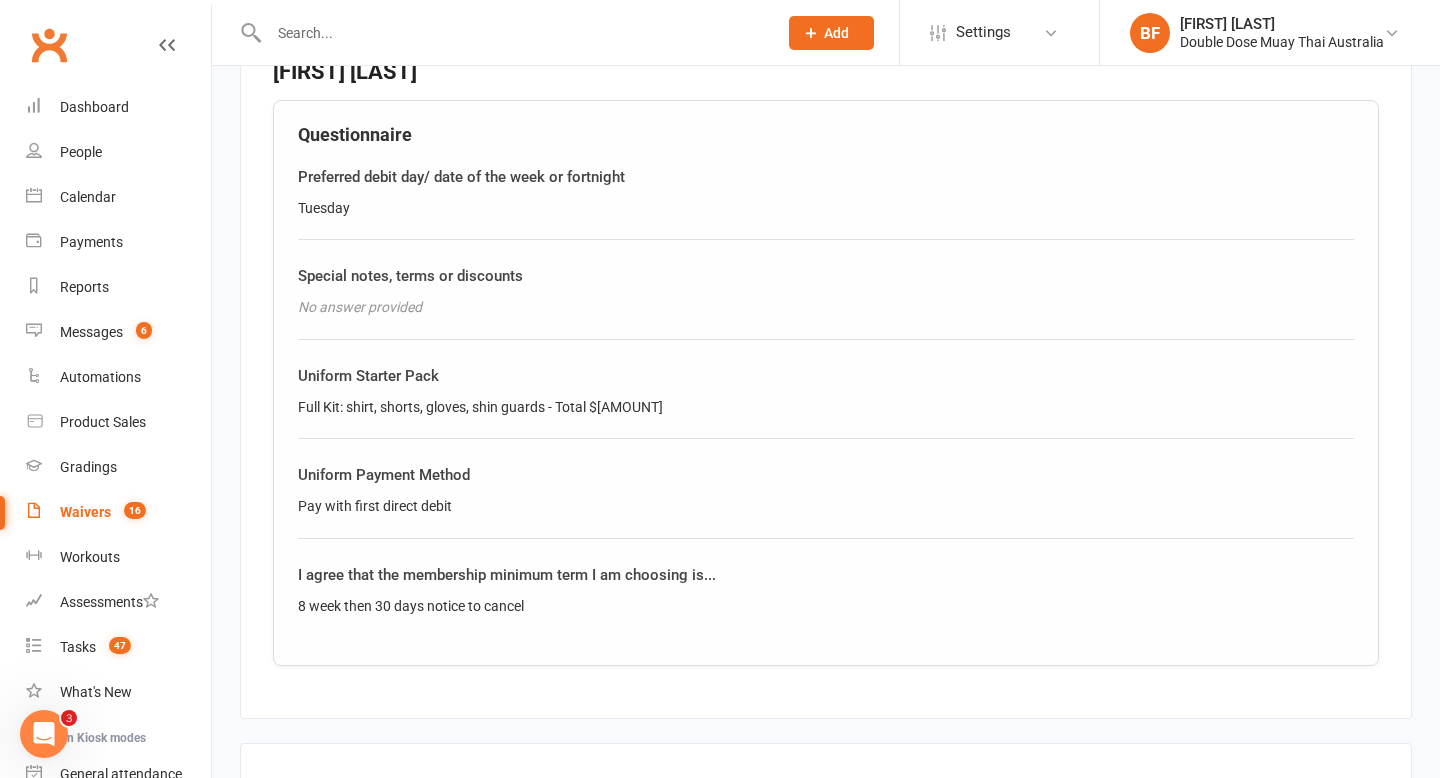 scroll, scrollTop: 1904, scrollLeft: 0, axis: vertical 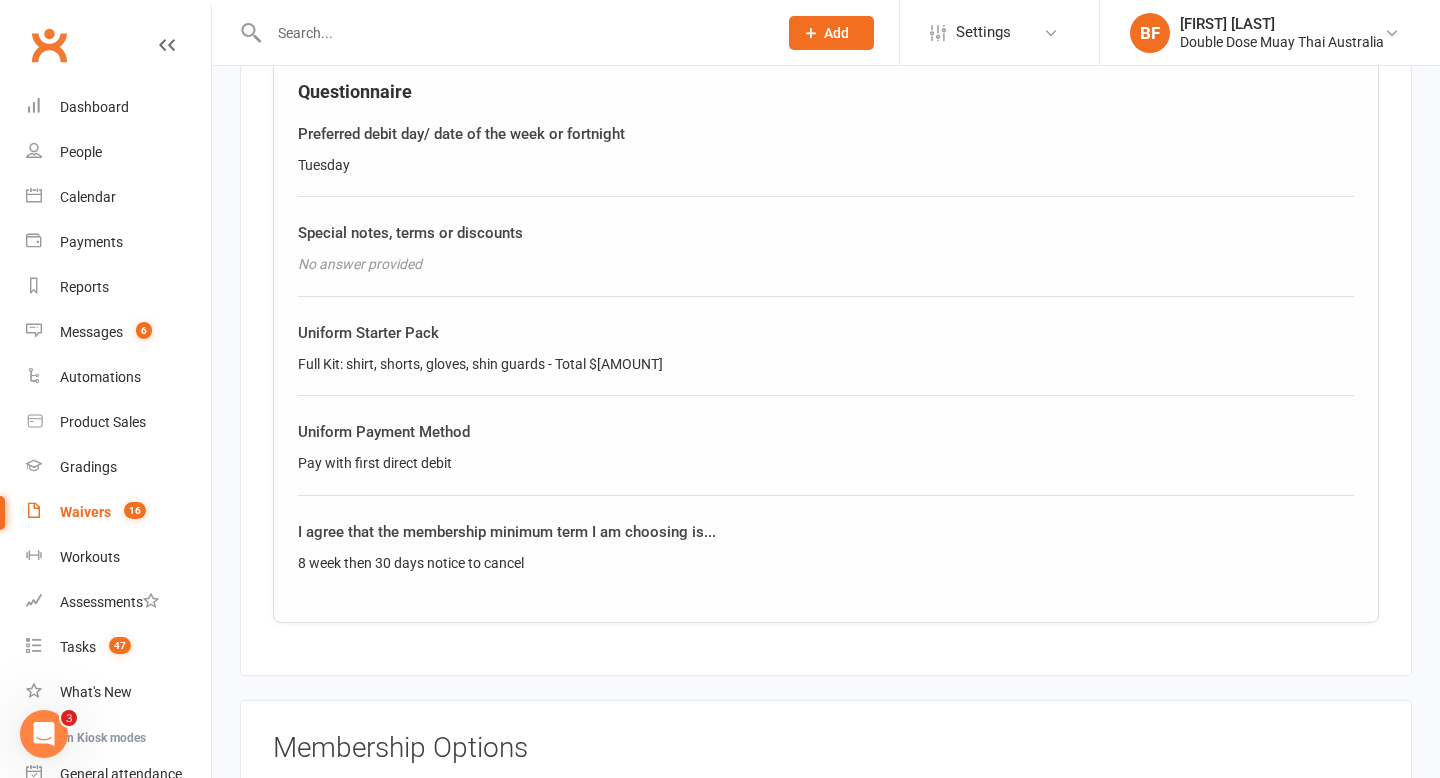 click at bounding box center (513, 33) 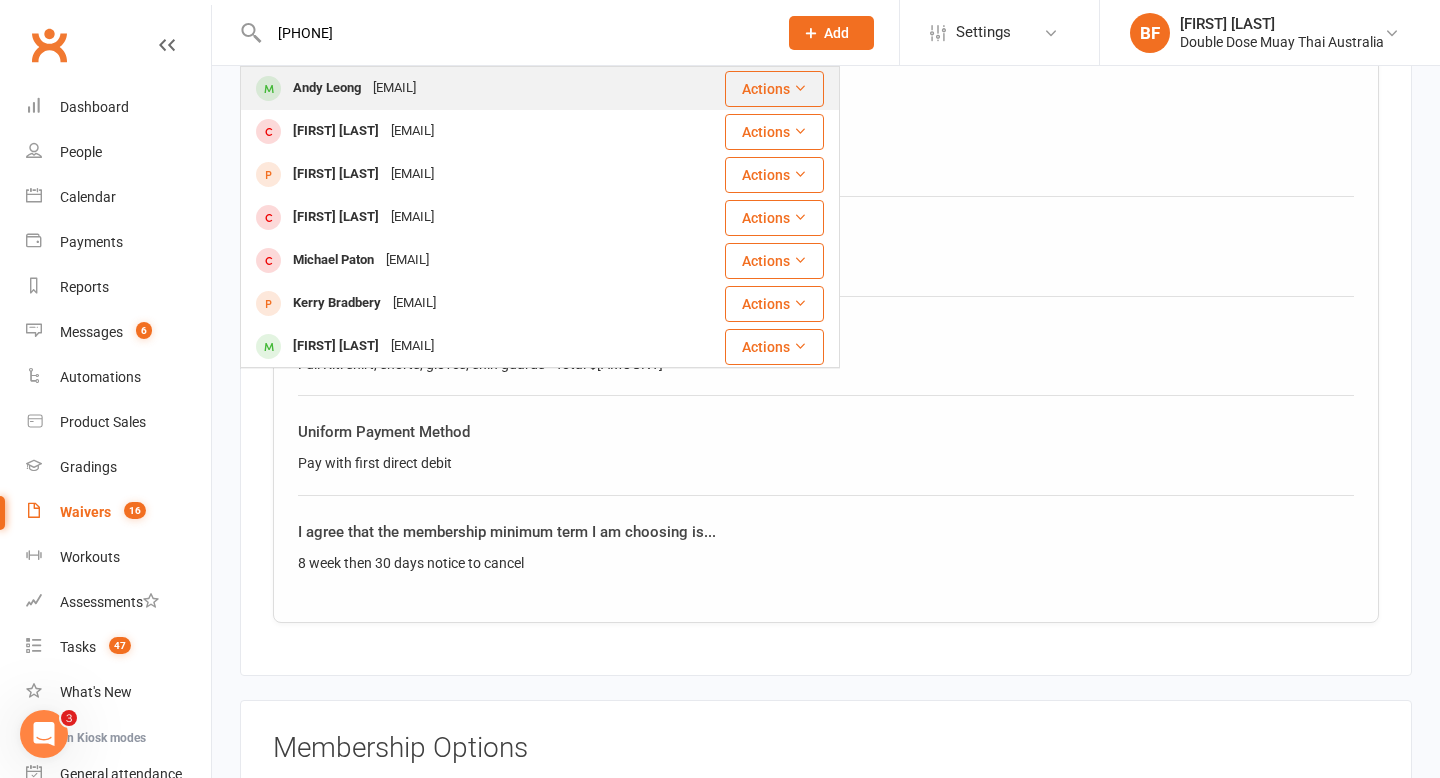 type on "[PHONE]" 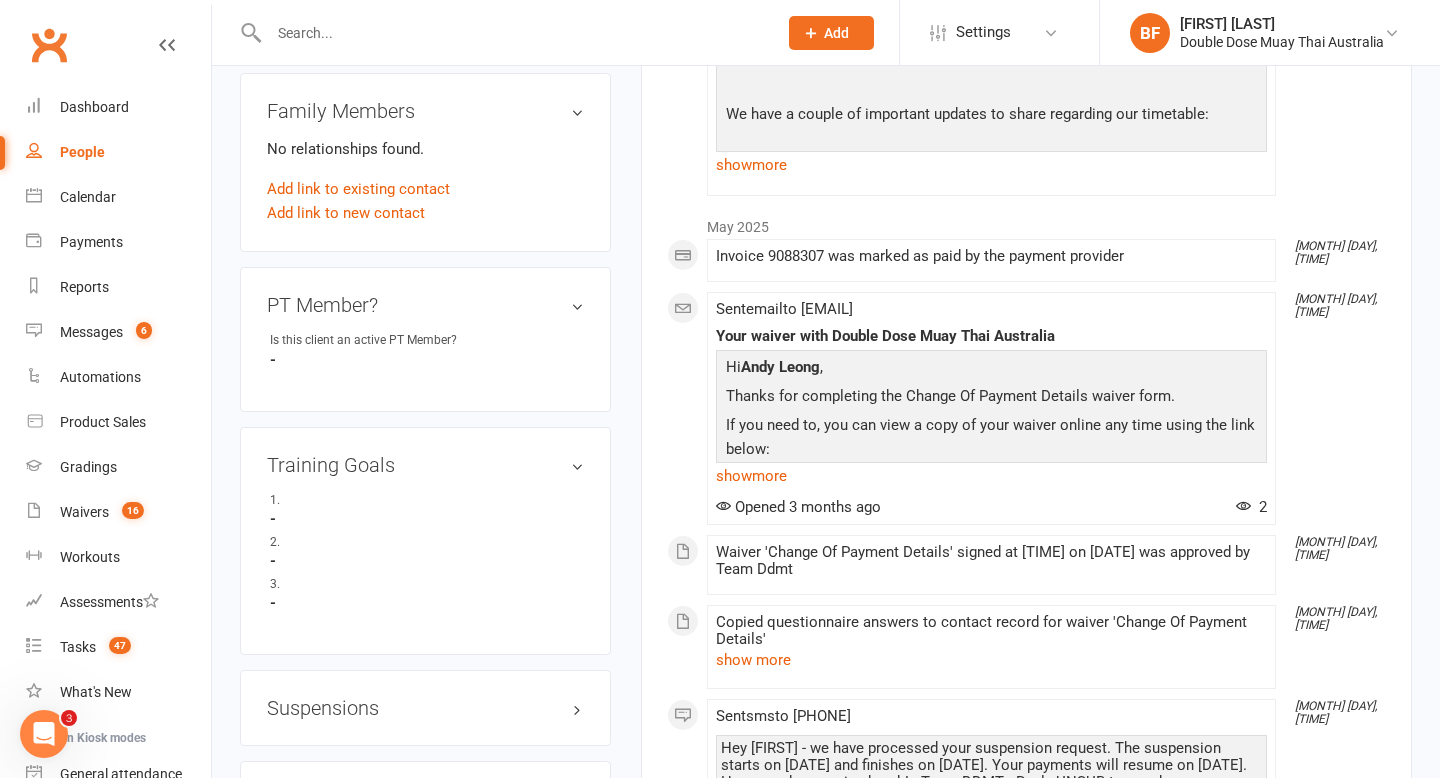 scroll, scrollTop: 0, scrollLeft: 0, axis: both 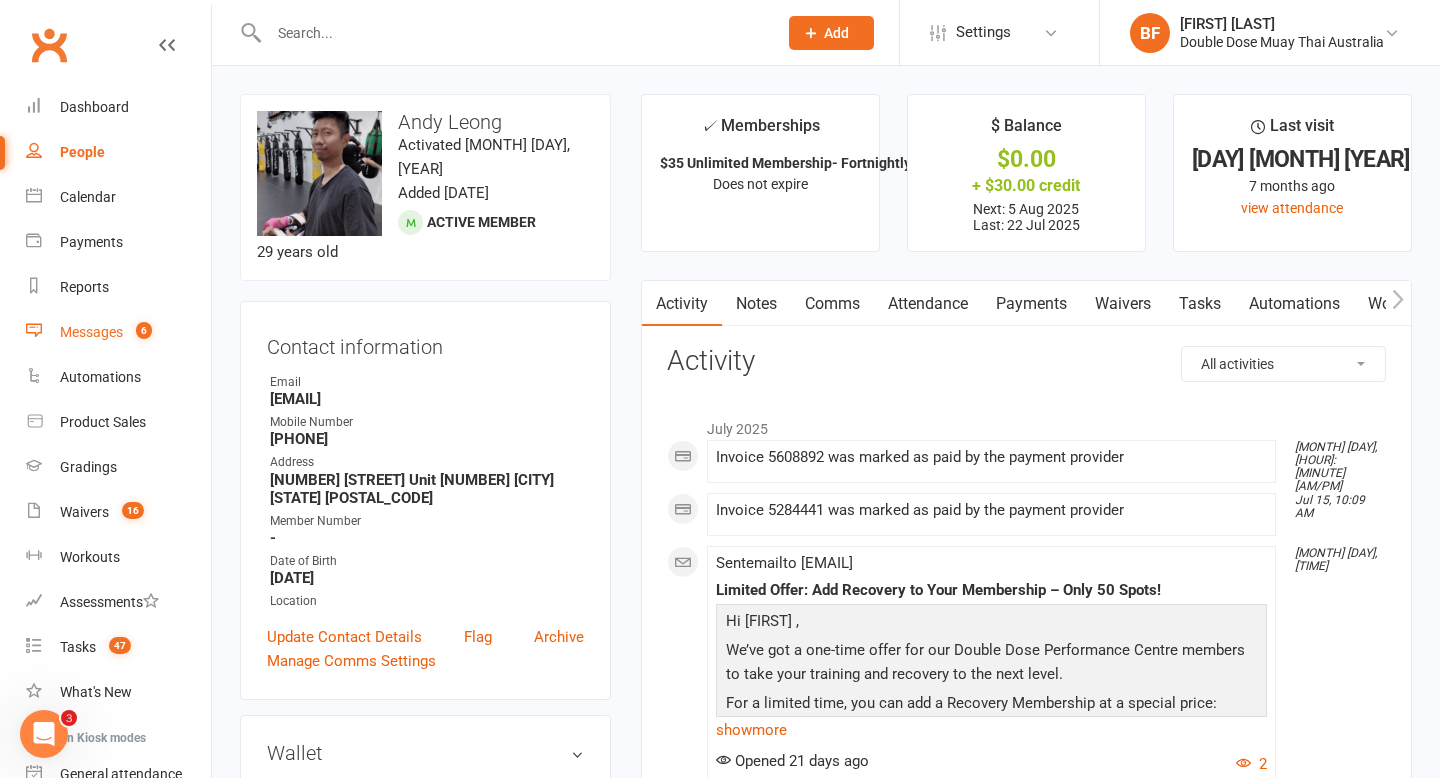 click on "Messages   6" at bounding box center (118, 332) 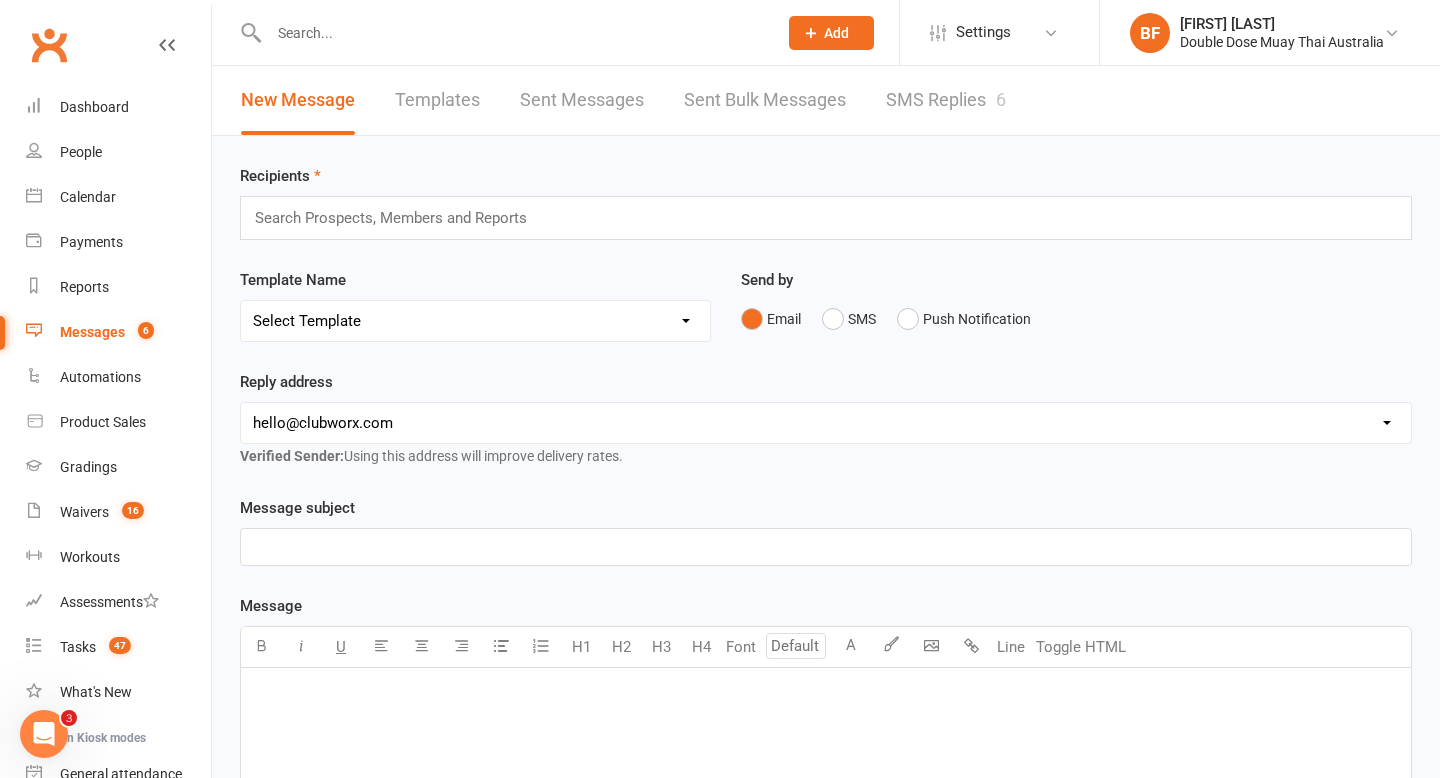 click on "SMS Replies  6" at bounding box center (946, 100) 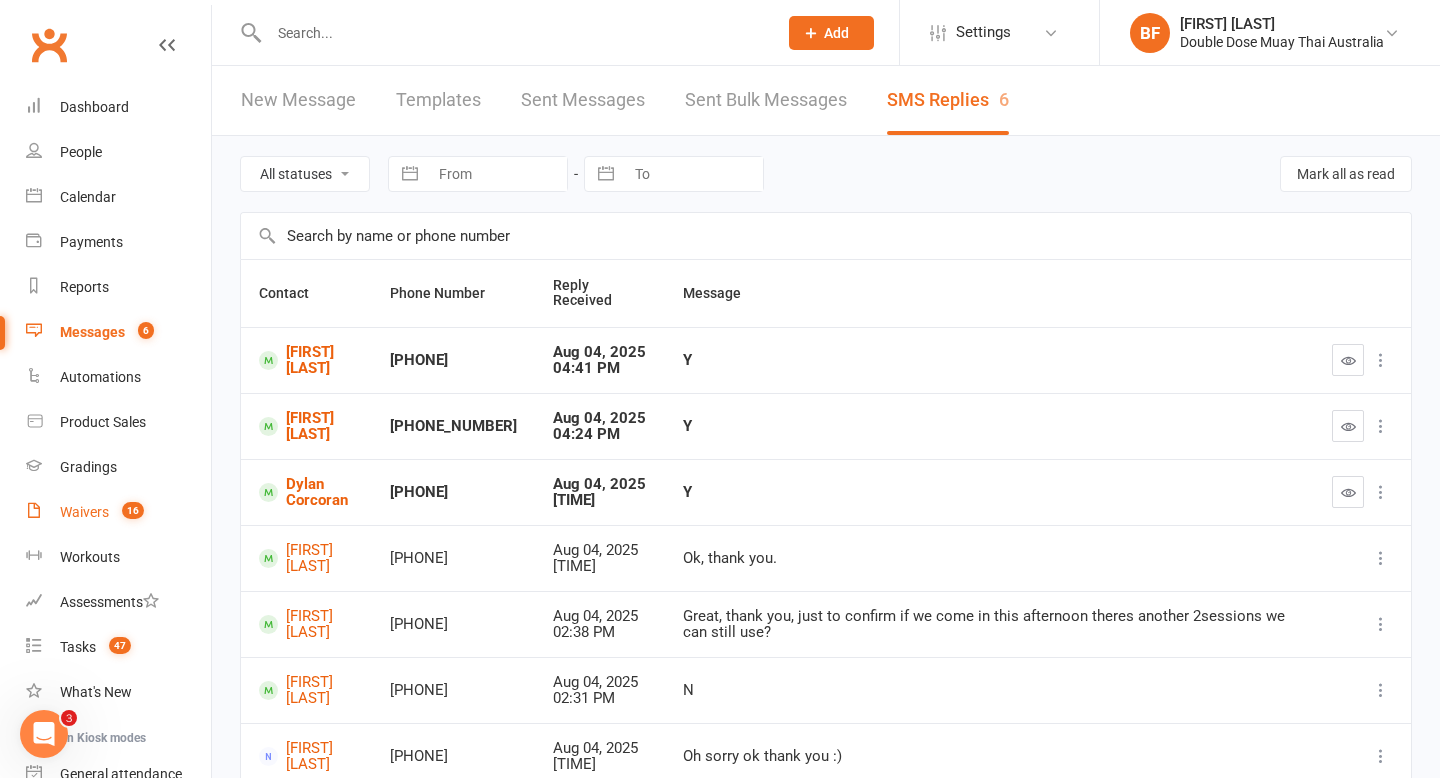 click on "16" at bounding box center [128, 512] 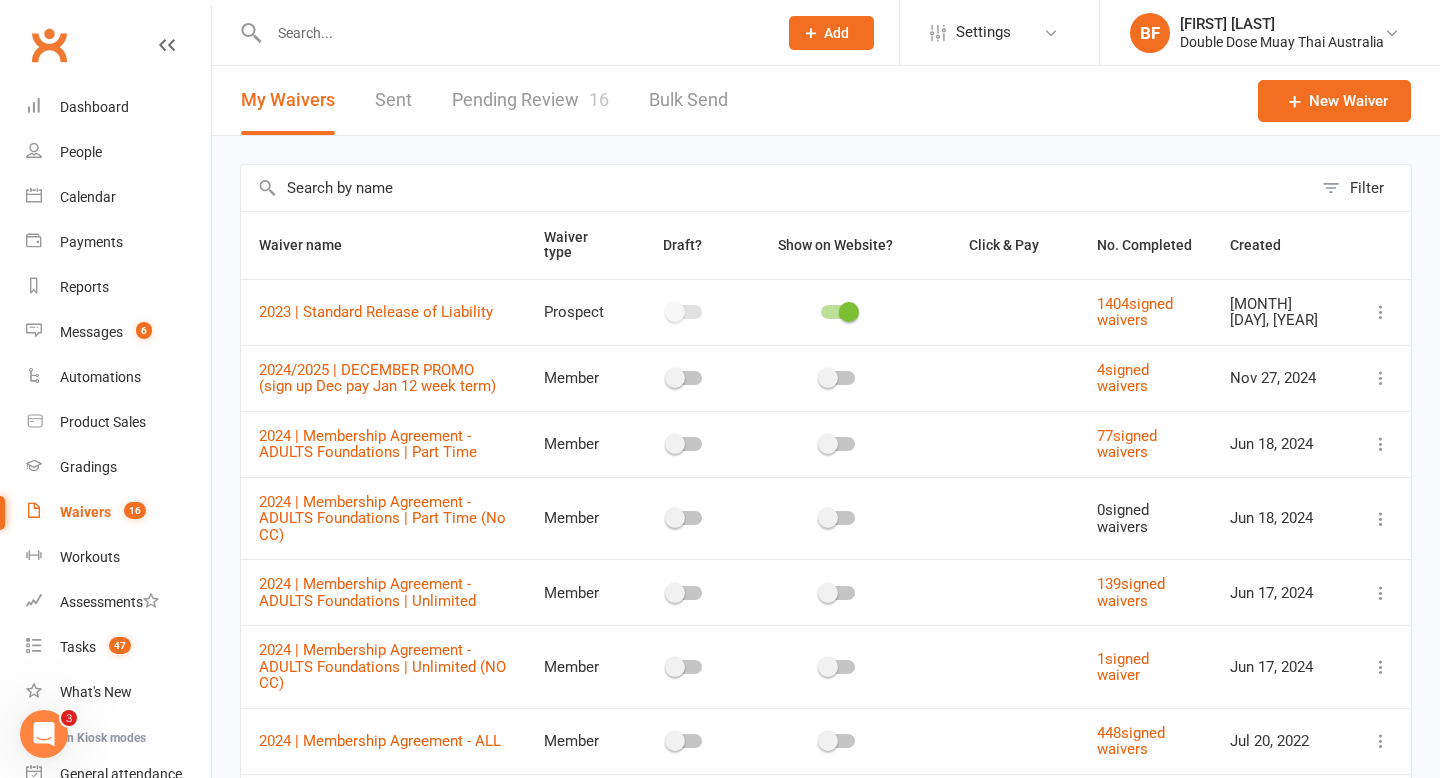 click on "Pending Review 16" at bounding box center (530, 100) 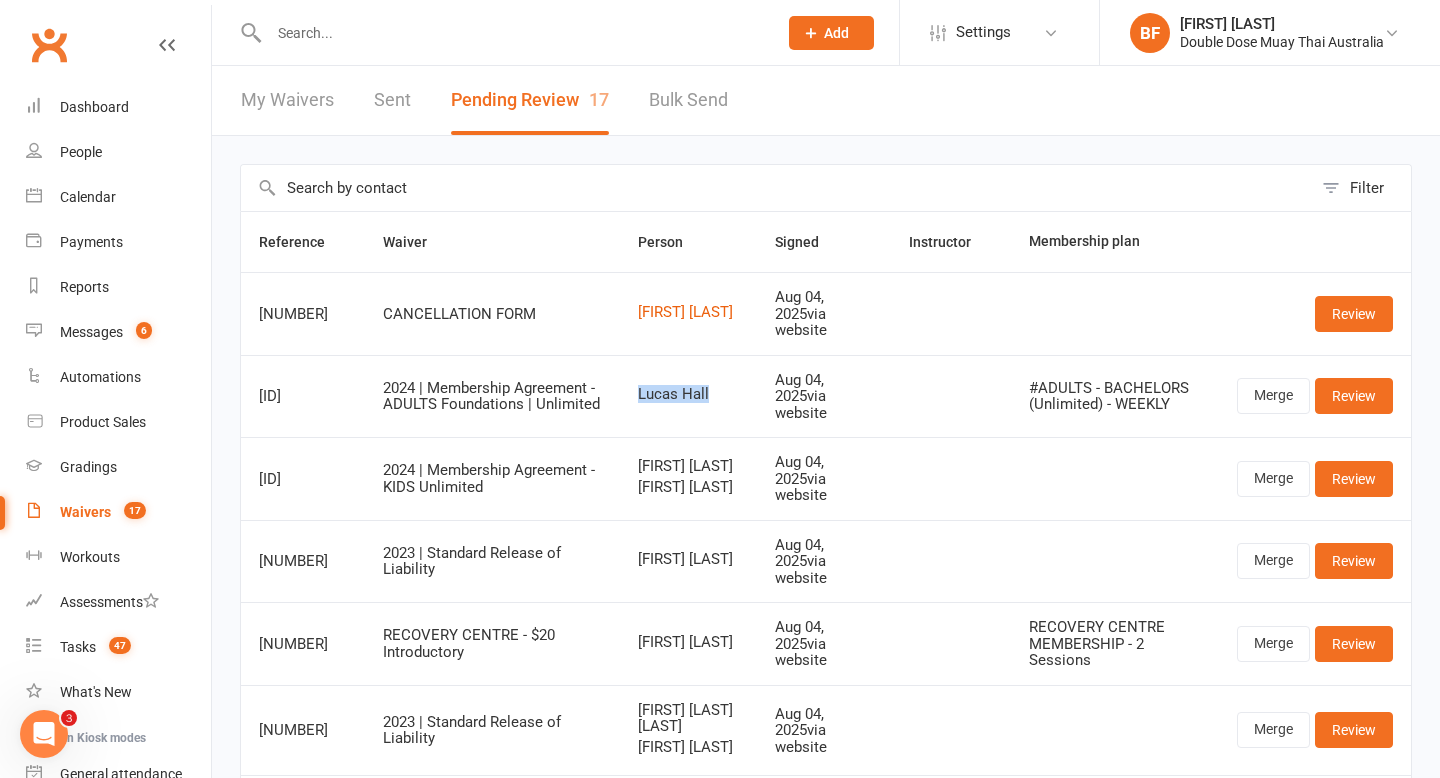 drag, startPoint x: 723, startPoint y: 378, endPoint x: 615, endPoint y: 378, distance: 108 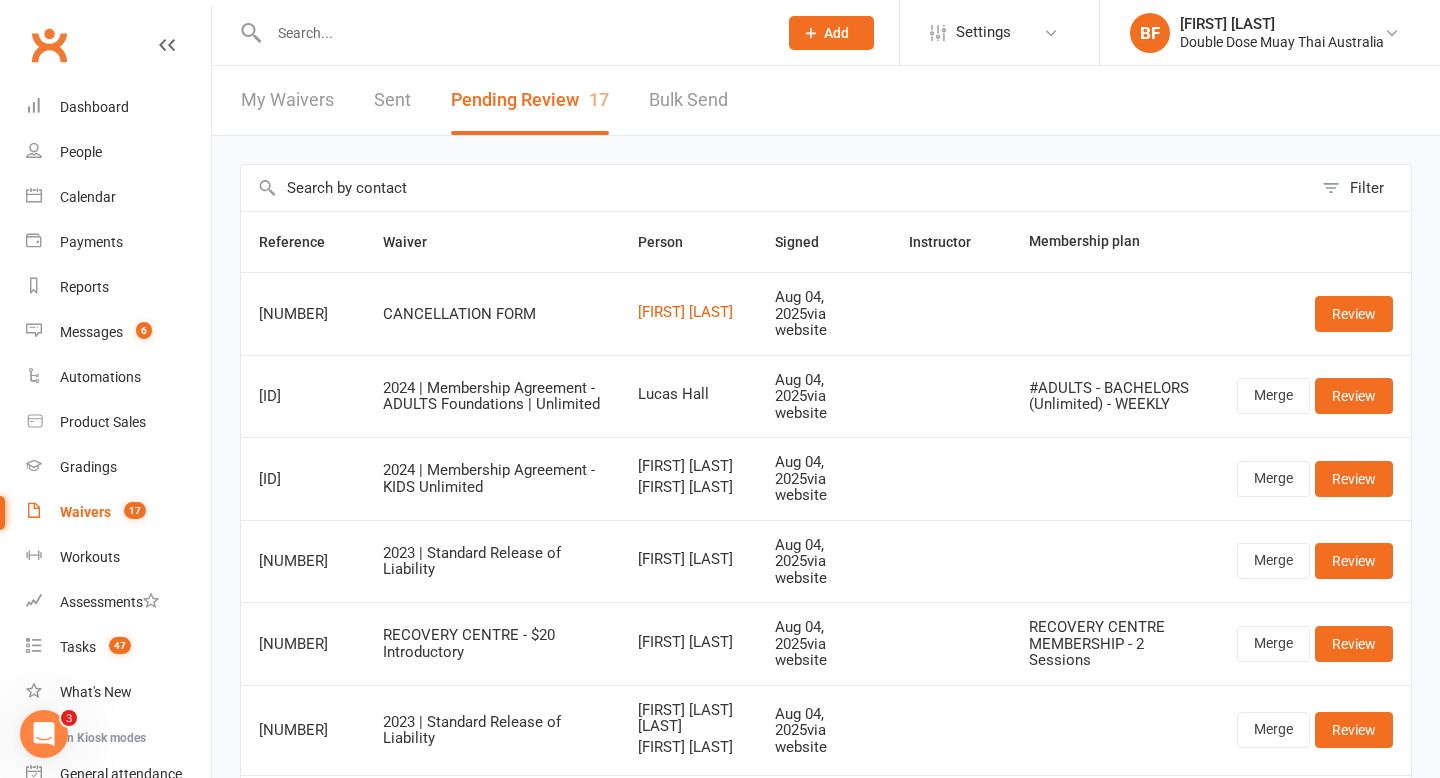 click on "Lucas Hall" at bounding box center [689, 394] 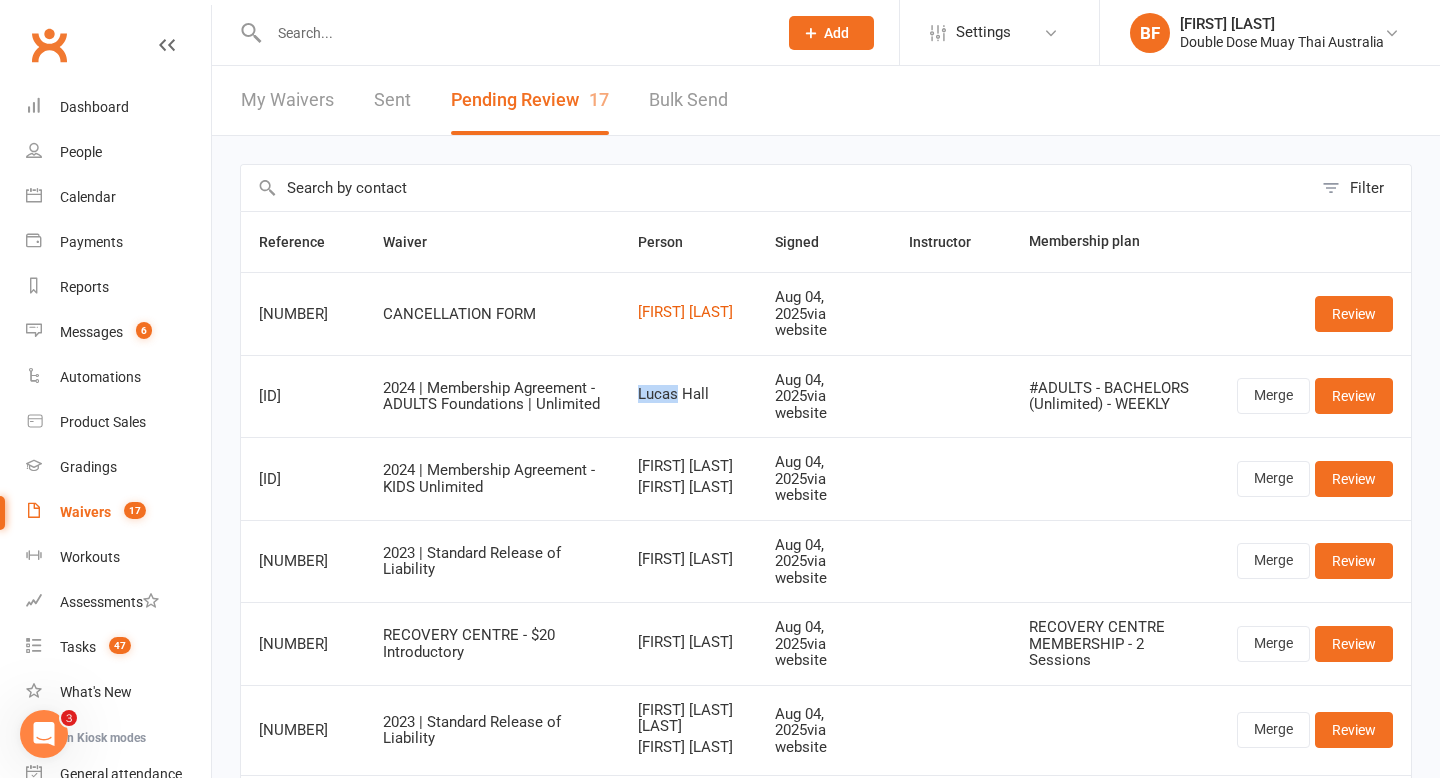 click on "Lucas Hall" at bounding box center (689, 394) 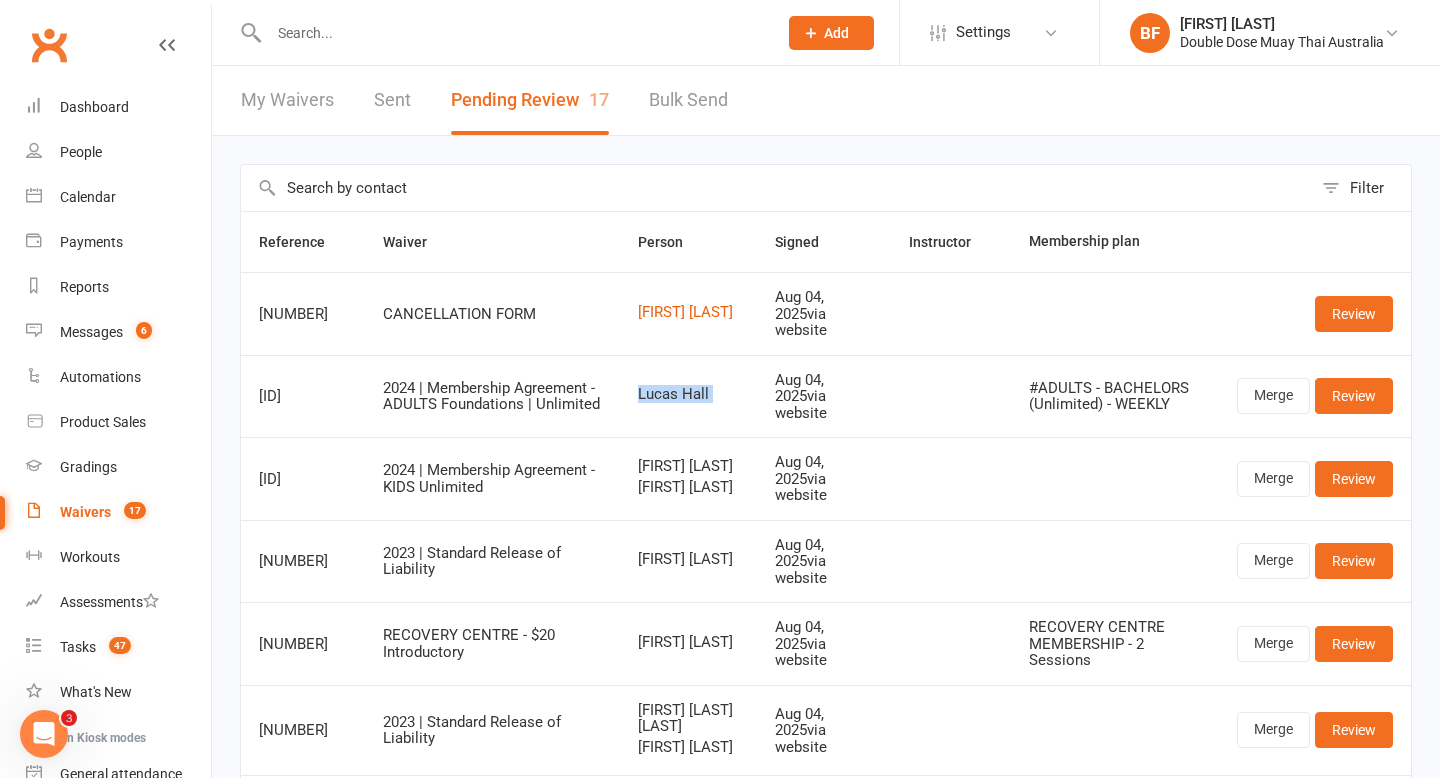 click on "Lucas Hall" at bounding box center [689, 394] 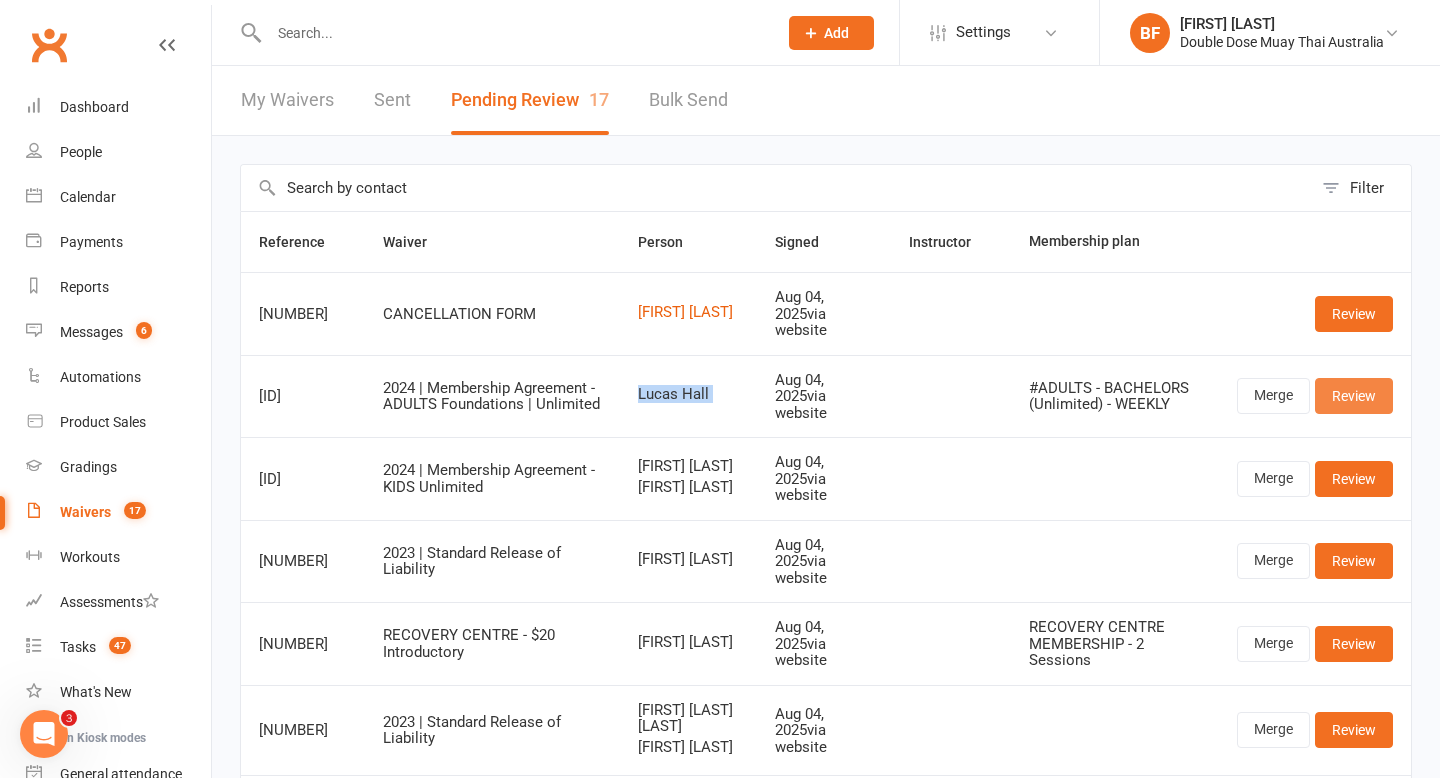 click on "Review" at bounding box center (1354, 396) 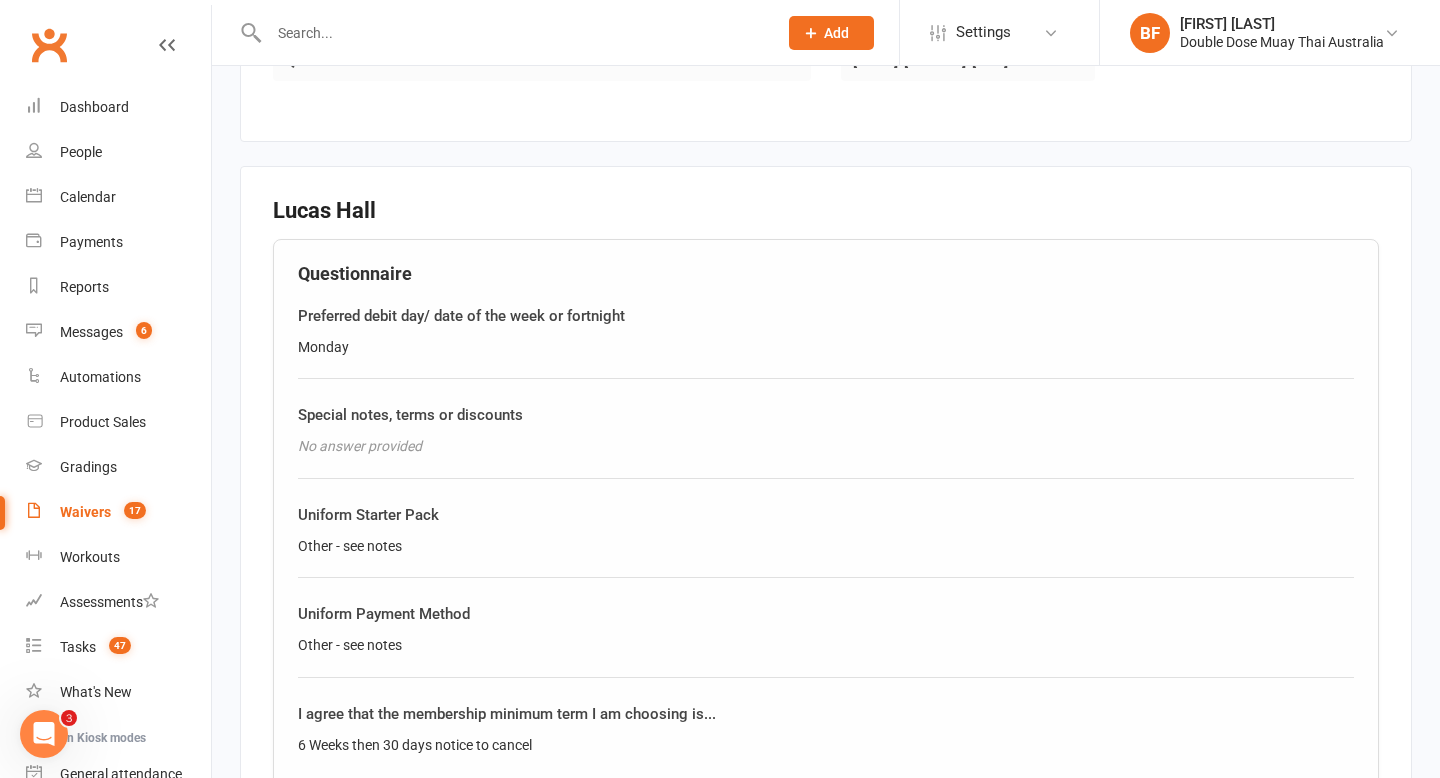 scroll, scrollTop: 666, scrollLeft: 0, axis: vertical 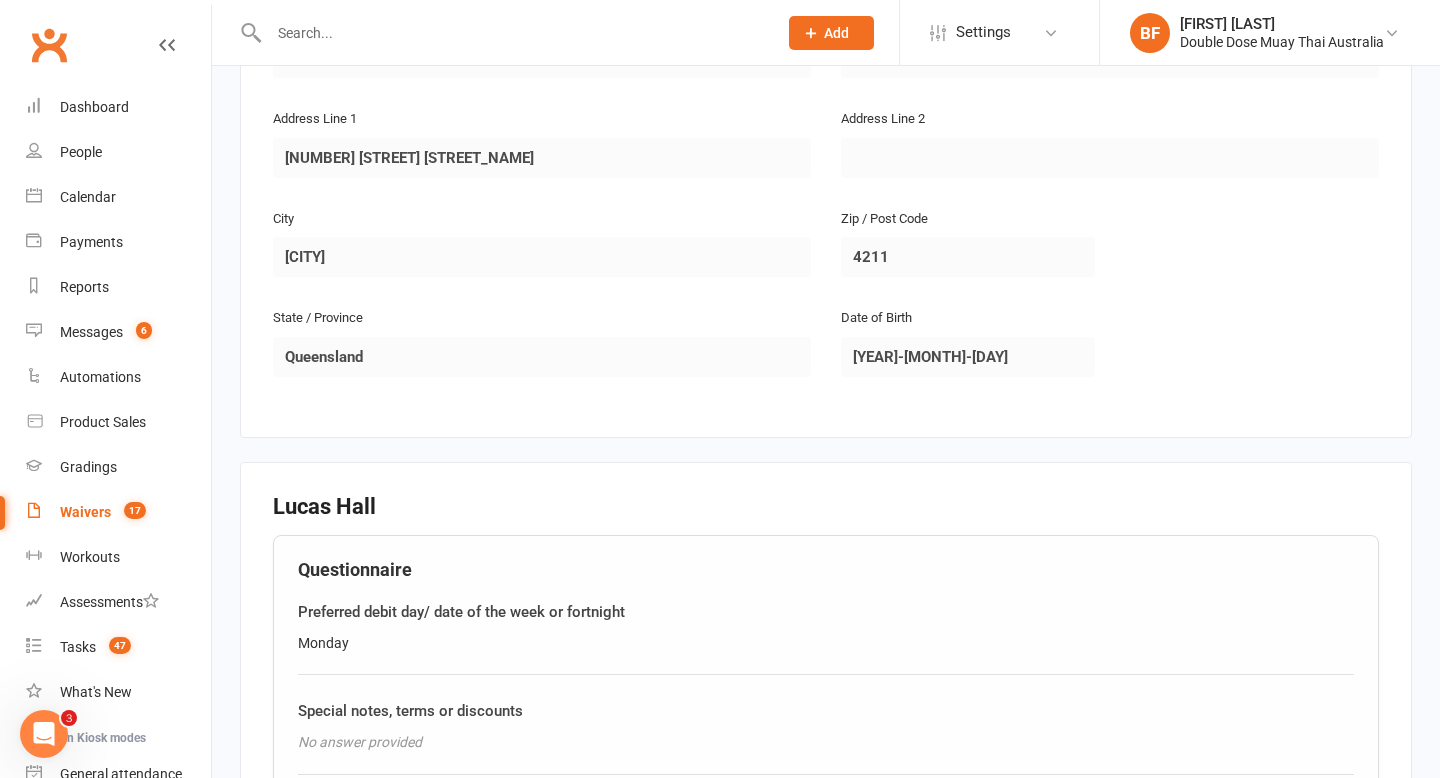 click at bounding box center [513, 33] 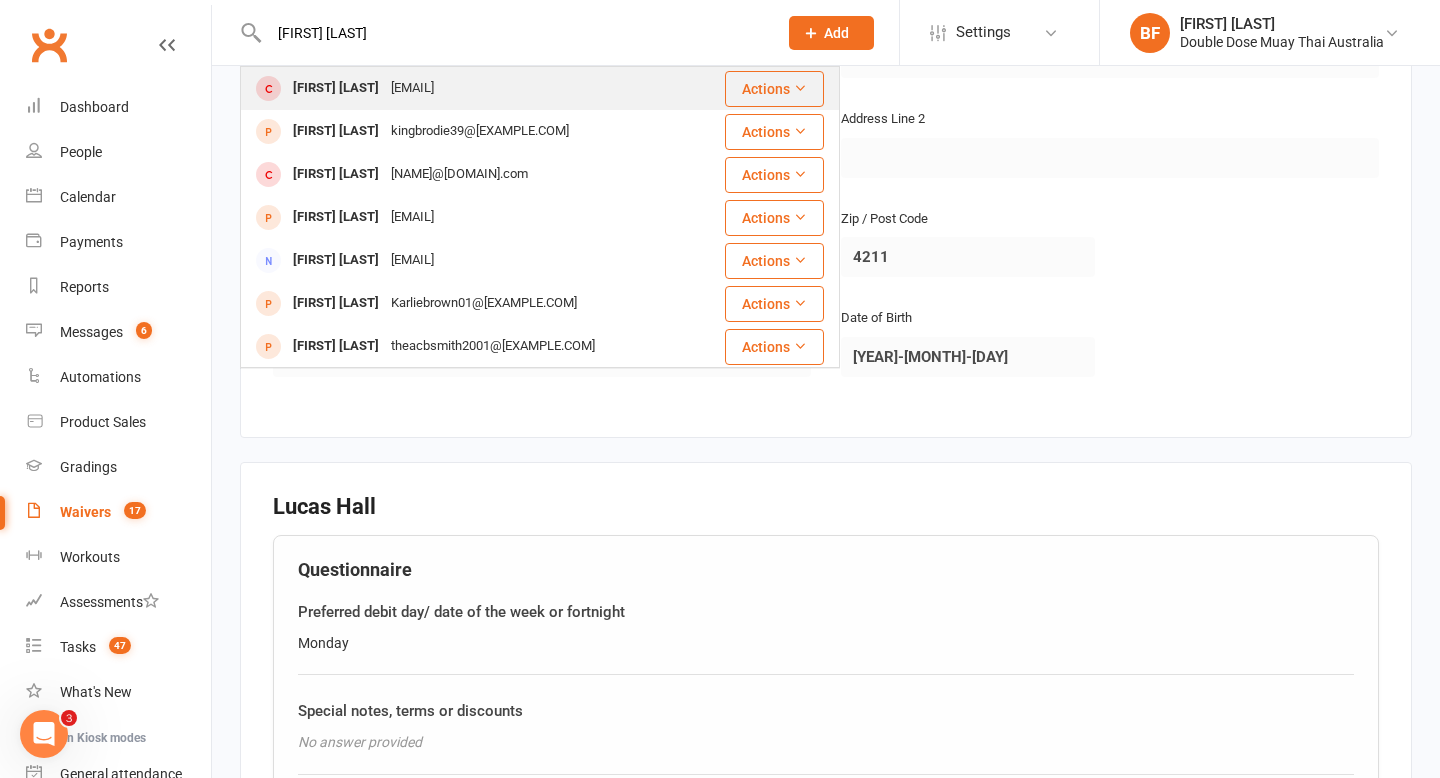 type on "[FIRST] [LAST]" 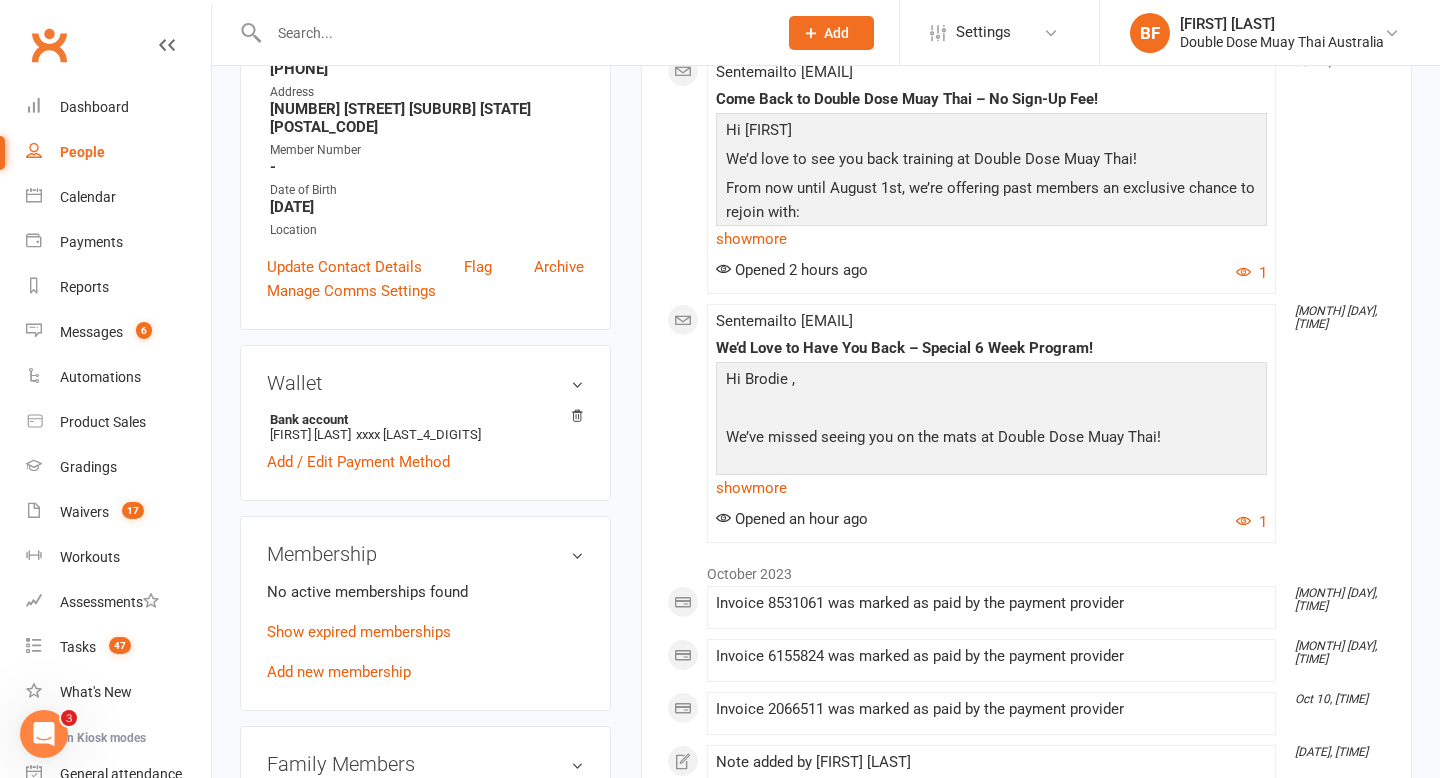 scroll, scrollTop: 0, scrollLeft: 0, axis: both 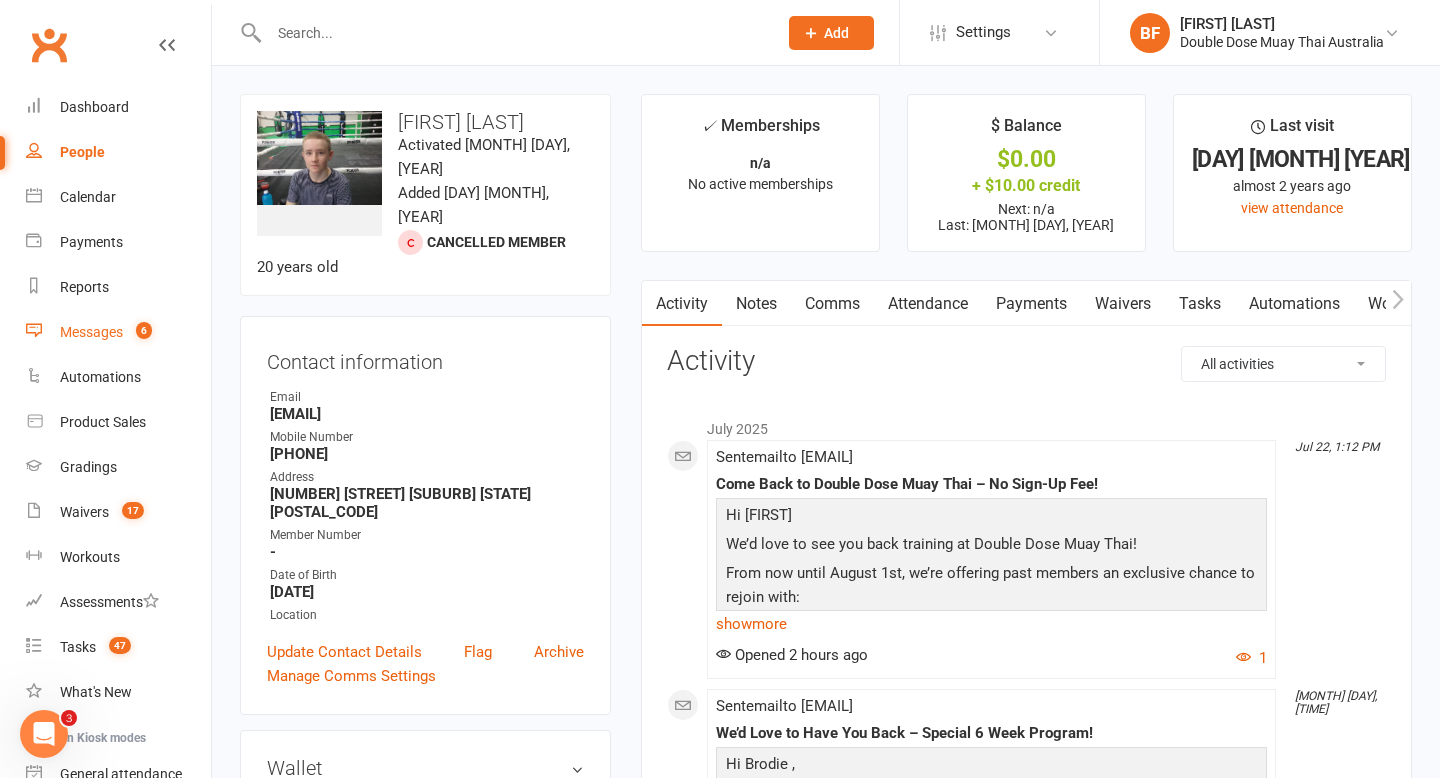 click on "Messages" at bounding box center (91, 332) 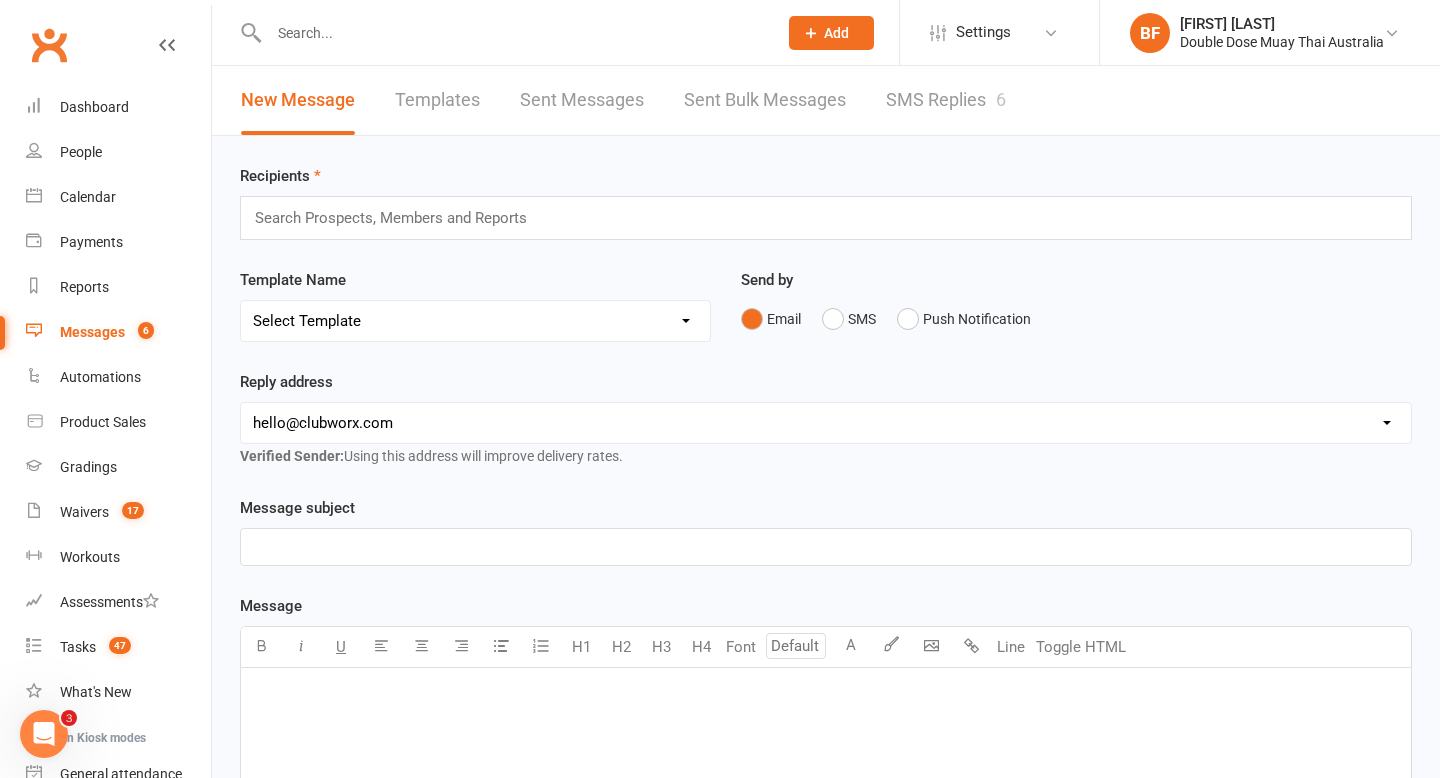 click on "SMS Replies  6" at bounding box center [946, 100] 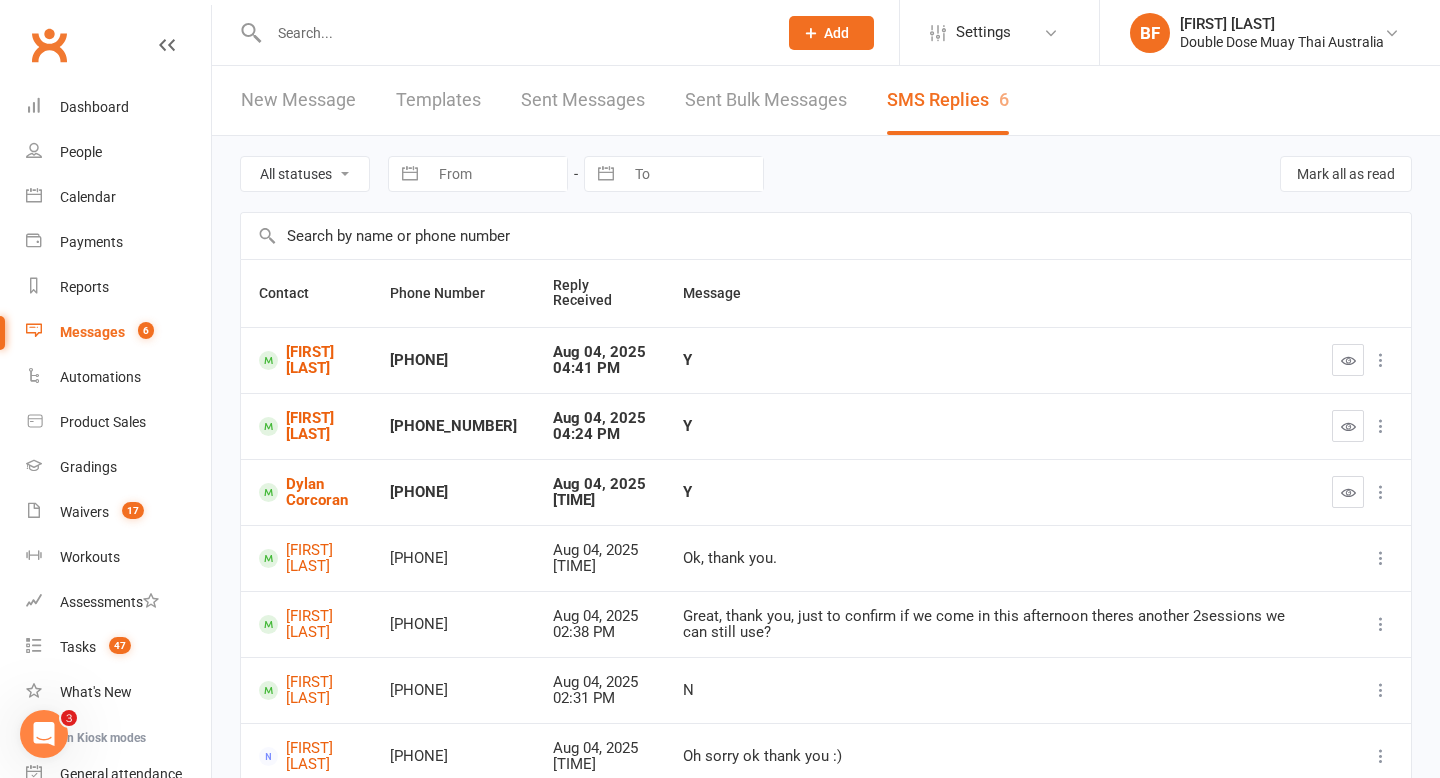 click on "6" at bounding box center (141, 332) 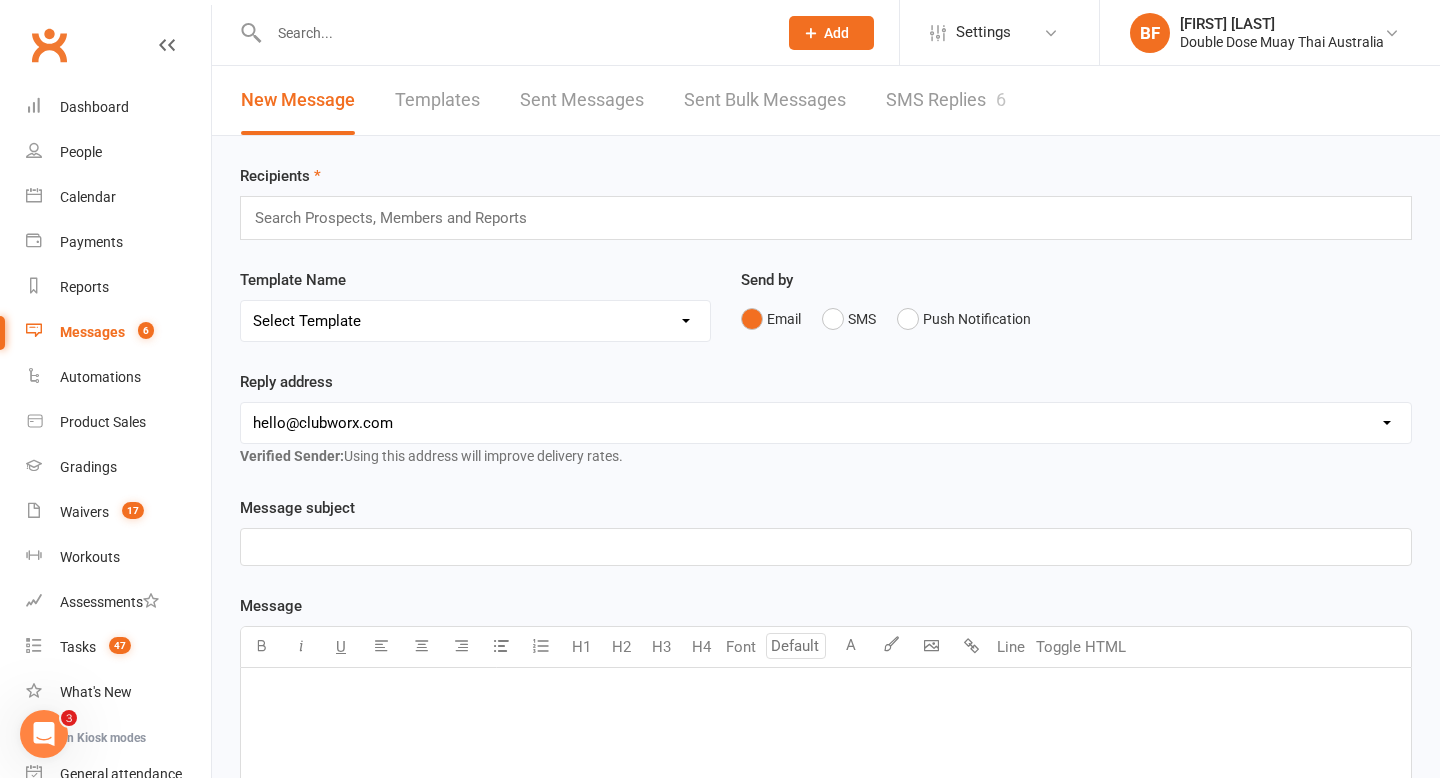 click on "SMS Replies  6" at bounding box center (946, 100) 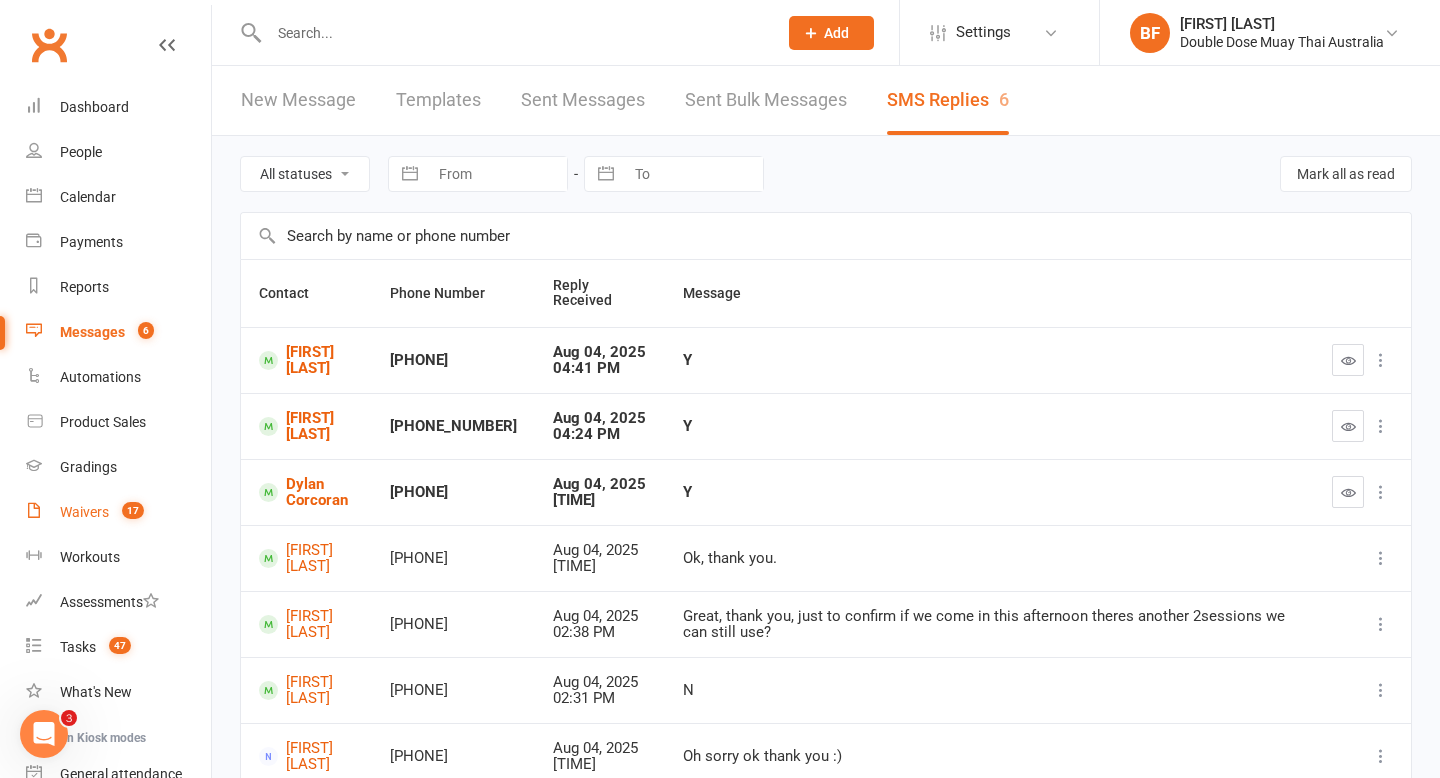 click on "Waivers 17" at bounding box center [118, 512] 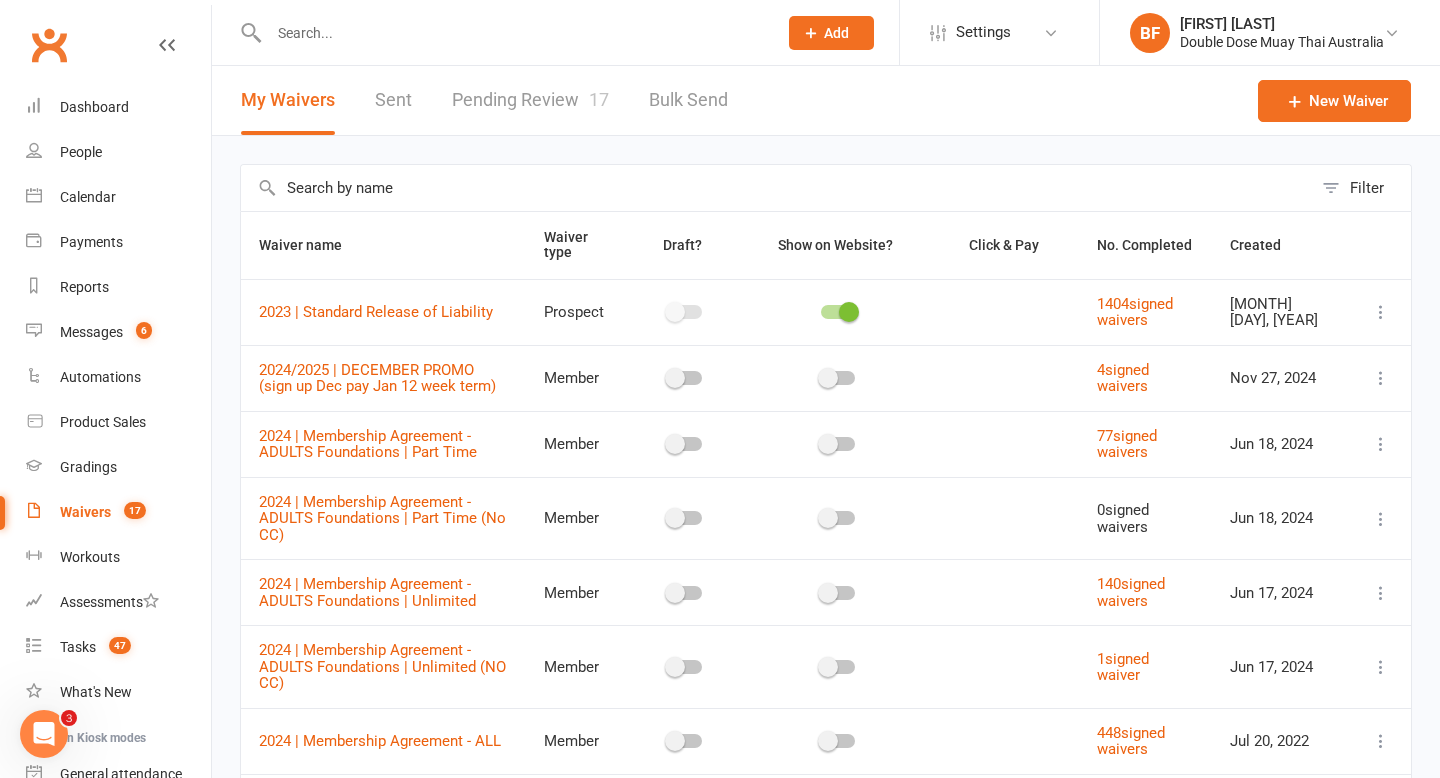 click on "Pending Review 17" at bounding box center [530, 100] 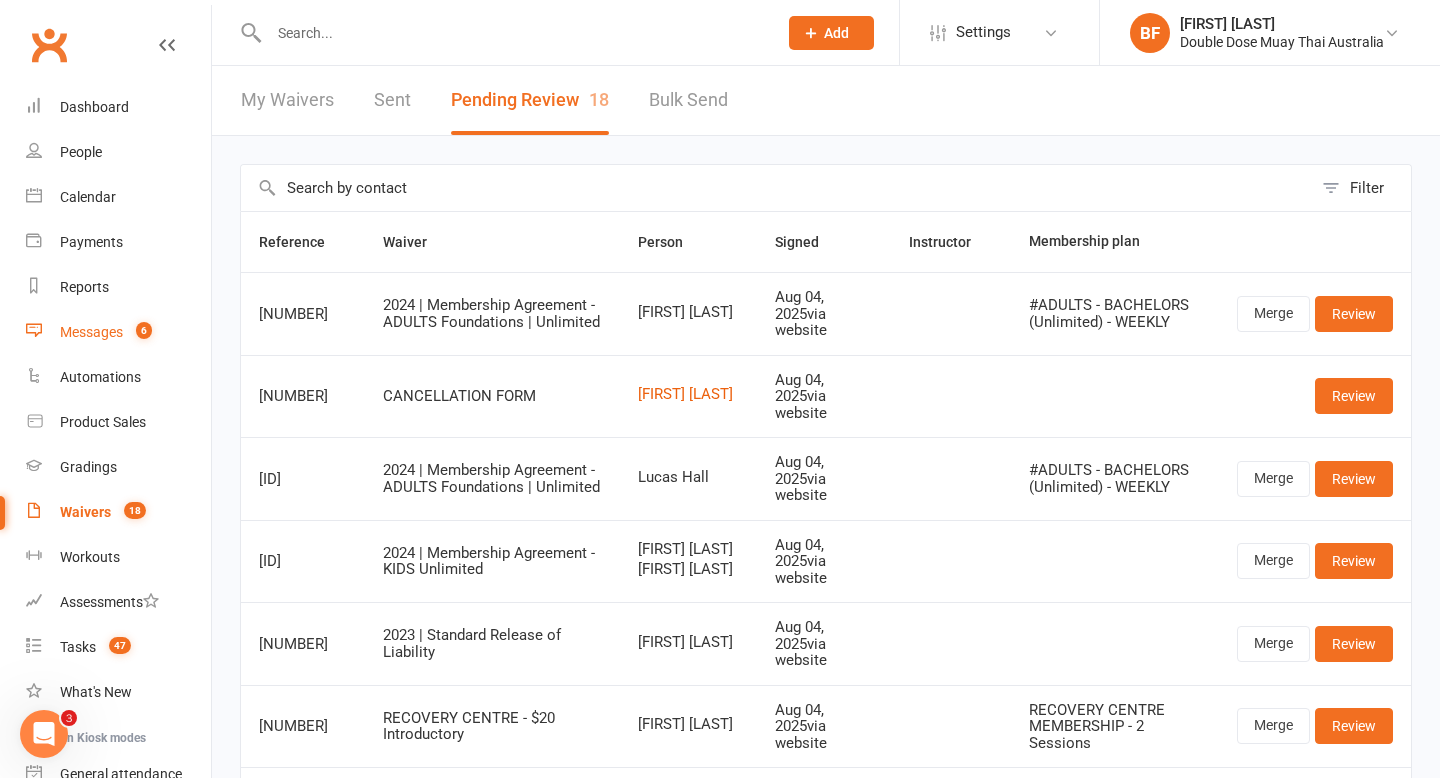click on "Messages   6" at bounding box center [118, 332] 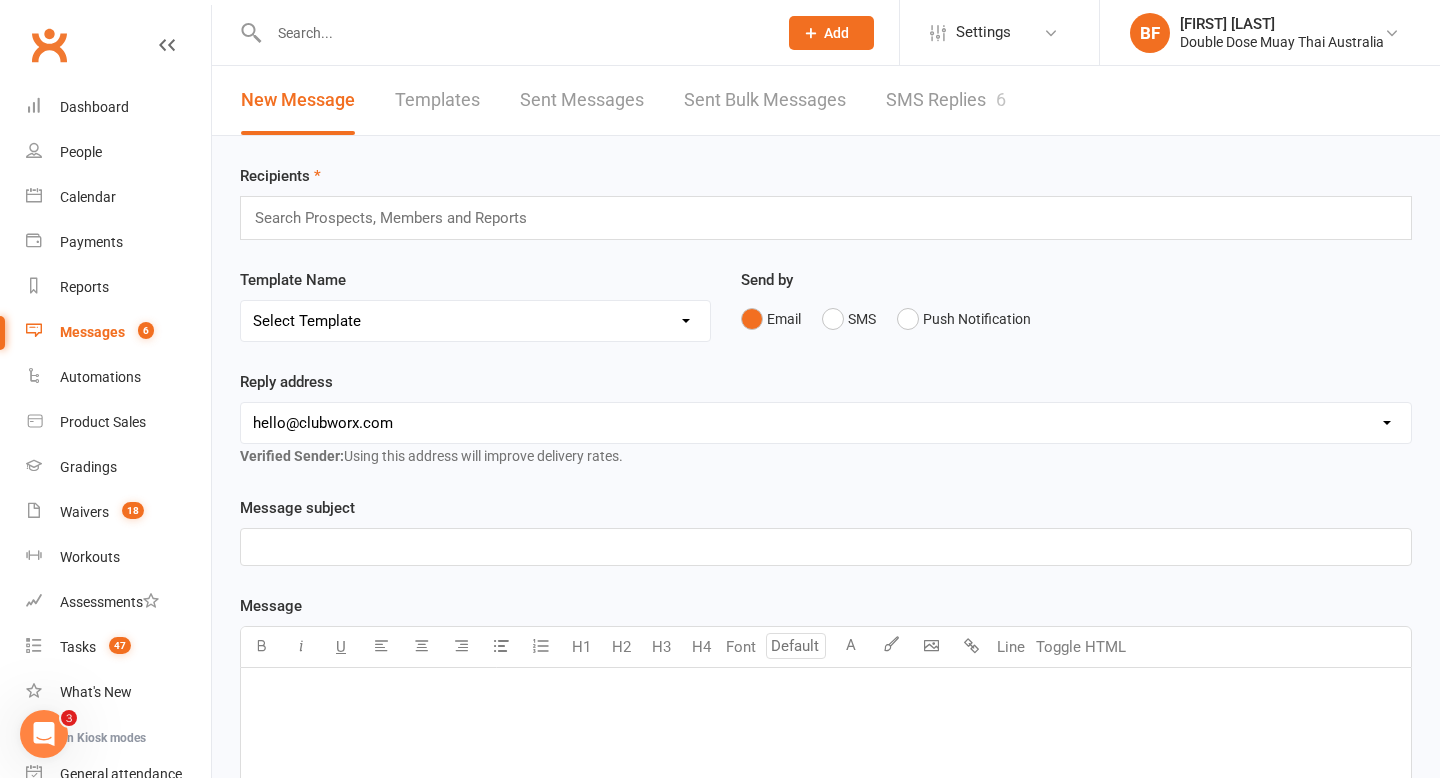 click on "SMS Replies  6" at bounding box center (946, 100) 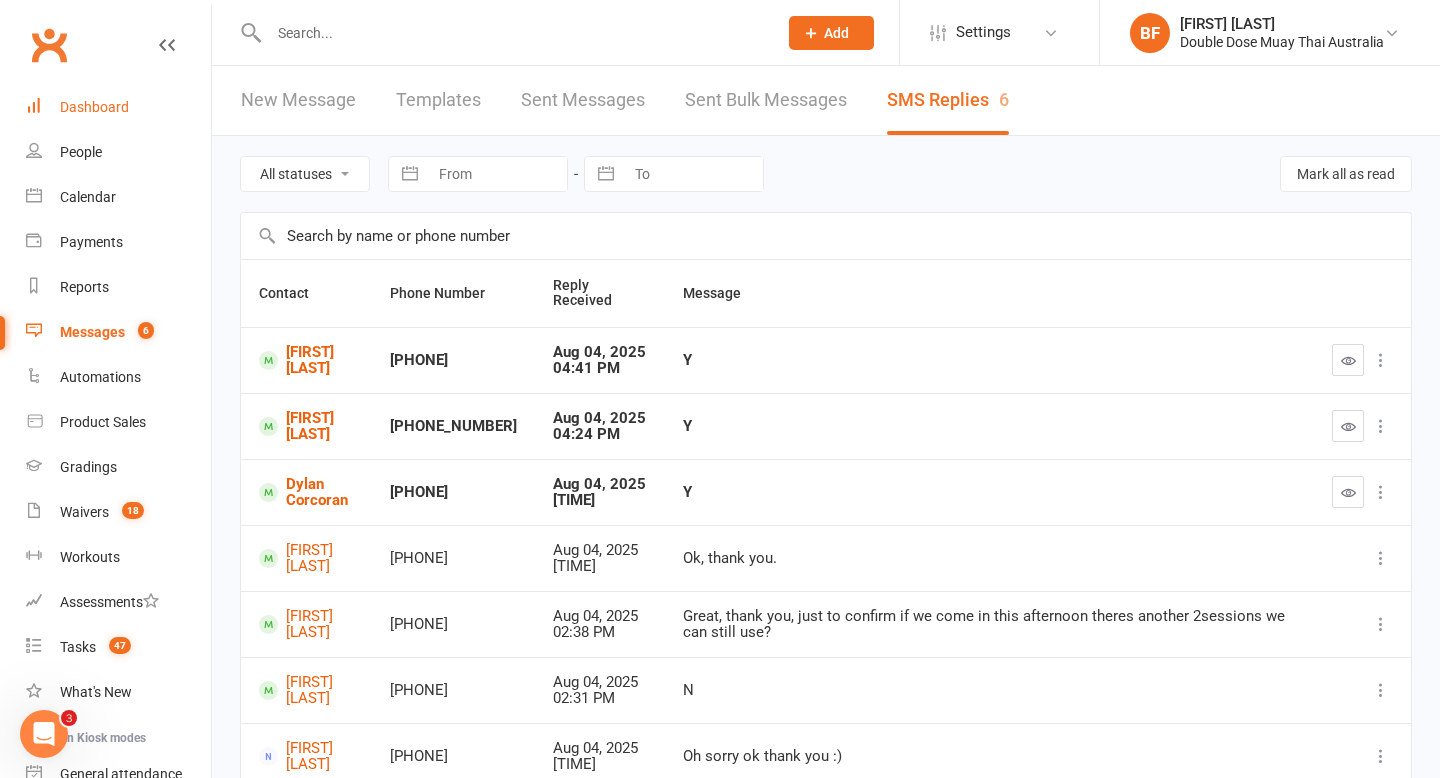 click on "Dashboard" at bounding box center [94, 107] 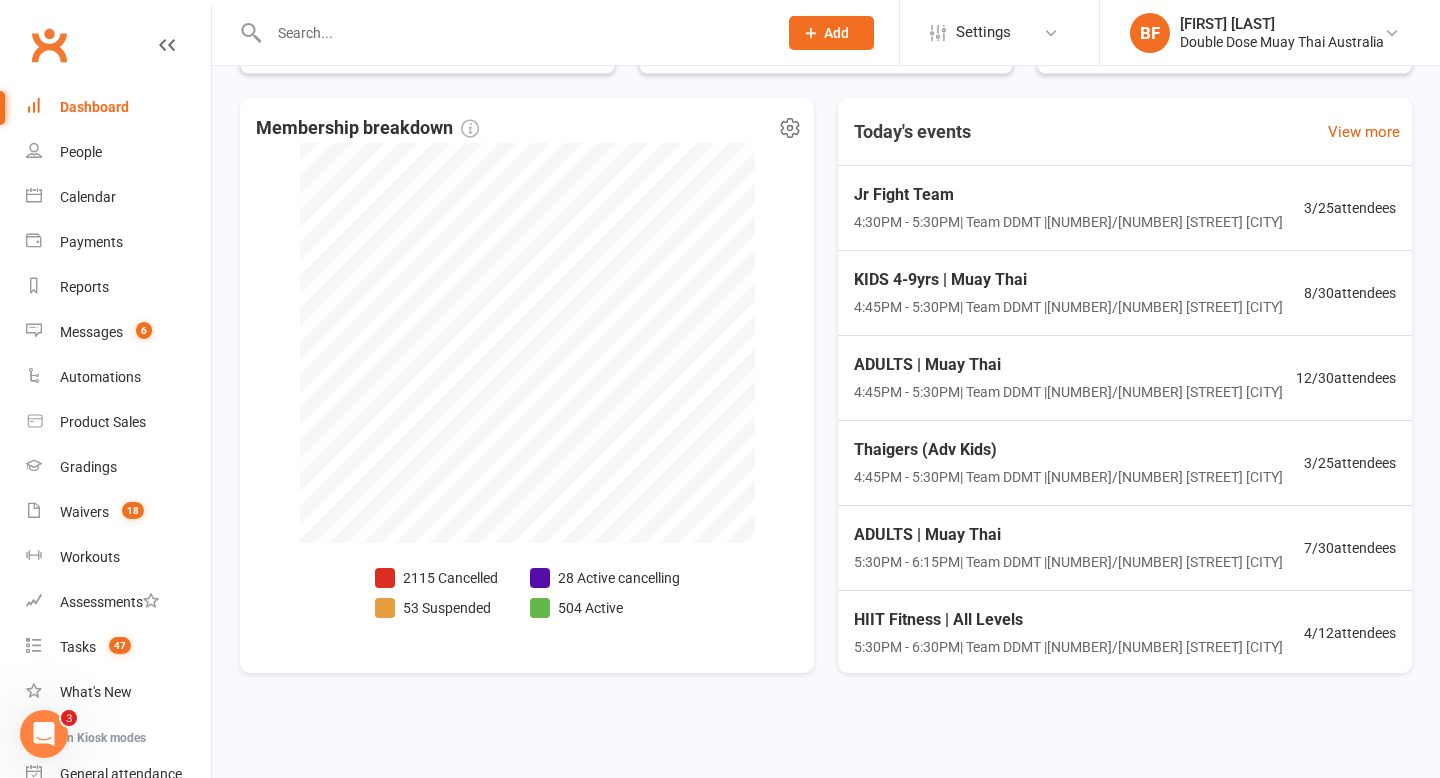 scroll, scrollTop: 0, scrollLeft: 0, axis: both 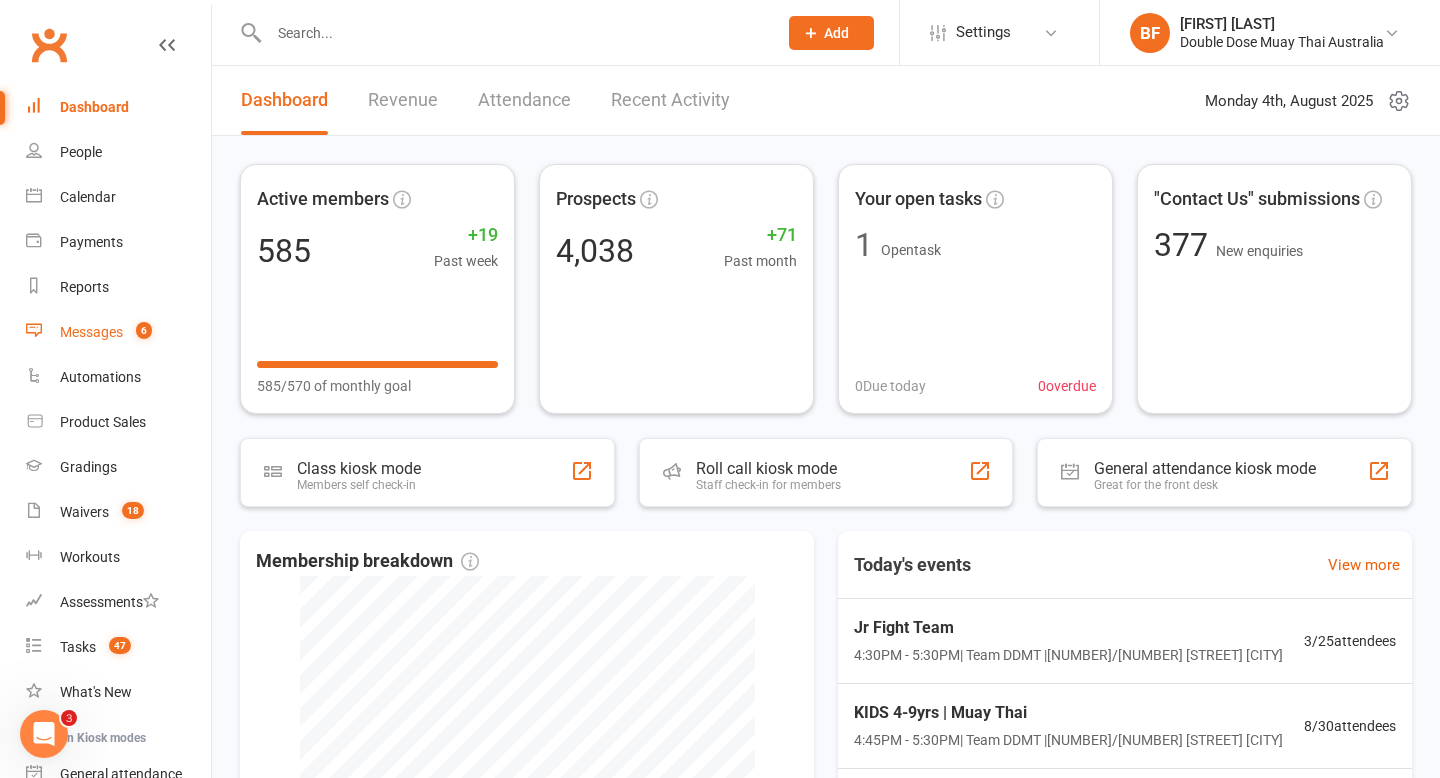 click on "Messages" at bounding box center [91, 332] 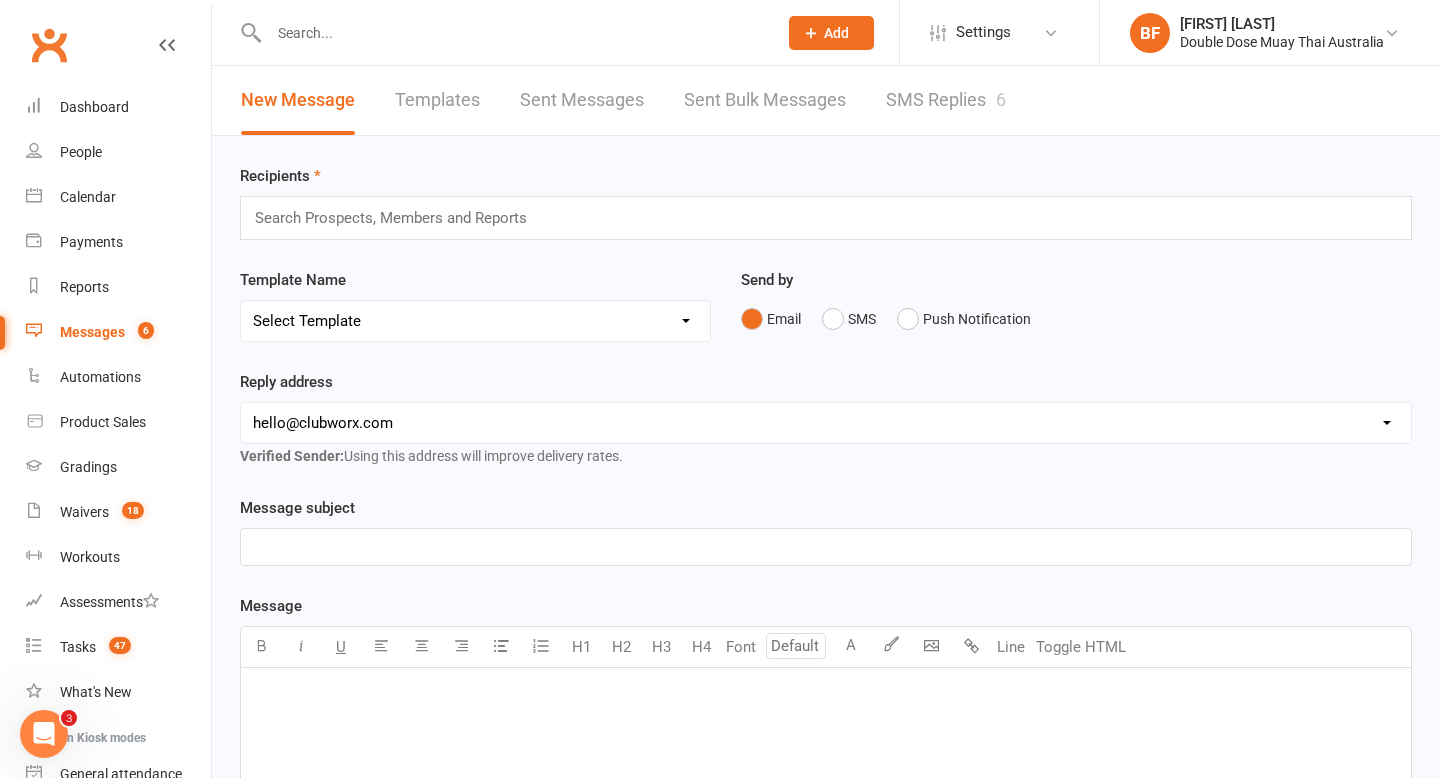 click on "SMS Replies  6" at bounding box center (946, 100) 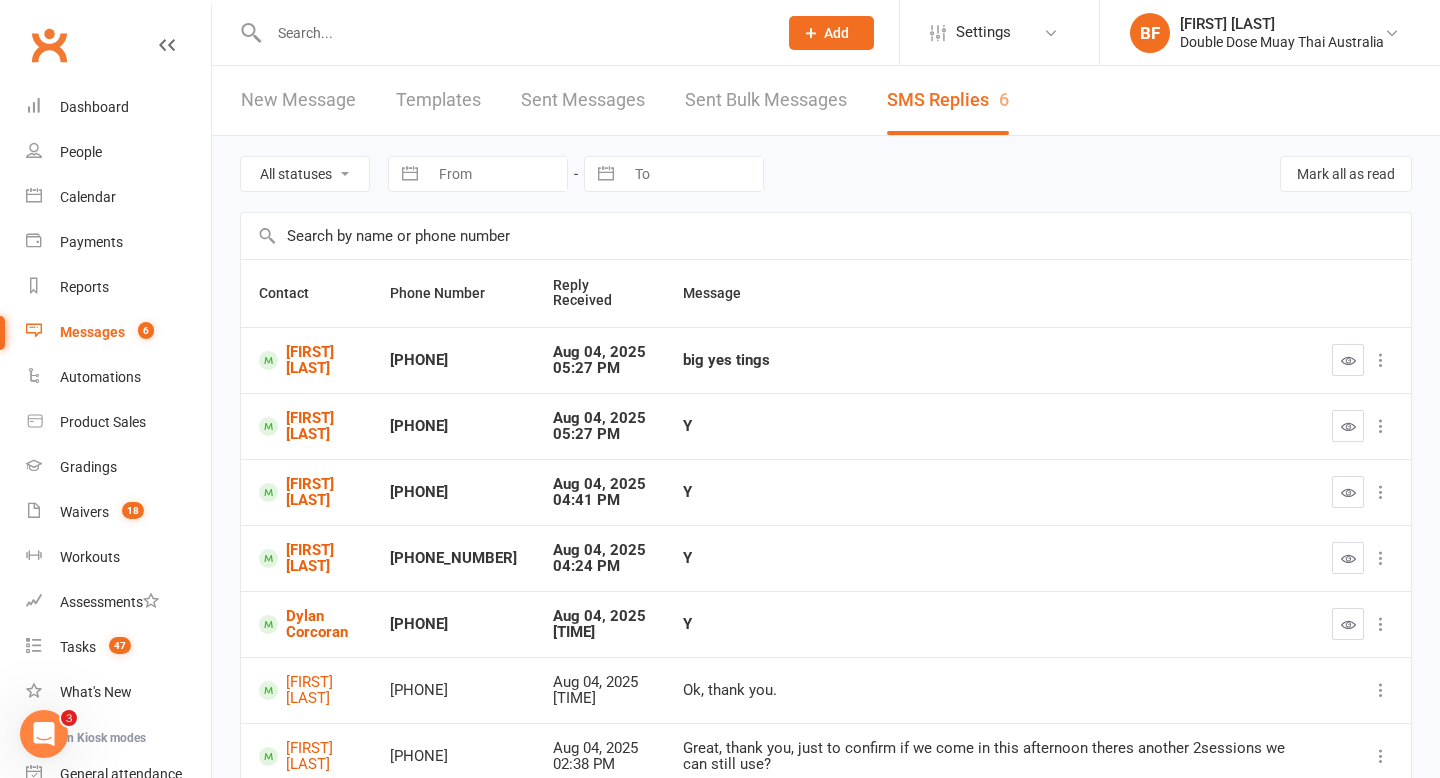 click at bounding box center (513, 33) 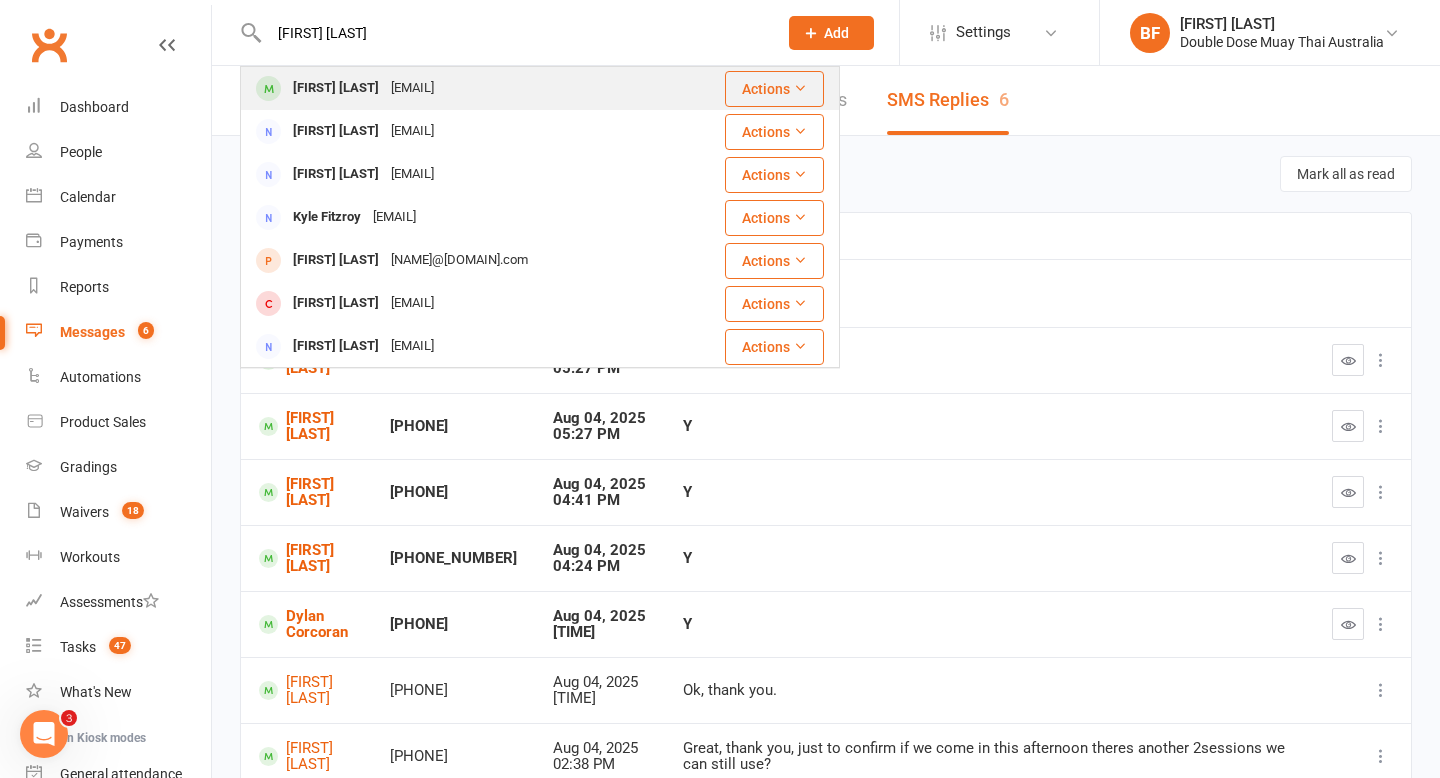 type on "[FIRST] [LAST]" 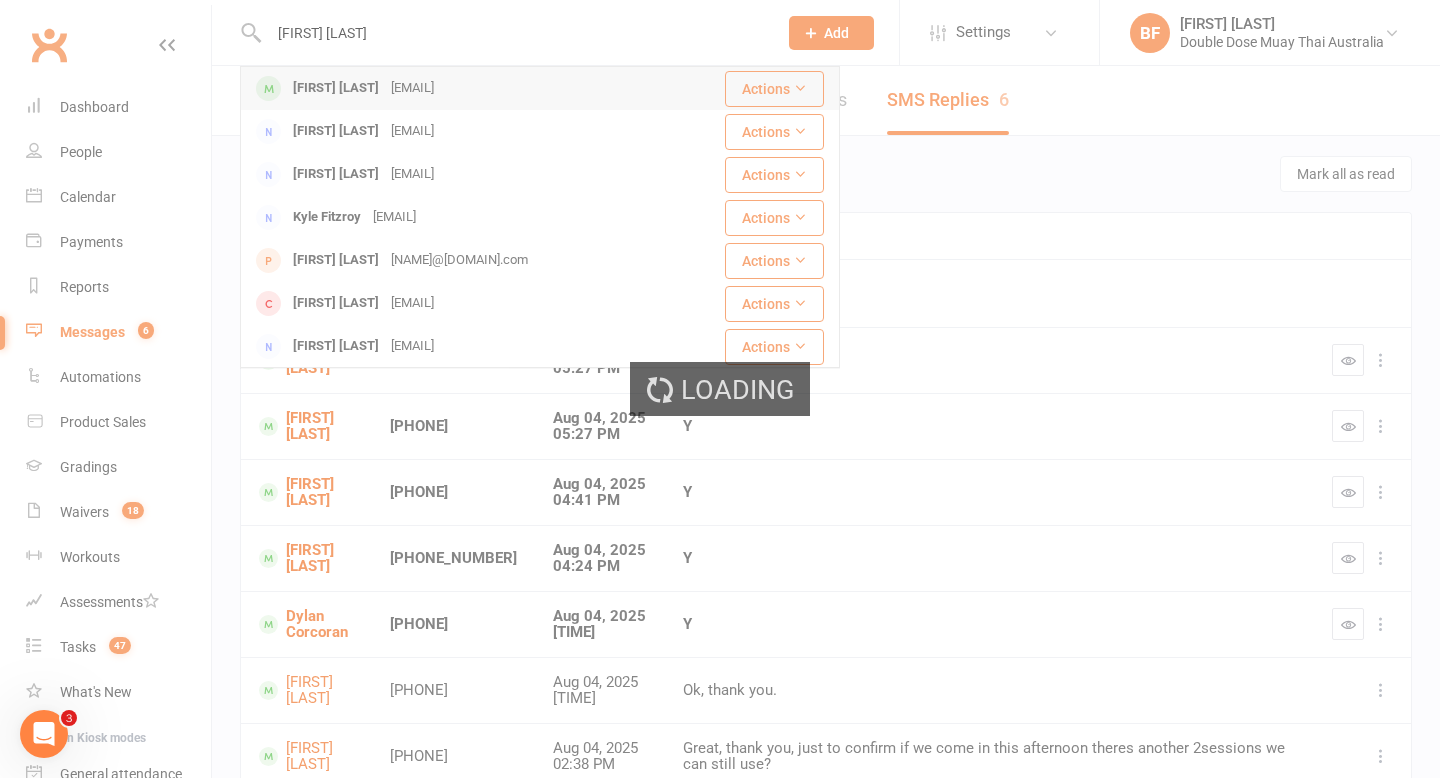 type 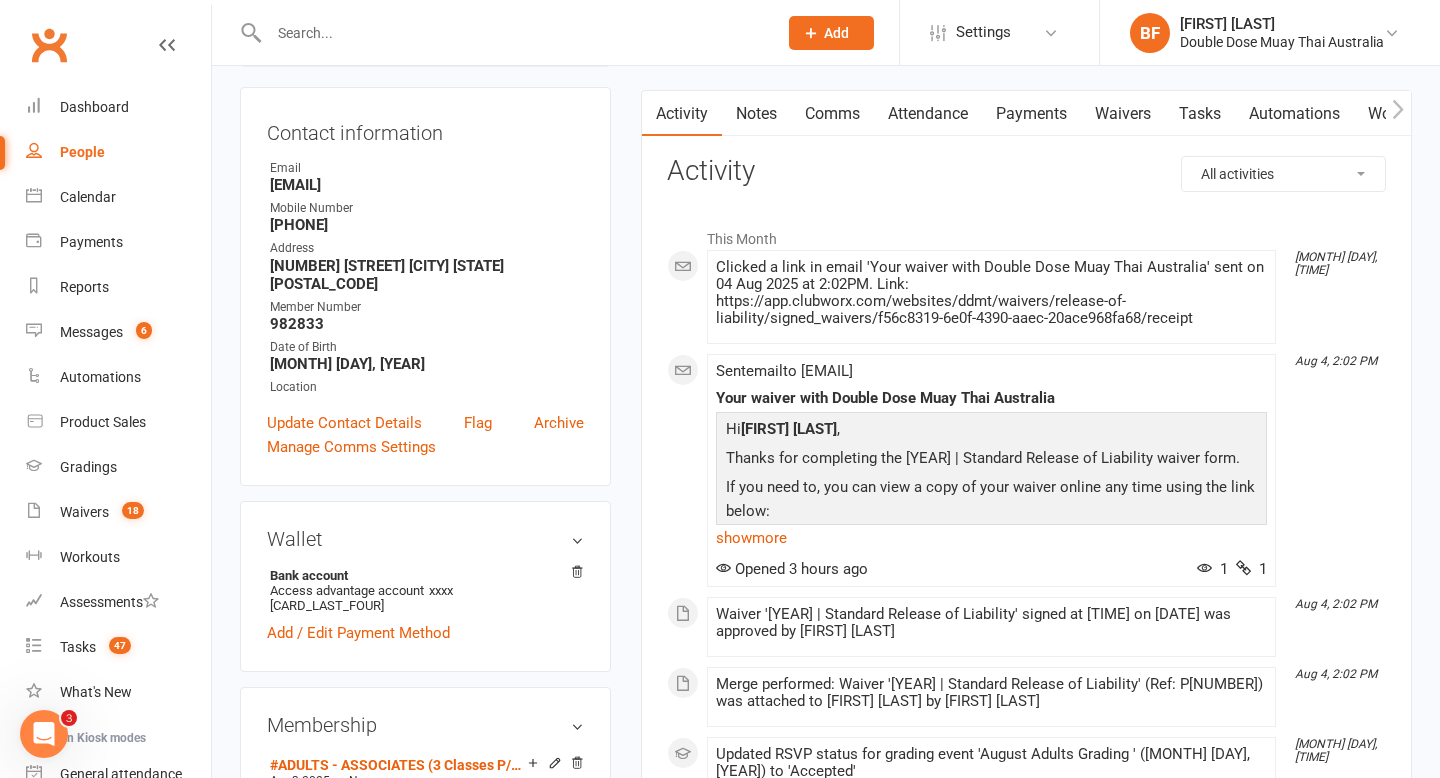scroll, scrollTop: 599, scrollLeft: 0, axis: vertical 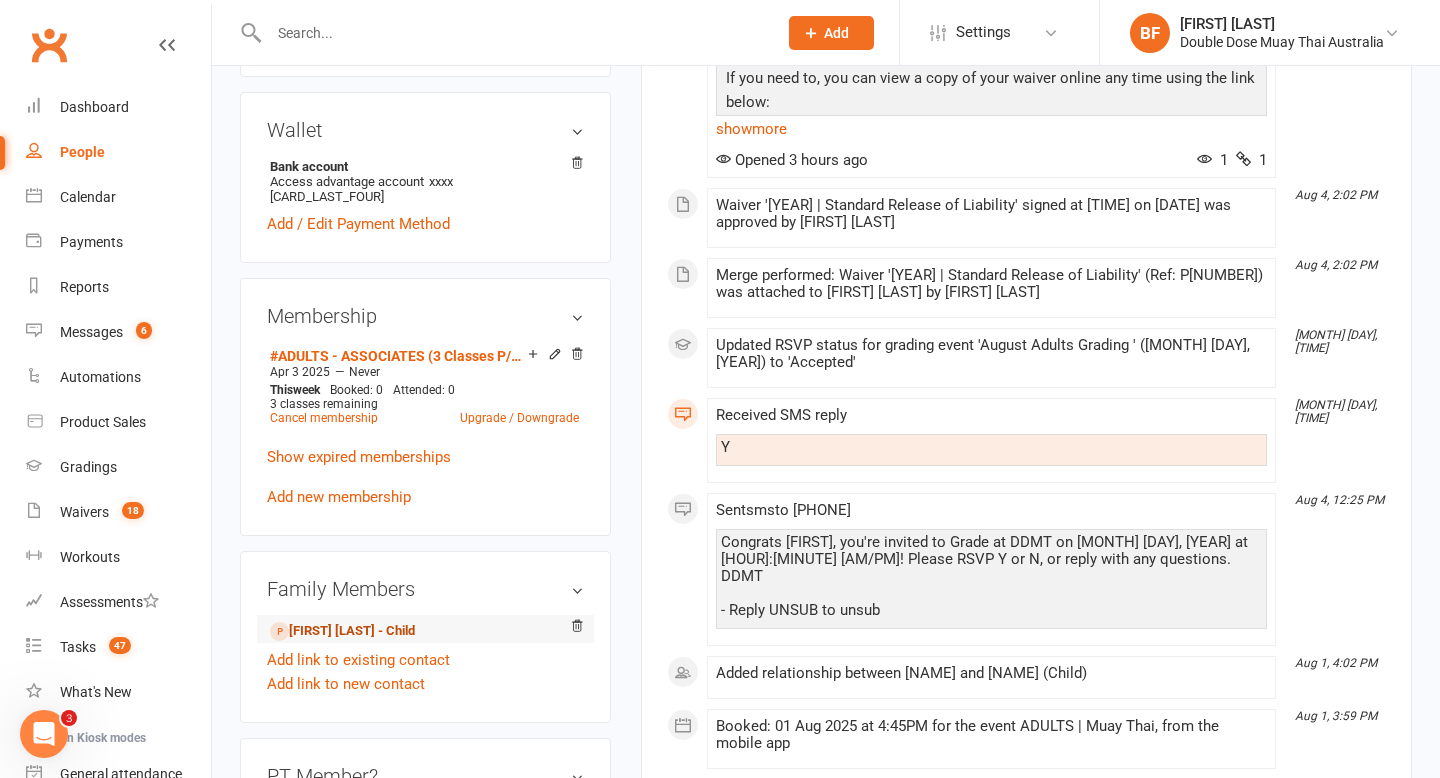 click on "[FIRST] [LAST] - Child" at bounding box center (342, 631) 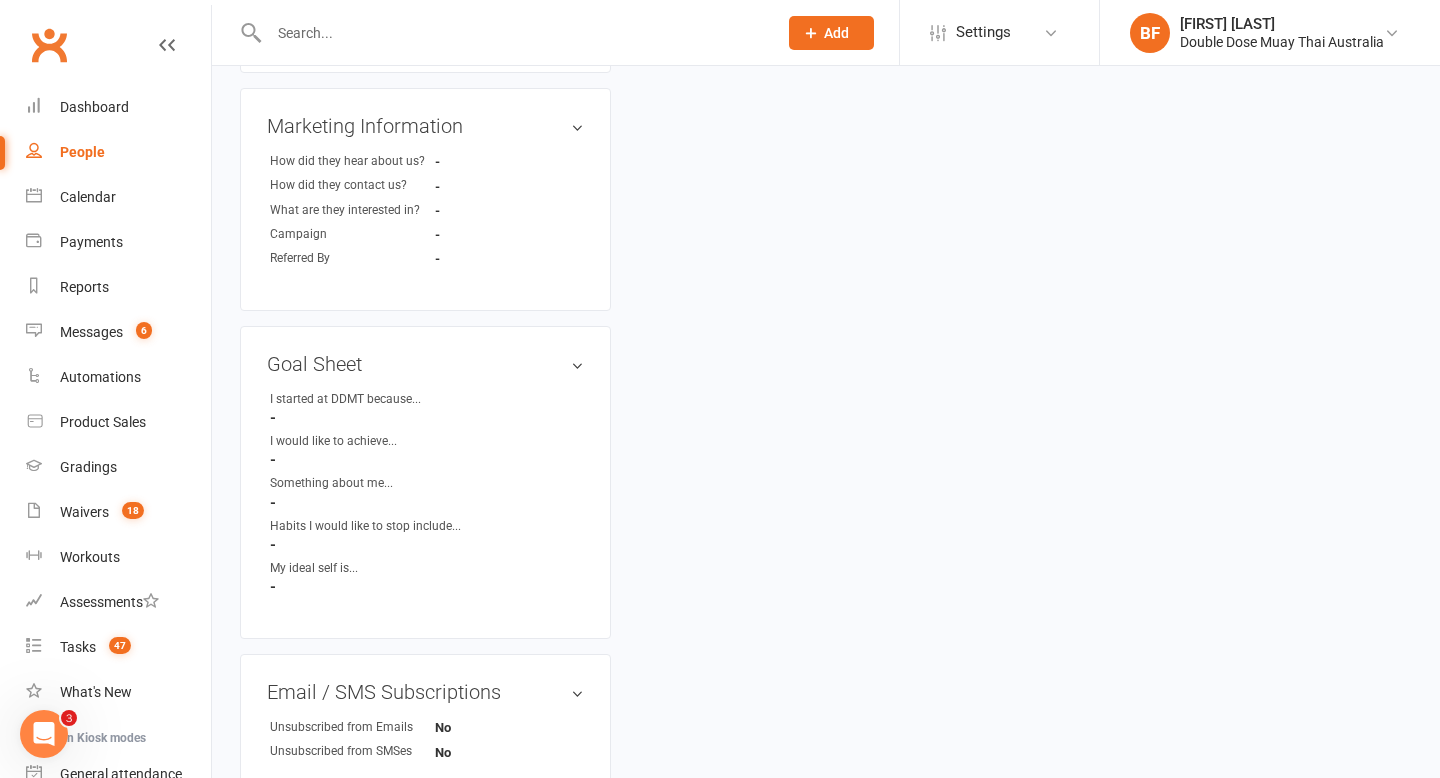 scroll, scrollTop: 0, scrollLeft: 0, axis: both 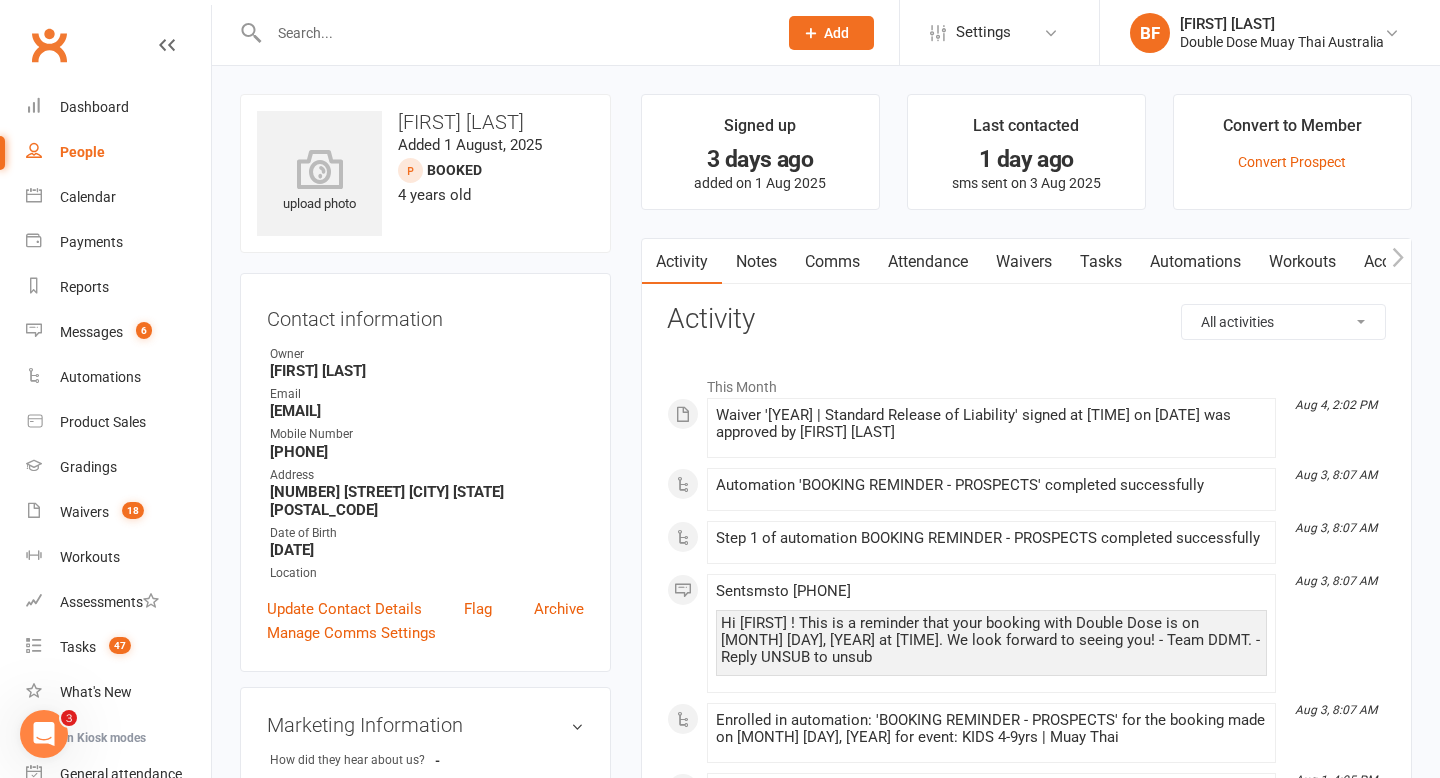 click on "Attendance" at bounding box center (928, 262) 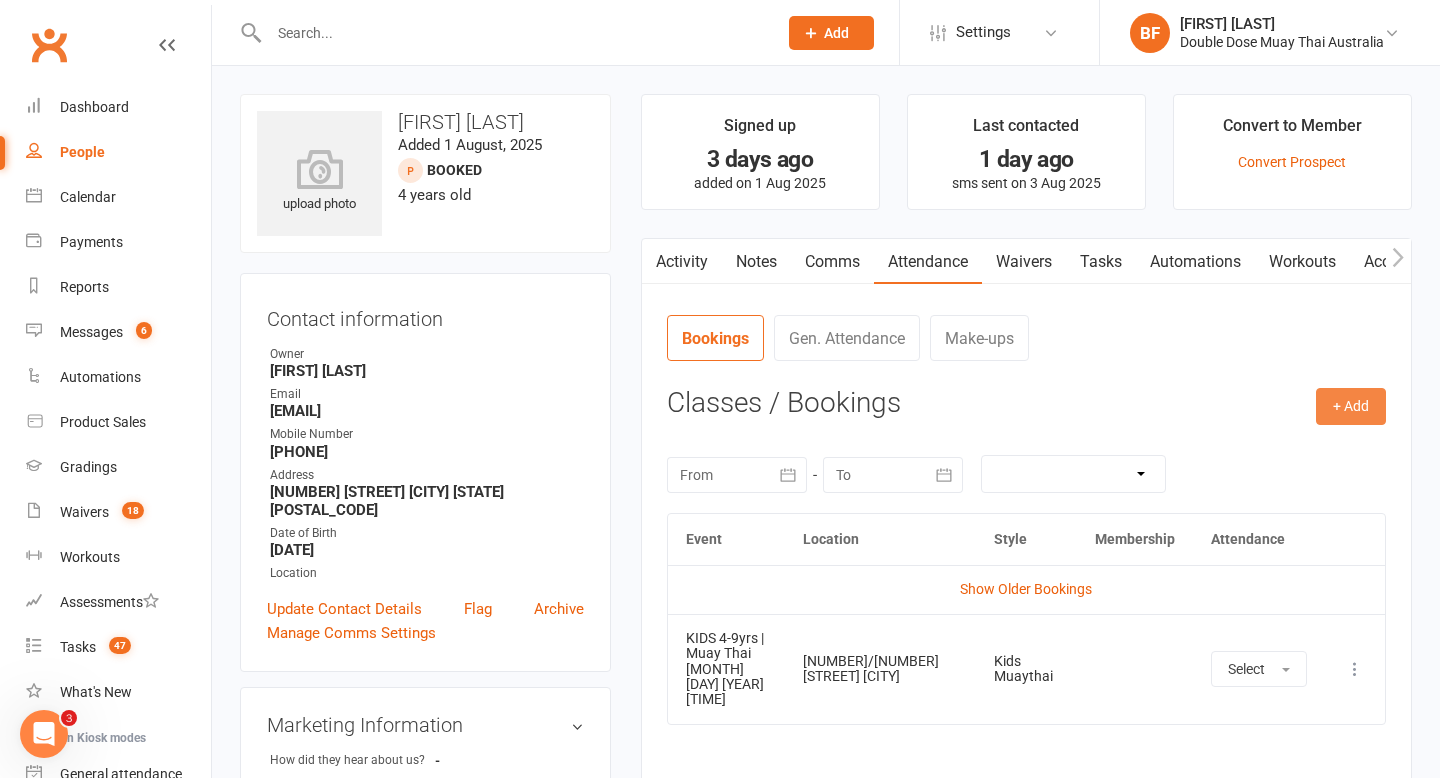click on "+ Add" at bounding box center [1351, 406] 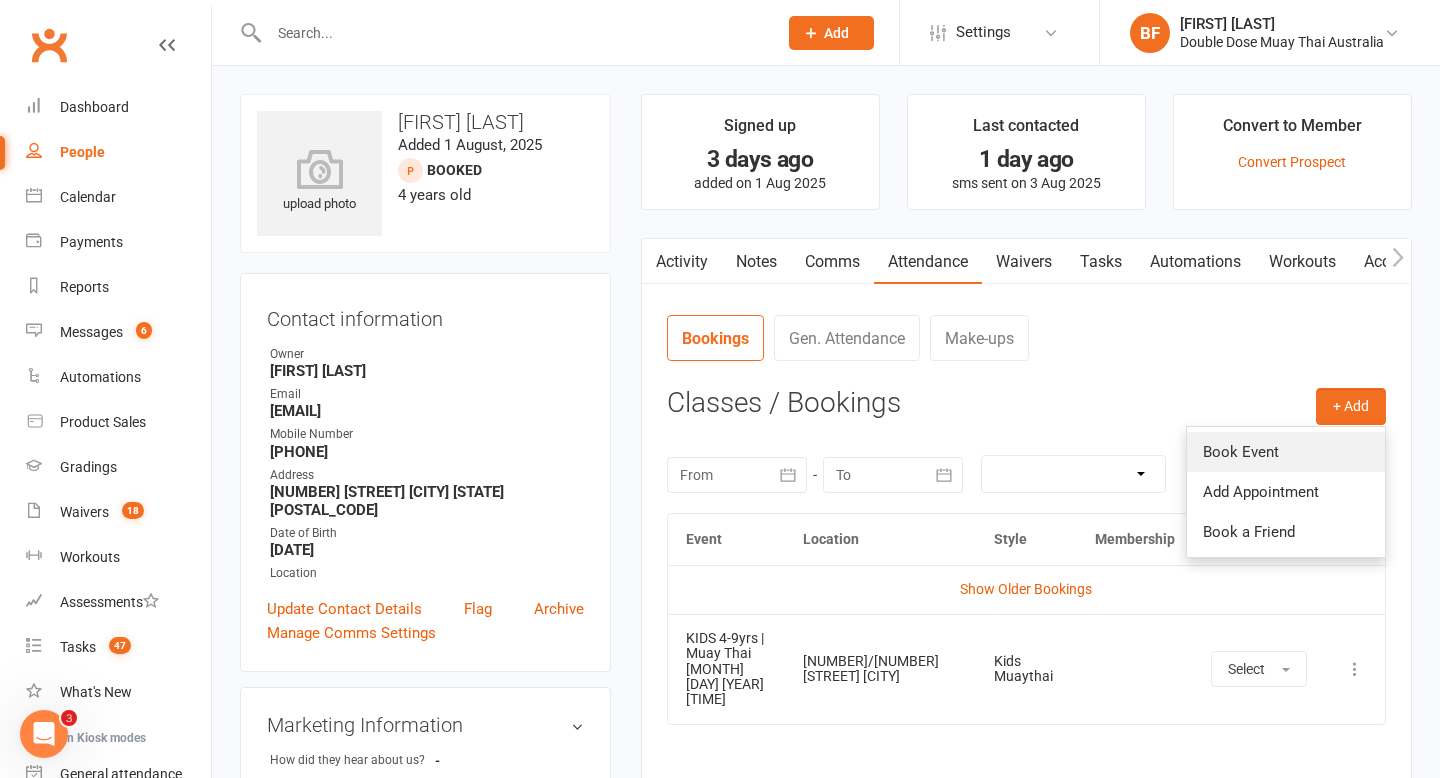click on "Book Event" at bounding box center (1286, 452) 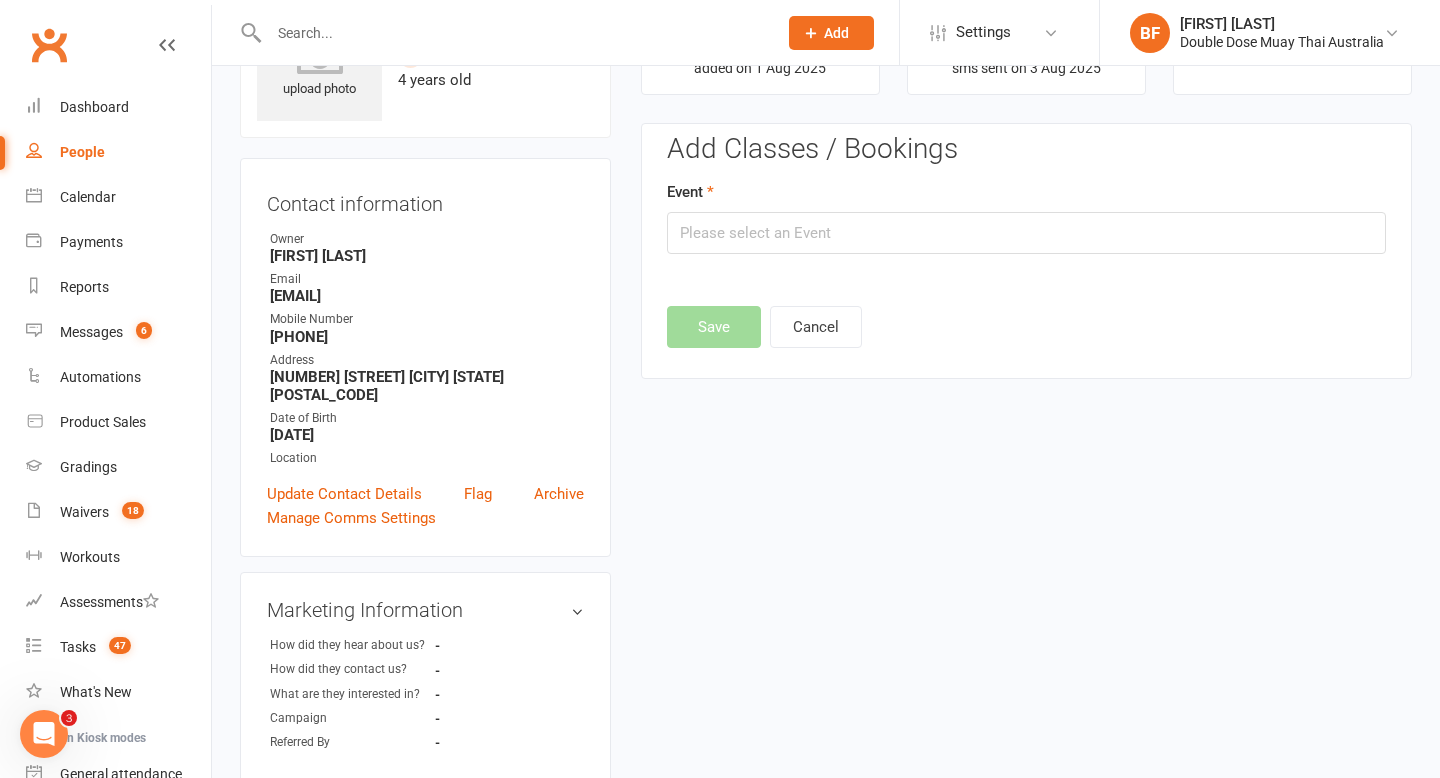 scroll, scrollTop: 137, scrollLeft: 0, axis: vertical 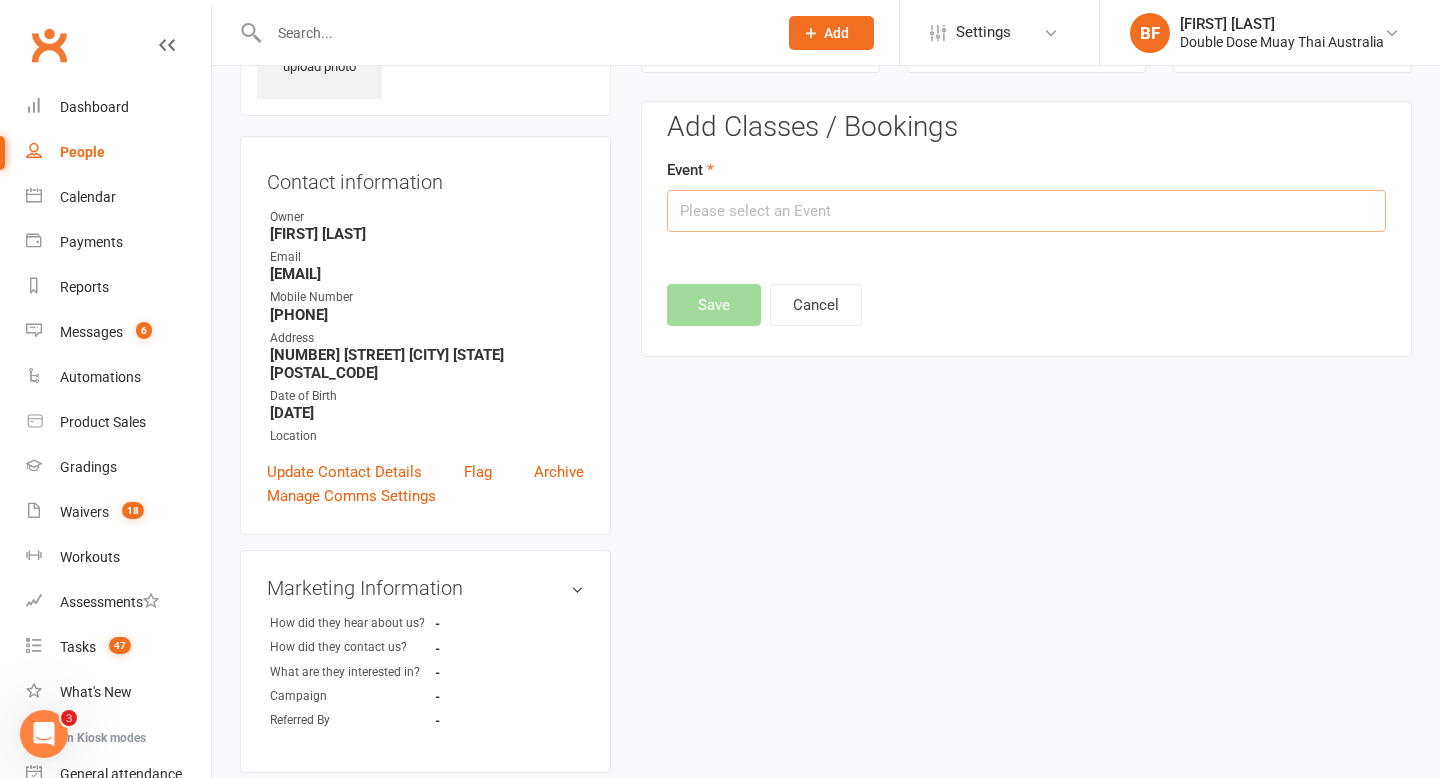 click at bounding box center (1026, 211) 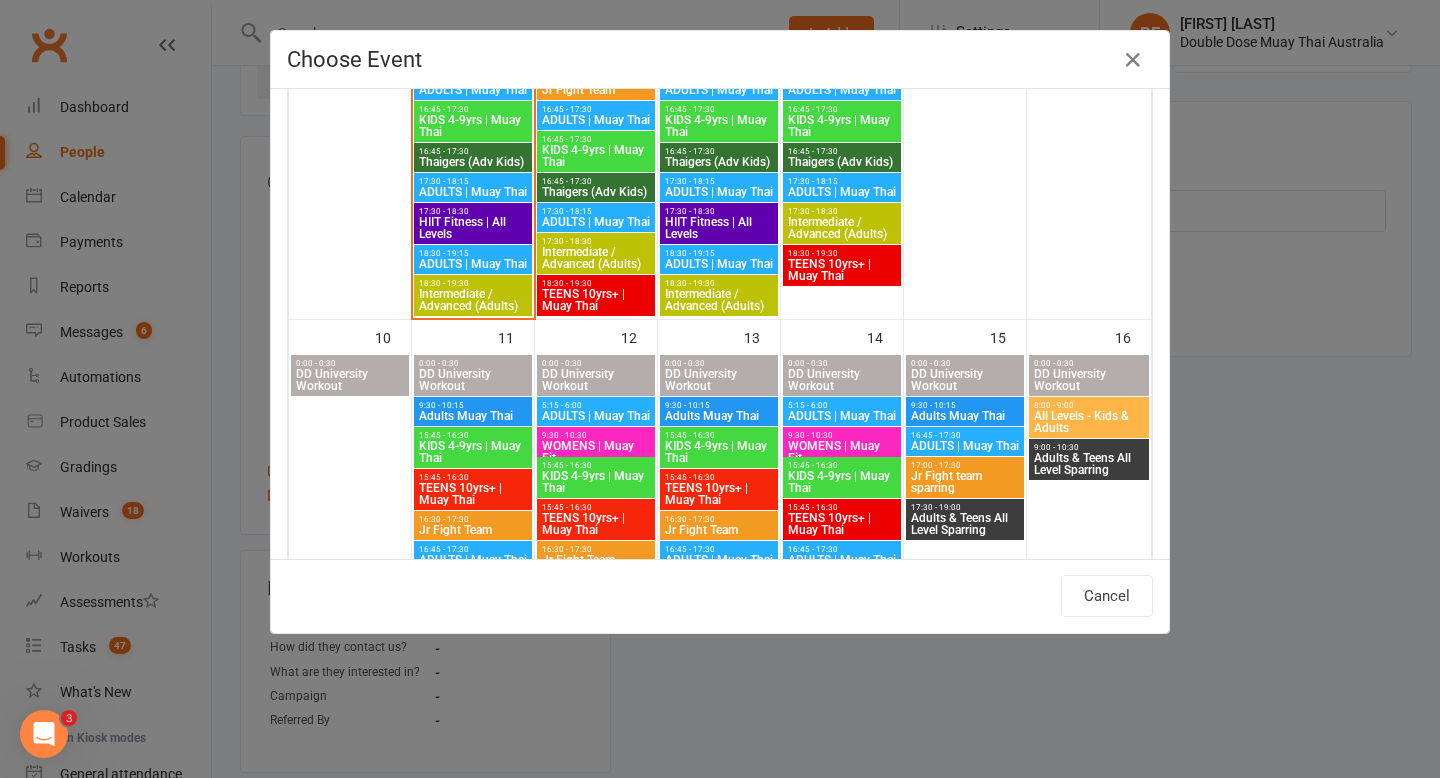 scroll, scrollTop: 867, scrollLeft: 0, axis: vertical 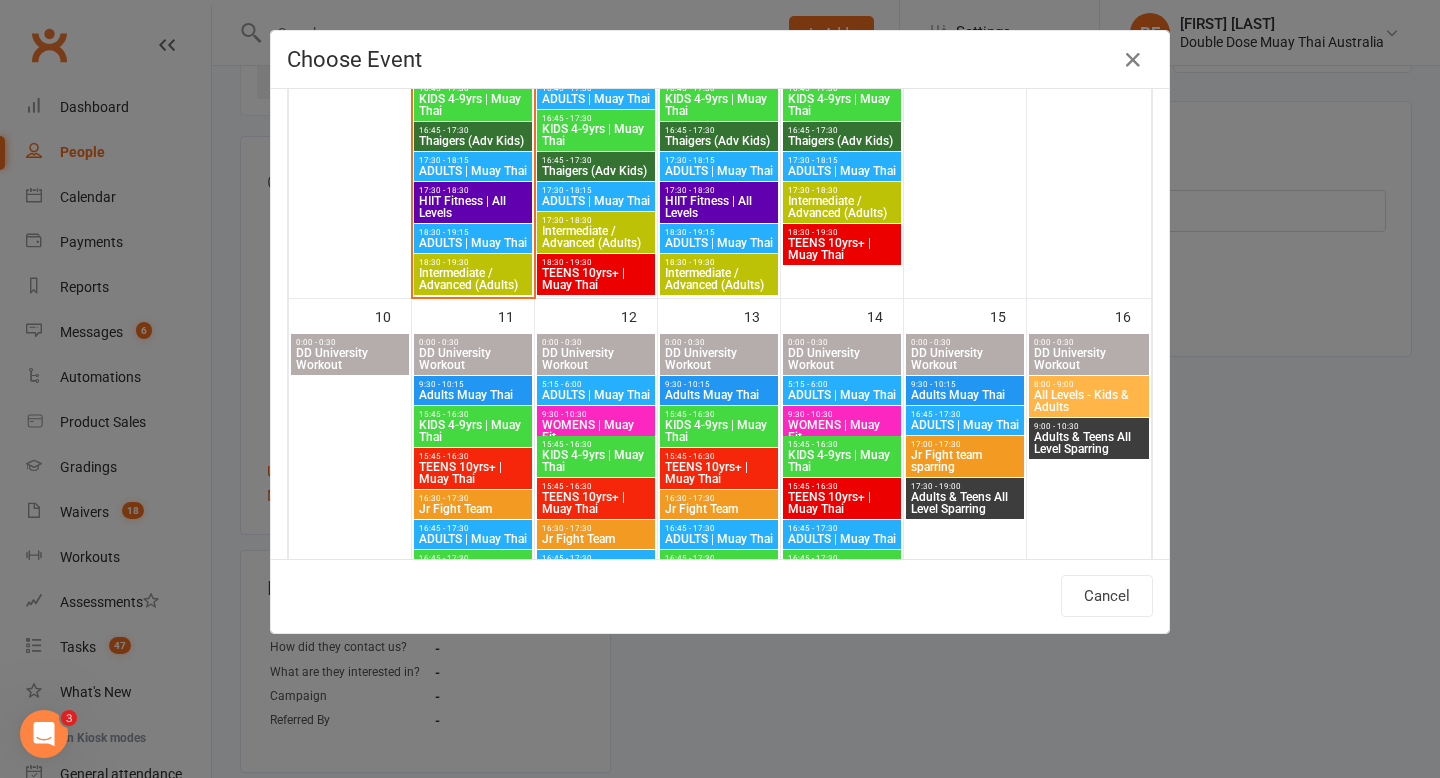 click on "KIDS 4-9yrs | Muay Thai" at bounding box center (473, 431) 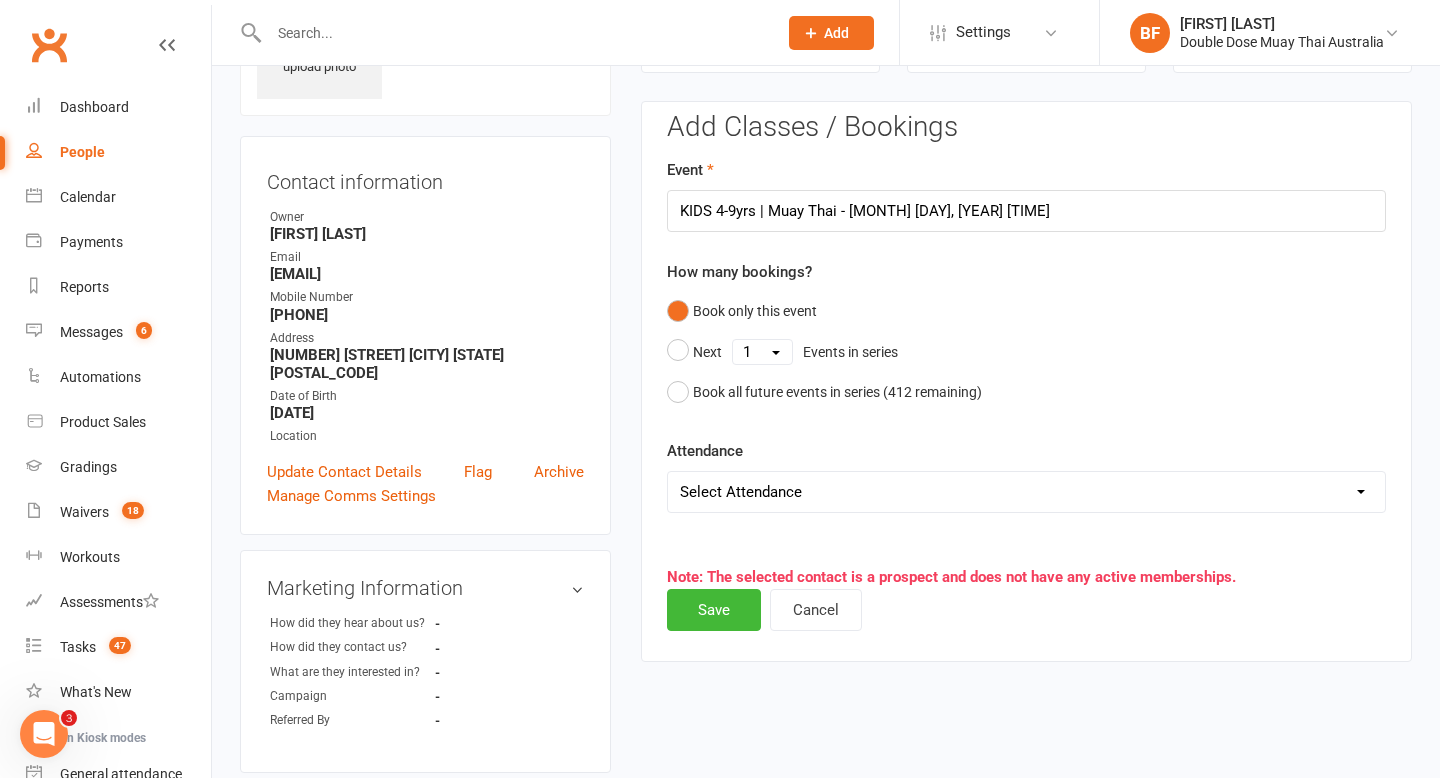 click on "Select Attendance Attended Absent" at bounding box center (1026, 492) 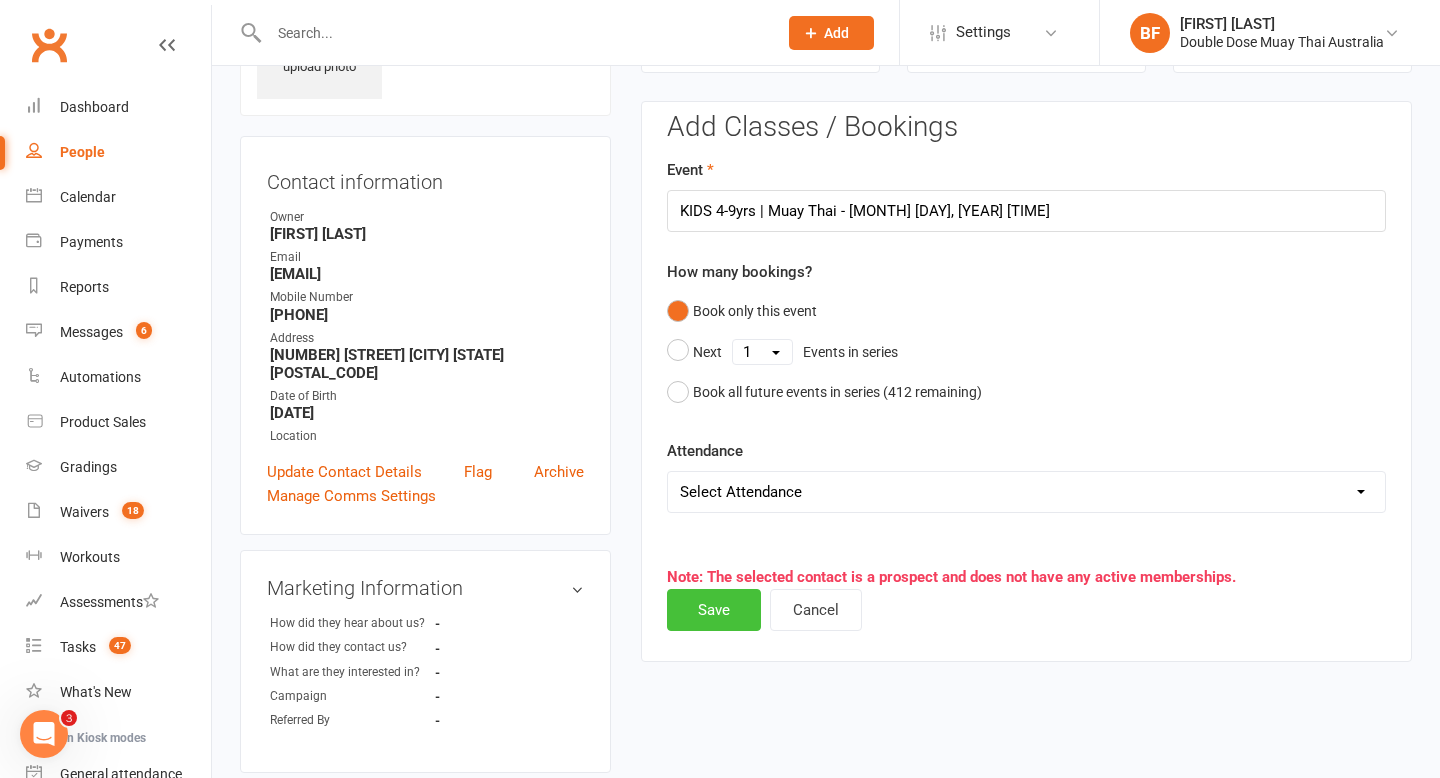 click on "Save" at bounding box center [714, 610] 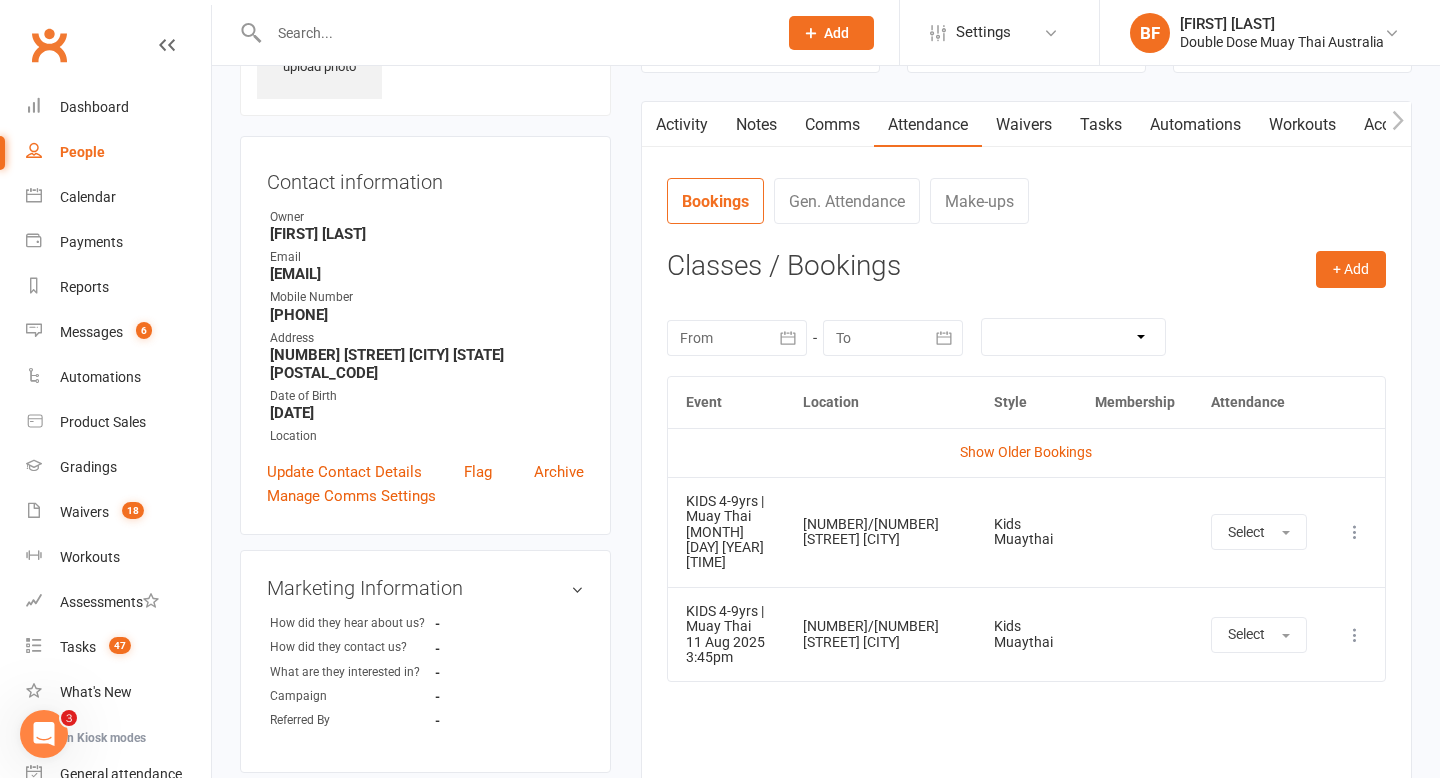 click at bounding box center (513, 33) 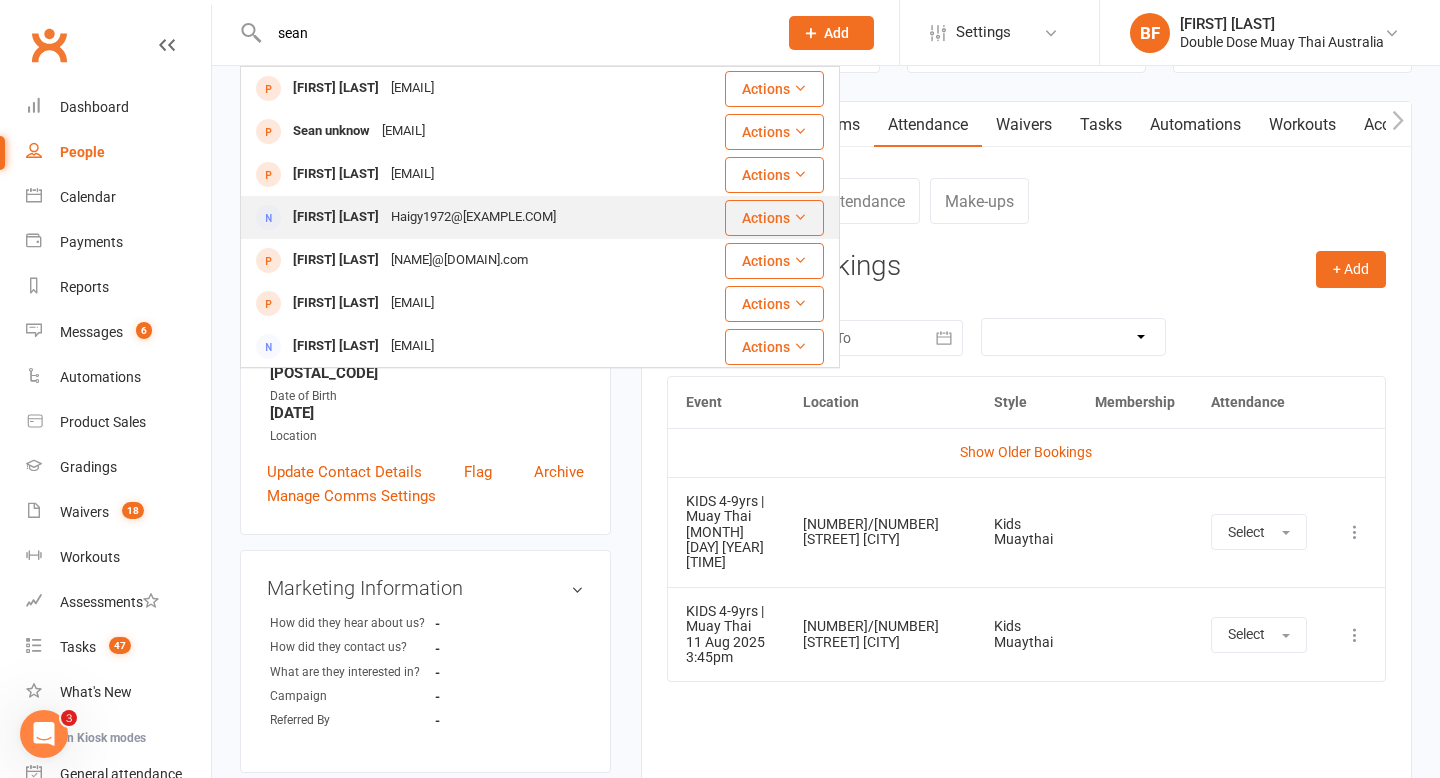 type on "sean" 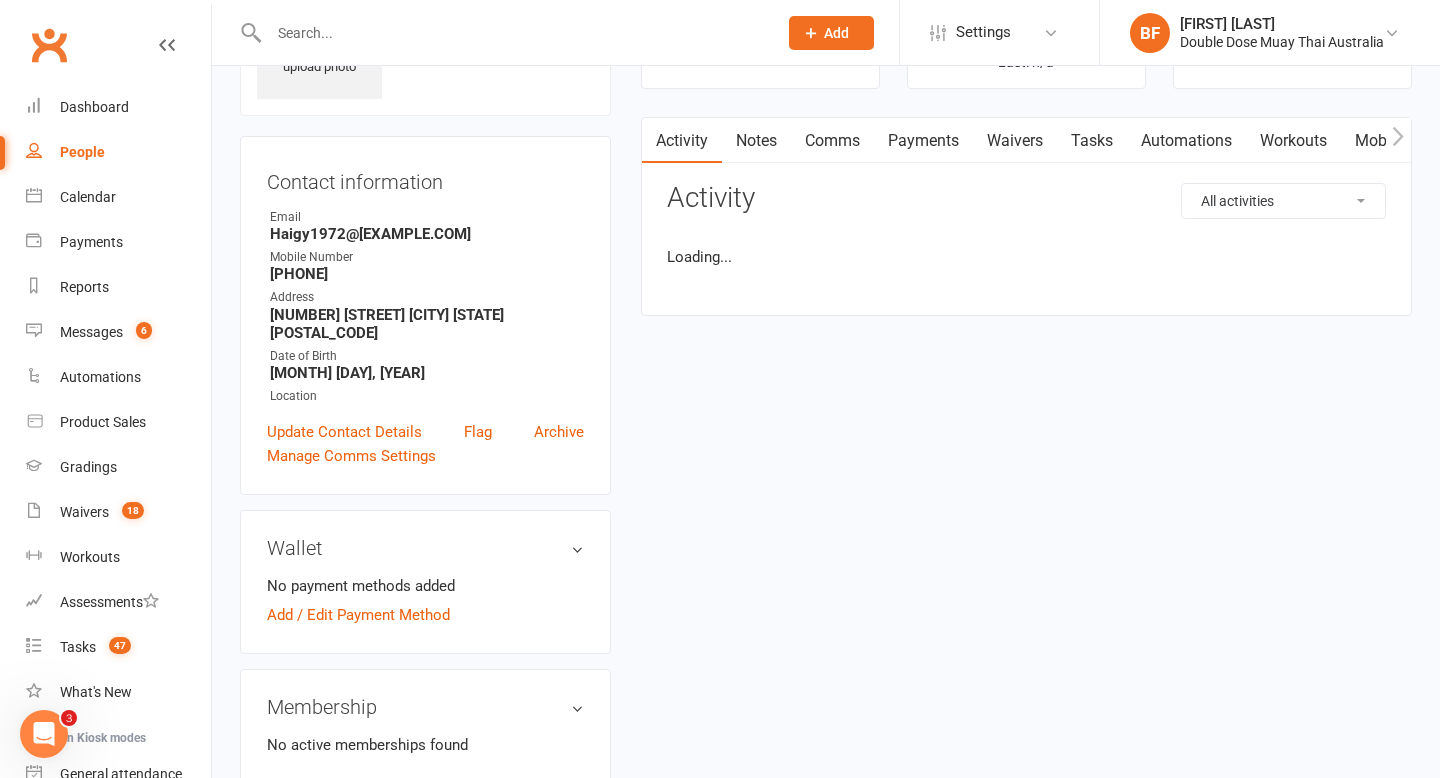 scroll, scrollTop: 0, scrollLeft: 0, axis: both 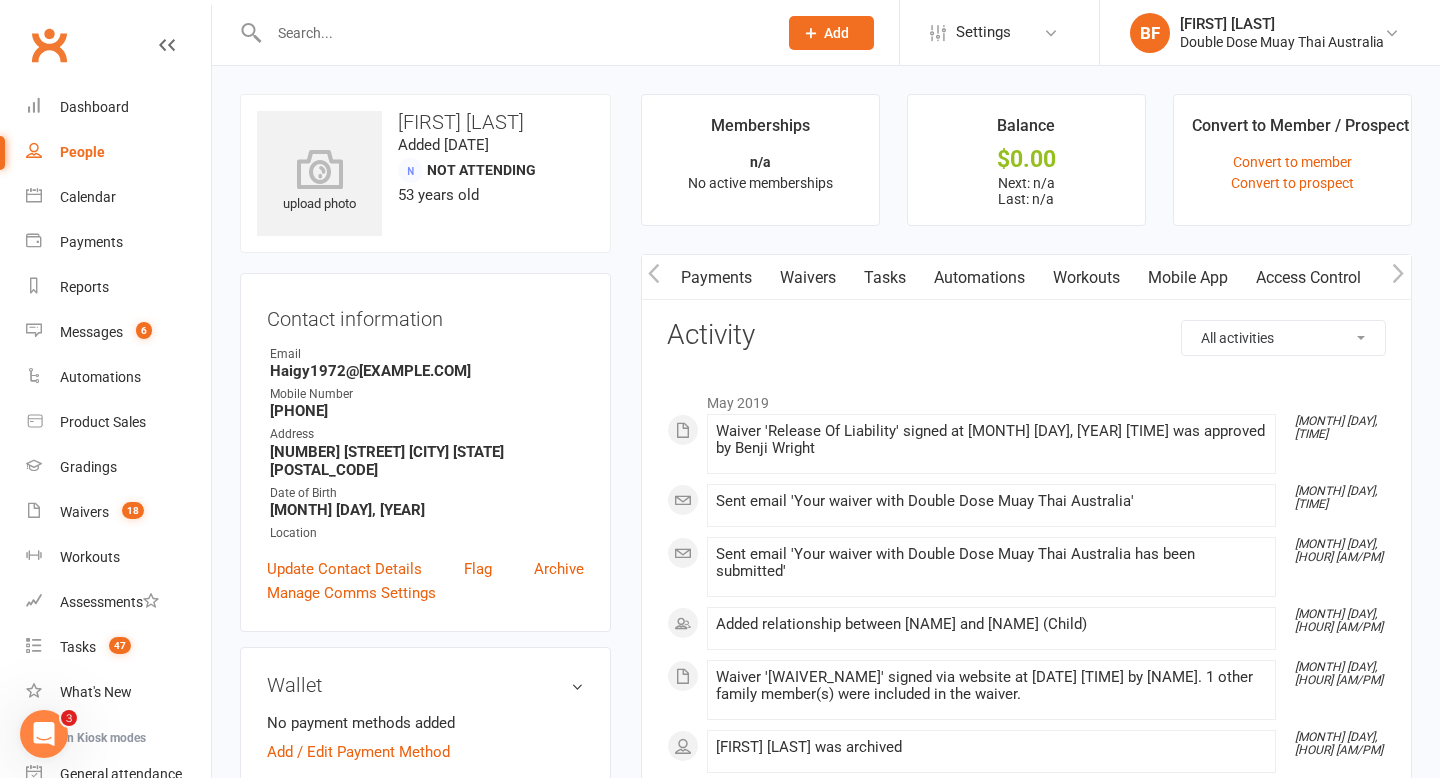 click on "Mobile App" at bounding box center (1188, 278) 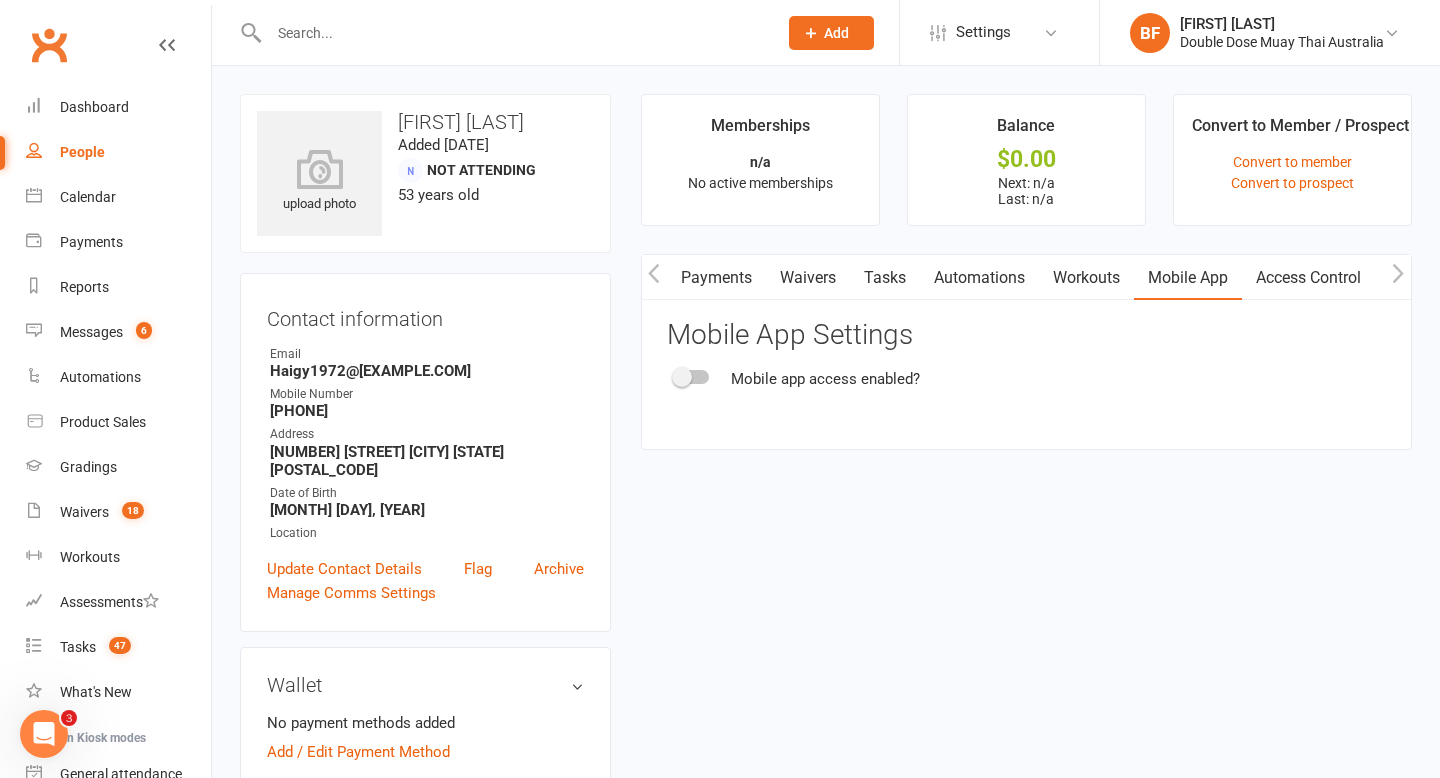 click at bounding box center (692, 377) 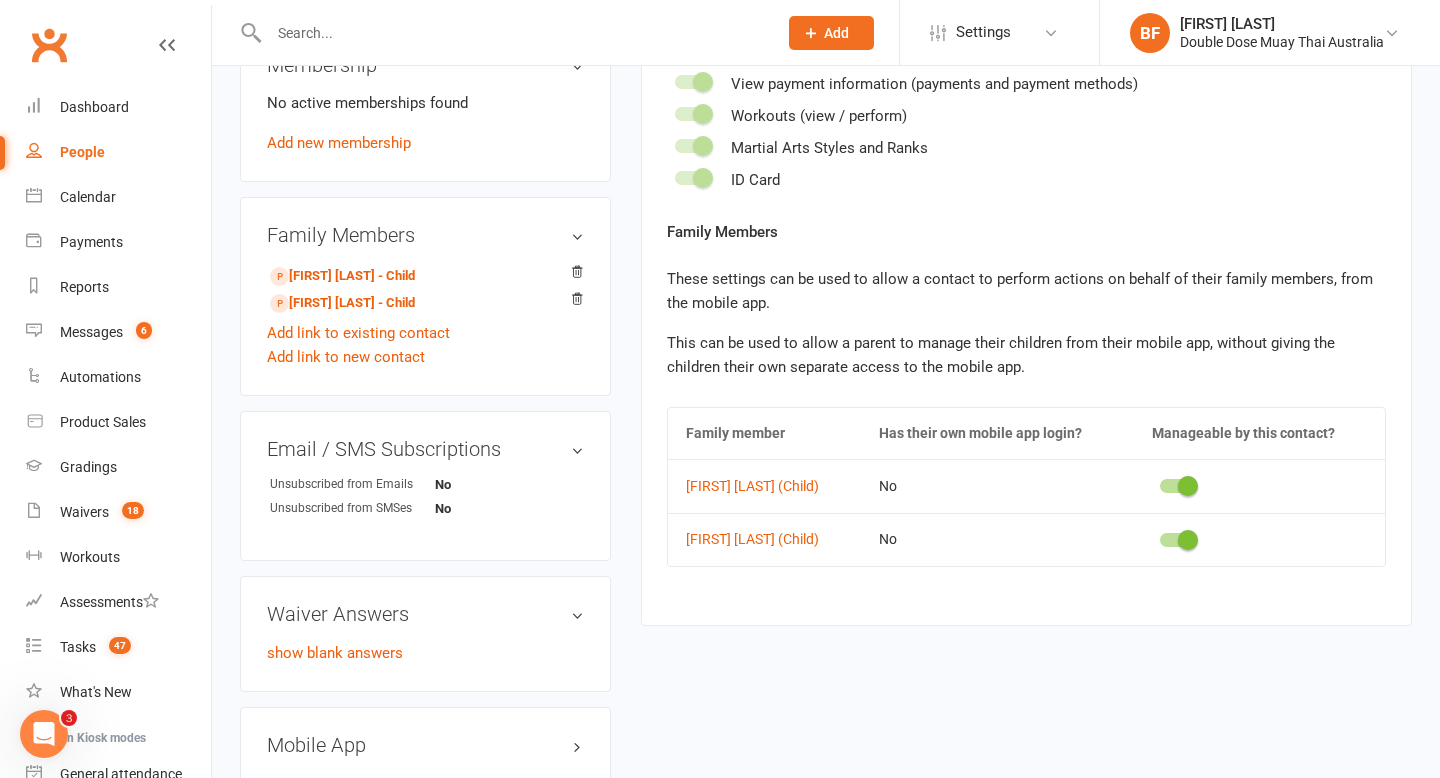 scroll, scrollTop: 0, scrollLeft: 0, axis: both 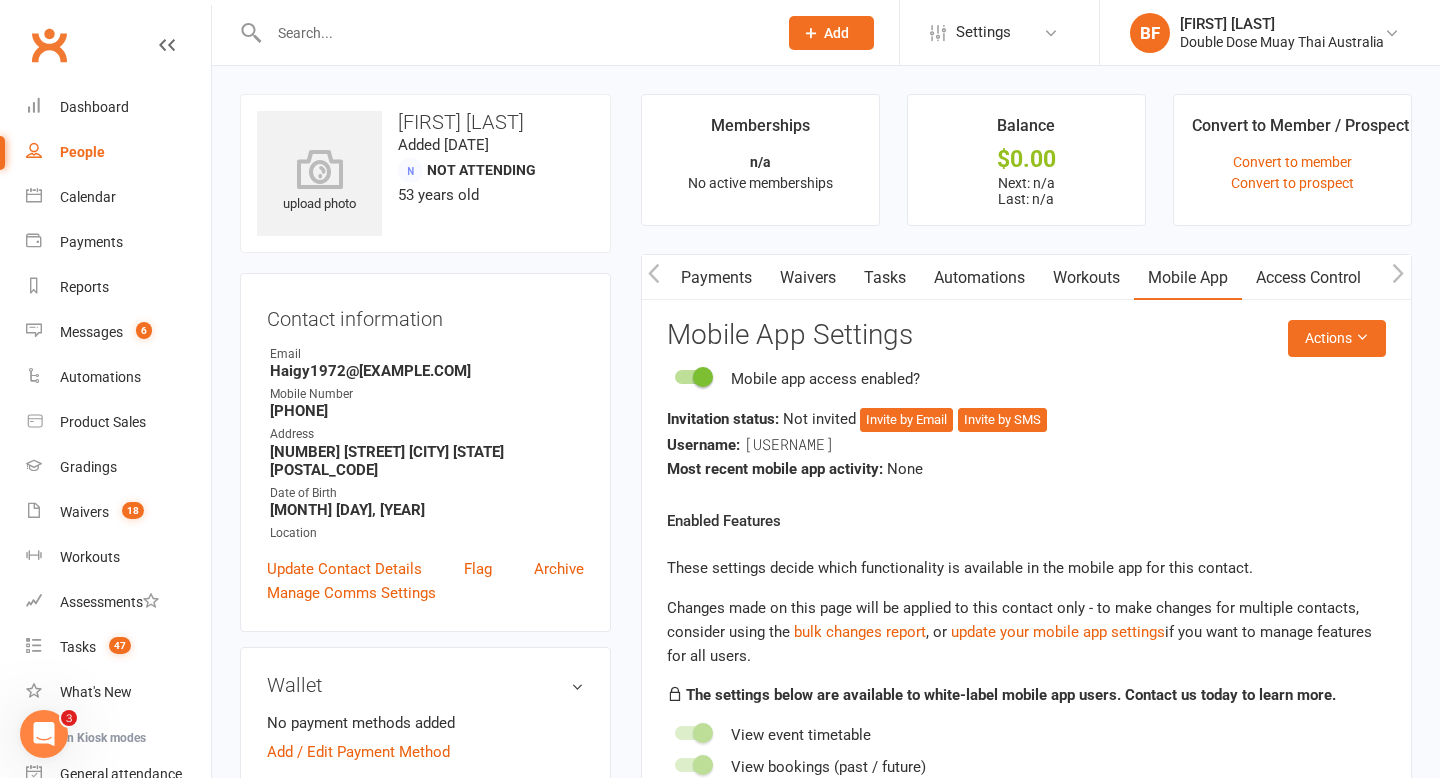 click at bounding box center (501, 32) 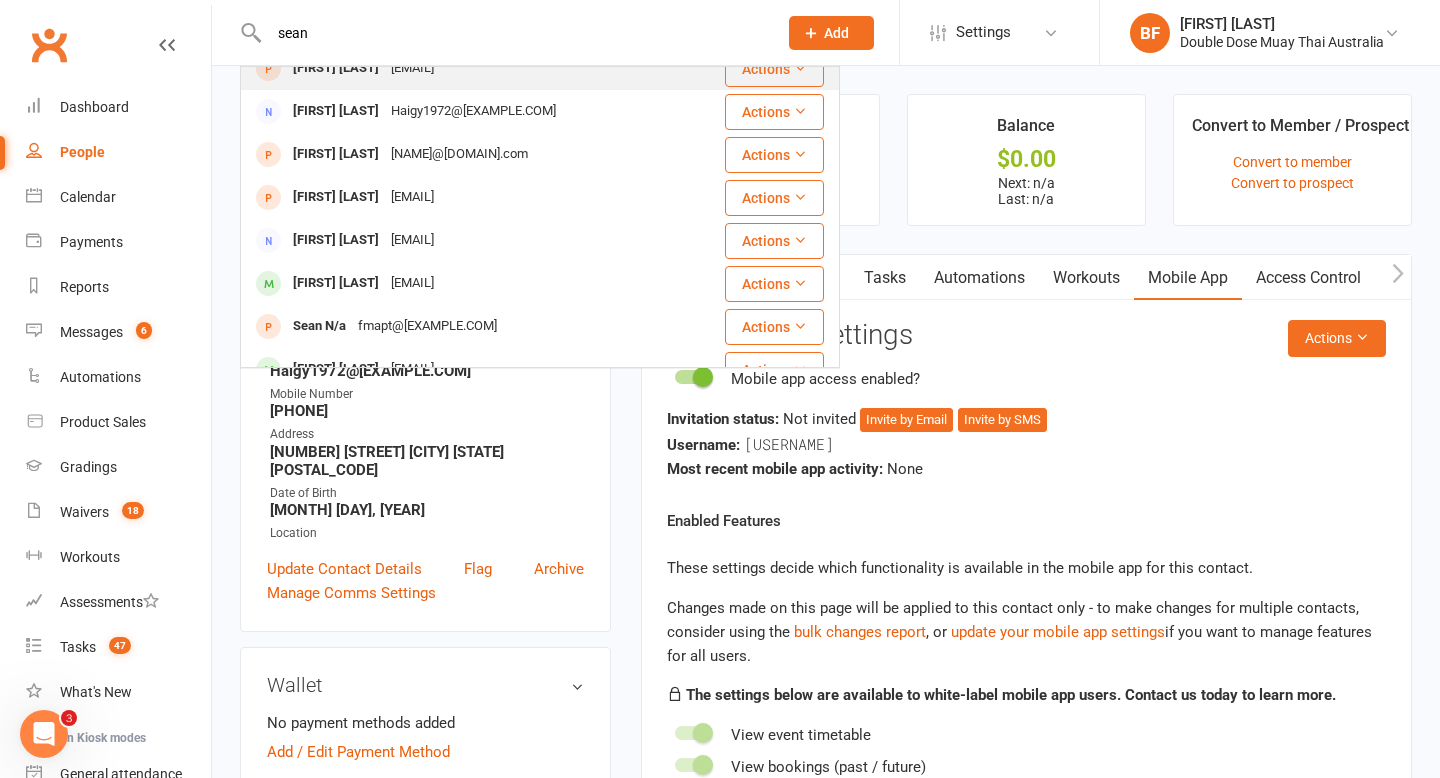 scroll, scrollTop: 145, scrollLeft: 0, axis: vertical 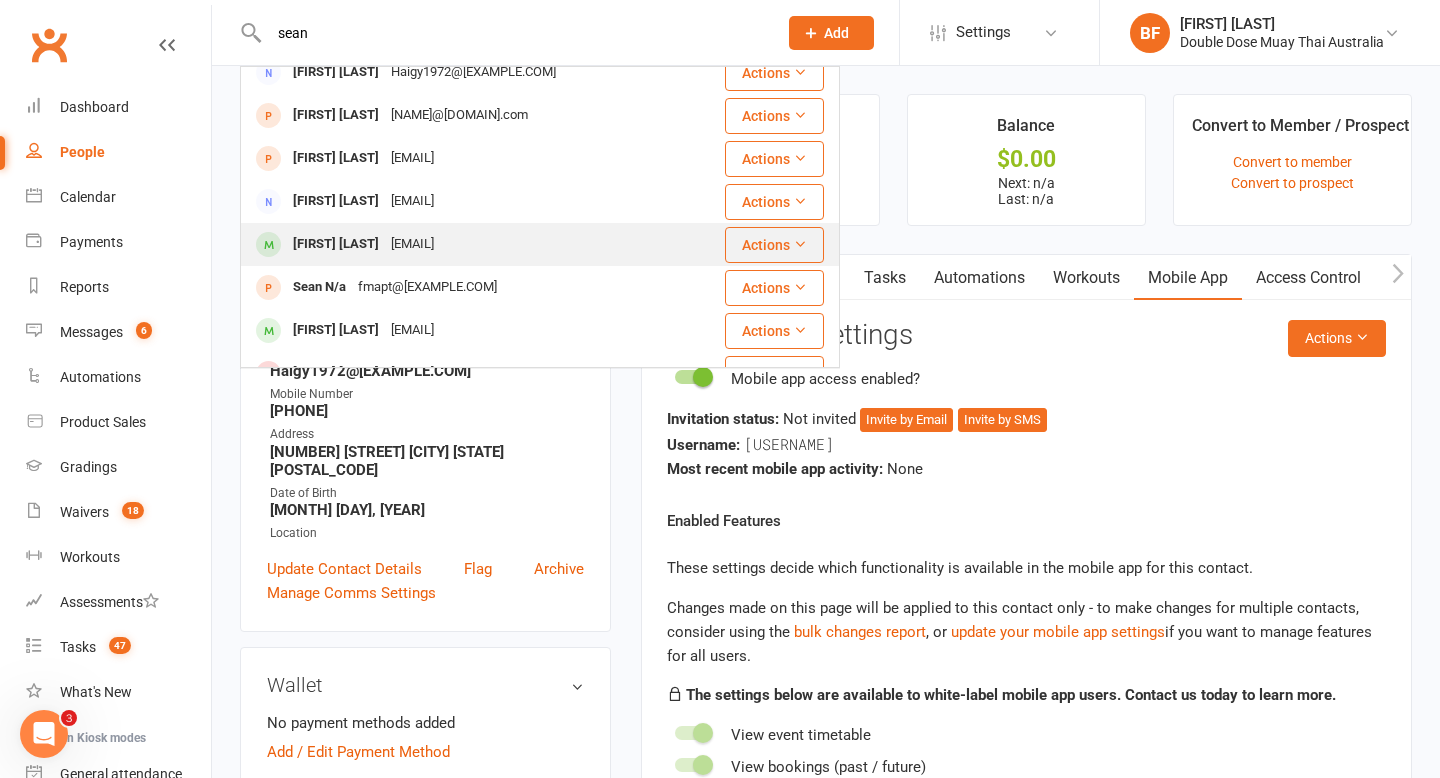 type on "sean" 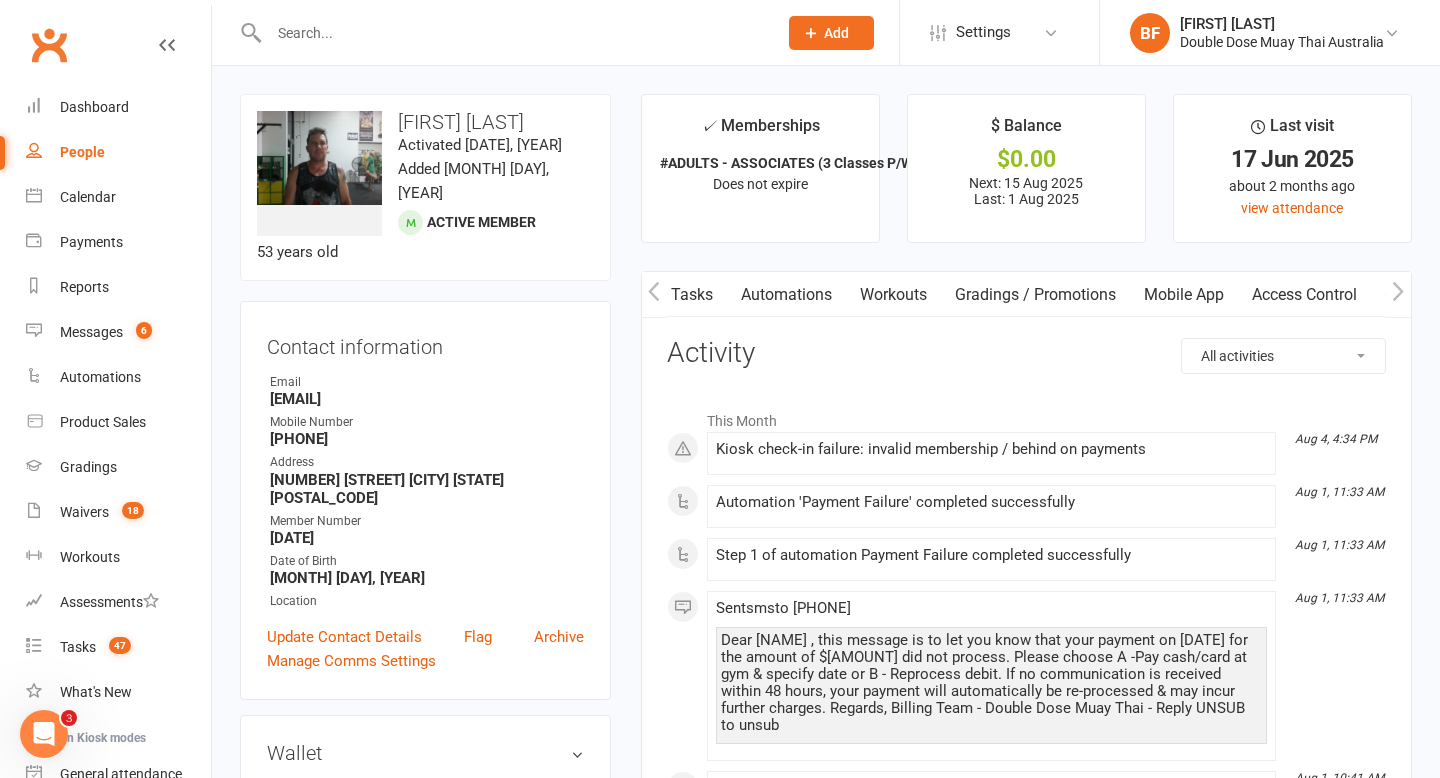 scroll, scrollTop: 0, scrollLeft: 509, axis: horizontal 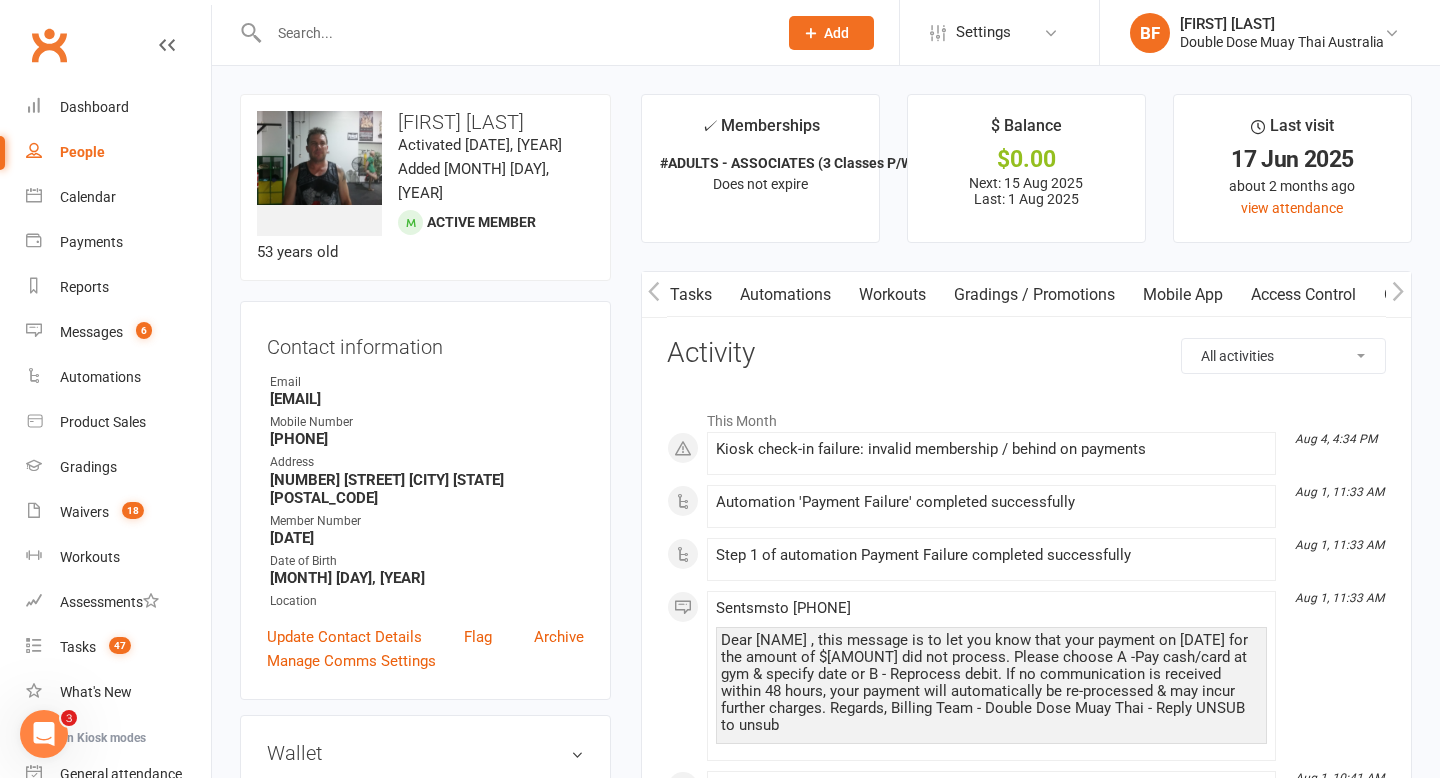 click on "Mobile App" at bounding box center (1183, 295) 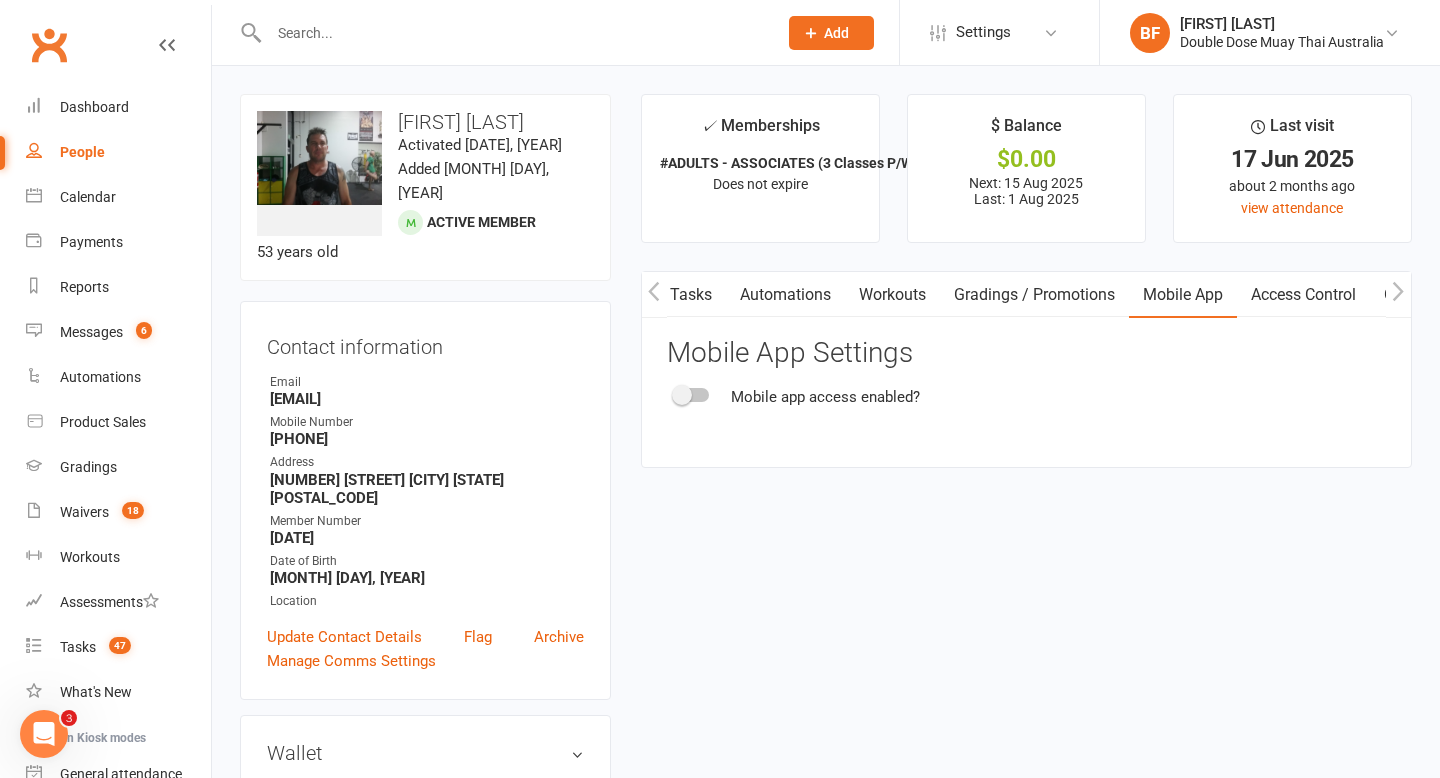 click at bounding box center (682, 395) 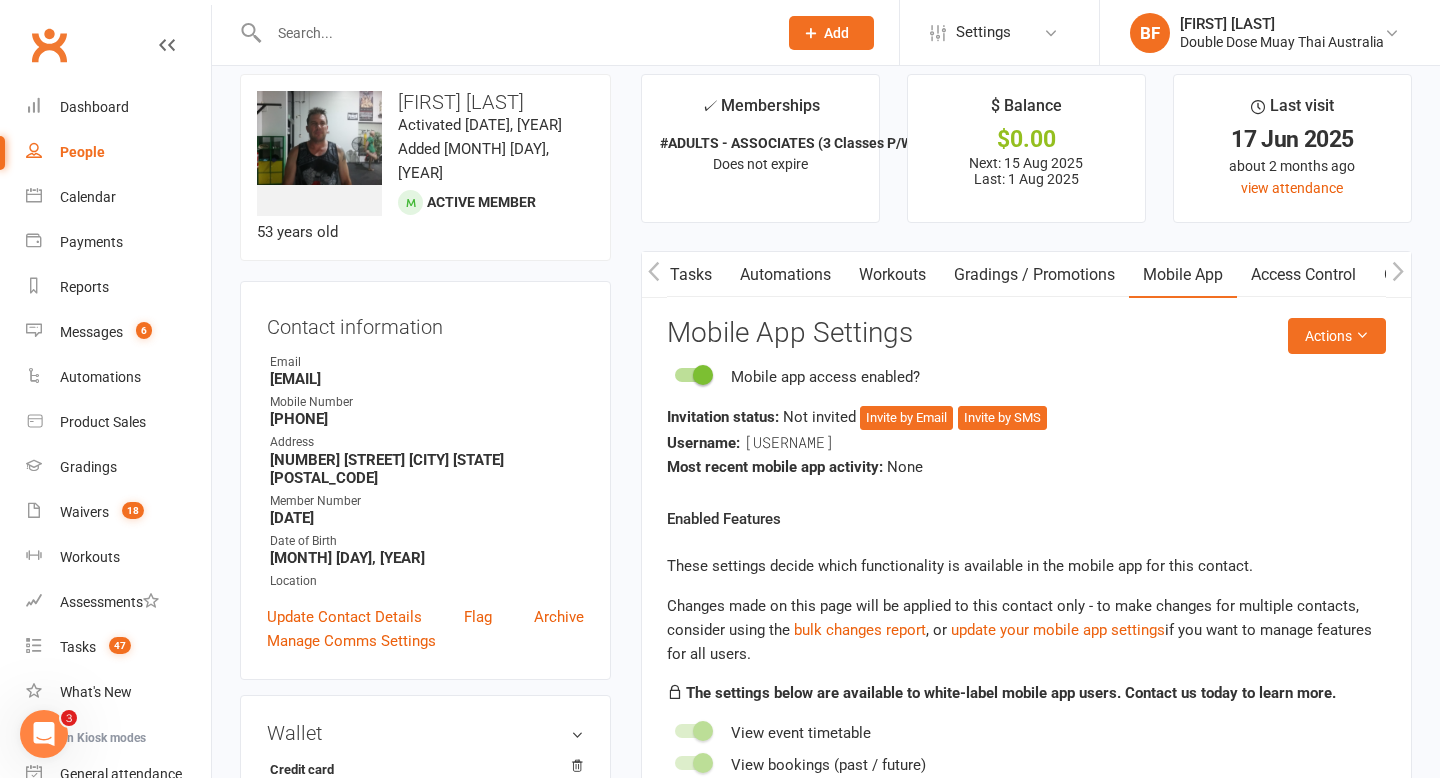 scroll, scrollTop: 0, scrollLeft: 0, axis: both 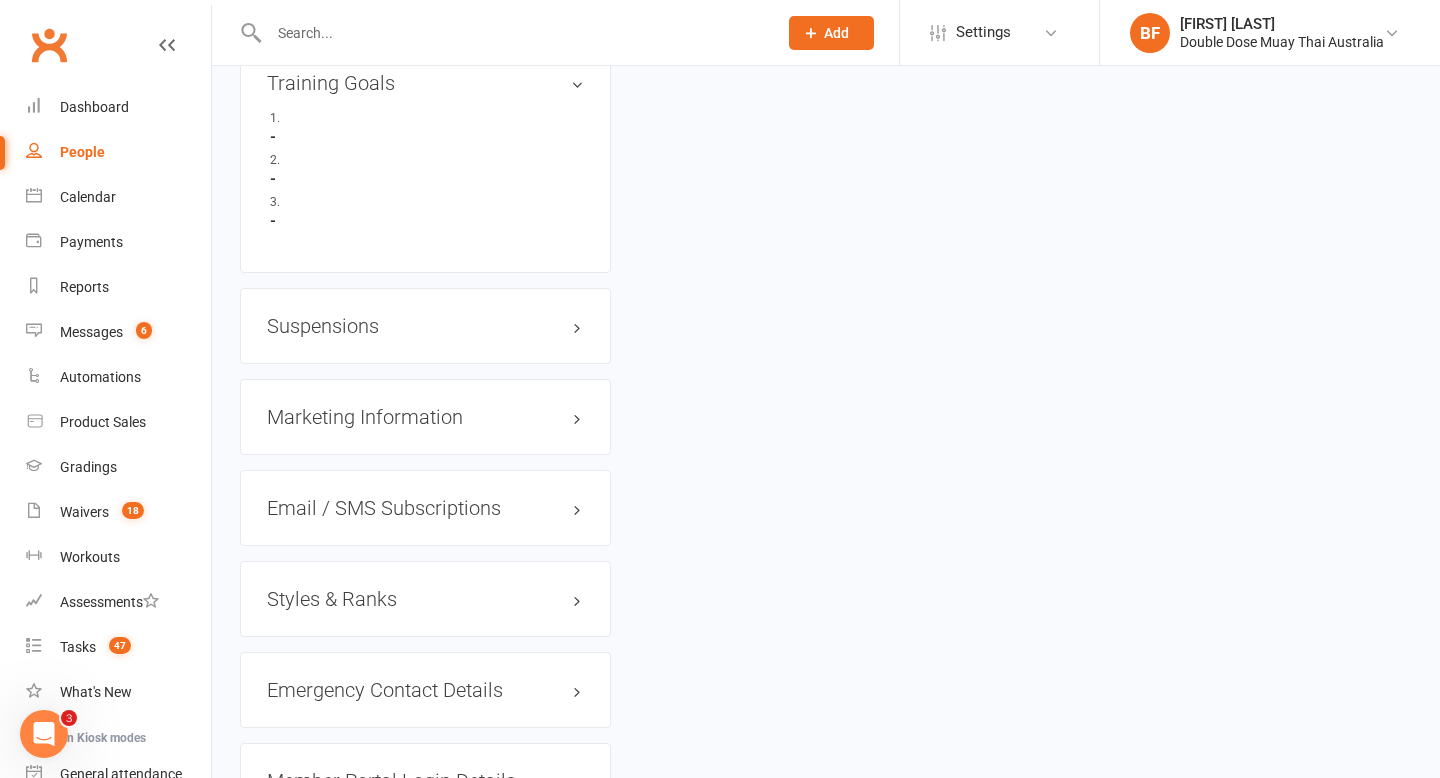 click at bounding box center (513, 33) 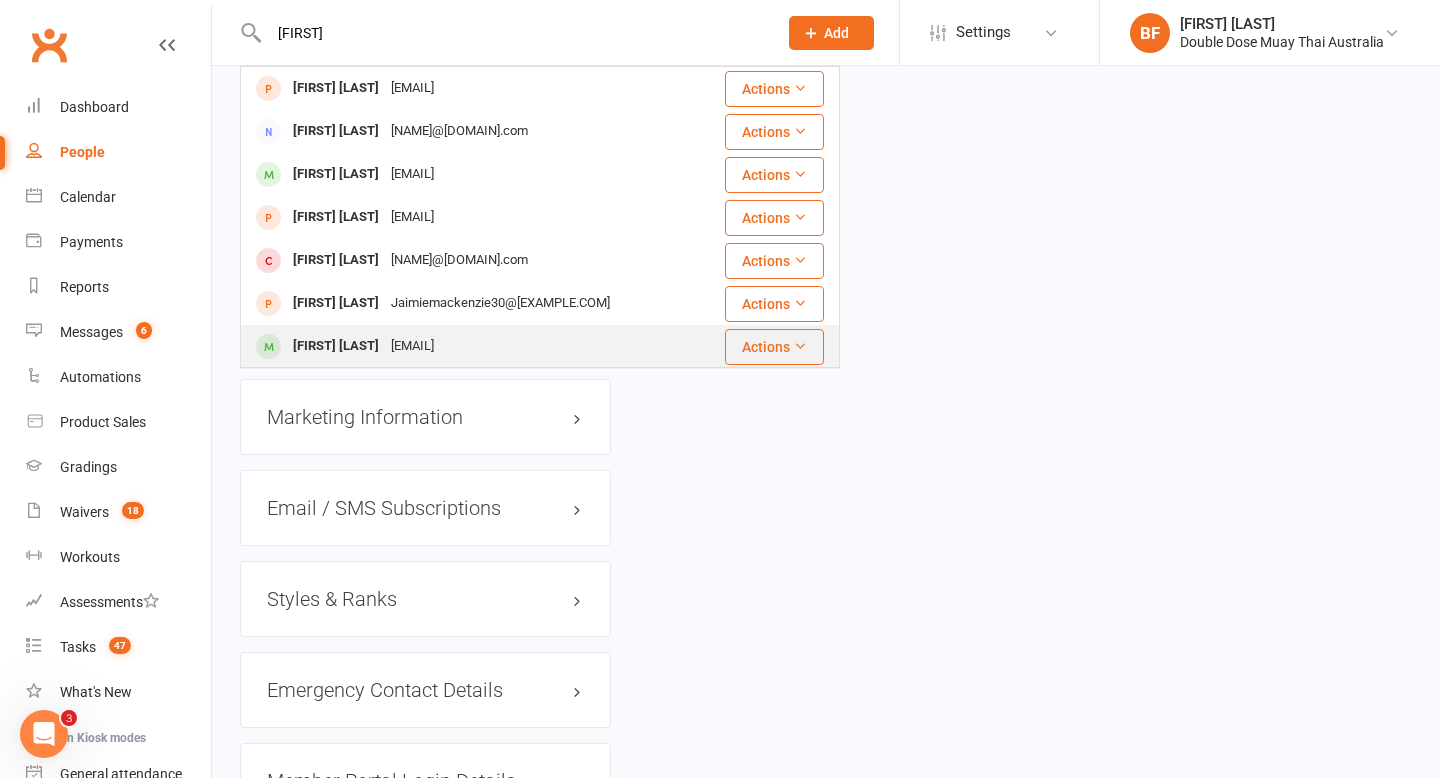 type on "[FIRST]" 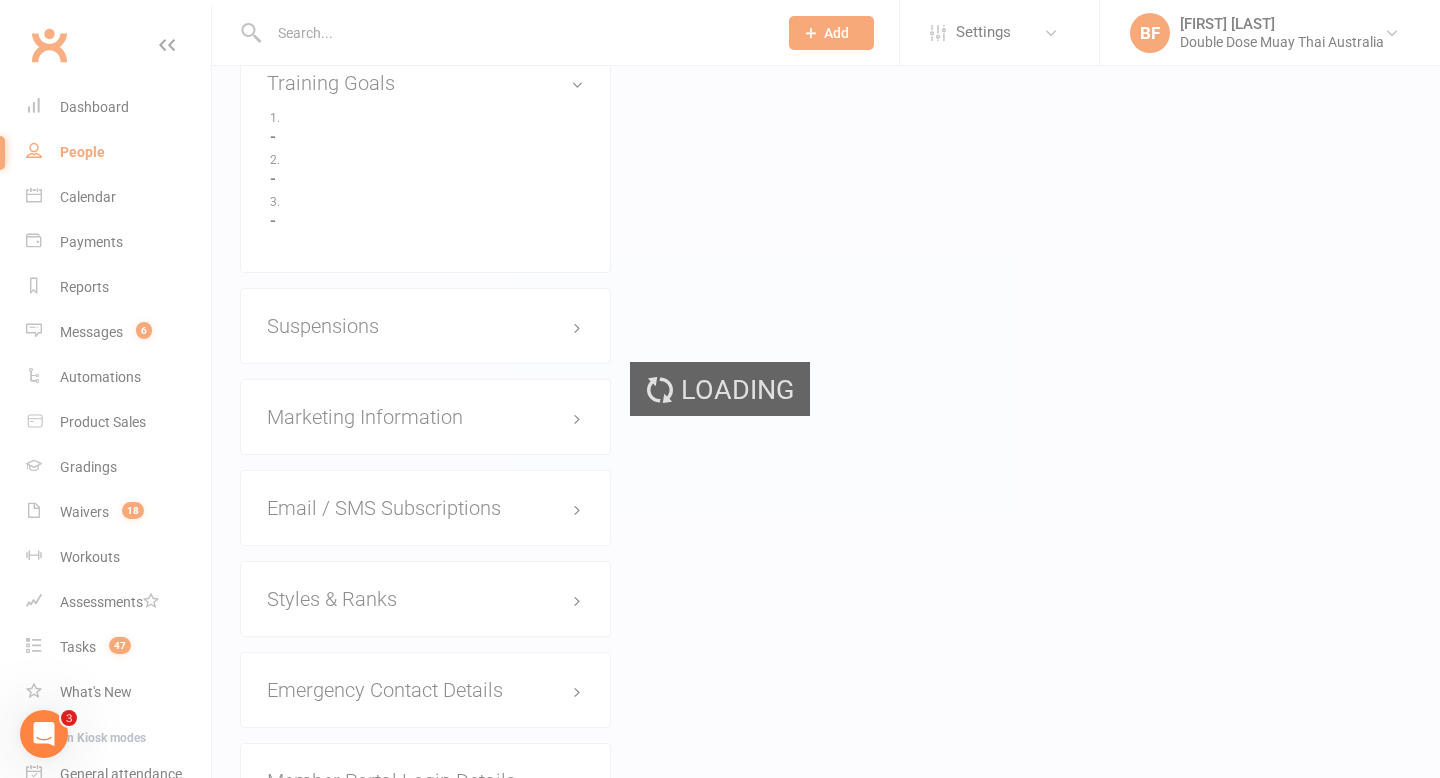 scroll, scrollTop: 0, scrollLeft: 0, axis: both 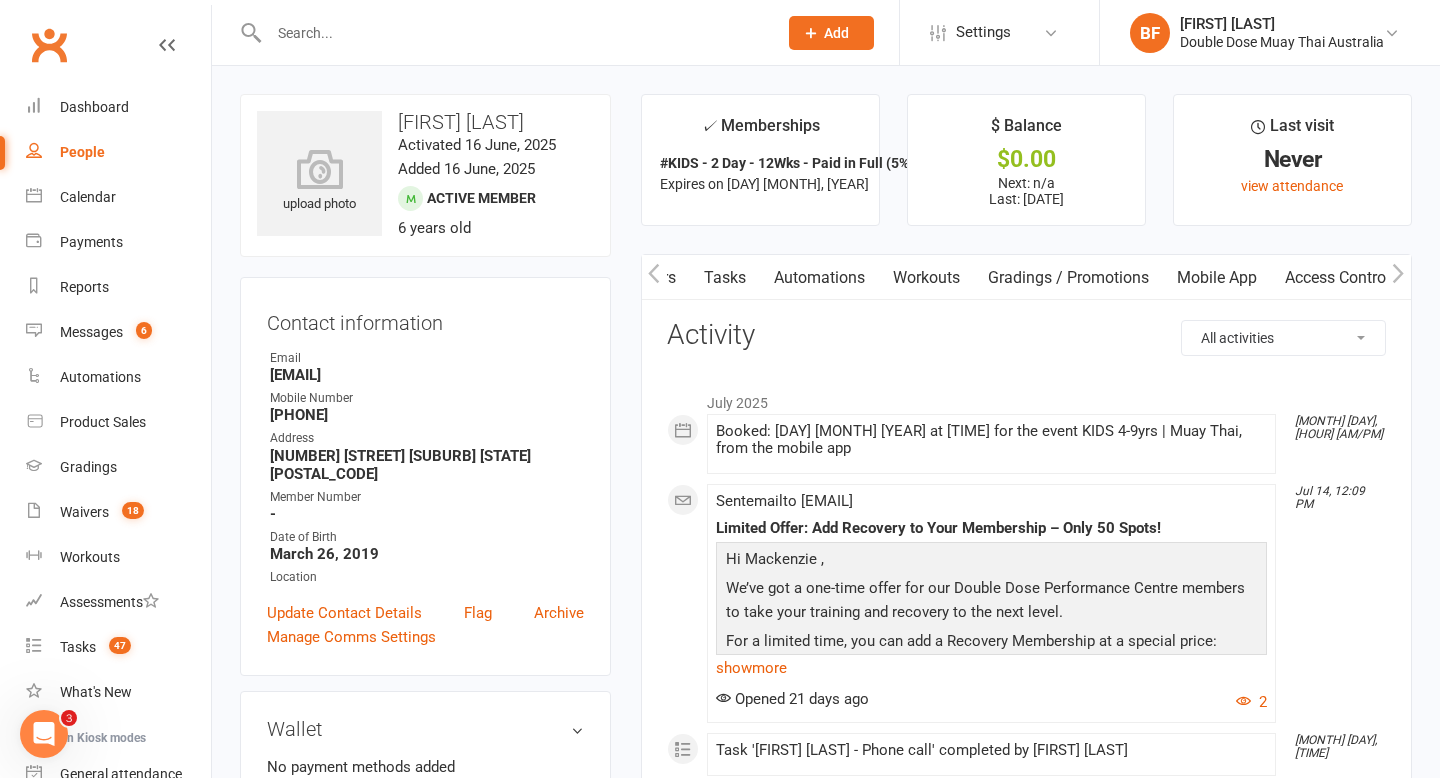 click on "Mobile App" at bounding box center [1217, 278] 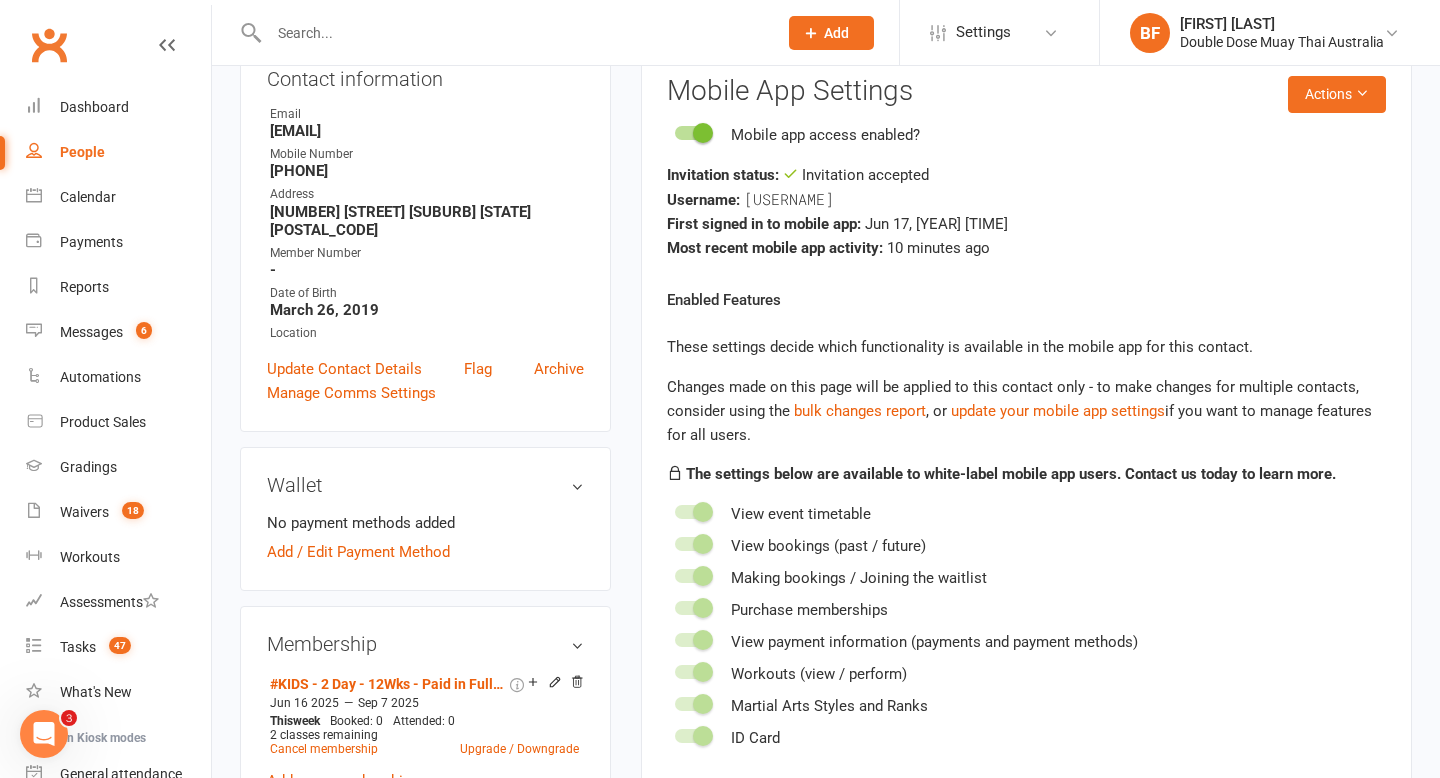 scroll, scrollTop: 246, scrollLeft: 0, axis: vertical 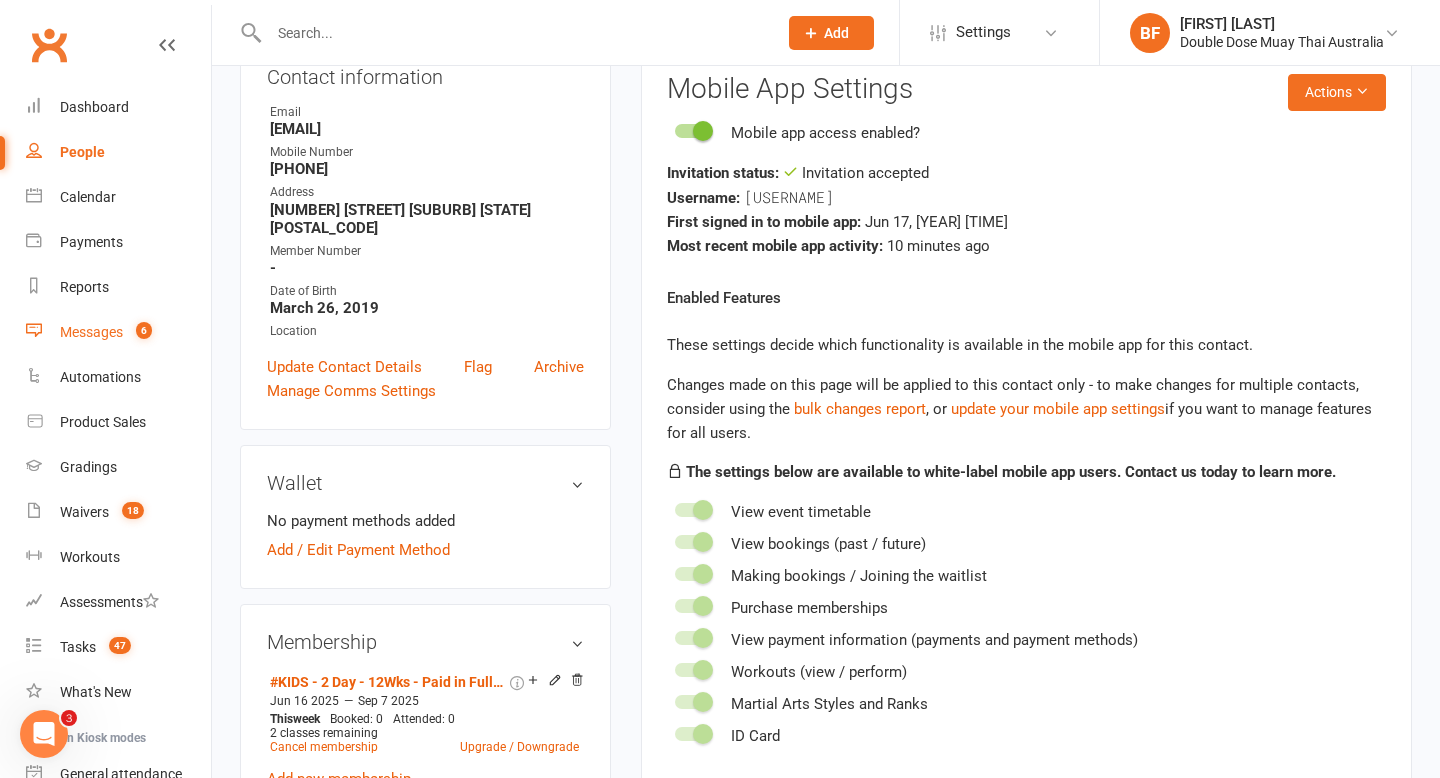 click on "6" at bounding box center (139, 332) 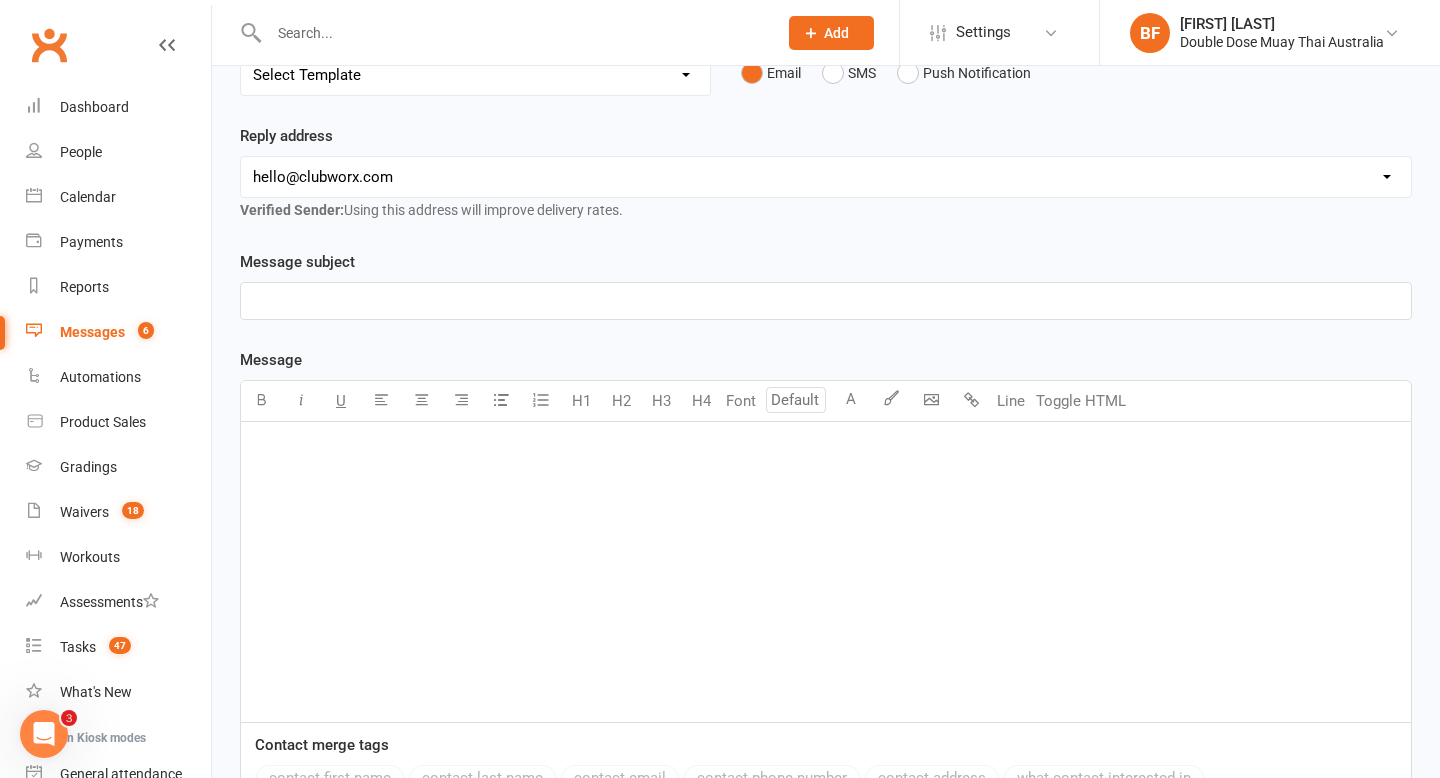 scroll, scrollTop: 0, scrollLeft: 0, axis: both 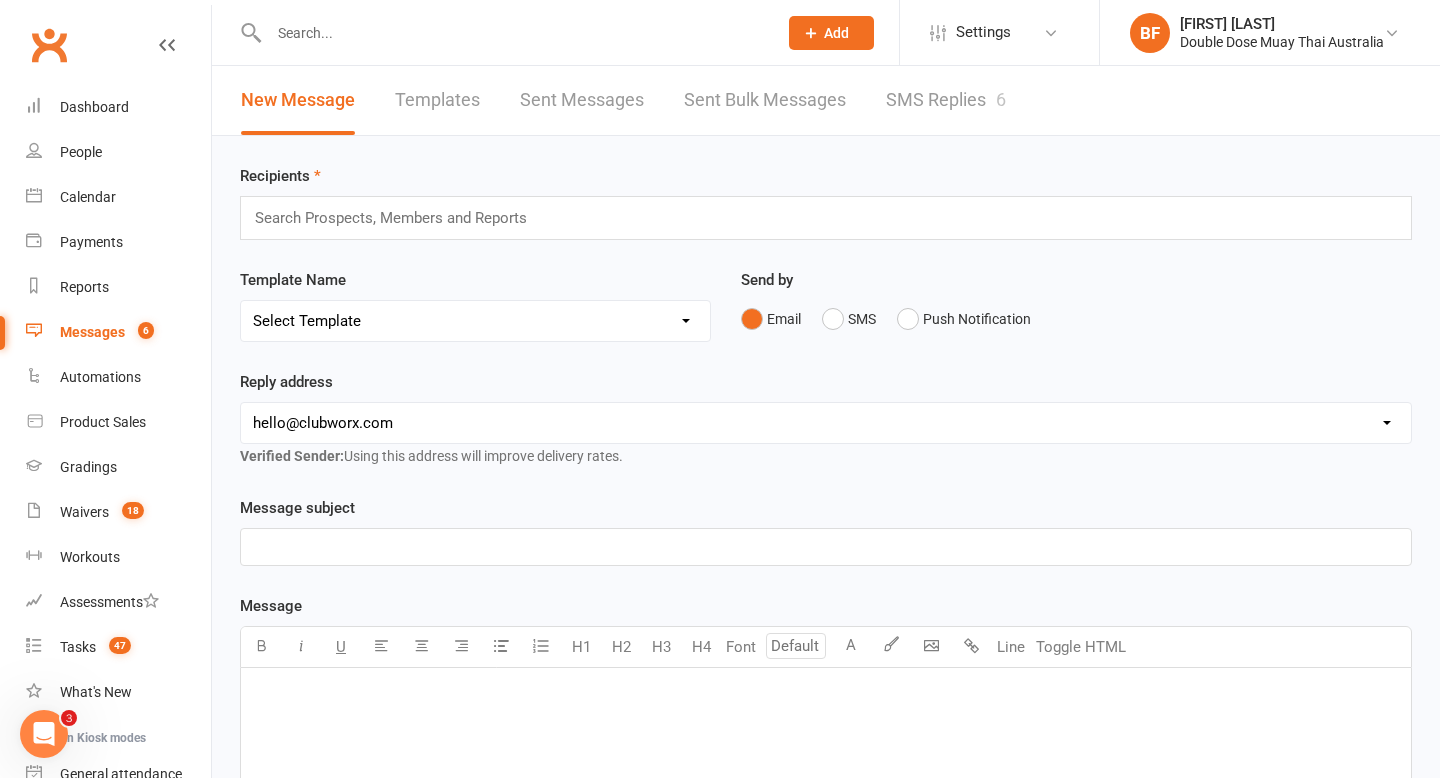 click at bounding box center (513, 33) 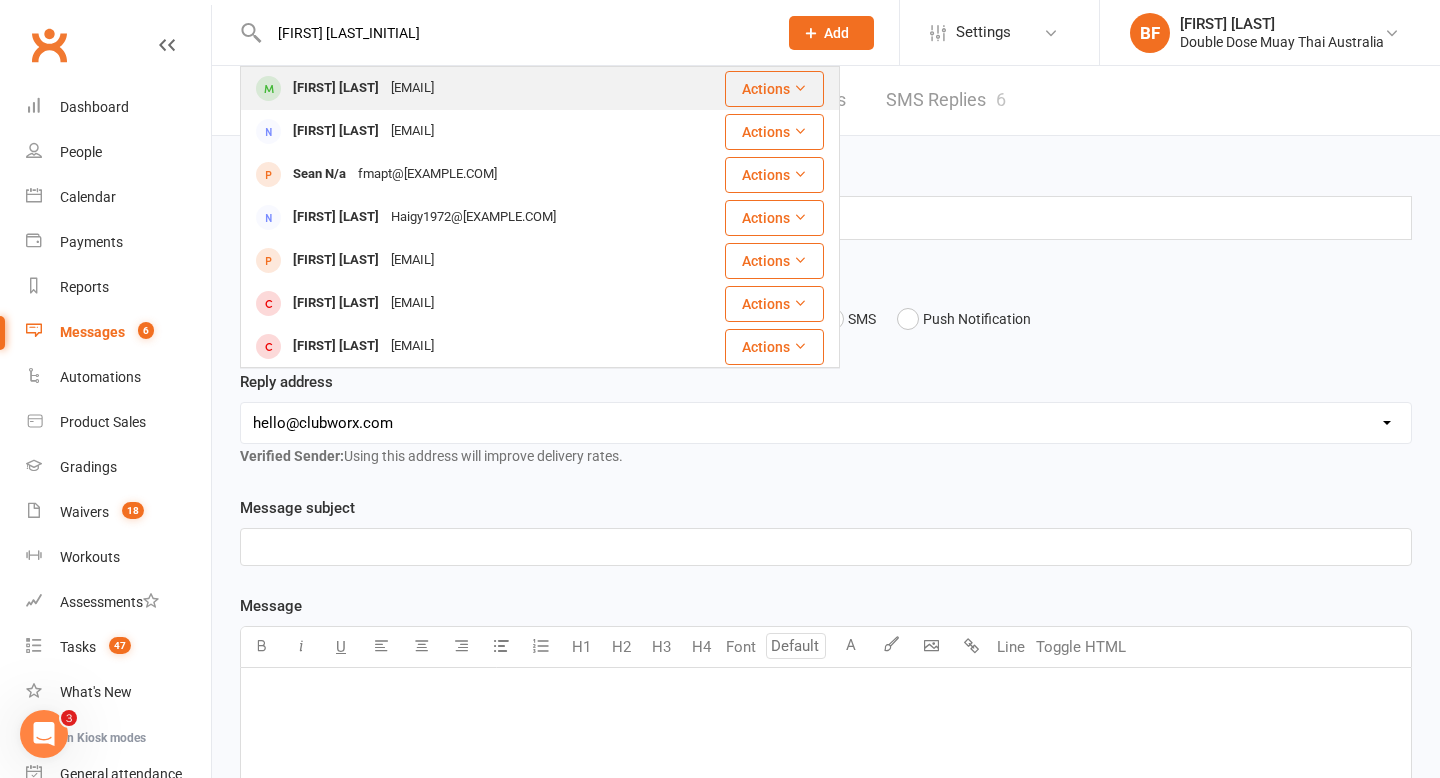 type on "[FIRST] [LAST_INITIAL]" 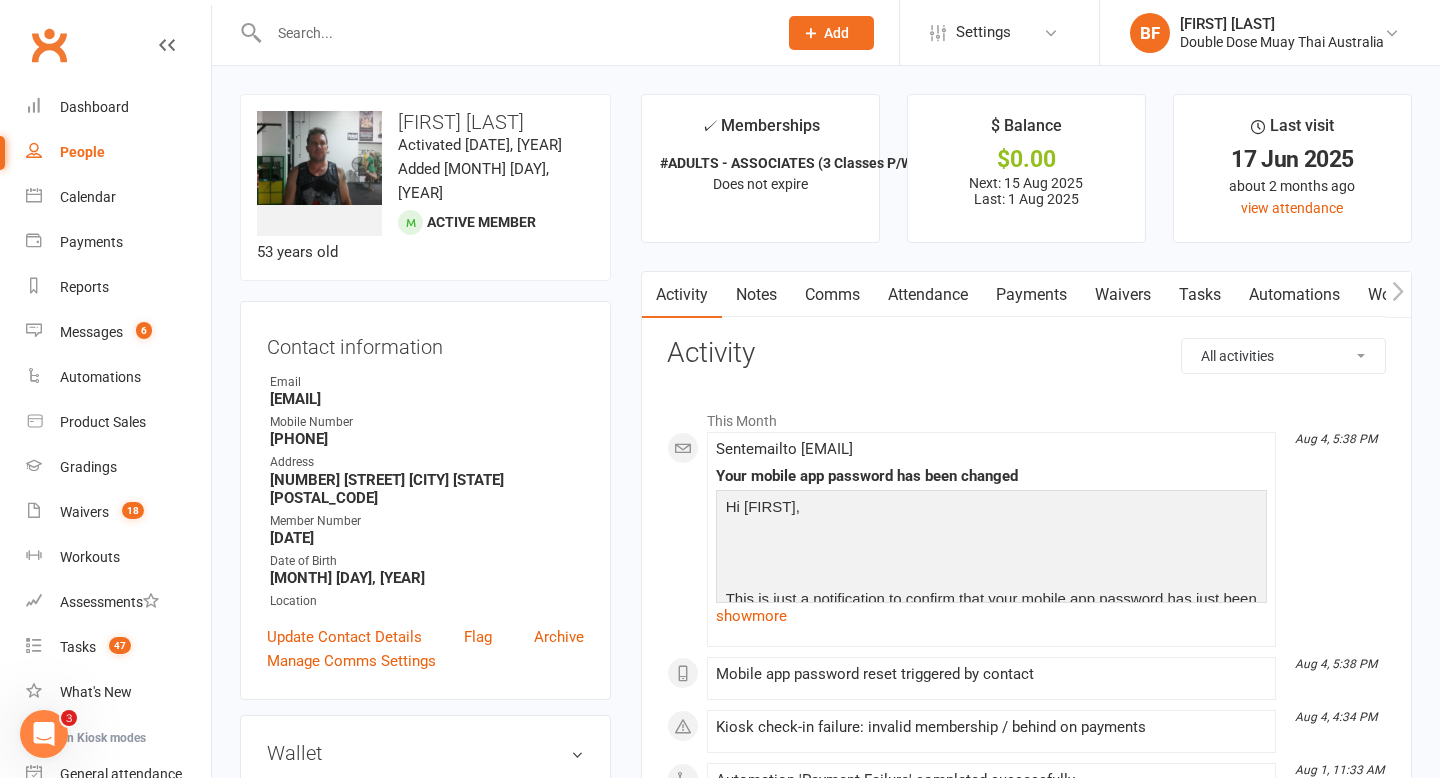 click on "Payments" at bounding box center (1031, 295) 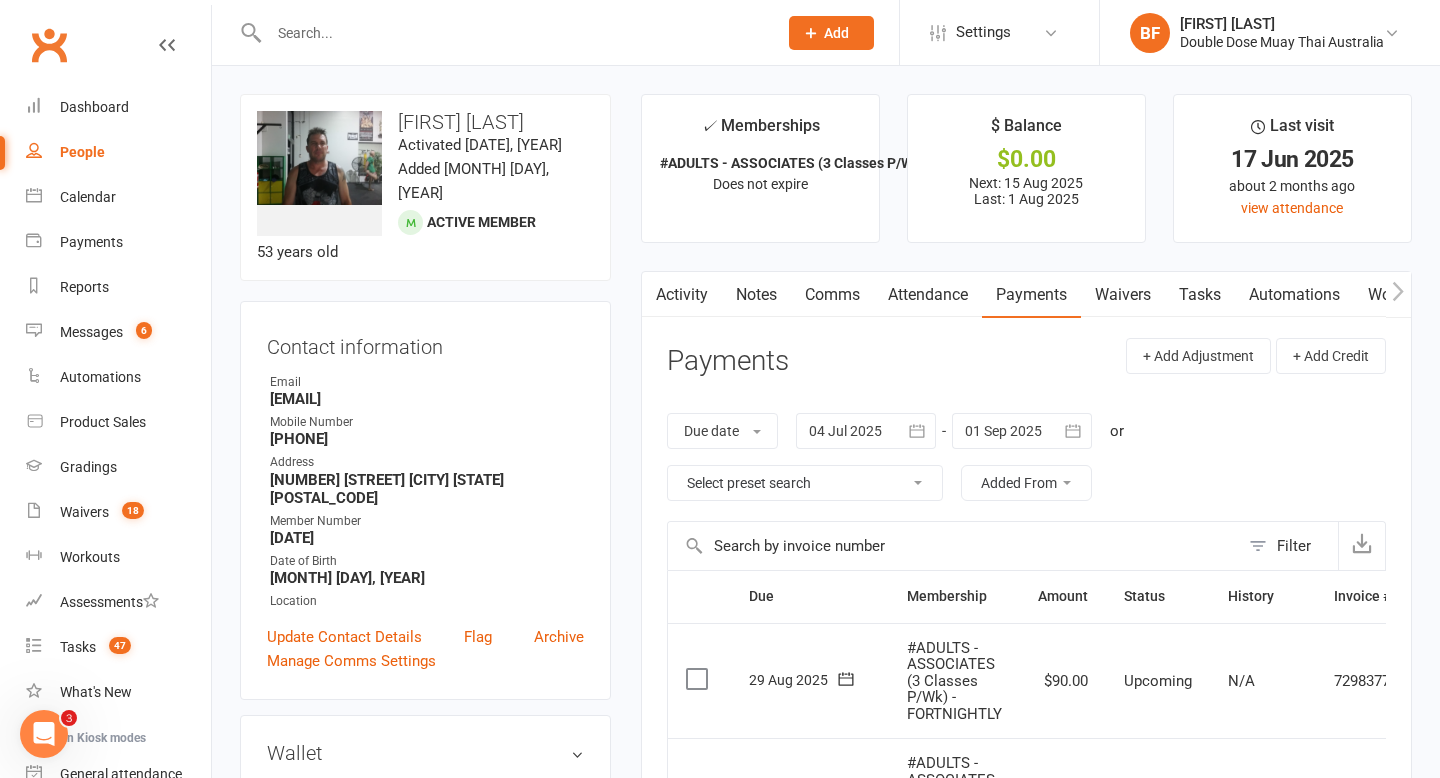 scroll, scrollTop: 535, scrollLeft: 0, axis: vertical 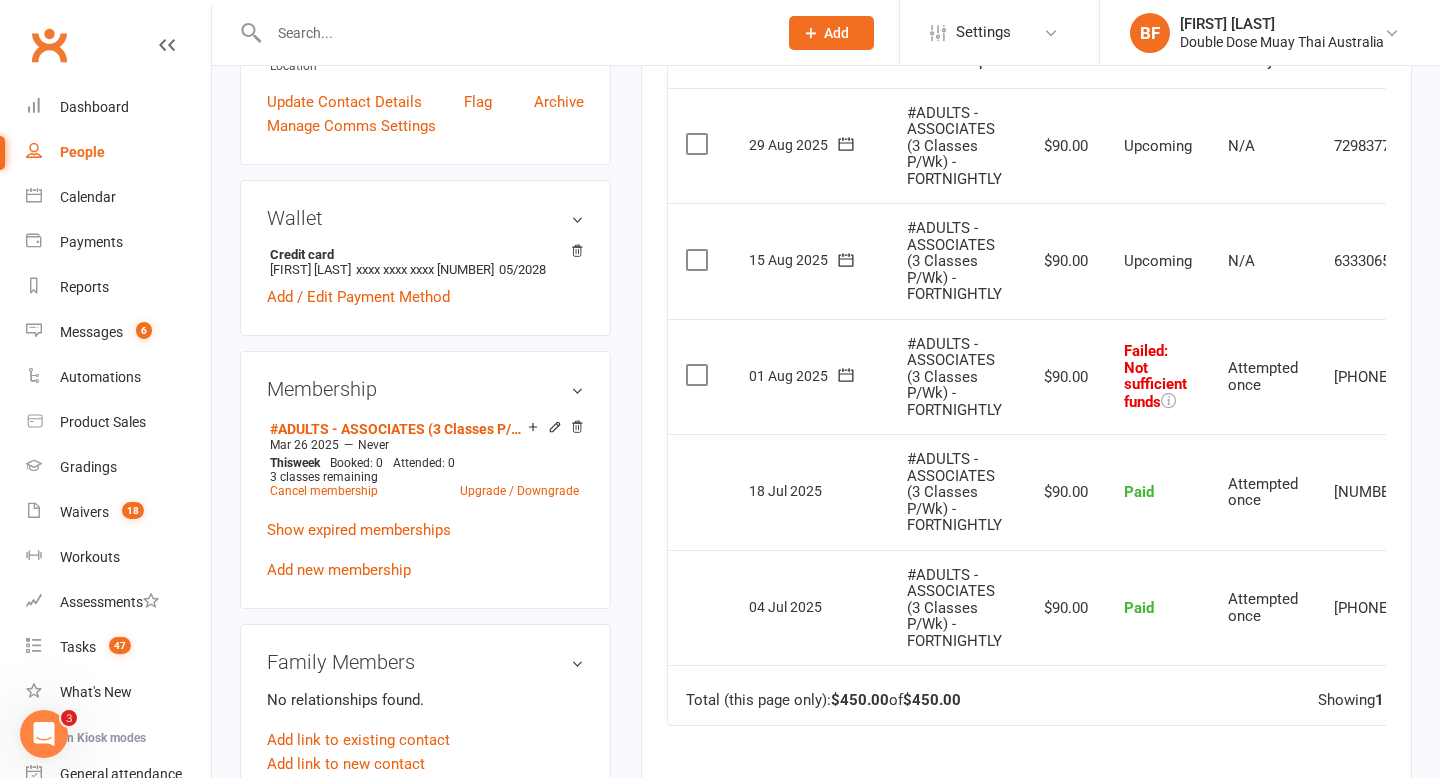 click 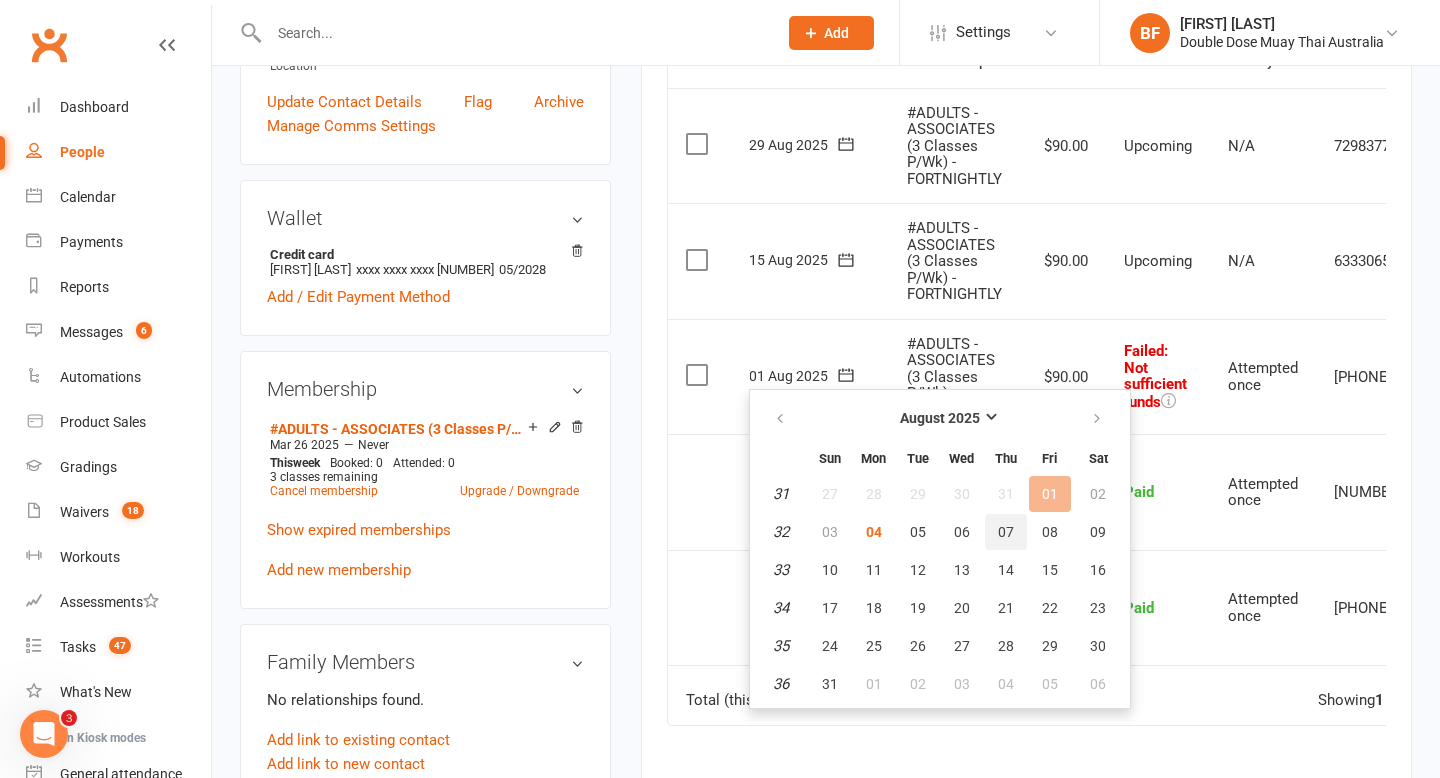 click on "07" at bounding box center (1006, 532) 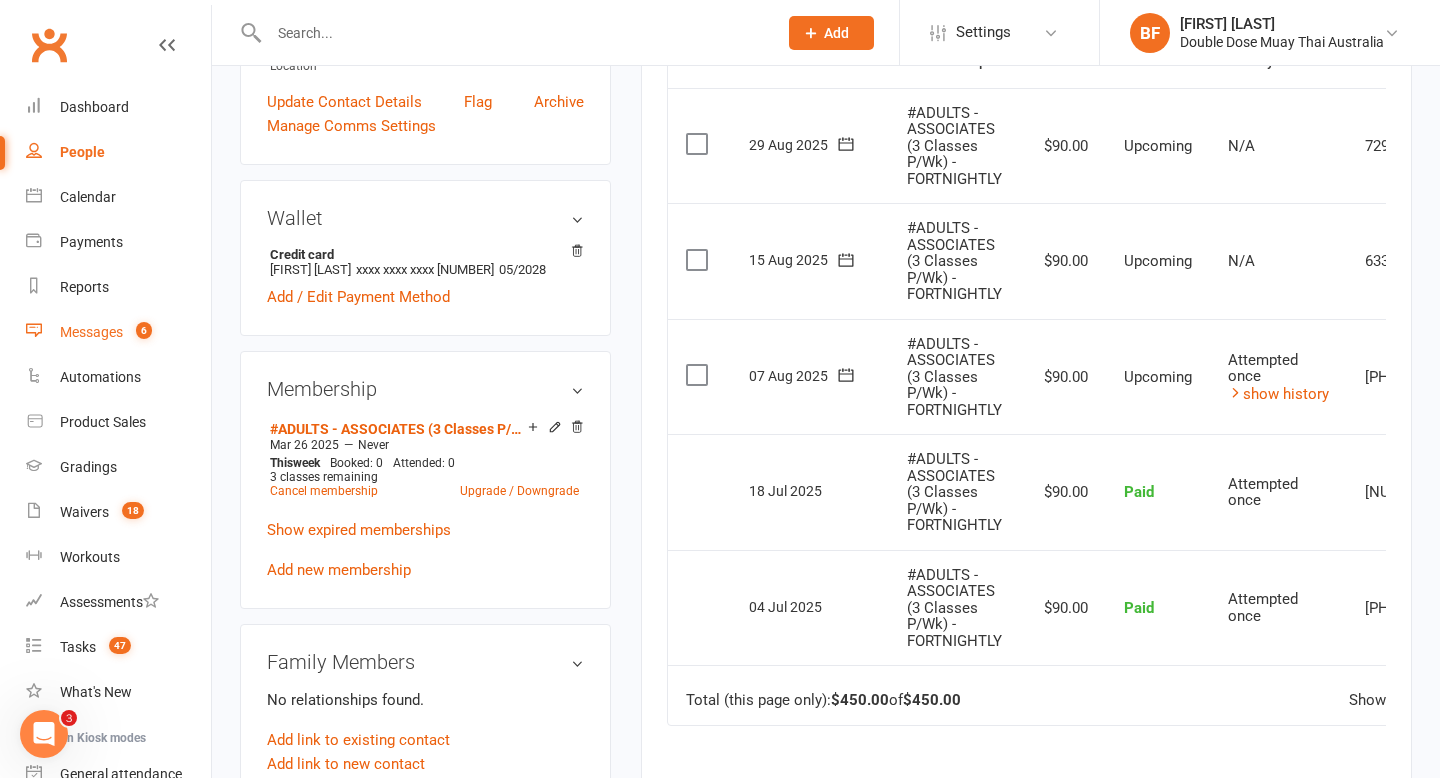 click on "Messages" at bounding box center (91, 332) 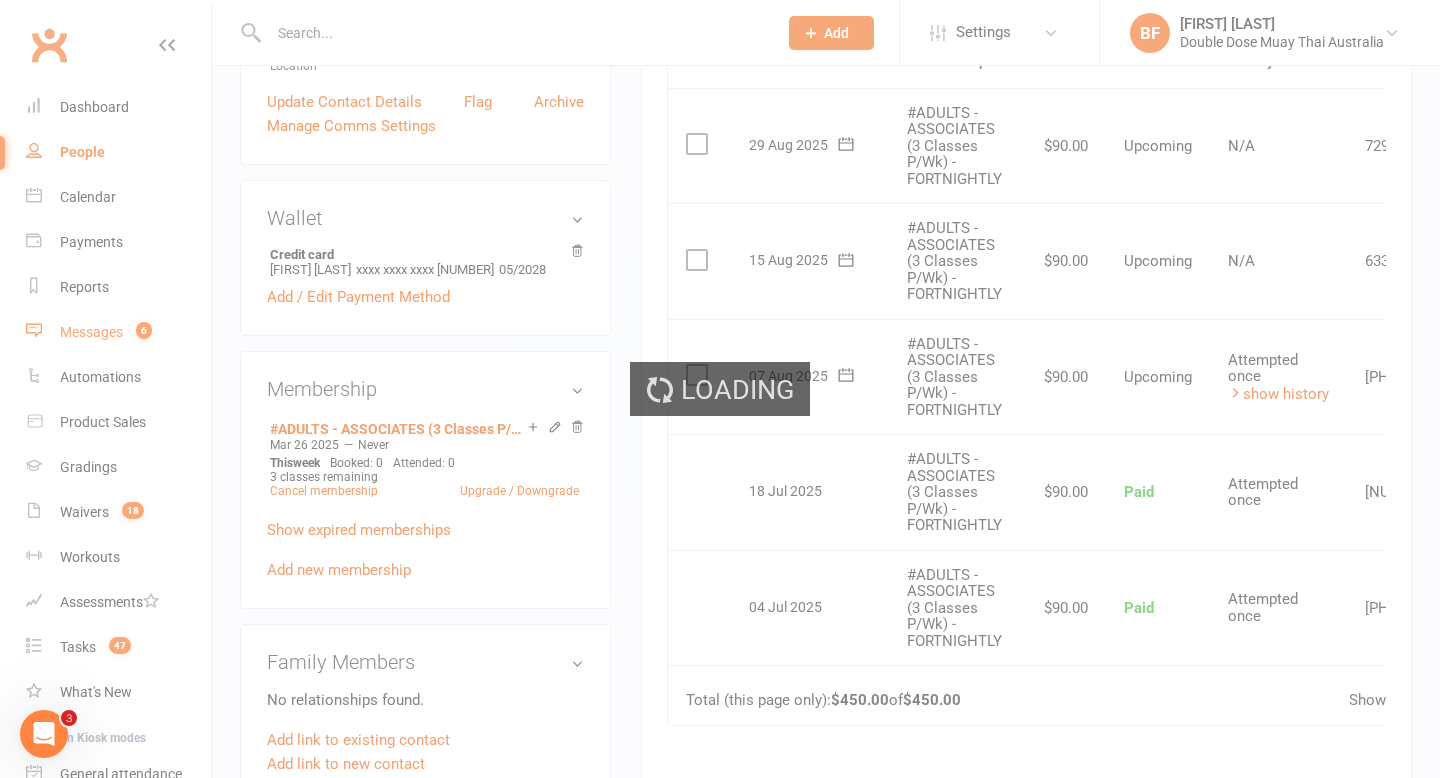 scroll, scrollTop: 0, scrollLeft: 0, axis: both 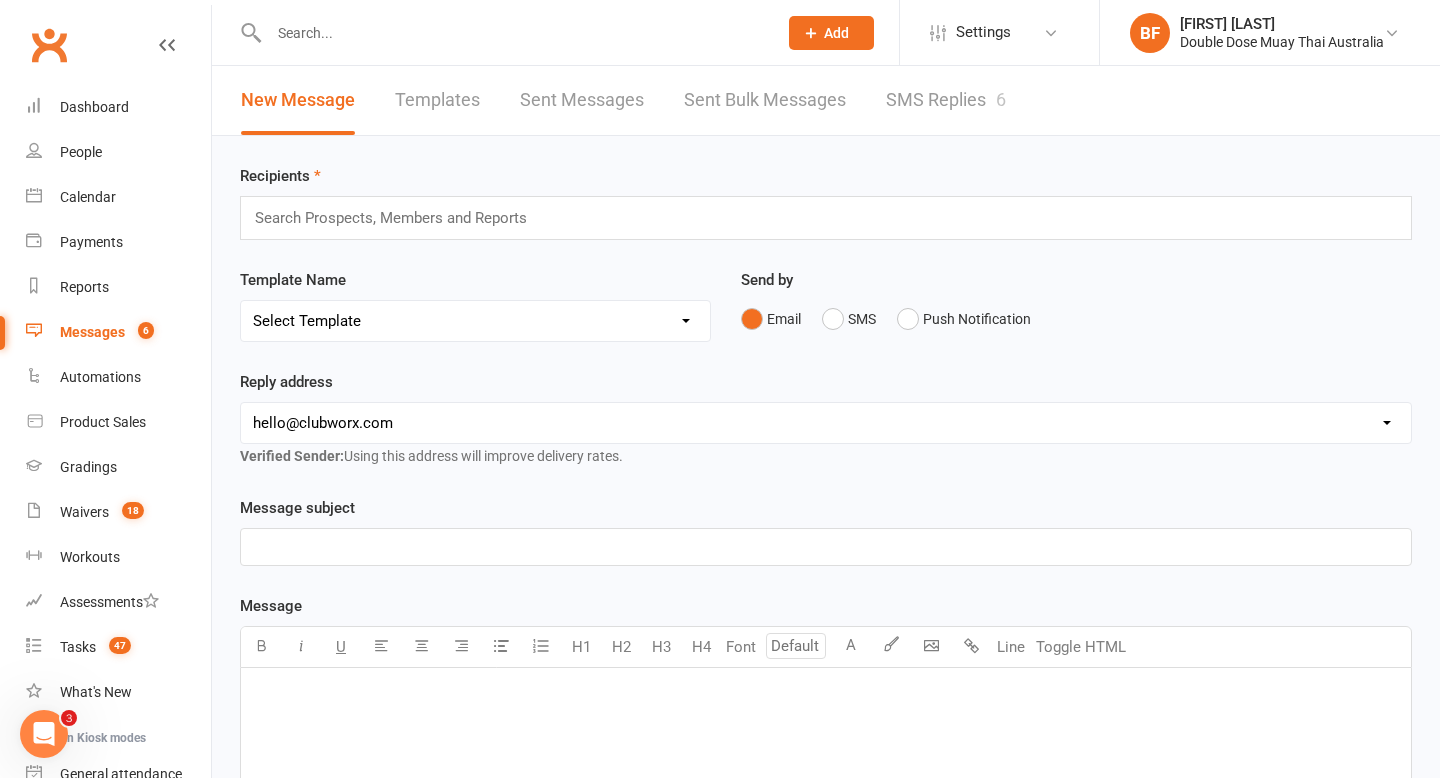 click on "SMS Replies  6" at bounding box center (946, 100) 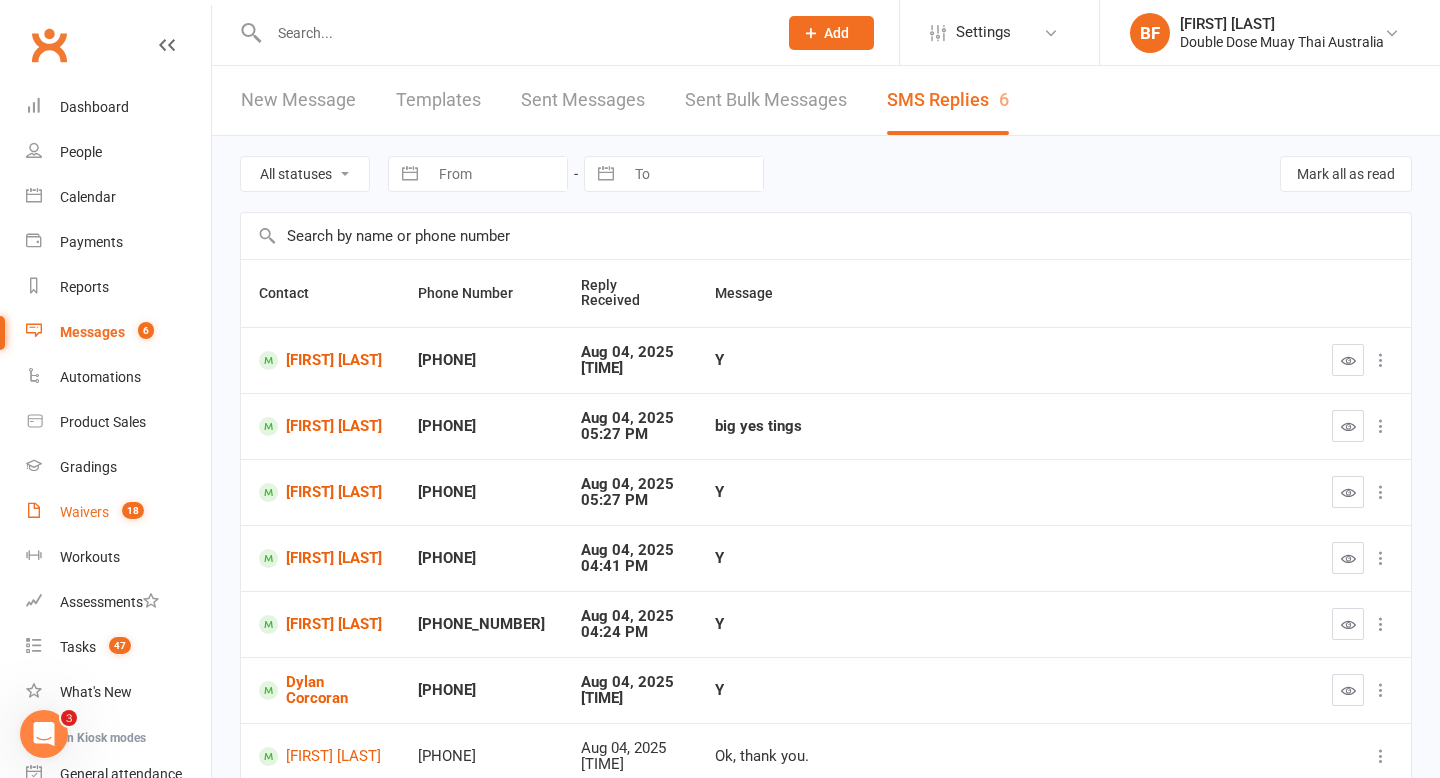click on "Waivers   18" at bounding box center [118, 512] 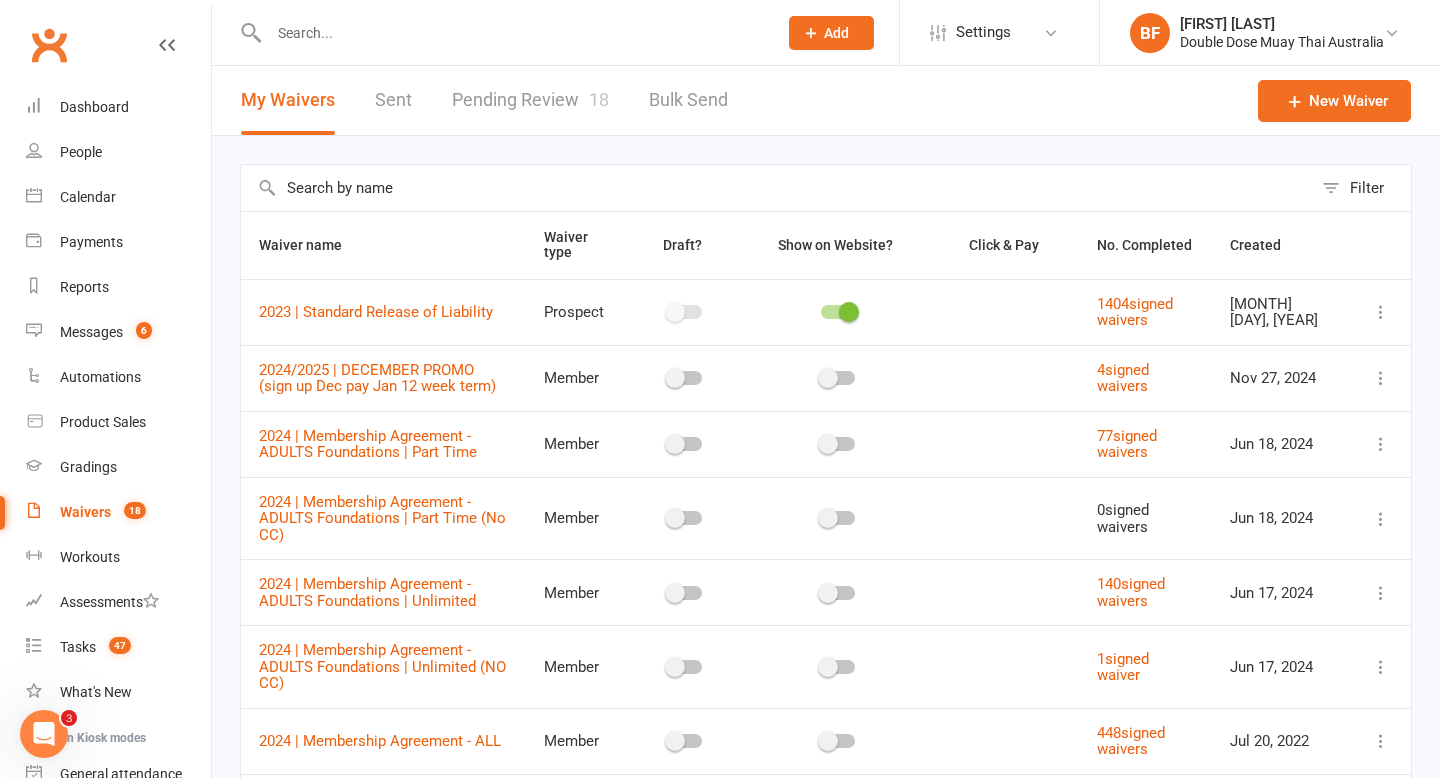 click on "Pending Review 18" at bounding box center [530, 100] 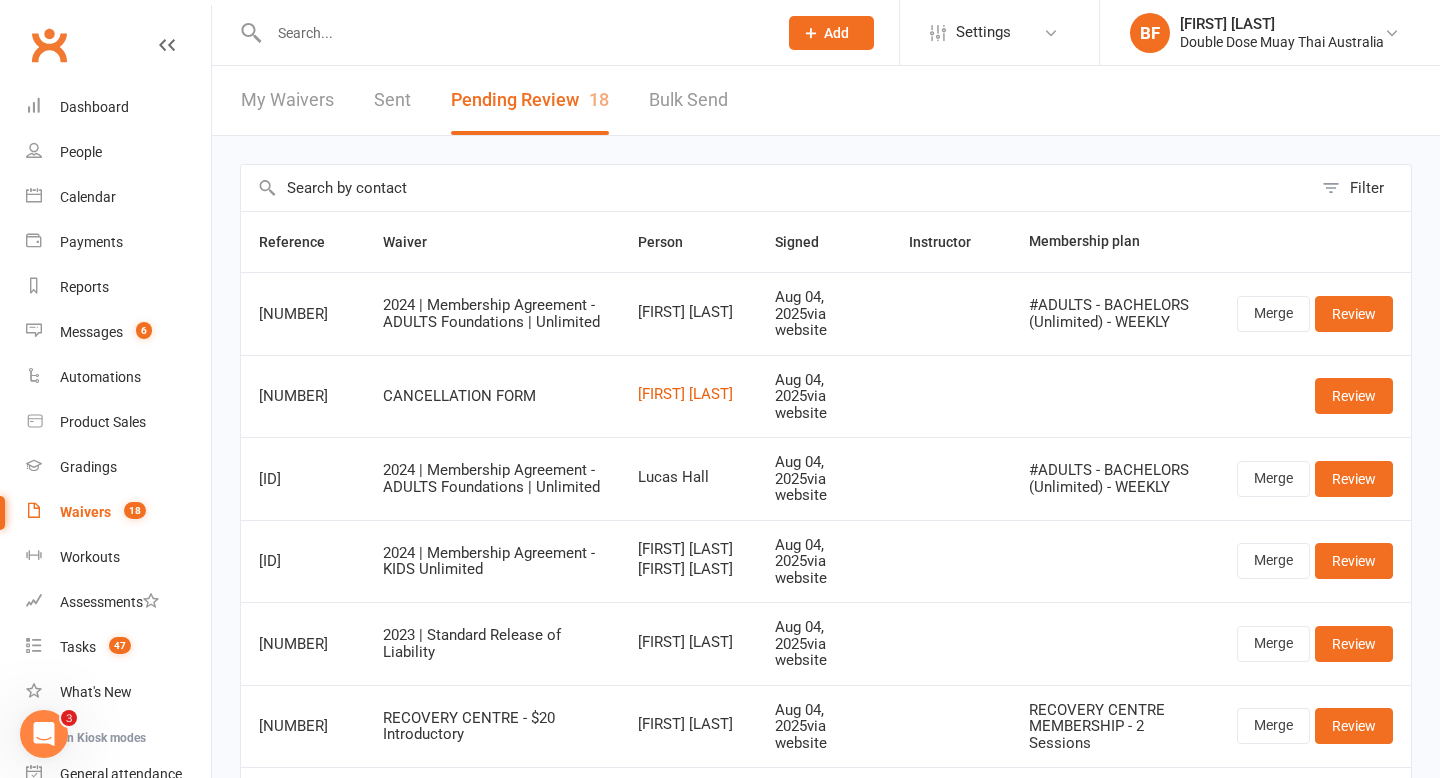 click at bounding box center (501, 32) 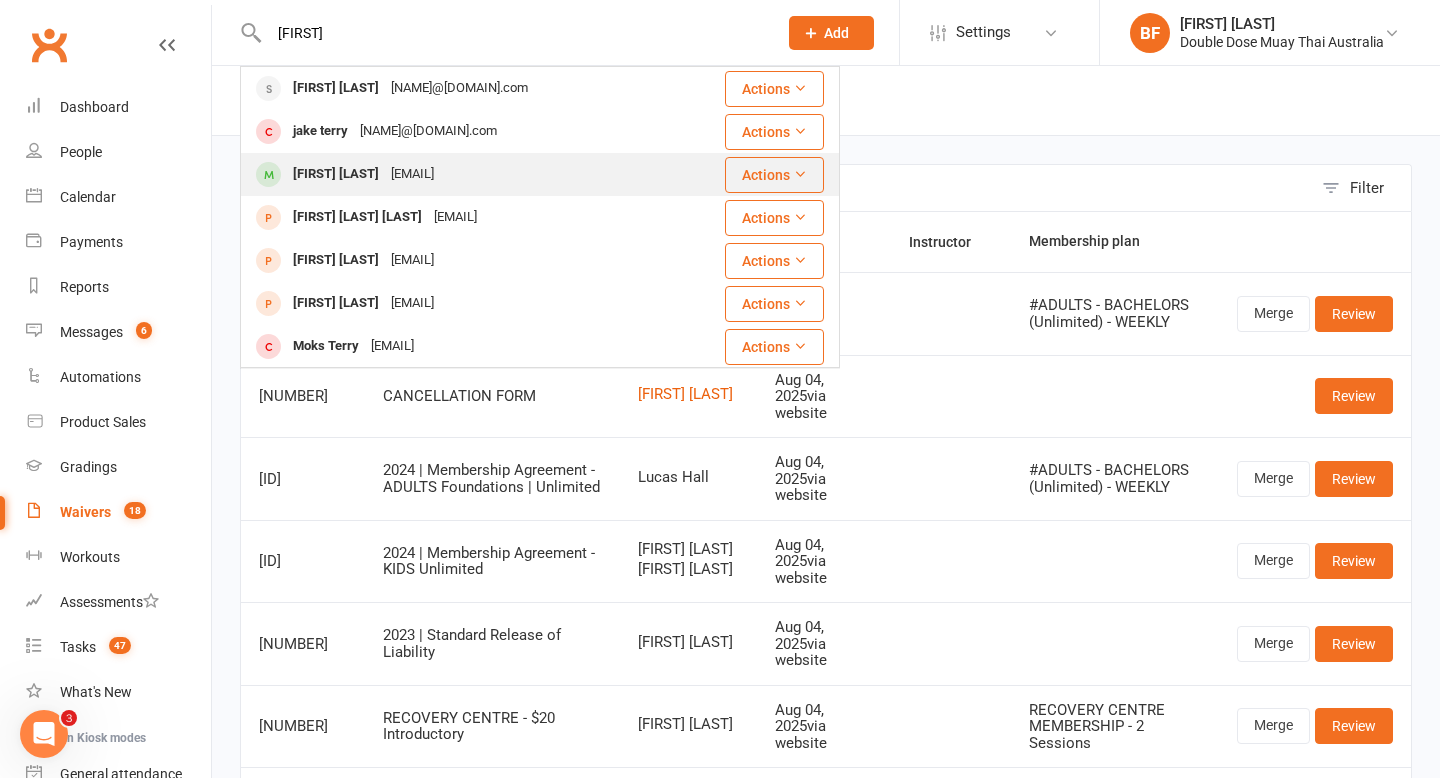 type on "[FIRST]" 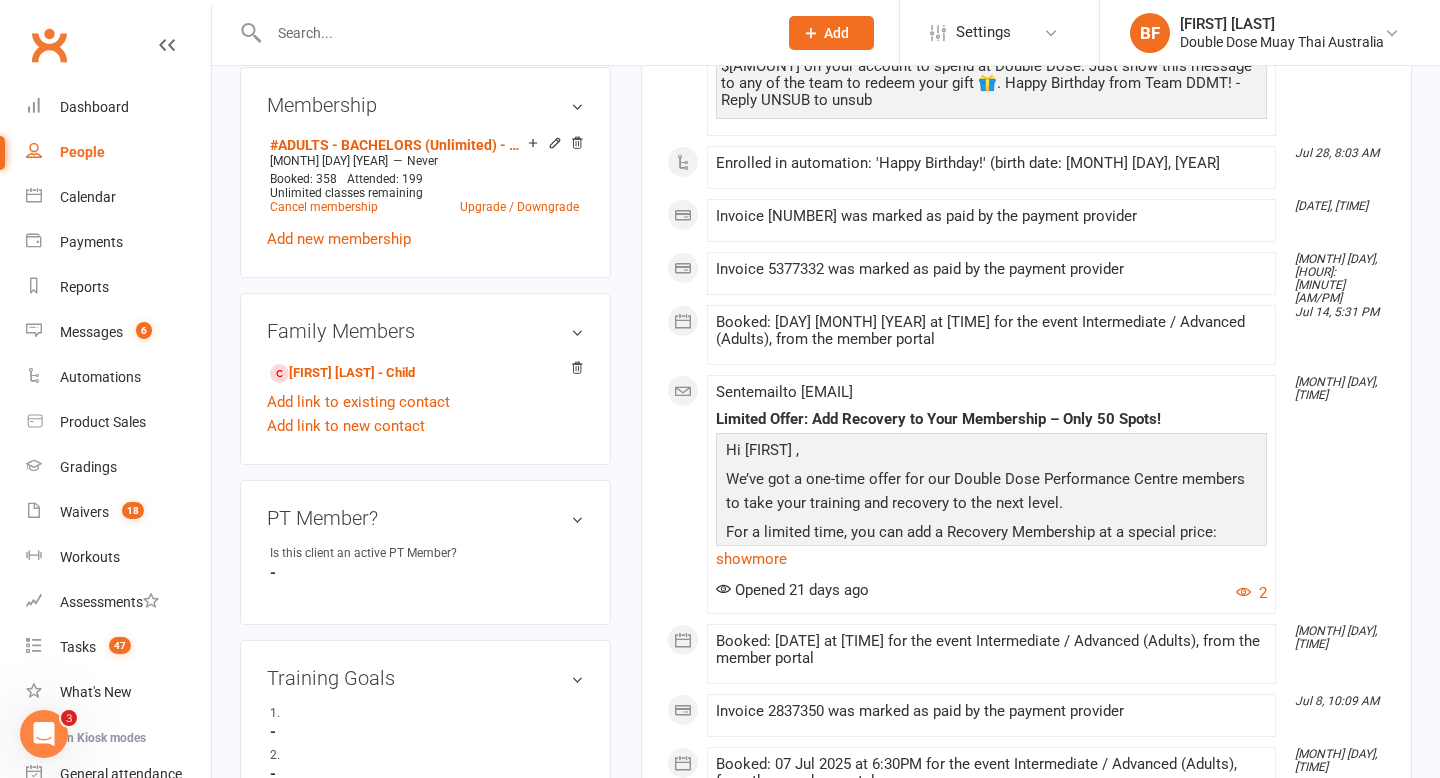 scroll, scrollTop: 0, scrollLeft: 0, axis: both 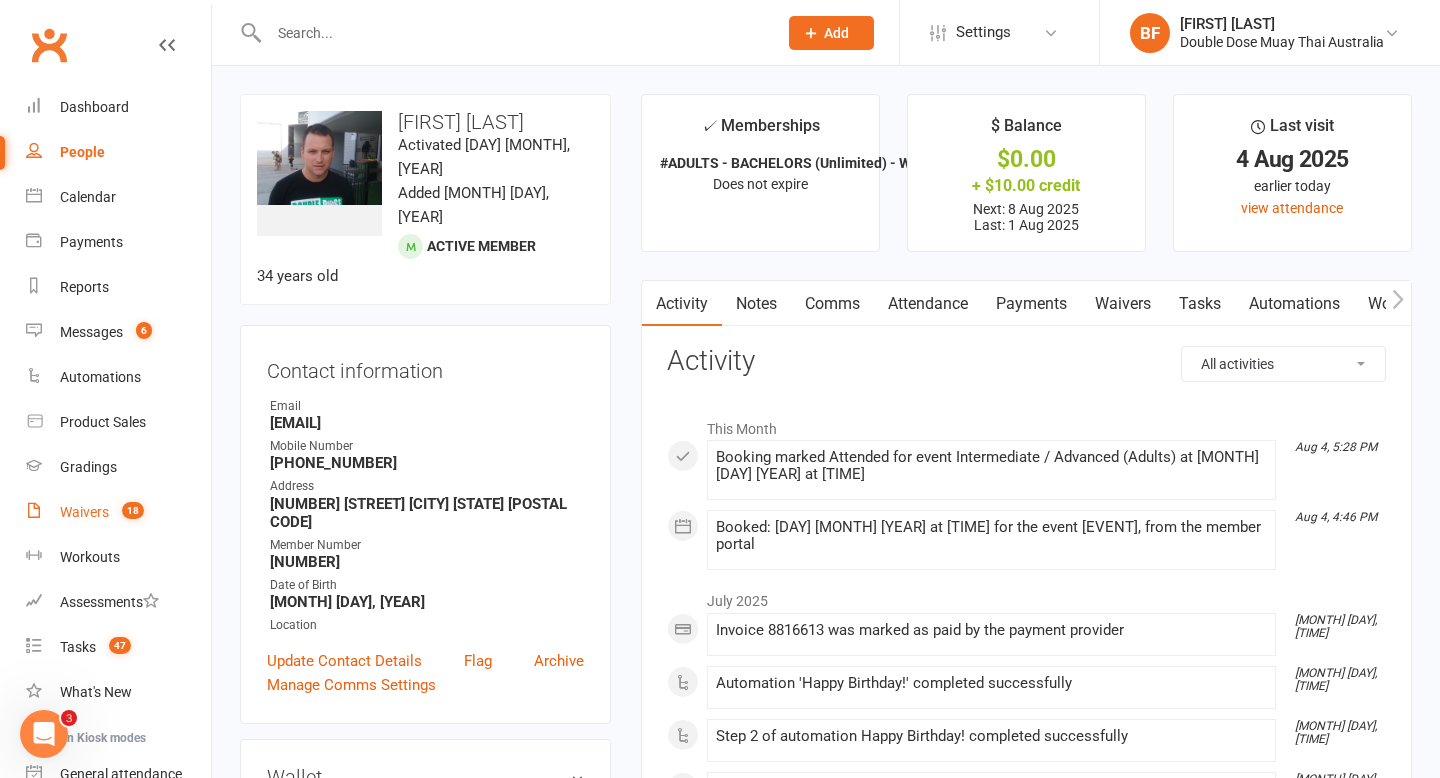 click on "Waivers   18" at bounding box center (118, 512) 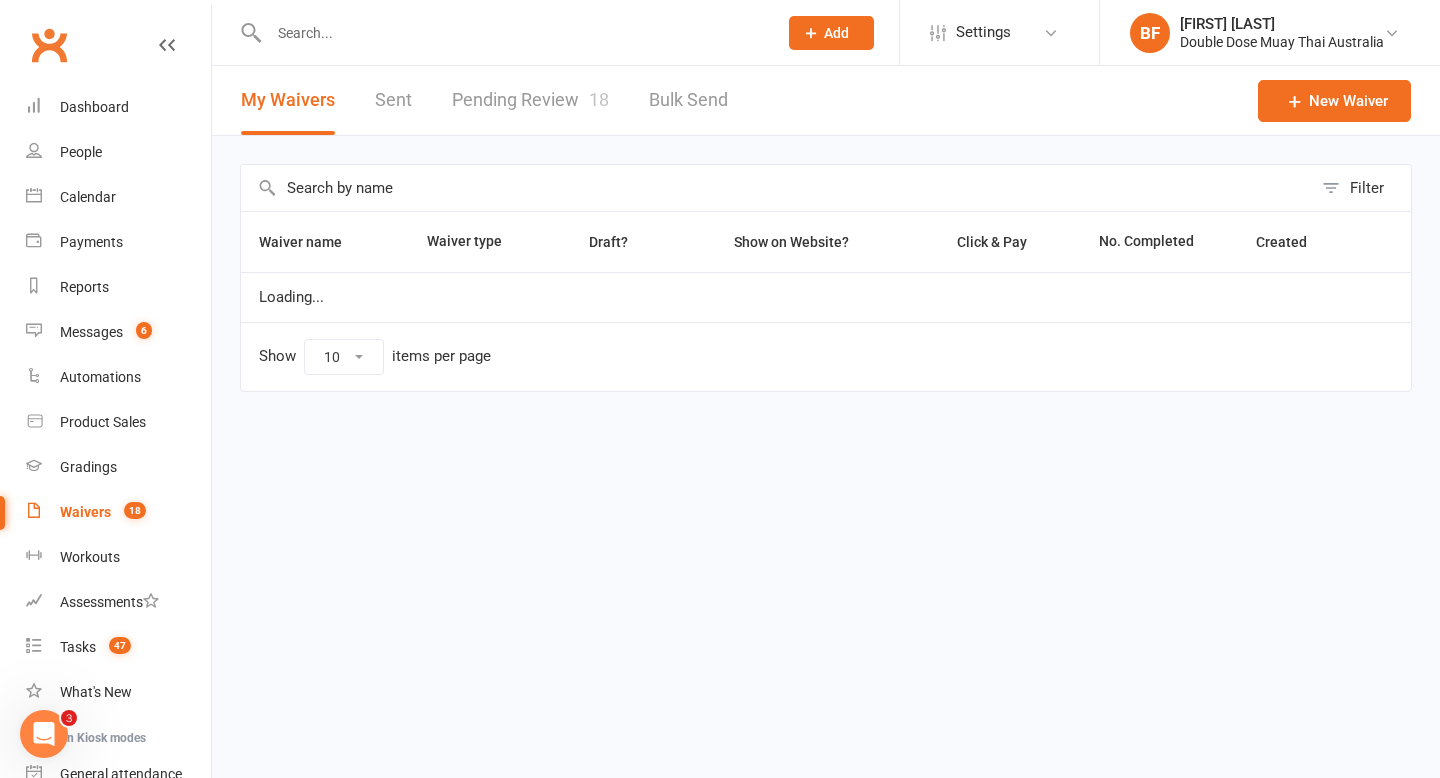 click on "Pending Review 18" at bounding box center (530, 100) 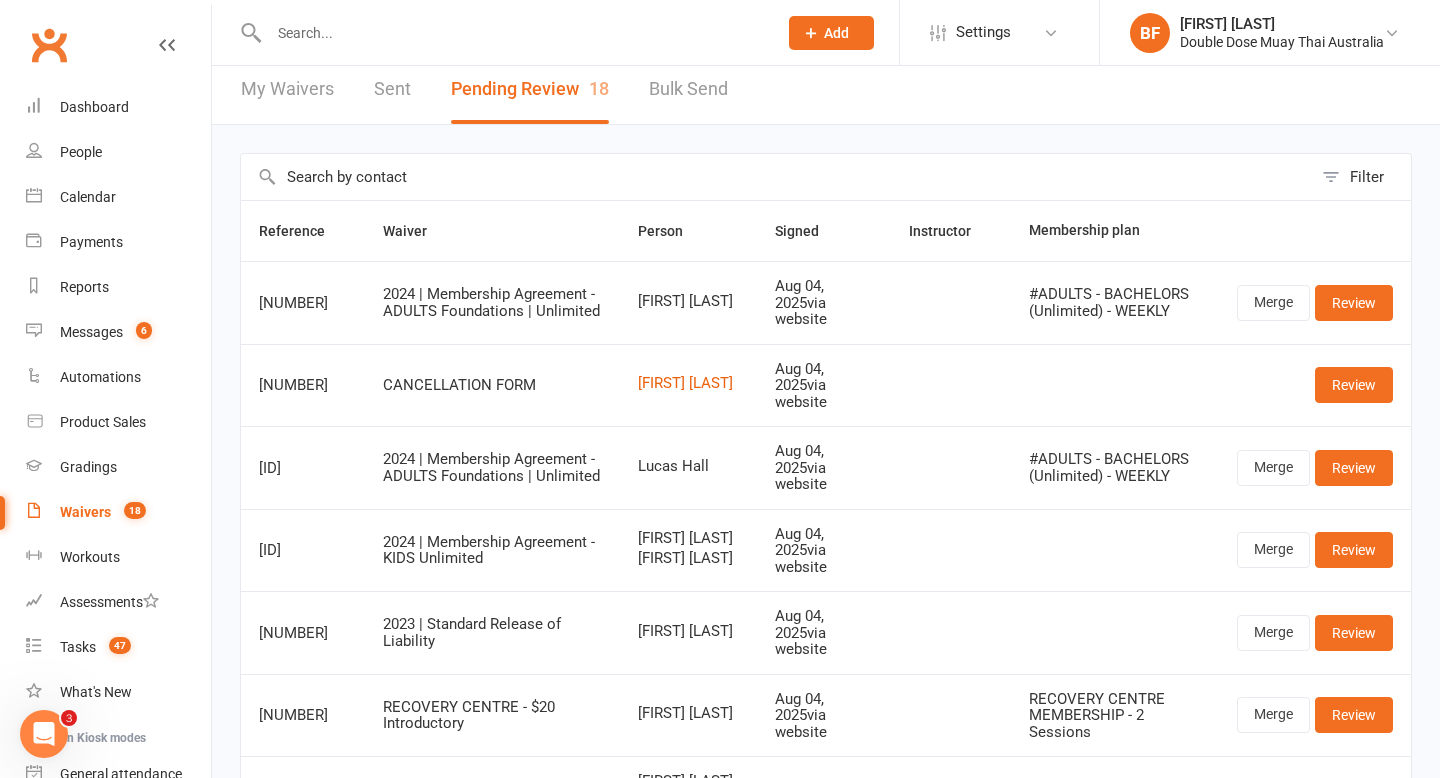 scroll, scrollTop: 12, scrollLeft: 0, axis: vertical 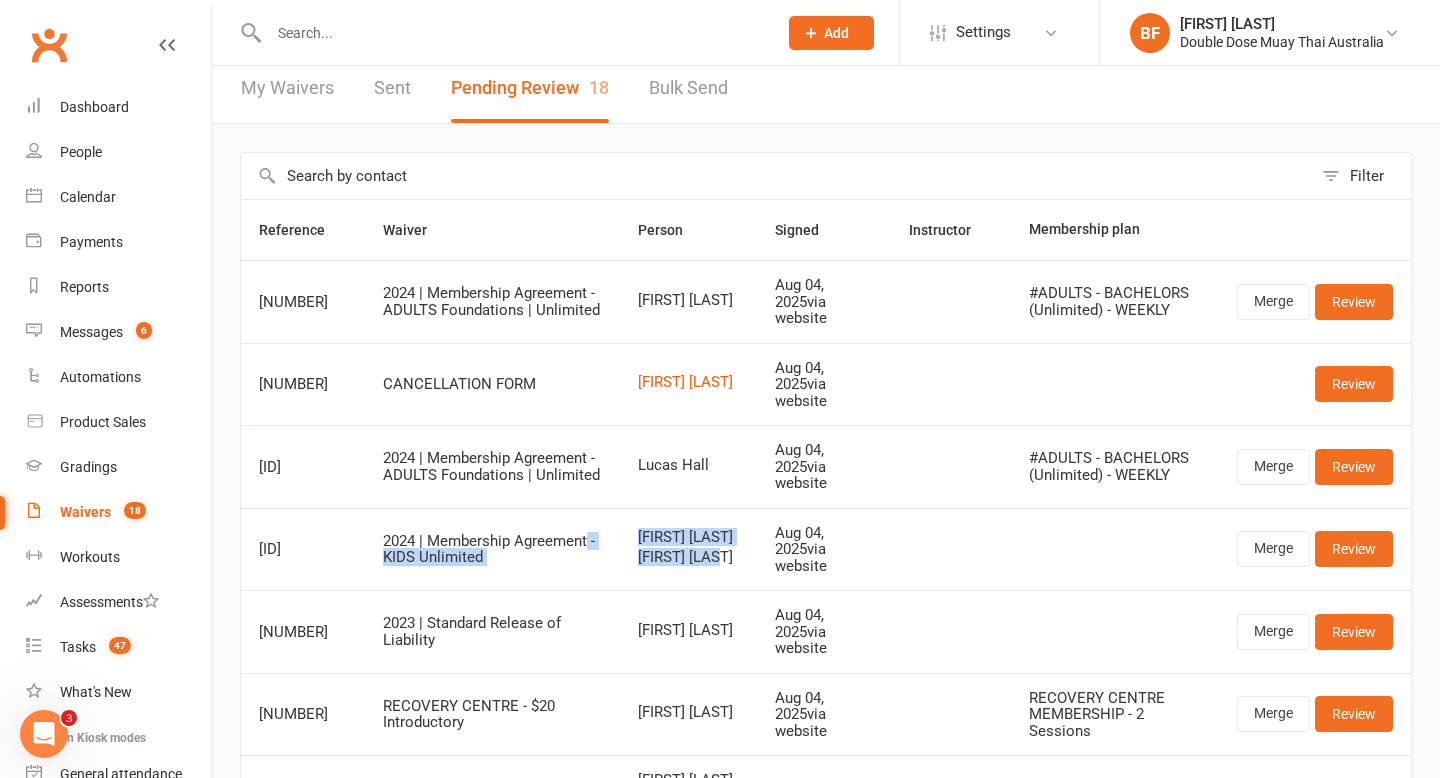drag, startPoint x: 726, startPoint y: 543, endPoint x: 603, endPoint y: 531, distance: 123.58398 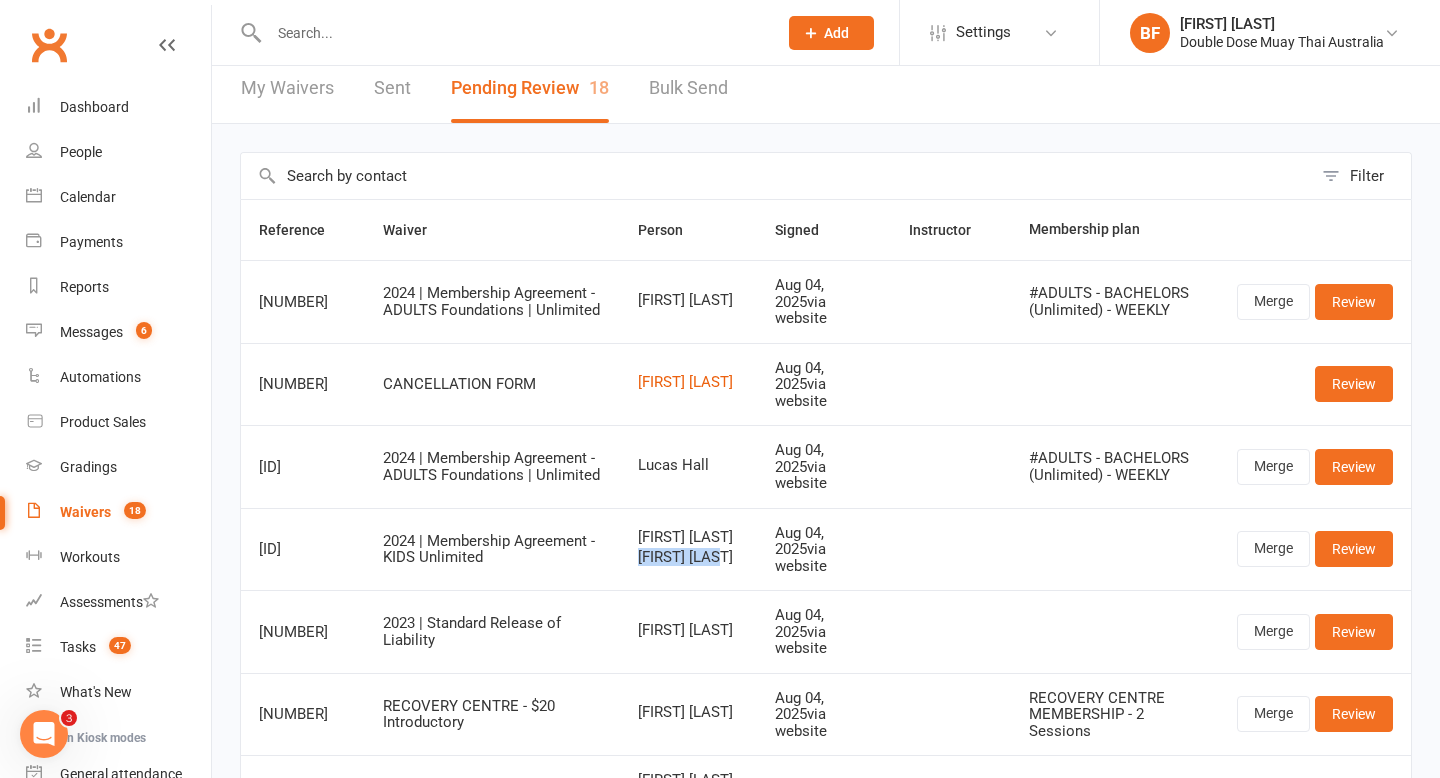 drag, startPoint x: 625, startPoint y: 542, endPoint x: 697, endPoint y: 546, distance: 72.11102 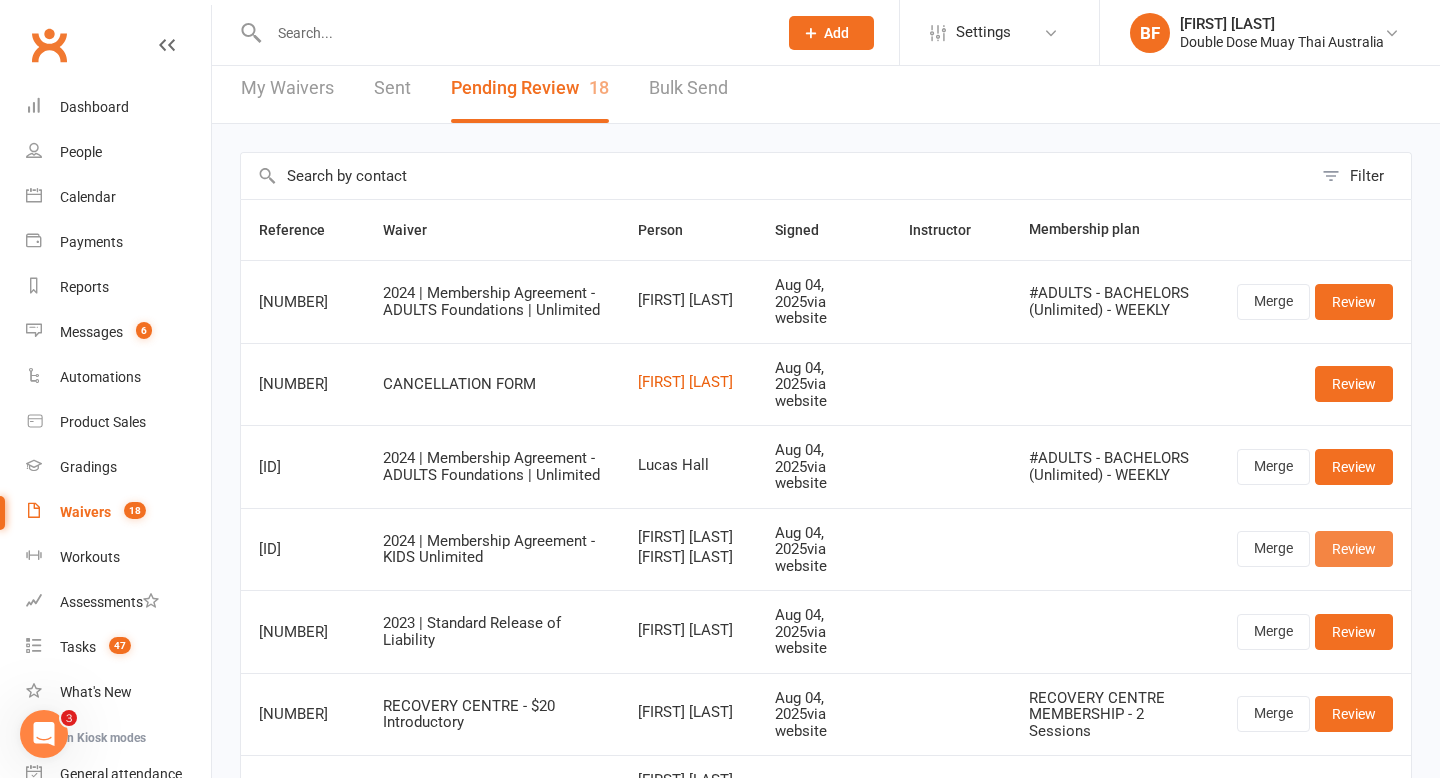 click on "Review" at bounding box center (1354, 549) 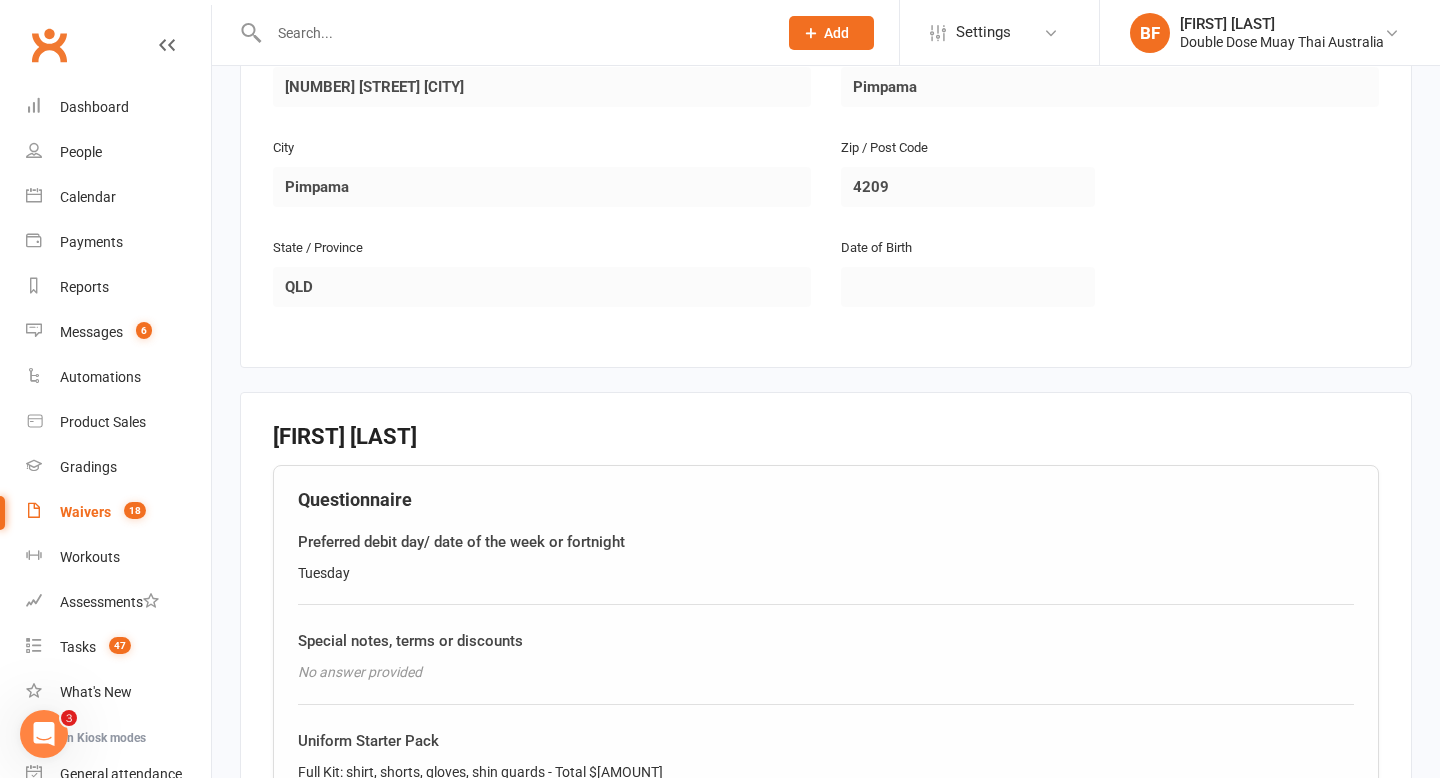 scroll, scrollTop: 1500, scrollLeft: 0, axis: vertical 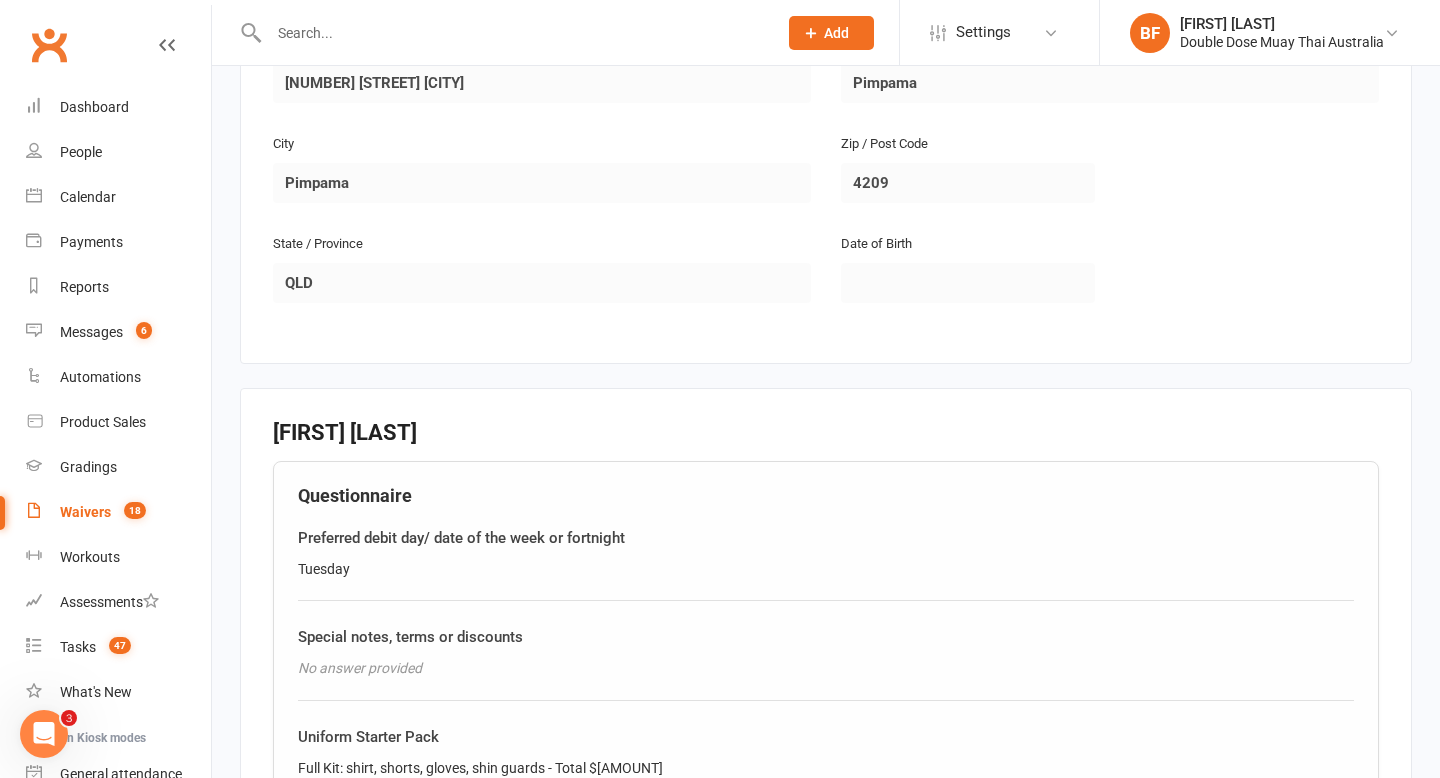 click on "Waivers   18" at bounding box center (118, 512) 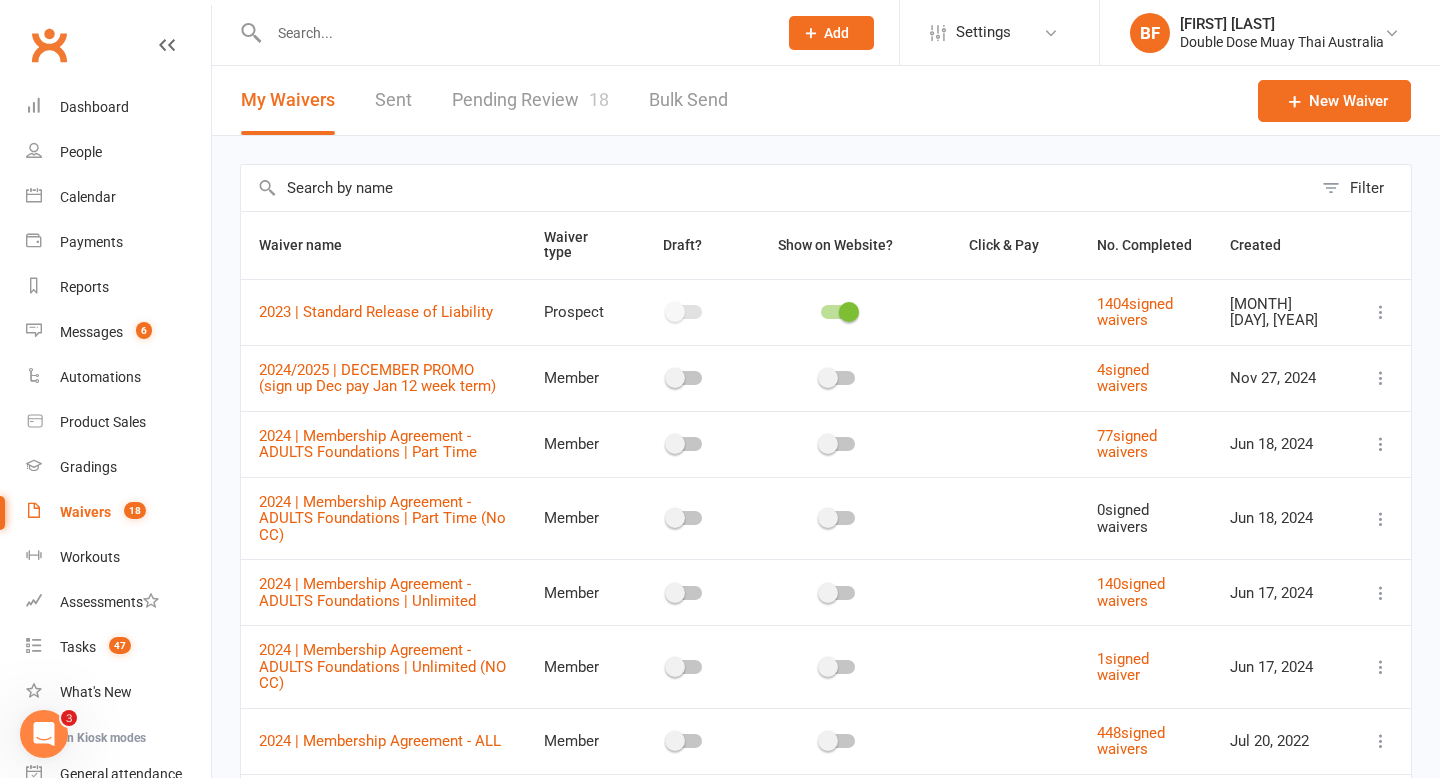 click on "Pending Review 18" at bounding box center (530, 100) 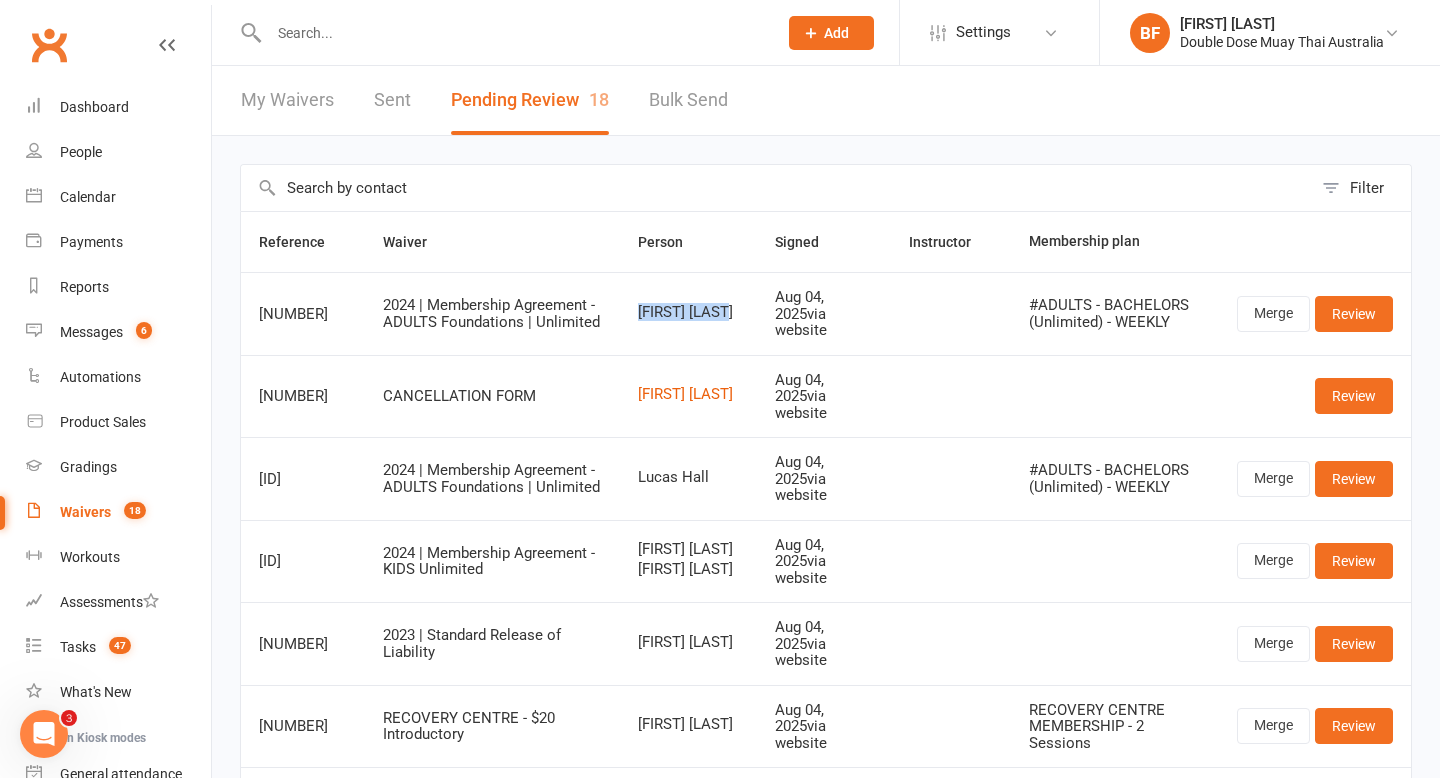 drag, startPoint x: 740, startPoint y: 314, endPoint x: 625, endPoint y: 314, distance: 115 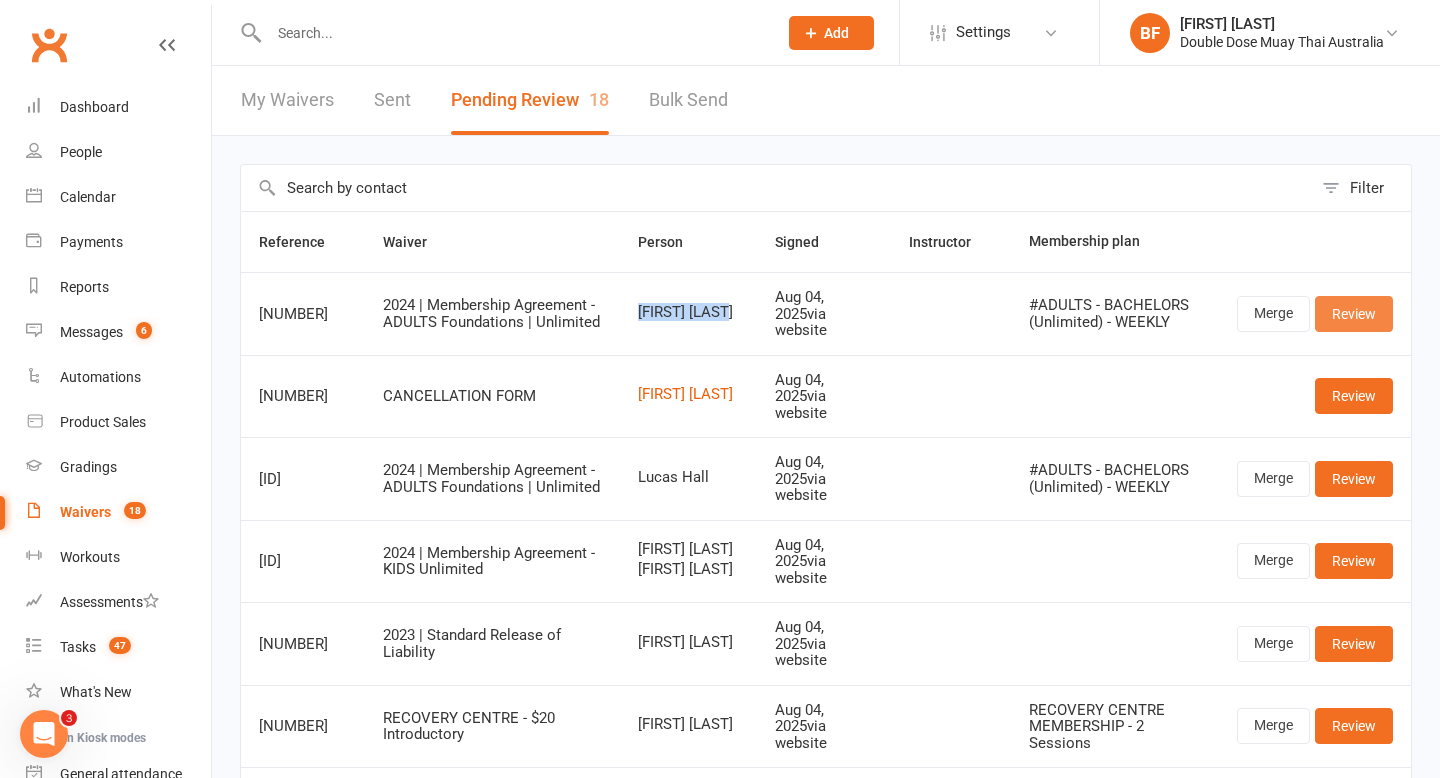 click on "Review" at bounding box center [1354, 314] 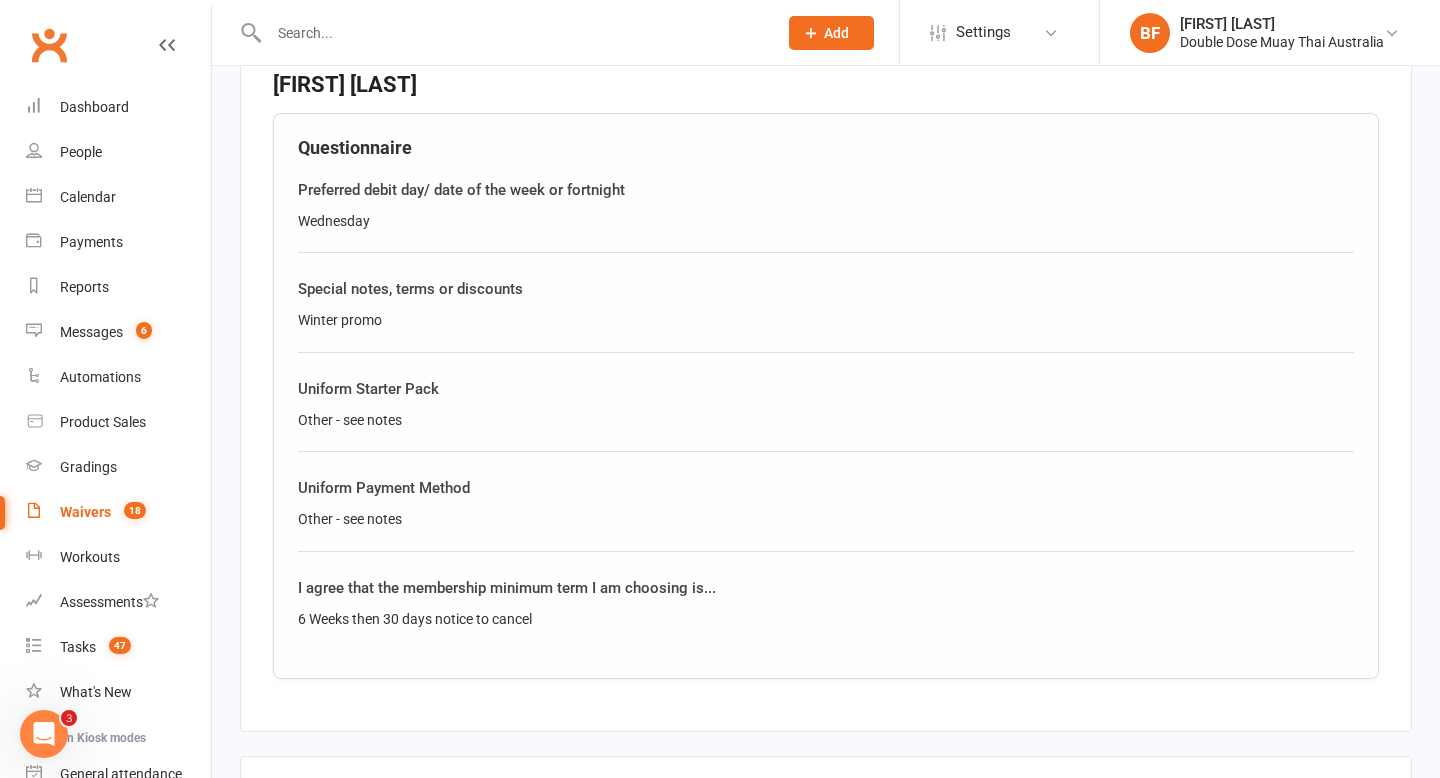 scroll, scrollTop: 1082, scrollLeft: 0, axis: vertical 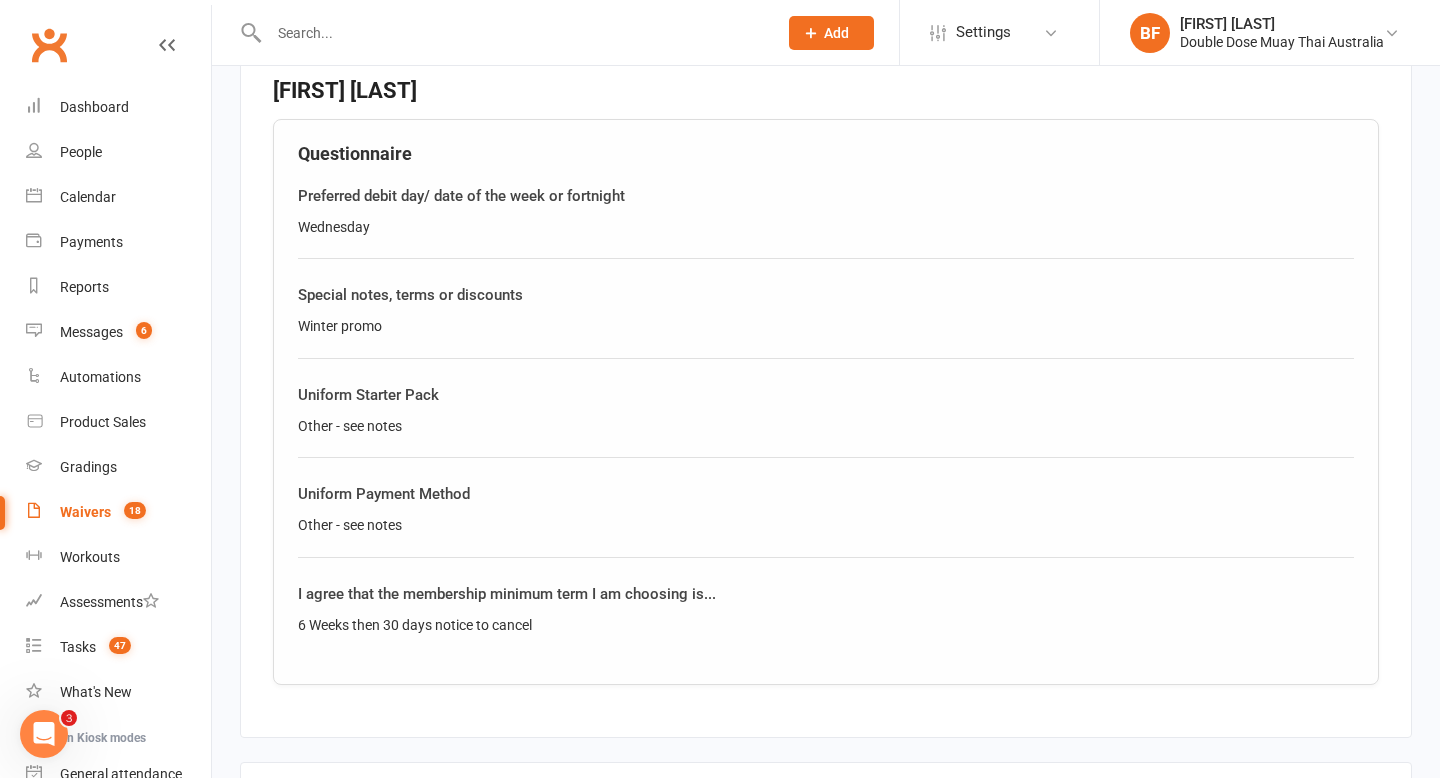 click on "Waivers   18" at bounding box center [118, 512] 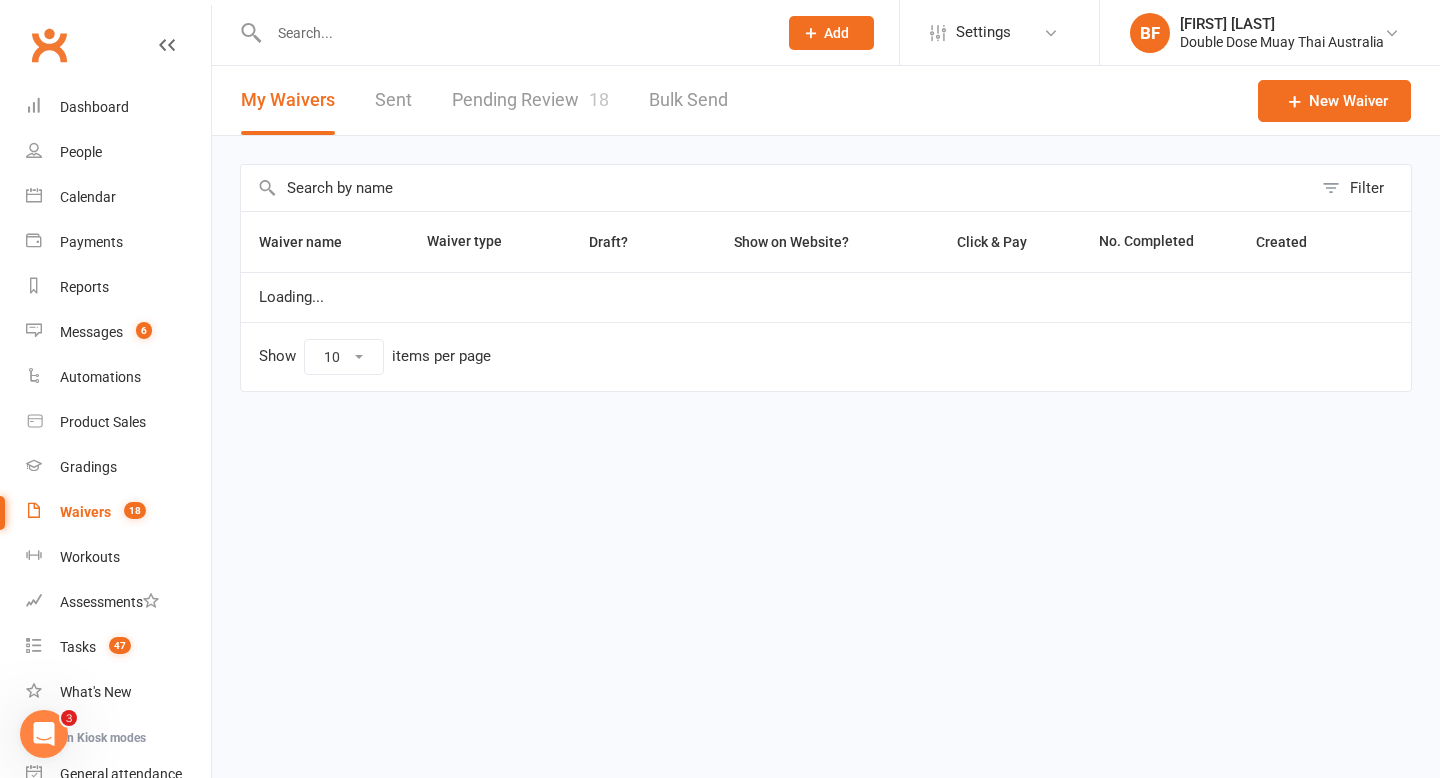 scroll, scrollTop: 0, scrollLeft: 0, axis: both 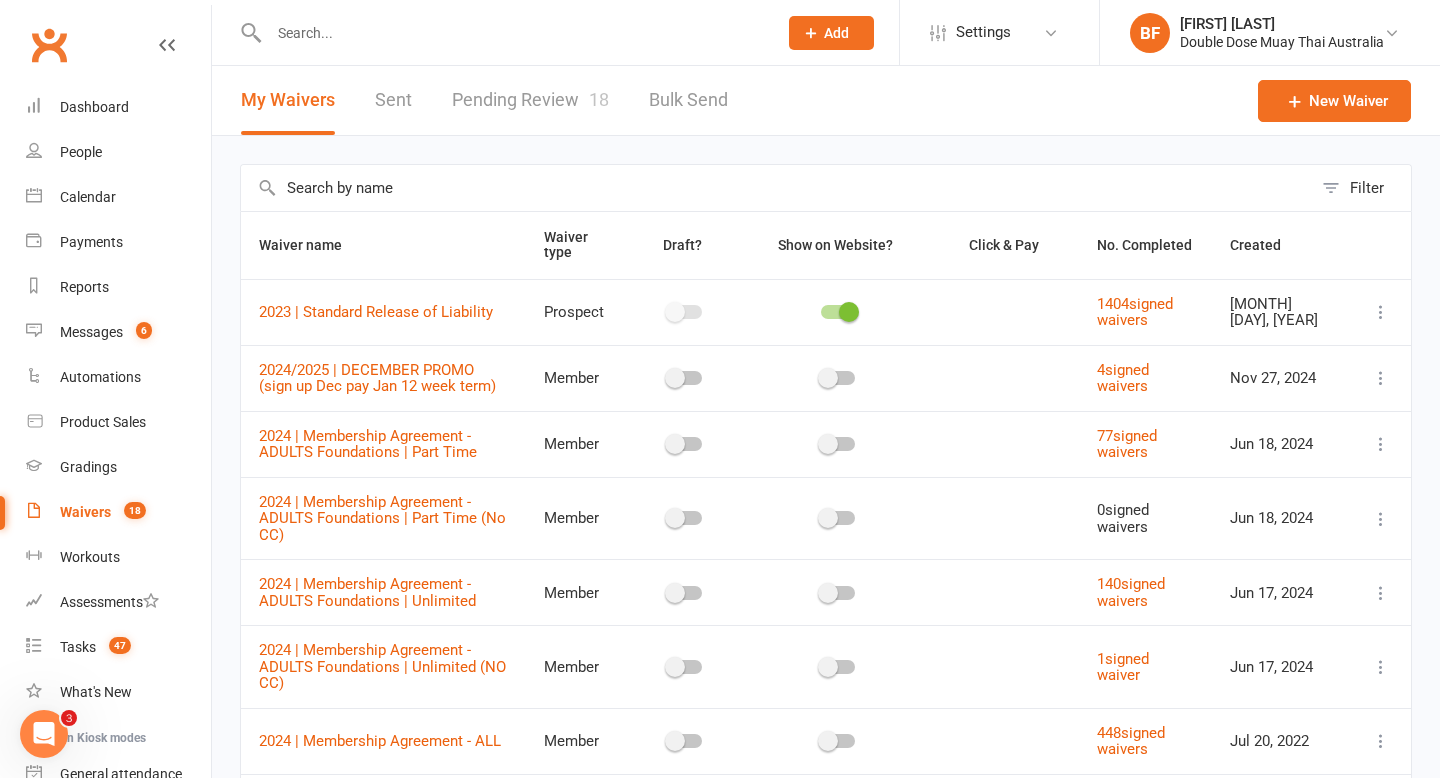 click on "Pending Review 18" at bounding box center [530, 100] 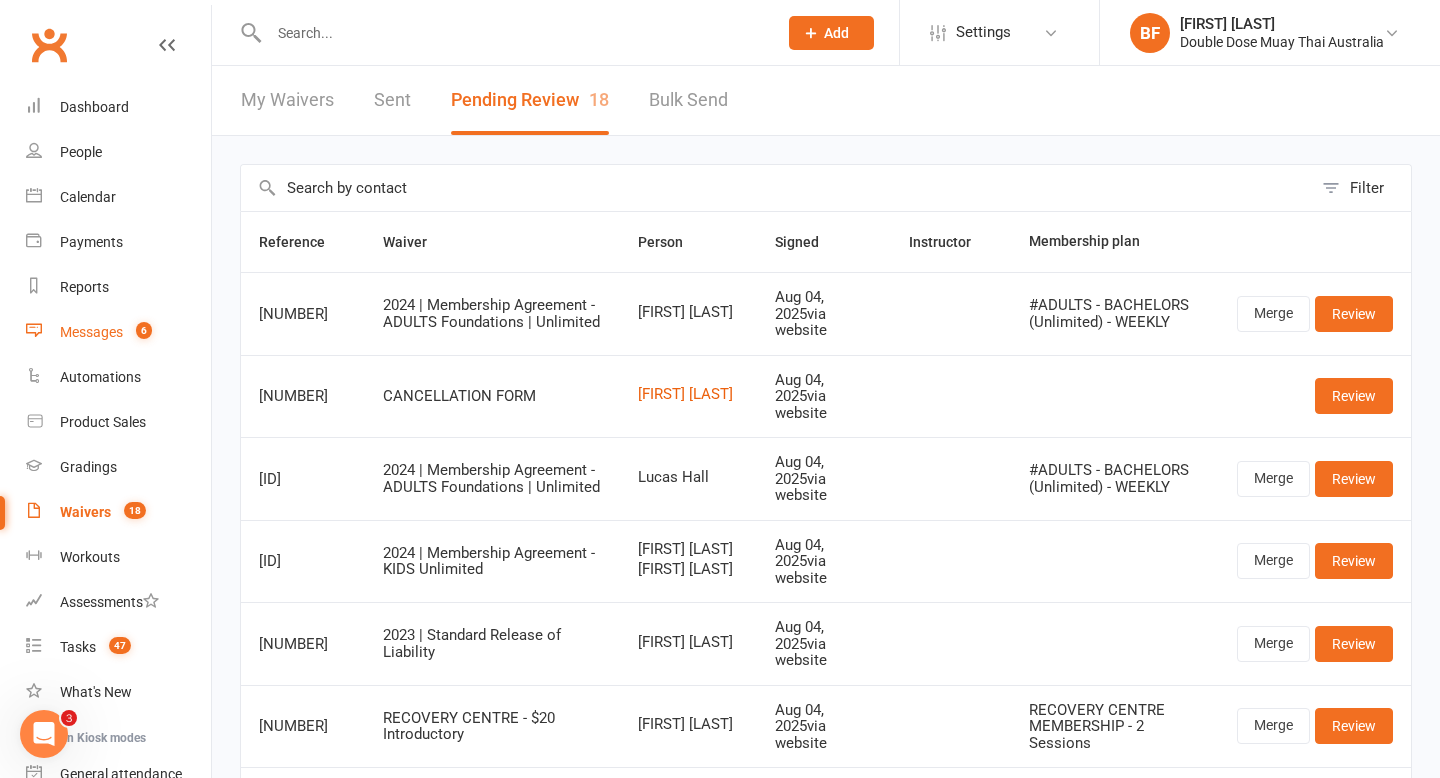 click on "Messages" at bounding box center [91, 332] 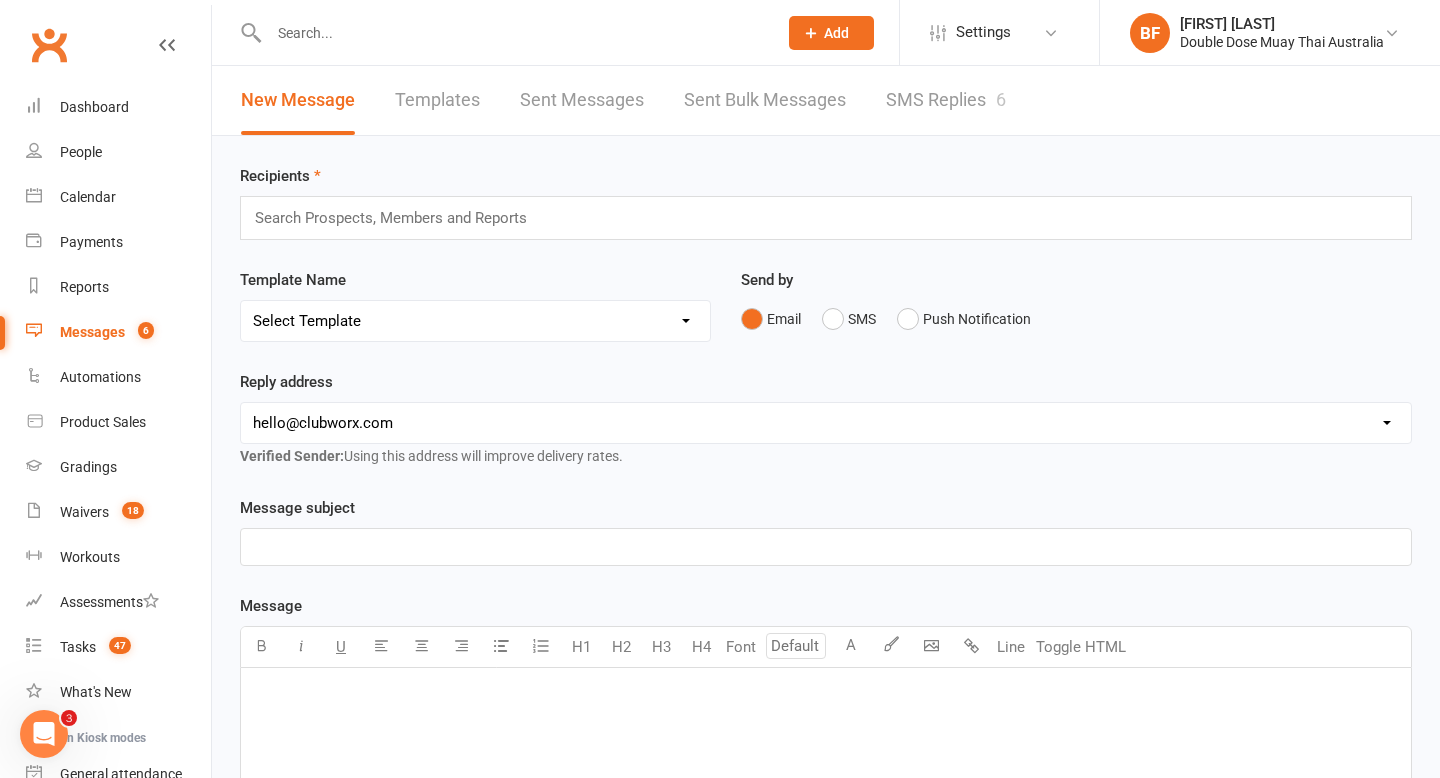 click on "SMS Replies  6" at bounding box center [946, 100] 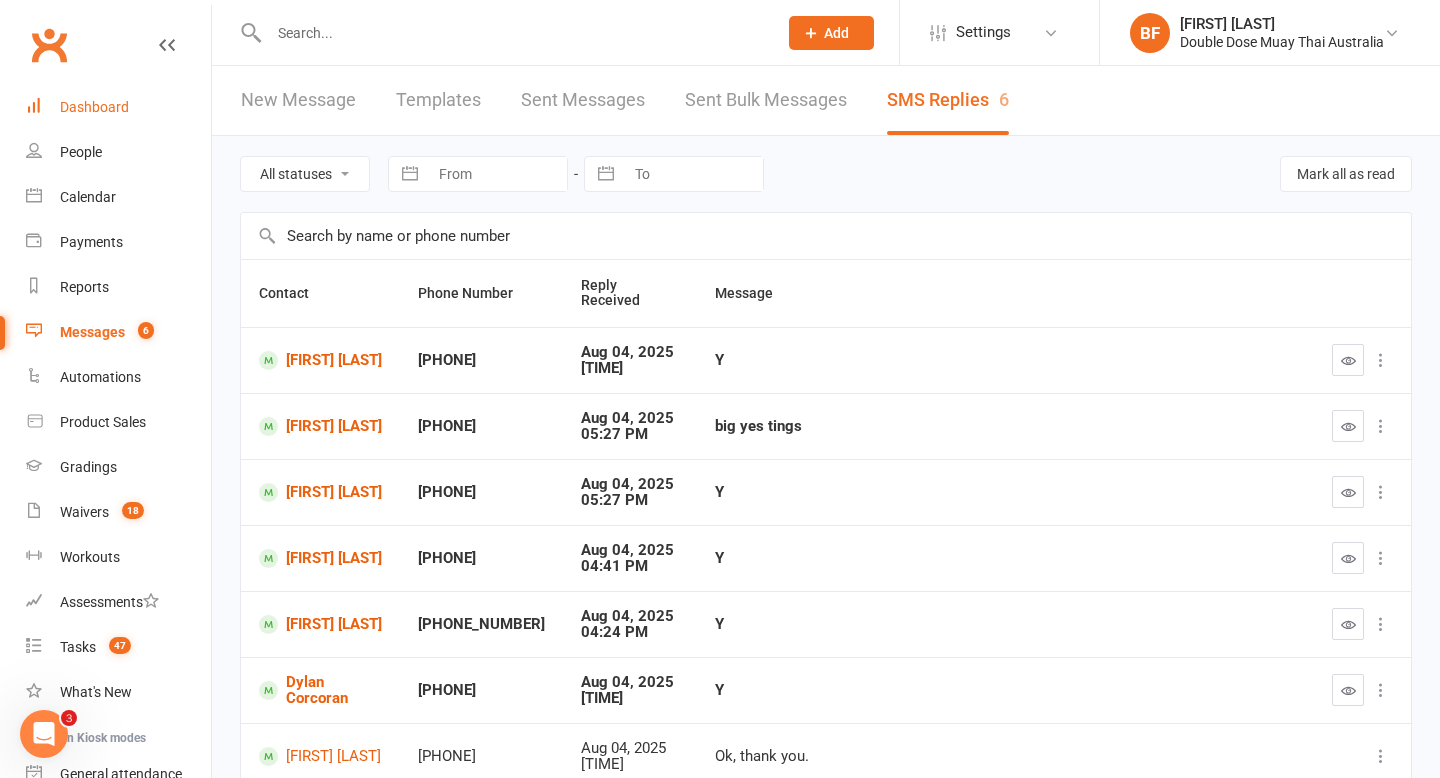click on "Dashboard" at bounding box center [94, 107] 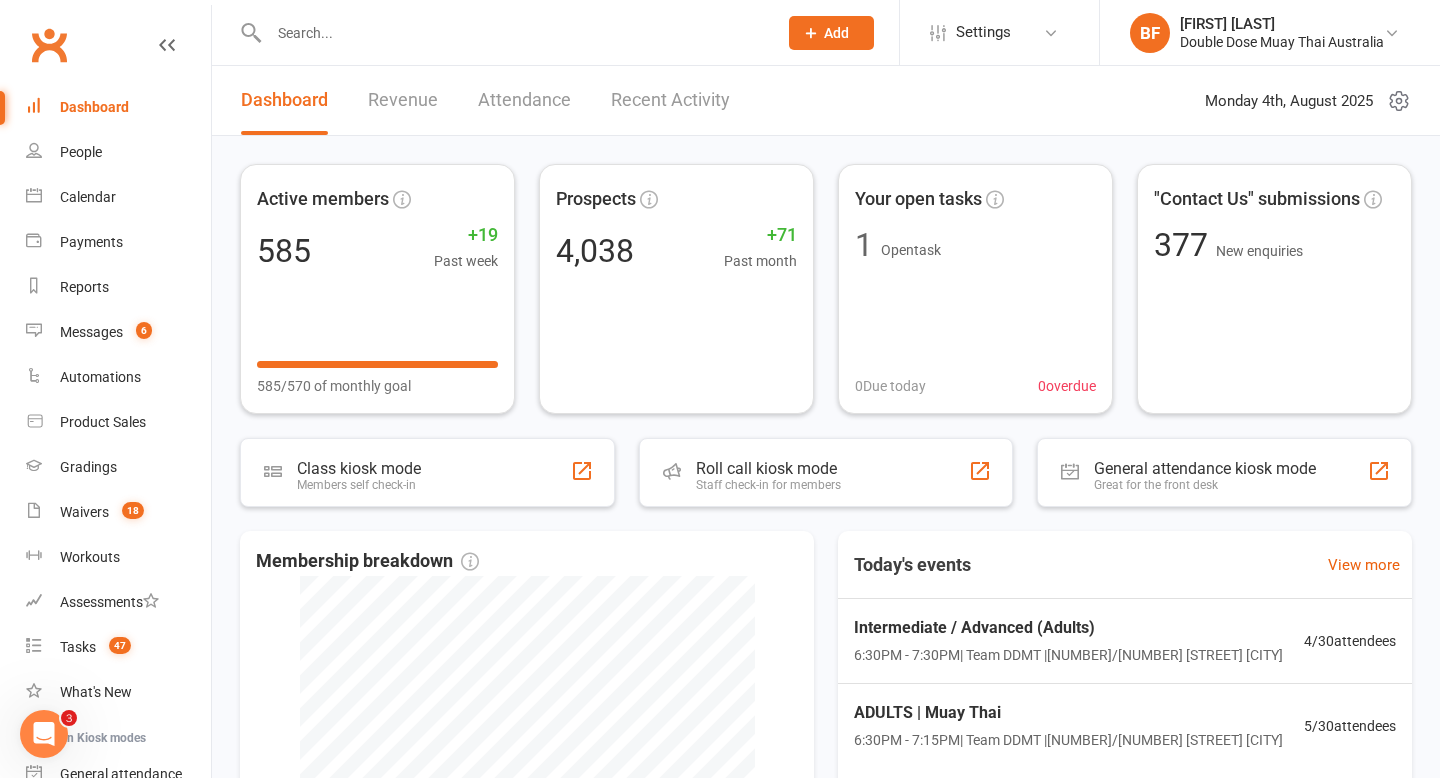 click at bounding box center [513, 33] 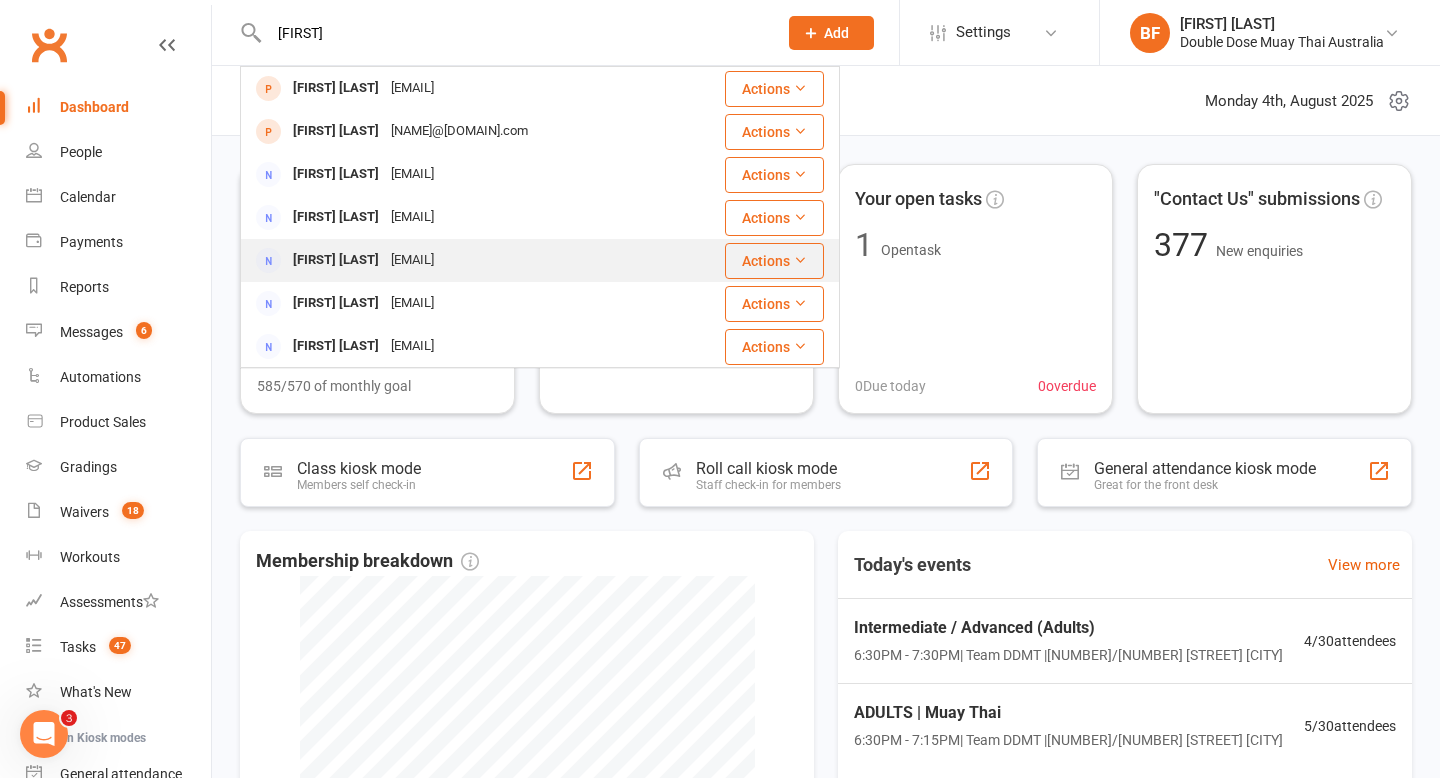 type on "[FIRST]" 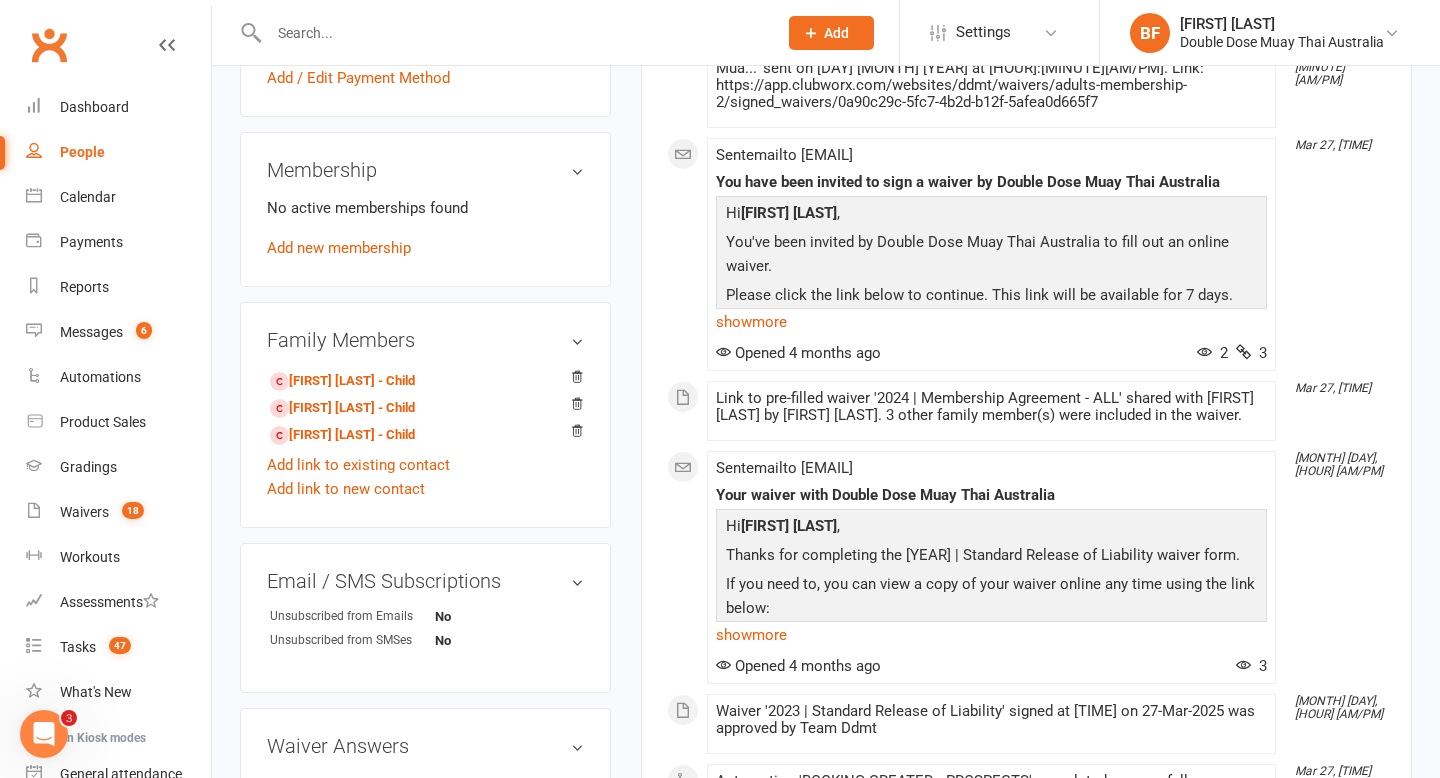 scroll, scrollTop: 827, scrollLeft: 0, axis: vertical 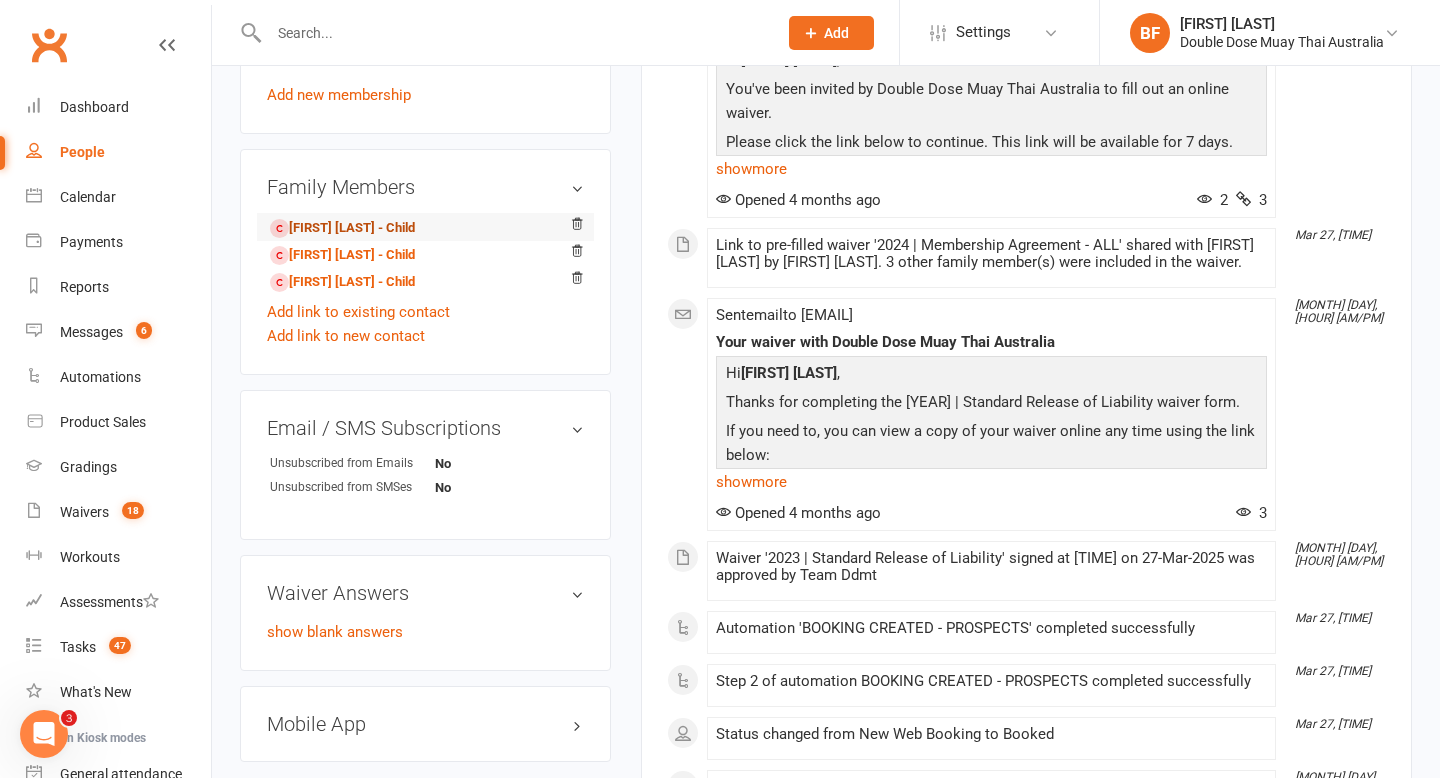 click on "[FIRST] [LAST] - Child" at bounding box center (342, 228) 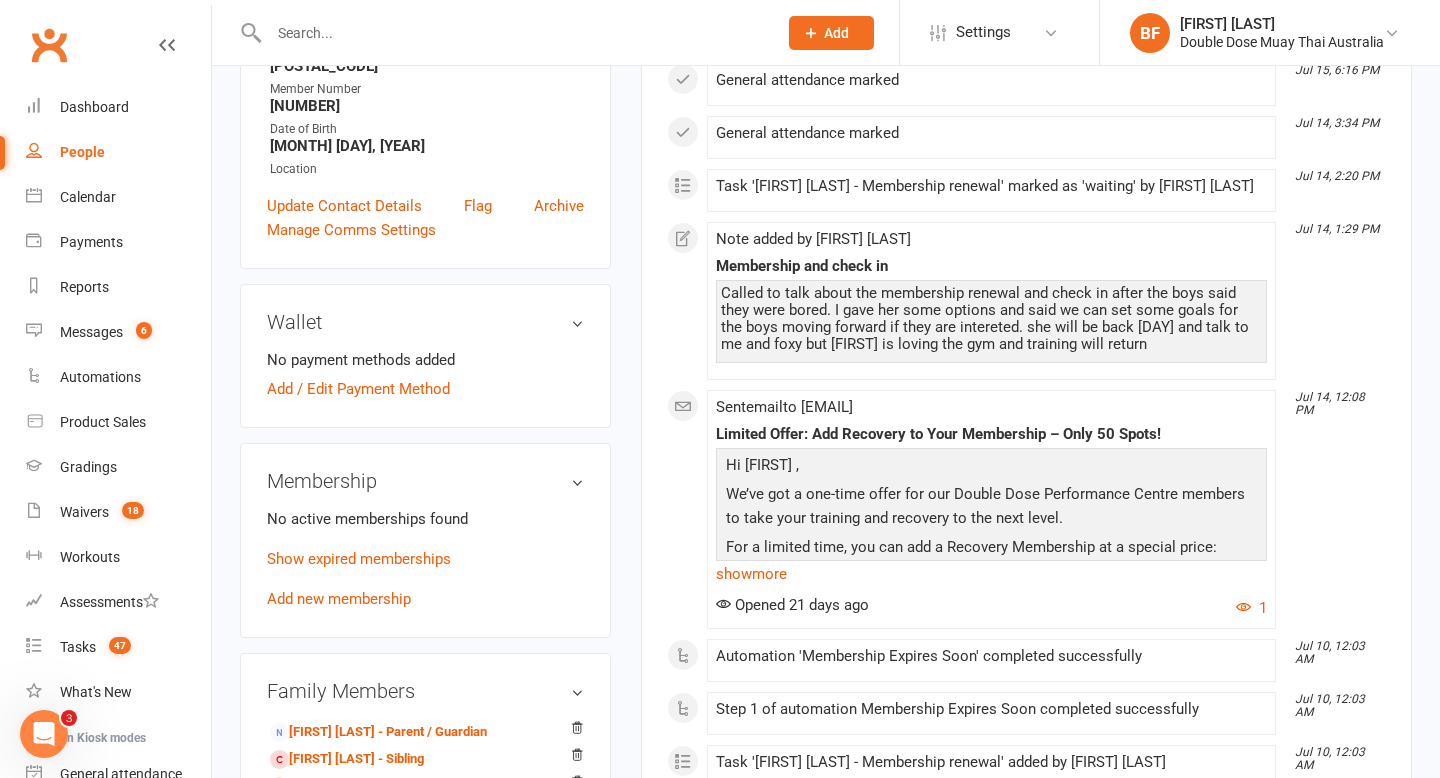 scroll, scrollTop: 655, scrollLeft: 0, axis: vertical 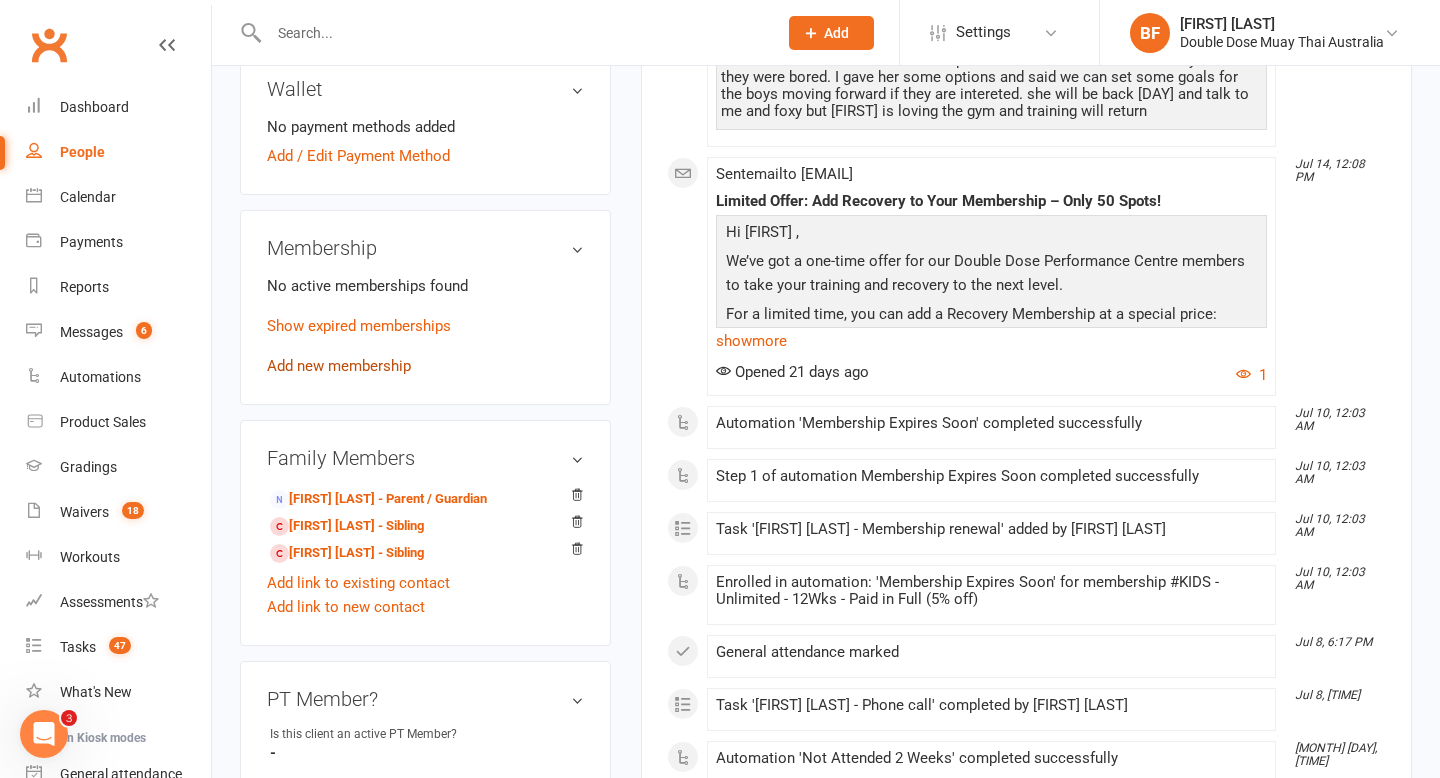click on "Add new membership" at bounding box center [339, 366] 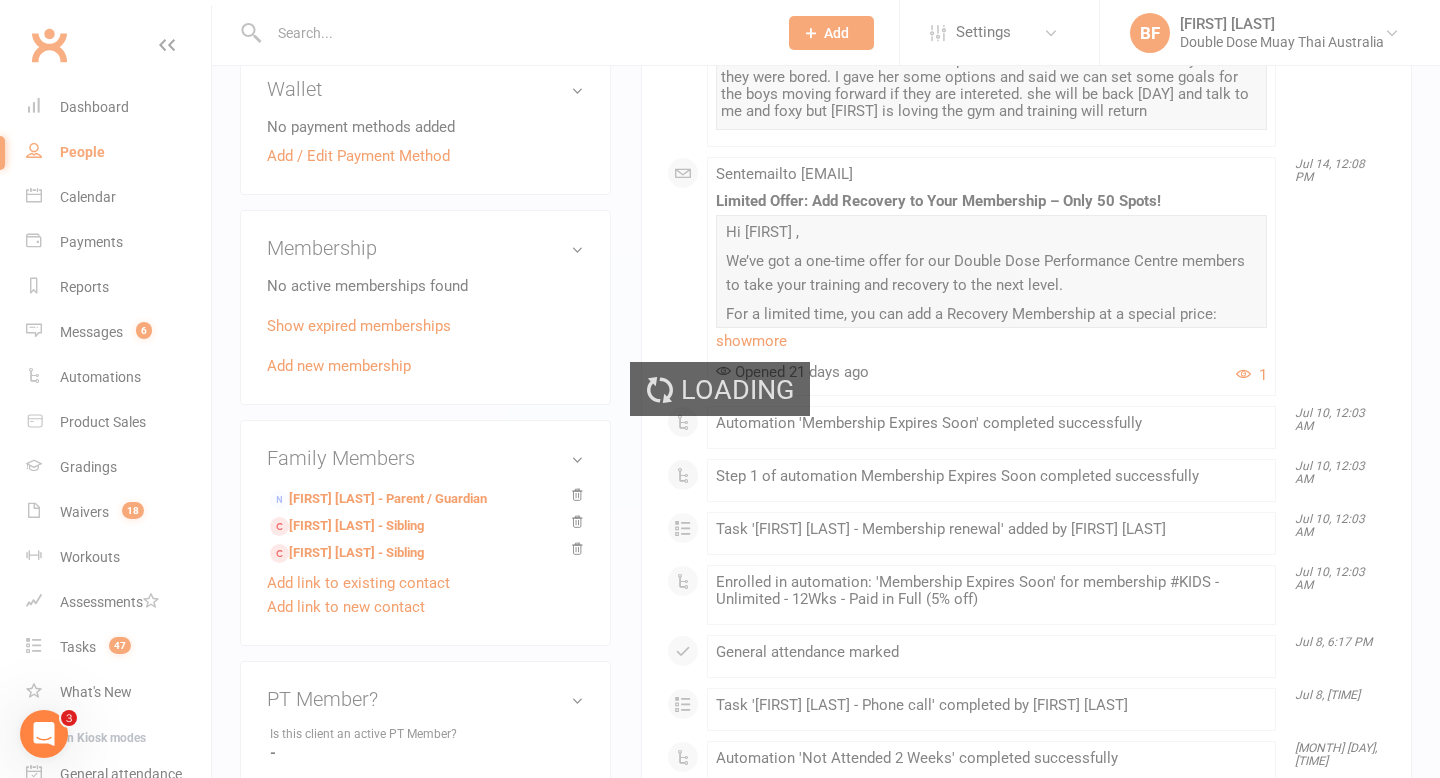 scroll, scrollTop: 0, scrollLeft: 0, axis: both 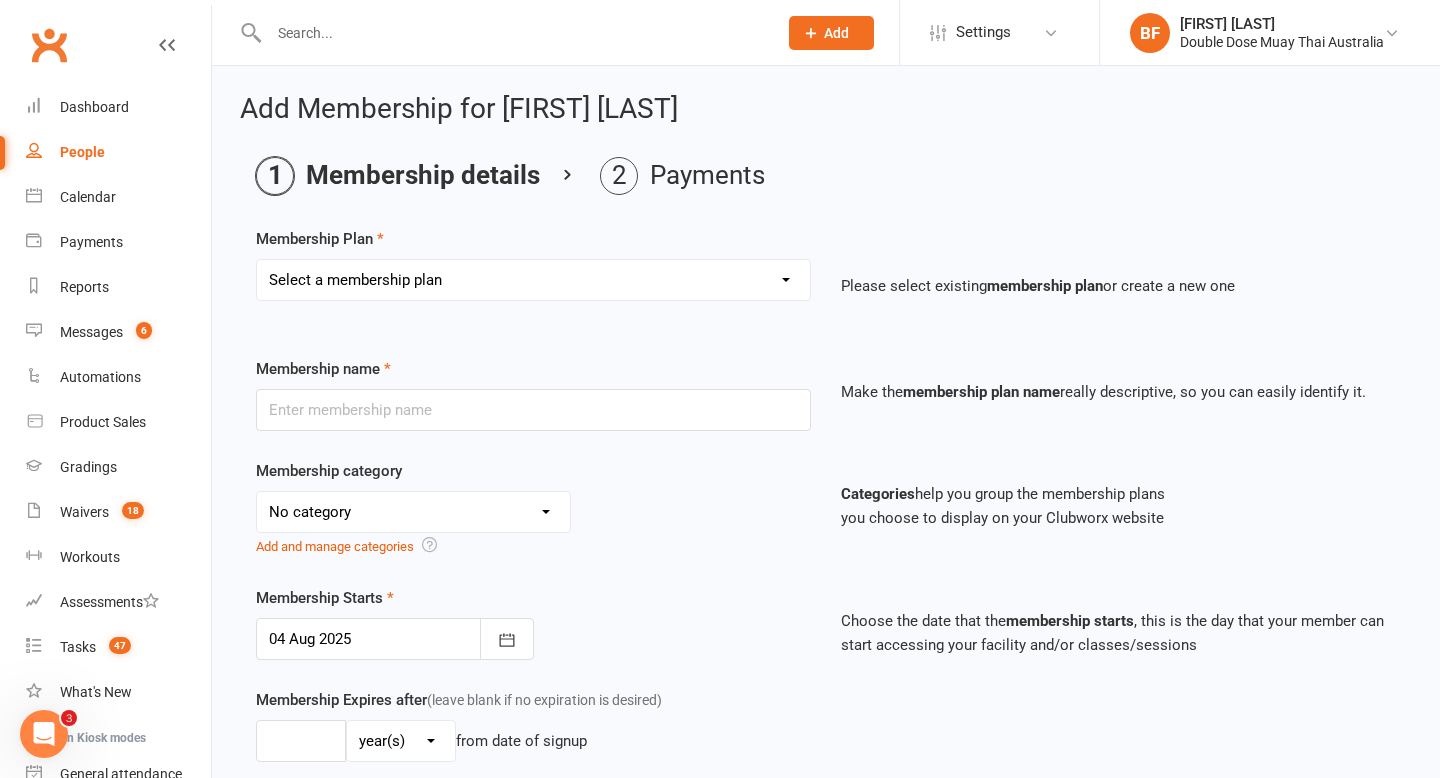 click on "Select a membership plan Create new Membership Plan #KIDS - 1 Day - WEEKLY #KIDS - 1 Day - FORTNIGHTLY #KIDS - 1 Day - 12 Wks - Paid in Full (5% off) #KIDS - 2 Day - WEEKLY #KIDS - 2 Day - FORTNIGHTLY #KIDS - 2 Day - 12Wks - Paid in Full (5% off) #KIDS - Unlimited - WEEKLY #KIDS - Unlimited - FORTNIGHTLY #KIDS - Unlimited - 12Wks - Paid in Full (5% off) #ADULTS - ASSOCIATES (3 Classes P/Wk) - WEEKLY #ADULTS - ASSOCIATES (3 Classes P/Wk) - FORTNIGHTLY #ADULTS - ASSOCIATES (3 Classes P/Wk) - 12 Wks - Paid In Full (5% off) #ADULTS - BACHELORS (Unlimited) - WEEKLY #ADULTS - BACHELORS (Unlimited) - FORTNIGHTLY #ADULTS - BACHELORS (Unlimited) - 12 Wks - Paid In Full (5% off) #ADULTS - HONOURS (Int/Adv Unlimited) - WEEKLY #ADULTS - HONOURS (Int/Adv Unlimited) - FORTNIGHTLY #ADULTS - MASTERS (Unlimited+PT) - WEEKLY 10 Pack Pass (Adults Foundations & Women's Only) #SPONSORED MEMBER PT CLIENT ONLY ONE OFF FEE Youth Off Season Membership | Weekly Youth Off Season Membership | Paid in full Free Week" at bounding box center (533, 280) 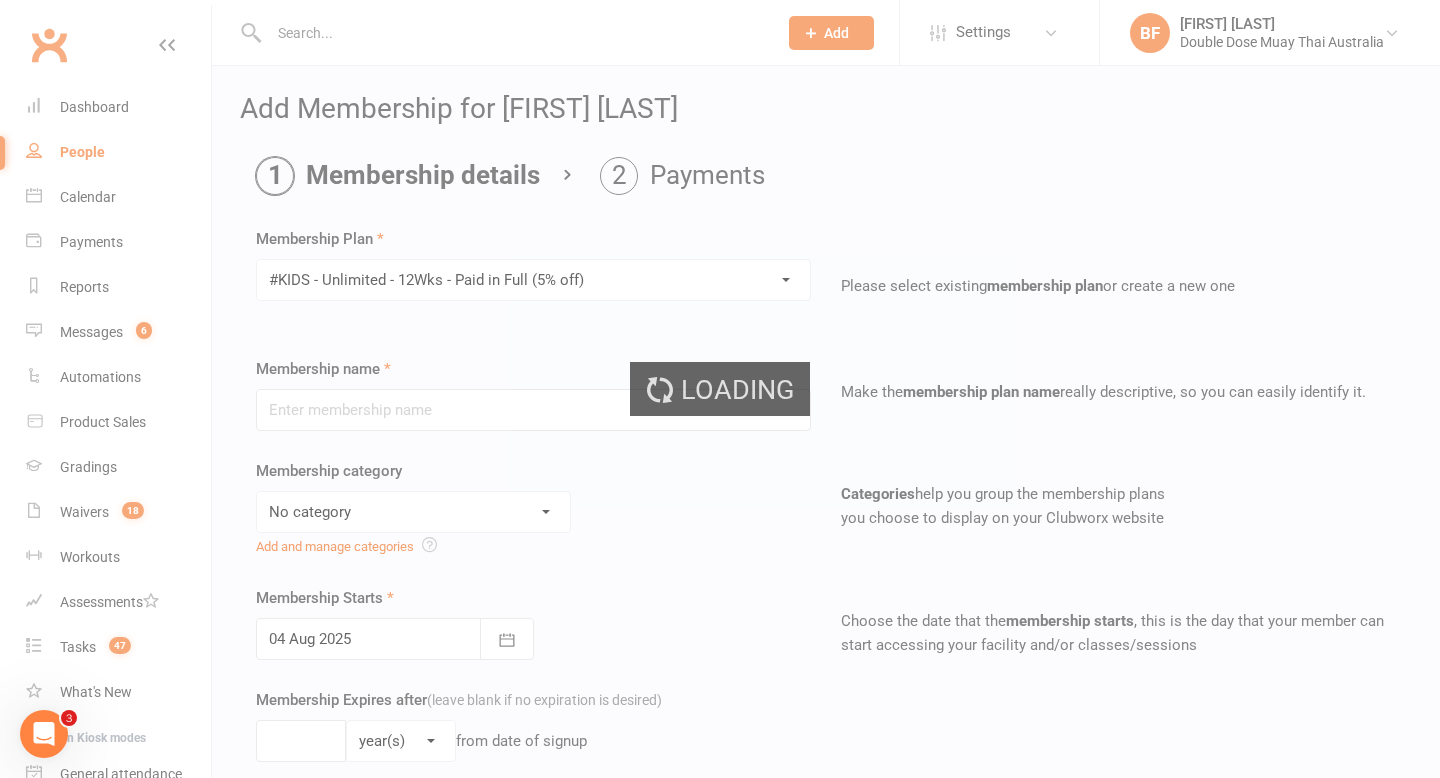 type on "#KIDS - Unlimited - 12Wks - Paid in Full (5% off)" 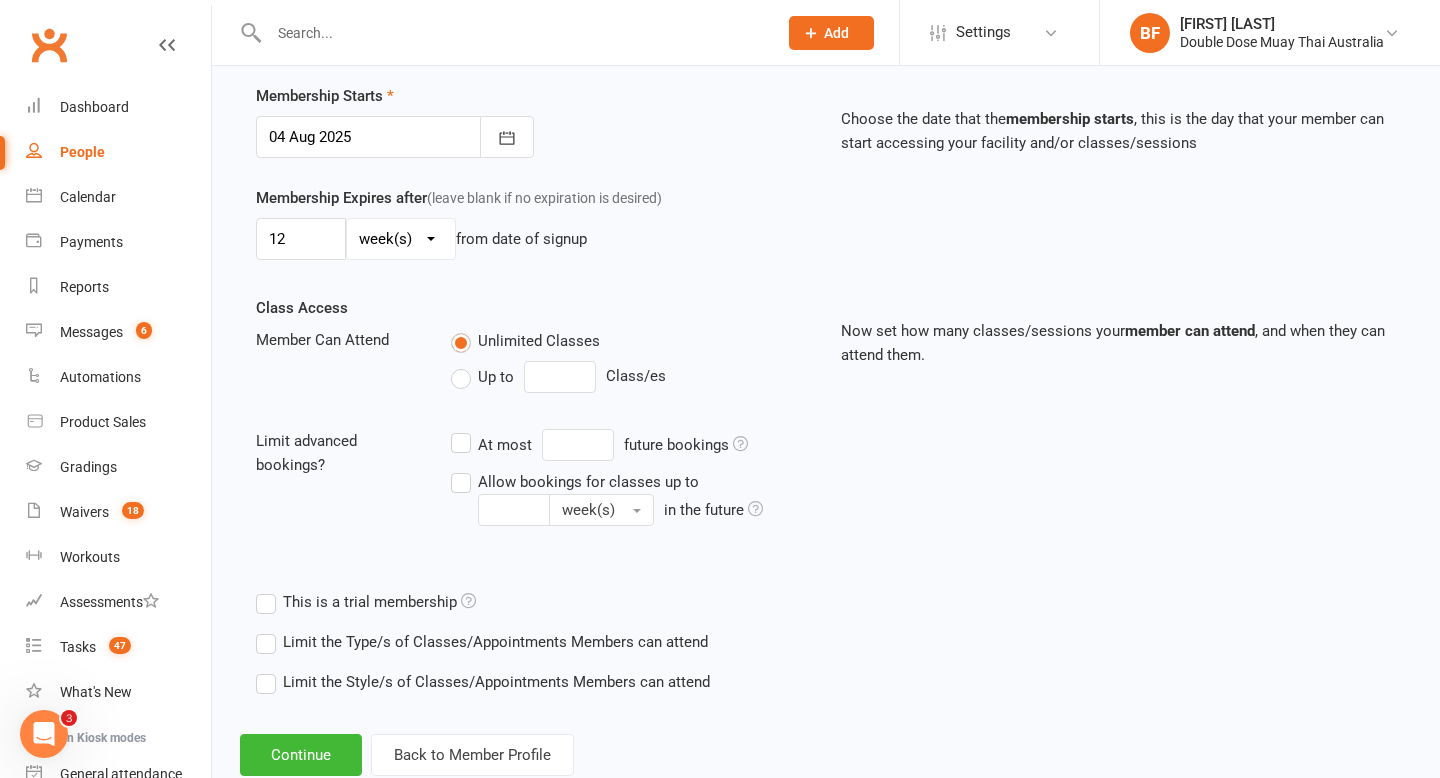 scroll, scrollTop: 557, scrollLeft: 0, axis: vertical 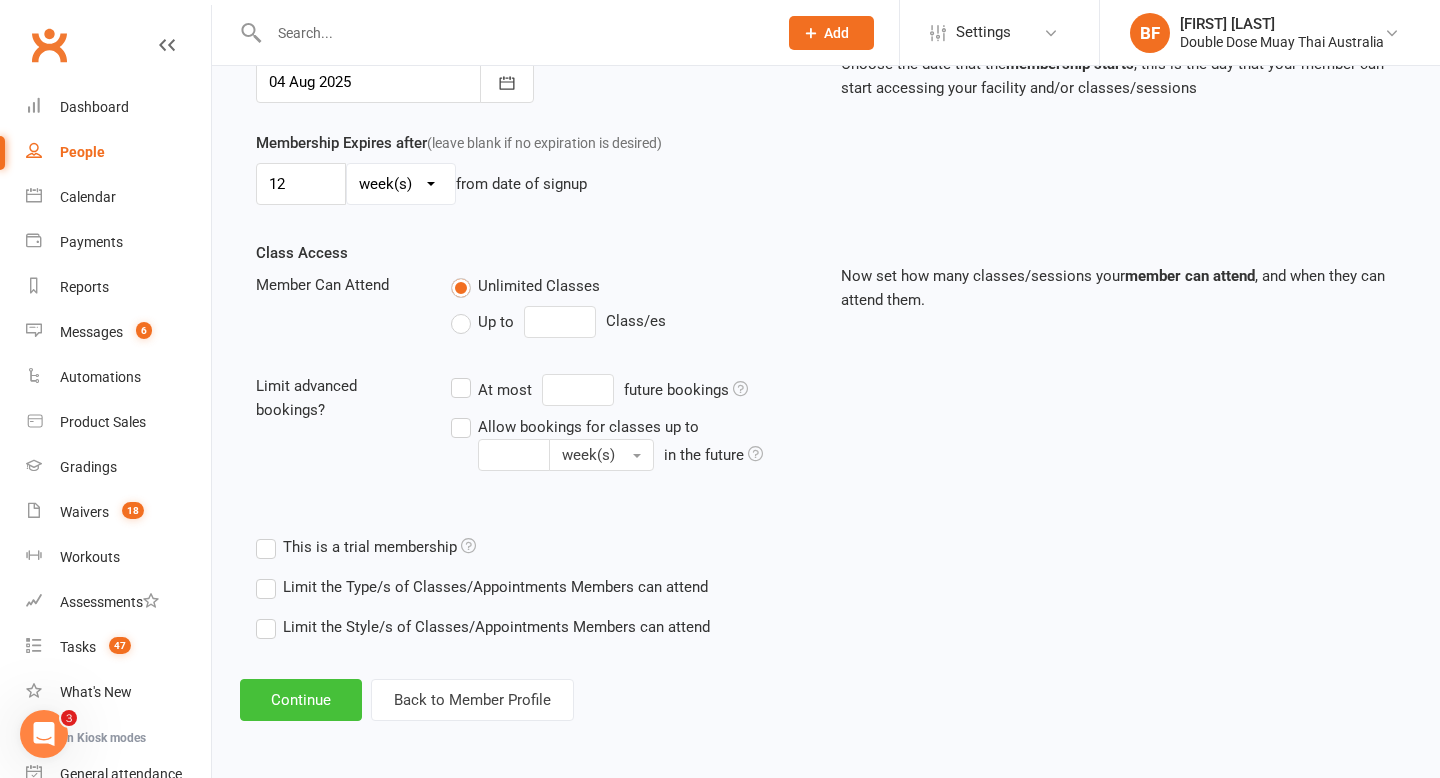 click on "Continue" at bounding box center [301, 700] 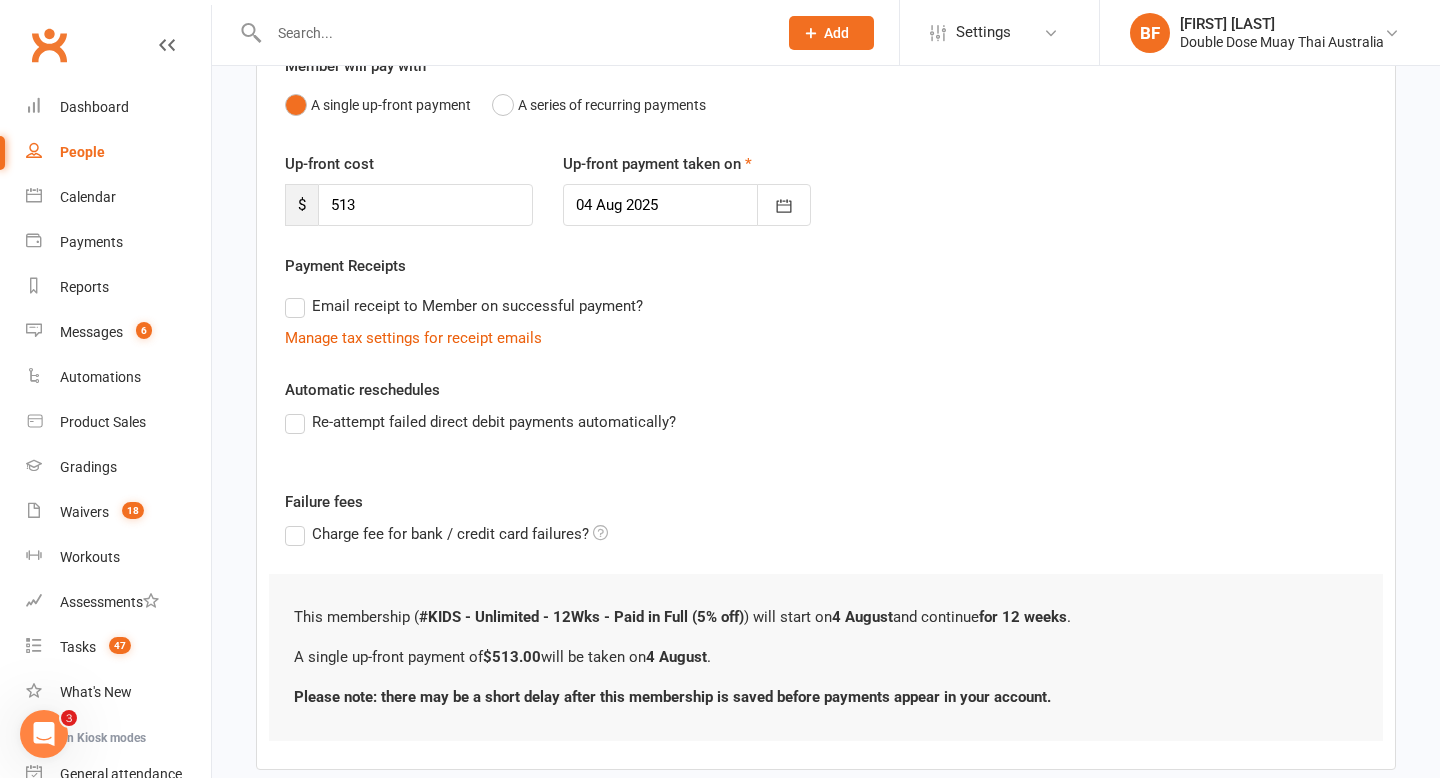 scroll, scrollTop: 311, scrollLeft: 0, axis: vertical 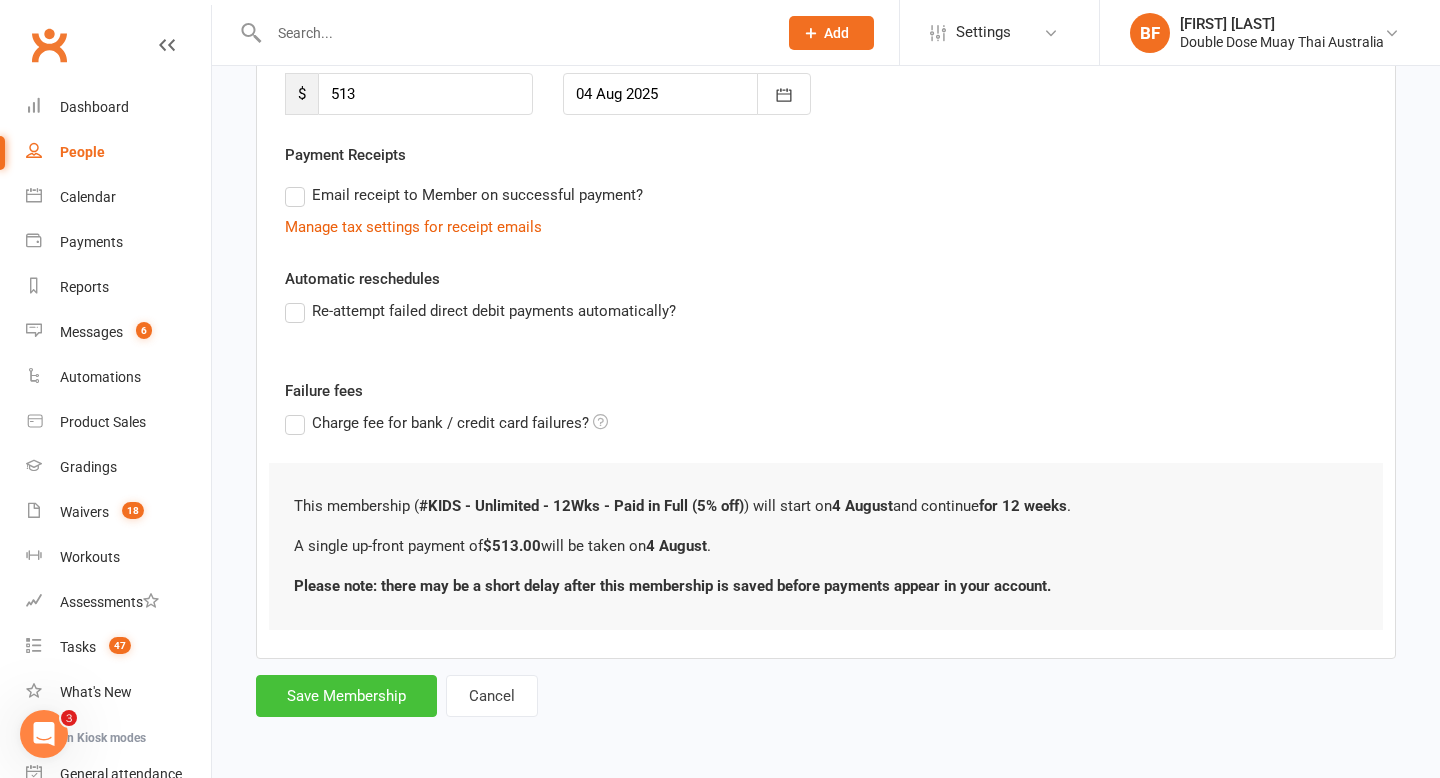 click on "Save Membership" at bounding box center (346, 696) 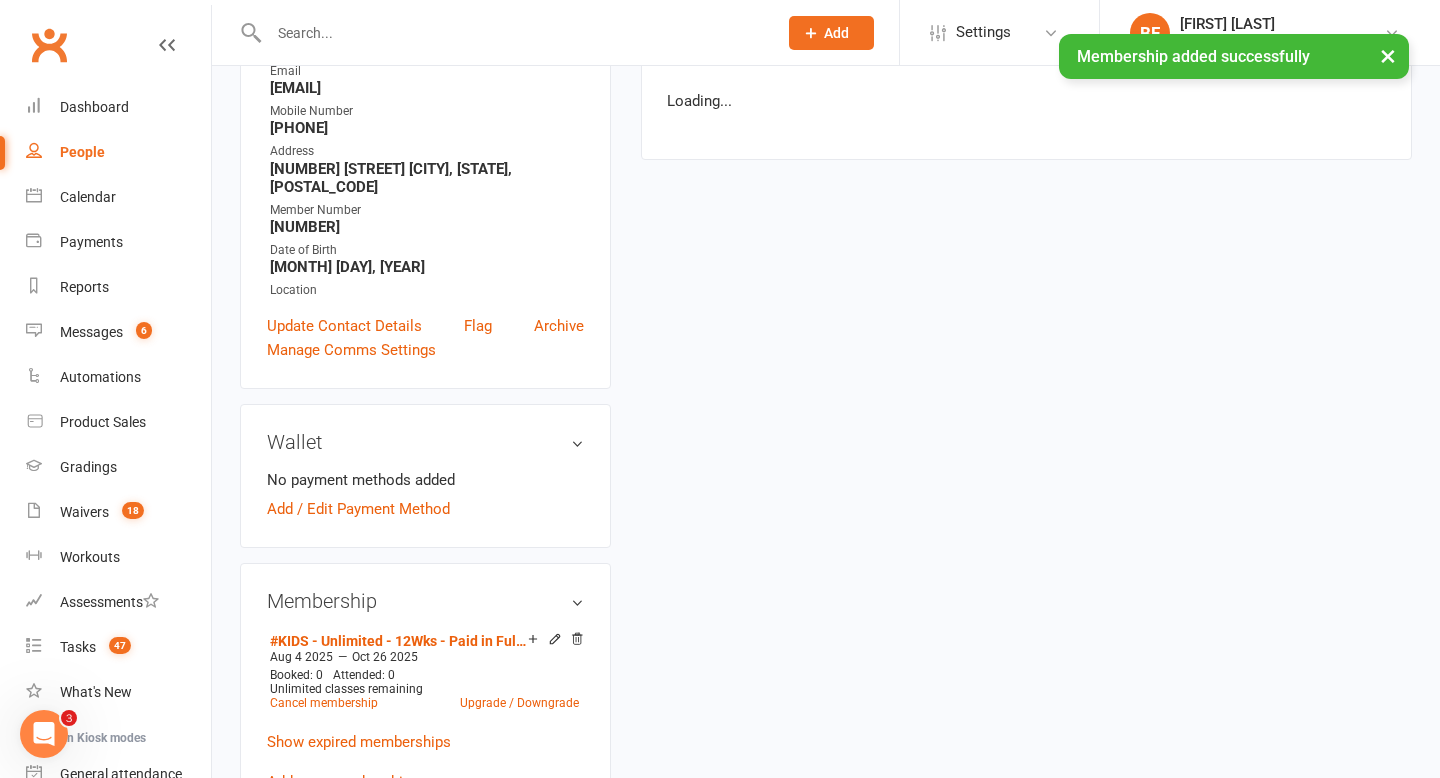 scroll, scrollTop: 0, scrollLeft: 0, axis: both 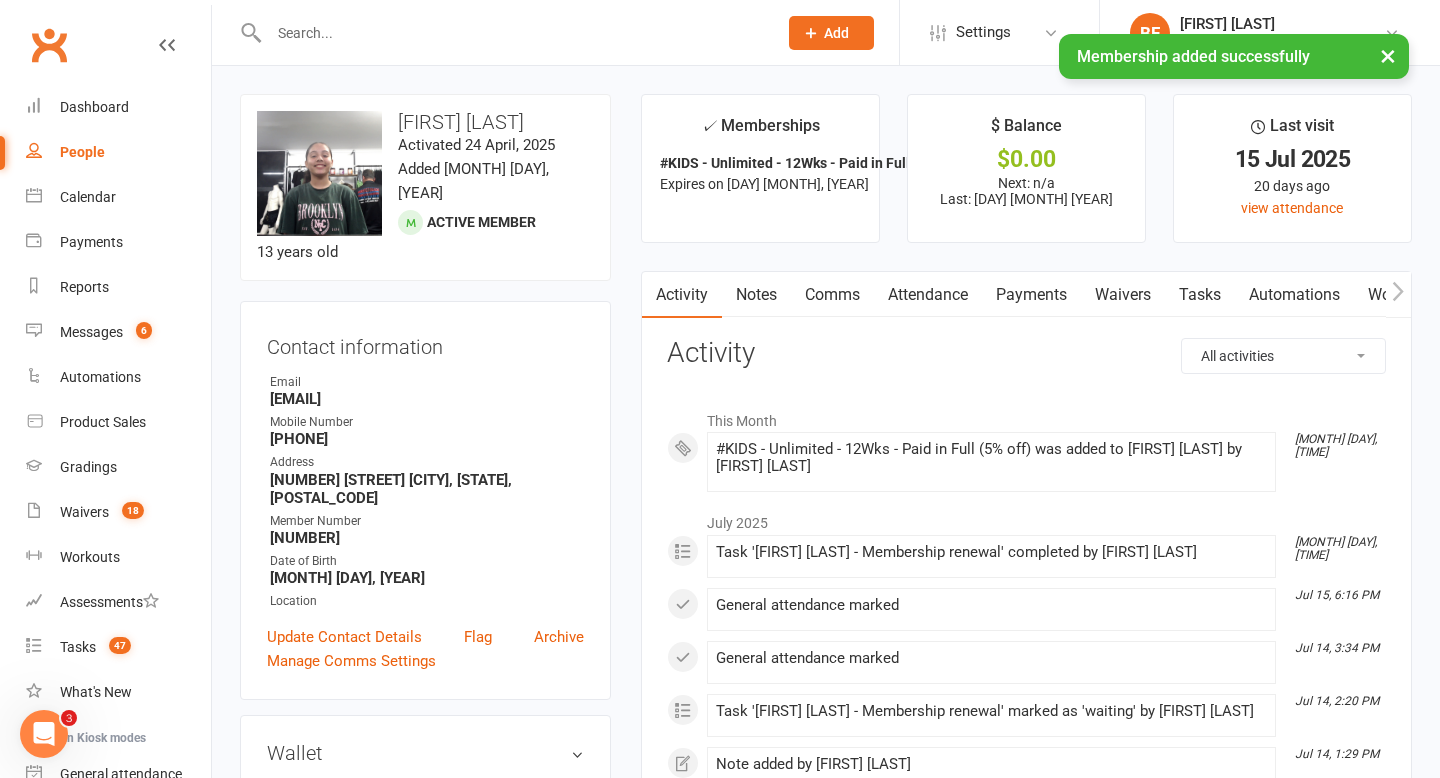 click on "Payments" at bounding box center [1031, 295] 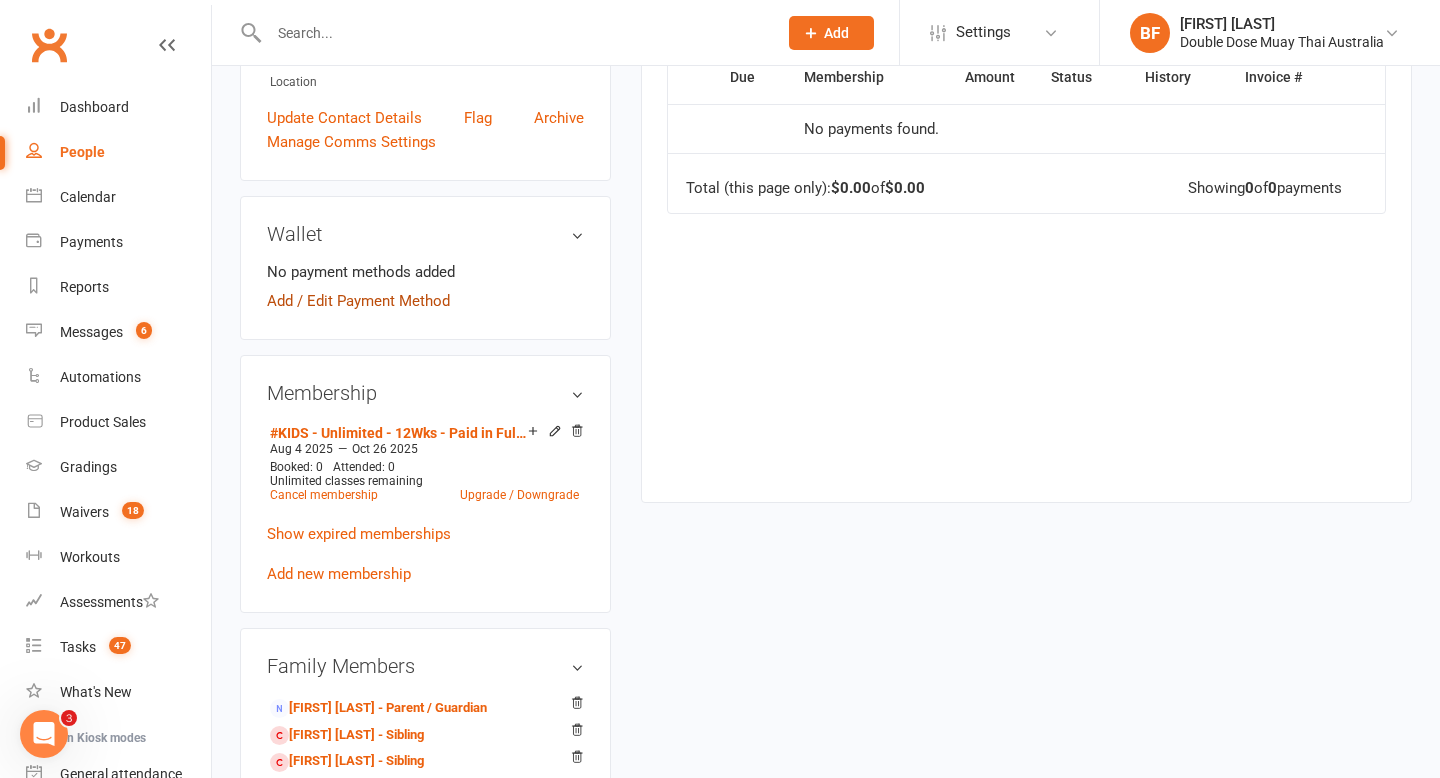 scroll, scrollTop: 728, scrollLeft: 0, axis: vertical 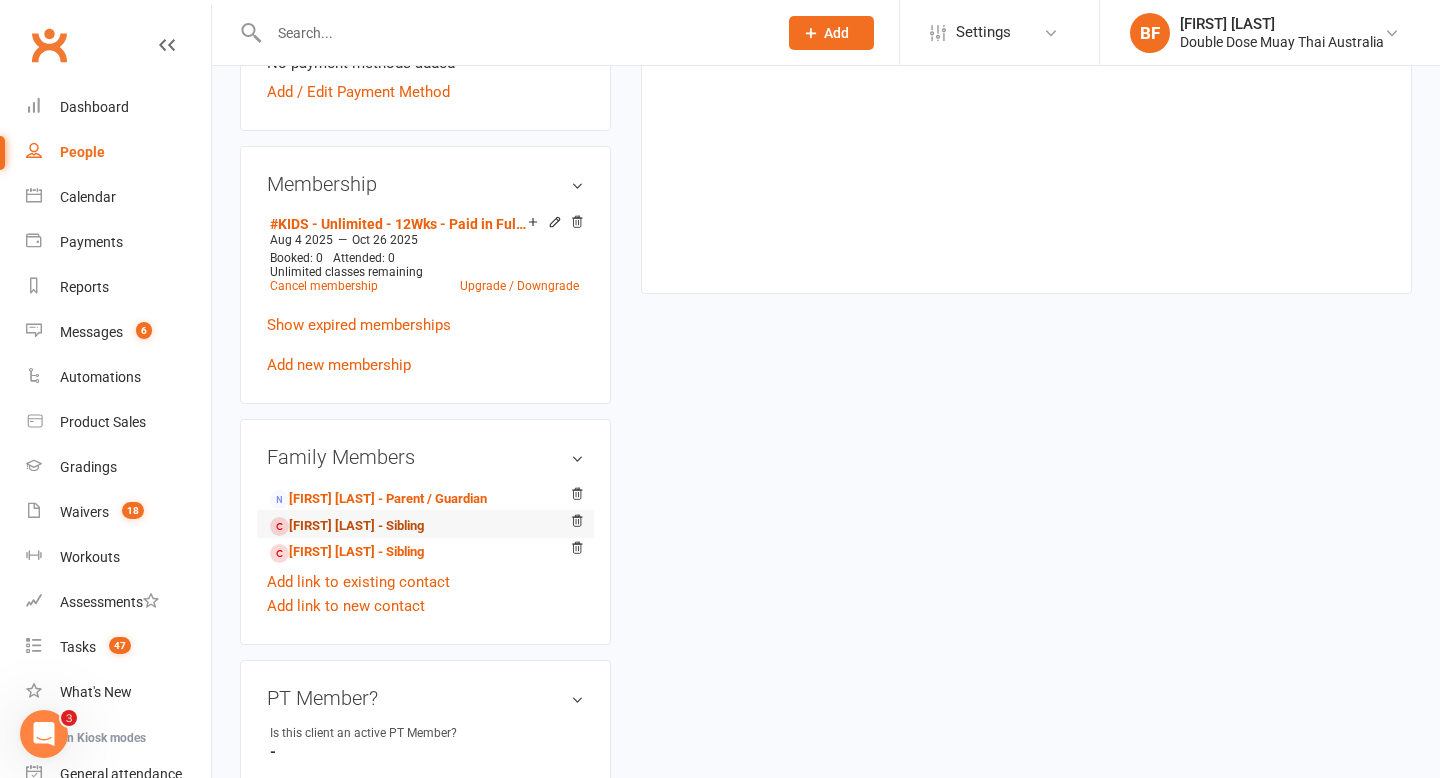 click on "[FIRST] [LAST] - Sibling" at bounding box center (347, 526) 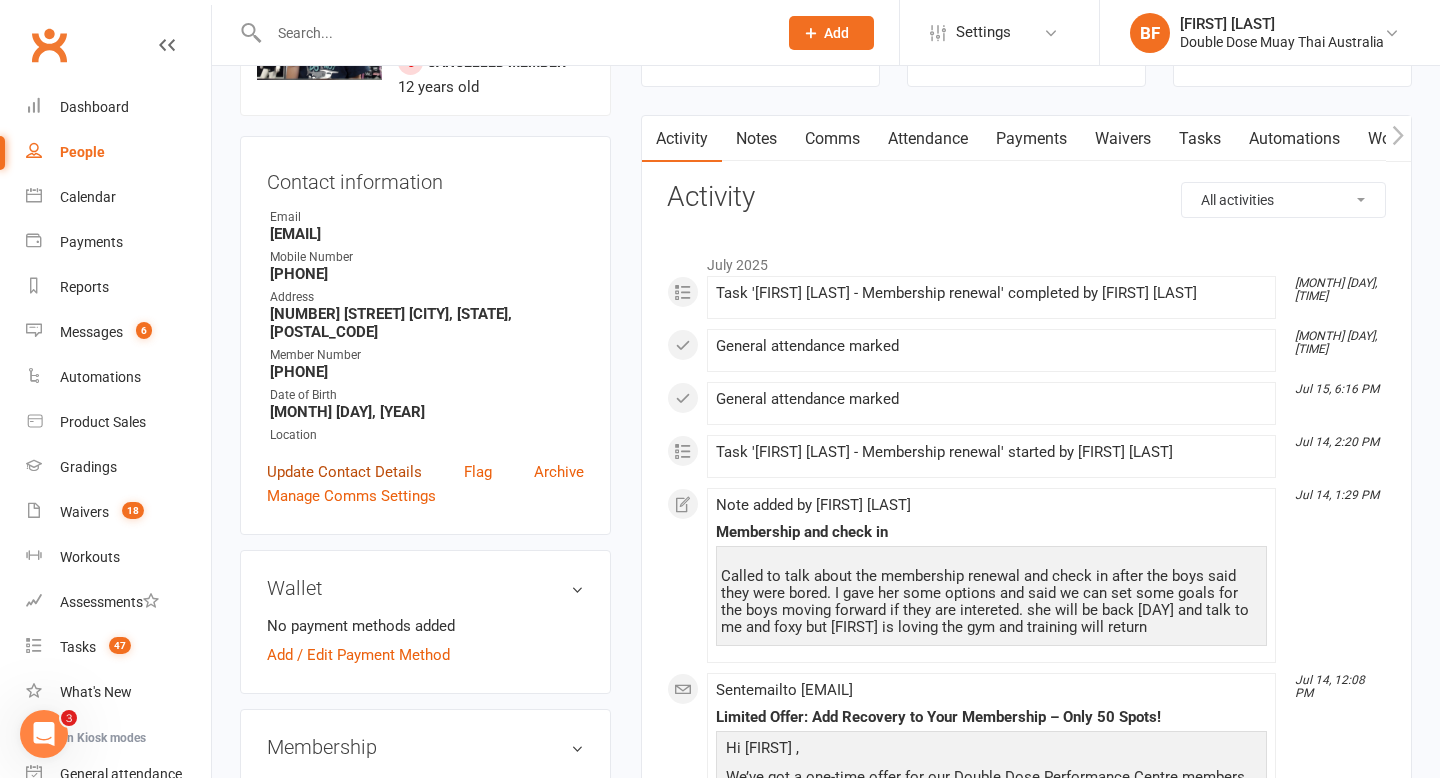 scroll, scrollTop: 350, scrollLeft: 0, axis: vertical 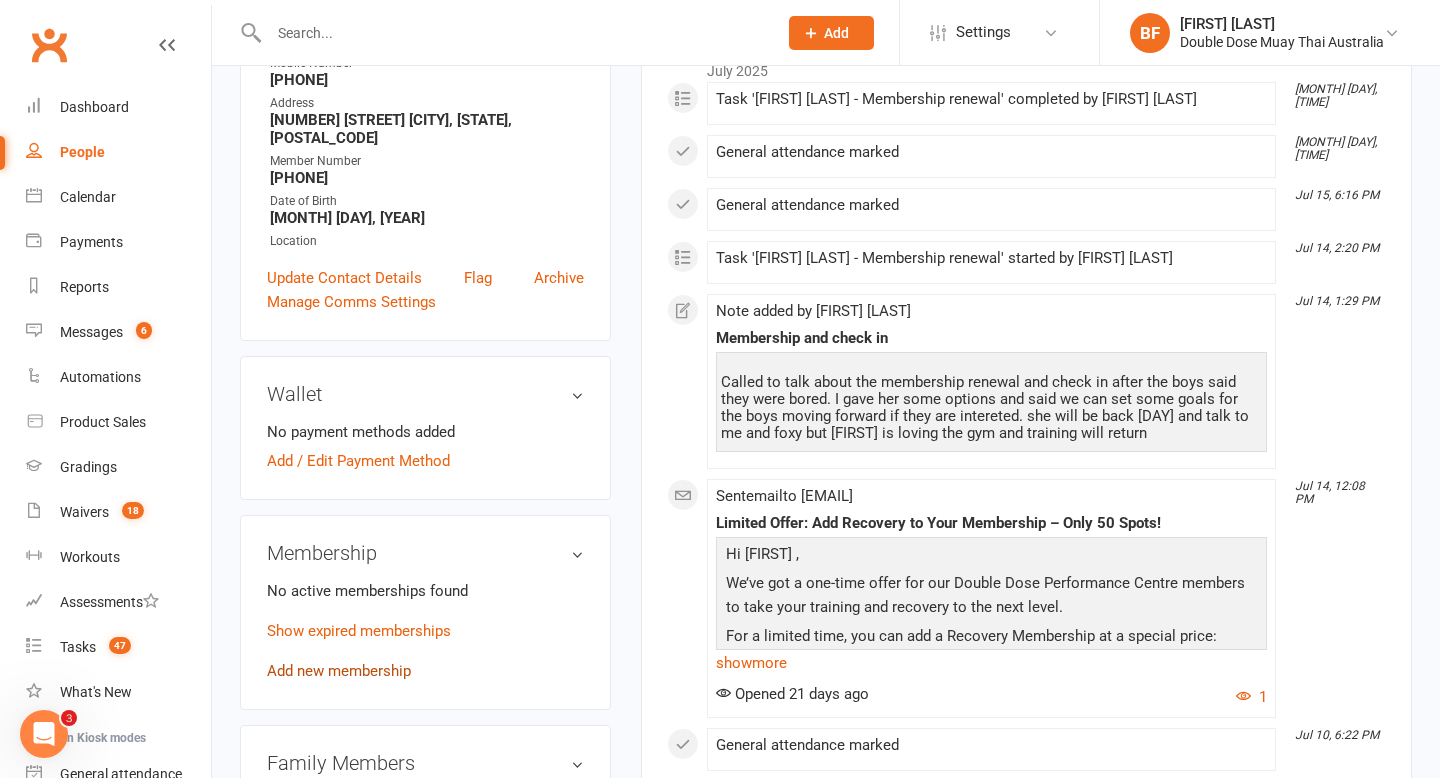 click on "Add new membership" at bounding box center (339, 671) 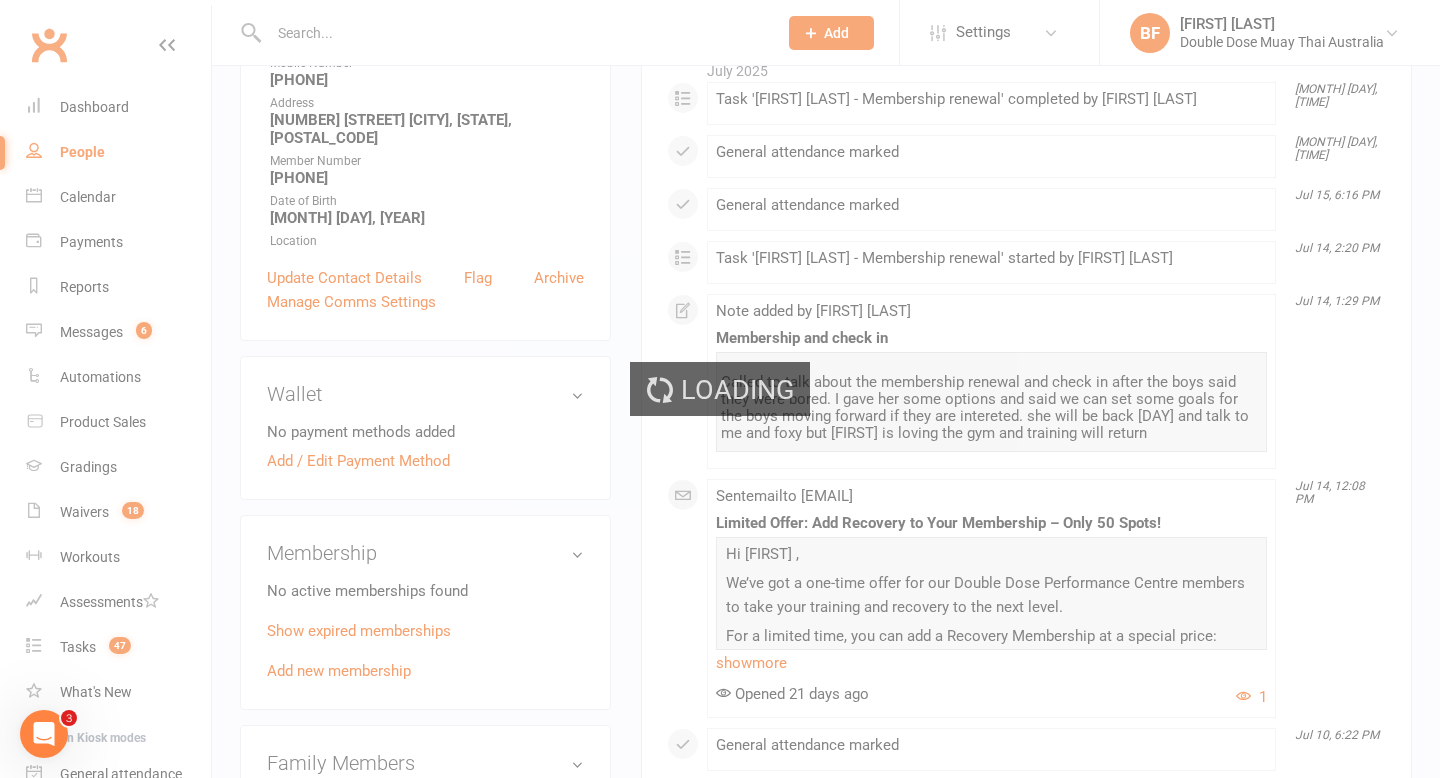 scroll, scrollTop: 0, scrollLeft: 0, axis: both 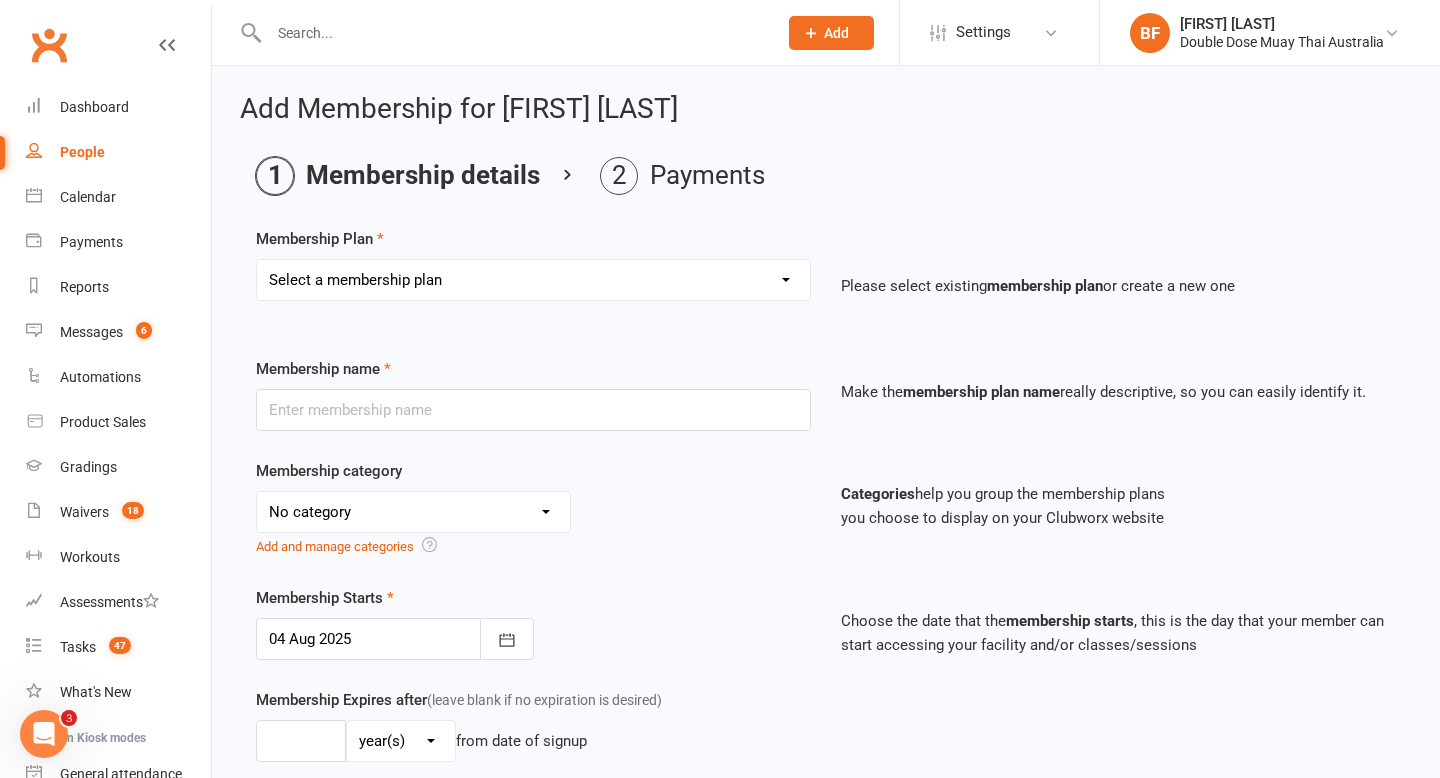 click on "Select a membership plan Create new Membership Plan #KIDS - 1 Day - WEEKLY #KIDS - 1 Day - FORTNIGHTLY #KIDS - 1 Day - 12 Wks - Paid in Full (5% off) #KIDS - 2 Day - WEEKLY #KIDS - 2 Day - FORTNIGHTLY #KIDS - 2 Day - 12Wks - Paid in Full (5% off) #KIDS - Unlimited - WEEKLY #KIDS - Unlimited - FORTNIGHTLY #KIDS - Unlimited - 12Wks - Paid in Full (5% off) #ADULTS - ASSOCIATES (3 Classes P/Wk) - WEEKLY #ADULTS - ASSOCIATES (3 Classes P/Wk) - FORTNIGHTLY #ADULTS - ASSOCIATES (3 Classes P/Wk) - 12 Wks - Paid In Full (5% off) #ADULTS - BACHELORS (Unlimited) - WEEKLY #ADULTS - BACHELORS (Unlimited) - FORTNIGHTLY #ADULTS - BACHELORS (Unlimited) - 12 Wks - Paid In Full (5% off) #ADULTS - HONOURS (Int/Adv Unlimited) - WEEKLY #ADULTS - HONOURS (Int/Adv Unlimited) - FORTNIGHTLY #ADULTS - MASTERS (Unlimited+PT) - WEEKLY 10 Pack Pass (Adults Foundations & Women's Only) #SPONSORED MEMBER PT CLIENT ONLY ONE OFF FEE Youth Off Season Membership | Weekly Youth Off Season Membership | Paid in full Free Week" at bounding box center (533, 280) 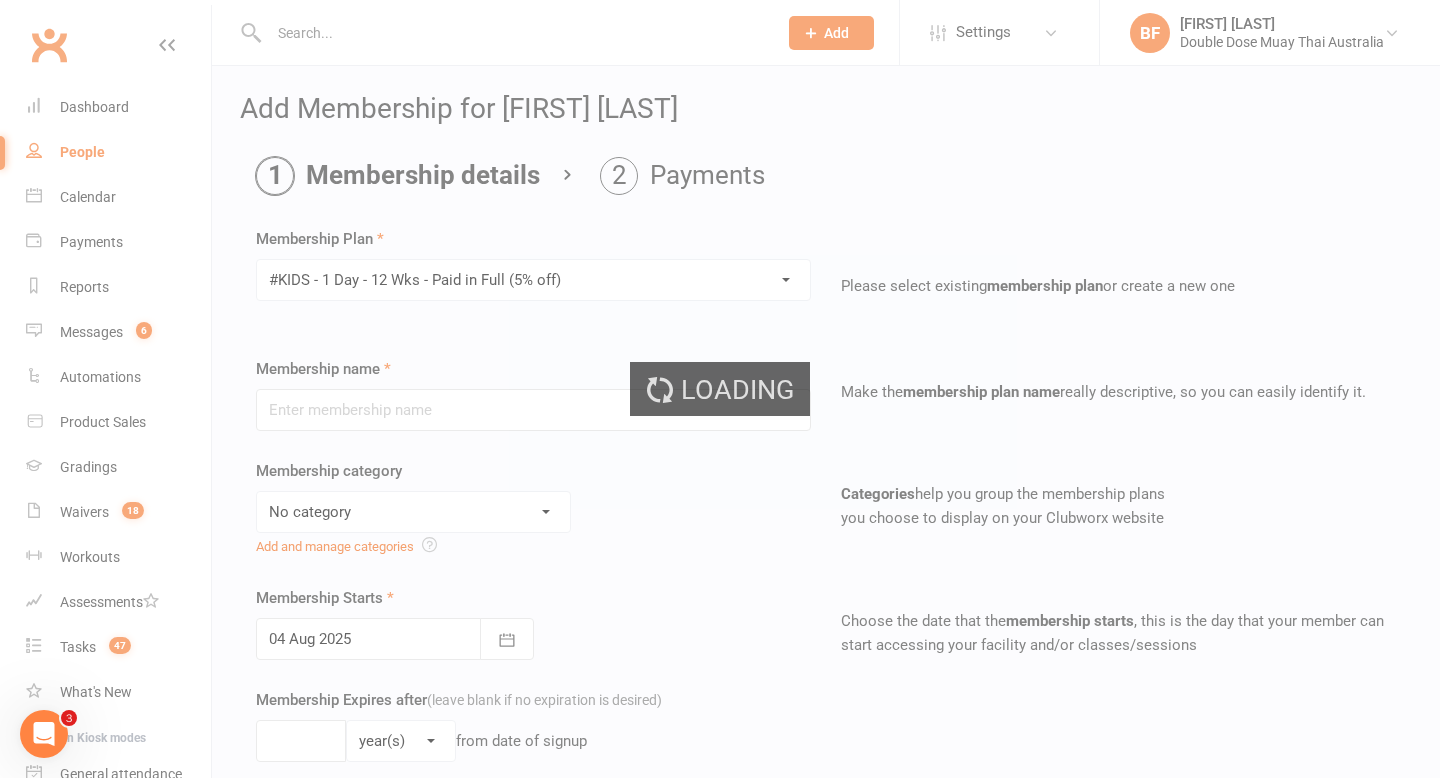 type on "#KIDS - 1 Day - 12 Wks - Paid in Full (5% off)" 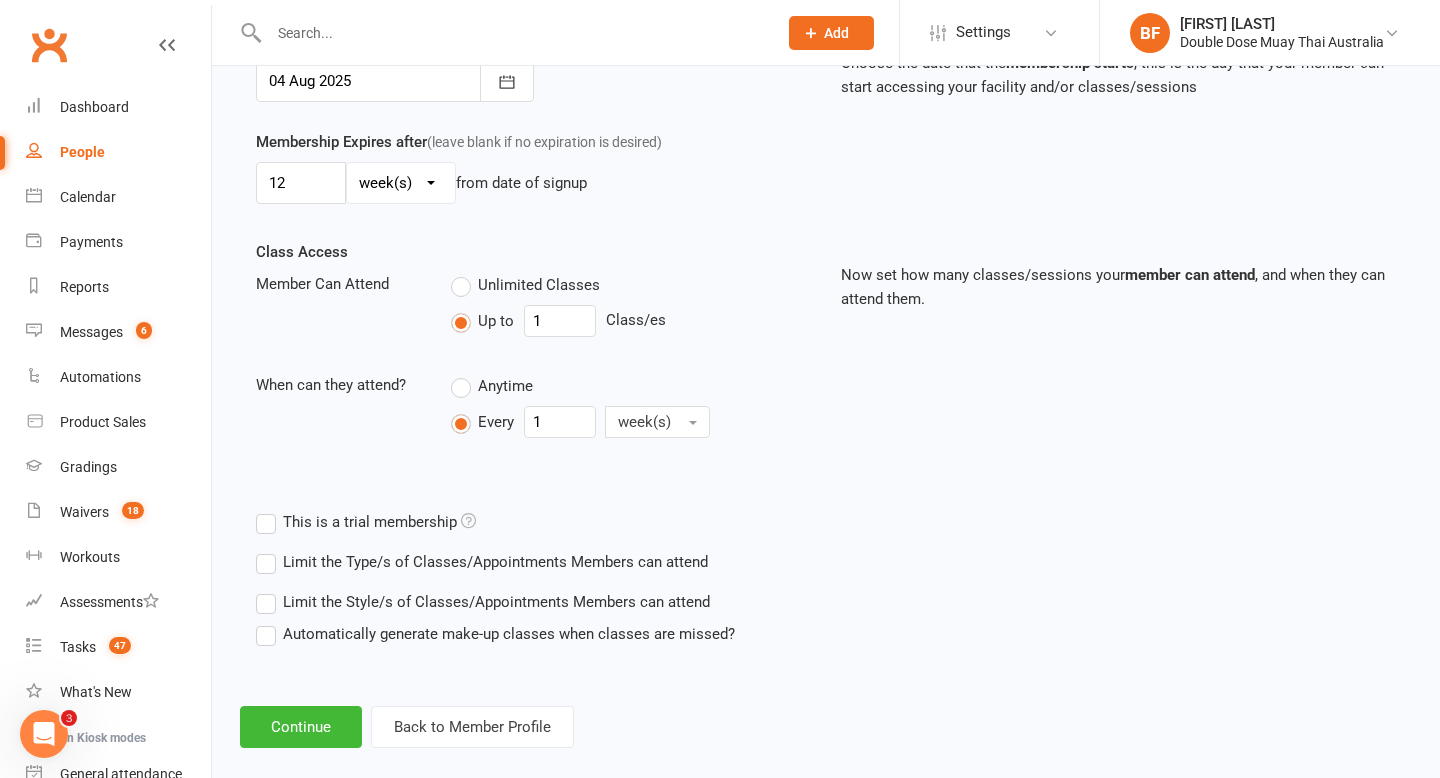scroll, scrollTop: 585, scrollLeft: 0, axis: vertical 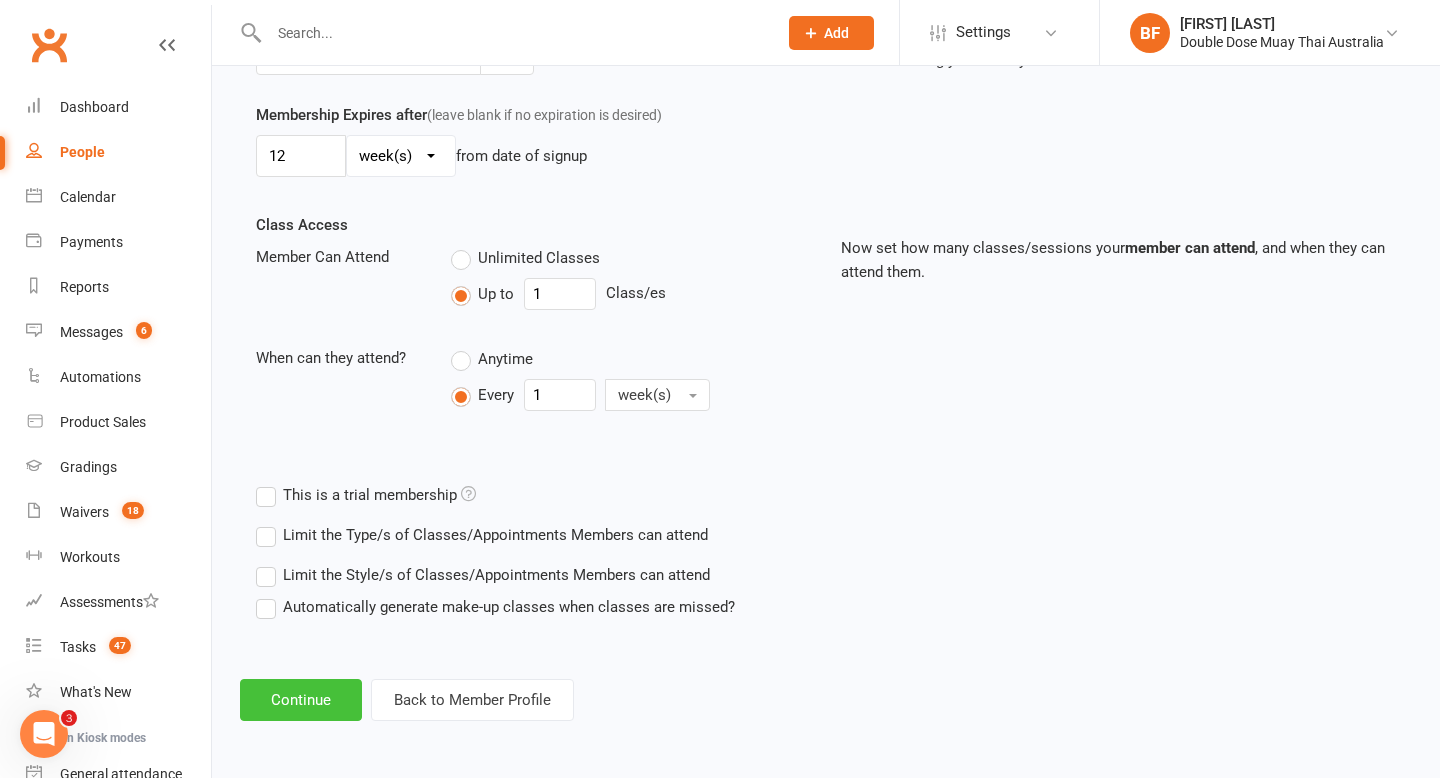 click on "Continue" at bounding box center [301, 700] 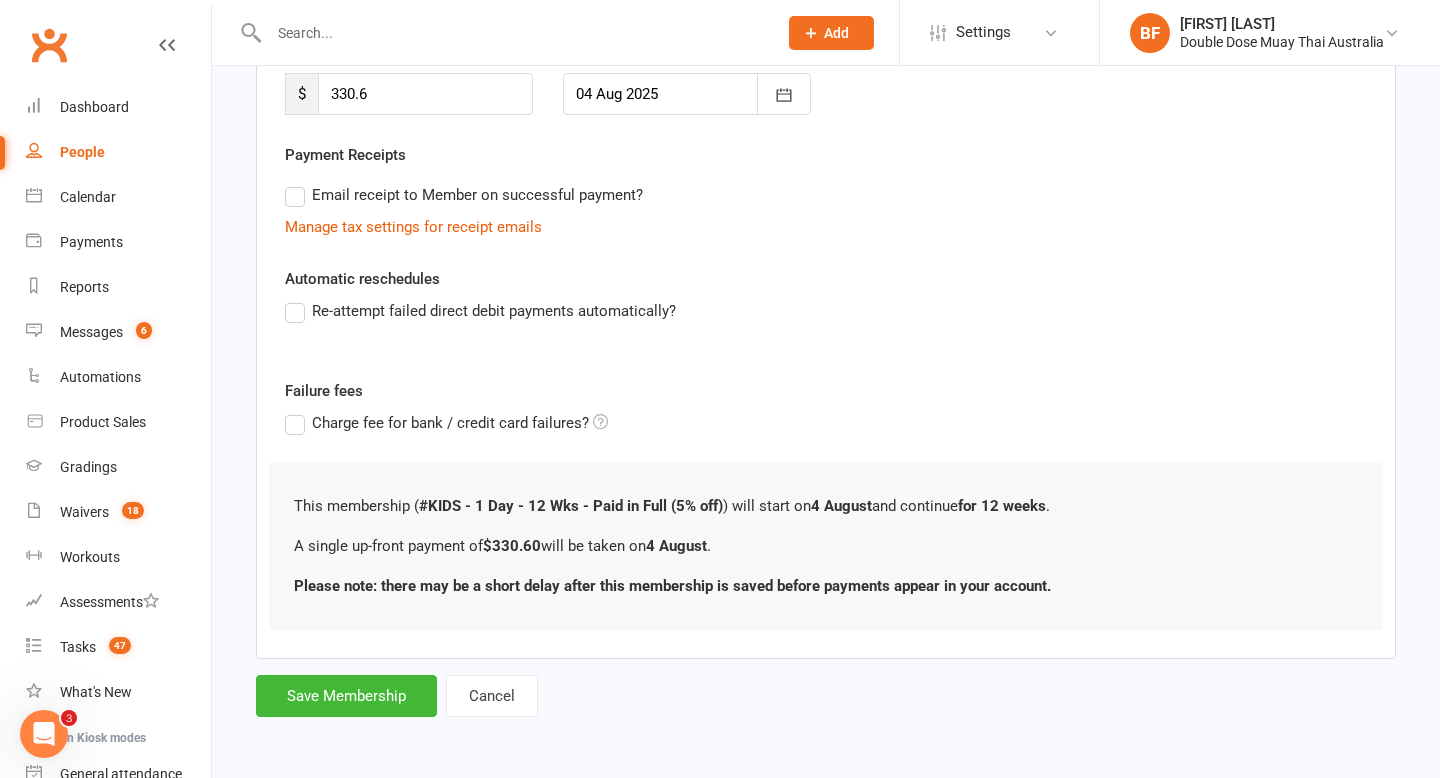 scroll, scrollTop: 0, scrollLeft: 0, axis: both 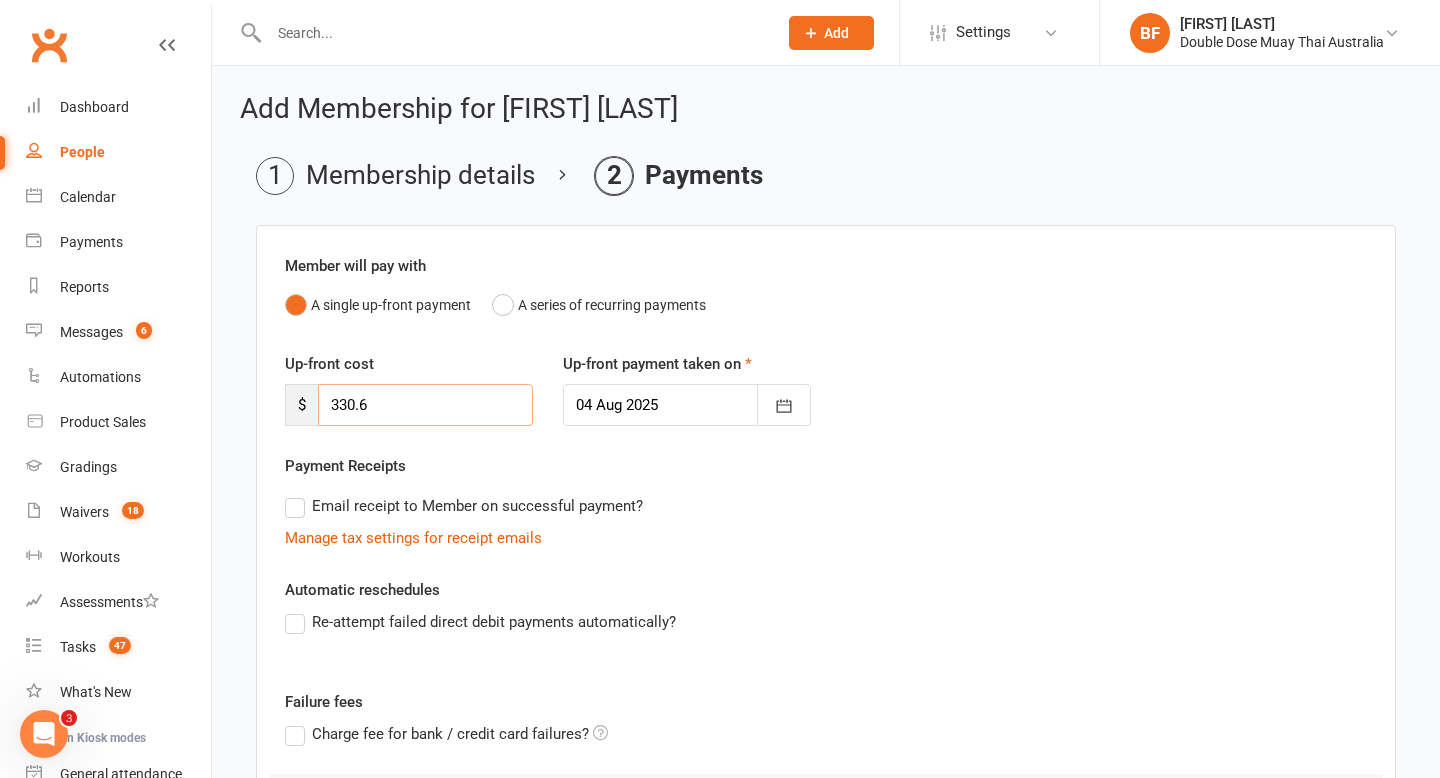 click on "330.6" at bounding box center [425, 405] 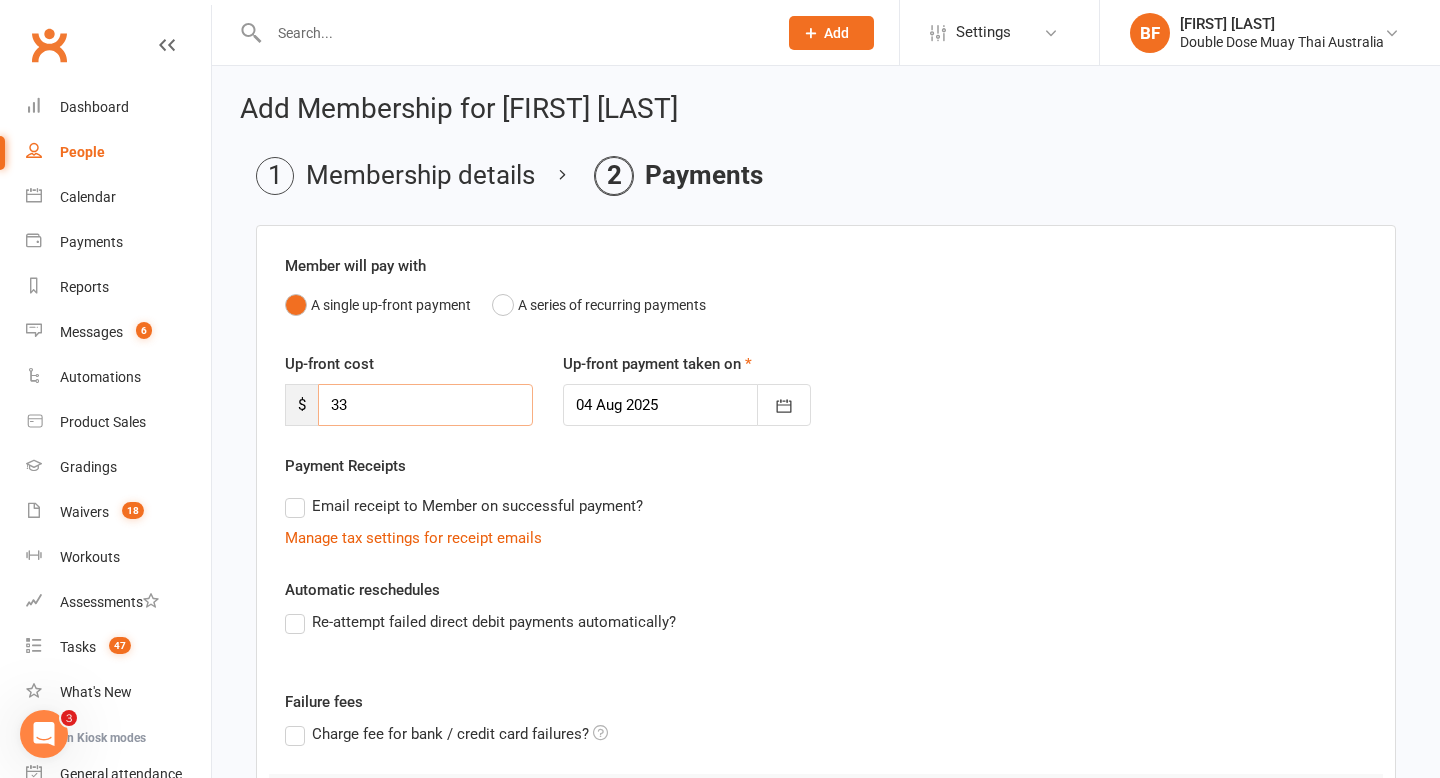 type on "3" 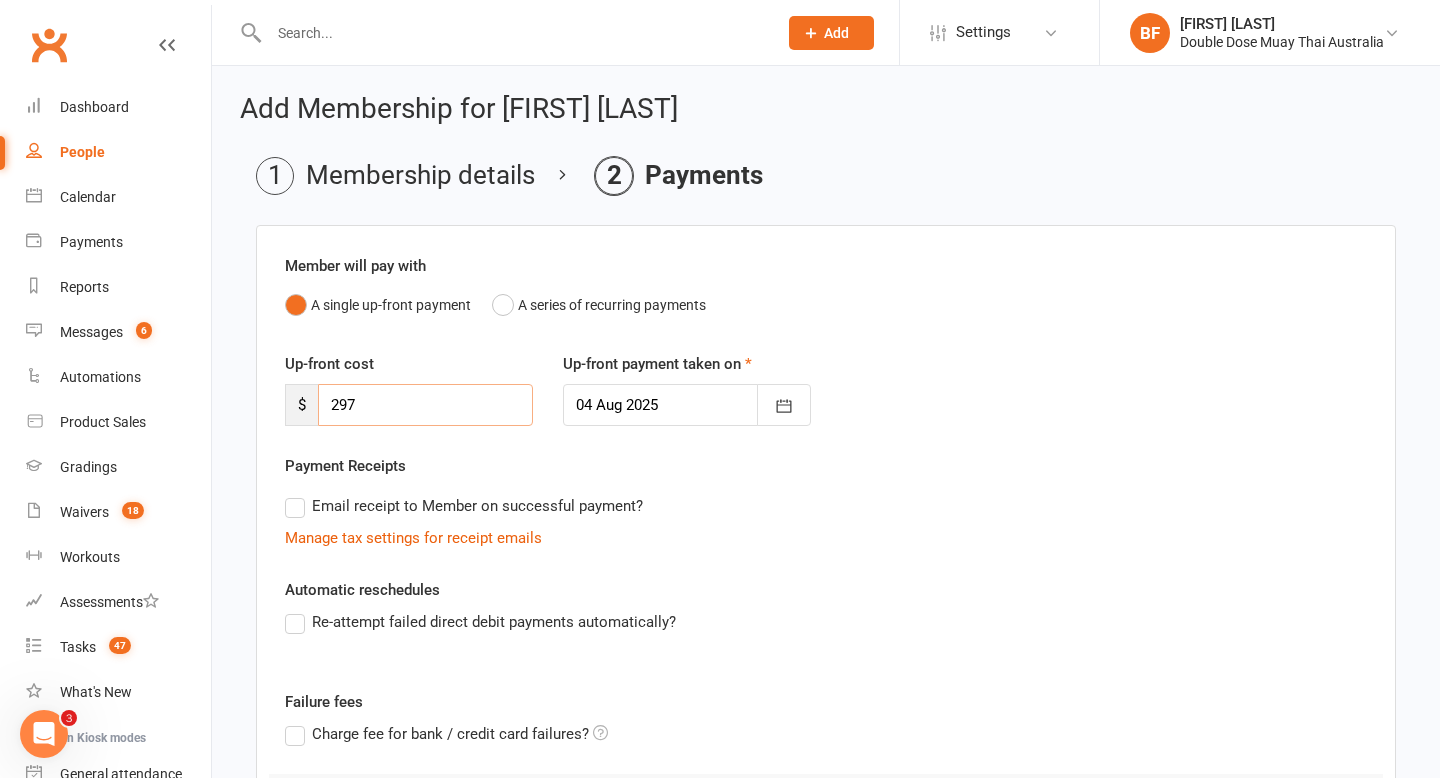 scroll, scrollTop: 311, scrollLeft: 0, axis: vertical 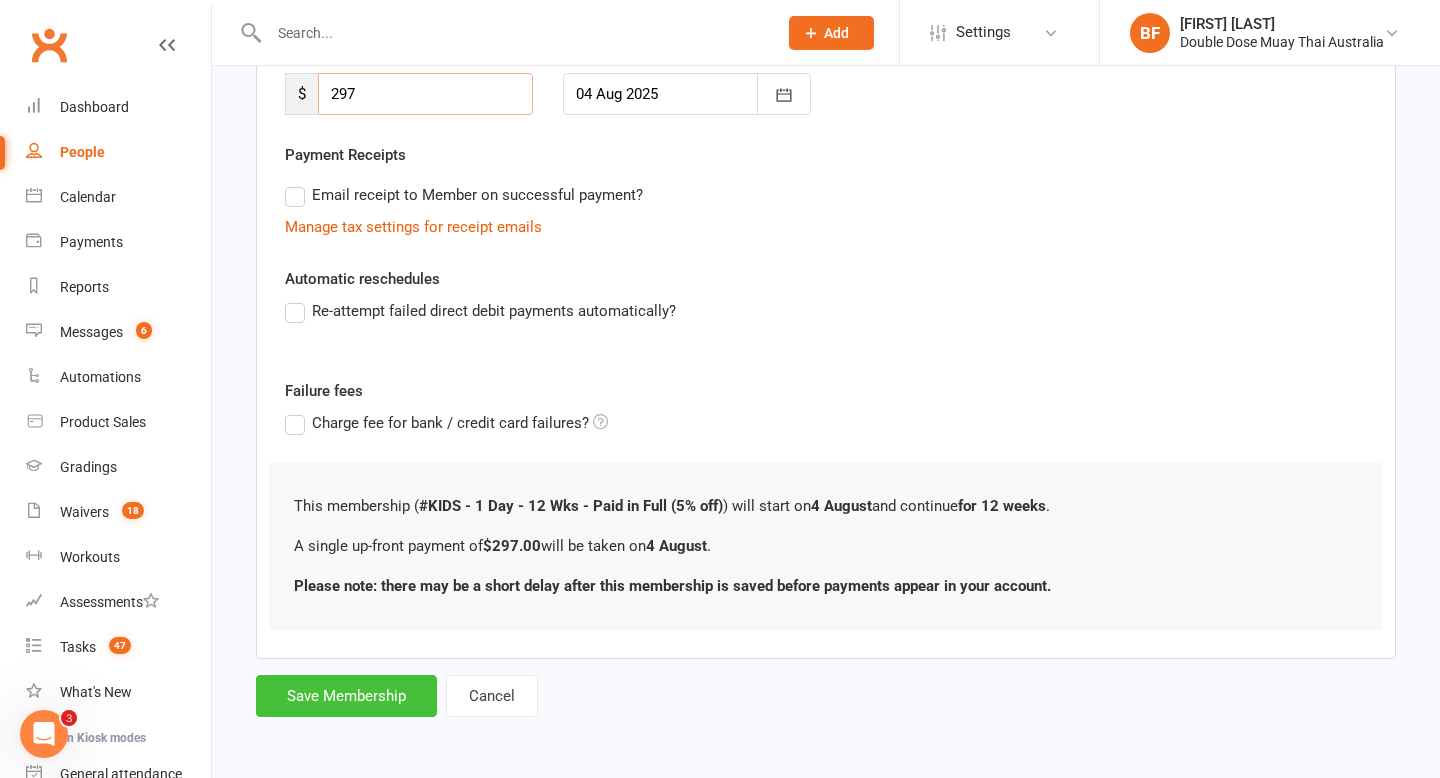 type on "297" 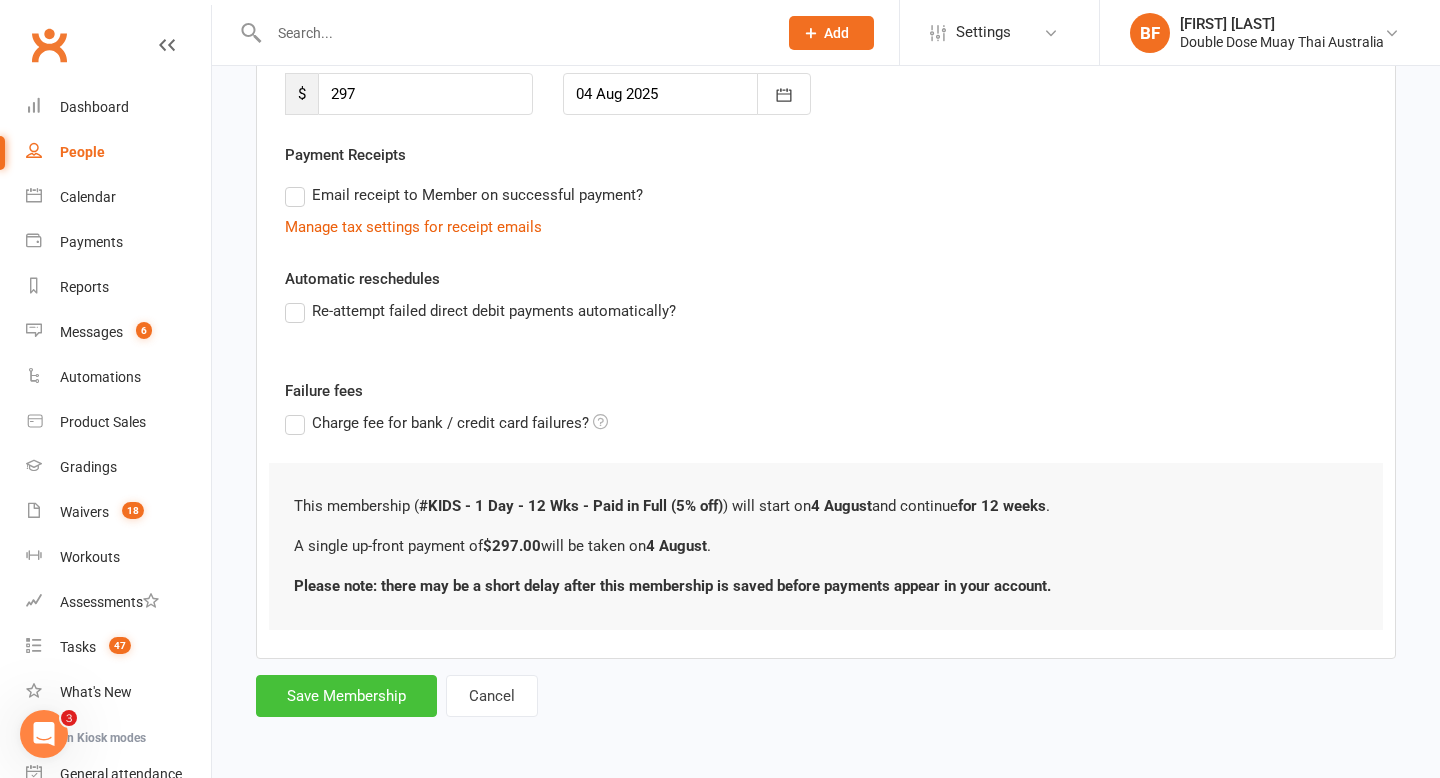click on "Save Membership" at bounding box center [346, 696] 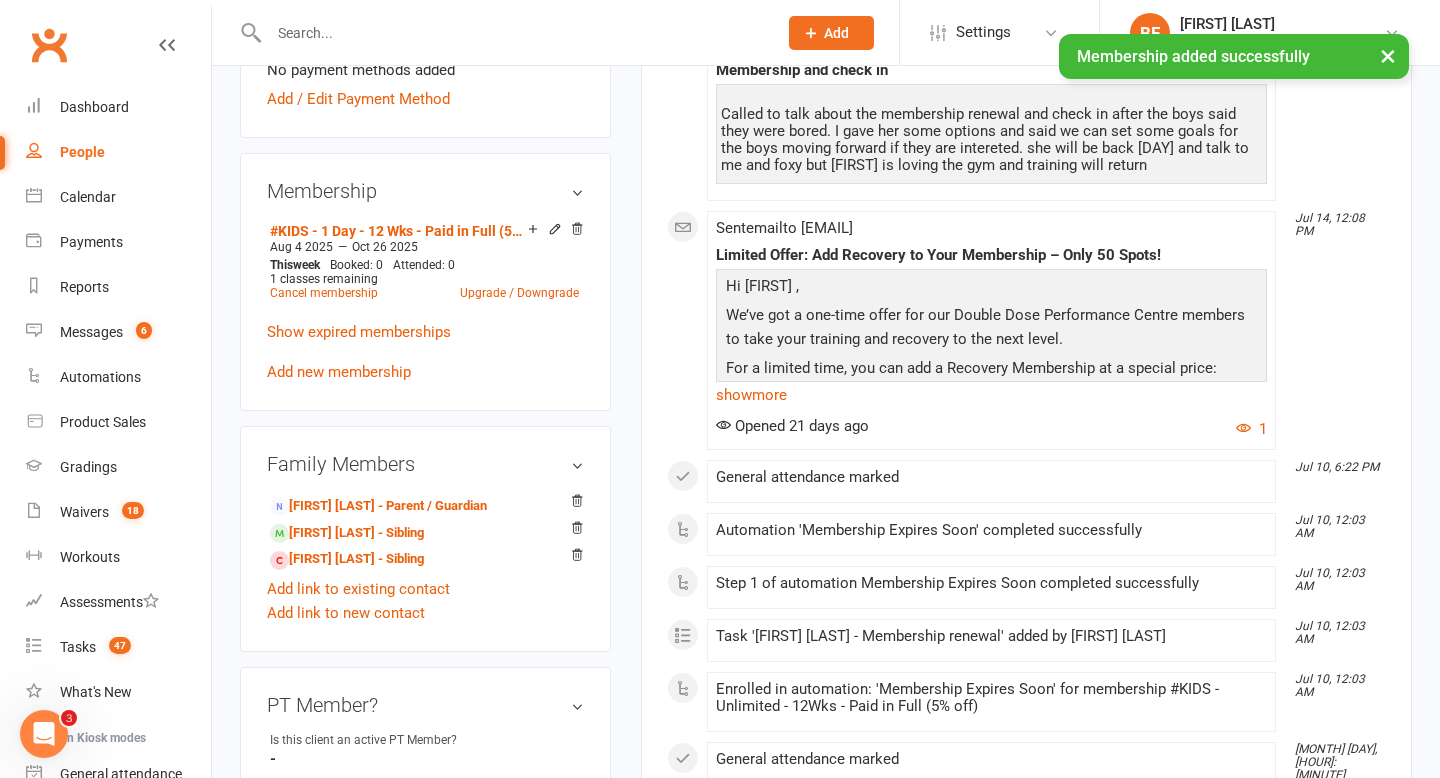 scroll, scrollTop: 727, scrollLeft: 0, axis: vertical 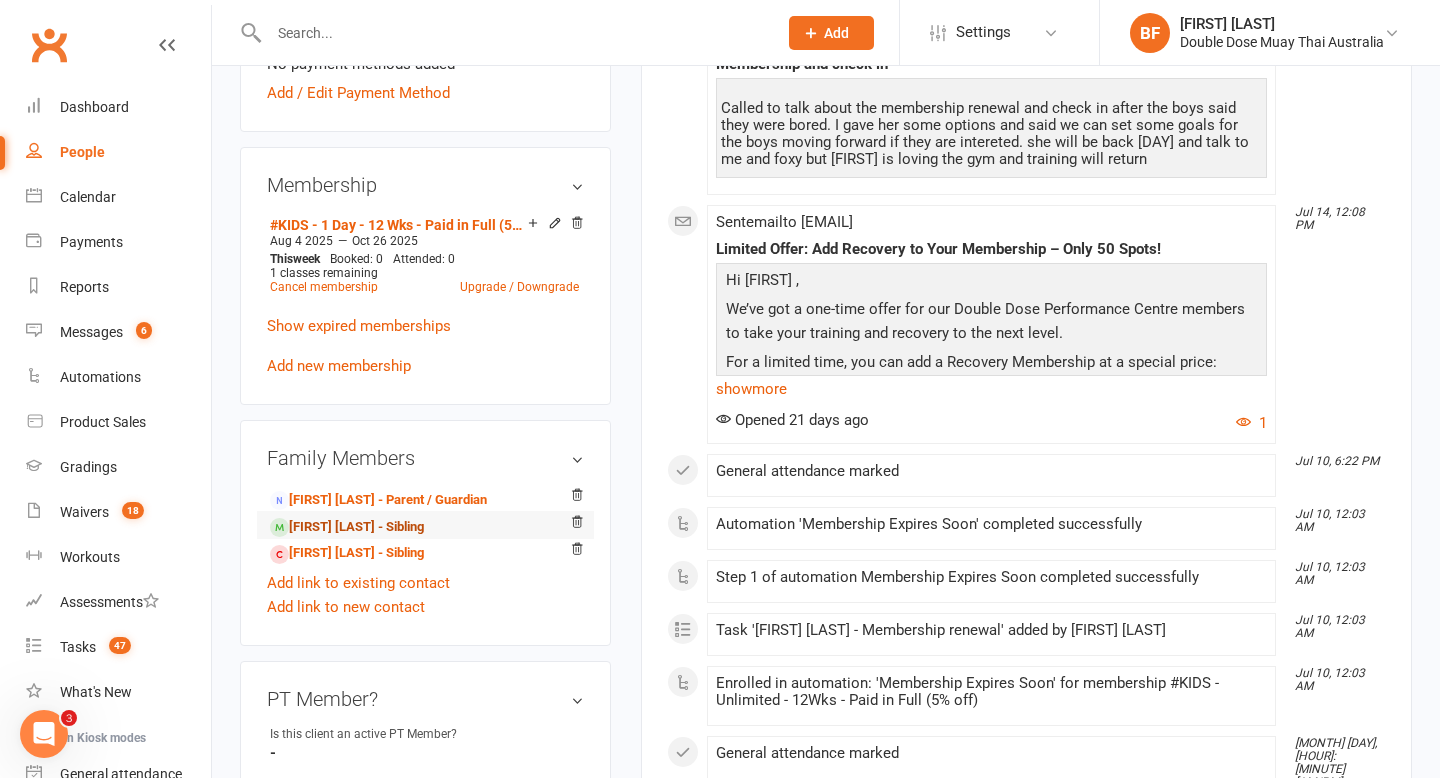 click on "[FIRST] [LAST] - Sibling" at bounding box center [347, 527] 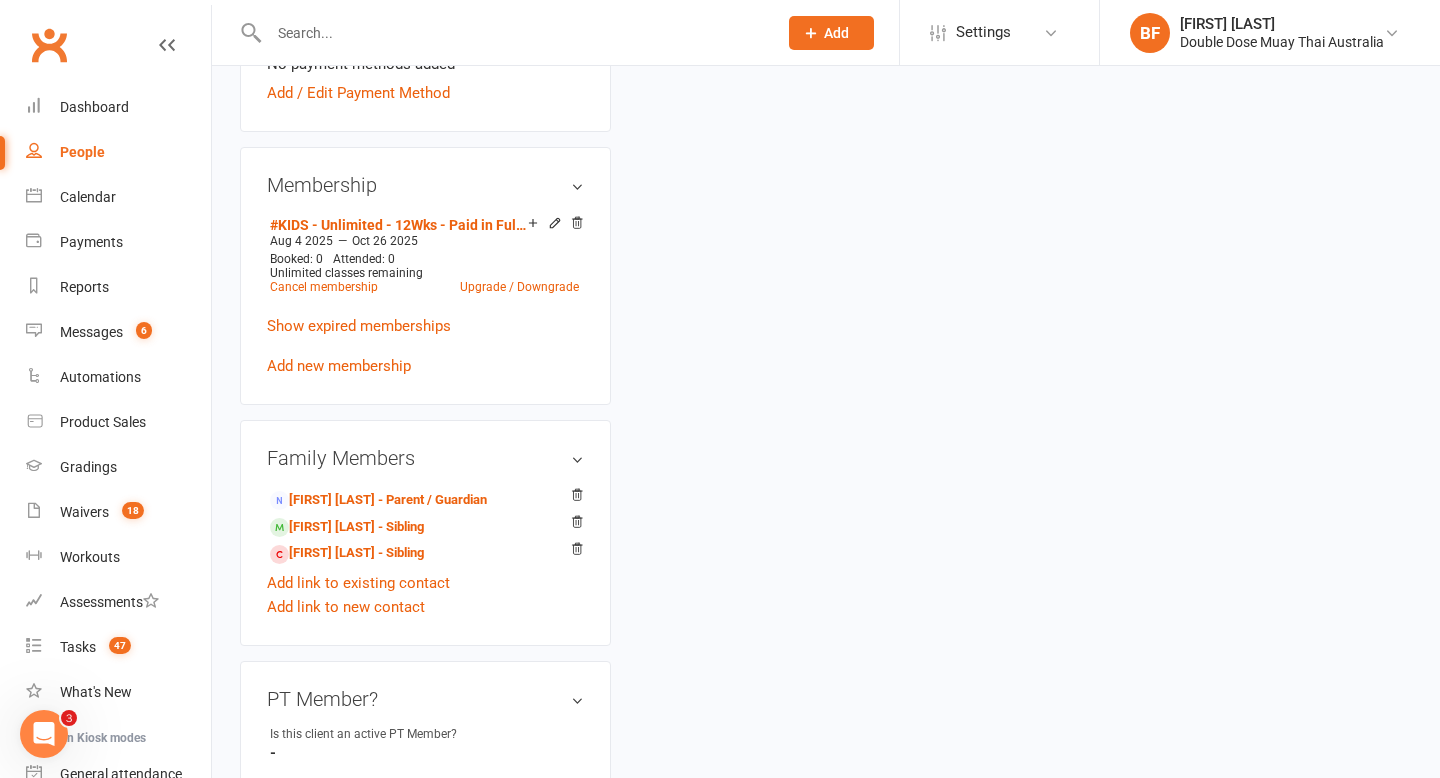 scroll, scrollTop: 0, scrollLeft: 0, axis: both 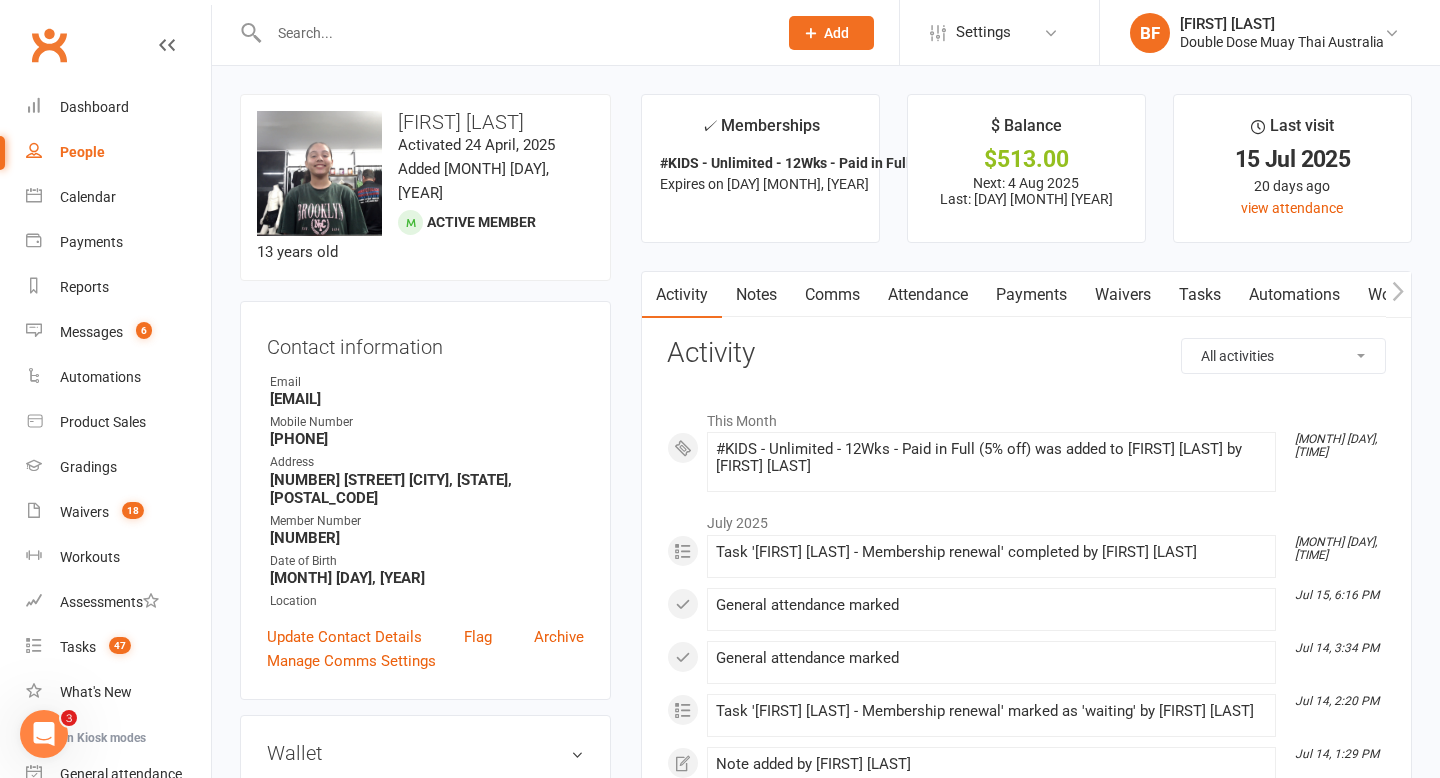 click on "Payments" at bounding box center (1031, 295) 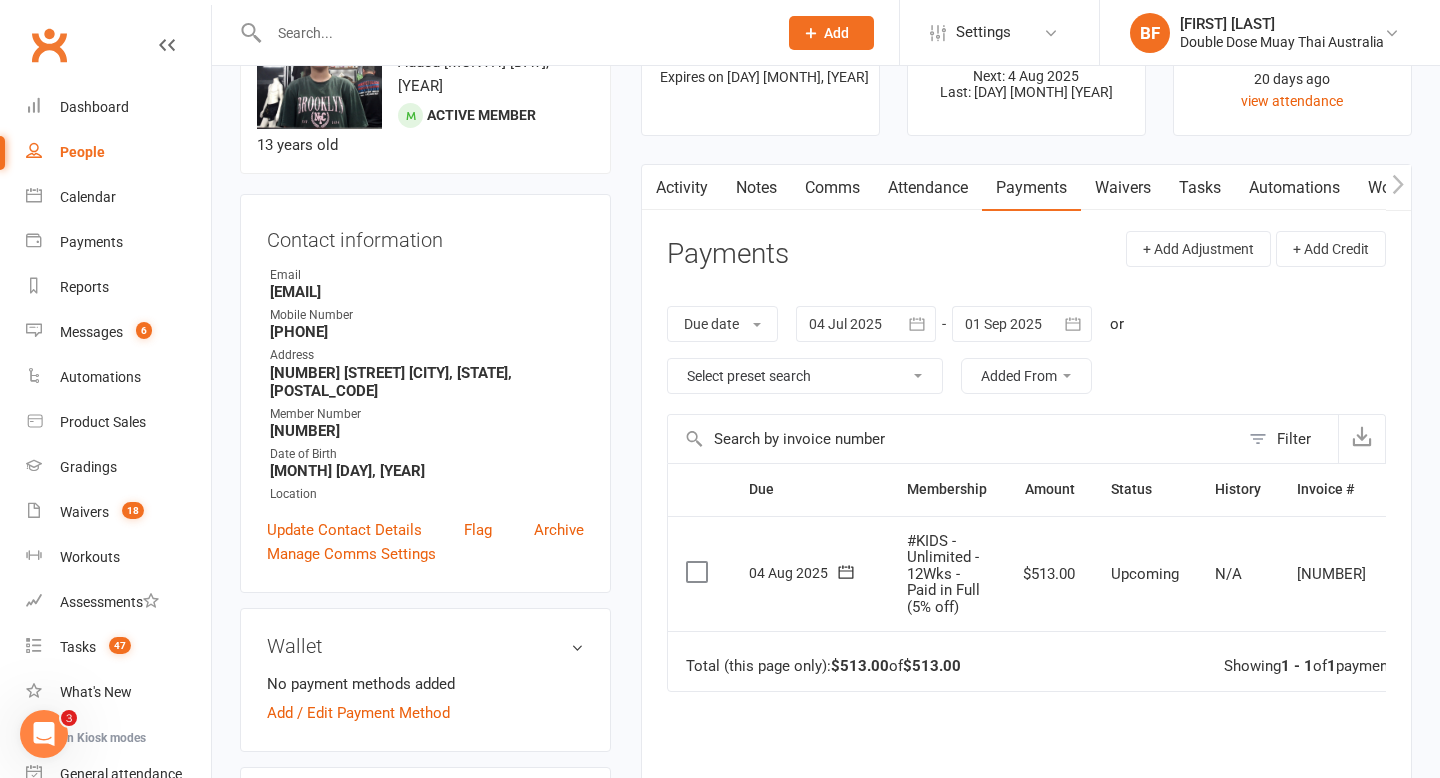 scroll, scrollTop: 235, scrollLeft: 0, axis: vertical 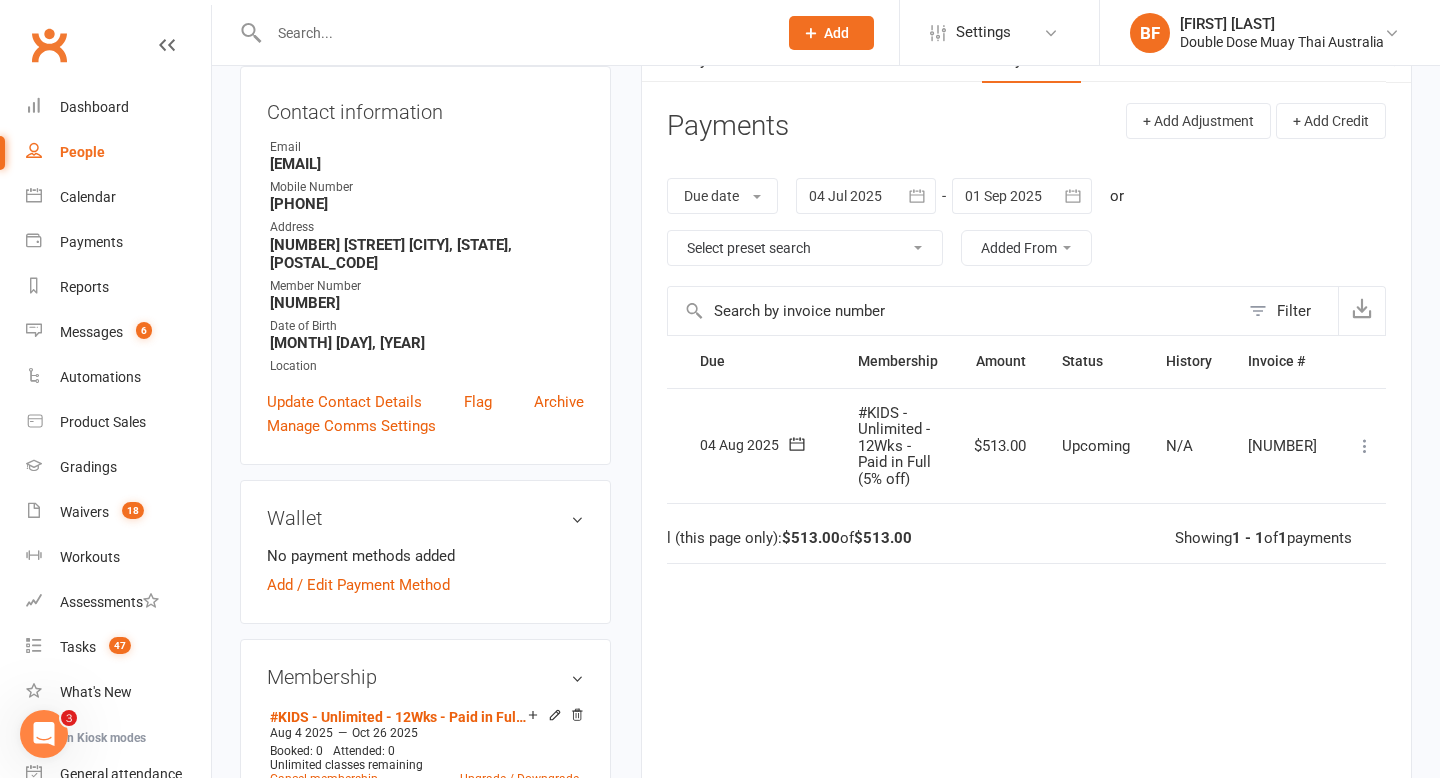 click at bounding box center [1365, 446] 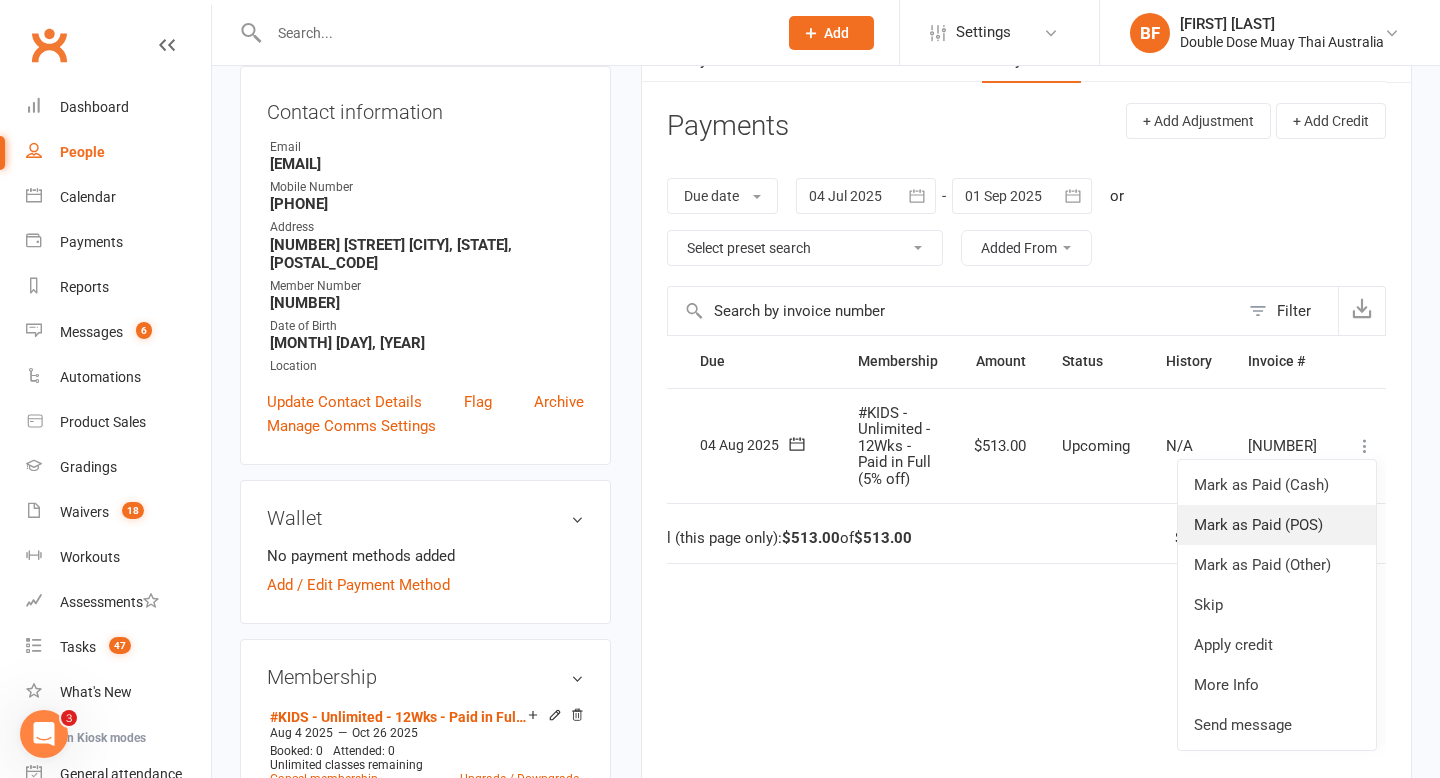 click on "Mark as Paid (POS)" at bounding box center [1277, 525] 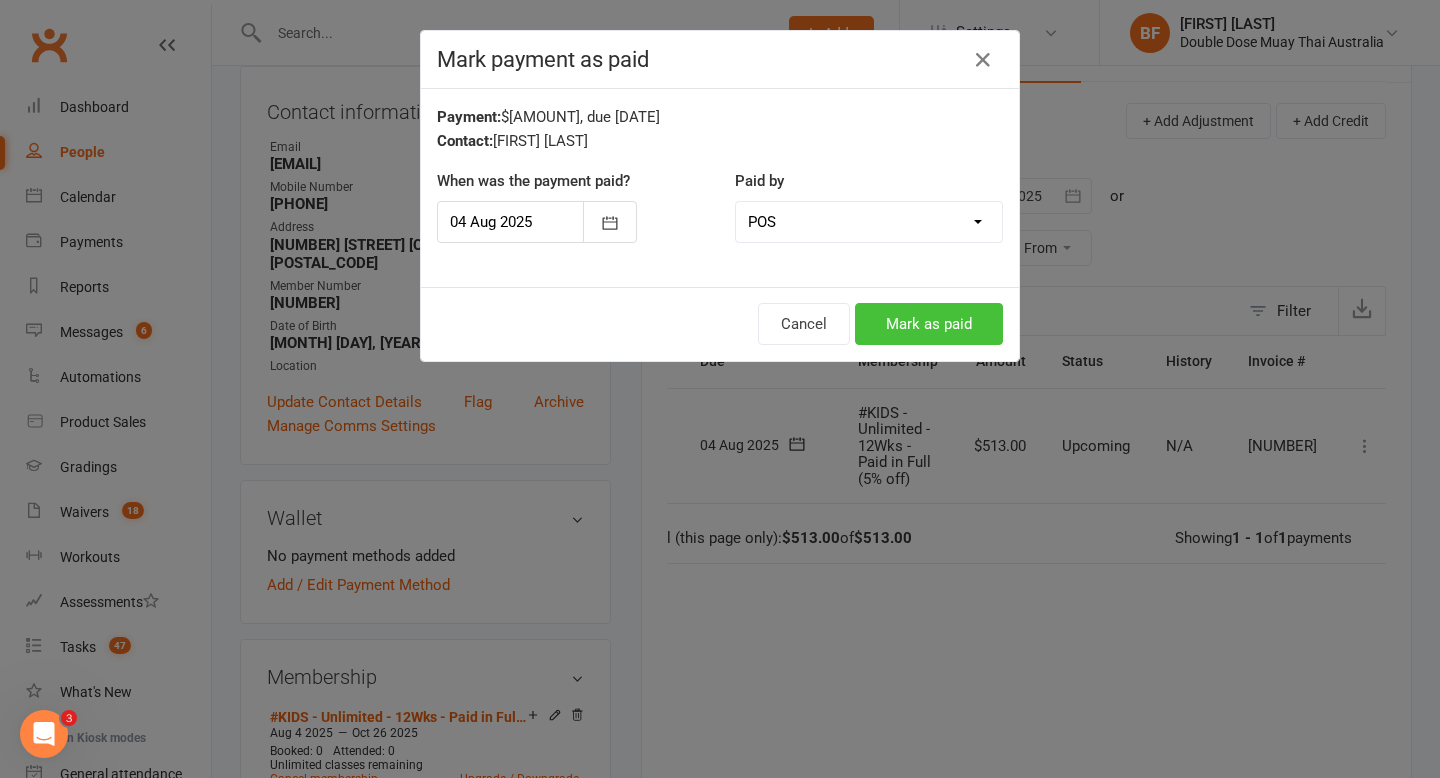 click on "Mark as paid" at bounding box center (929, 324) 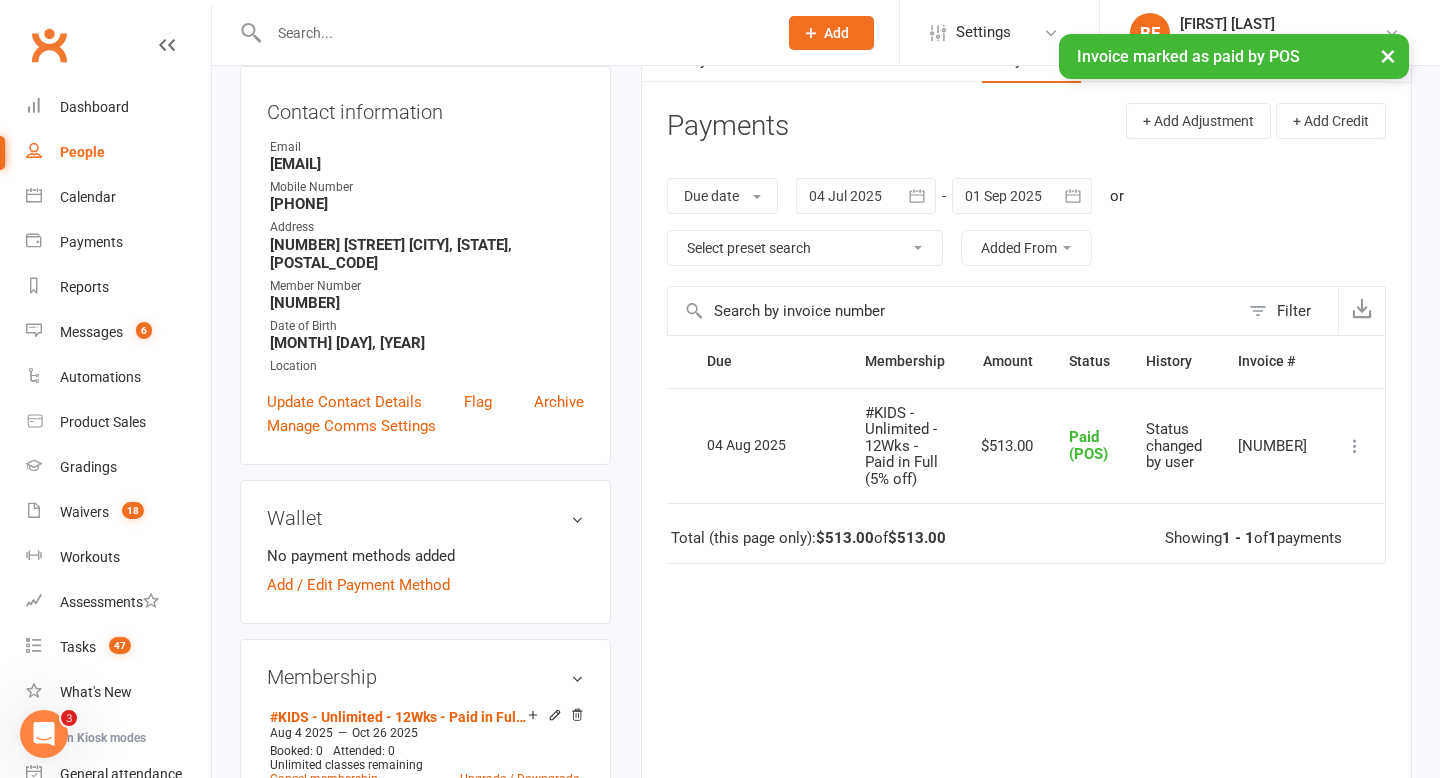 scroll, scrollTop: 0, scrollLeft: 6, axis: horizontal 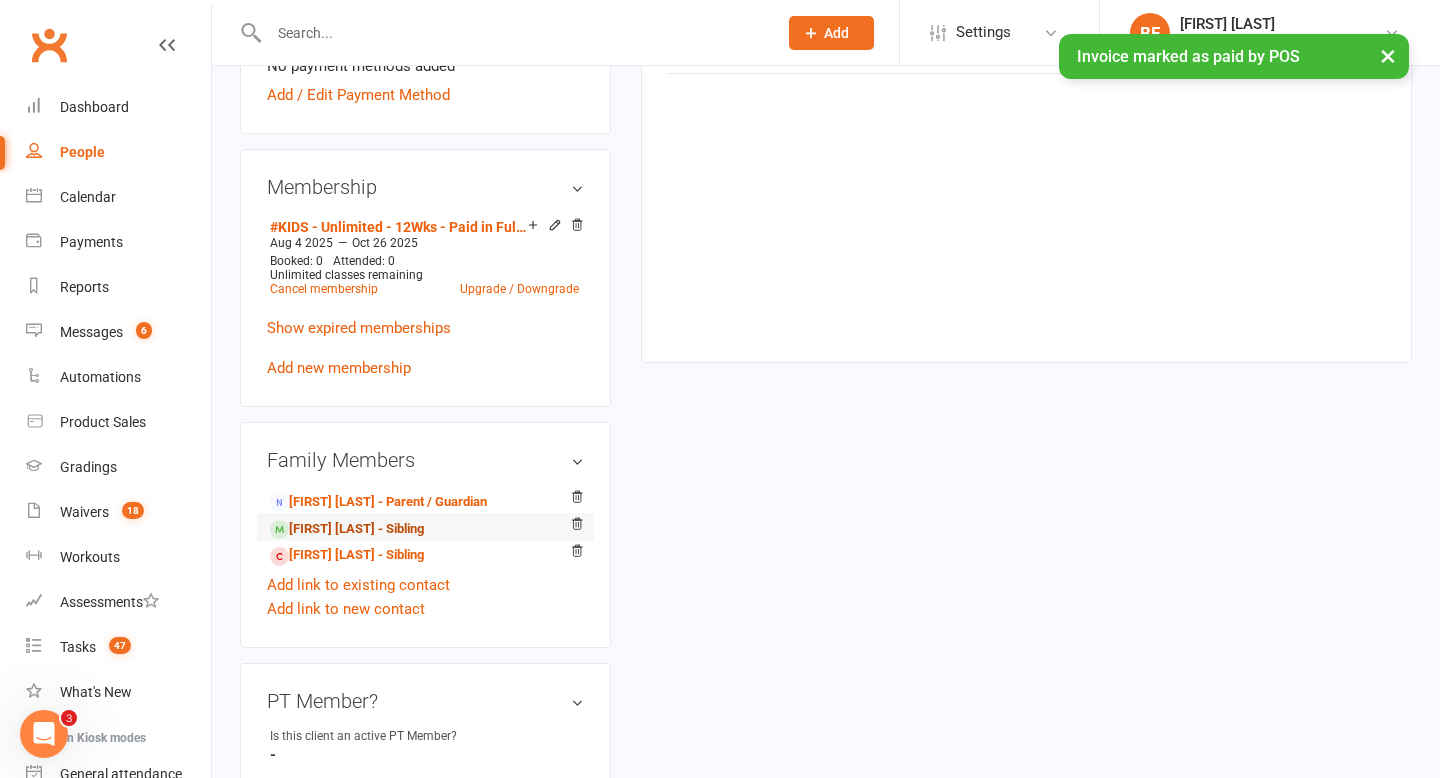click on "[FIRST] [LAST] - Sibling" at bounding box center (347, 529) 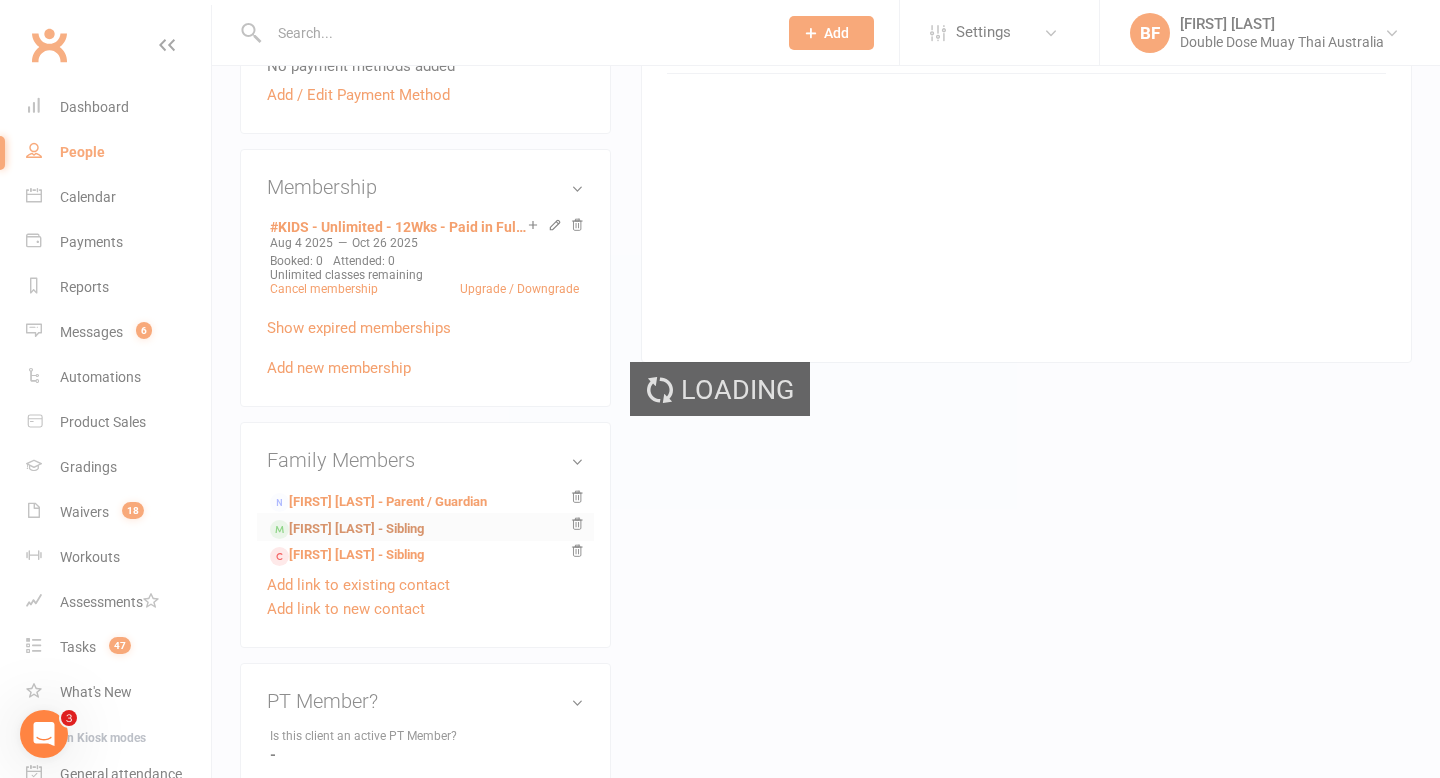 scroll, scrollTop: 0, scrollLeft: 0, axis: both 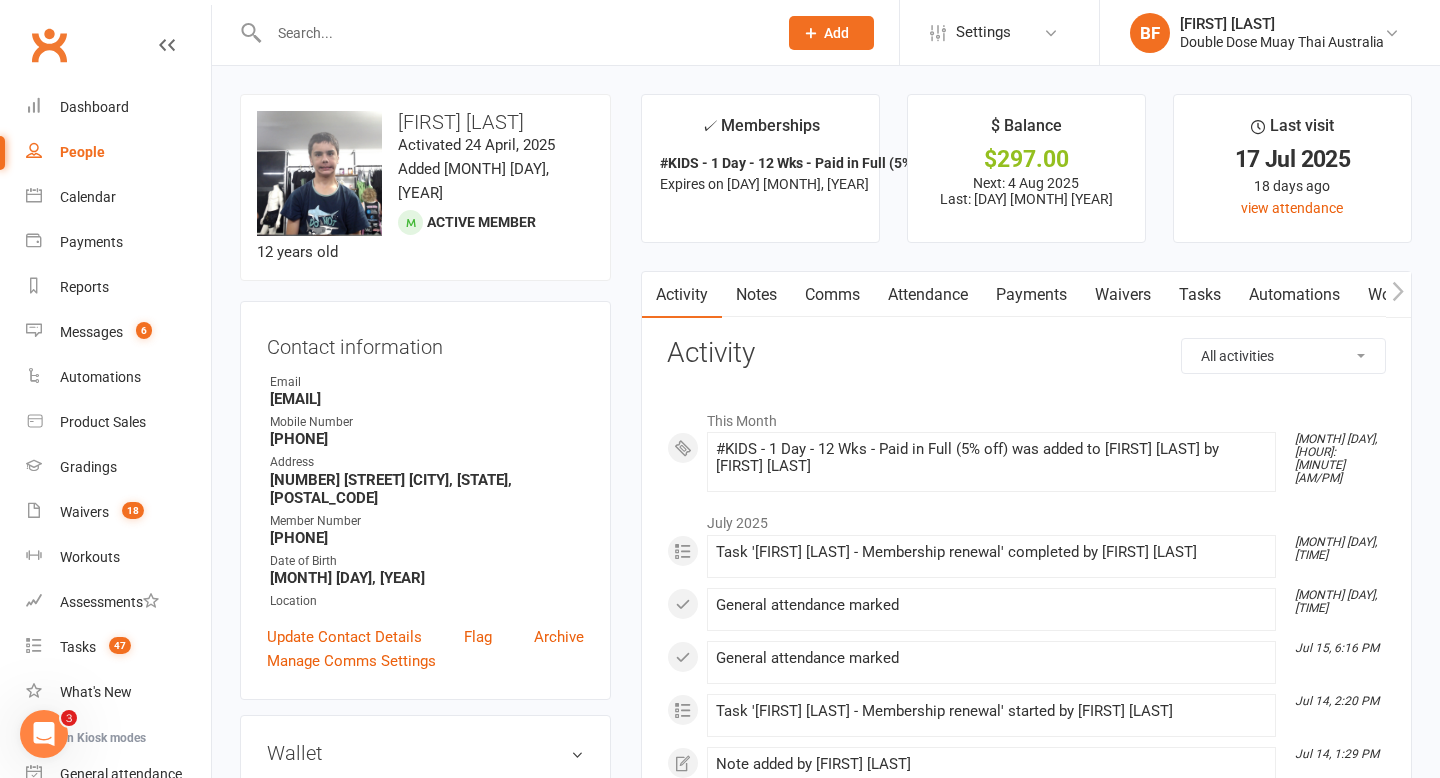 click on "Payments" at bounding box center [1031, 295] 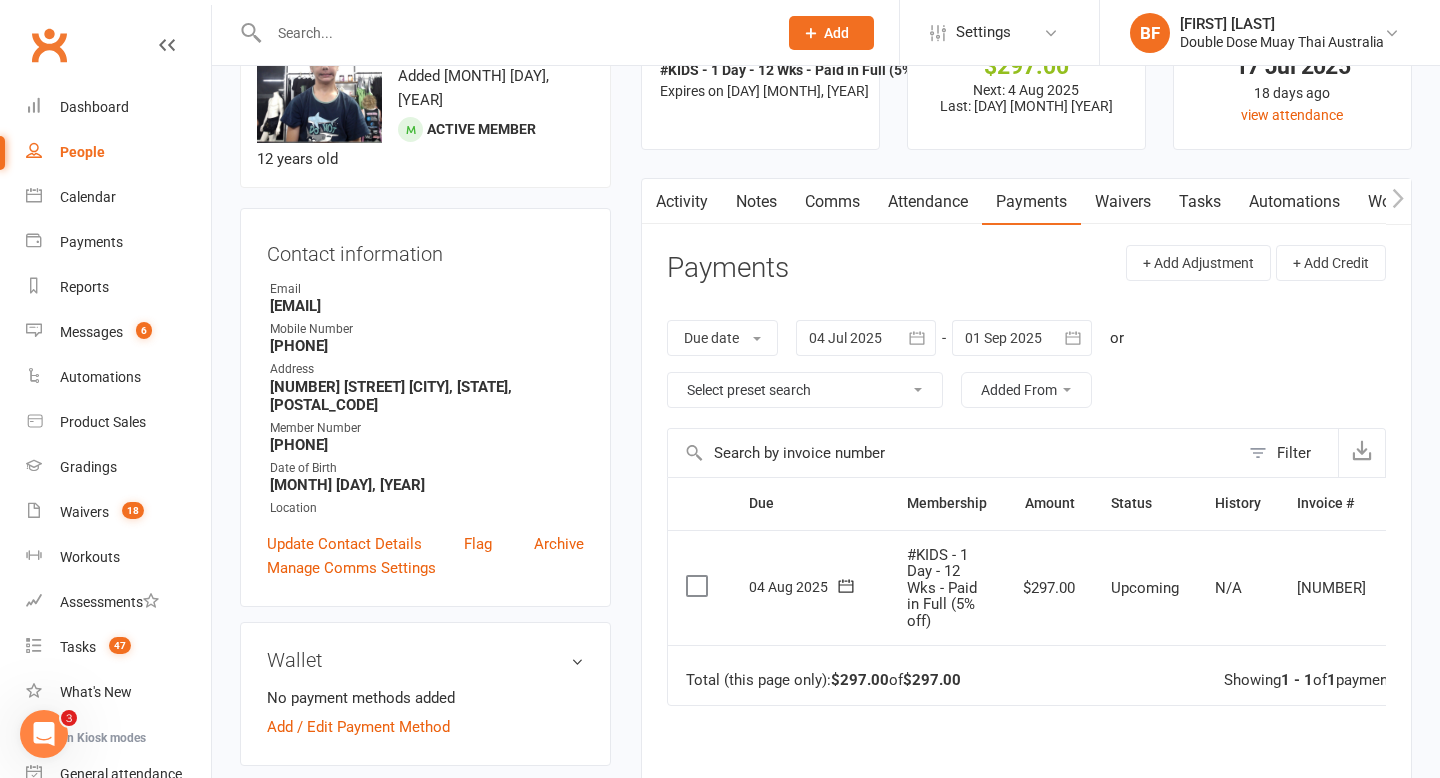 scroll, scrollTop: 144, scrollLeft: 0, axis: vertical 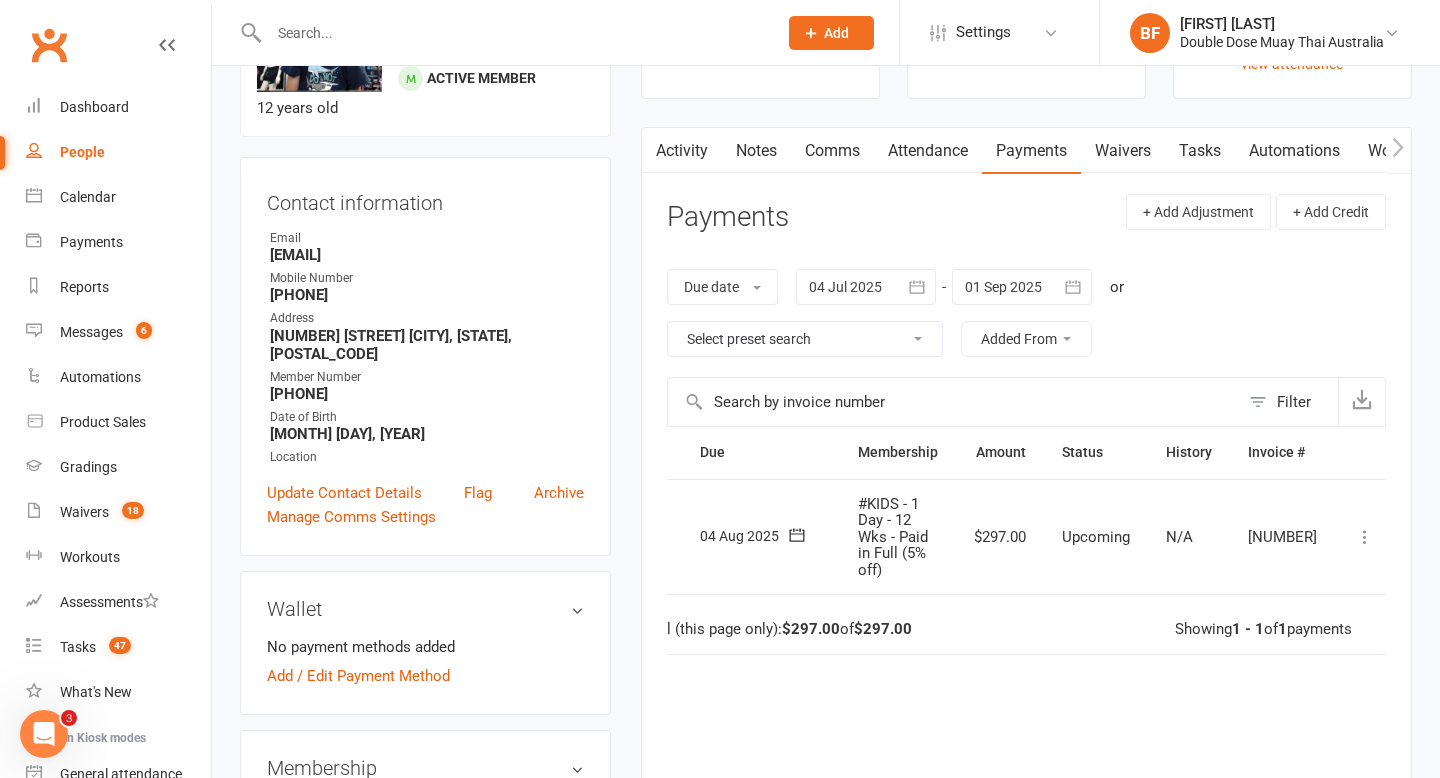 click at bounding box center (1365, 537) 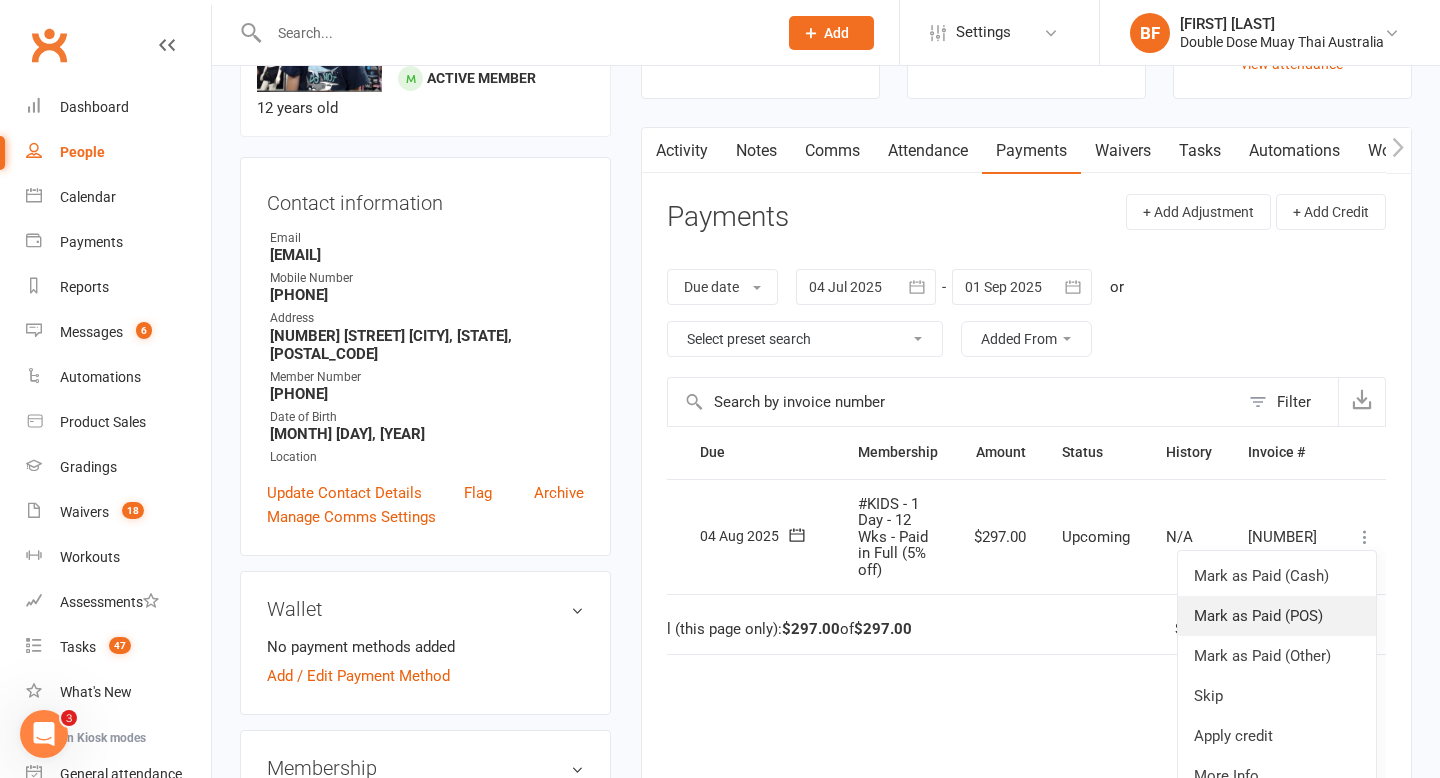 click on "Mark as Paid (POS)" at bounding box center [1277, 616] 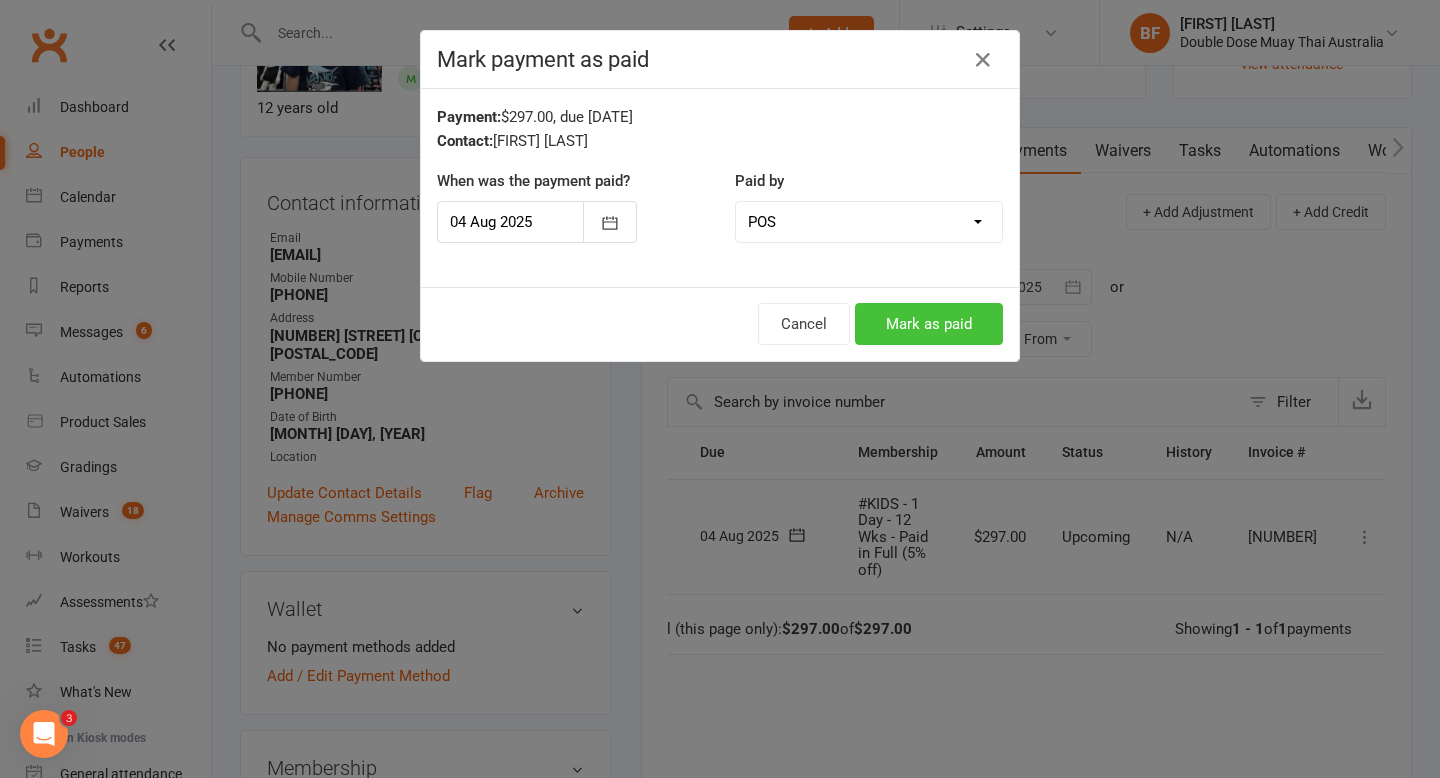 click on "Mark as paid" at bounding box center [929, 324] 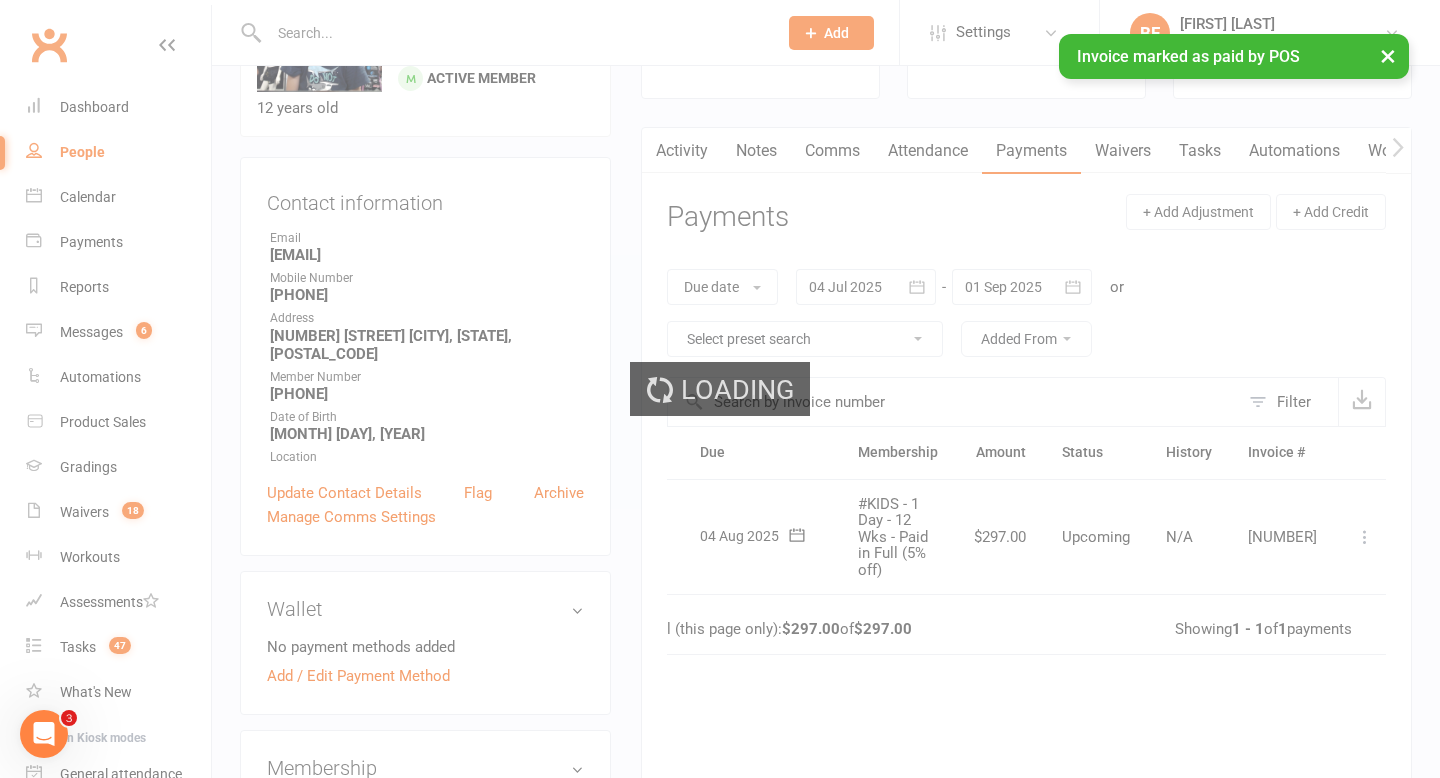 scroll, scrollTop: 0, scrollLeft: 6, axis: horizontal 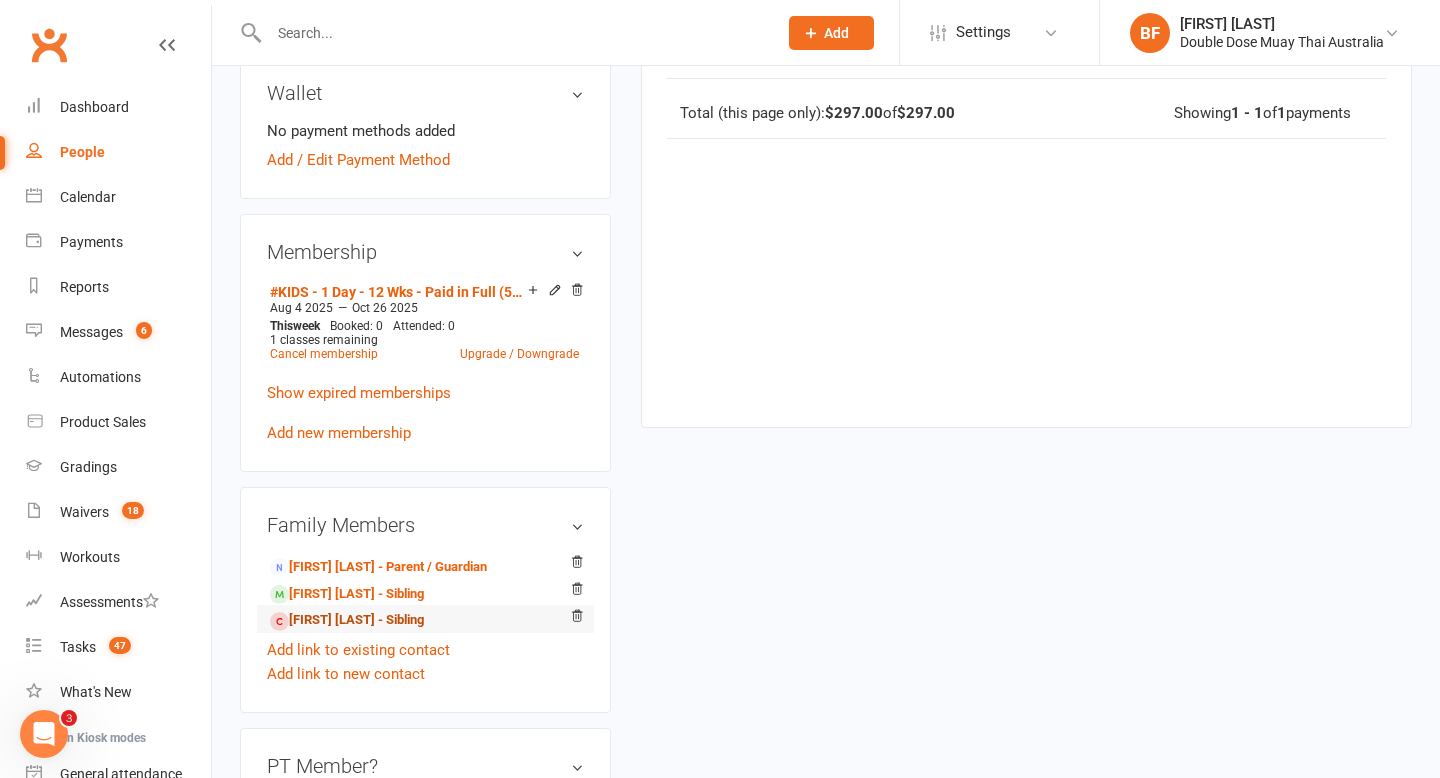 click on "[FIRST] [LAST] - Sibling" at bounding box center (347, 620) 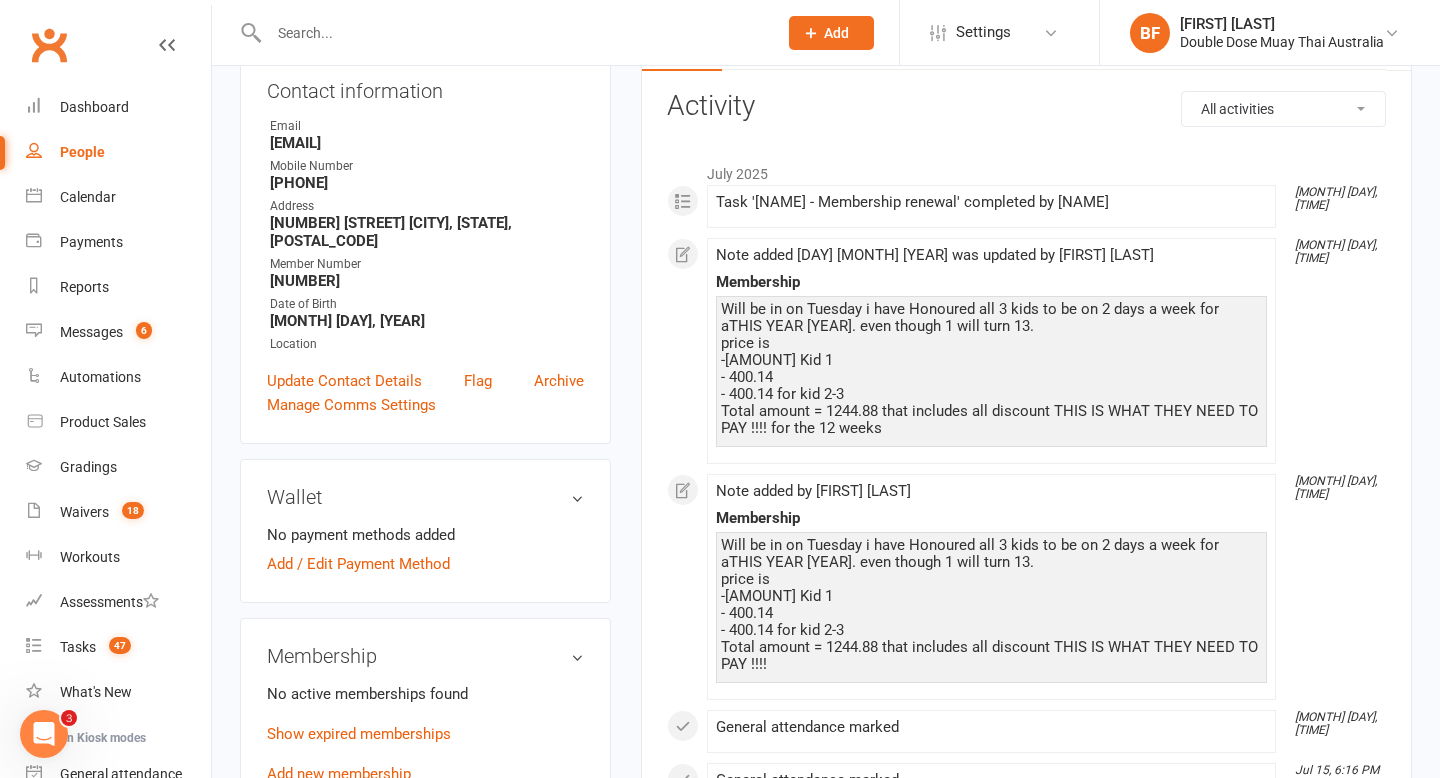 scroll, scrollTop: 289, scrollLeft: 0, axis: vertical 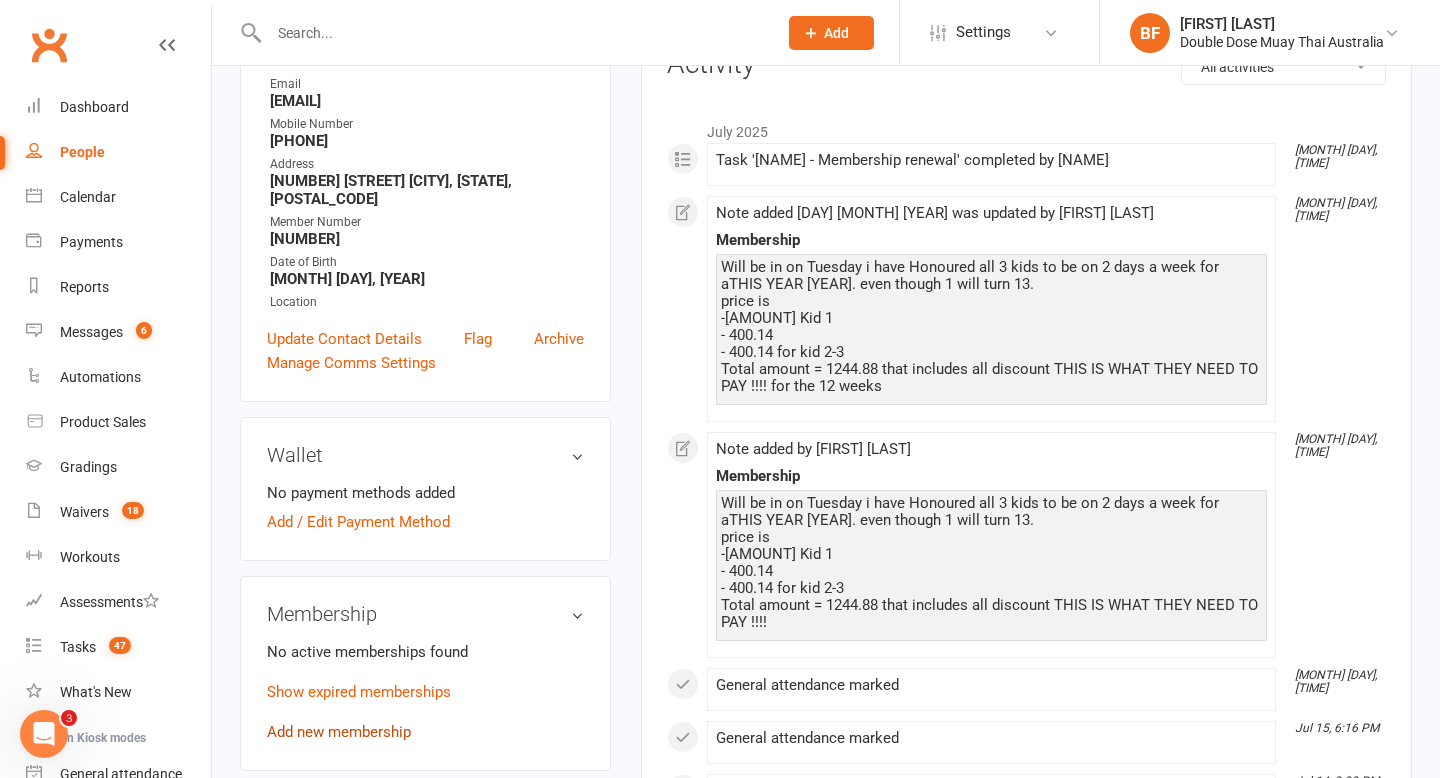 click on "Add new membership" at bounding box center (339, 732) 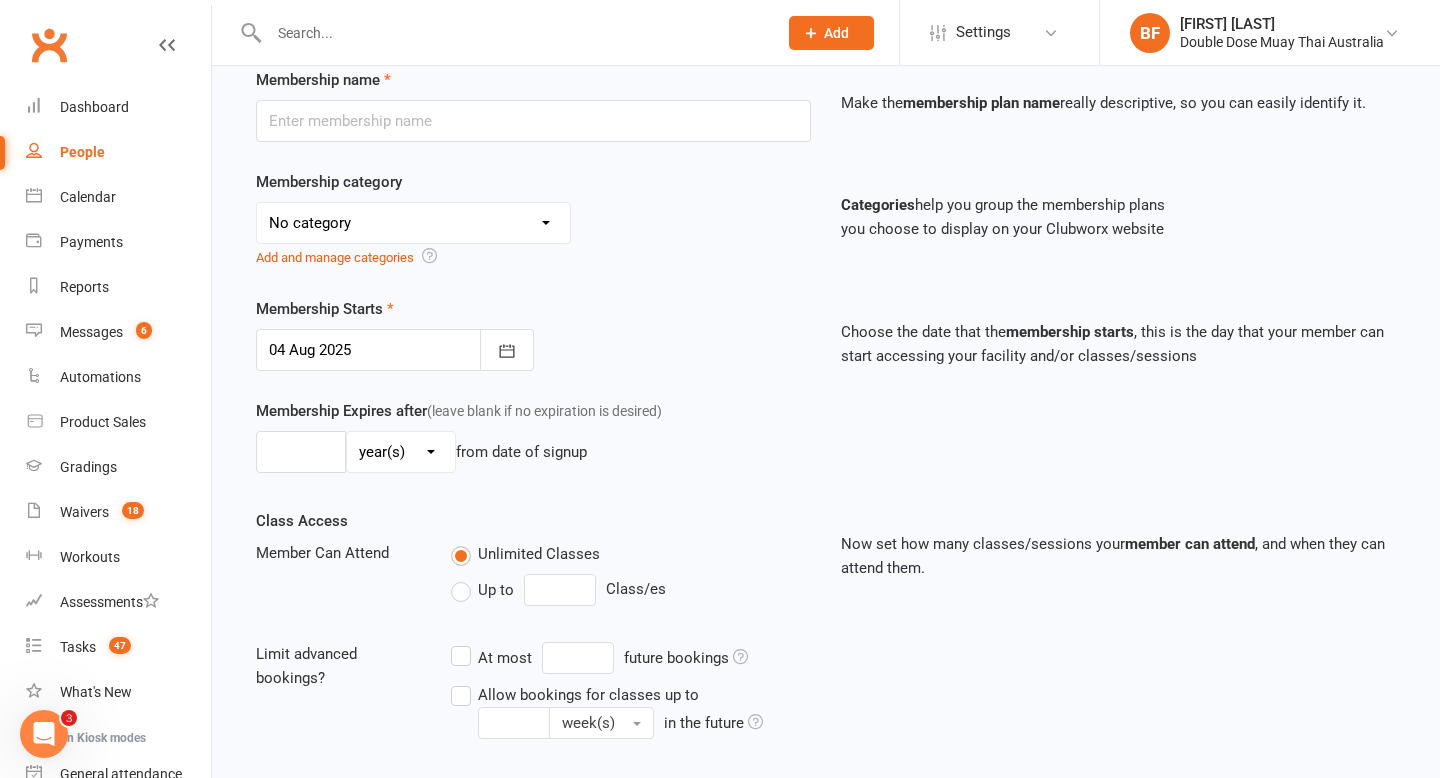scroll, scrollTop: 0, scrollLeft: 0, axis: both 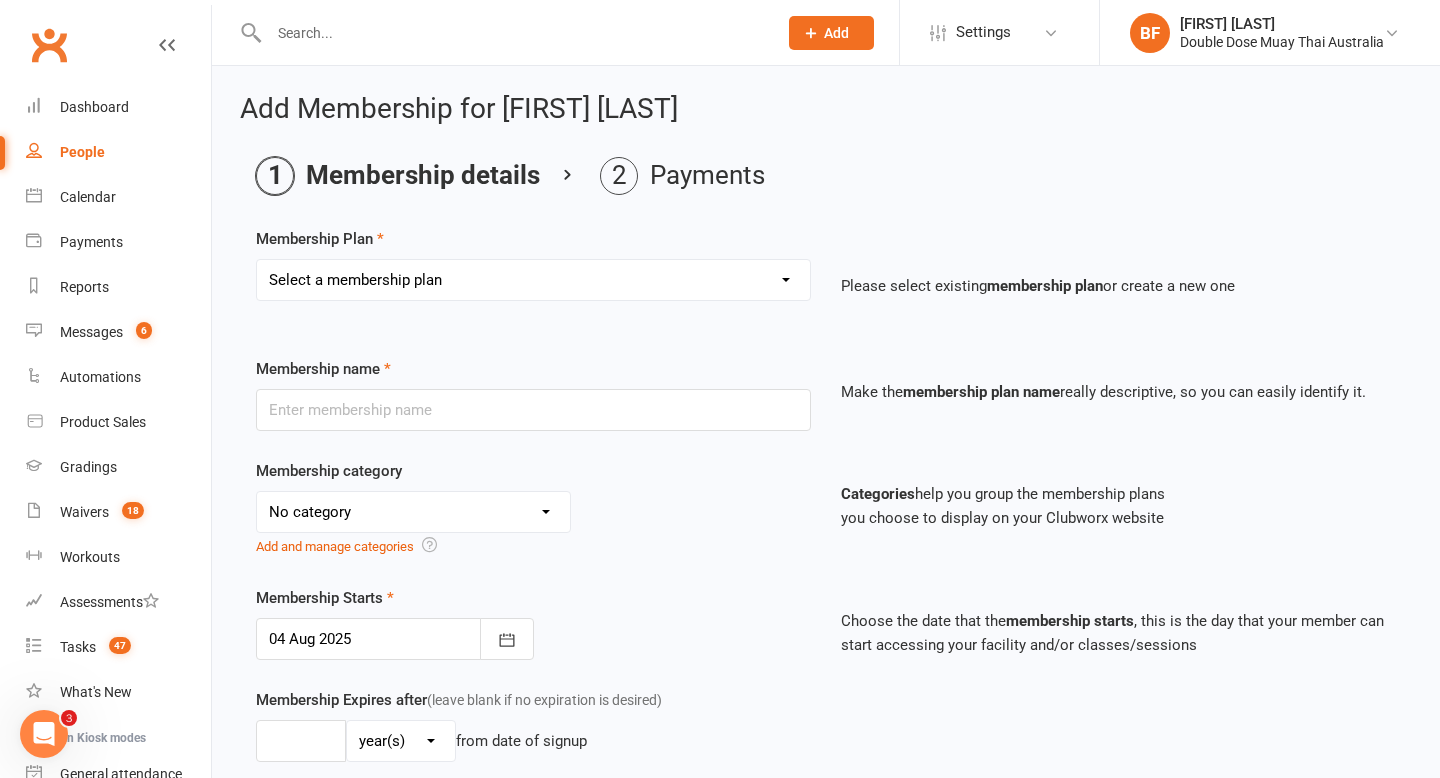 click on "Select a membership plan Create new Membership Plan #KIDS - 1 Day - WEEKLY #KIDS - 1 Day - FORTNIGHTLY #KIDS - 1 Day - 12 Wks - Paid in Full (5% off) #KIDS - 2 Day - WEEKLY #KIDS - 2 Day - FORTNIGHTLY #KIDS - 2 Day - 12Wks - Paid in Full (5% off) #KIDS - Unlimited - WEEKLY #KIDS - Unlimited - FORTNIGHTLY #KIDS - Unlimited - 12Wks - Paid in Full (5% off) #ADULTS - ASSOCIATES (3 Classes P/Wk) - WEEKLY #ADULTS - ASSOCIATES (3 Classes P/Wk) - FORTNIGHTLY #ADULTS - ASSOCIATES (3 Classes P/Wk) - 12 Wks - Paid In Full (5% off) #ADULTS - BACHELORS (Unlimited) - WEEKLY #ADULTS - BACHELORS (Unlimited) - FORTNIGHTLY #ADULTS - BACHELORS (Unlimited) - 12 Wks - Paid In Full (5% off) #ADULTS - HONOURS (Int/Adv Unlimited) - WEEKLY #ADULTS - HONOURS (Int/Adv Unlimited) - FORTNIGHTLY #ADULTS - MASTERS (Unlimited+PT) - WEEKLY 10 Pack Pass (Adults Foundations & Women's Only) #SPONSORED MEMBER PT CLIENT ONLY ONE OFF FEE Youth Off Season Membership | Weekly Youth Off Season Membership | Paid in full Free Week" at bounding box center (533, 280) 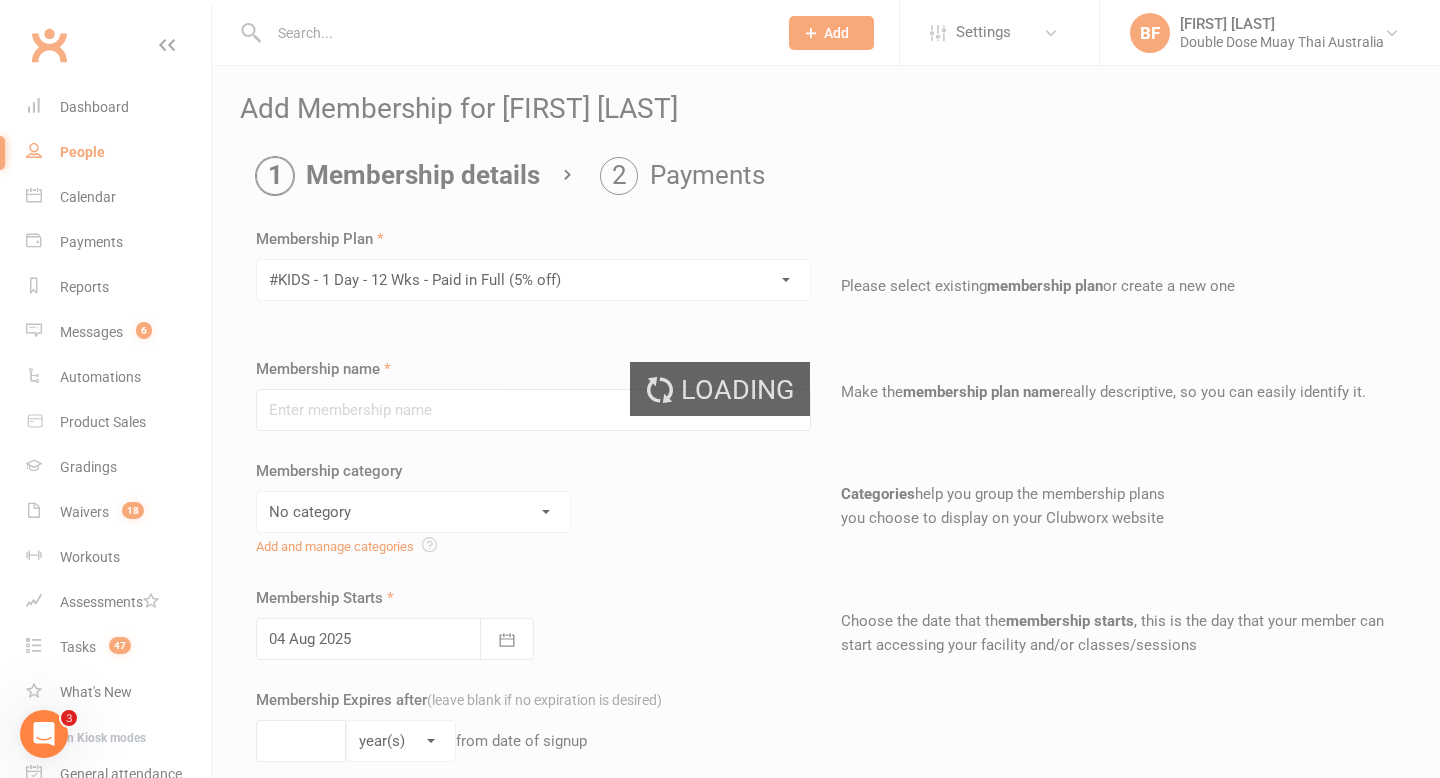 type on "#KIDS - 1 Day - 12 Wks - Paid in Full (5% off)" 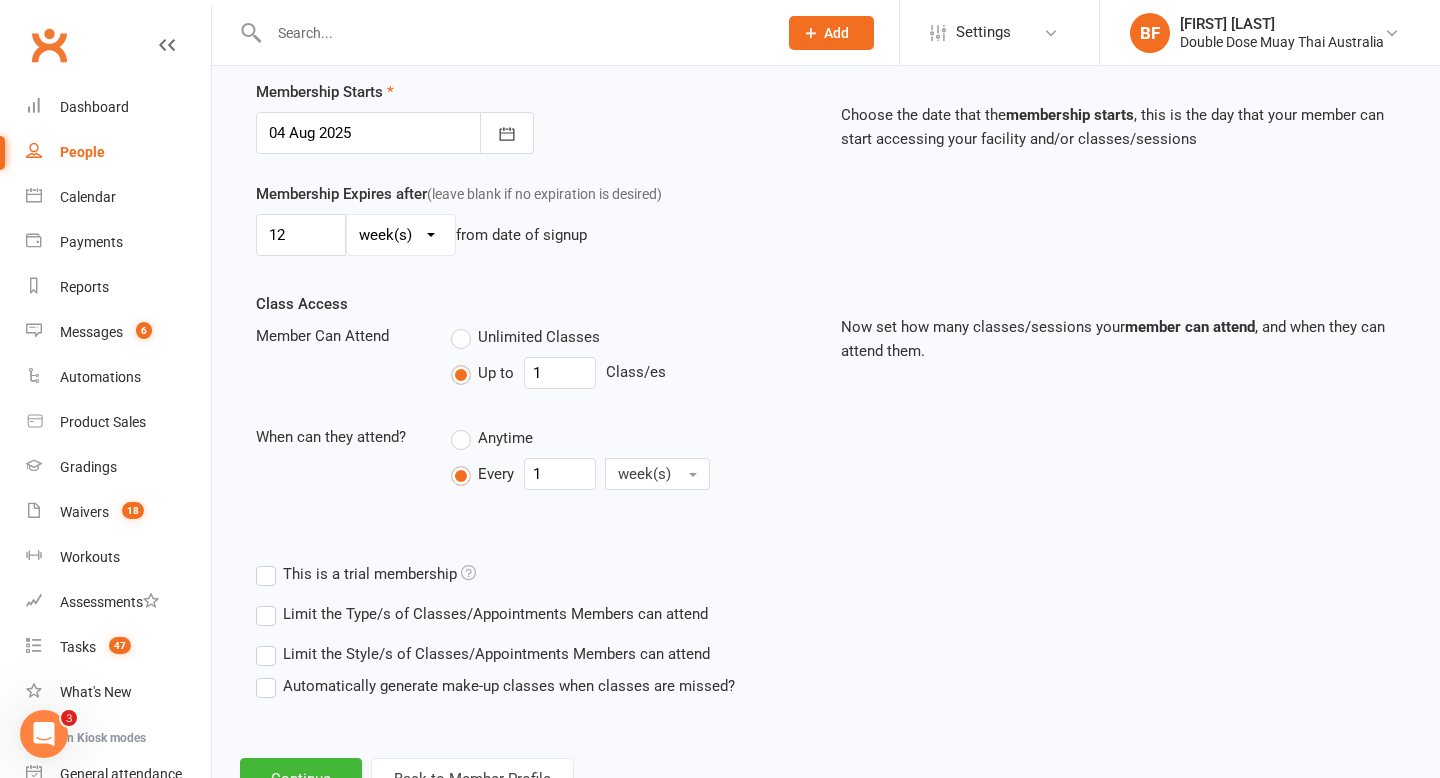 scroll, scrollTop: 585, scrollLeft: 0, axis: vertical 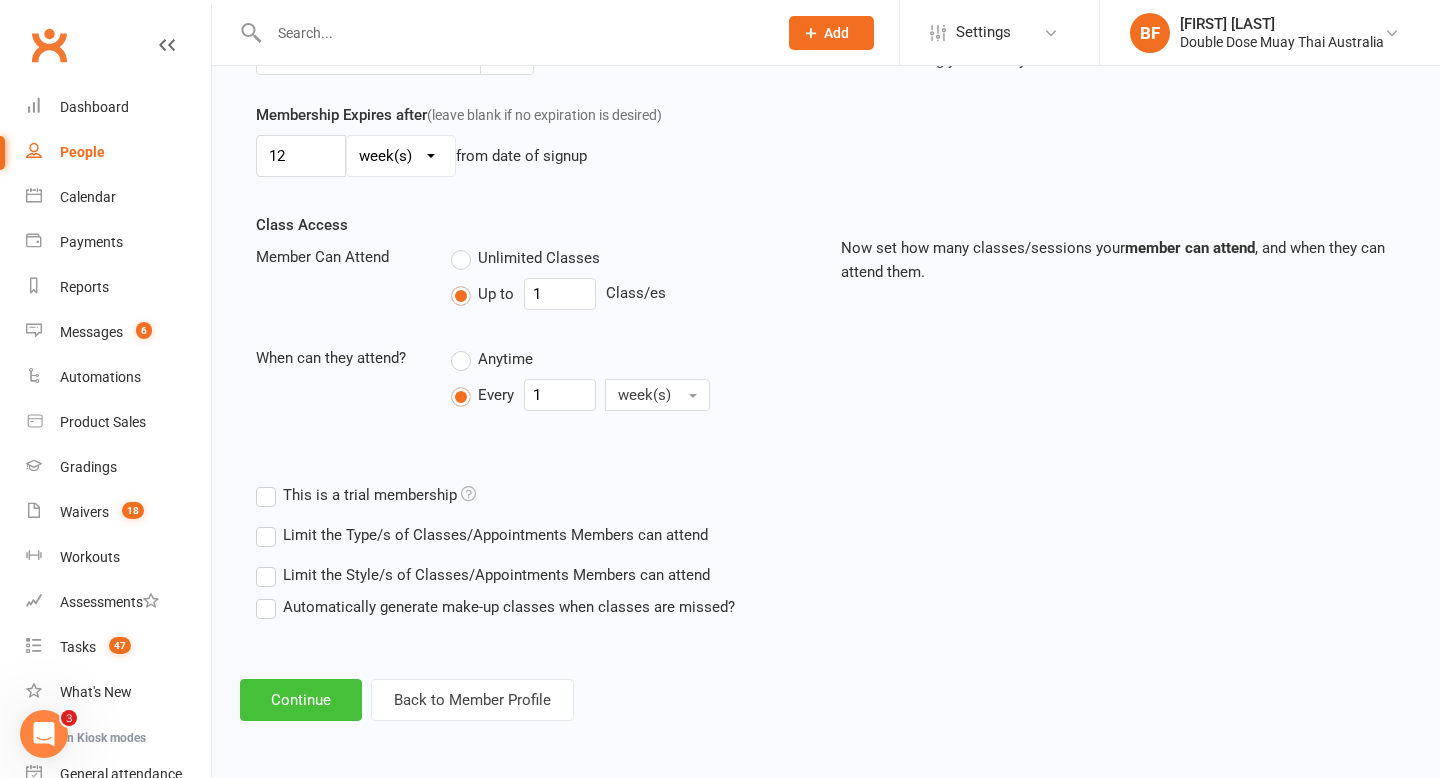 click on "Continue" at bounding box center [301, 700] 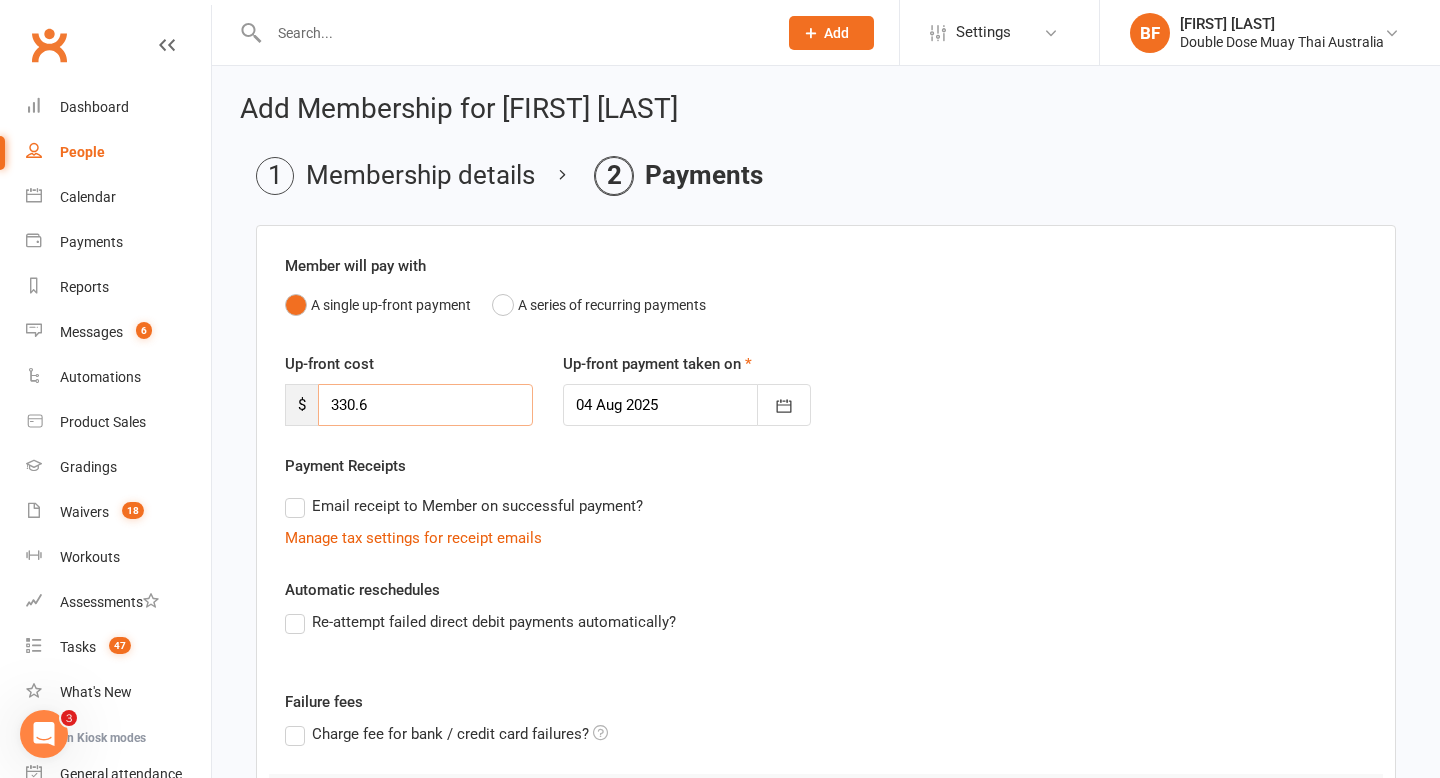 click on "330.6" at bounding box center (425, 405) 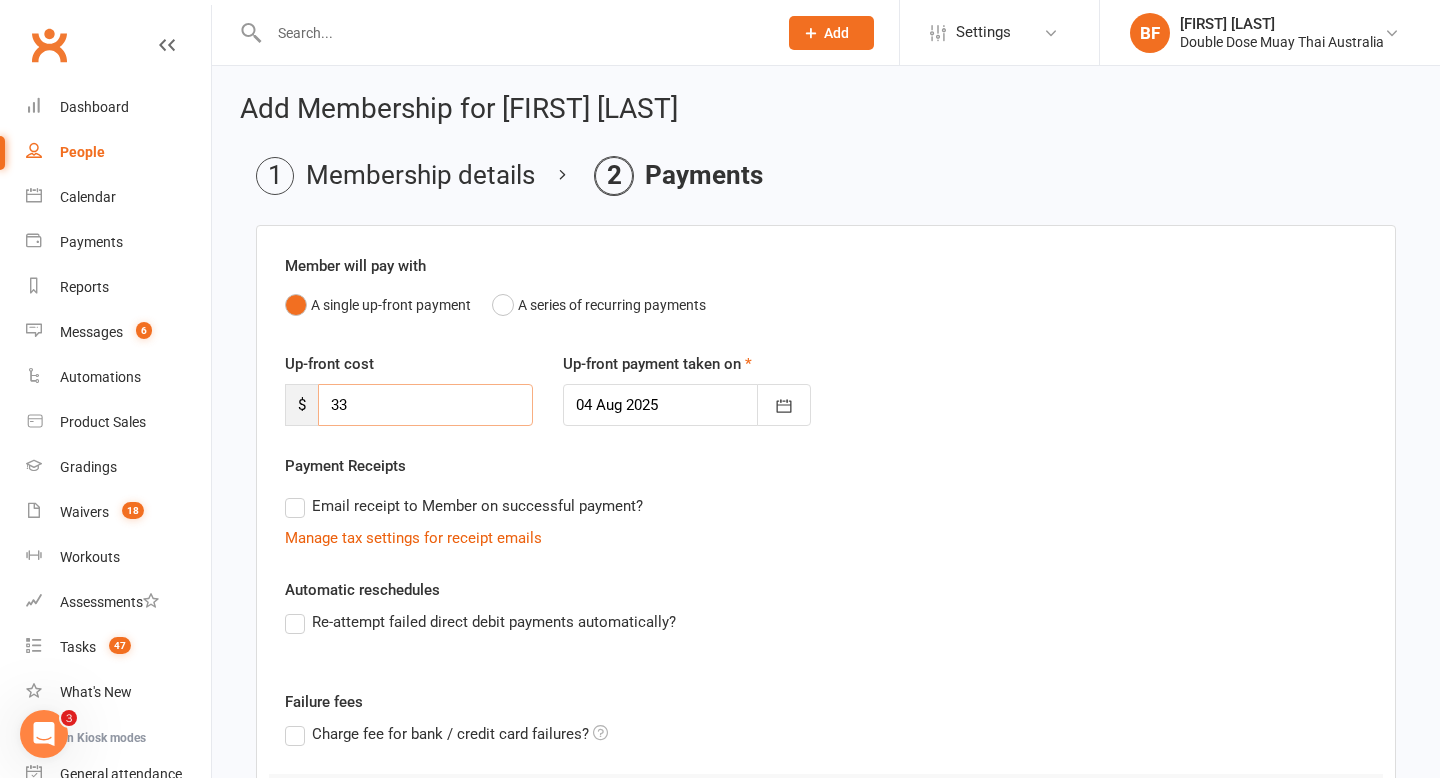 type on "3" 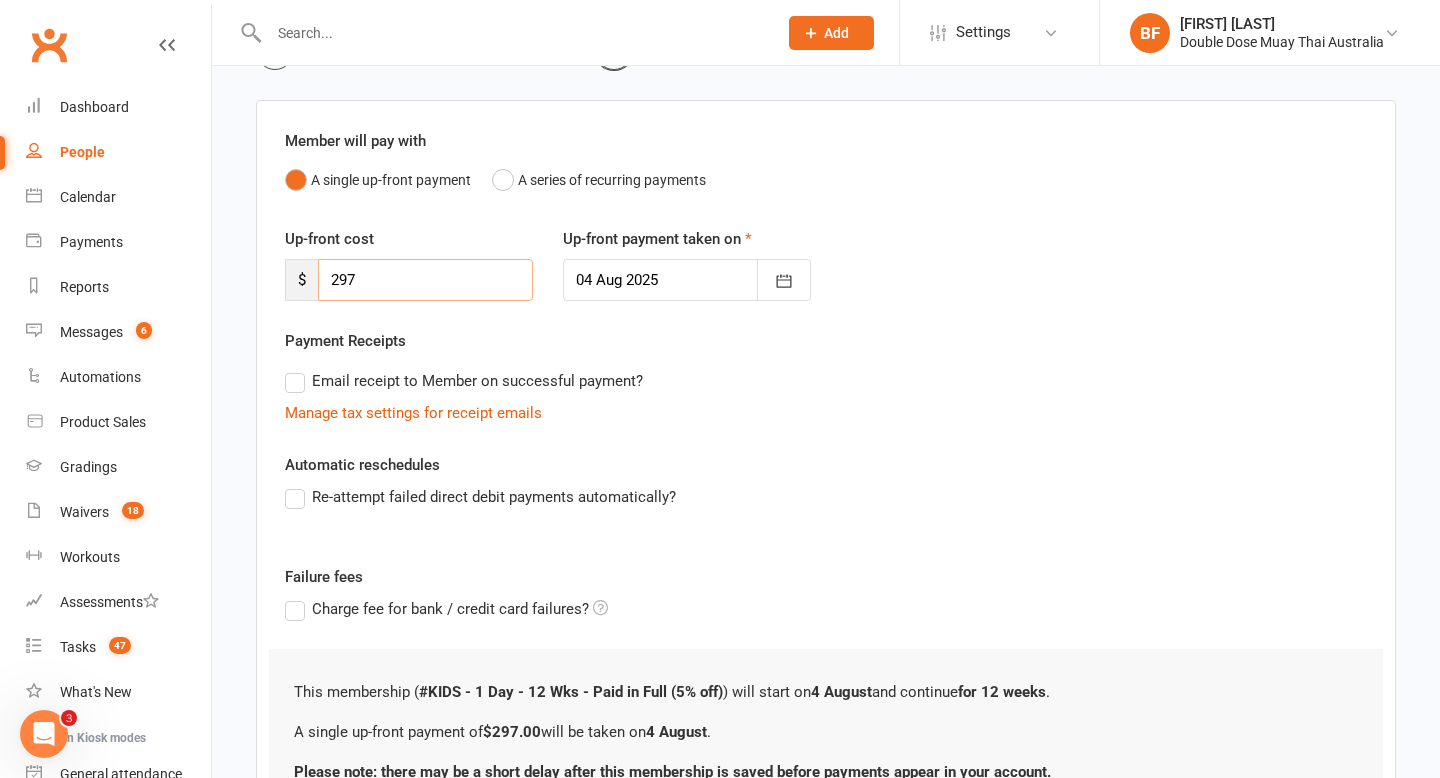 scroll, scrollTop: 311, scrollLeft: 0, axis: vertical 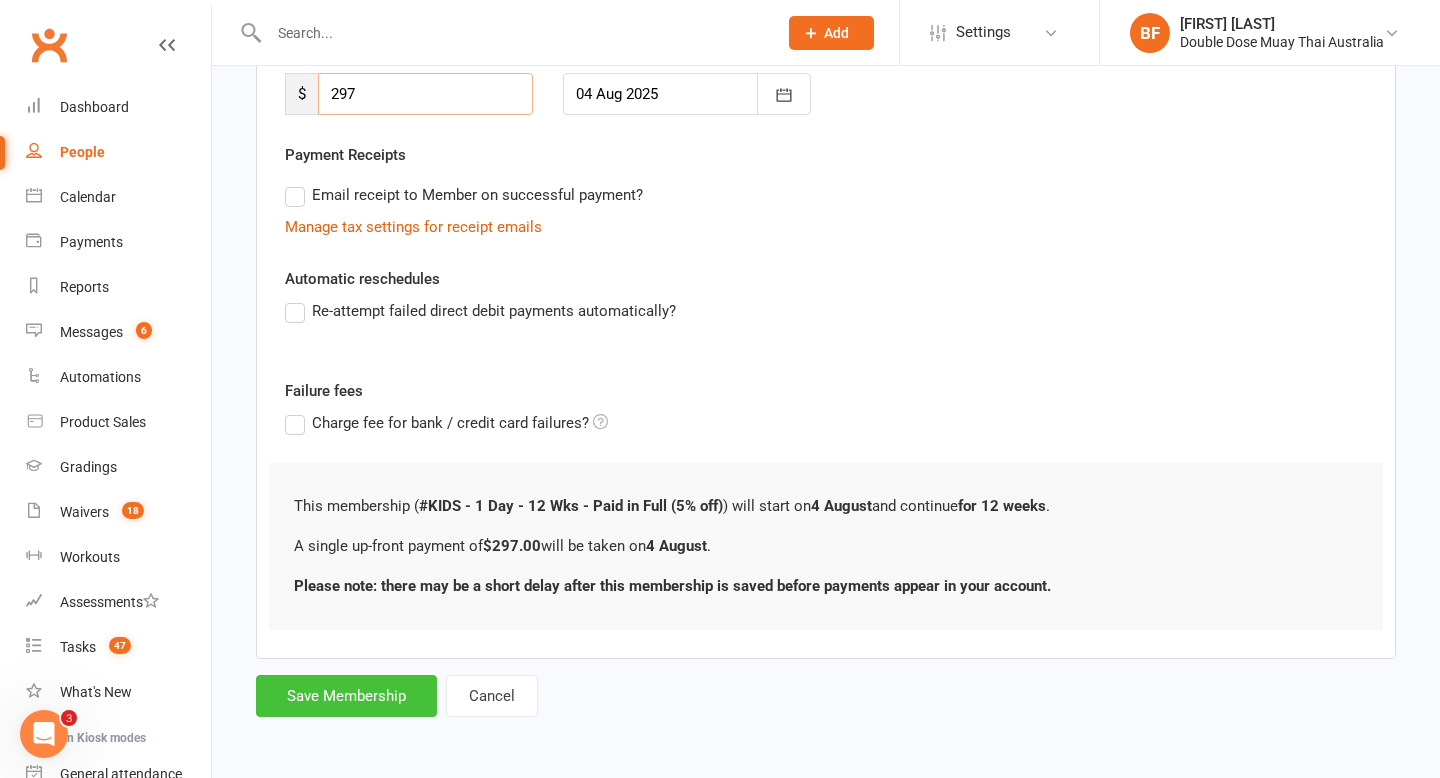 type on "297" 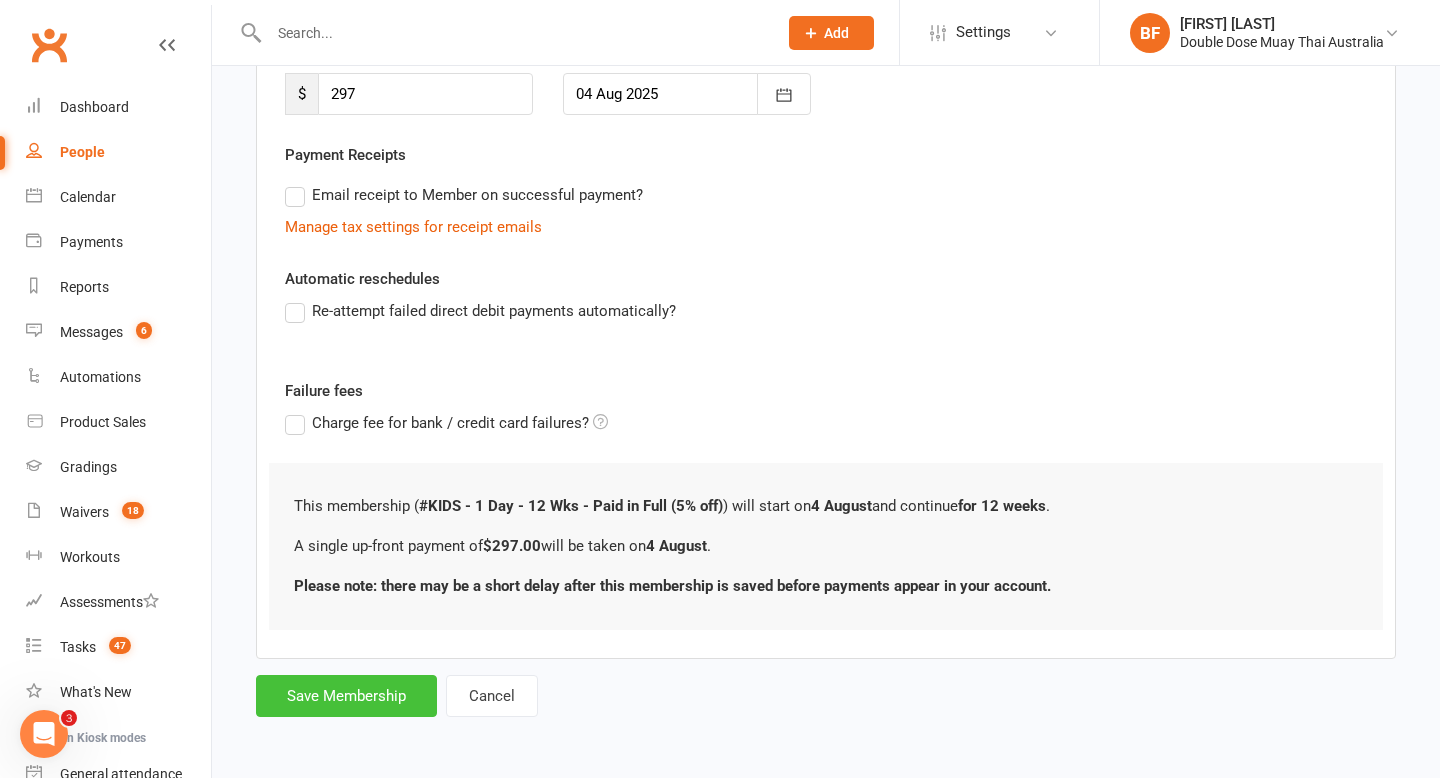 click on "Save Membership" at bounding box center [346, 696] 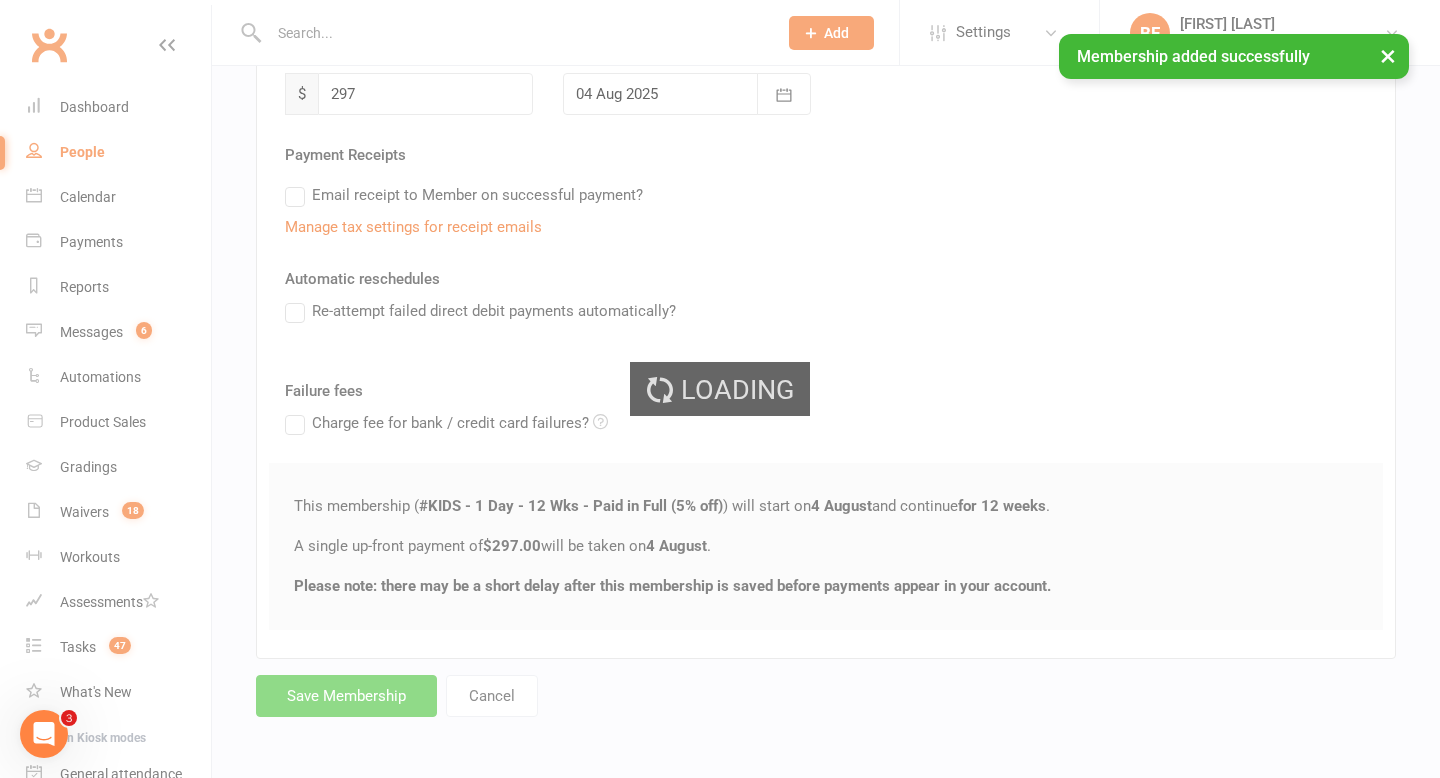 scroll, scrollTop: 0, scrollLeft: 0, axis: both 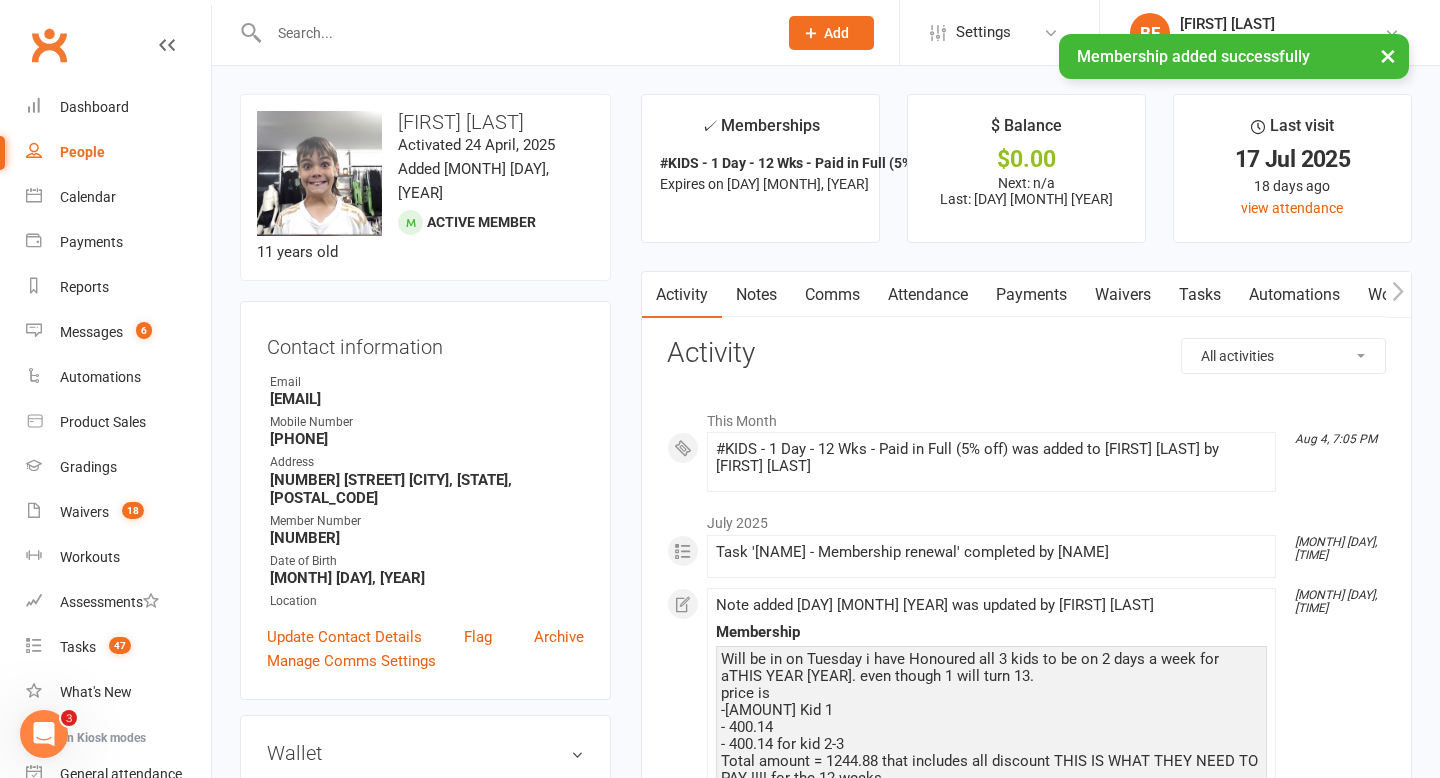click on "Payments" at bounding box center (1031, 295) 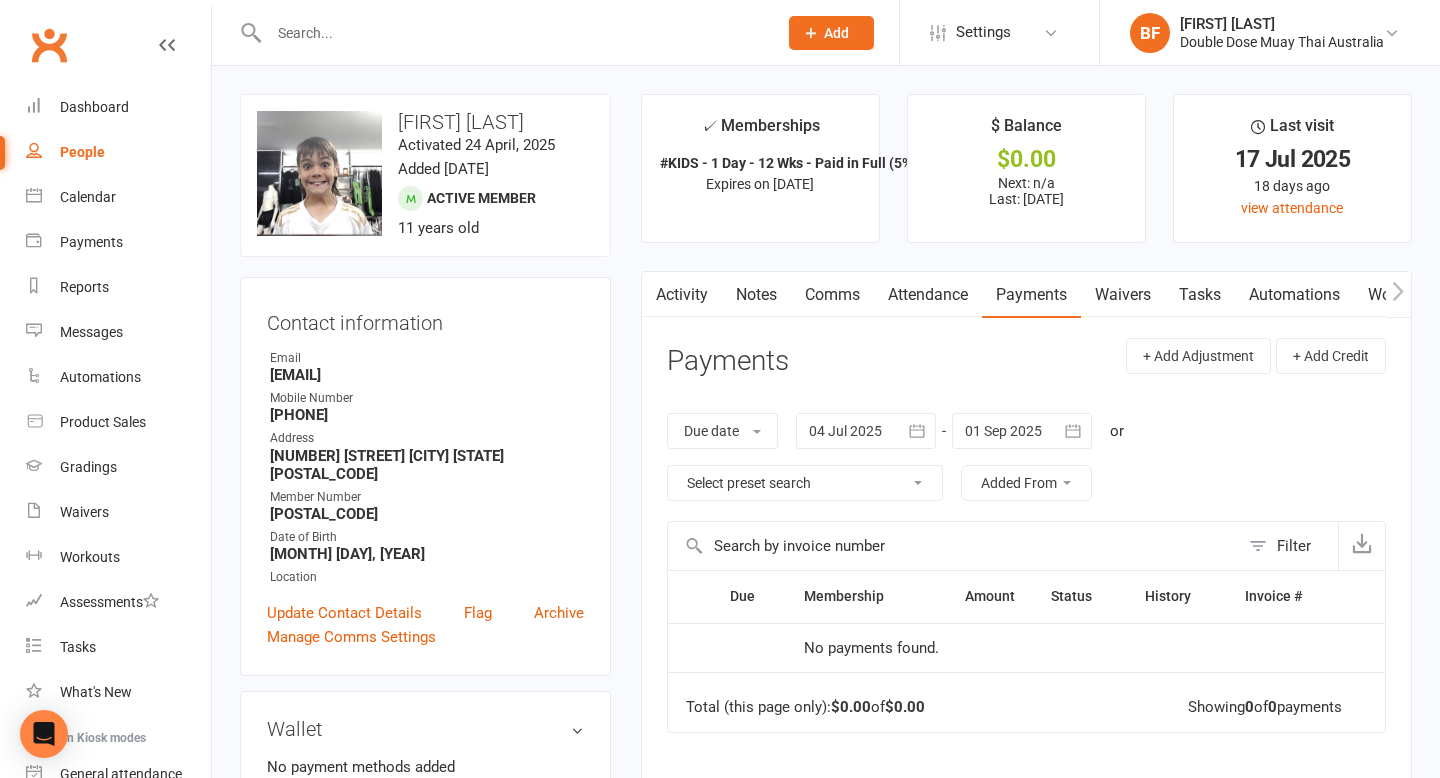 scroll, scrollTop: 0, scrollLeft: 0, axis: both 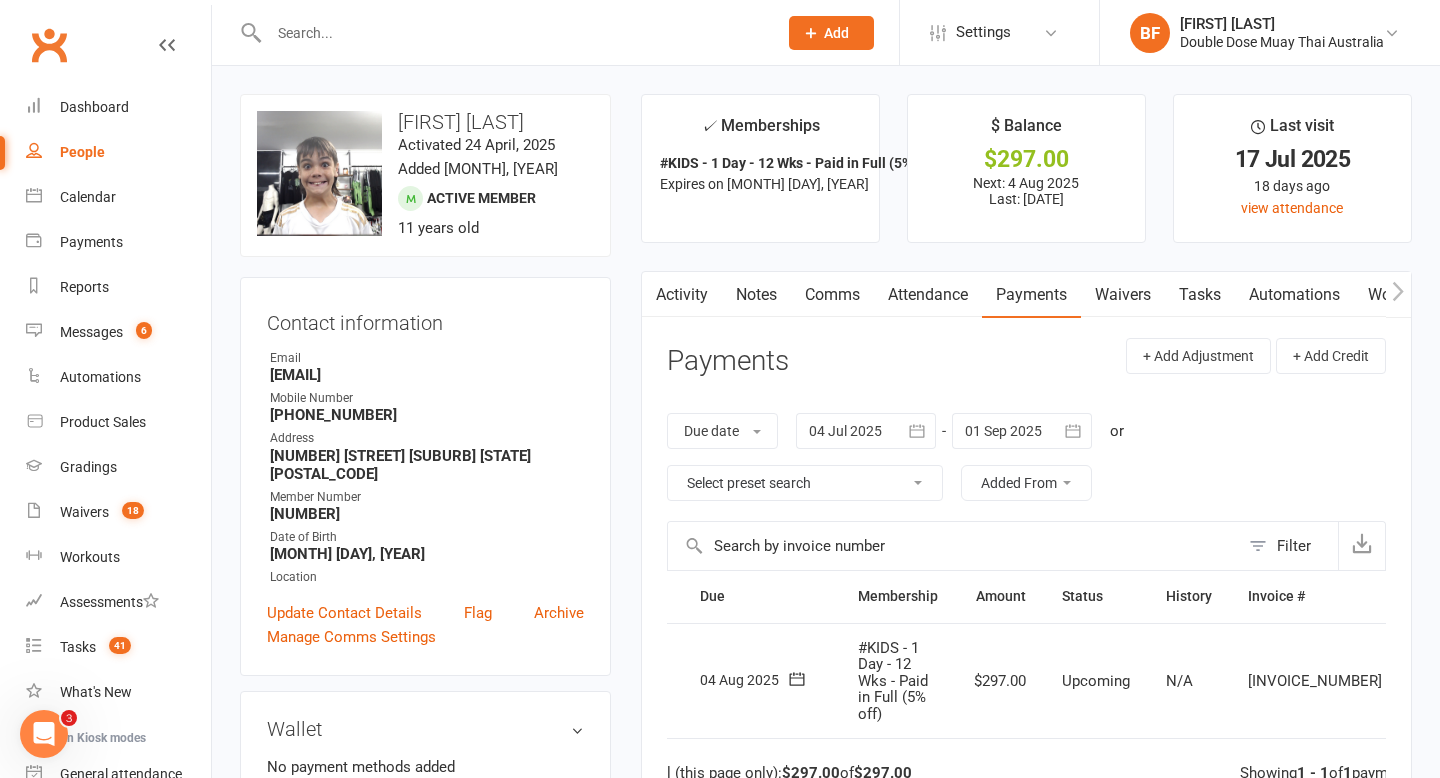 click at bounding box center (1430, 681) 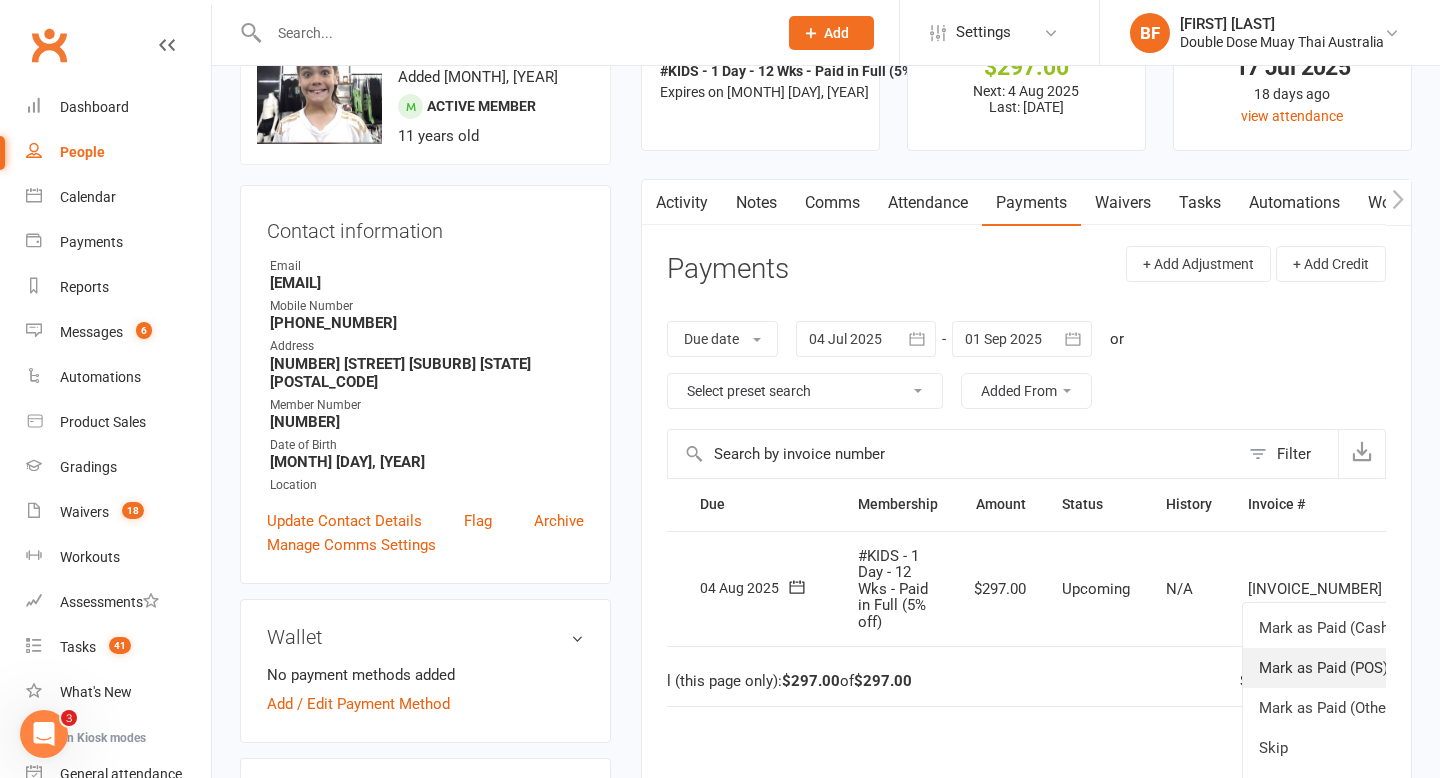 scroll, scrollTop: 91, scrollLeft: 0, axis: vertical 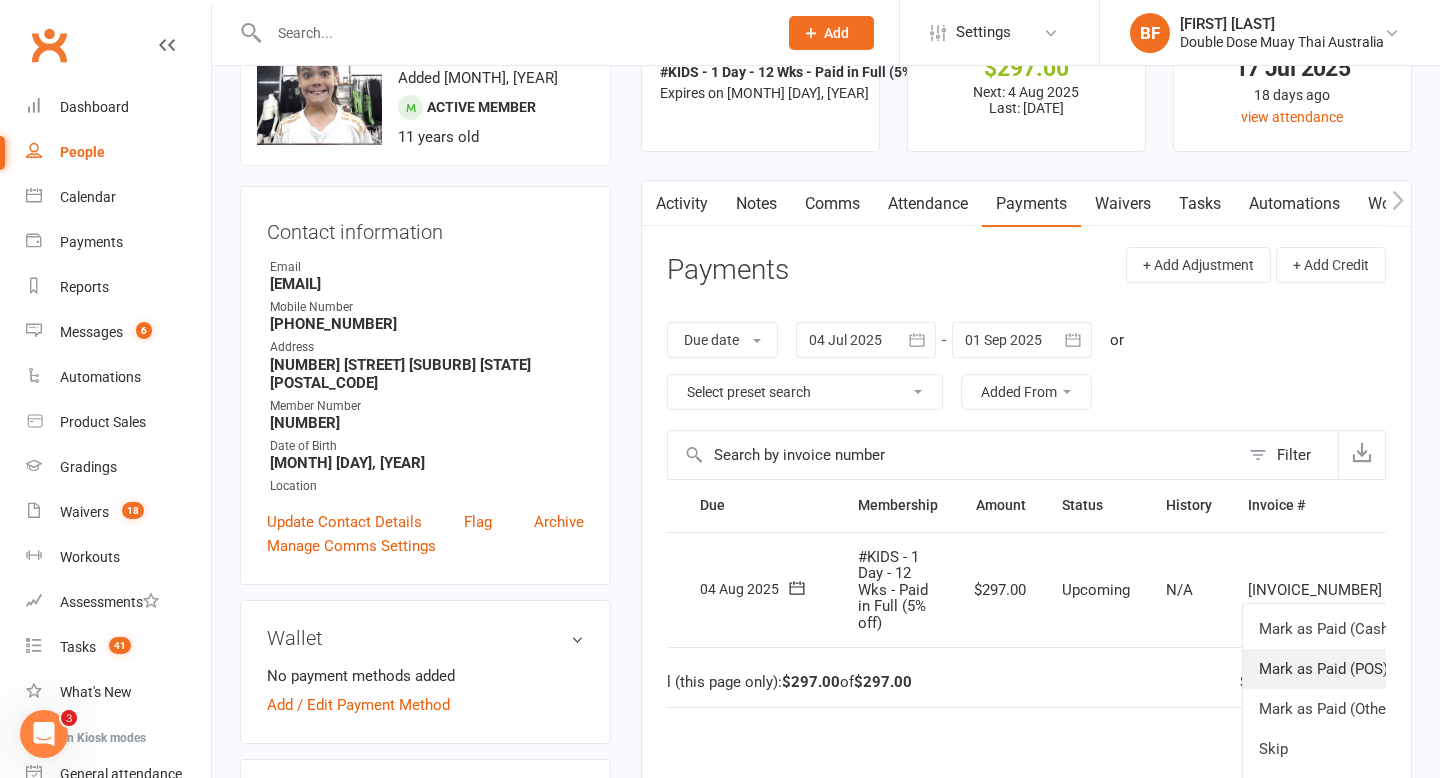 click on "Mark as Paid (POS)" at bounding box center (1342, 669) 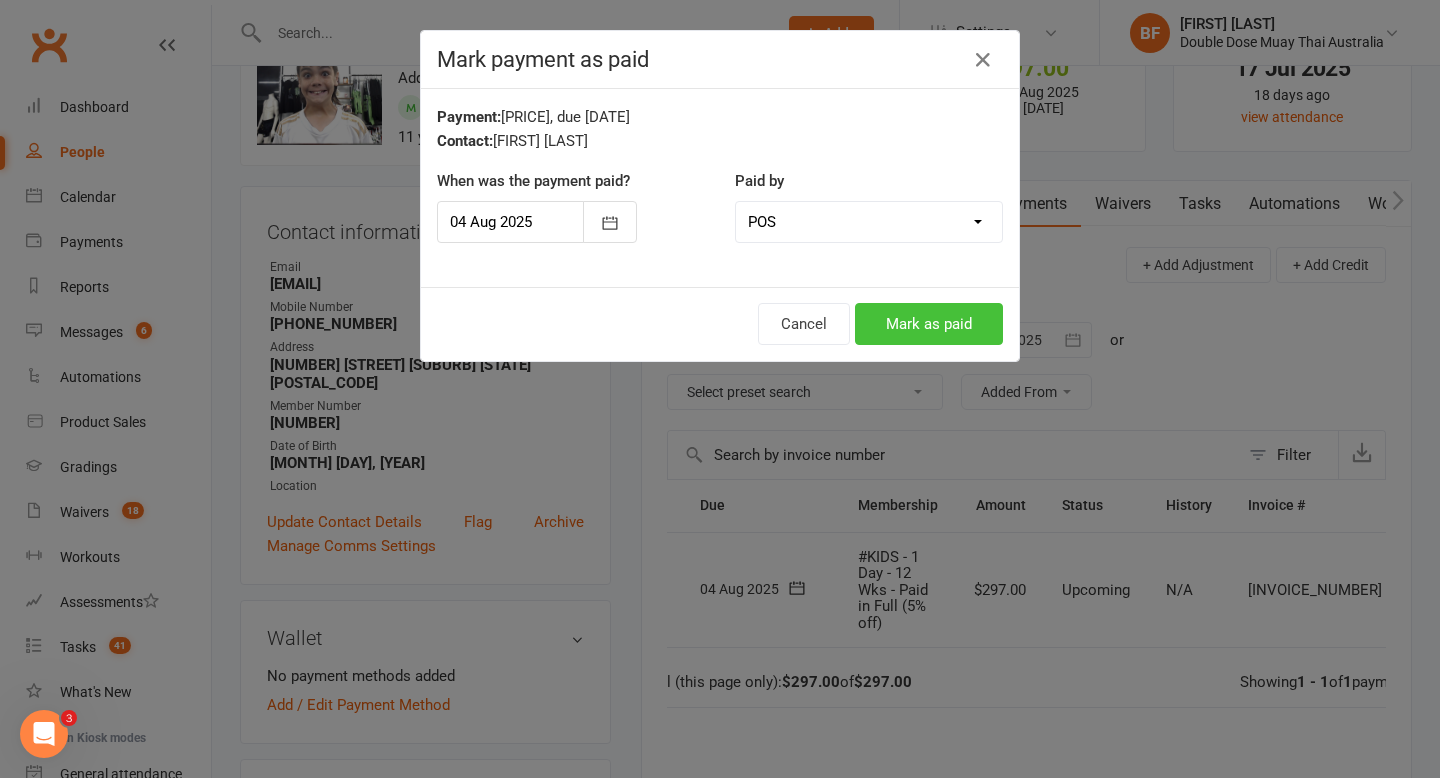 click on "Mark as paid" at bounding box center [929, 324] 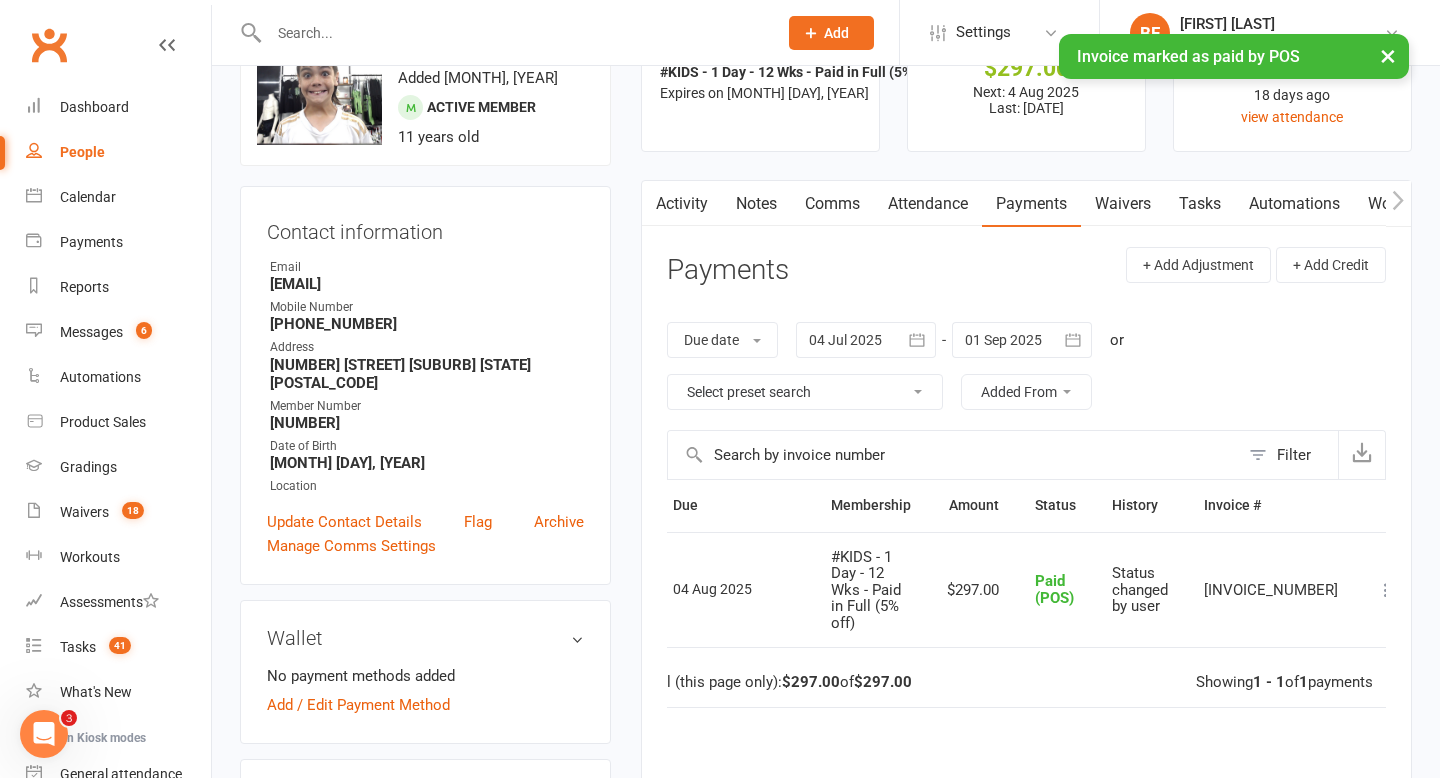 scroll, scrollTop: 0, scrollLeft: 6, axis: horizontal 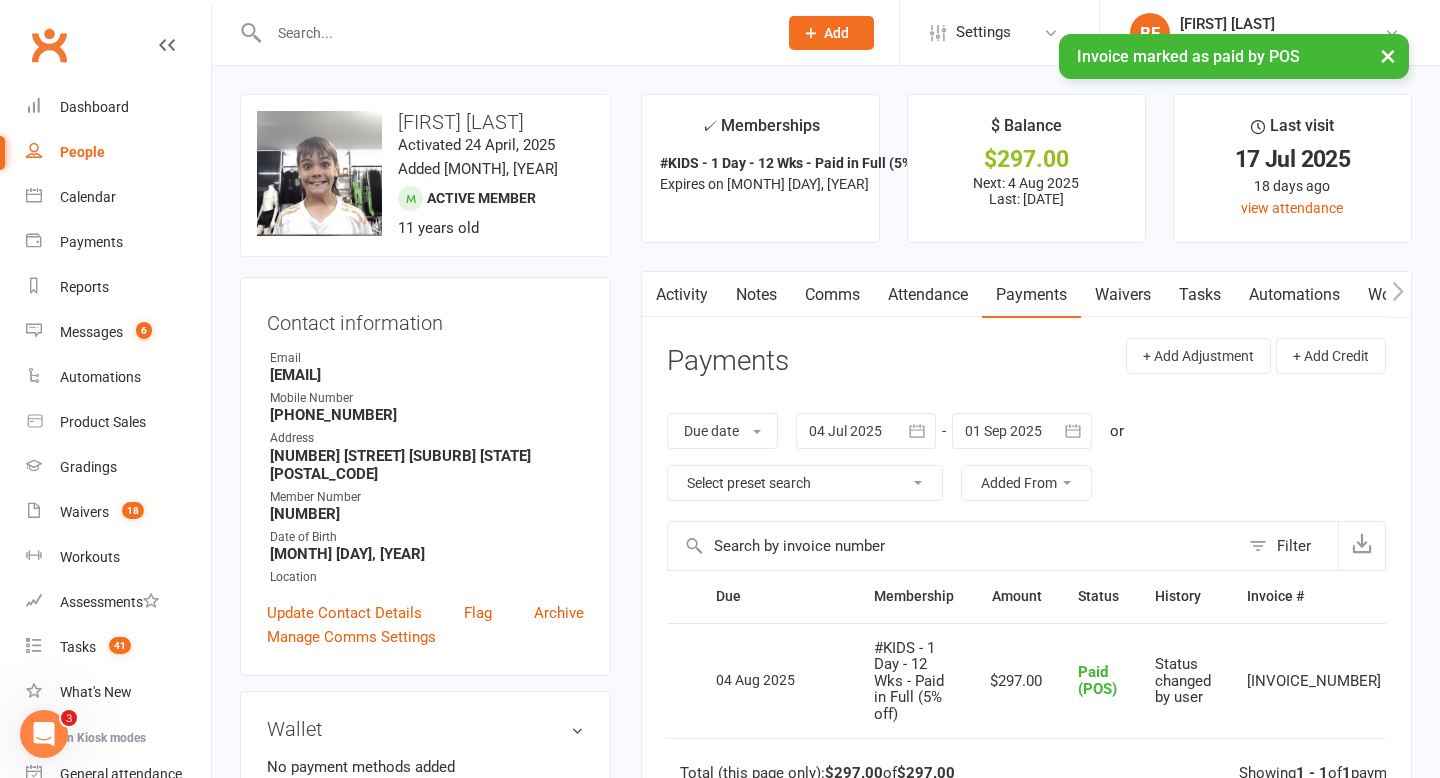 click on "[FIRST] [LAST]" at bounding box center (425, 122) 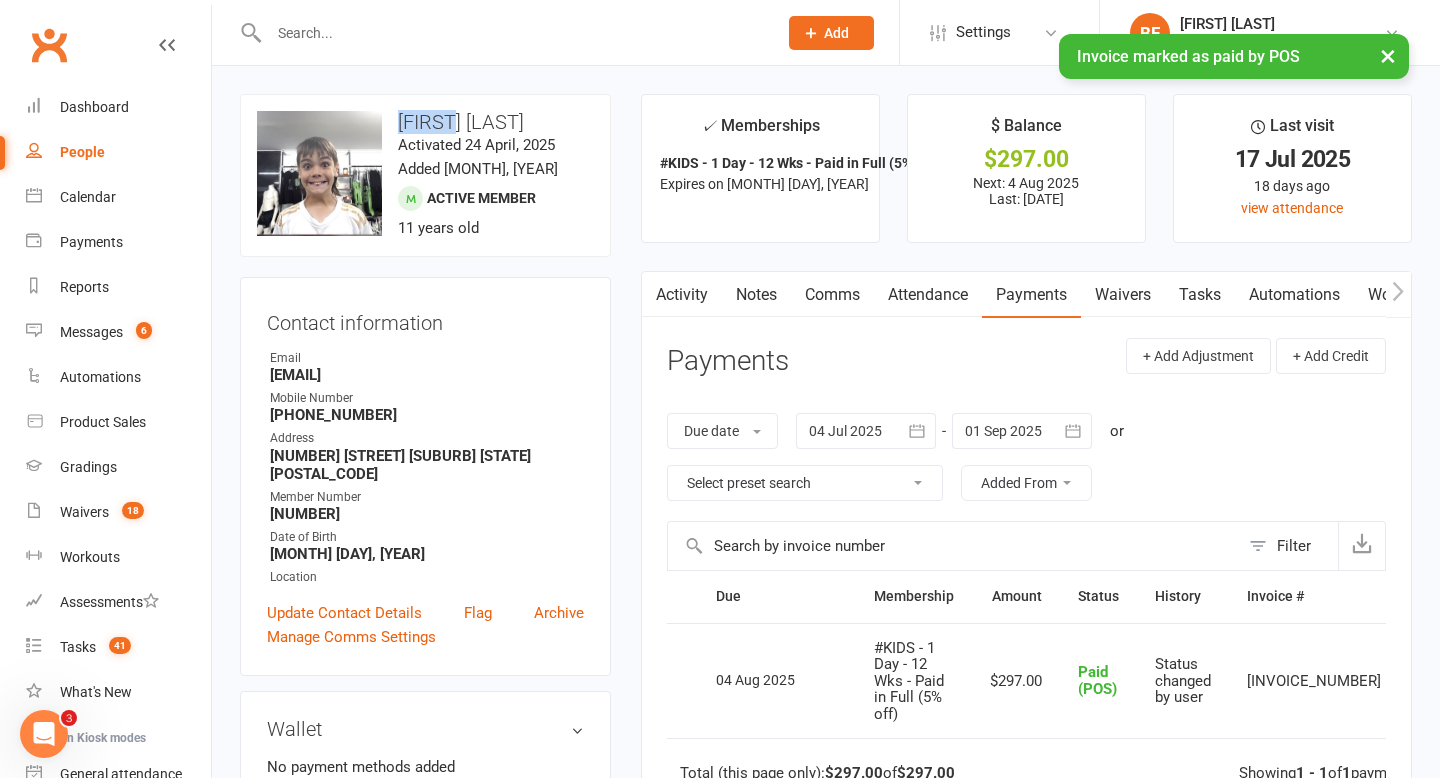 click on "[FIRST] [LAST]" at bounding box center [425, 122] 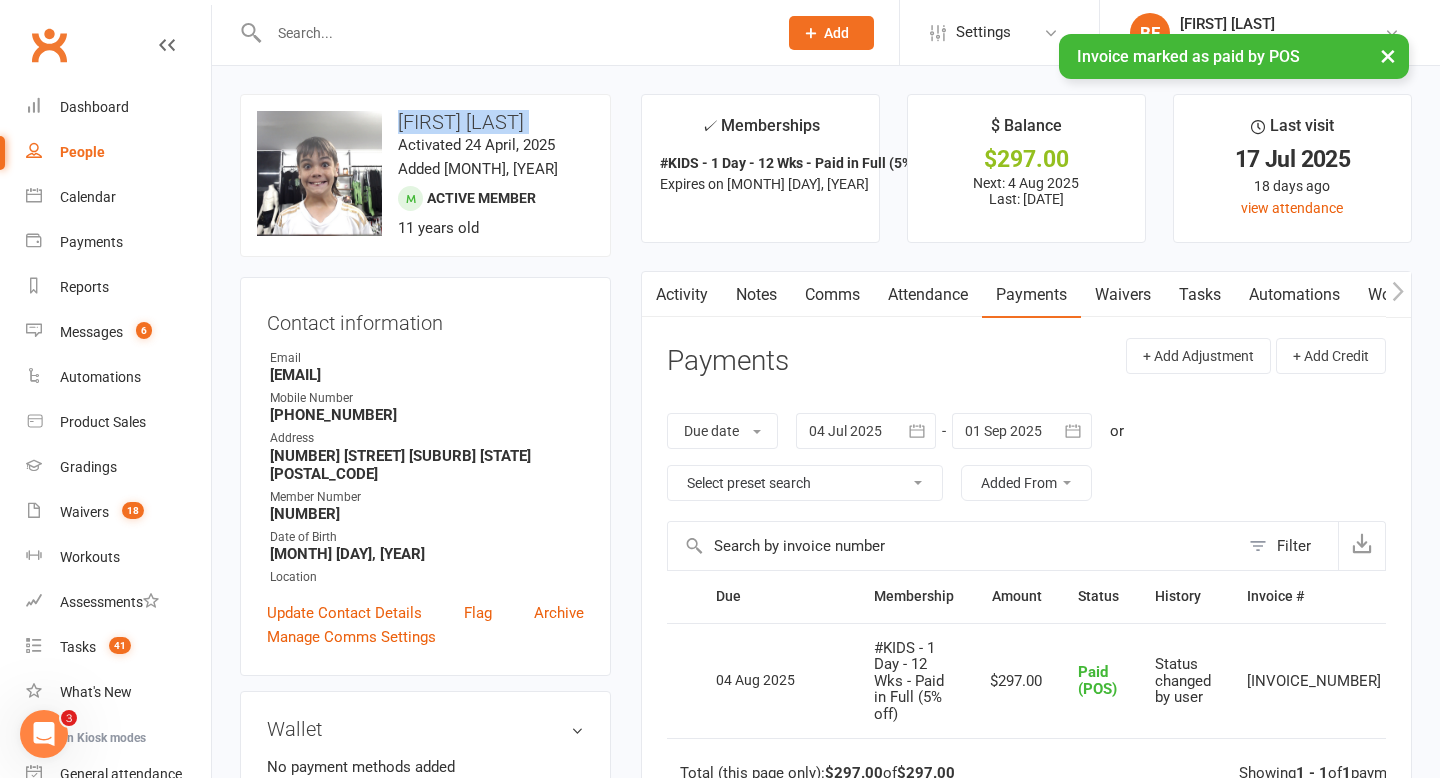 copy on "[FIRST] [LAST]" 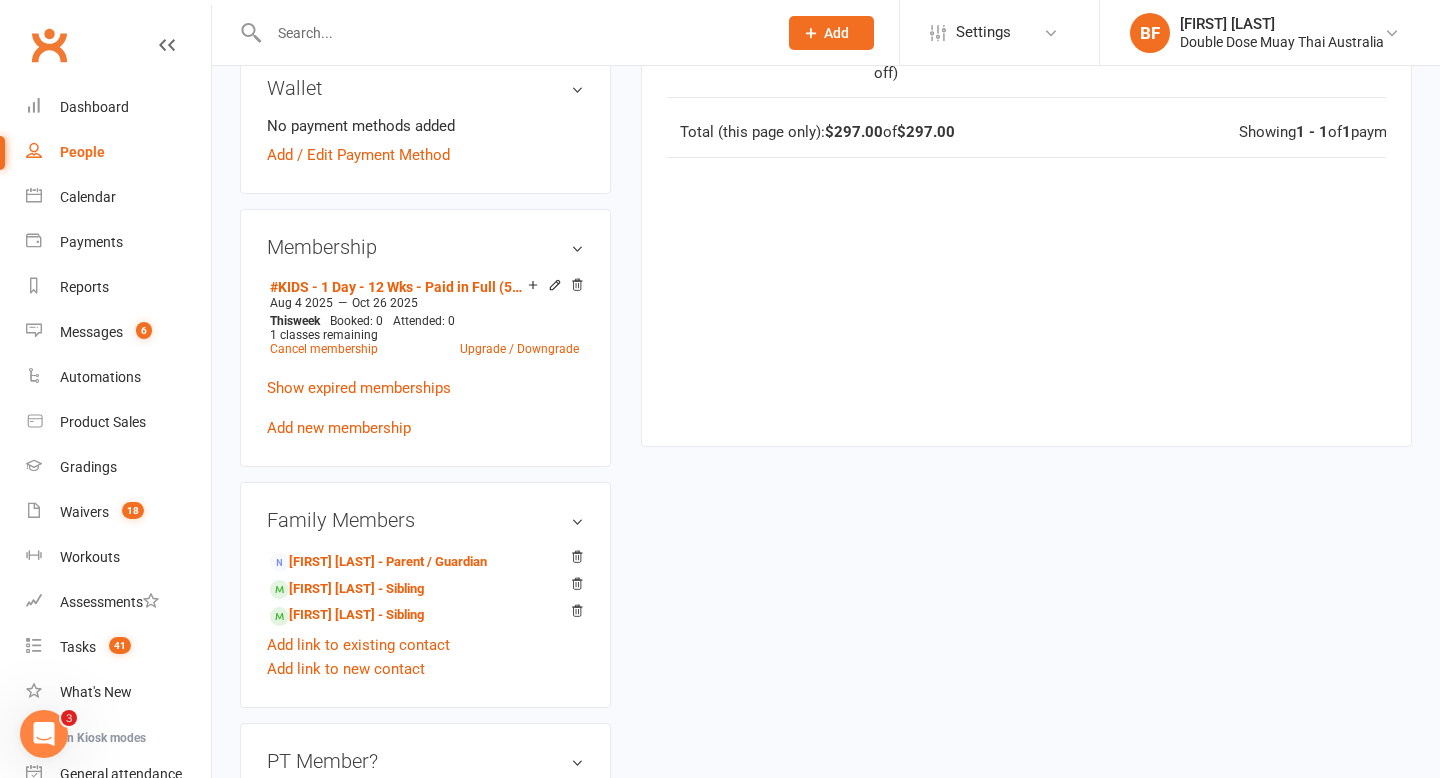 scroll, scrollTop: 648, scrollLeft: 0, axis: vertical 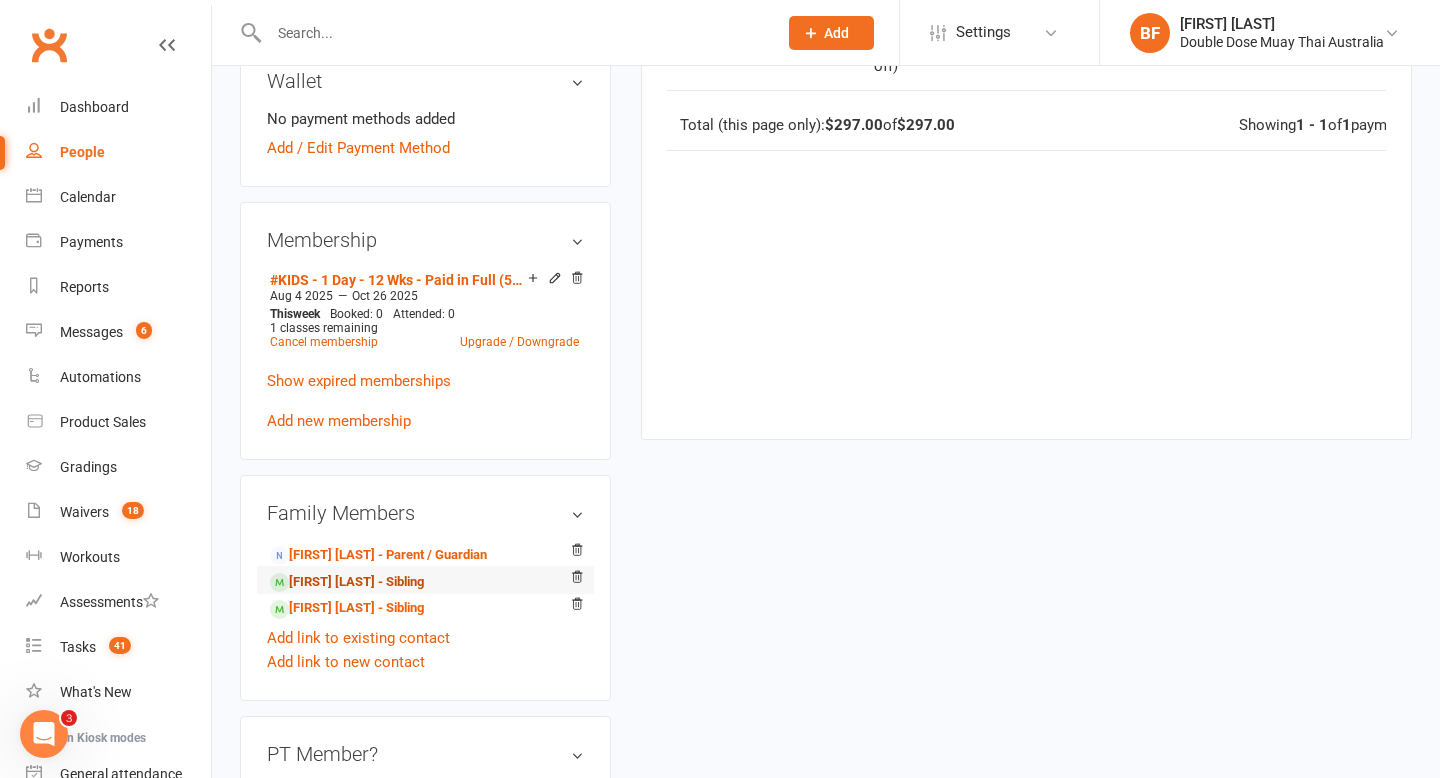 click on "[FIRST] [LAST] - Sibling" at bounding box center (347, 582) 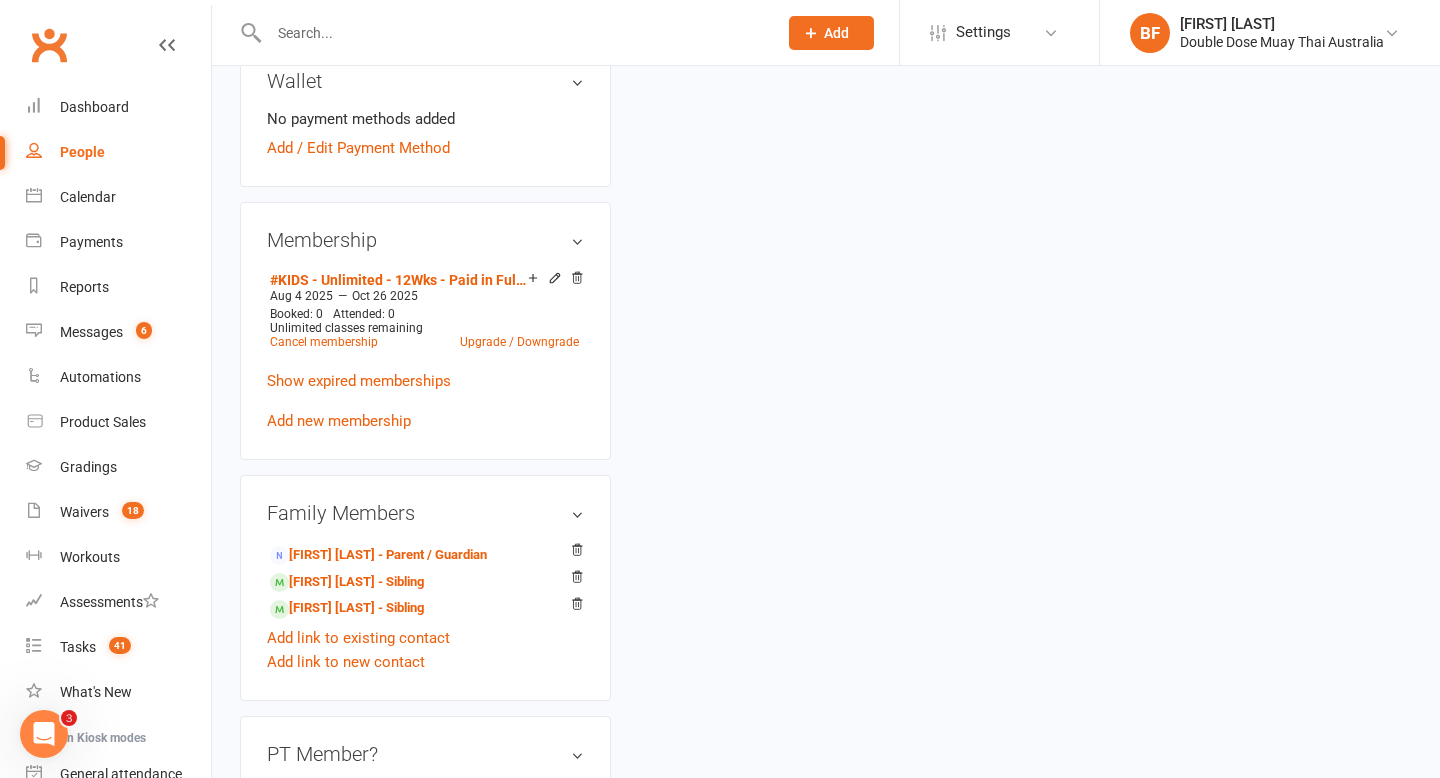 scroll, scrollTop: 0, scrollLeft: 0, axis: both 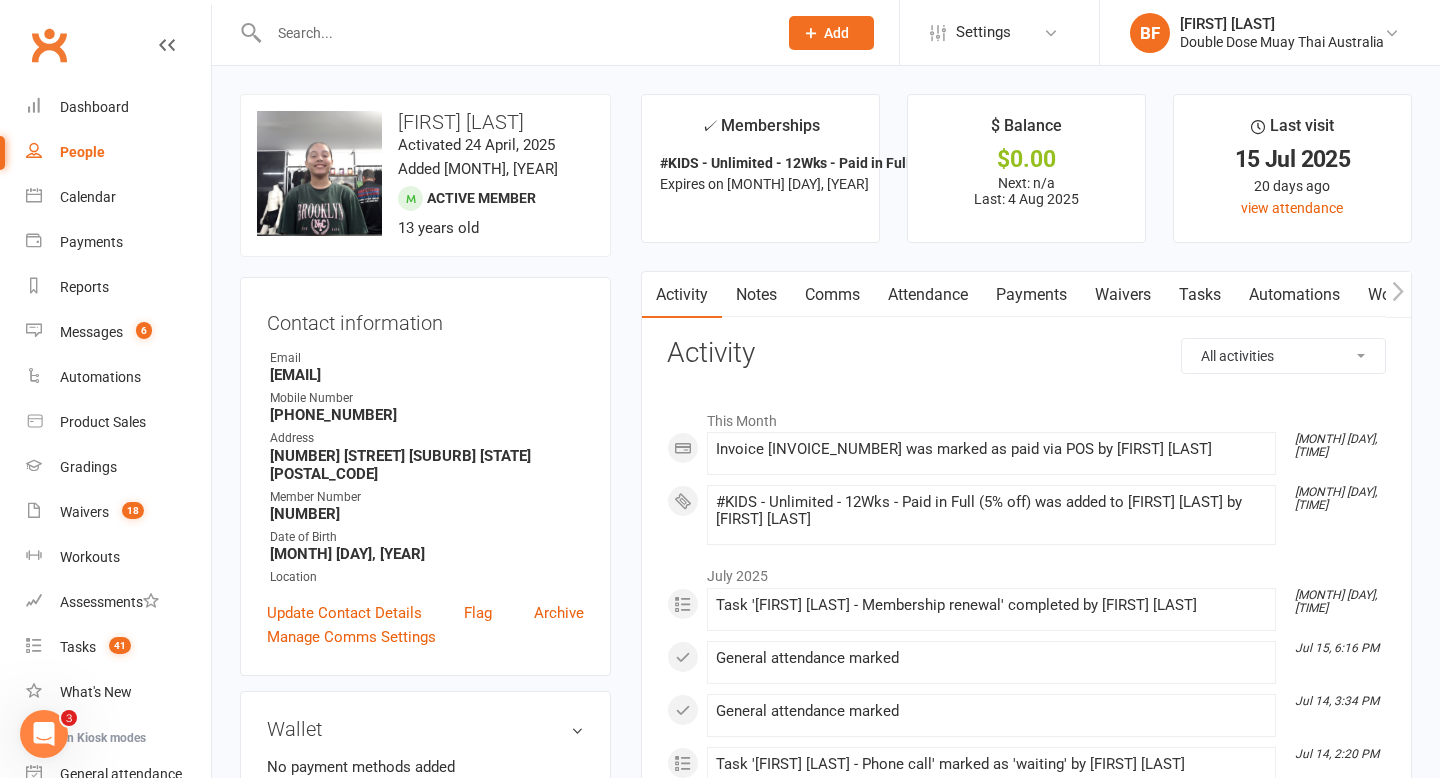 click on "Payments" at bounding box center [1031, 295] 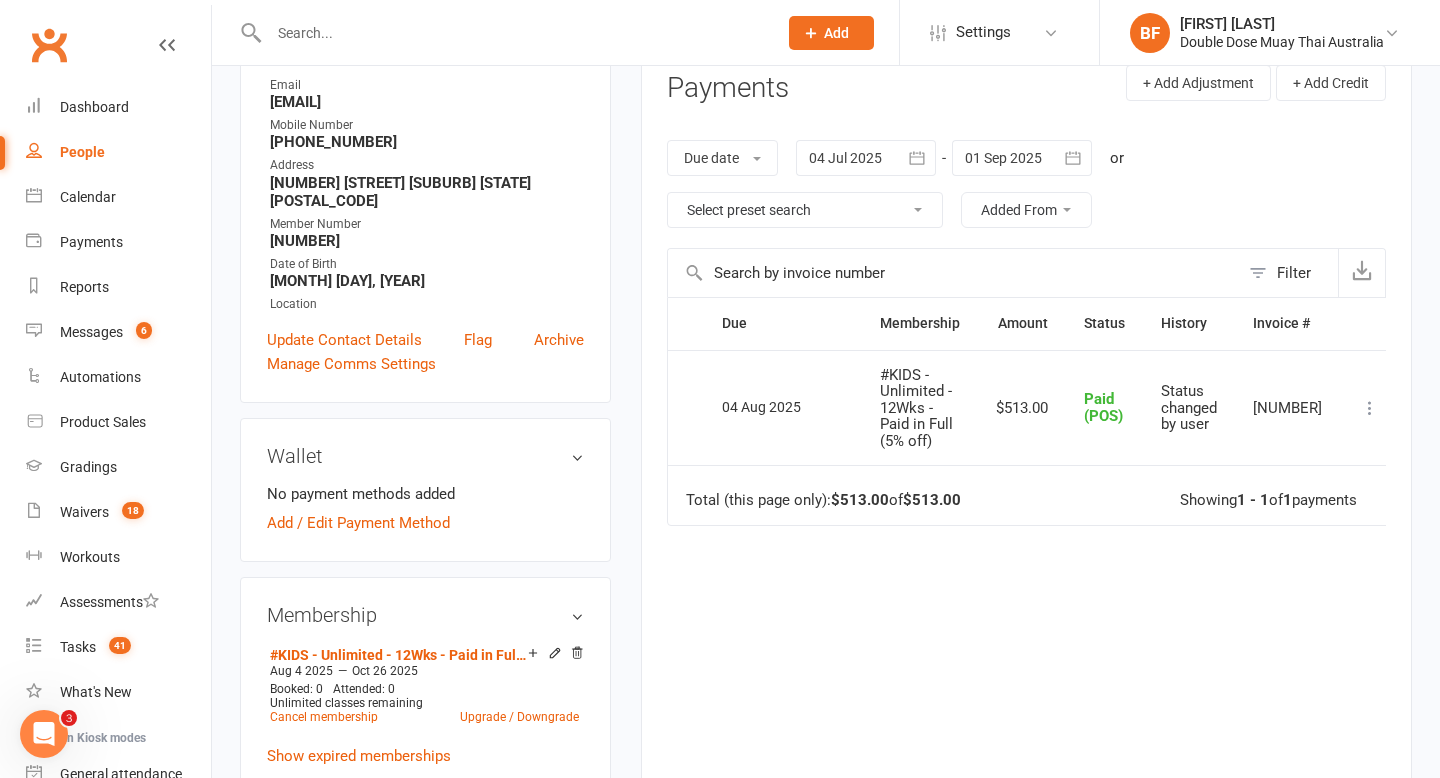 scroll, scrollTop: 635, scrollLeft: 0, axis: vertical 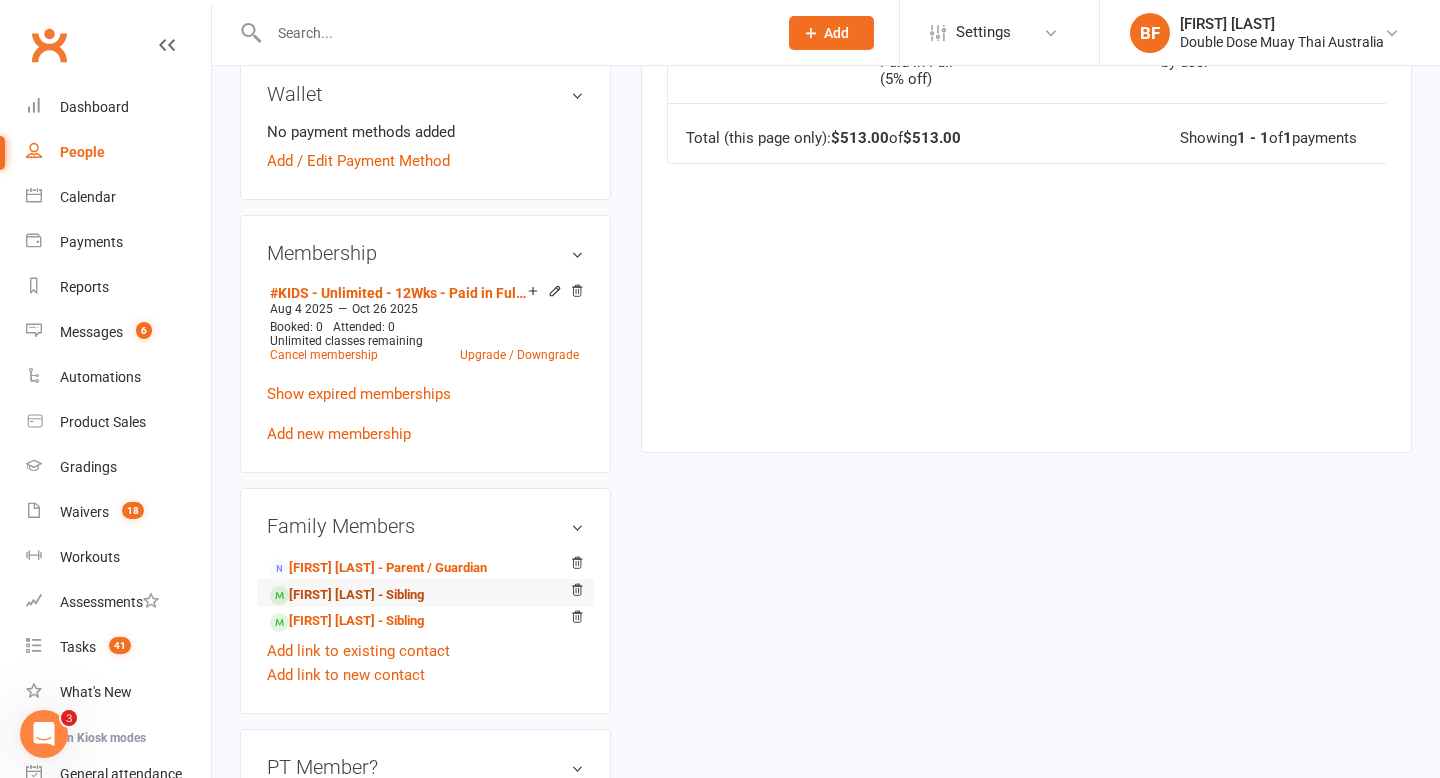 click on "[FIRST] [LAST] - Sibling" at bounding box center [347, 595] 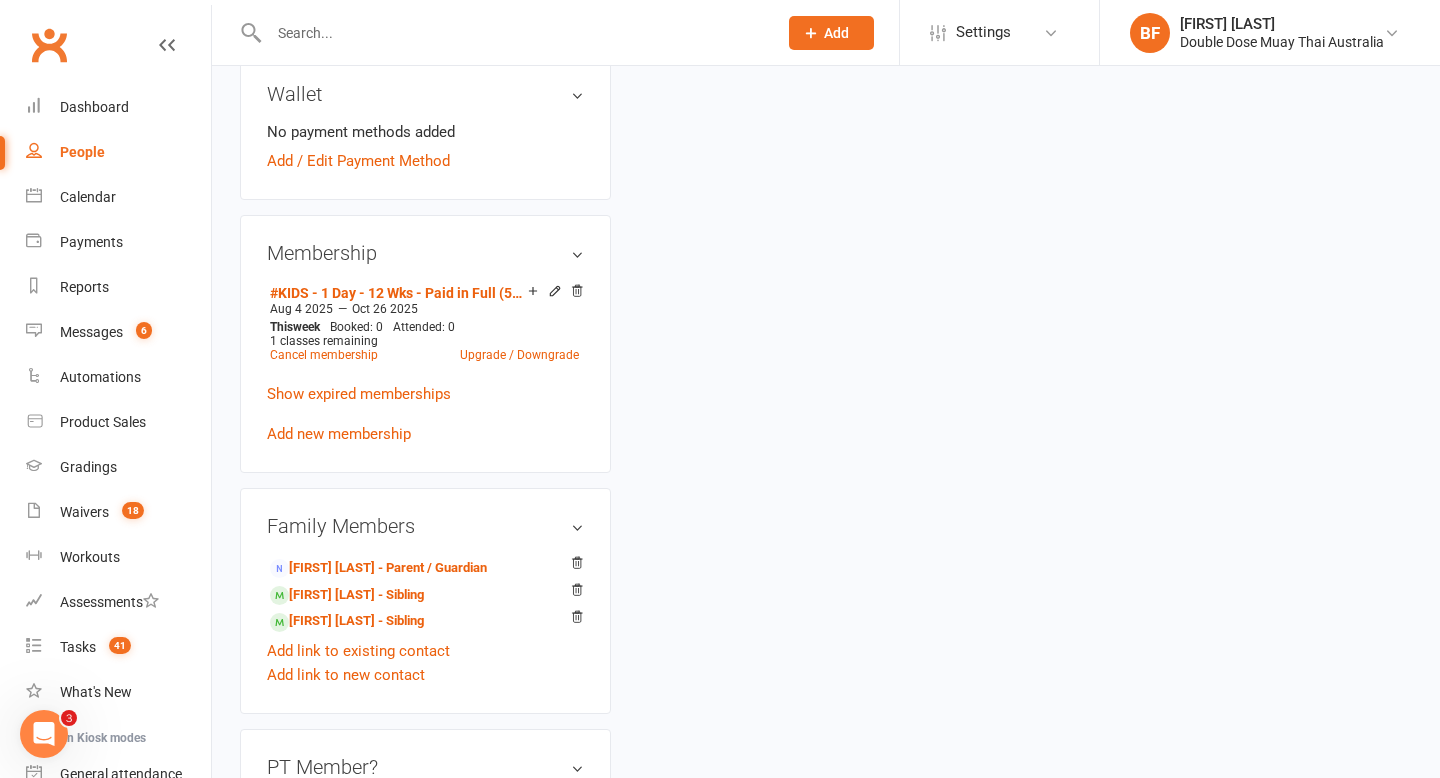 scroll, scrollTop: 0, scrollLeft: 0, axis: both 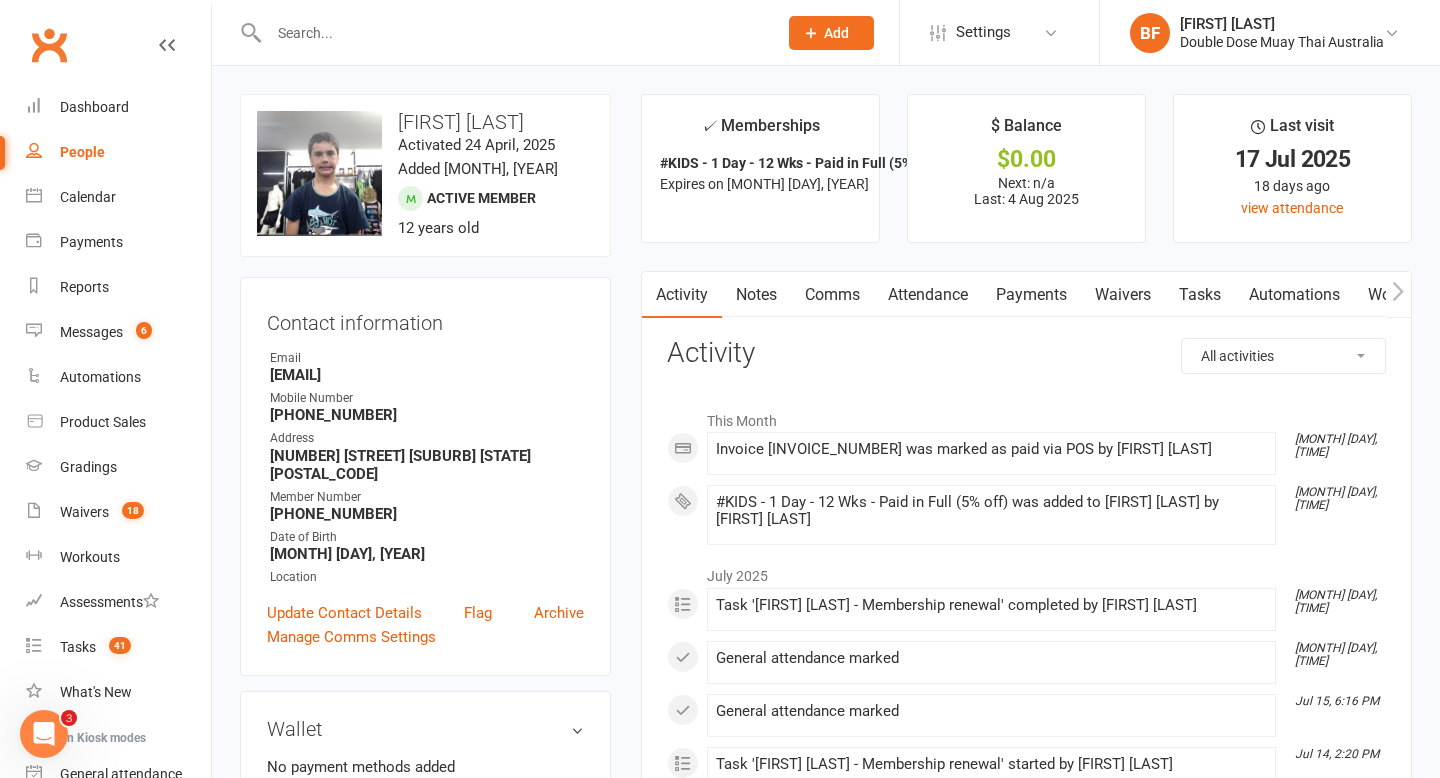 click on "Payments" at bounding box center [1031, 295] 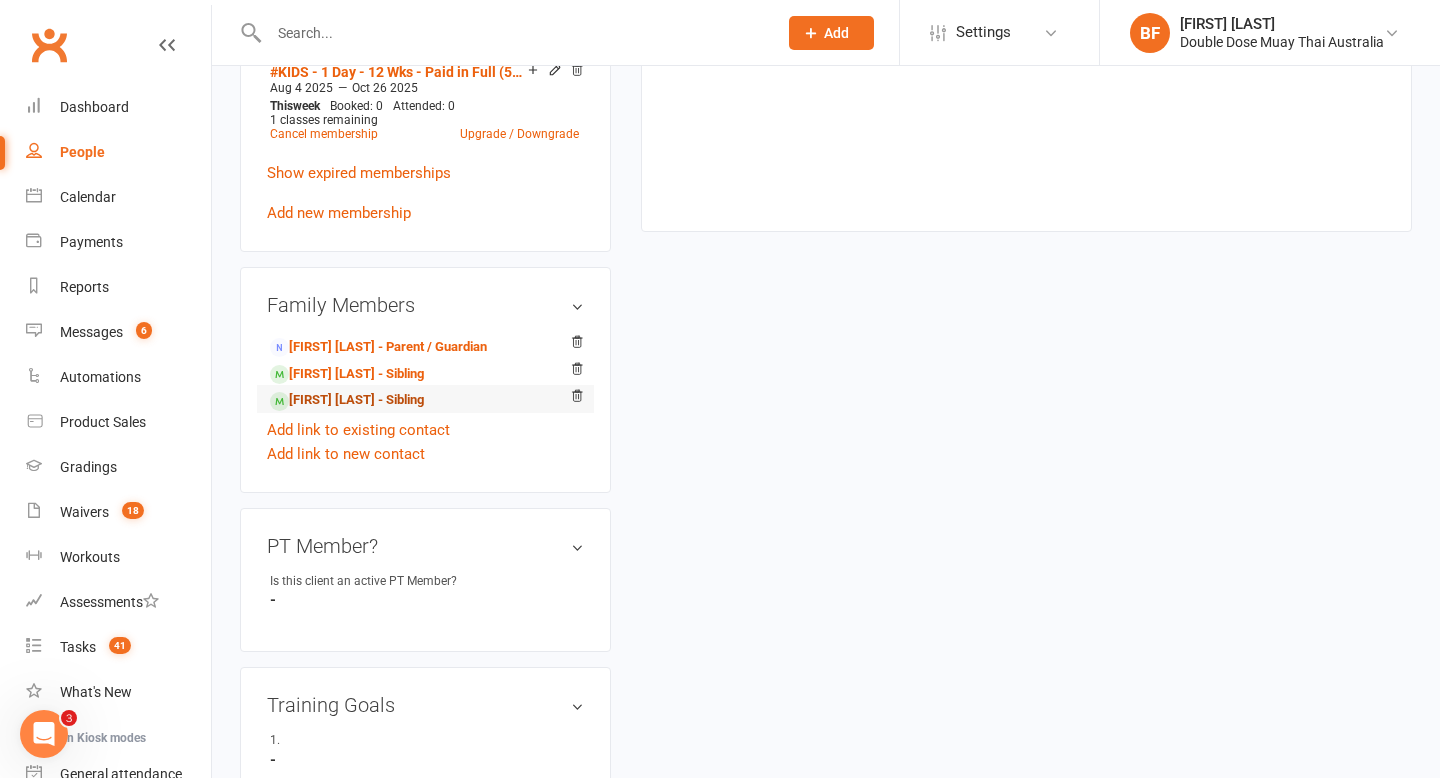 scroll, scrollTop: 857, scrollLeft: 0, axis: vertical 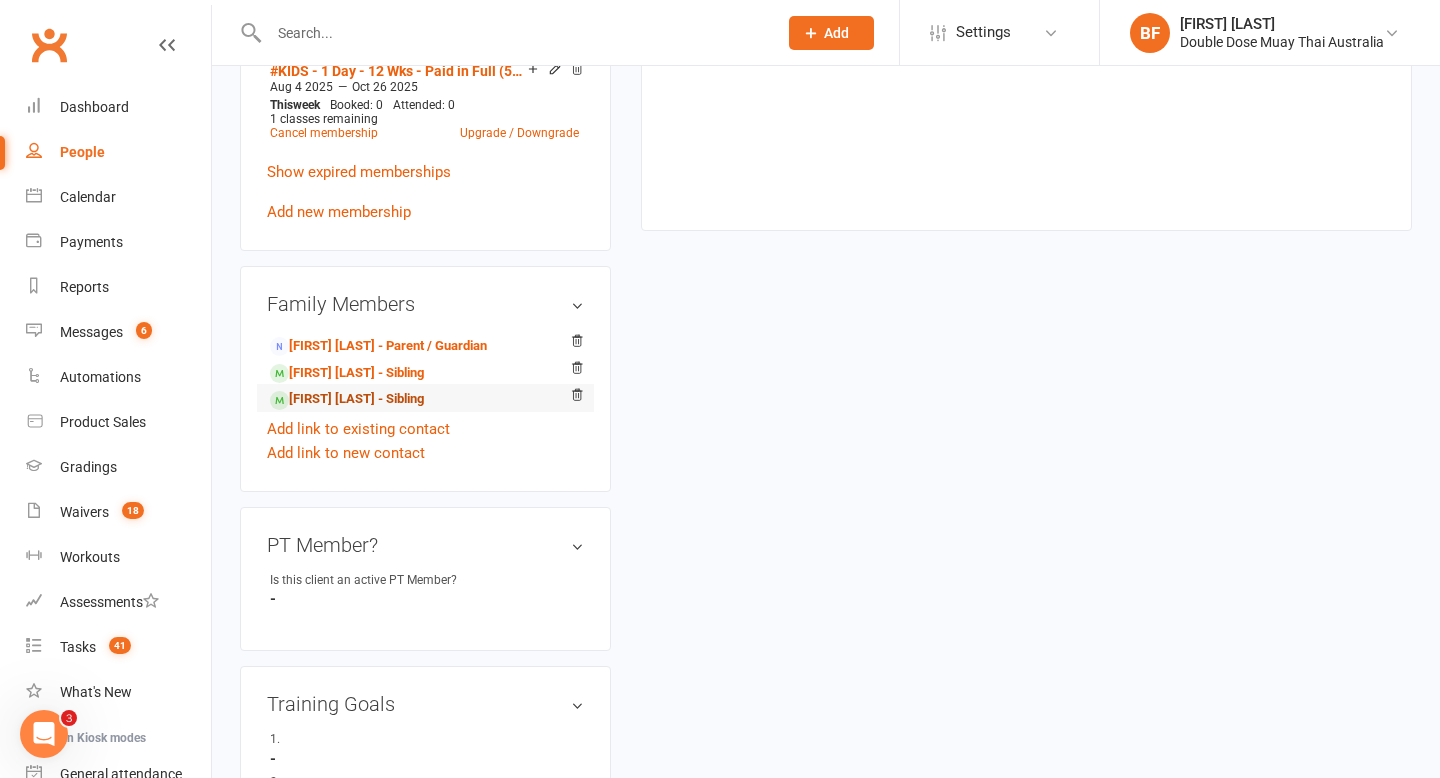 click on "[FIRST] [LAST] - Sibling" at bounding box center (347, 399) 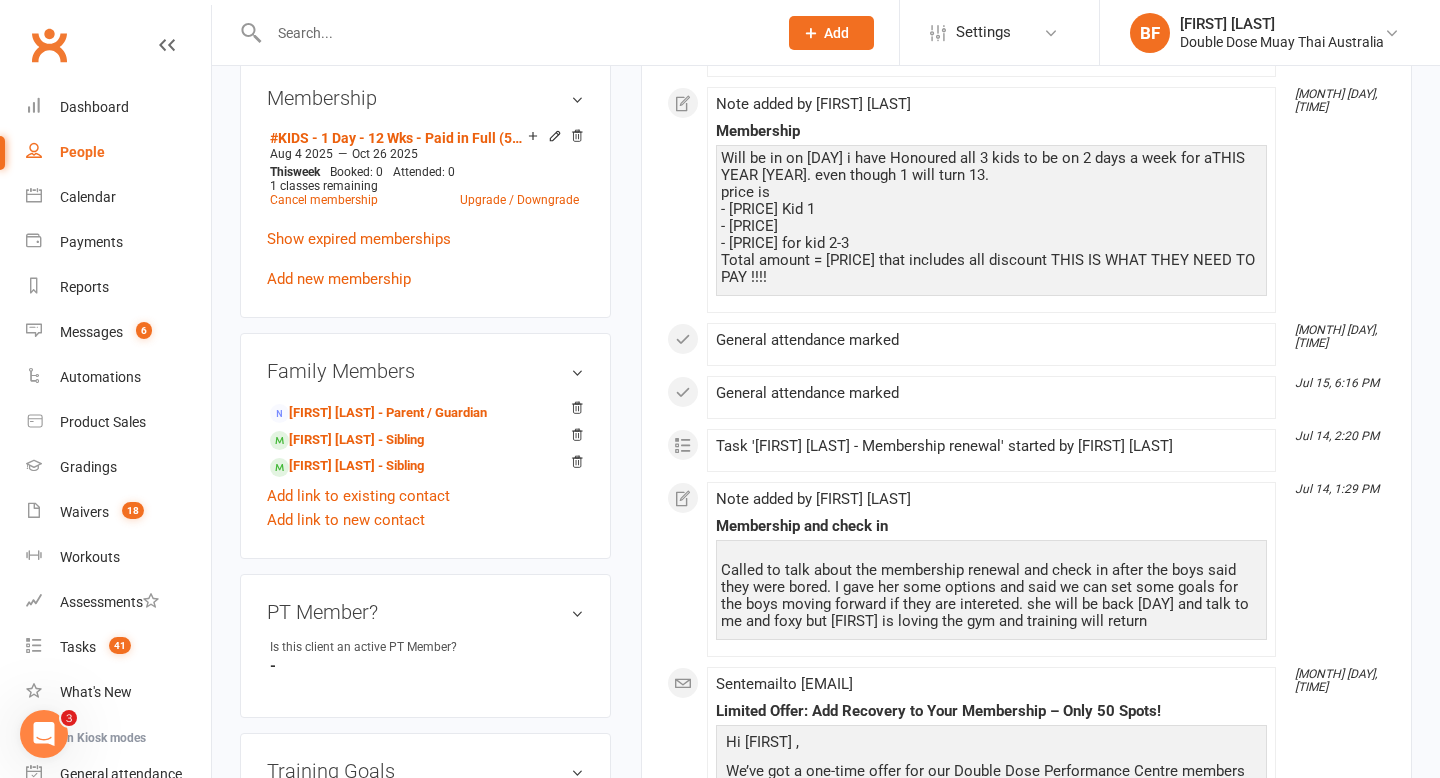 scroll, scrollTop: 788, scrollLeft: 0, axis: vertical 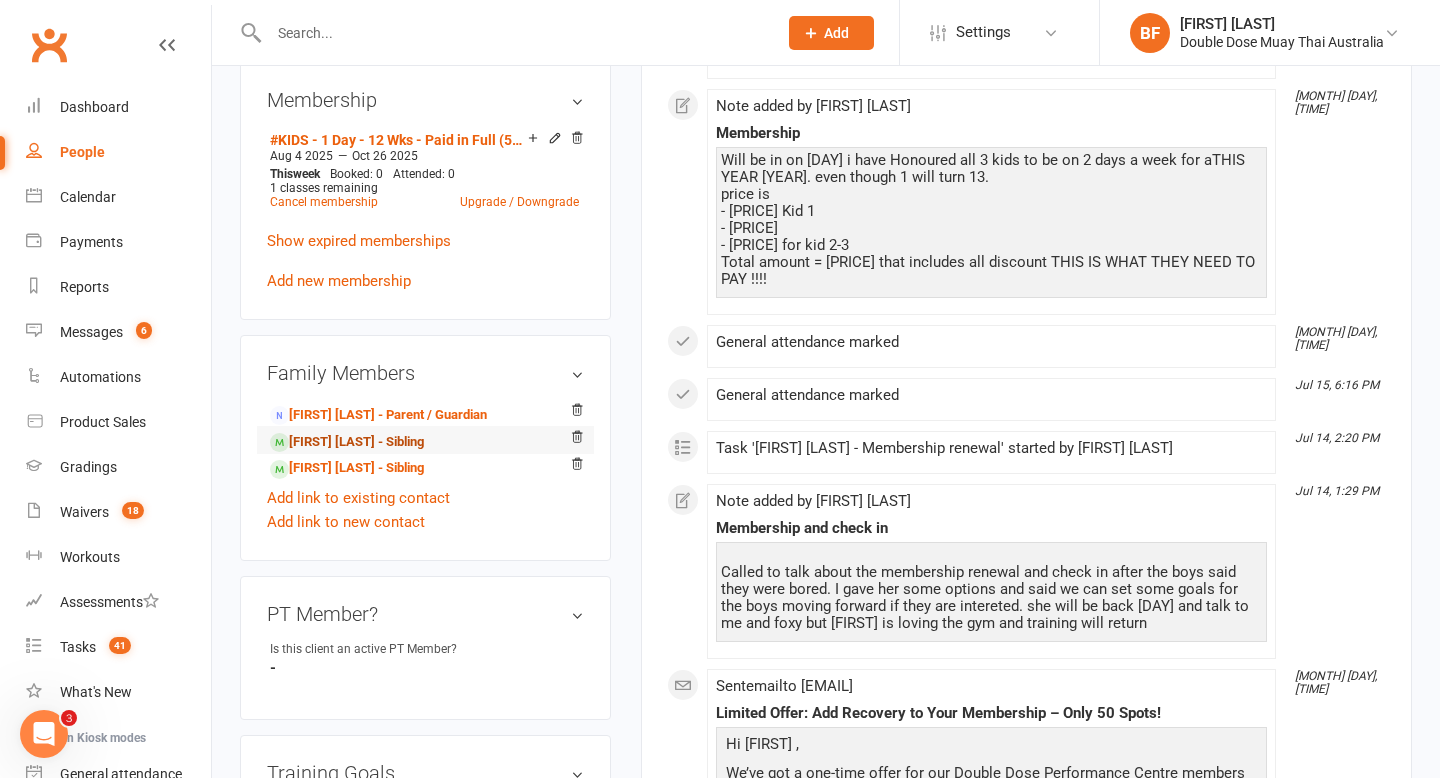 click on "[FIRST] [LAST] - Sibling" at bounding box center [347, 442] 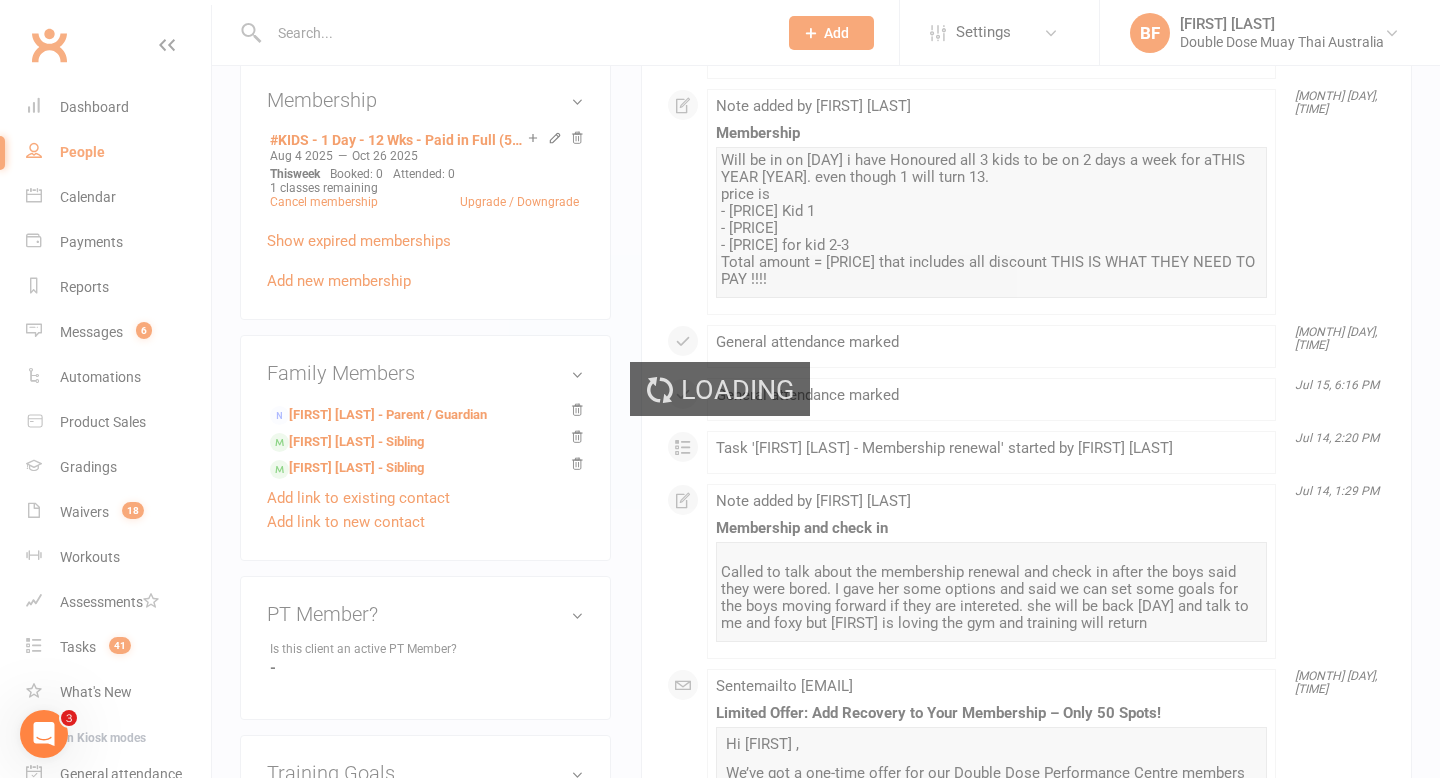 scroll, scrollTop: 0, scrollLeft: 0, axis: both 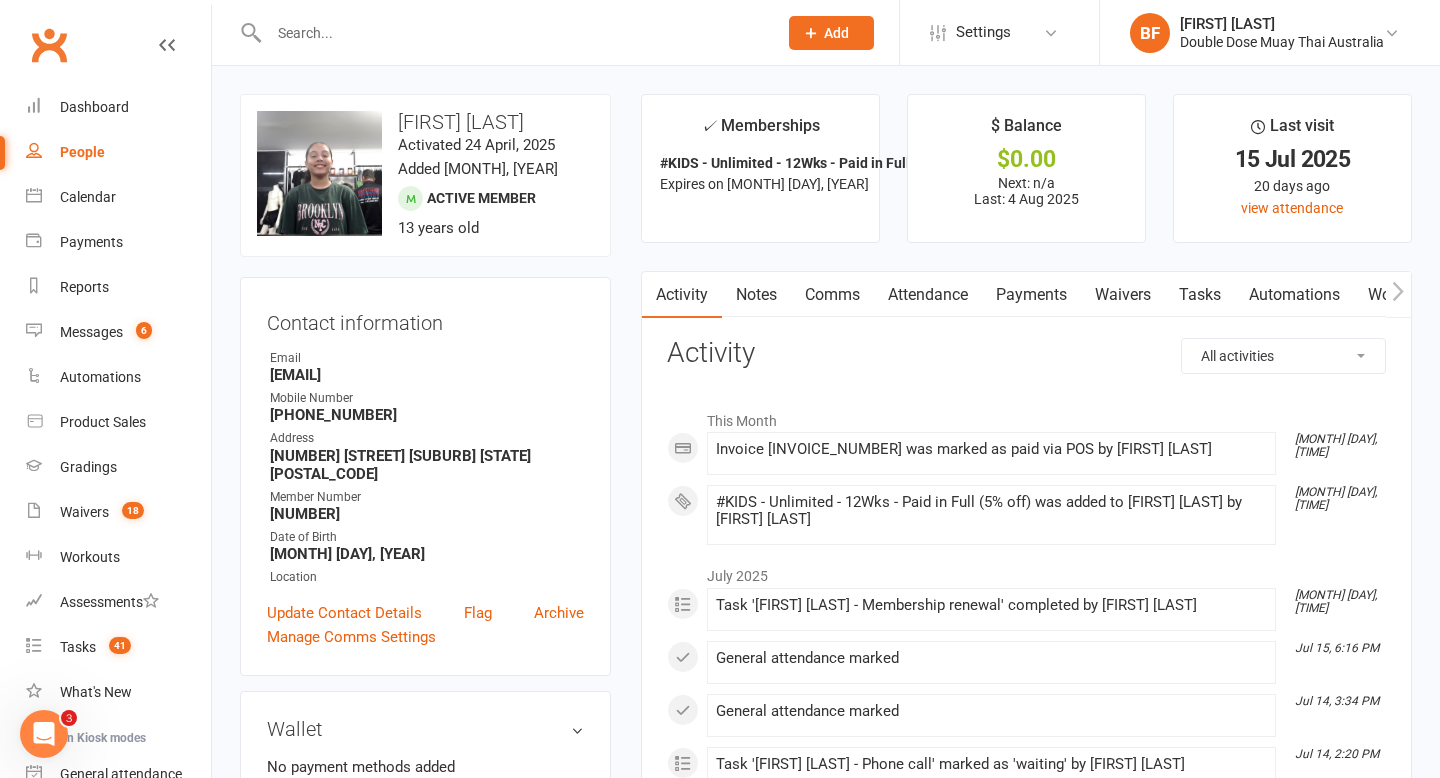 click on "[FIRST] [LAST]" at bounding box center (425, 122) 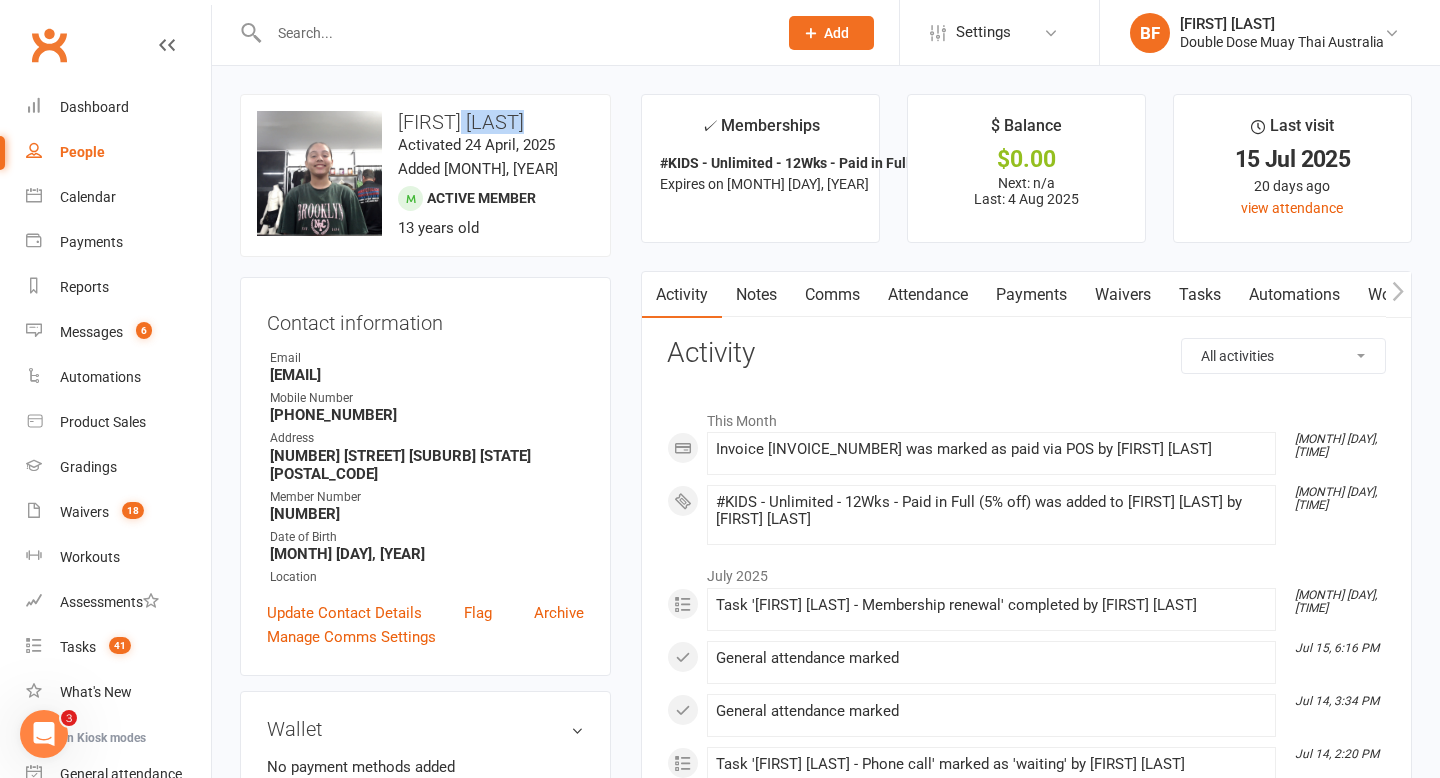 click on "[FIRST] [LAST]" at bounding box center (425, 122) 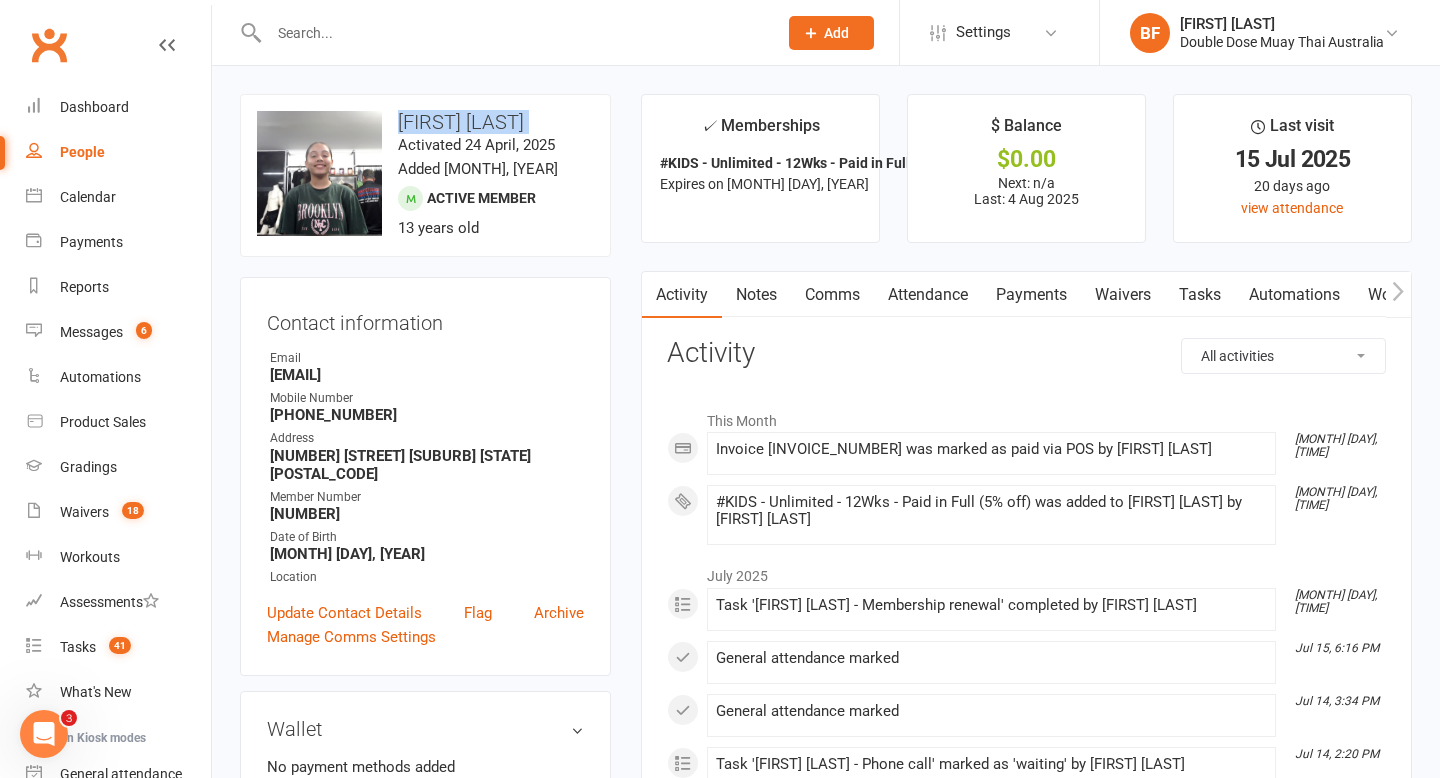 click on "[FIRST] [LAST]" at bounding box center [425, 122] 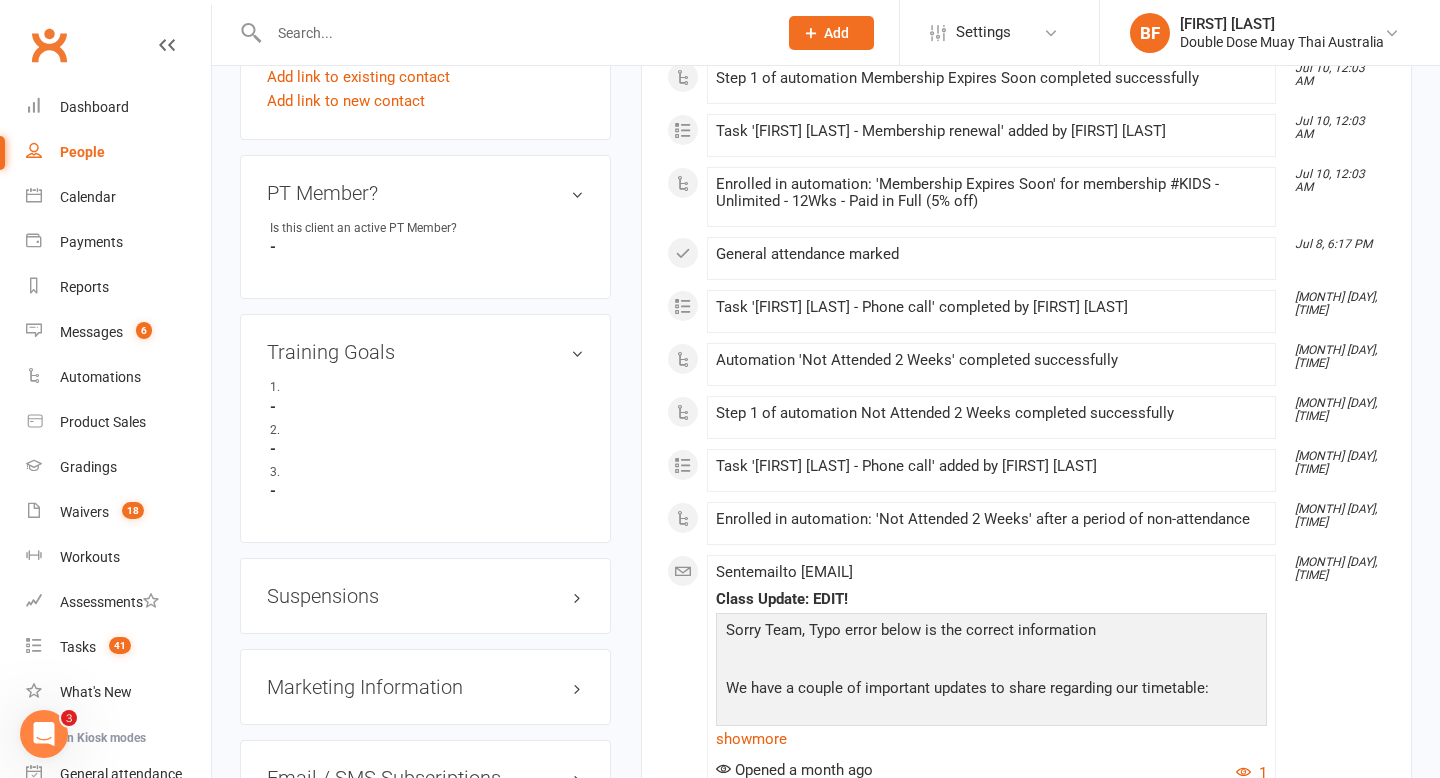 scroll, scrollTop: 744, scrollLeft: 0, axis: vertical 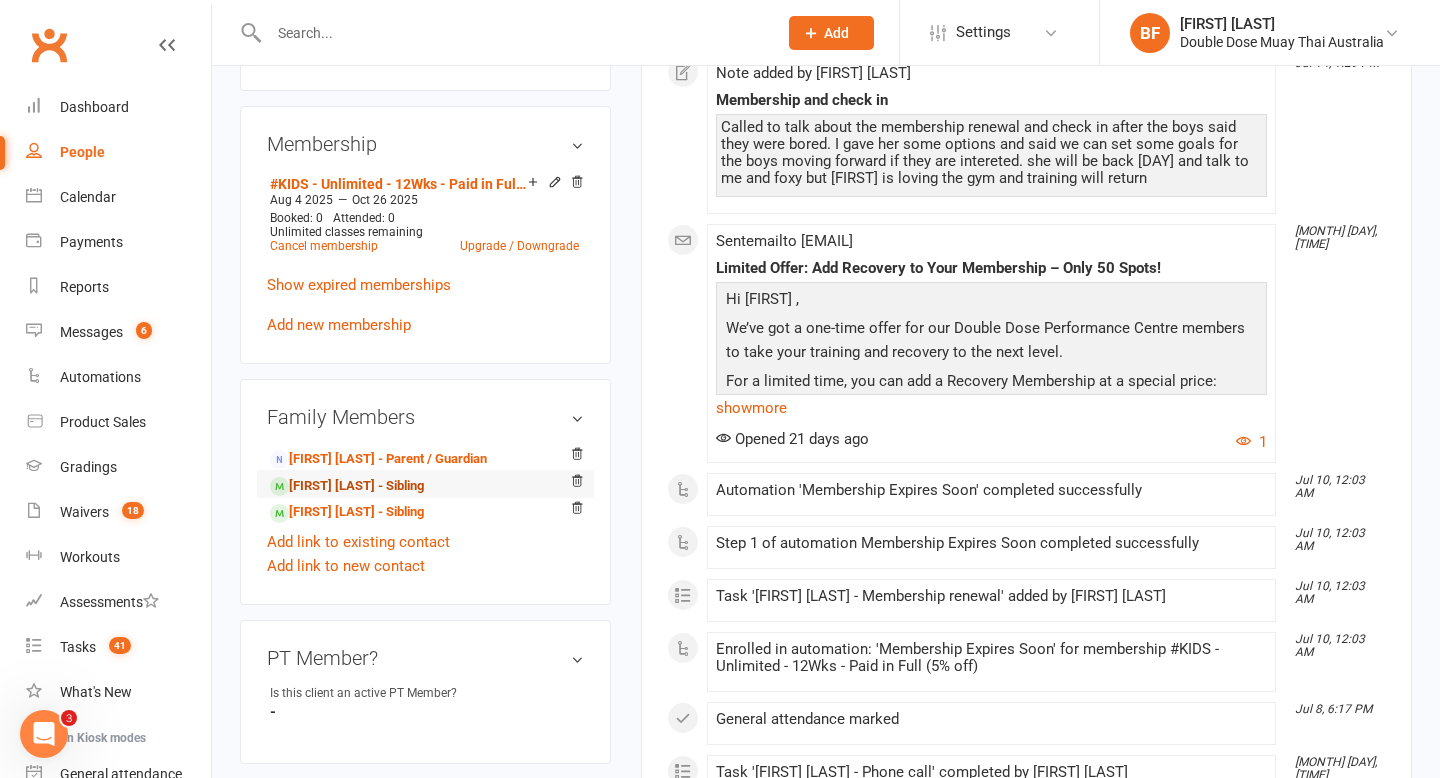 click on "[FIRST] [LAST] - Sibling" at bounding box center [347, 486] 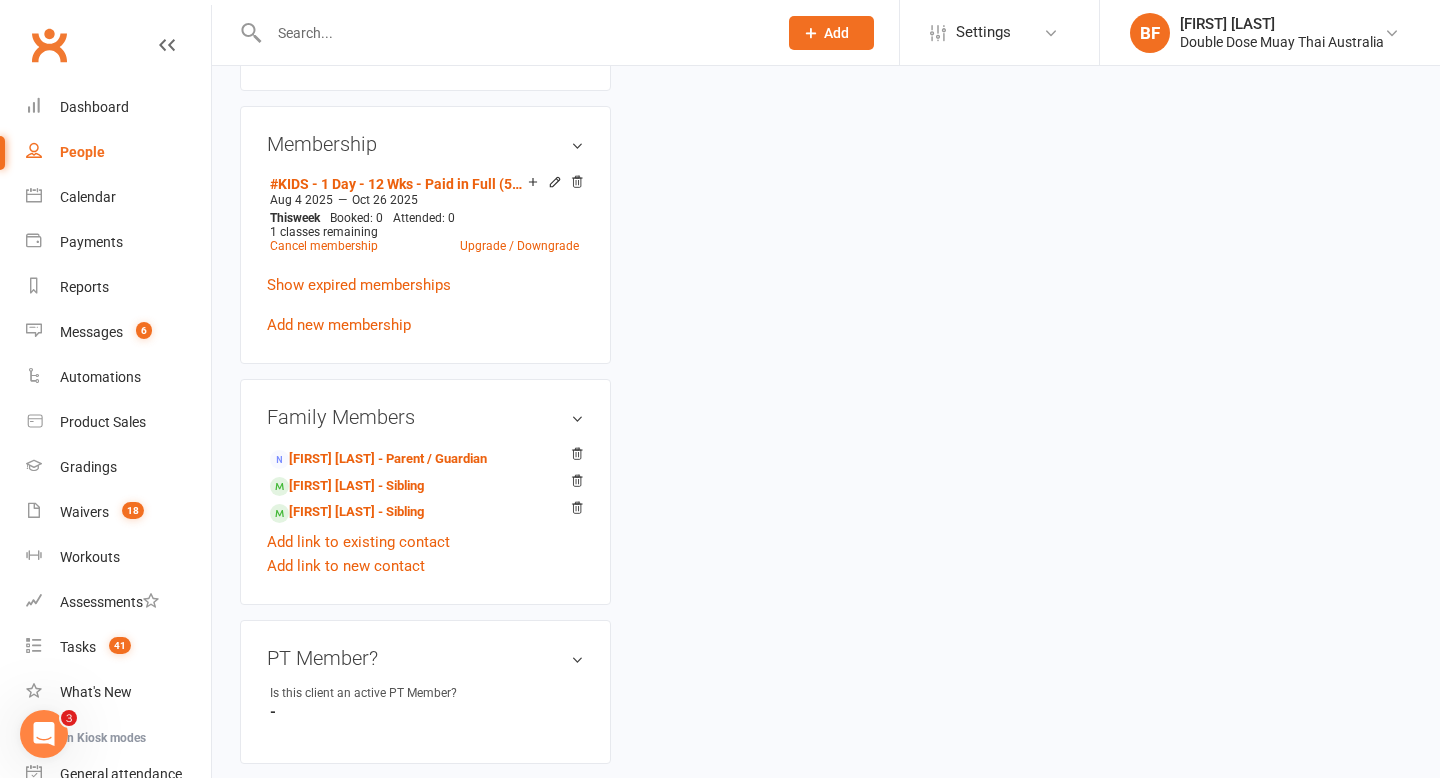 scroll, scrollTop: 0, scrollLeft: 0, axis: both 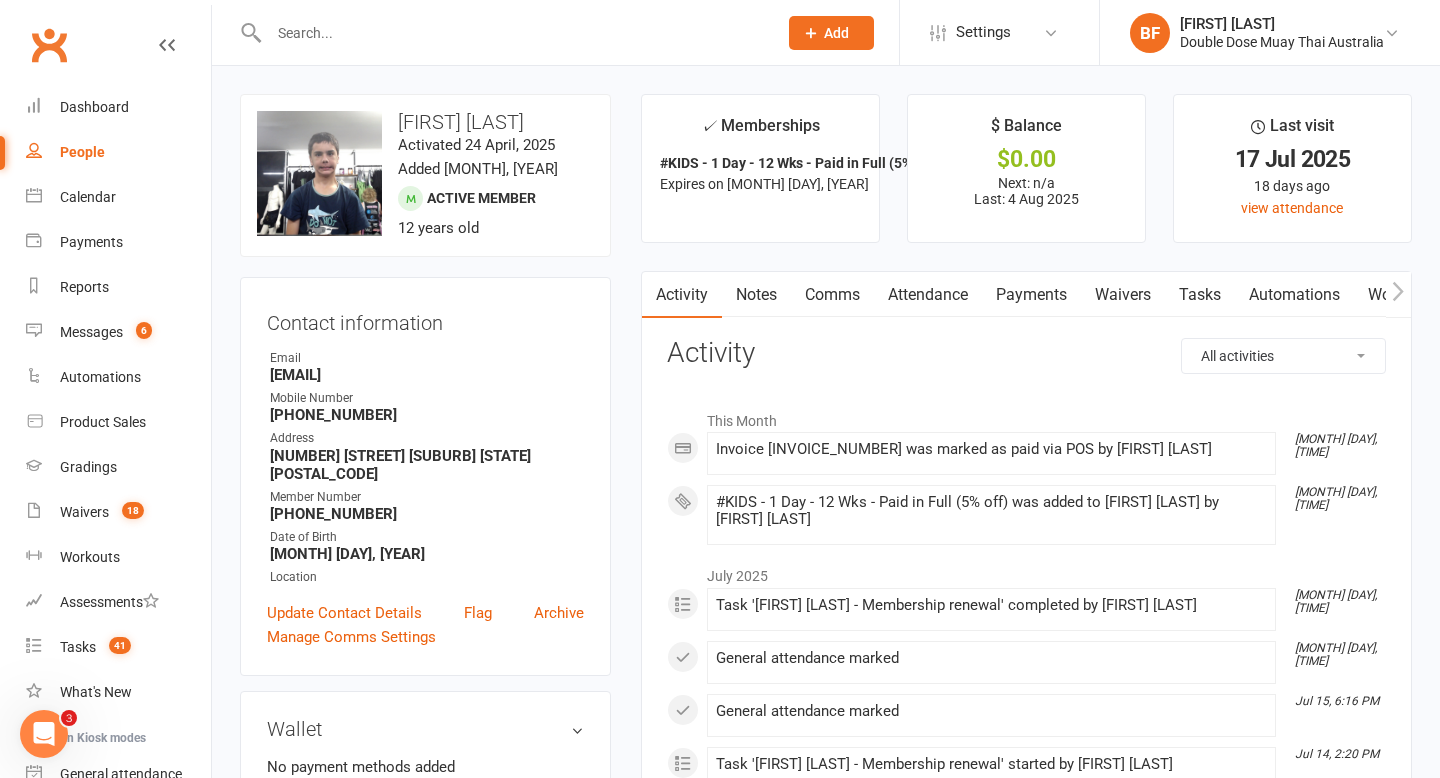 click on "[FIRST] [LAST]" at bounding box center [425, 122] 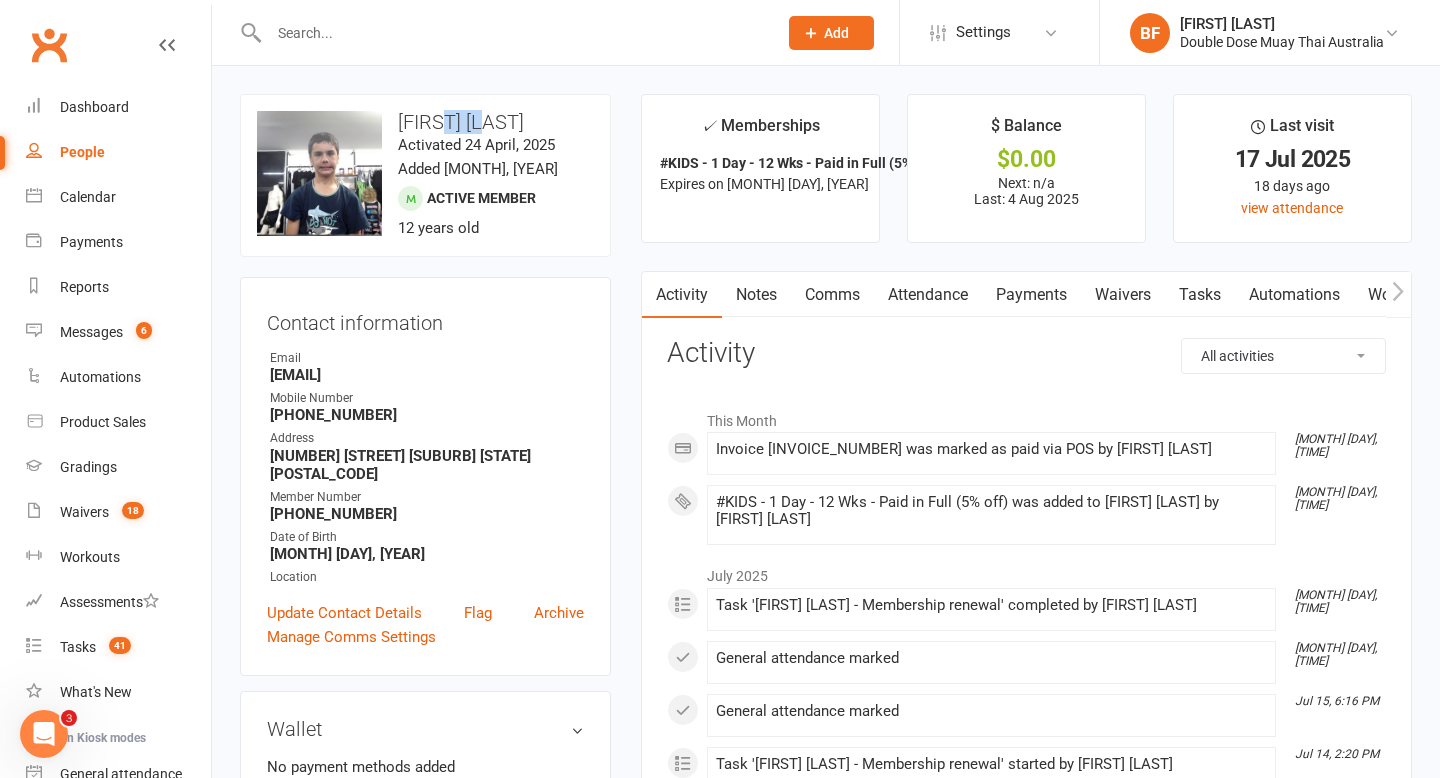 click on "[FIRST] [LAST]" at bounding box center (425, 122) 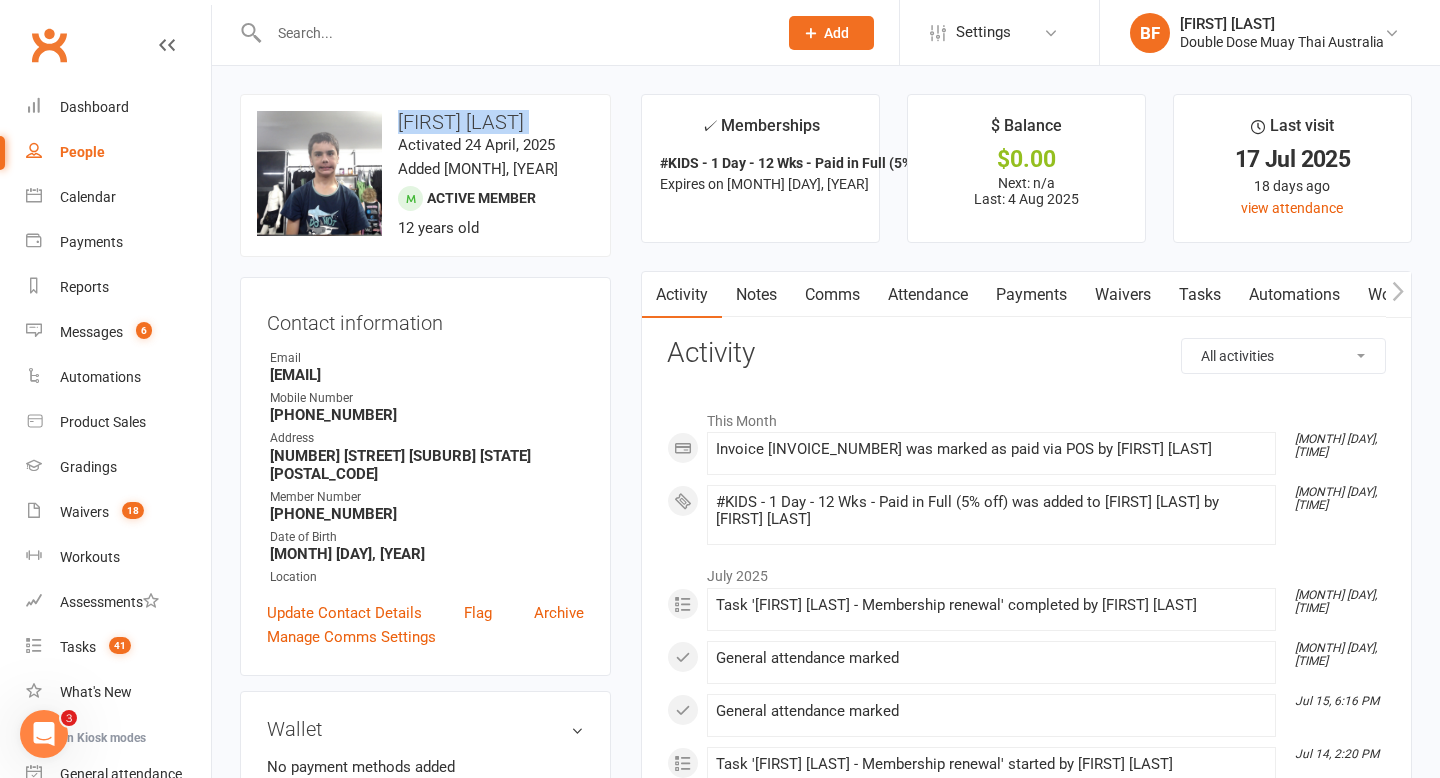 click on "[FIRST] [LAST]" at bounding box center [425, 122] 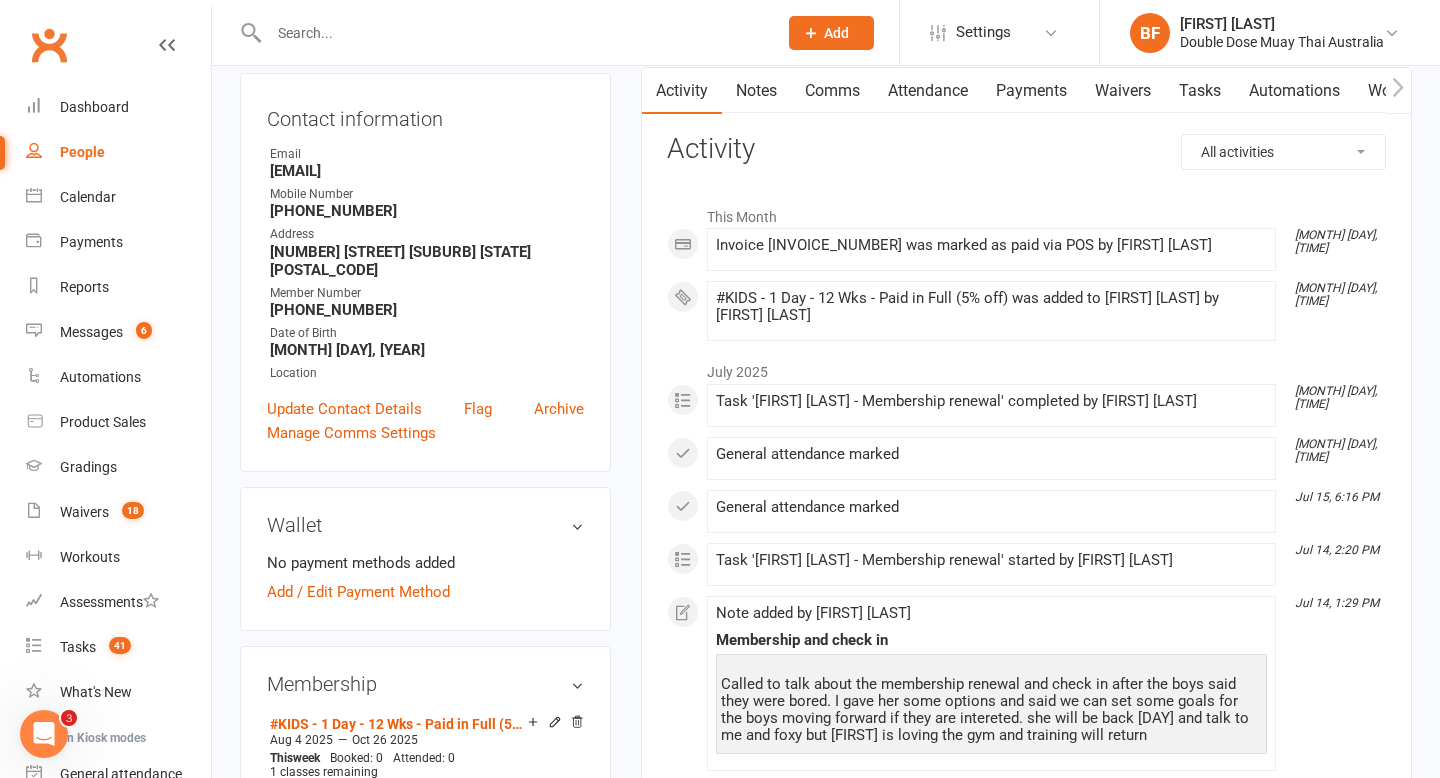 scroll, scrollTop: 675, scrollLeft: 0, axis: vertical 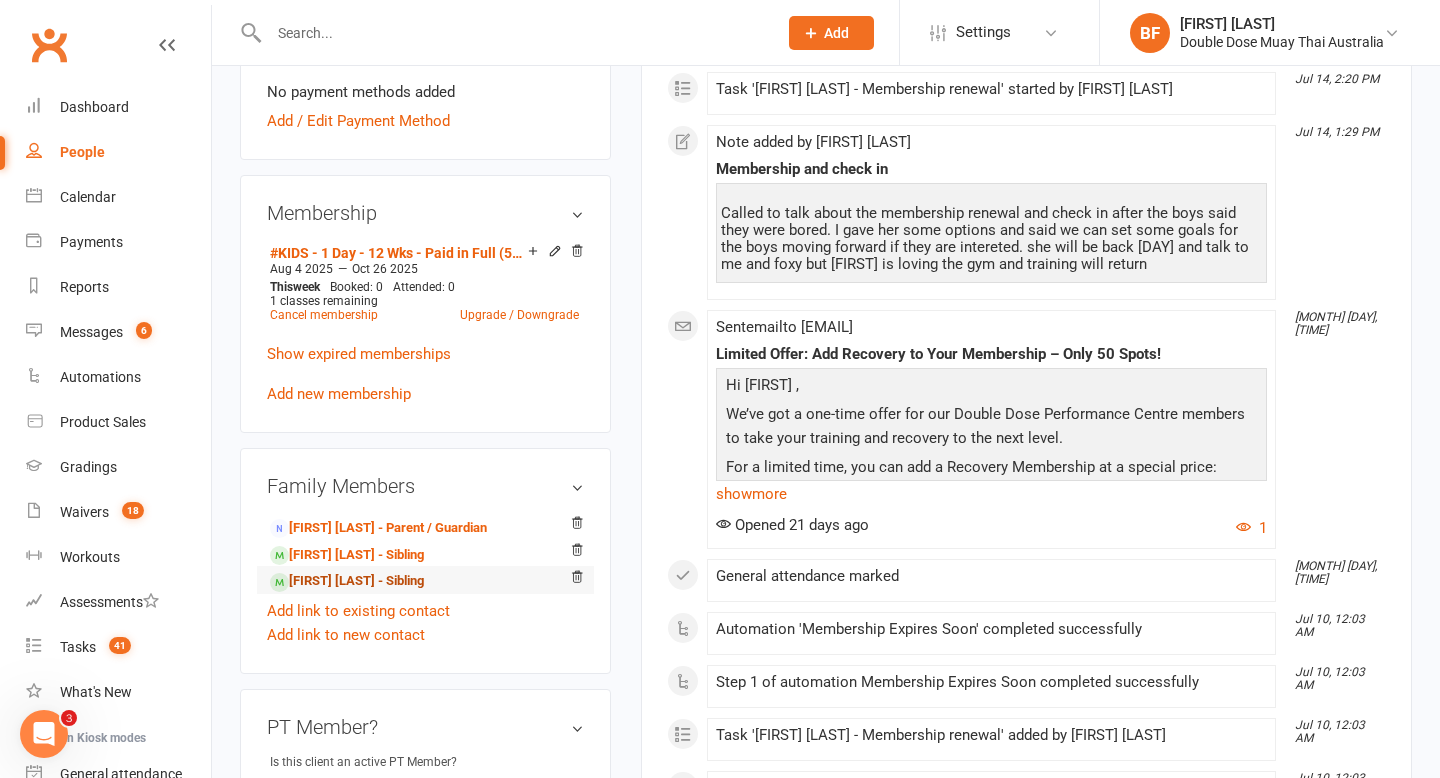 click on "[FIRST] [LAST] - Sibling" at bounding box center [347, 581] 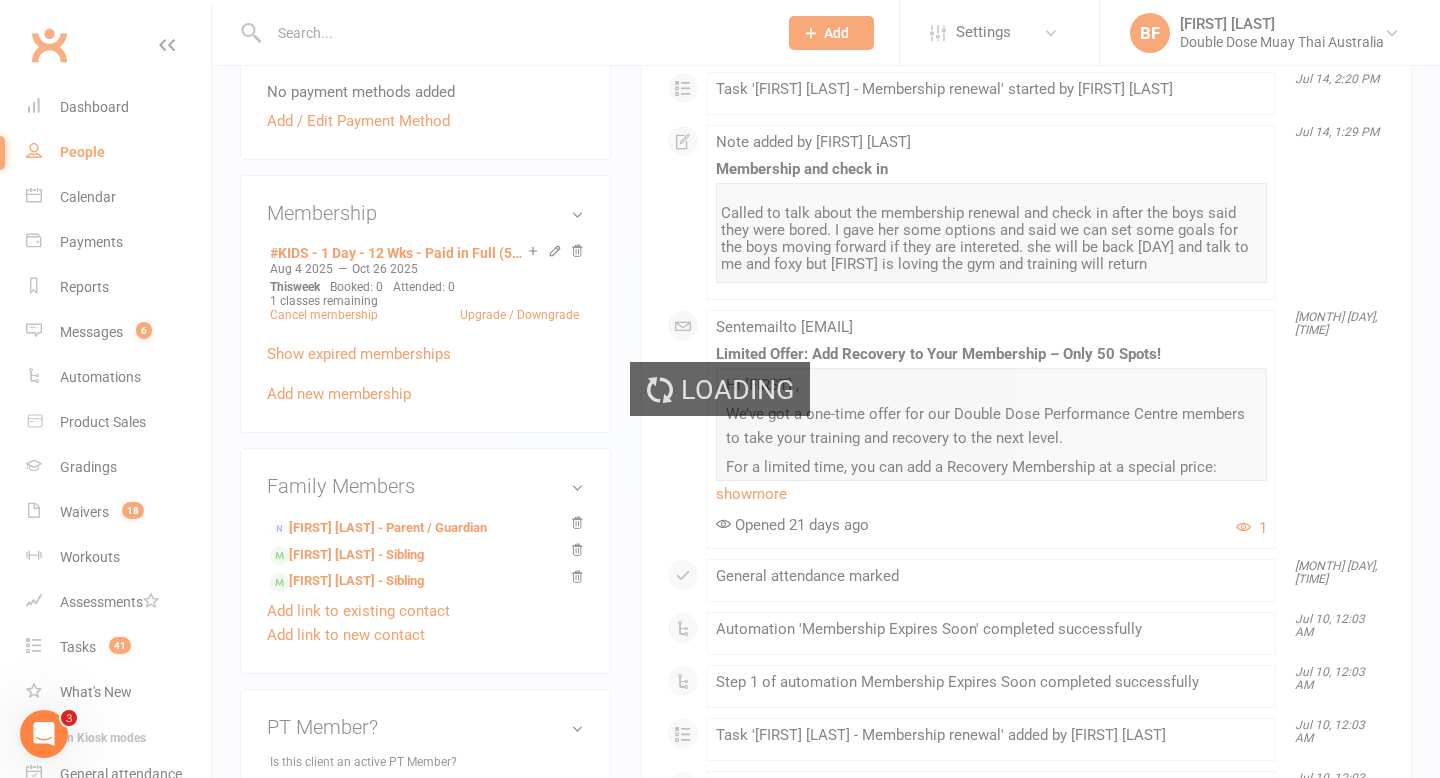 scroll, scrollTop: 0, scrollLeft: 0, axis: both 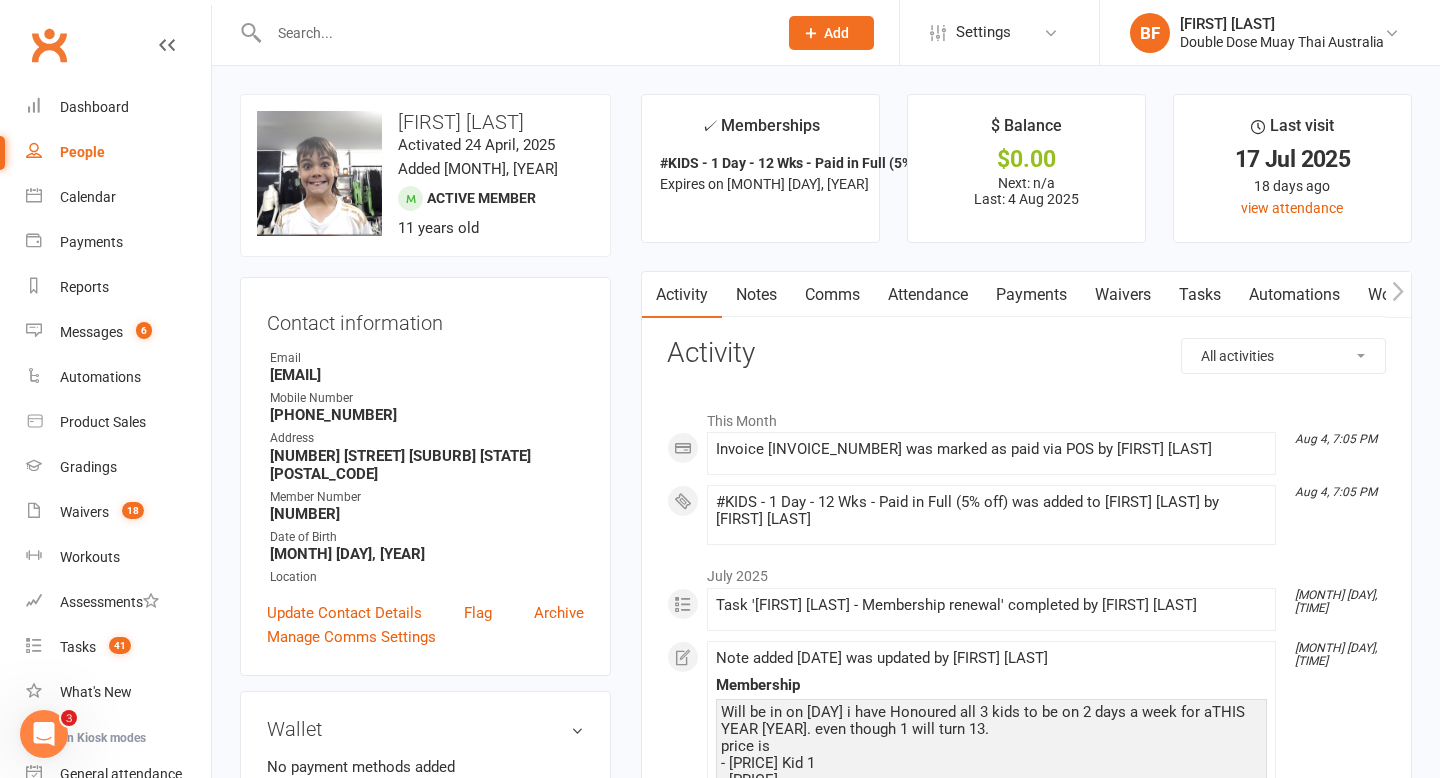 click on "[FIRST] [LAST]" at bounding box center [425, 122] 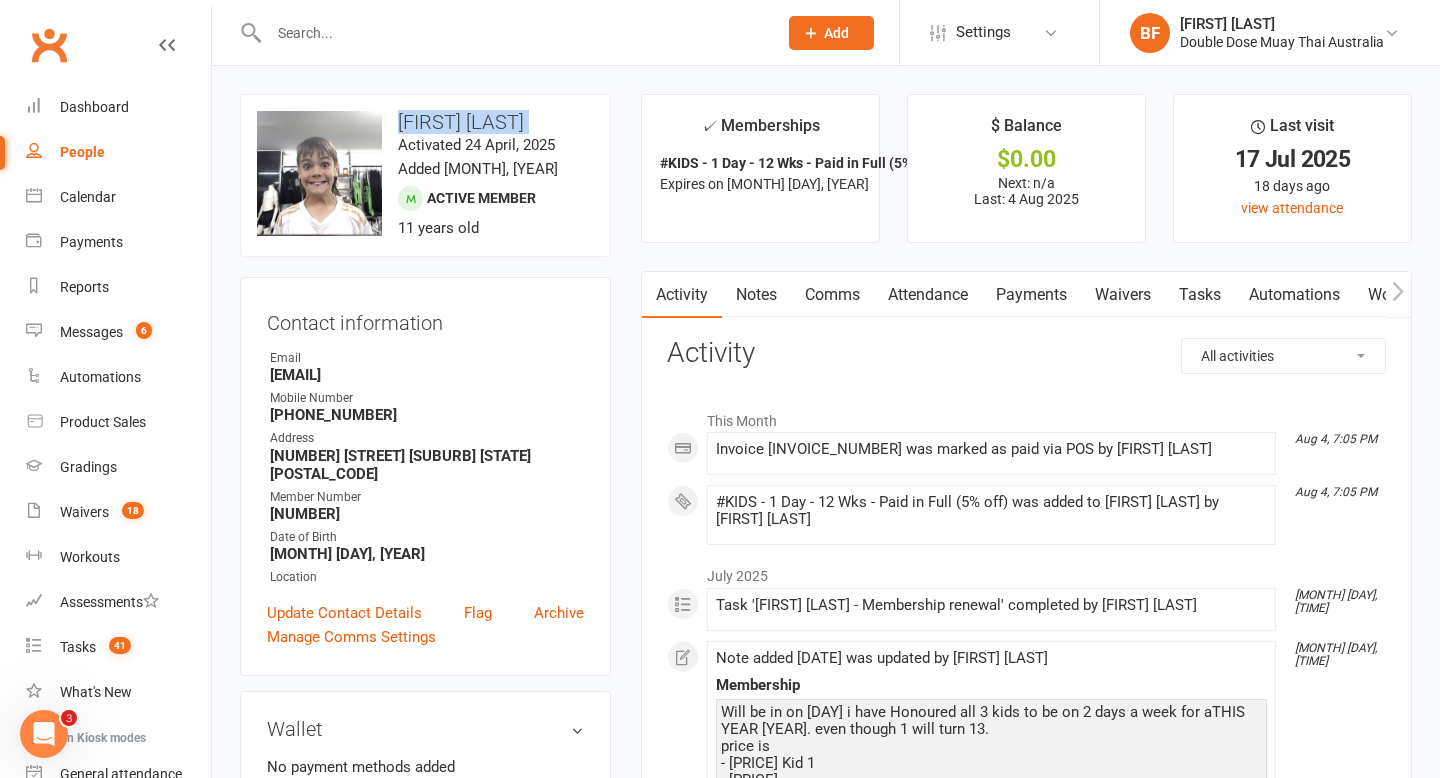 click on "[FIRST] [LAST]" at bounding box center [425, 122] 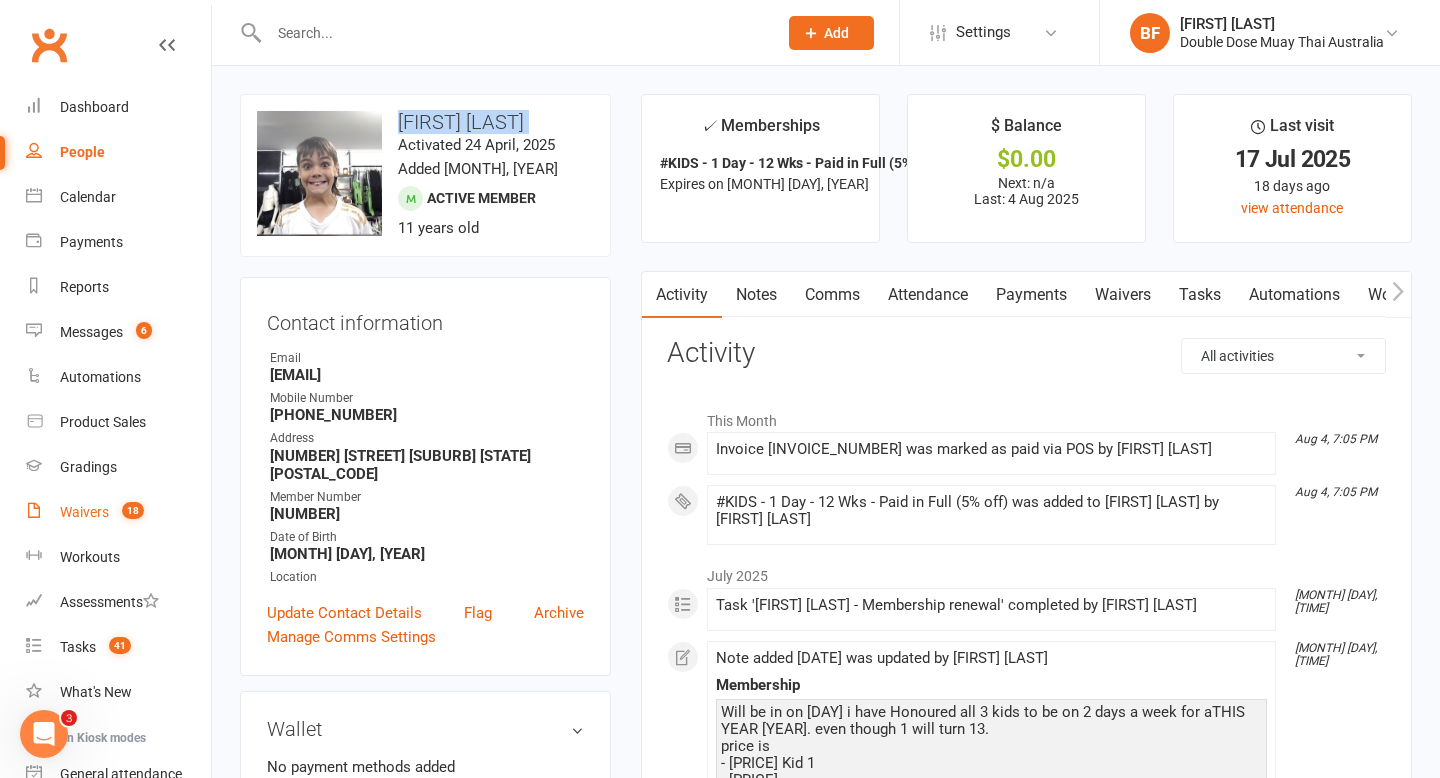click on "Waivers   18" at bounding box center [118, 512] 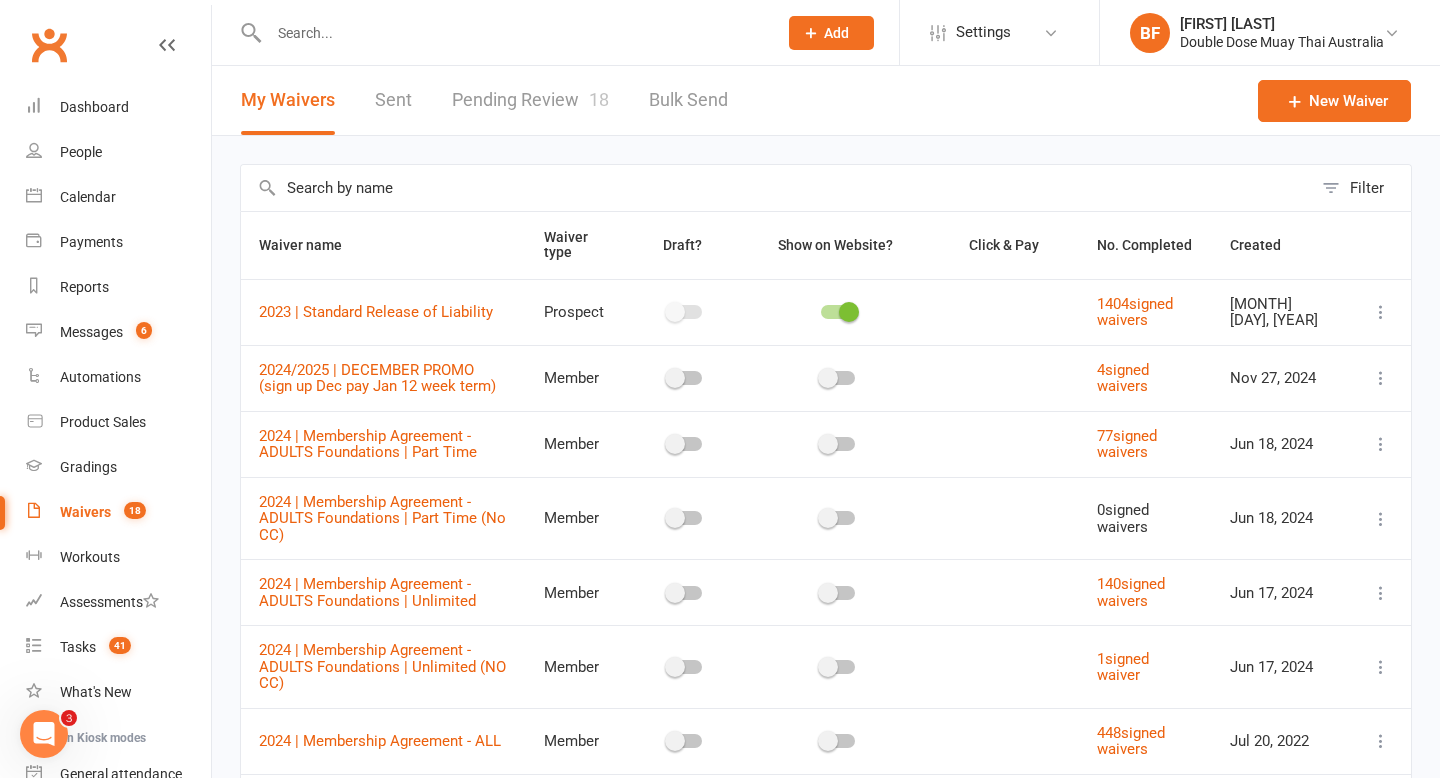 click on "Pending Review 18" at bounding box center (530, 100) 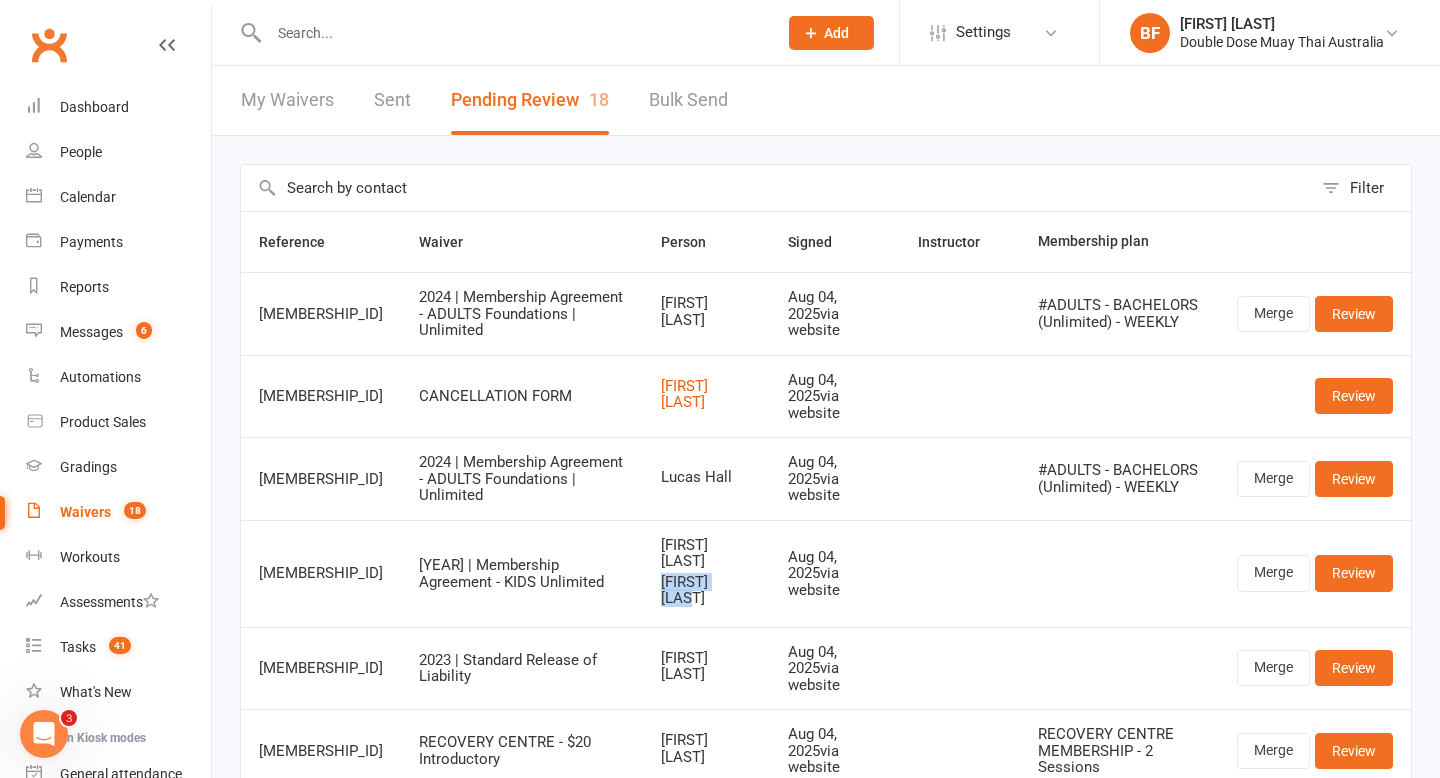drag, startPoint x: 627, startPoint y: 555, endPoint x: 748, endPoint y: 549, distance: 121.14867 